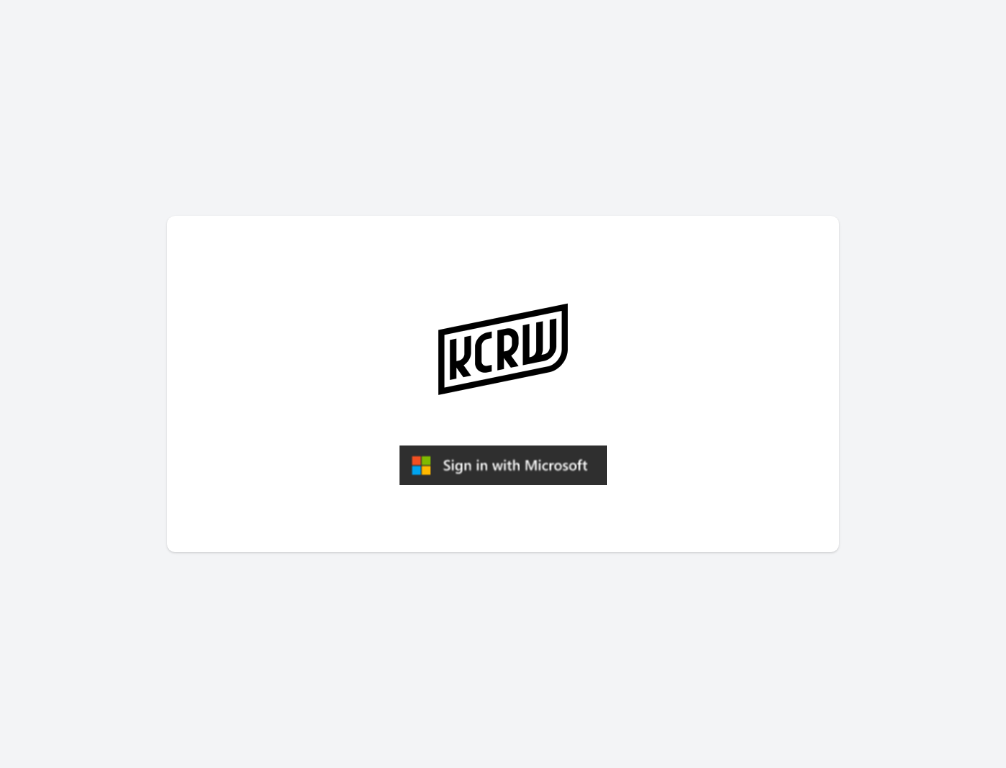 scroll, scrollTop: 0, scrollLeft: 0, axis: both 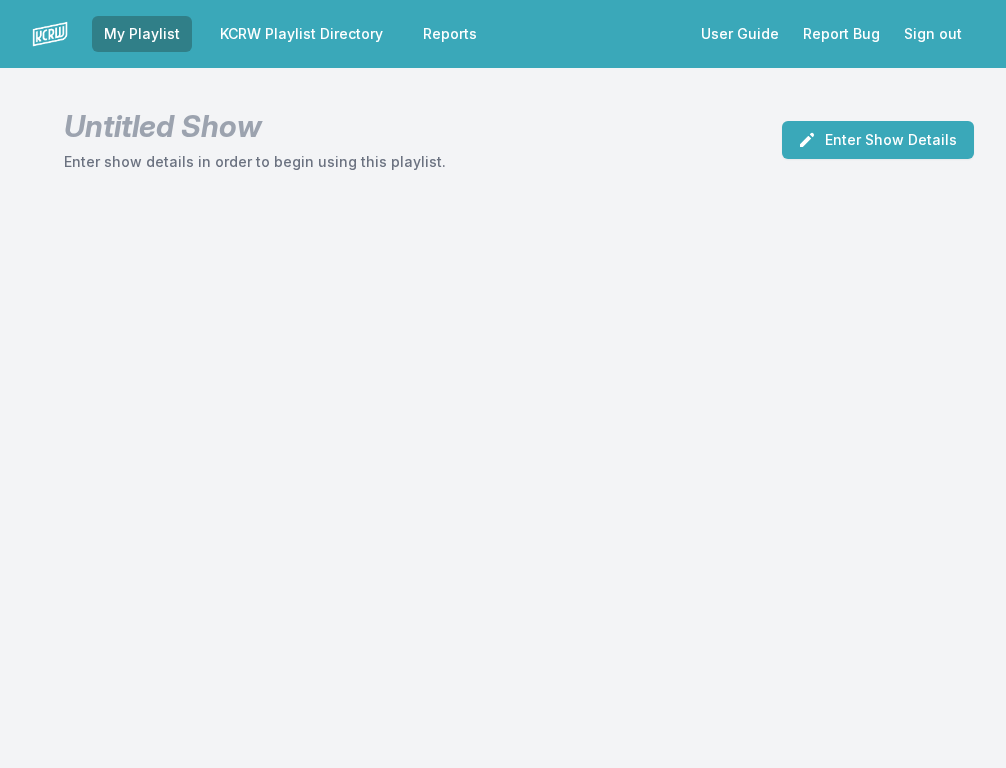 click on "KCRW Playlist Directory" at bounding box center (301, 34) 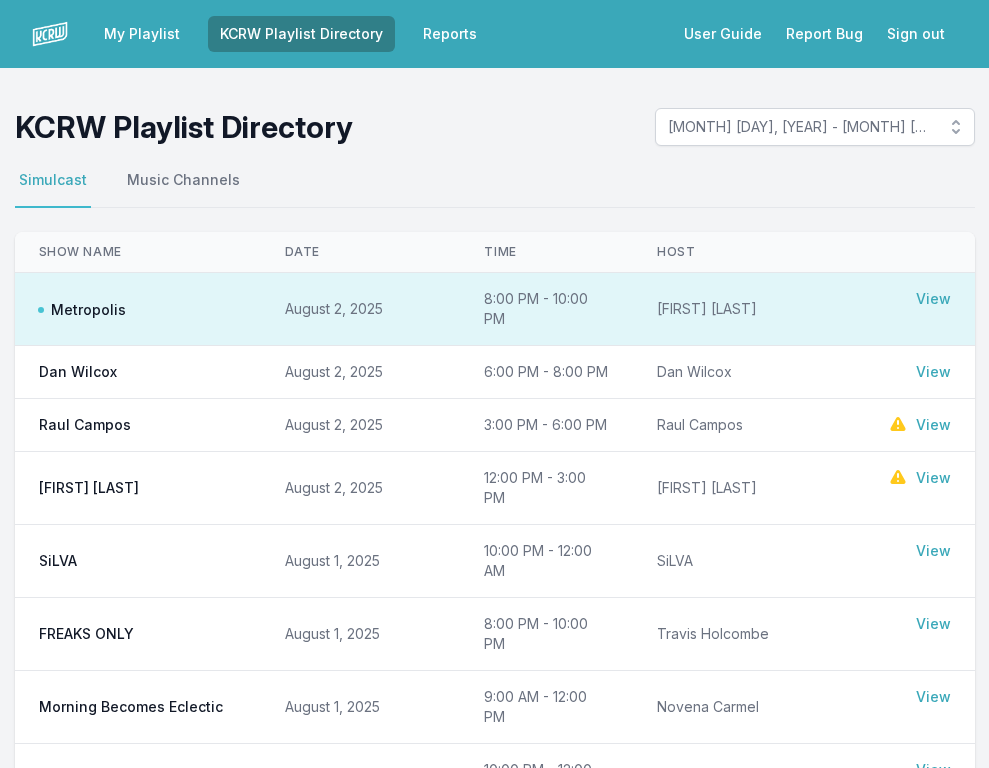 click on "View" at bounding box center [933, 299] 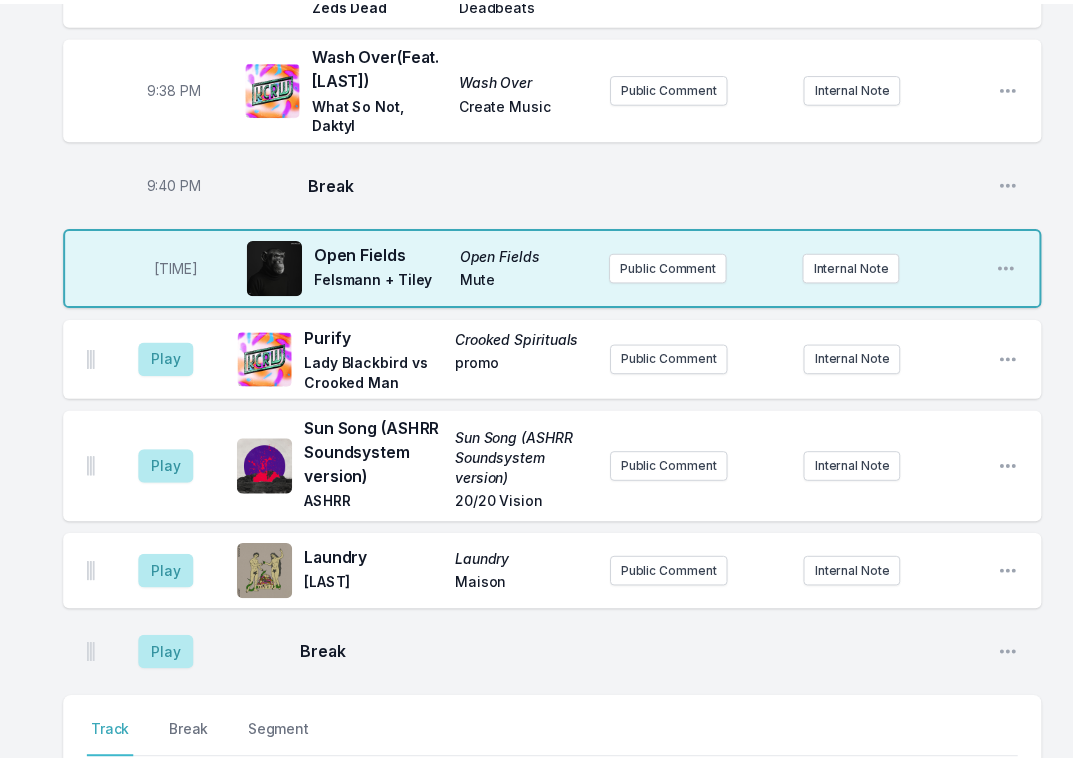 scroll, scrollTop: 3124, scrollLeft: 0, axis: vertical 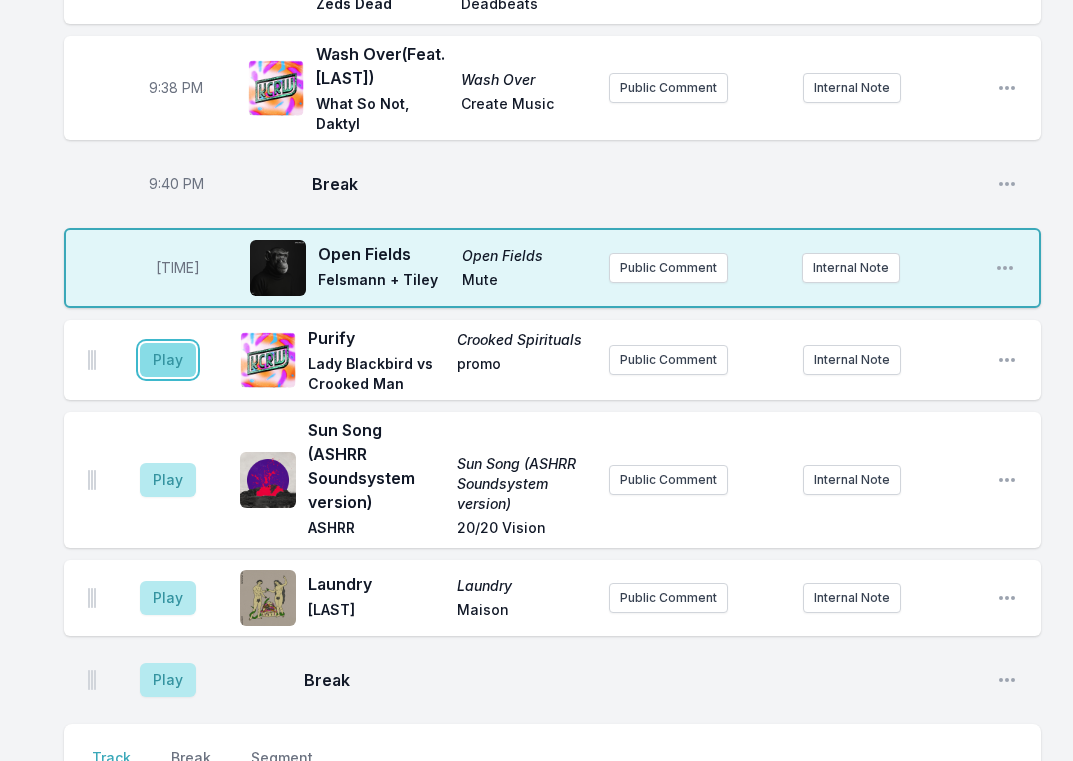 click on "Play" at bounding box center (168, 360) 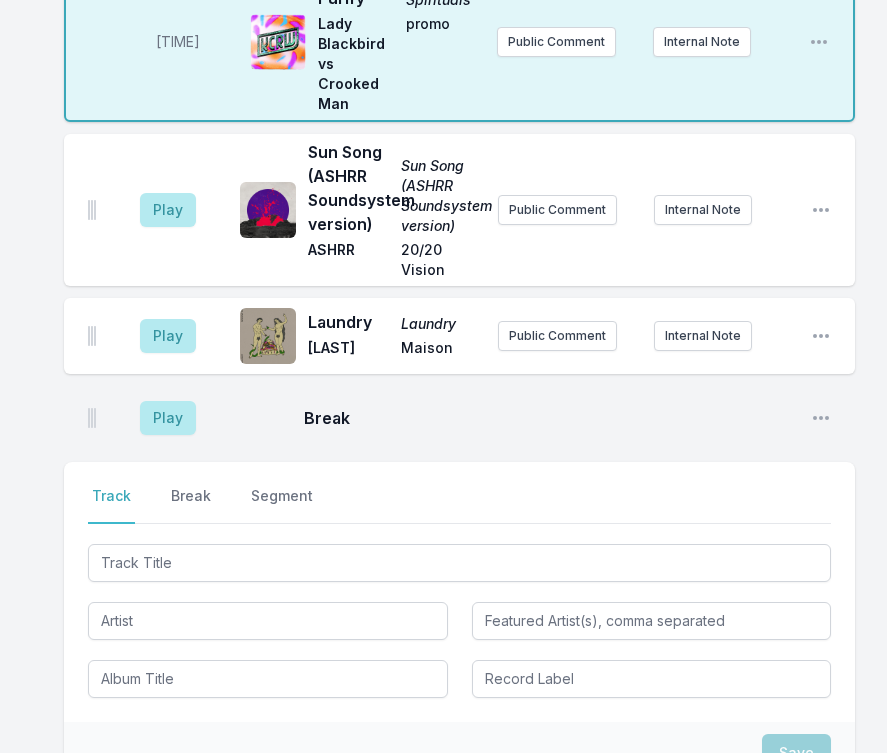 scroll, scrollTop: 4336, scrollLeft: 0, axis: vertical 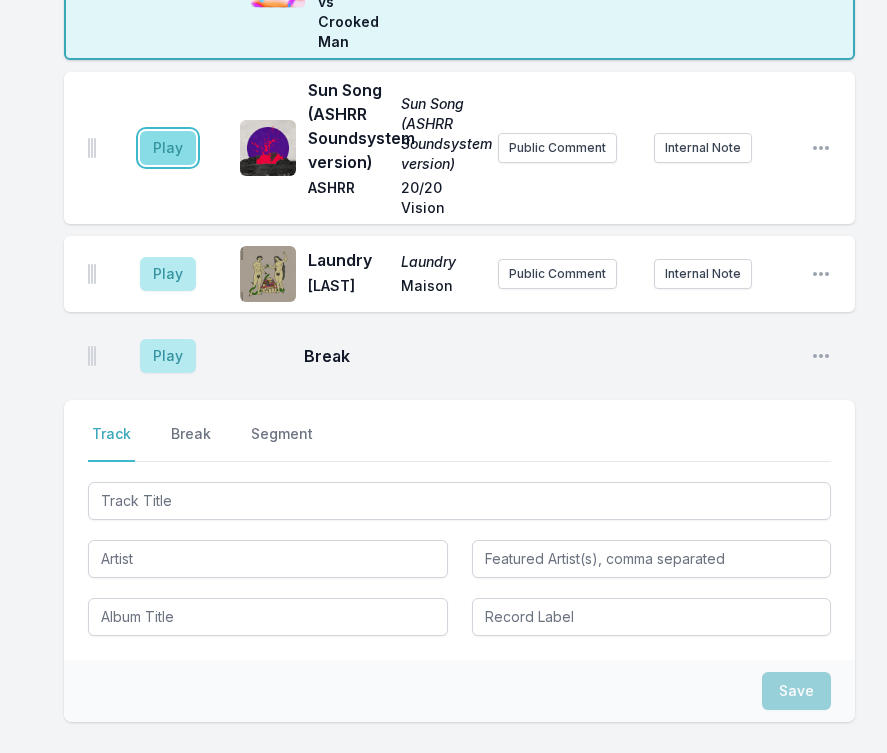 click on "Play" at bounding box center [168, 148] 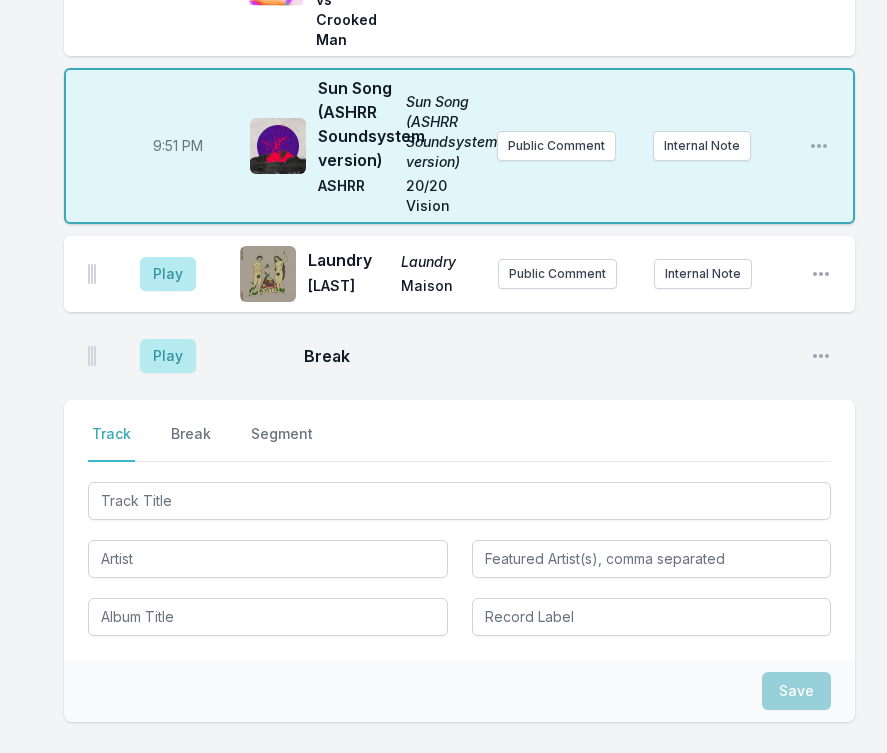 click on "Play Break Open playlist item options" at bounding box center (459, 356) 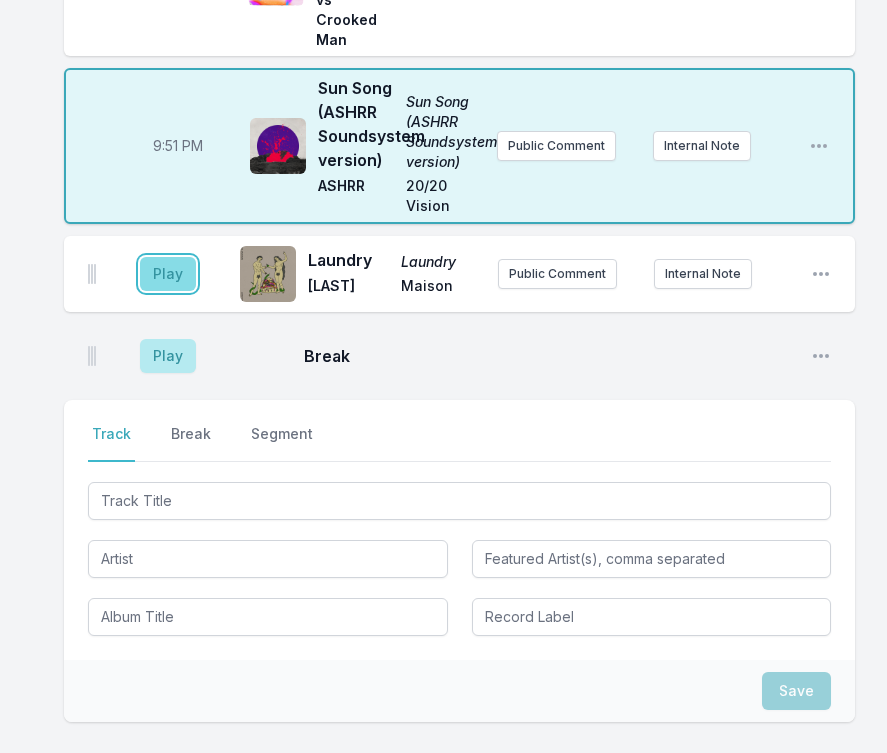 click on "Play" at bounding box center [168, 274] 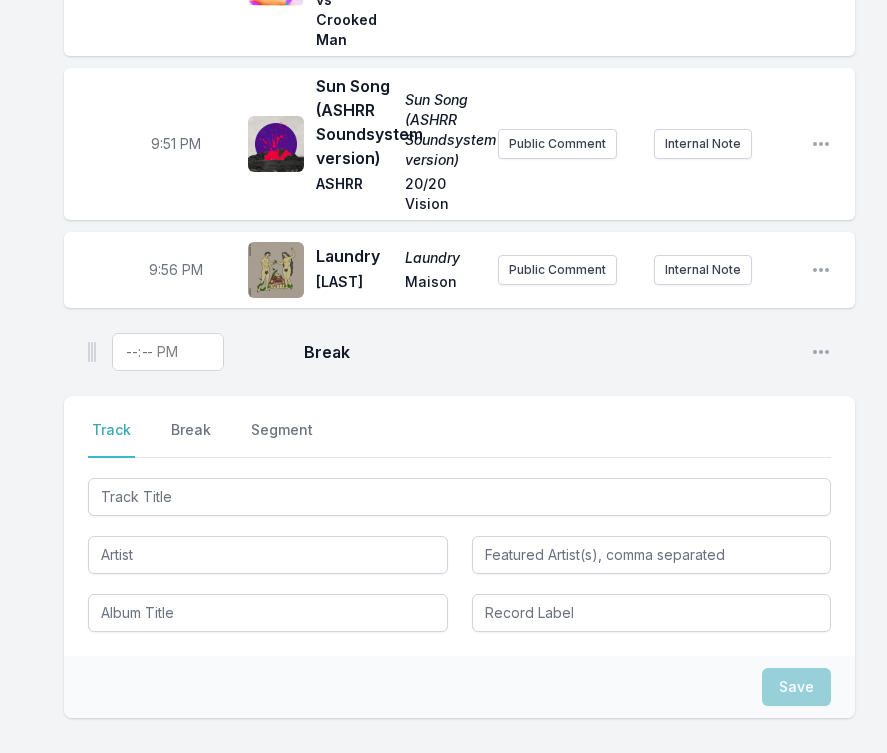 click on "8:00 PM Hold the Money Journey Within Pig&Dan Café del Mar Music Public Comment Internal Note Open playlist item options 8:05 PM We Are Worlds Away We Are Worlds Away Phenomenal Handclap Band Nublu Public Comment Internal Note Open playlist item options 8:08 PM The Mirror 22:22 Polo & Pan Hamburger / Ekler'o'Shock / Virgin Public Comment Internal Note Open playlist item options 8:12 PM End of Summer End of Summer Tame Impala Columbia Public Comment Internal Note Open playlist item options 8:14 PM Heartbeats (Logic1000 remix) Heartbeats (Logic1000 remix) Jose Gonzalez Mute Public Comment Internal Note Open playlist item options 8:17 PM HOOYOO HOOYOO Farhot Kabul Fire Public Comment Internal Note Open playlist item options 8:20 PM Break Open playlist item options 8:21 PM Run Free All Systems Are Lying / Run Free Soulwax DEEWEE / Because Public Comment Internal Note Open playlist item options 8:25 PM OPEN UP THAT DOOR OPEN UP THAT DOOR Weval & KILIMANJARO promo Public Comment Internal Note 8:28 PM N8NOFACE FREE" at bounding box center [443, -1615] 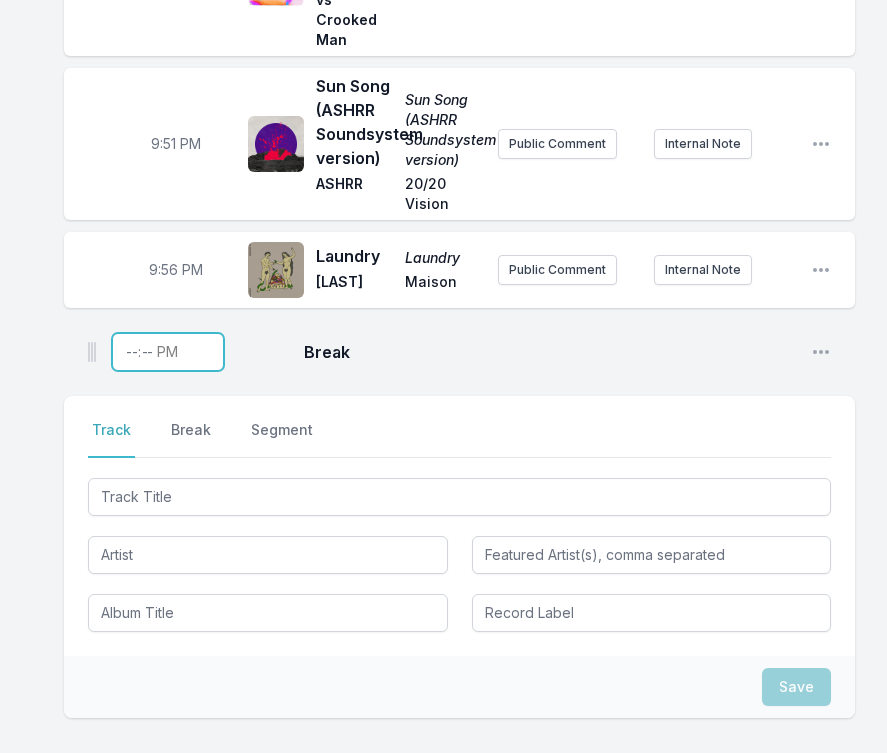 click at bounding box center [168, 352] 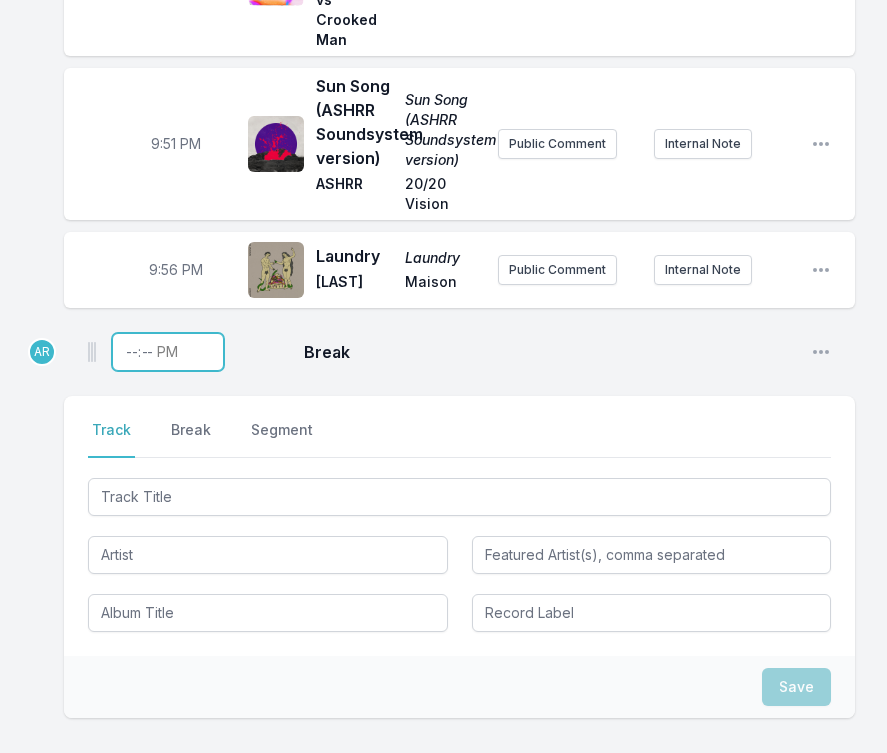 type on "21:59" 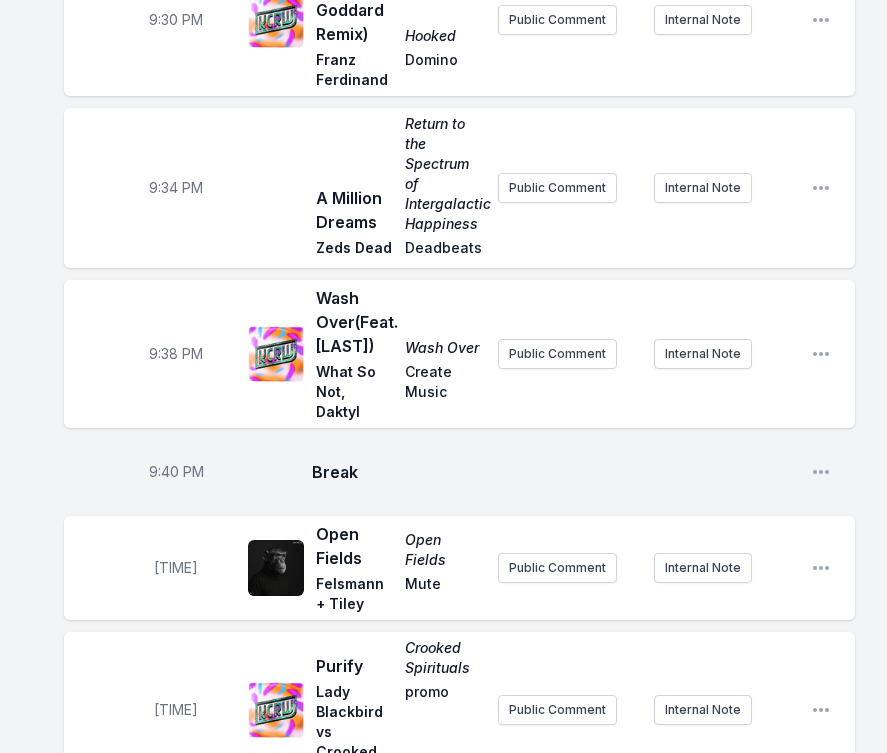 scroll, scrollTop: 3593, scrollLeft: 0, axis: vertical 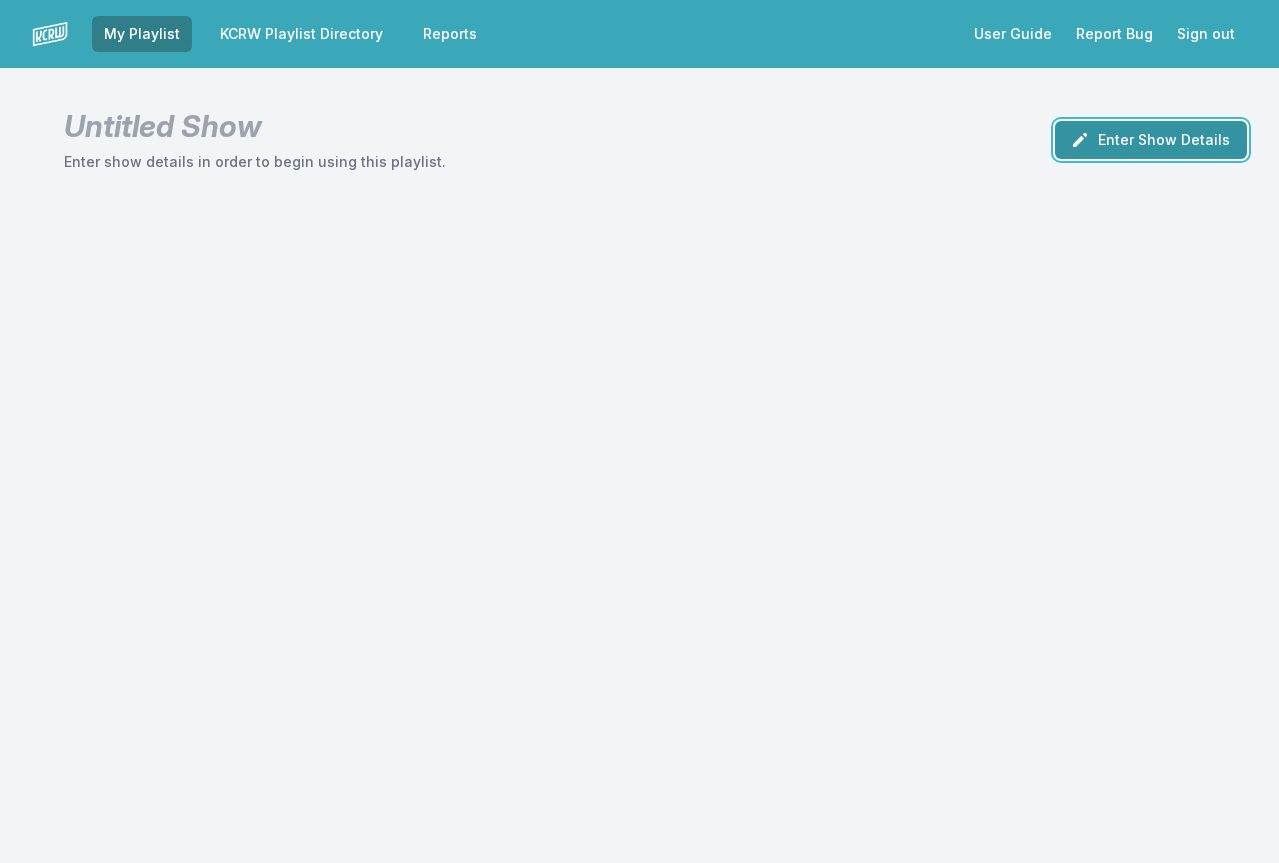 click on "Enter Show Details" at bounding box center [1151, 140] 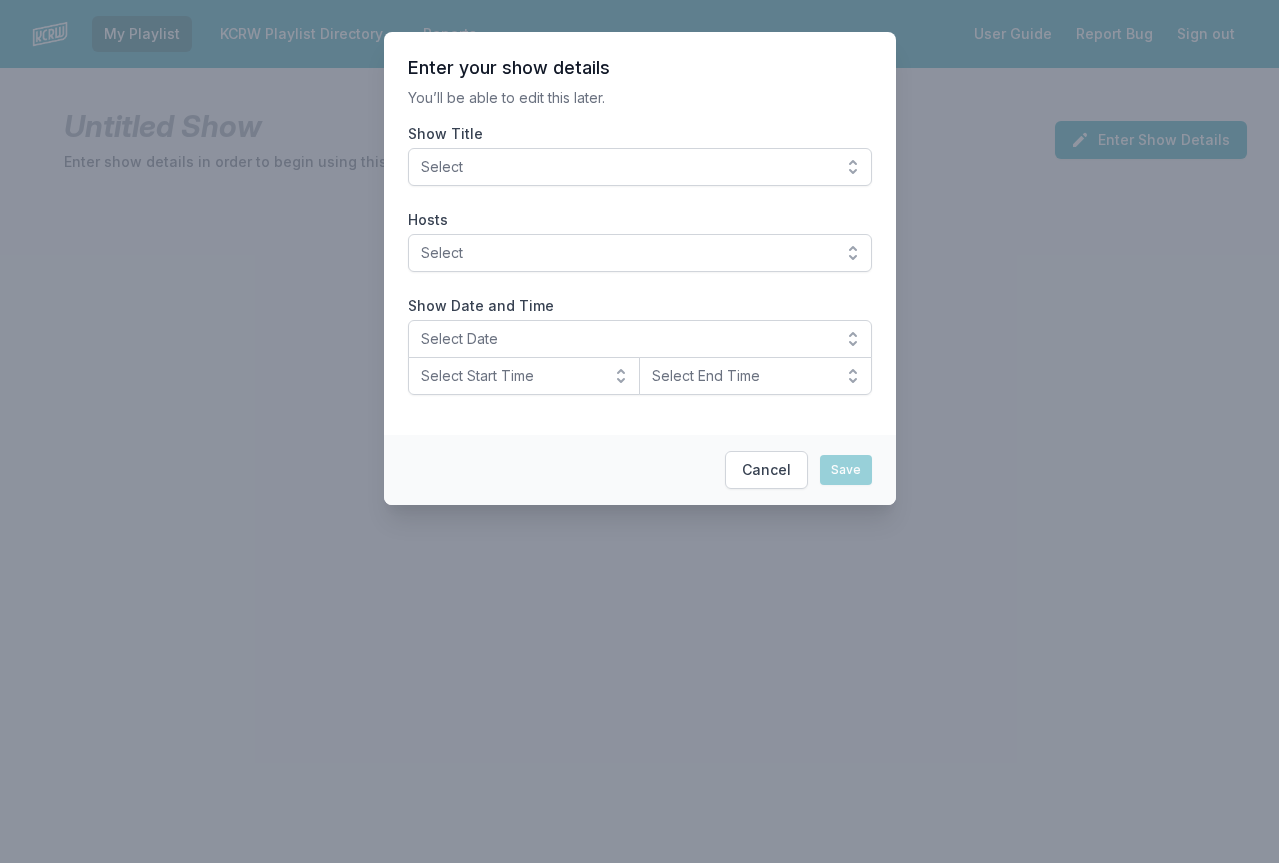 click on "Select" at bounding box center [640, 167] 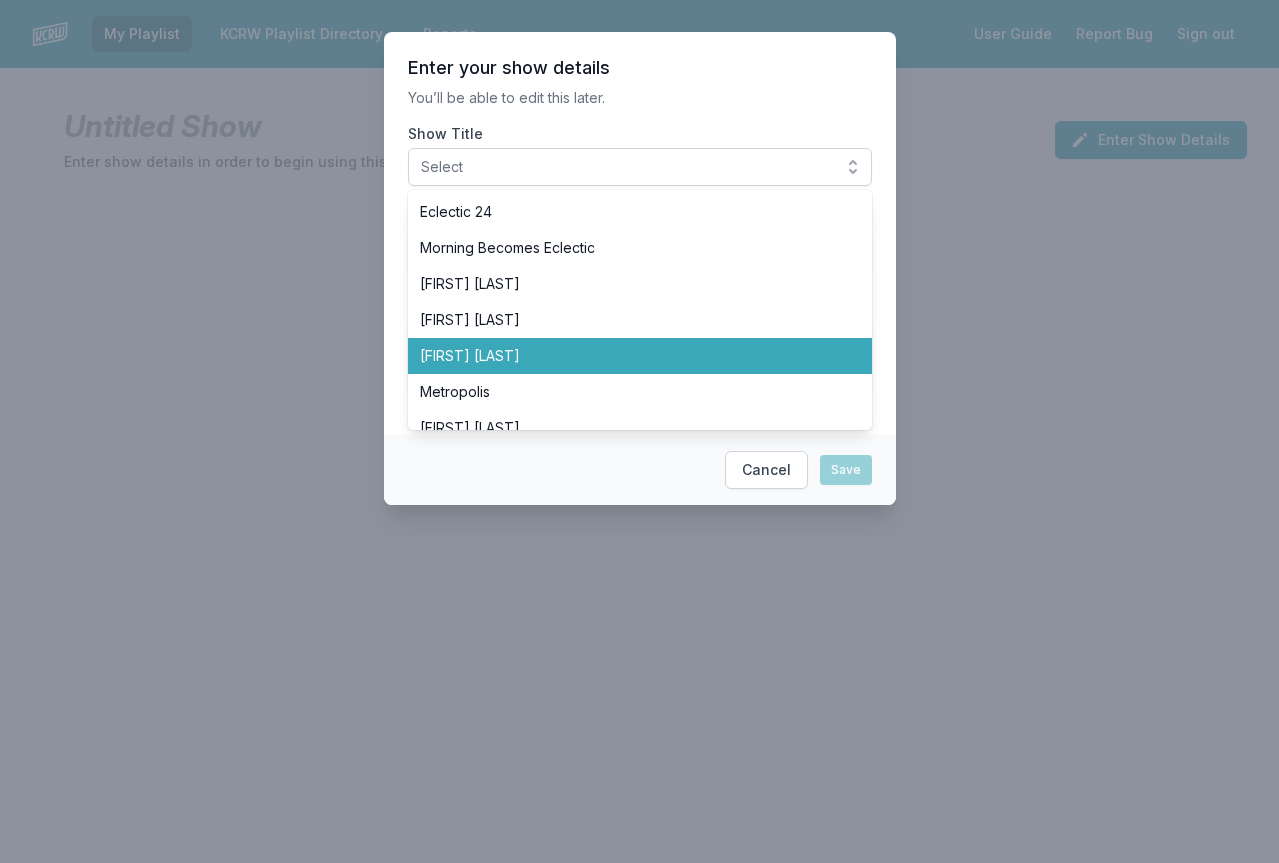 click on "[FIRST] [LAST]" at bounding box center [628, 356] 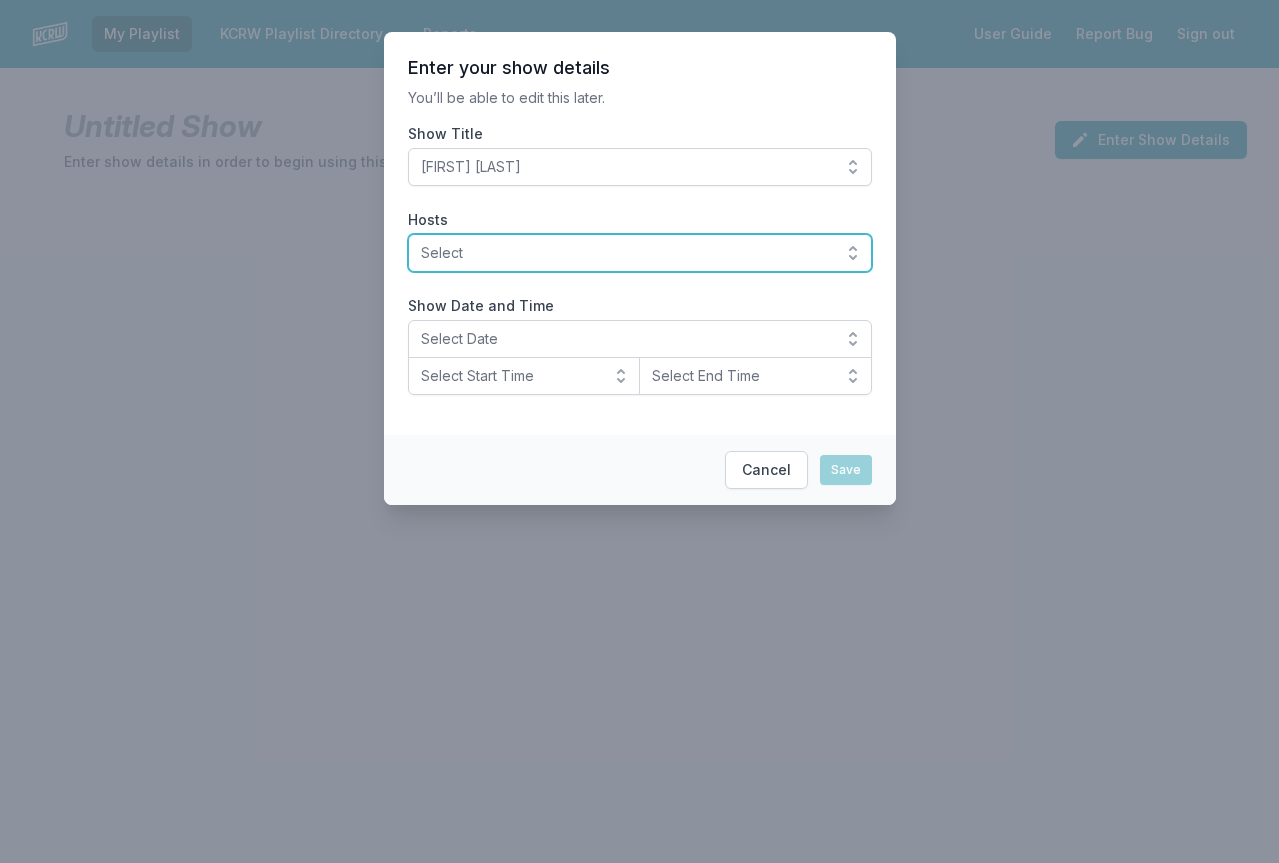 click on "Select" at bounding box center [640, 253] 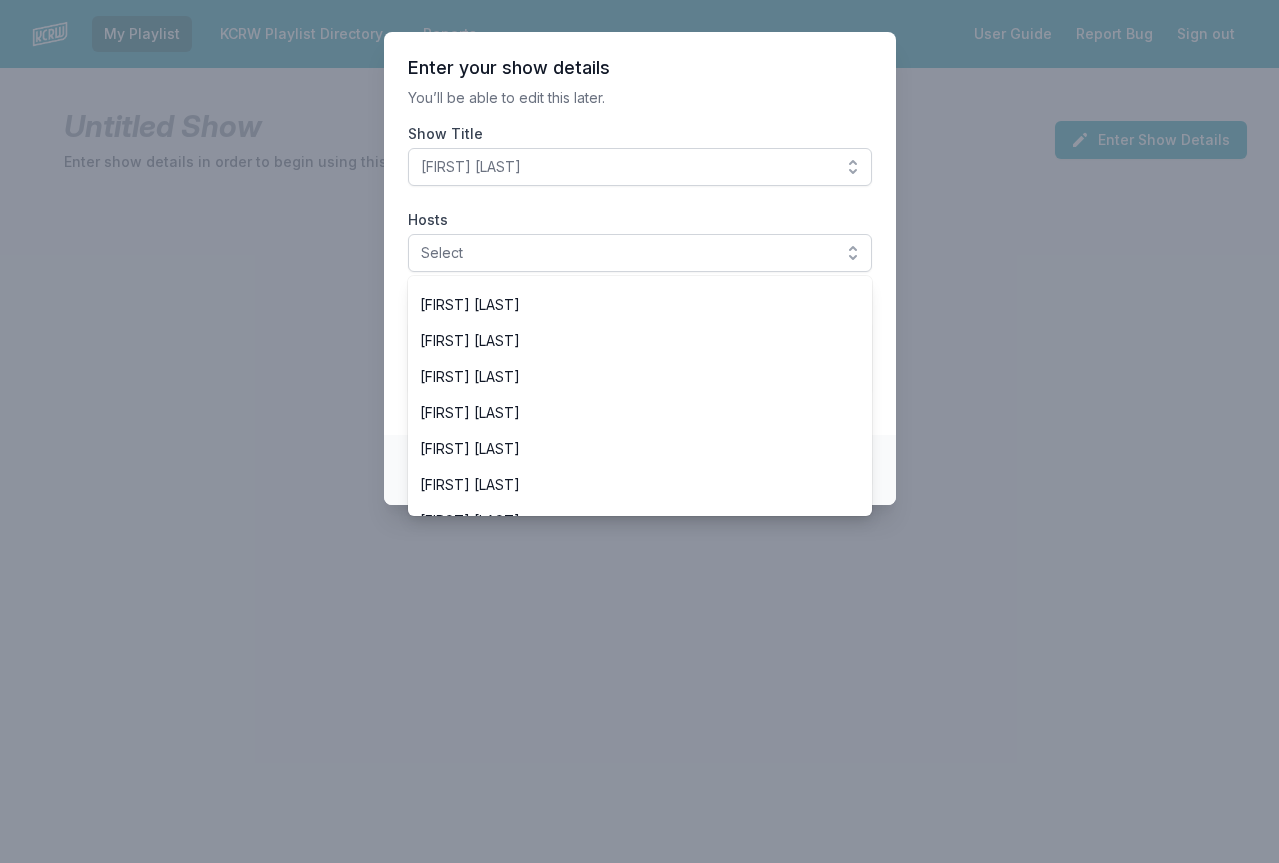 scroll, scrollTop: 164, scrollLeft: 0, axis: vertical 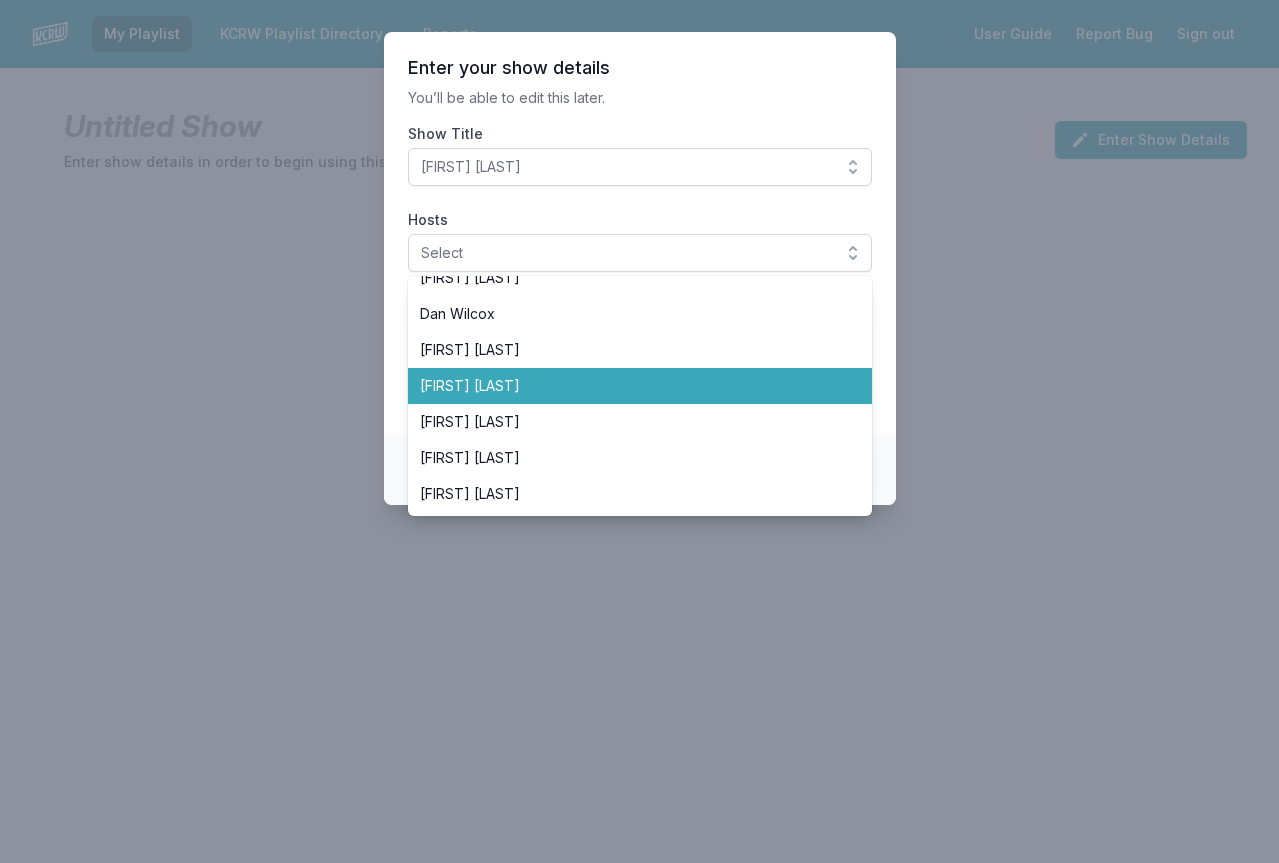 click on "[FIRST] [LAST]" at bounding box center [628, 386] 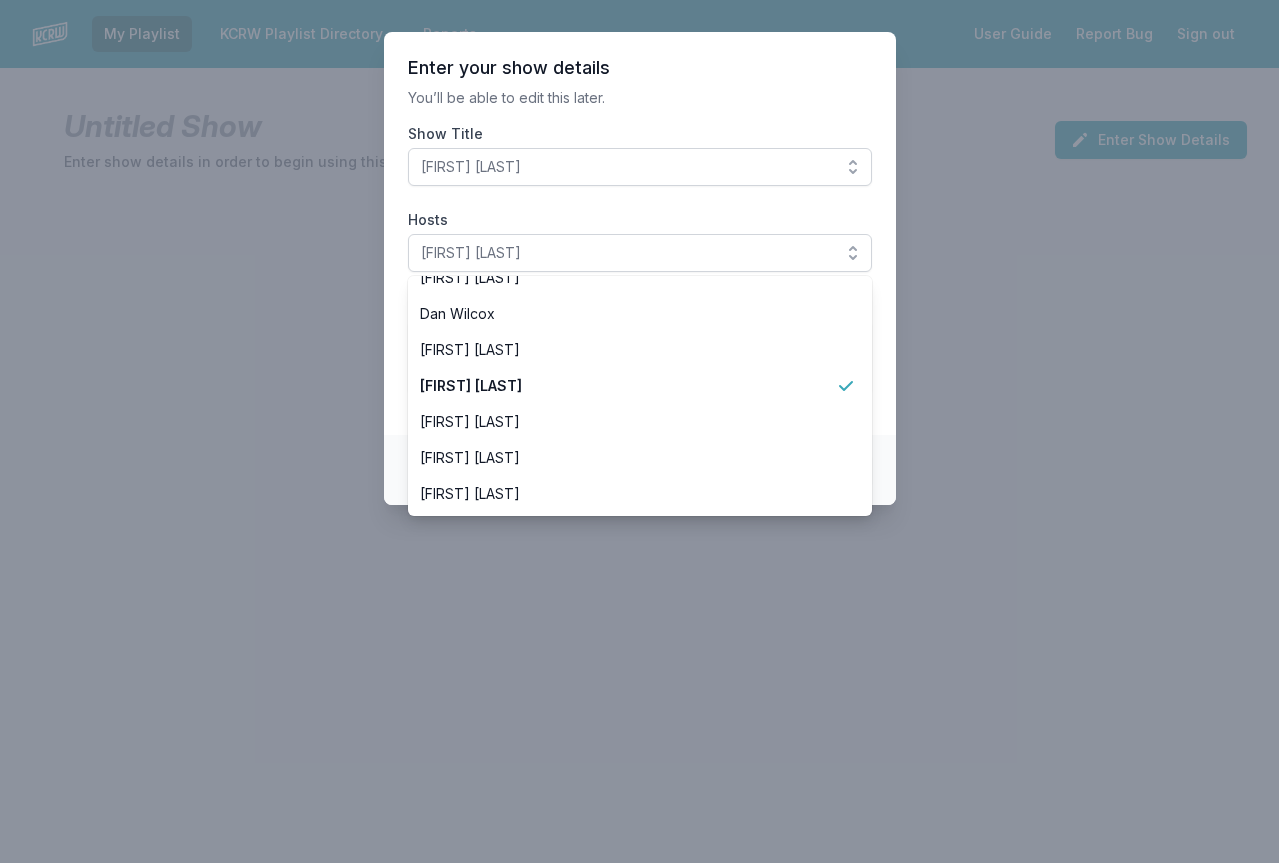 click on "Enter your show details You’ll be able to edit this later. Show Title Henry Rollins Hosts Henry Rollins Aaron Byrd Andrew Khedoori Anne Litt Anthony Valadez Chris Douridas Dan Wilcox Deirdre O’Donoghue Henry Rollins Jason Bentley Jason Kramer Jeremy Sole John Moses José Galván LeRoy Downs Novena Carmel Raul Campos Scott Dallavo Travis Holcombe Valida Tyler Boudreaux Francesca Harding Candace Silva Nassir Nassirzadeh Madeleine Brand Ro "Wyldeflower" Contreras Tricia Halloran SiLVA Bob Carlson Pee-wee Herman Matt Guilhem Betto Arcos Junf Moni Saldaña Michael Wilkes Jessica Hopper Solomon Georgio Michael Barnes Evan Kleiman Steve Chiotakis Myke Dodge Weiskopf Alex Cohen Sam Sanders Show Date and Time Select Date Select Start Time Select End Time" at bounding box center (640, 233) 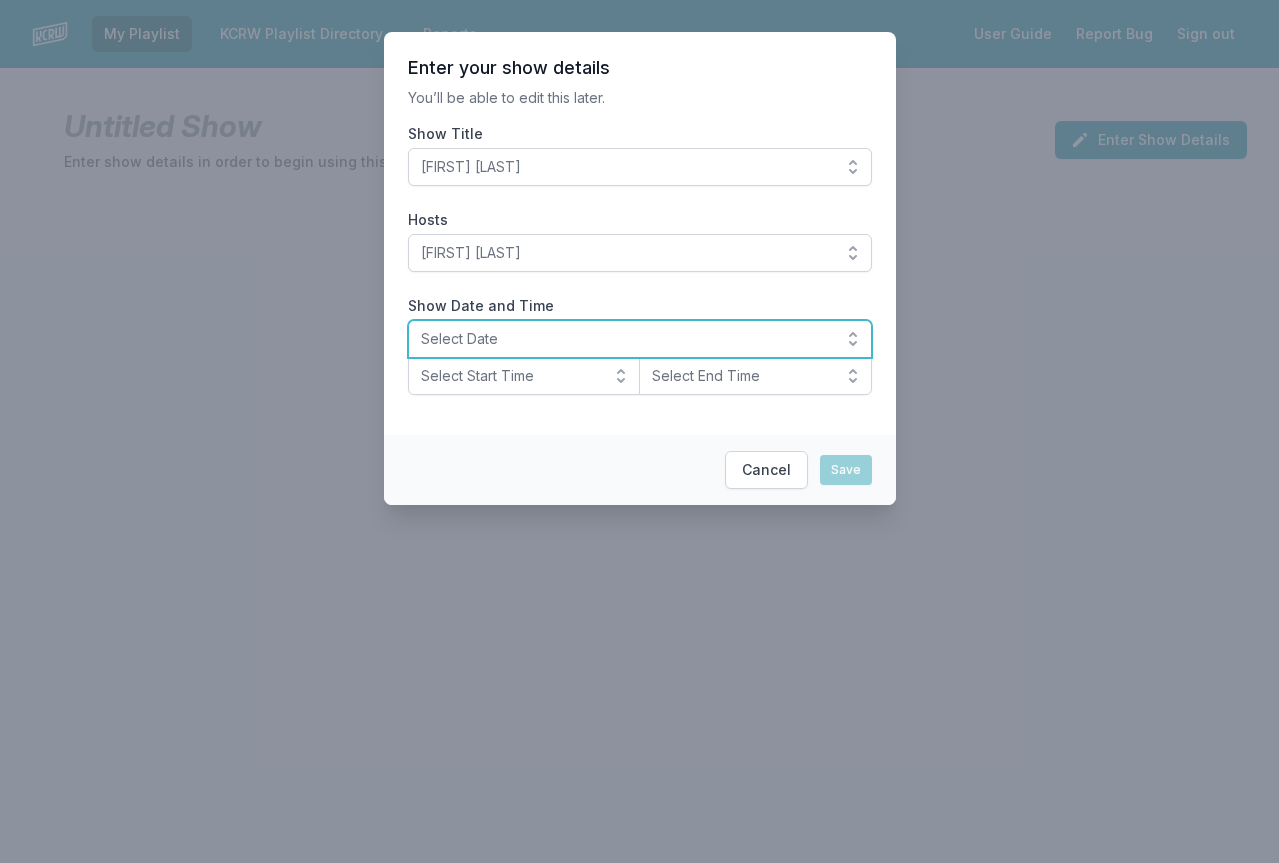 click on "Select Date" at bounding box center [640, 339] 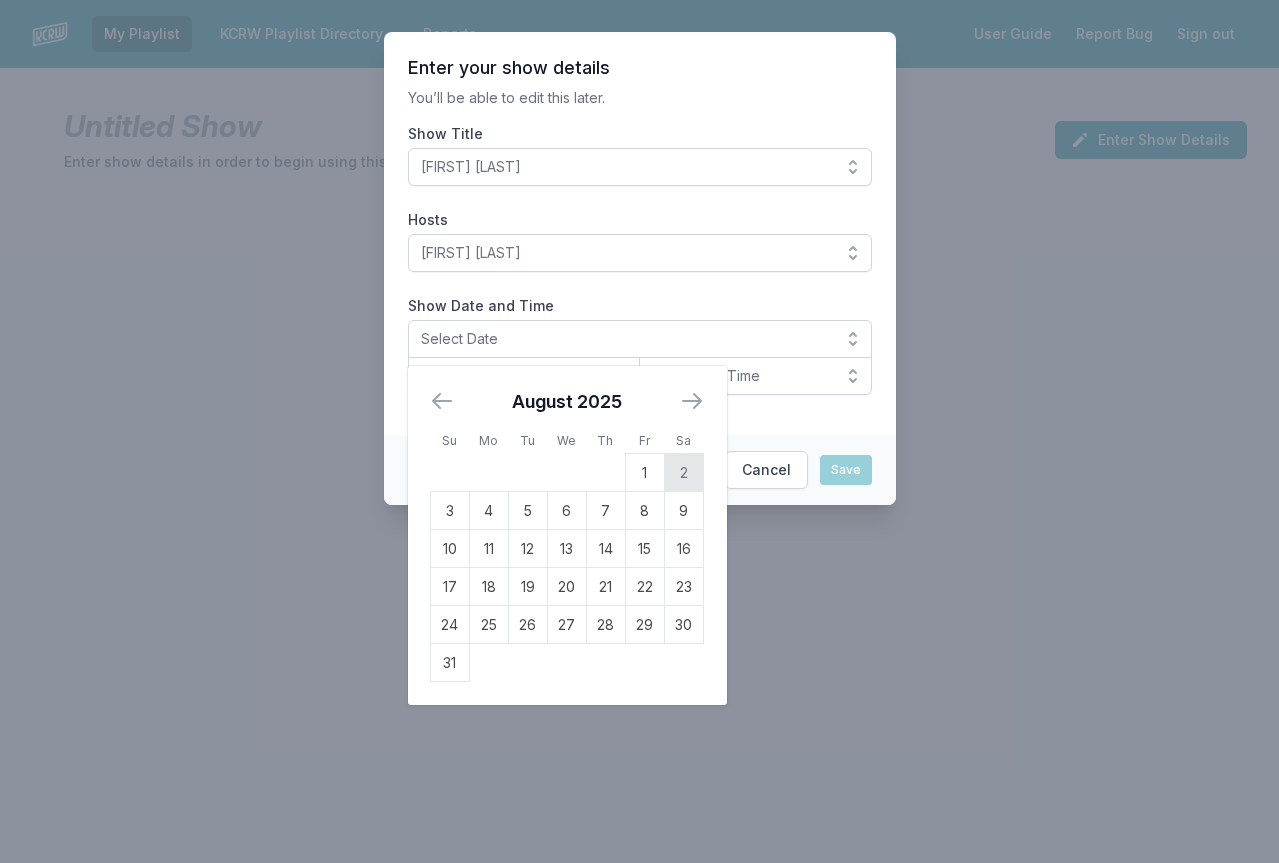 click on "2" at bounding box center (683, 473) 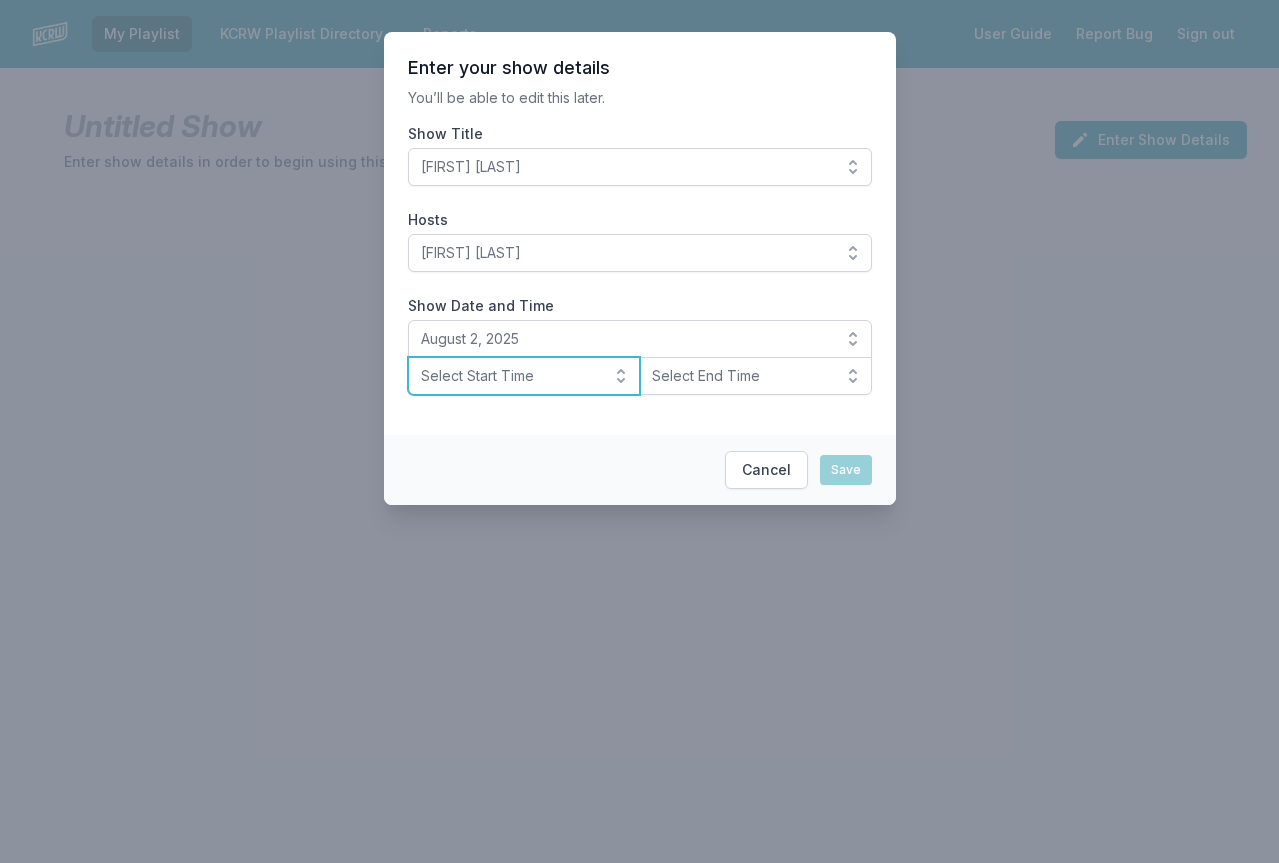 click on "Select Start Time" at bounding box center (524, 376) 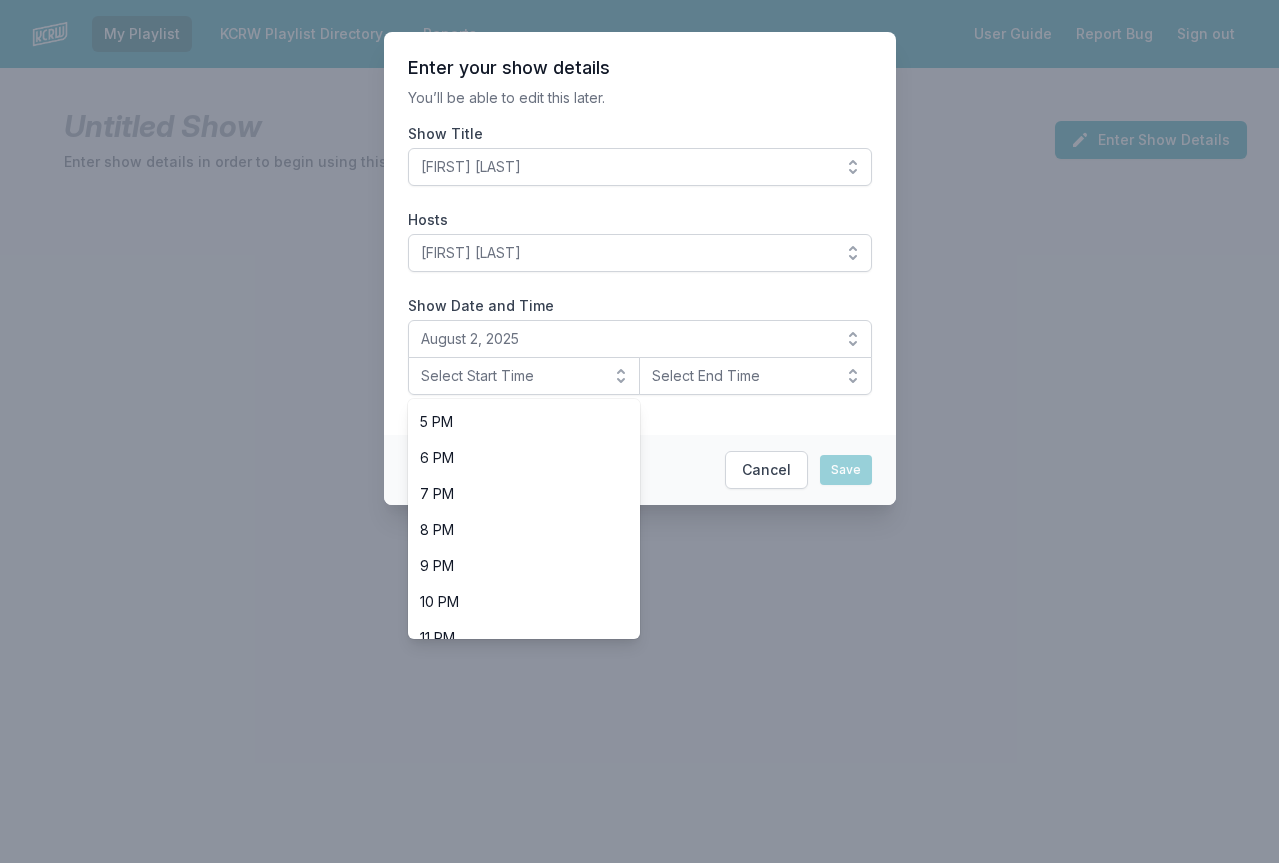 scroll, scrollTop: 632, scrollLeft: 0, axis: vertical 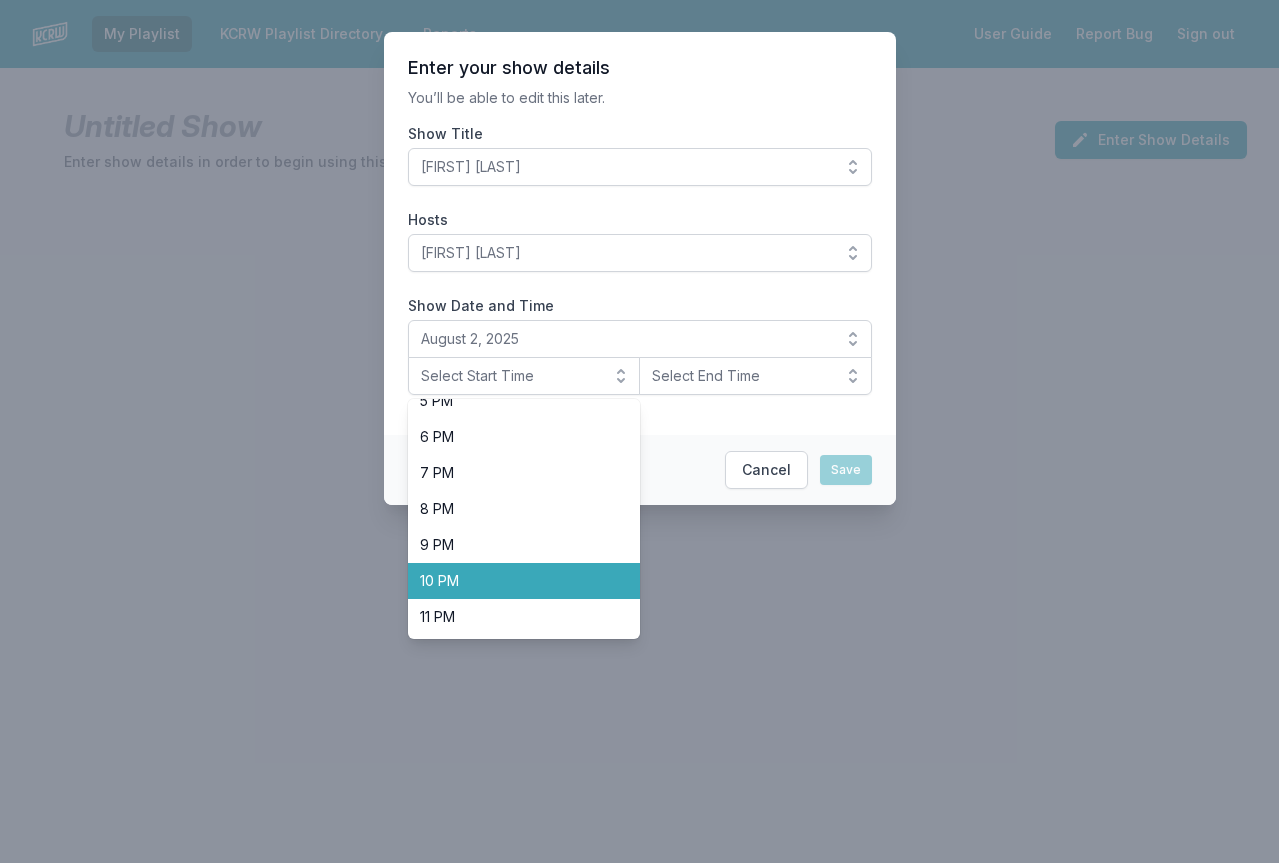 click on "10 PM" at bounding box center (512, 581) 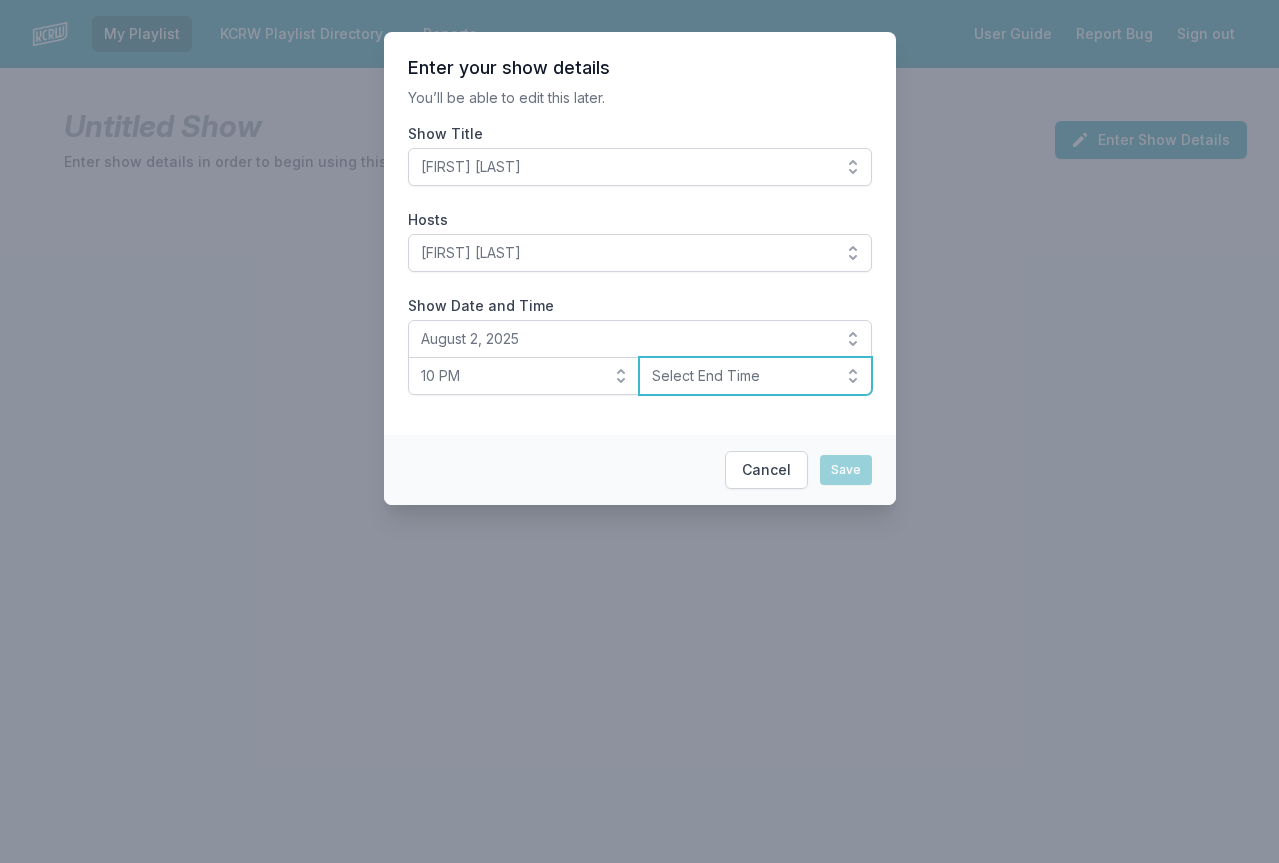 click on "Select End Time" at bounding box center (755, 376) 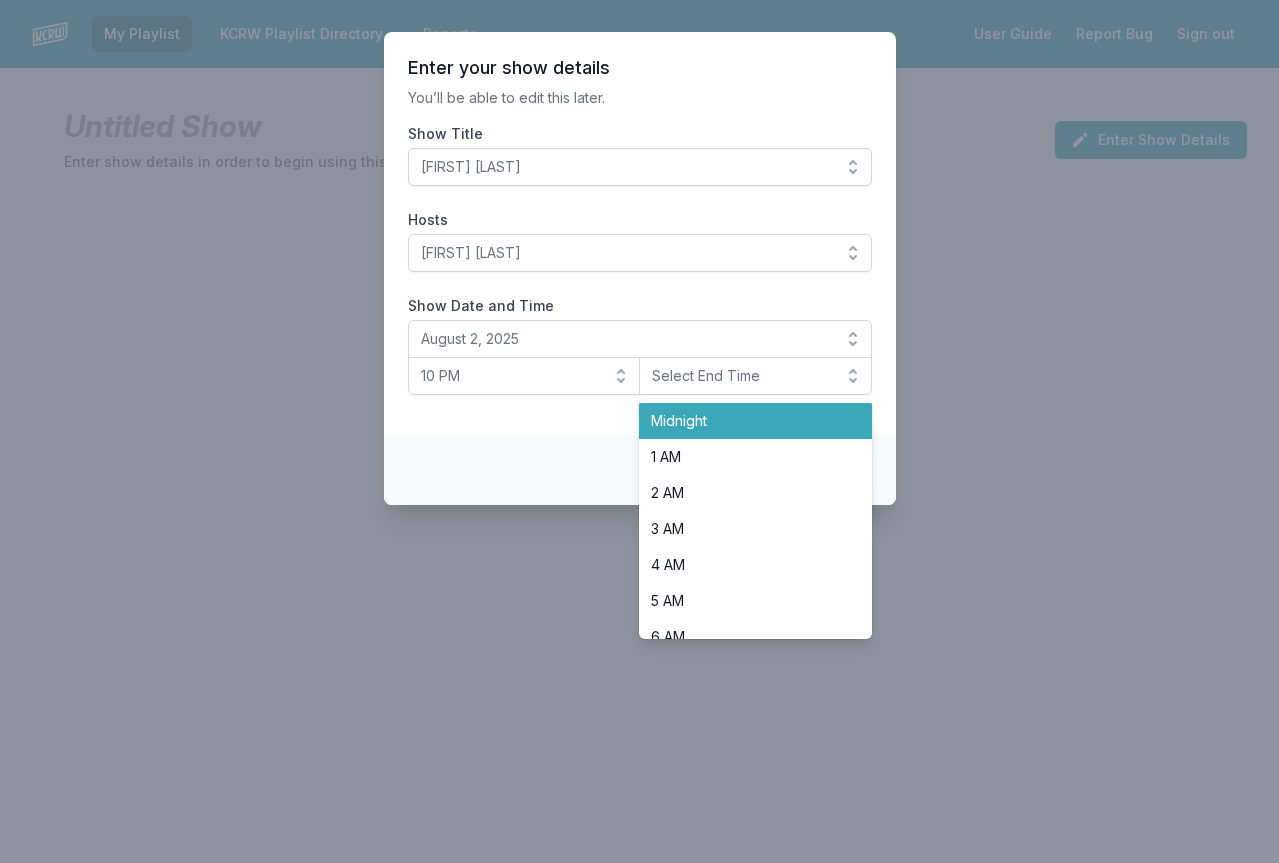 click on "Midnight" at bounding box center [743, 421] 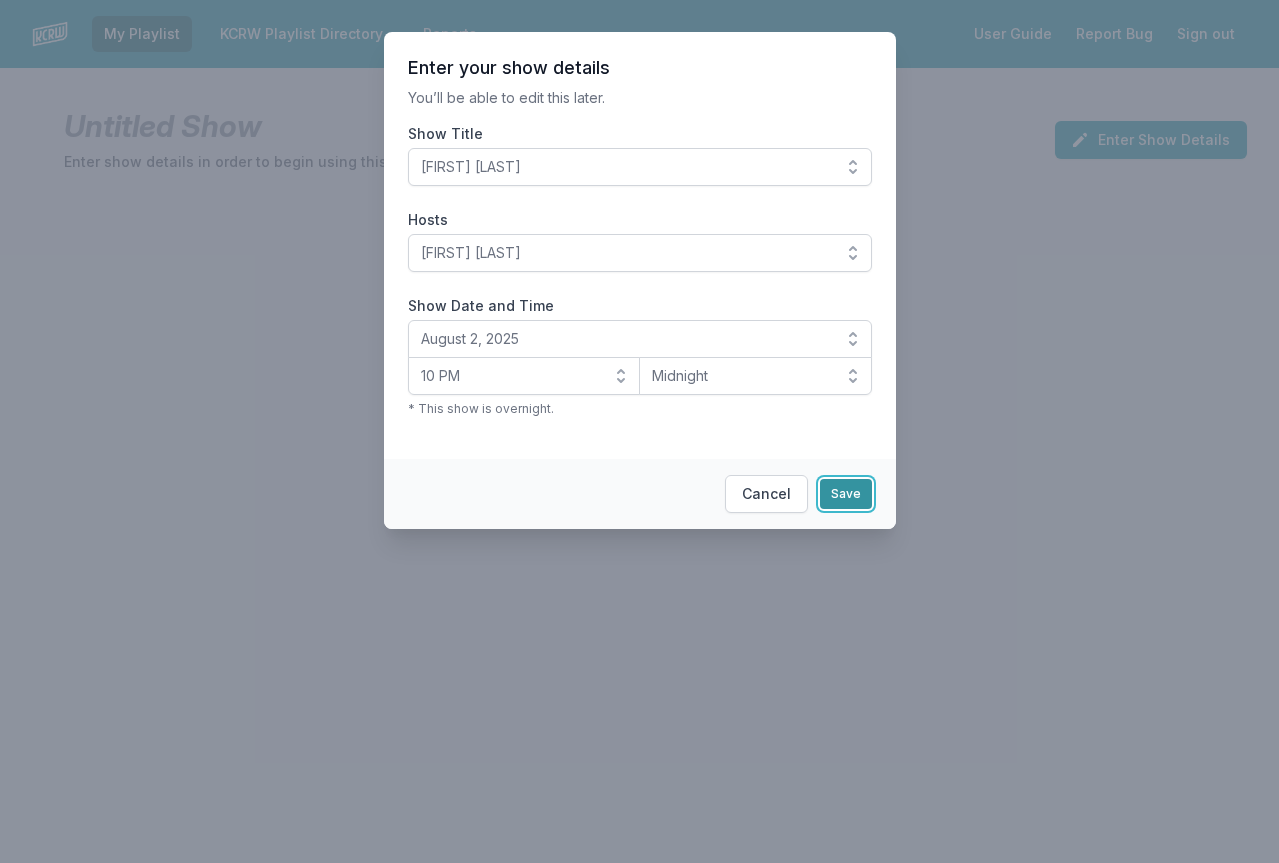 click on "Save" at bounding box center [846, 494] 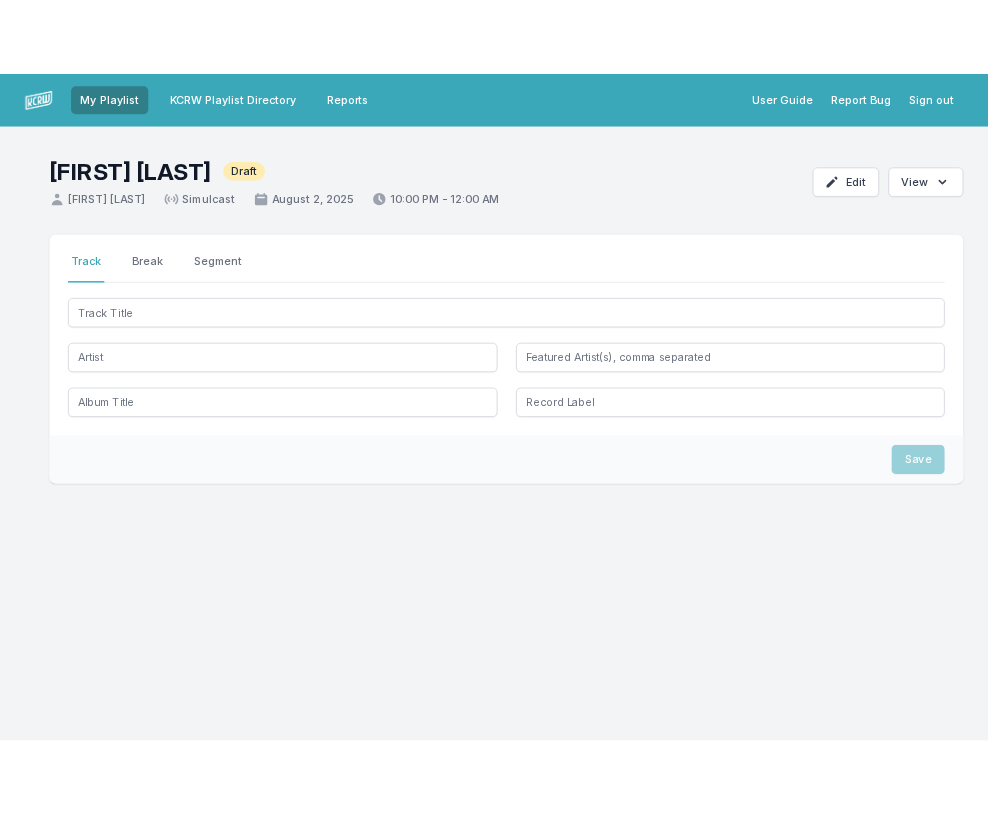 scroll, scrollTop: 0, scrollLeft: 0, axis: both 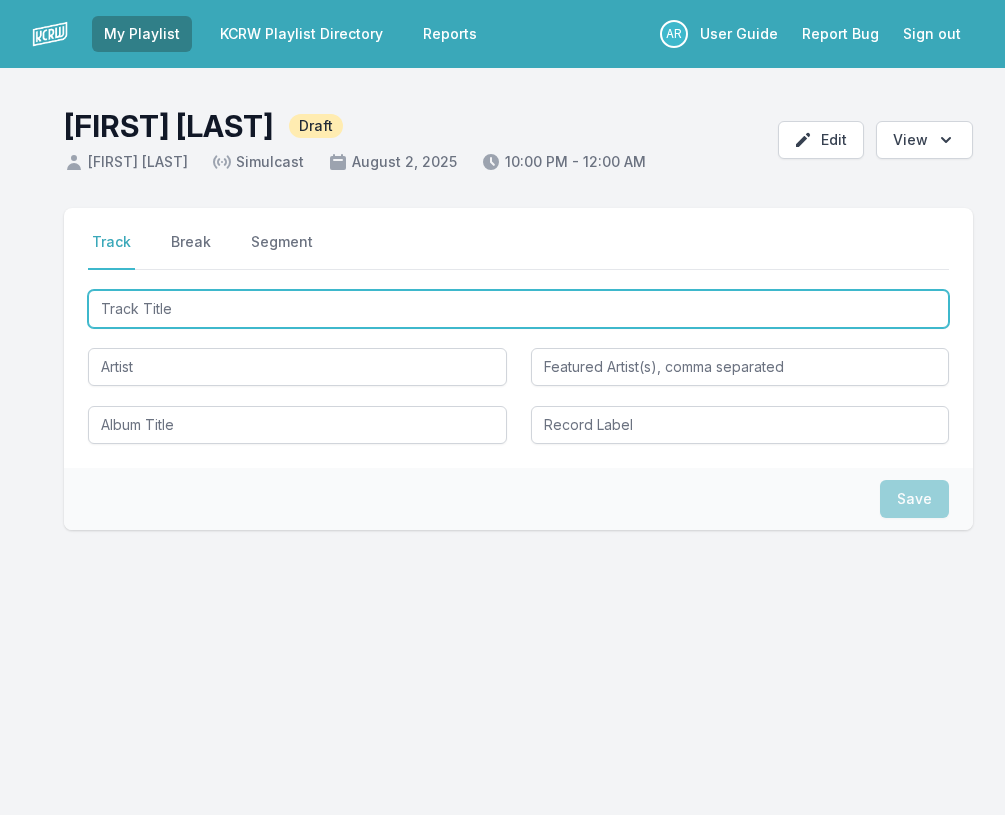 type on "Chorus Of Green Treefrogs" 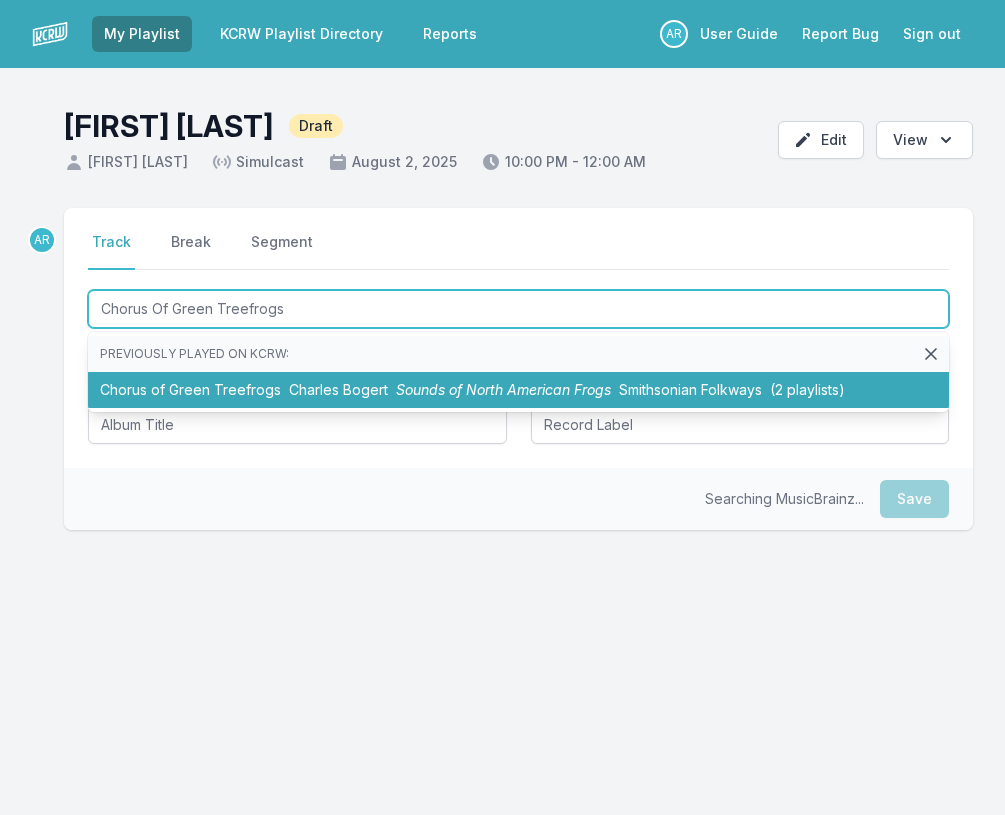 click on "Charles Bogert" at bounding box center [338, 389] 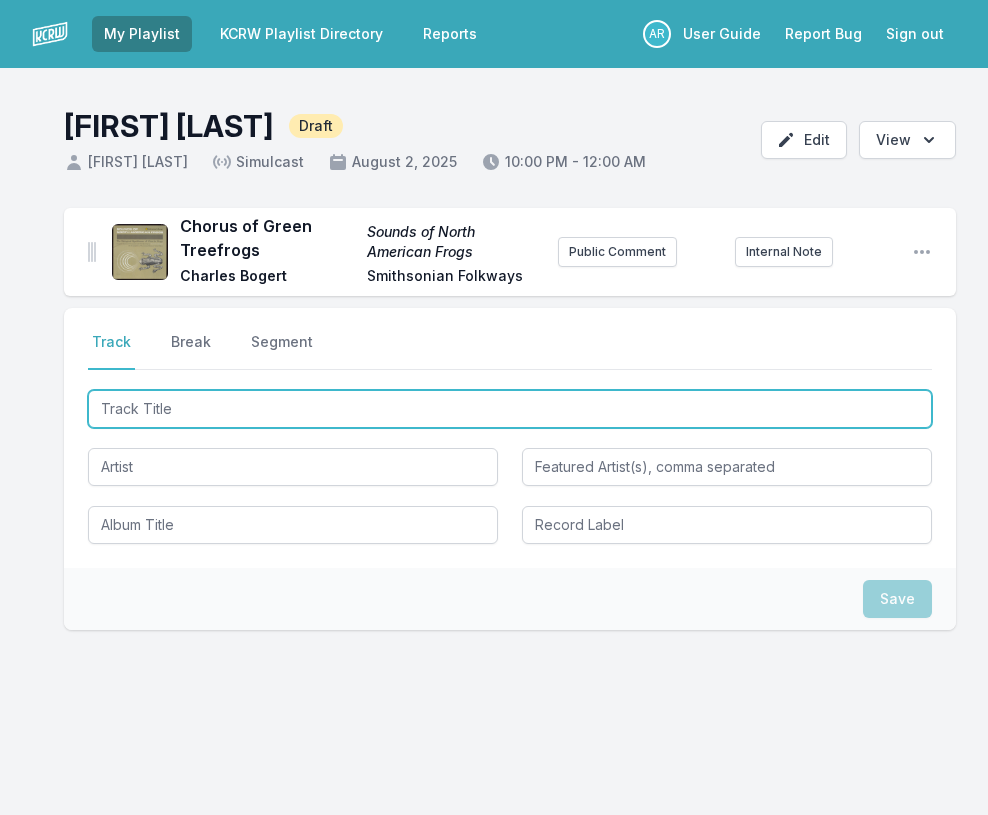 type on "Caught Me Slippin'" 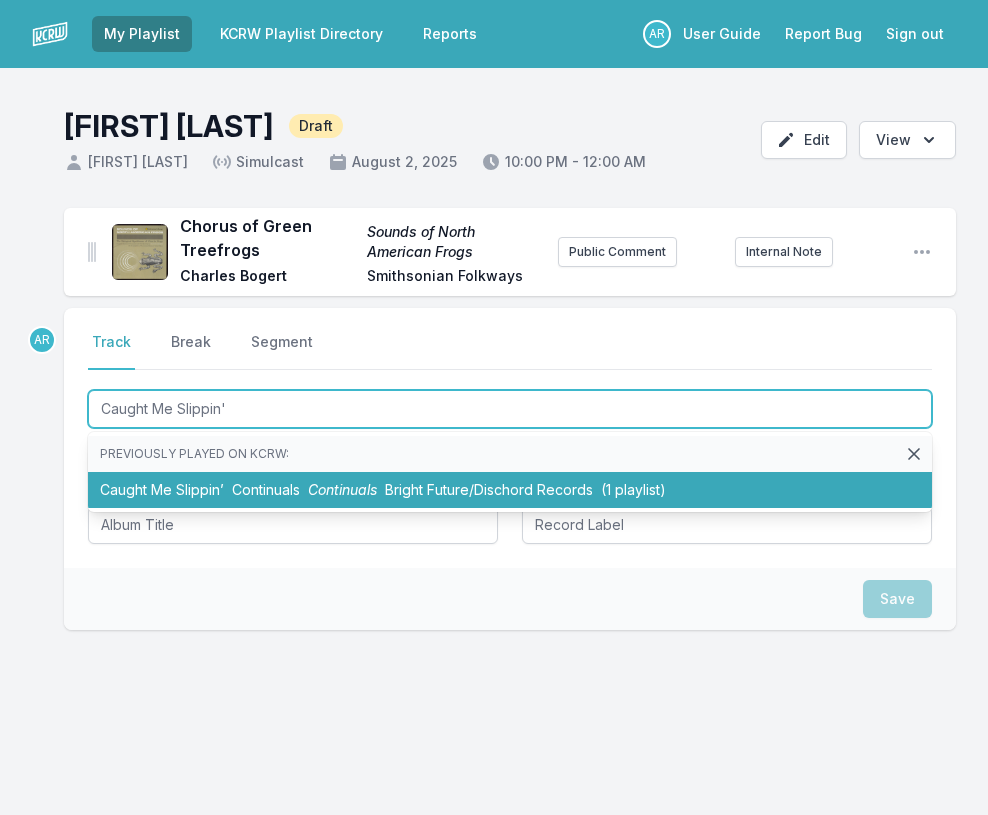 click on "Continuals" at bounding box center [342, 489] 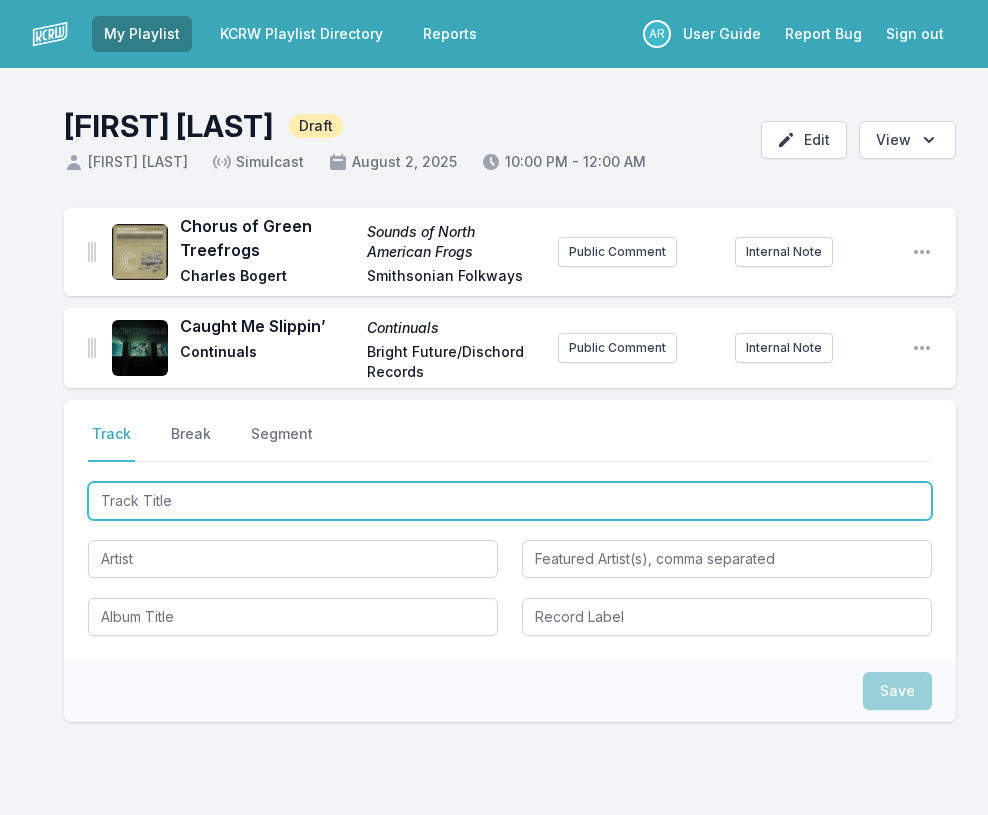 type on "Distinct Complicity" 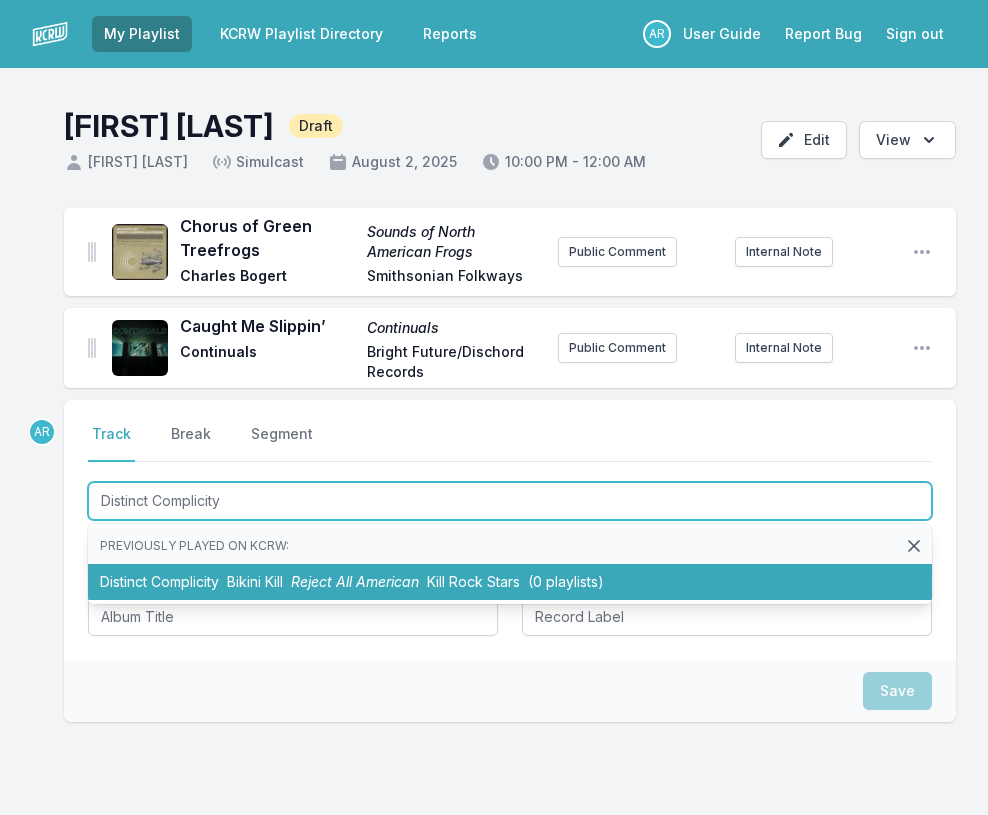 click on "Reject All American" at bounding box center (355, 581) 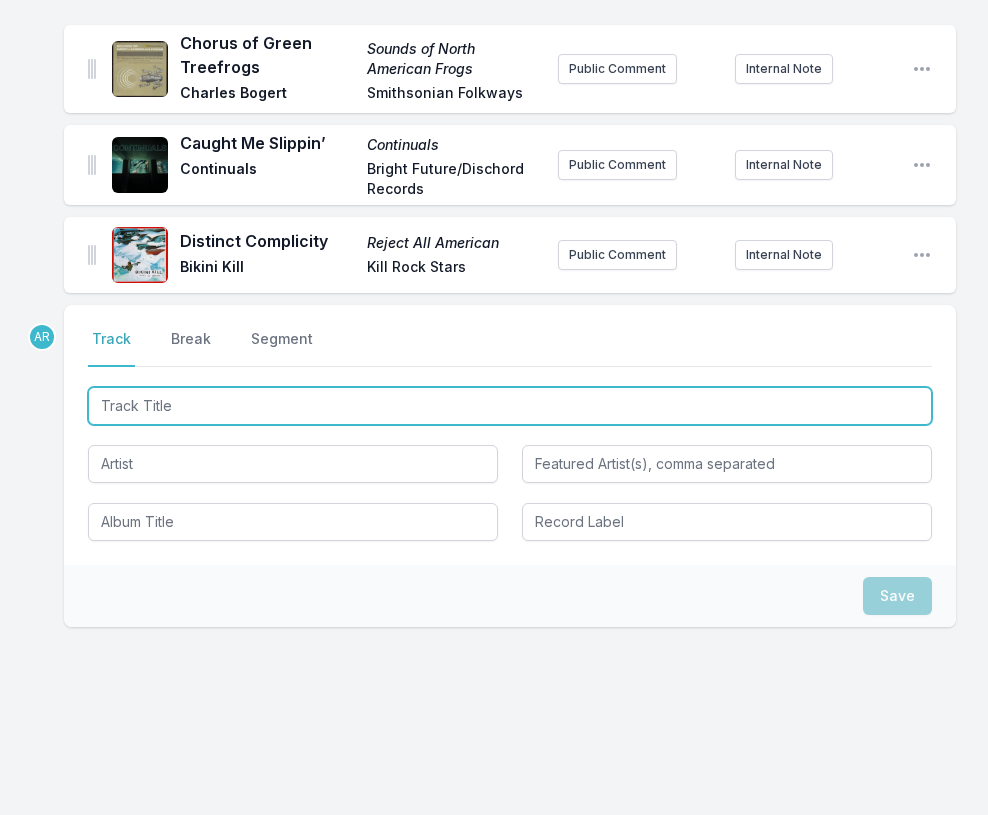 scroll, scrollTop: 187, scrollLeft: 0, axis: vertical 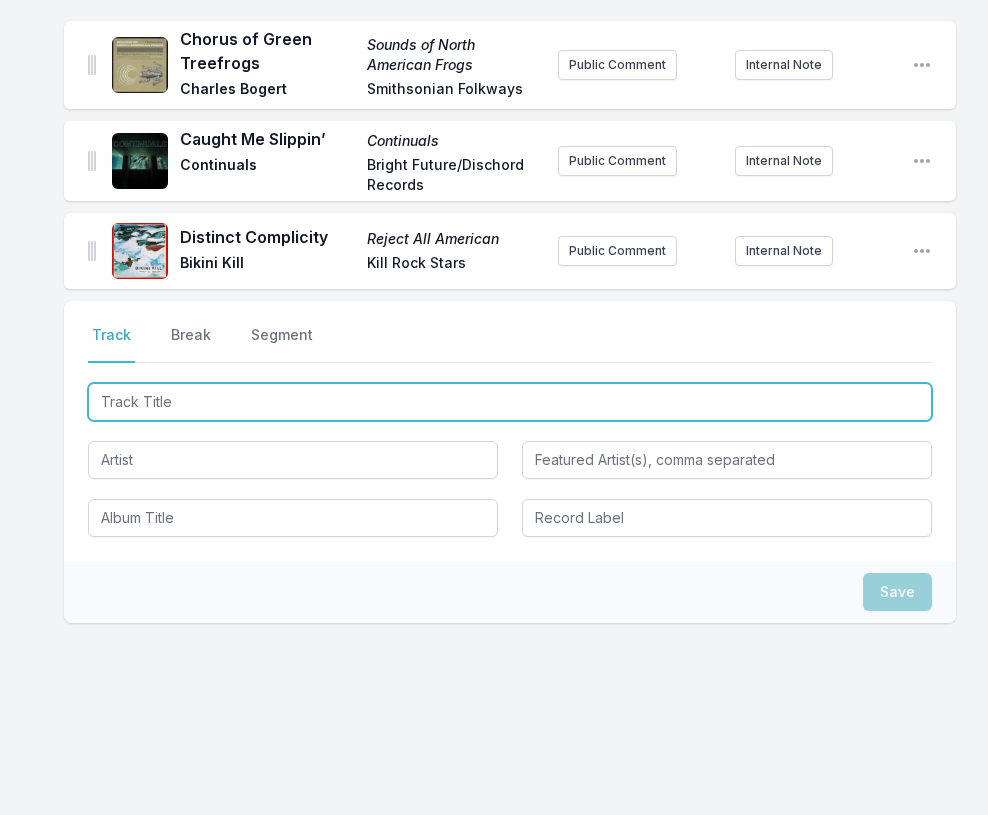 type on "Frontrunner" 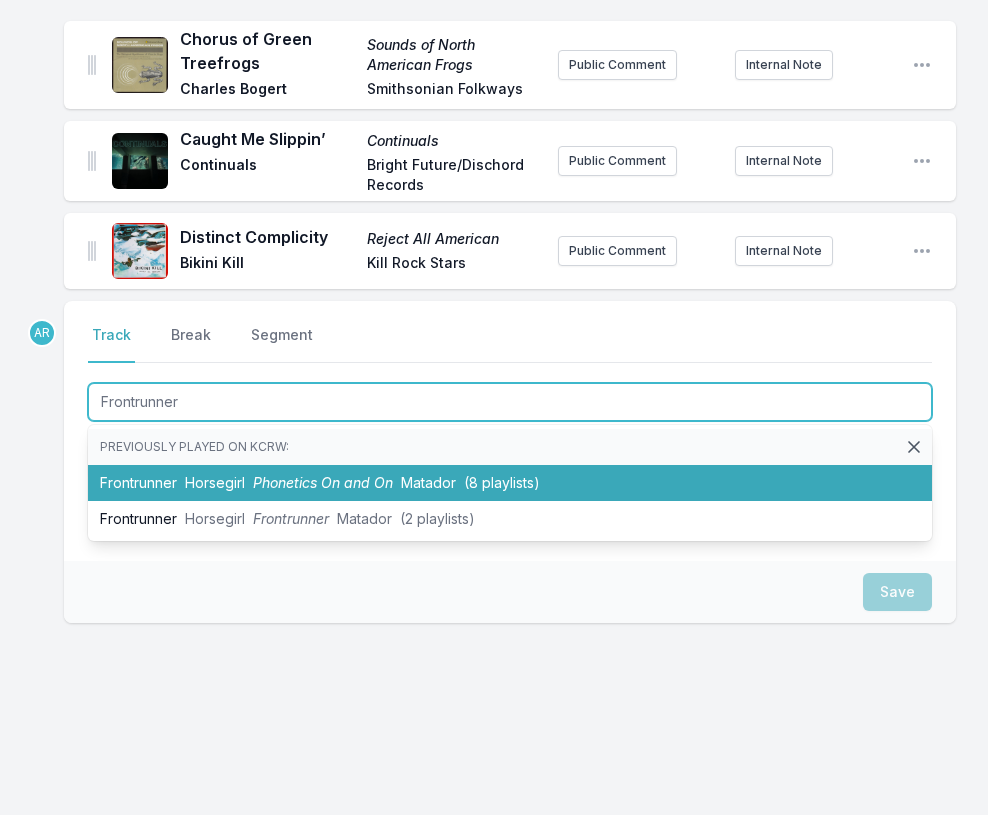 click on "Phonetics On and On" at bounding box center [323, 482] 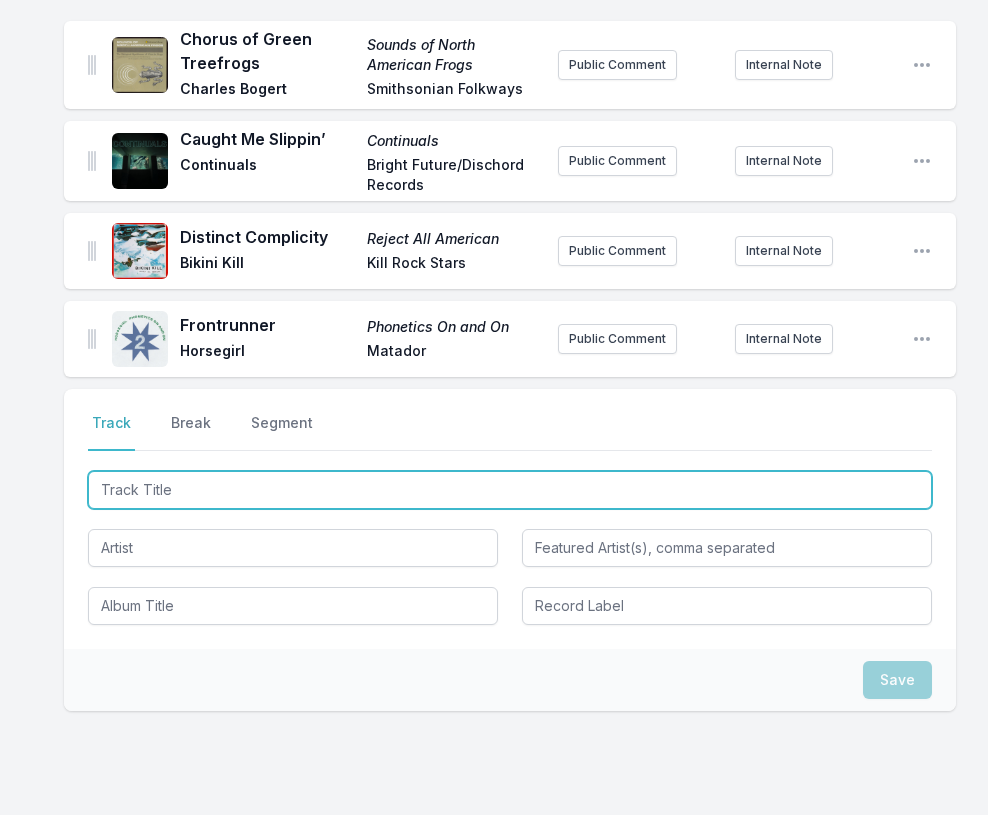 type on "Sky Burial" 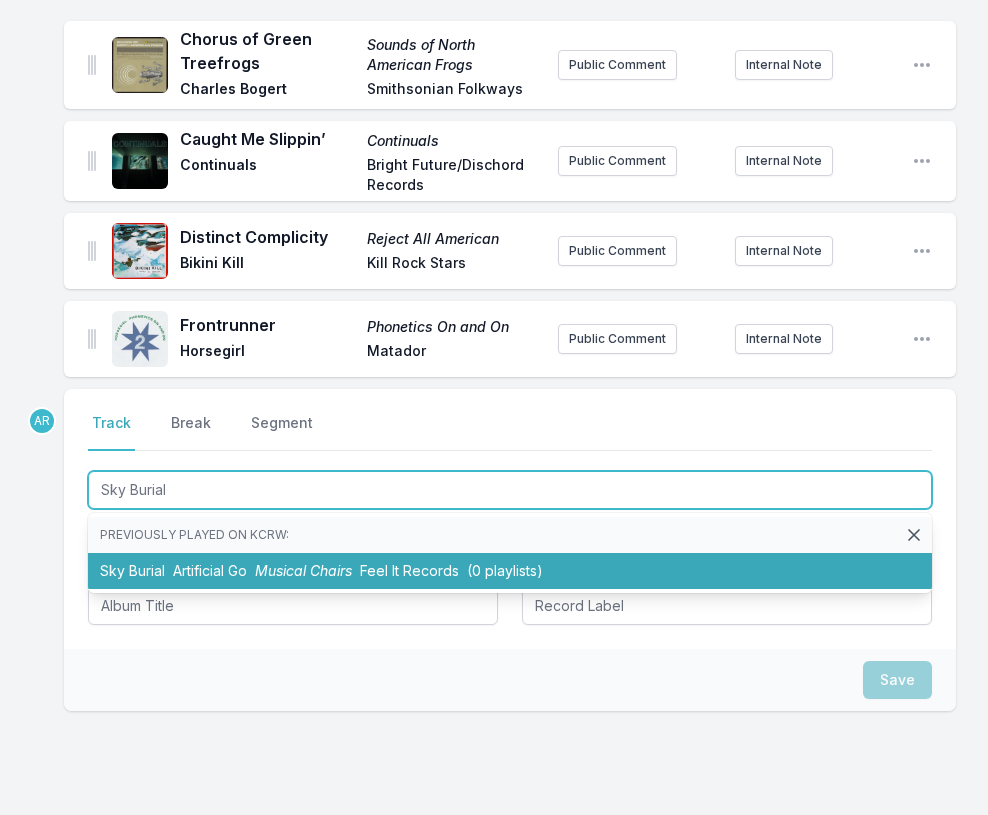click on "Musical Chairs" at bounding box center [303, 570] 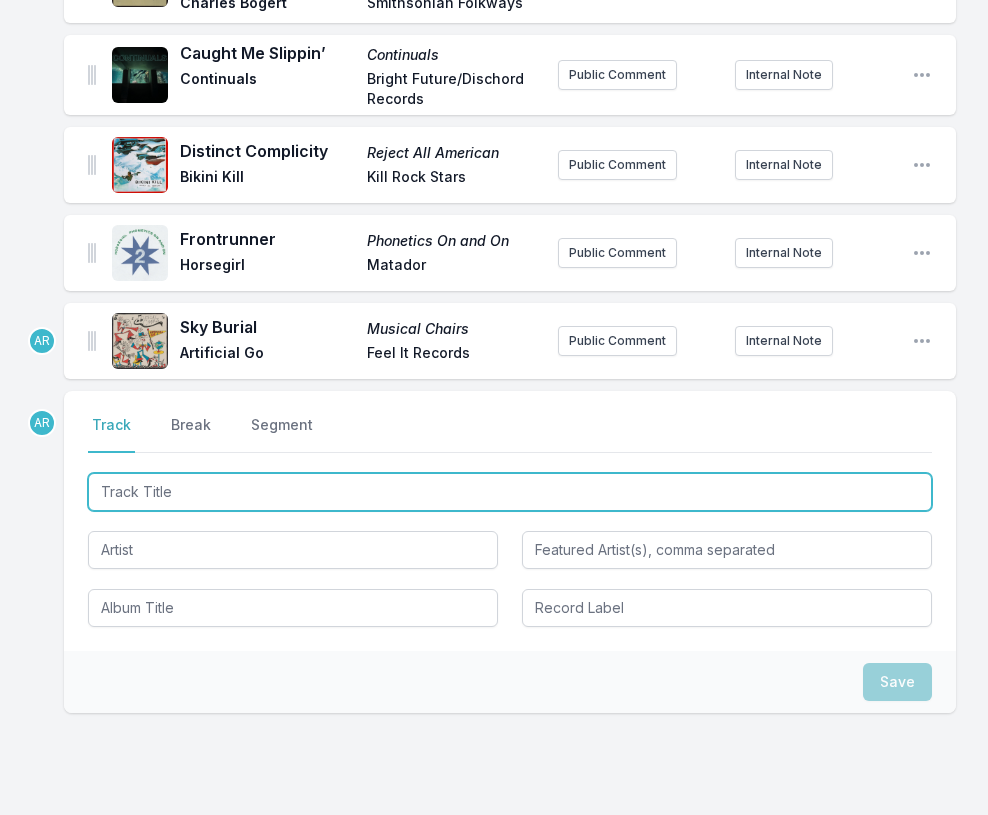 scroll, scrollTop: 363, scrollLeft: 0, axis: vertical 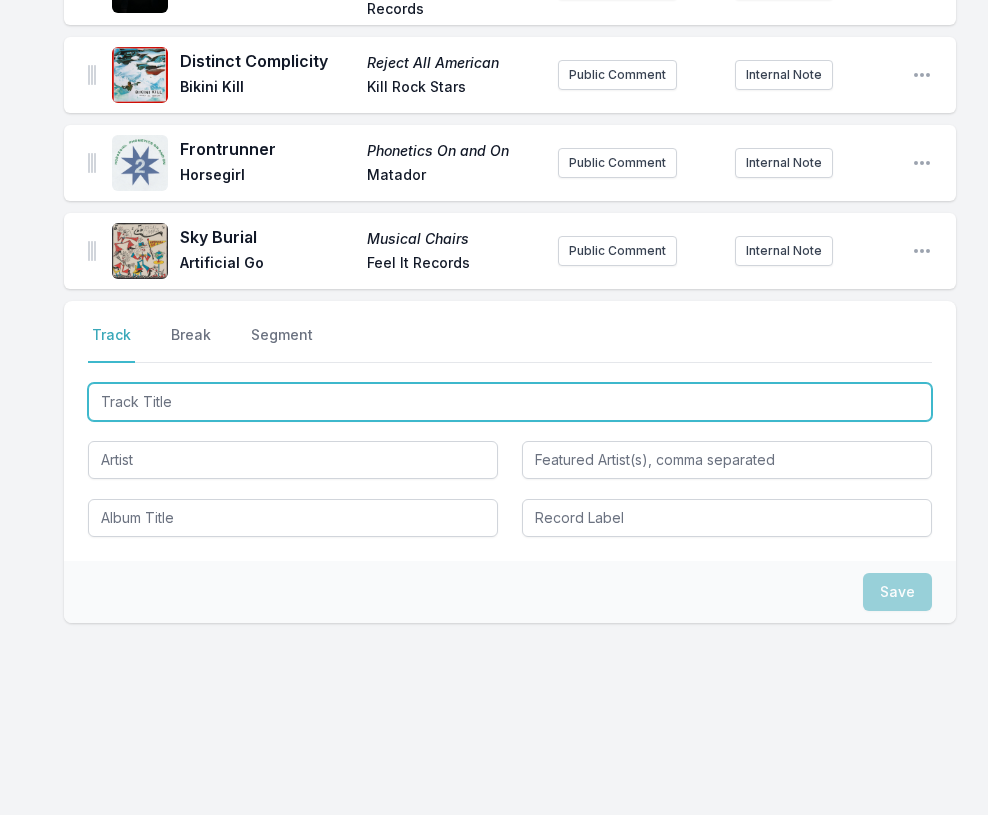 type on "Lunchbox" 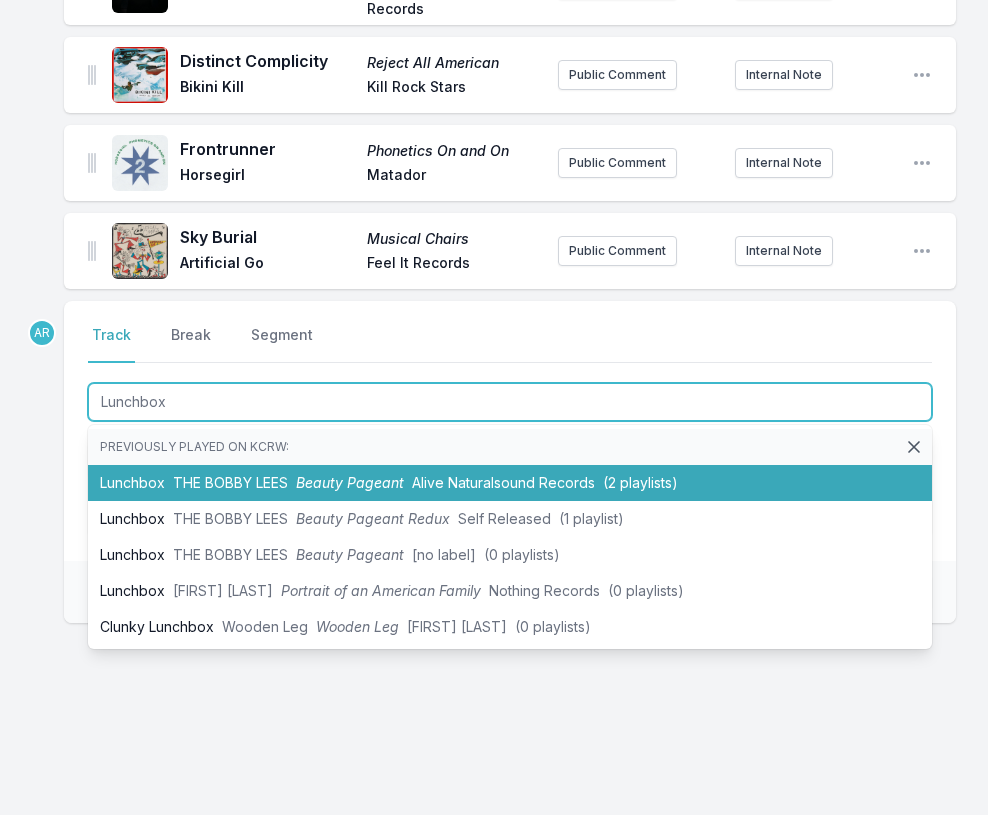 click on "Beauty Pageant" at bounding box center [350, 482] 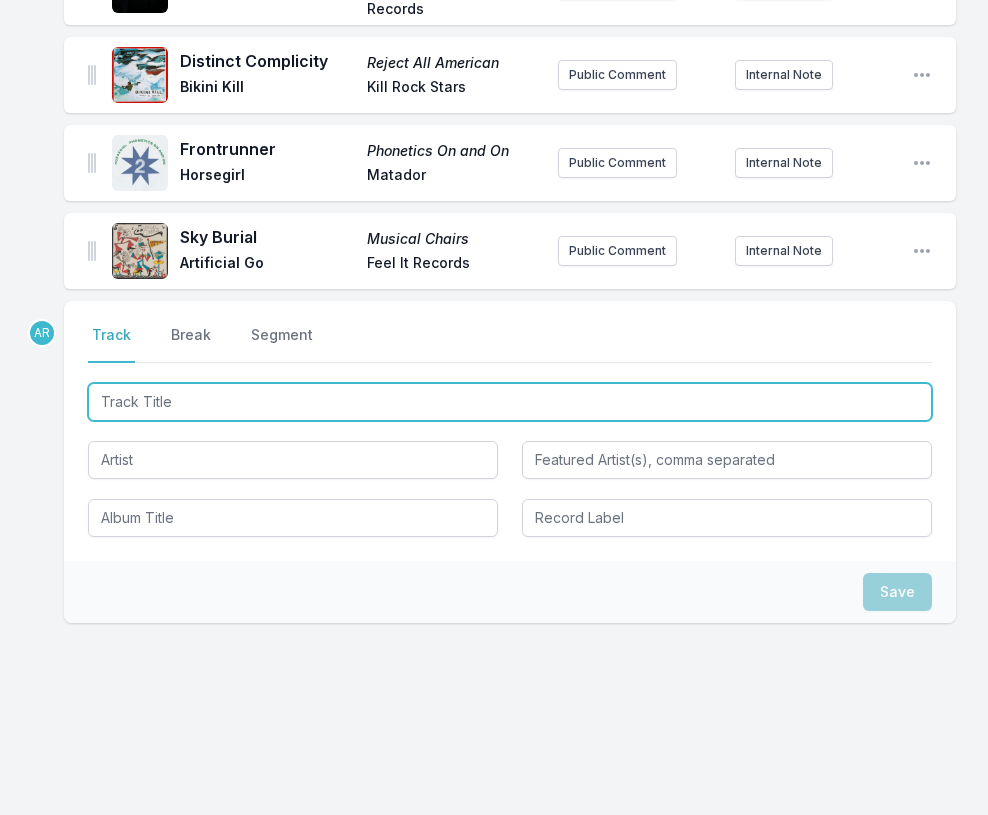 scroll, scrollTop: 455, scrollLeft: 0, axis: vertical 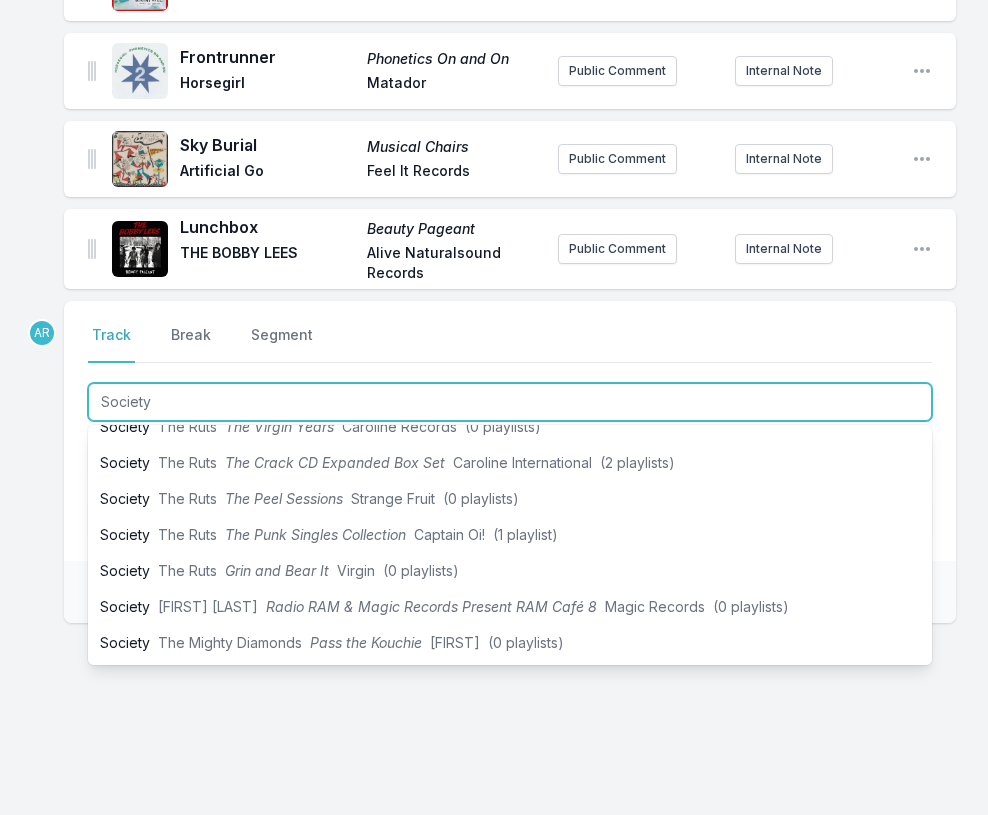 type on "Society" 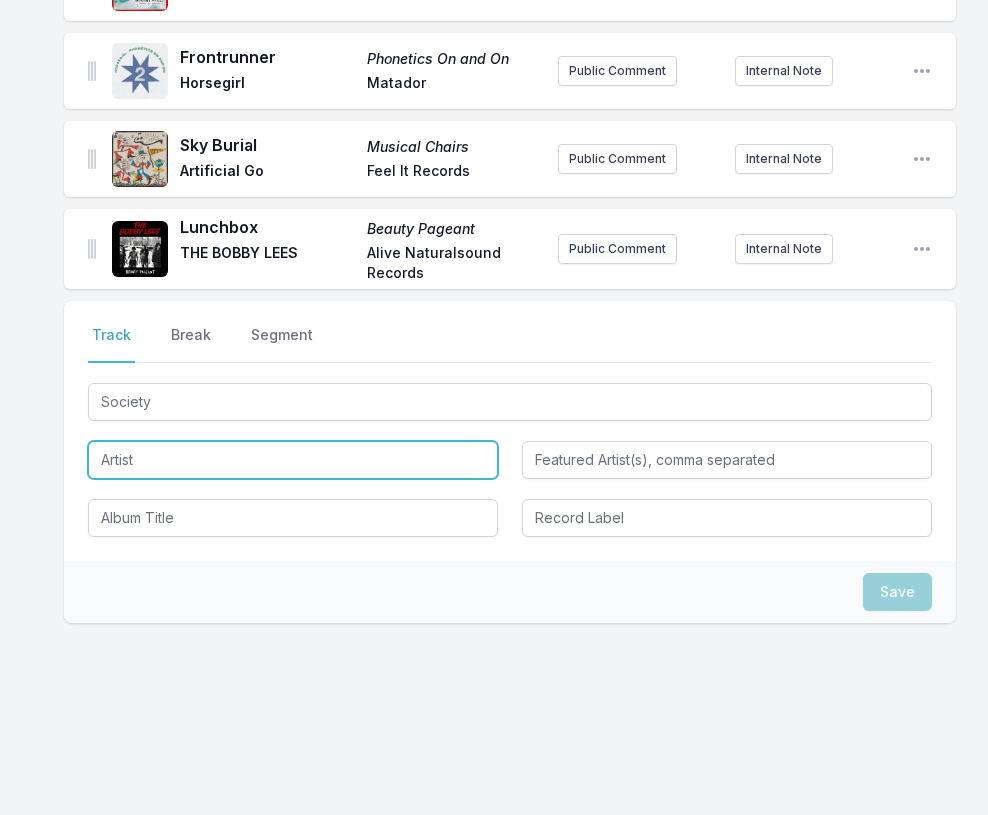 click at bounding box center (293, 460) 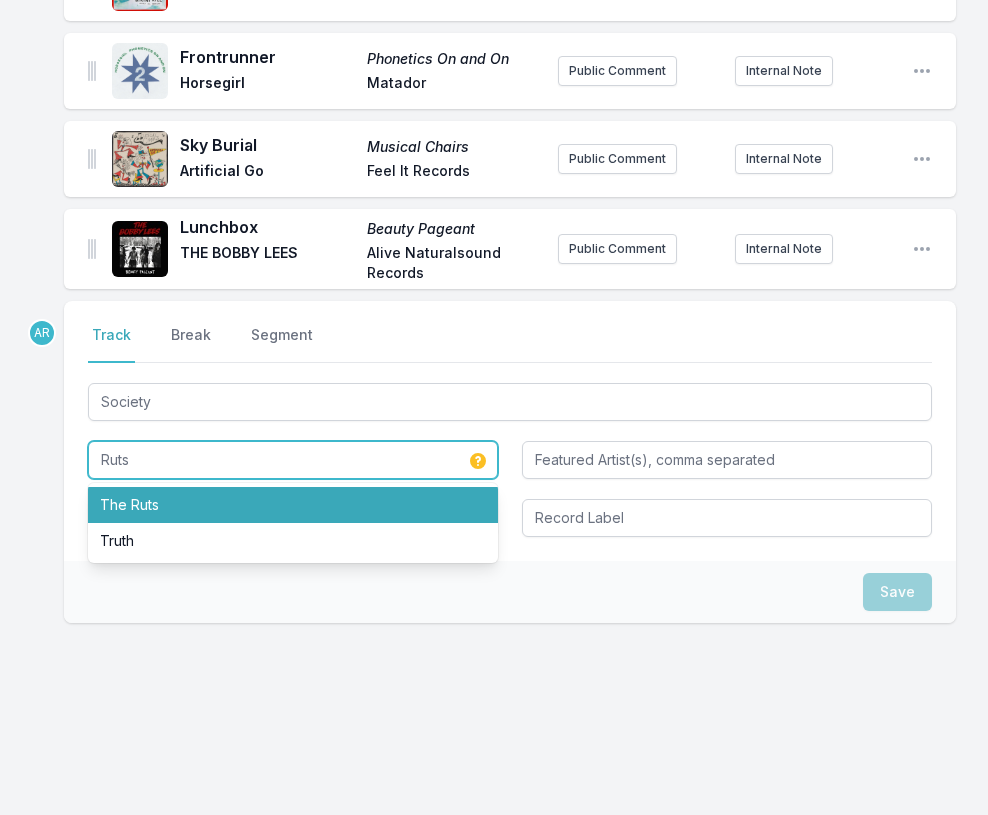 click on "The Ruts" at bounding box center (293, 505) 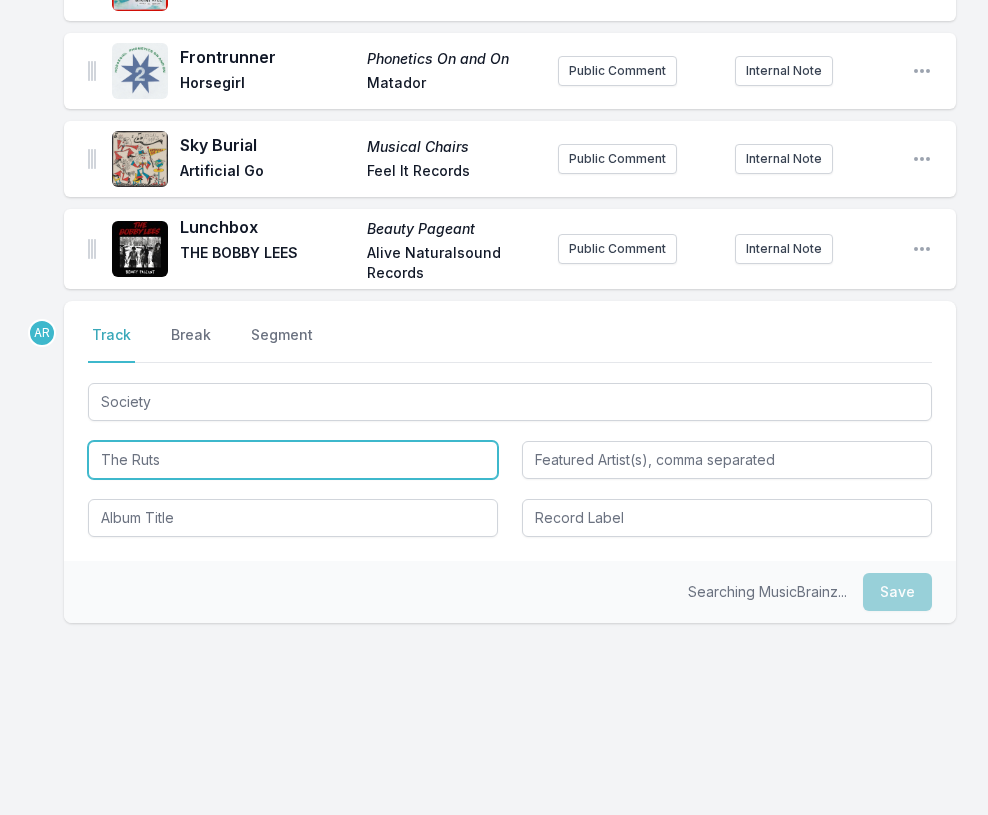 type on "The Ruts" 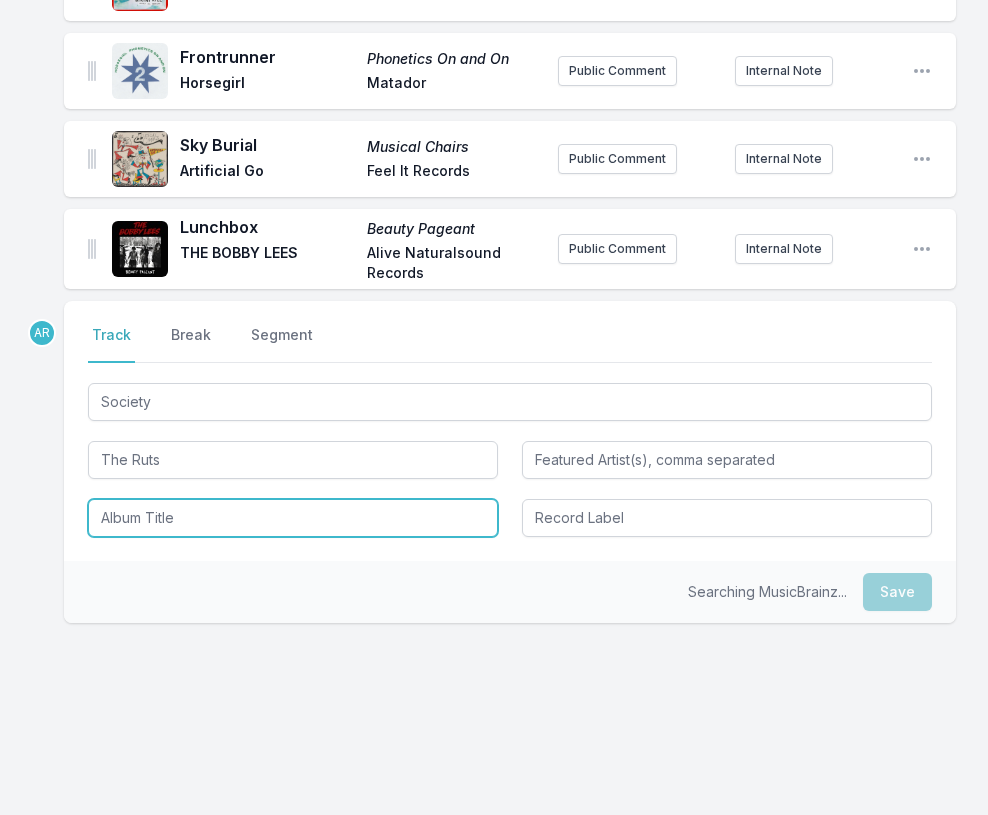 click at bounding box center (293, 518) 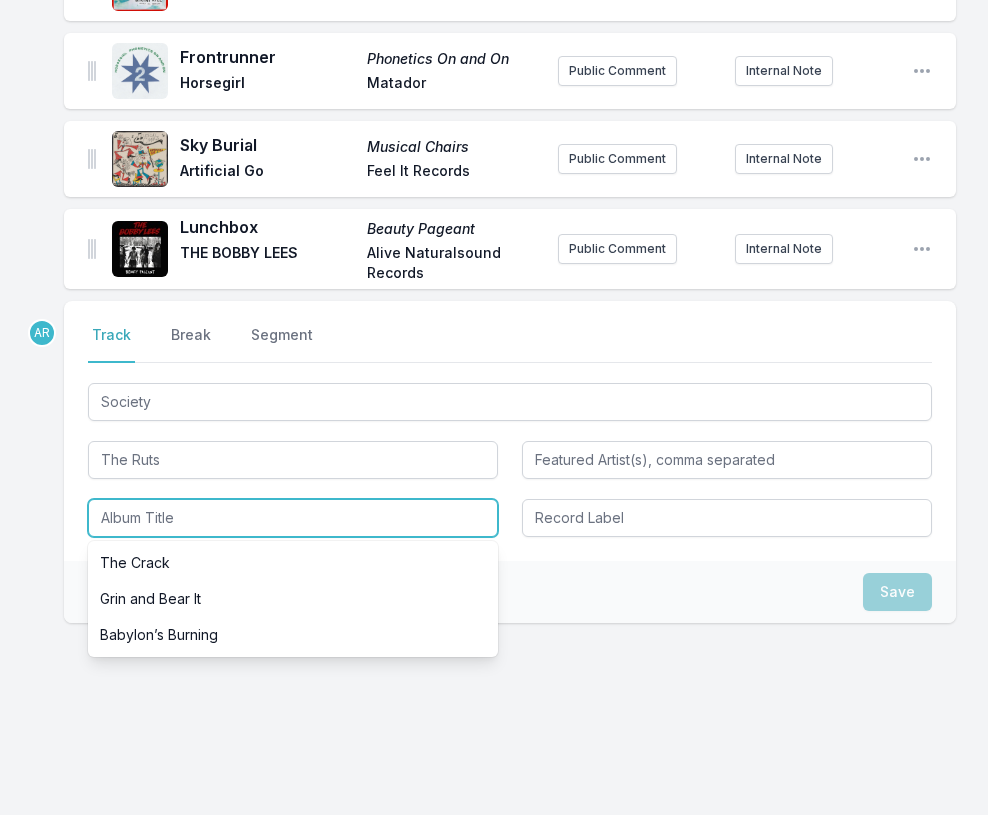 click at bounding box center (293, 518) 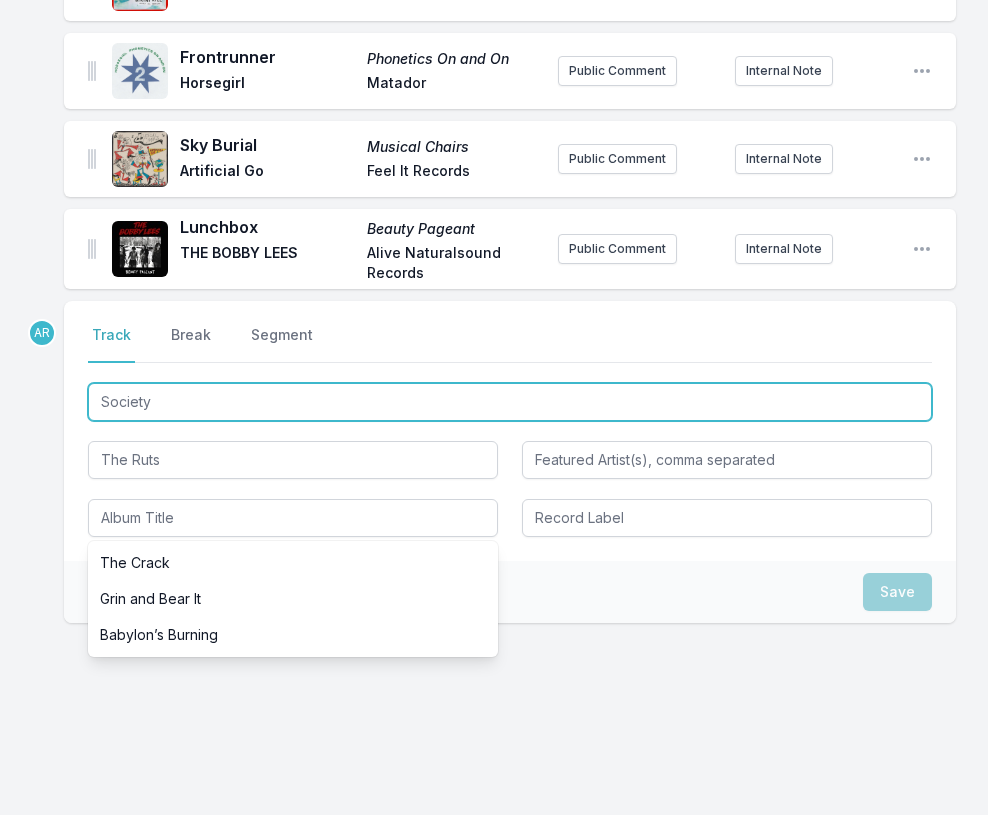 click on "Society" at bounding box center (510, 402) 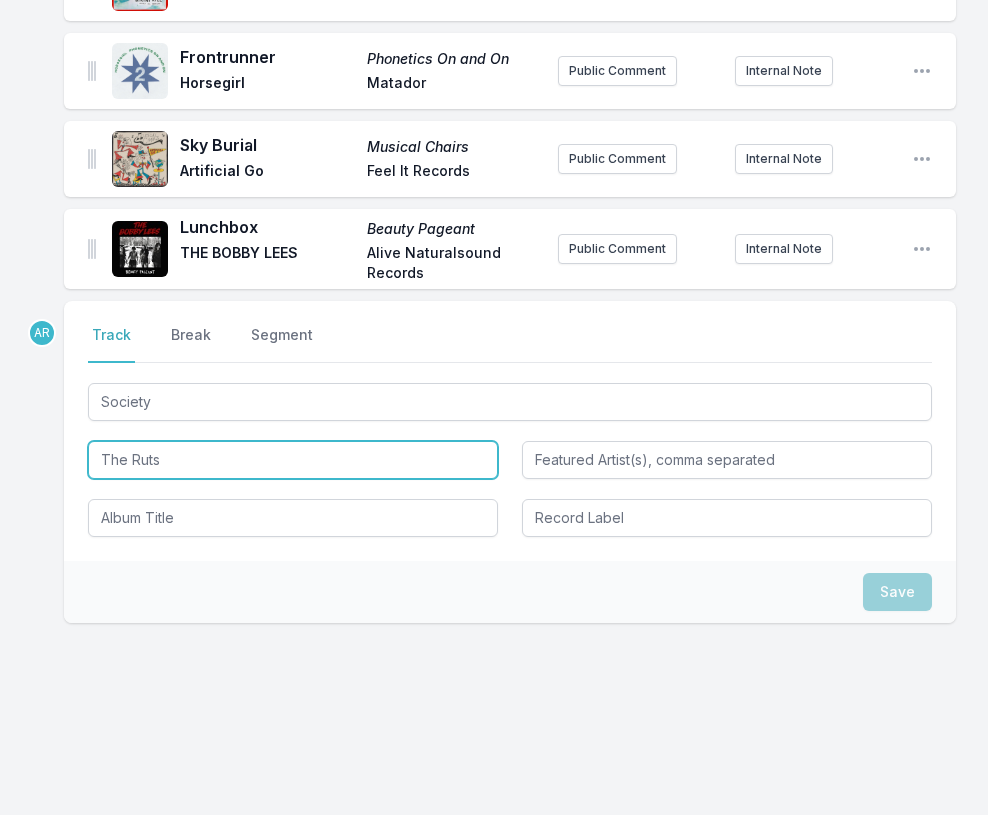 click on "The Ruts" at bounding box center (293, 460) 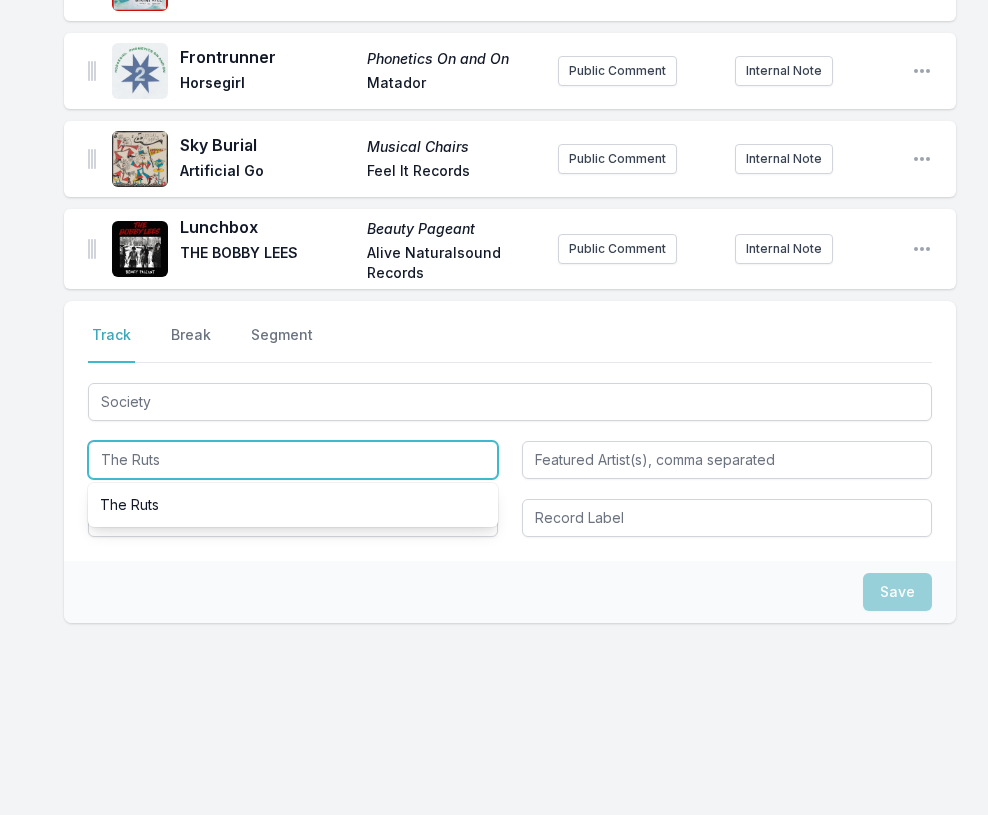 drag, startPoint x: 203, startPoint y: 463, endPoint x: 74, endPoint y: 454, distance: 129.31357 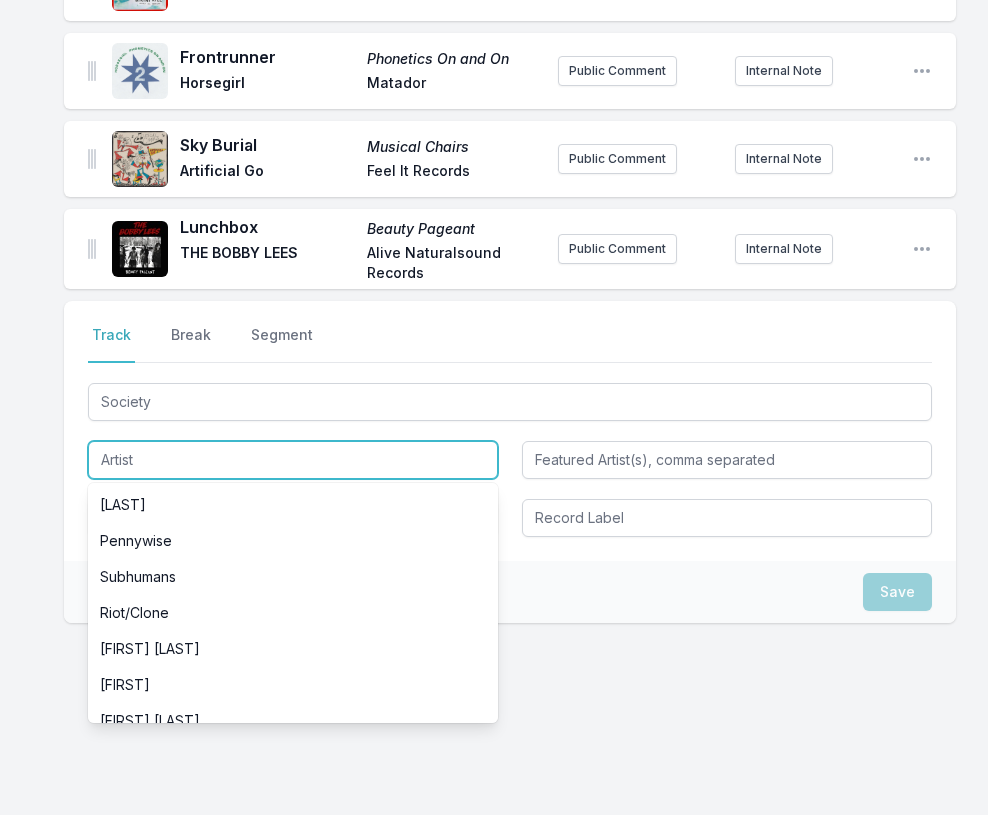 type 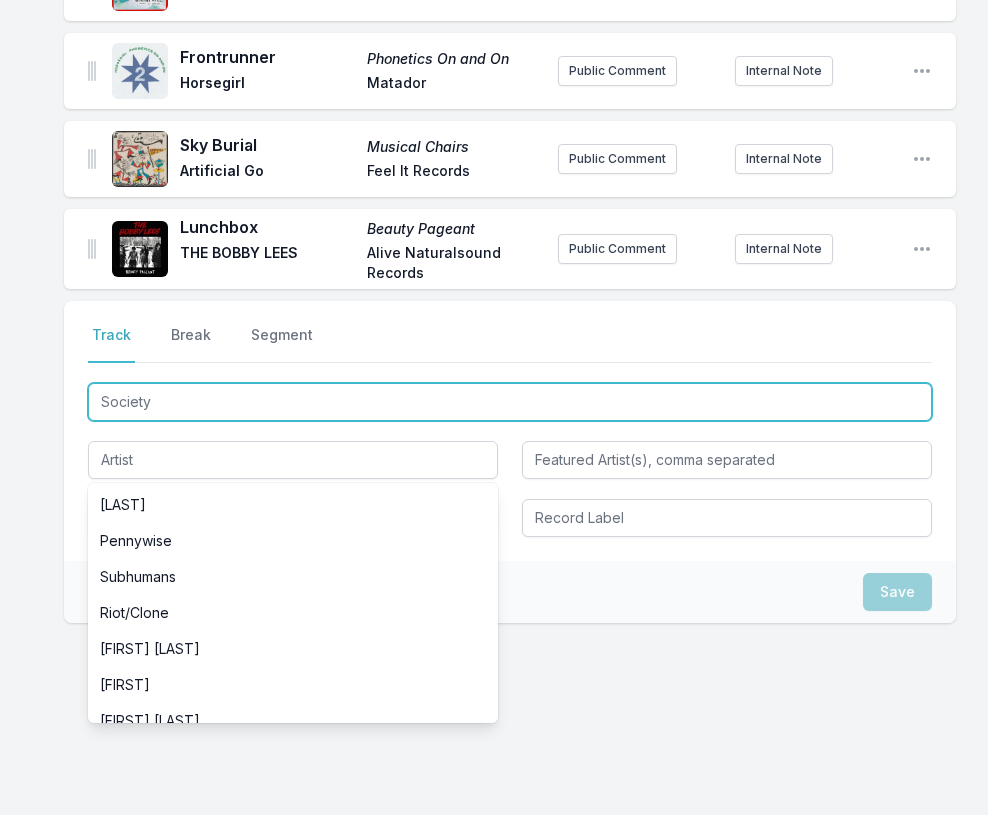 drag, startPoint x: 189, startPoint y: 403, endPoint x: 32, endPoint y: 400, distance: 157.02866 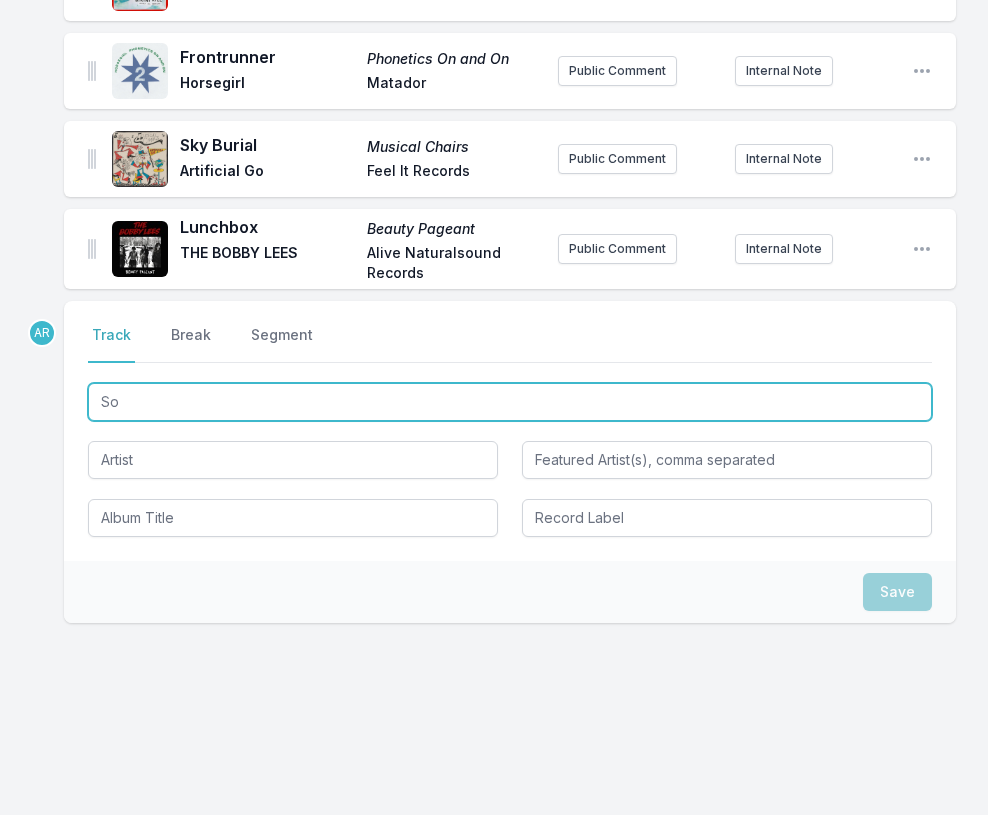 scroll, scrollTop: 0, scrollLeft: 0, axis: both 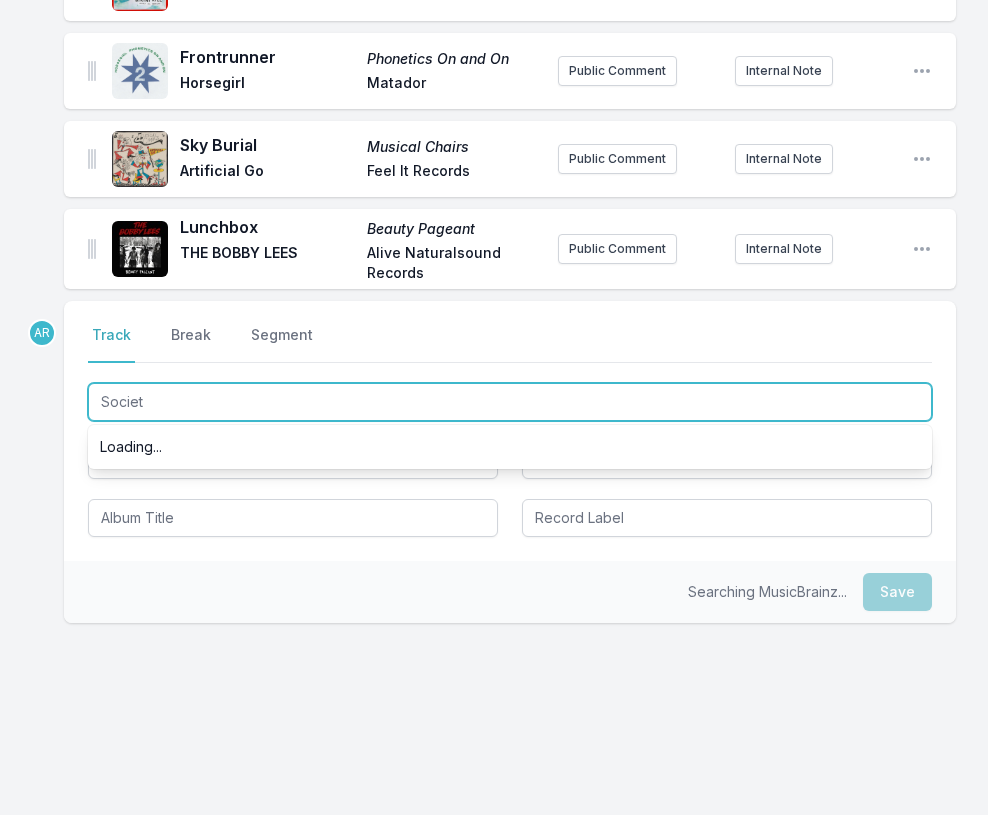type on "Society" 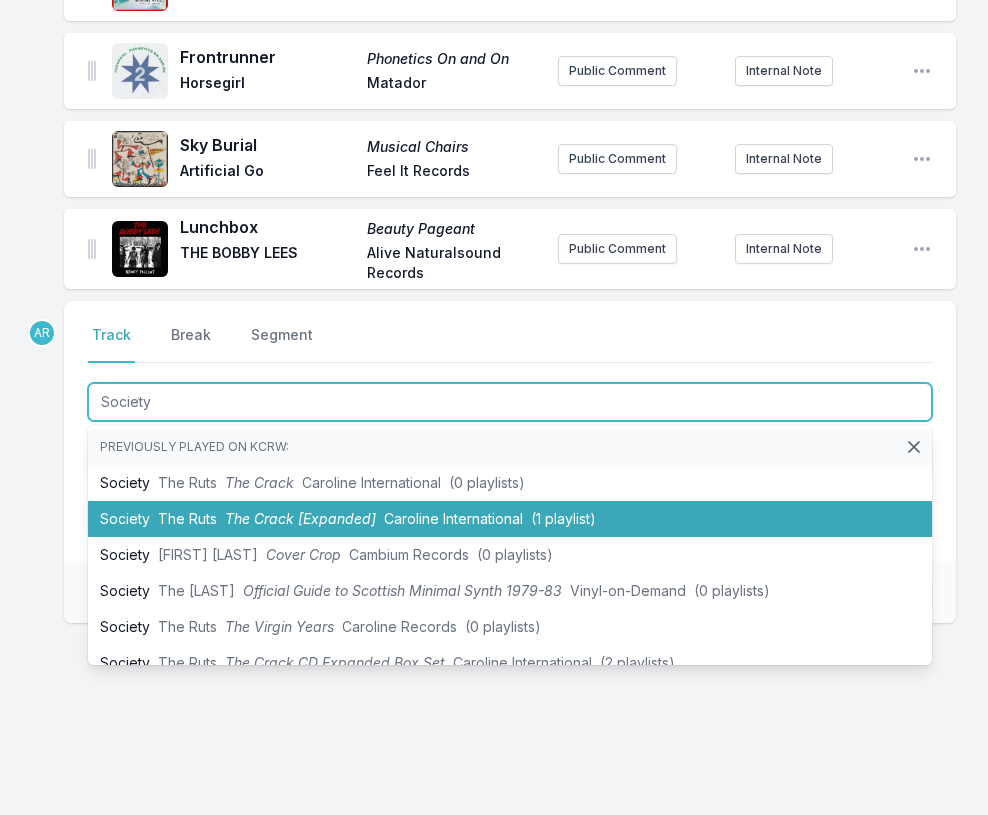click on "The Crack [Expanded]" at bounding box center [300, 518] 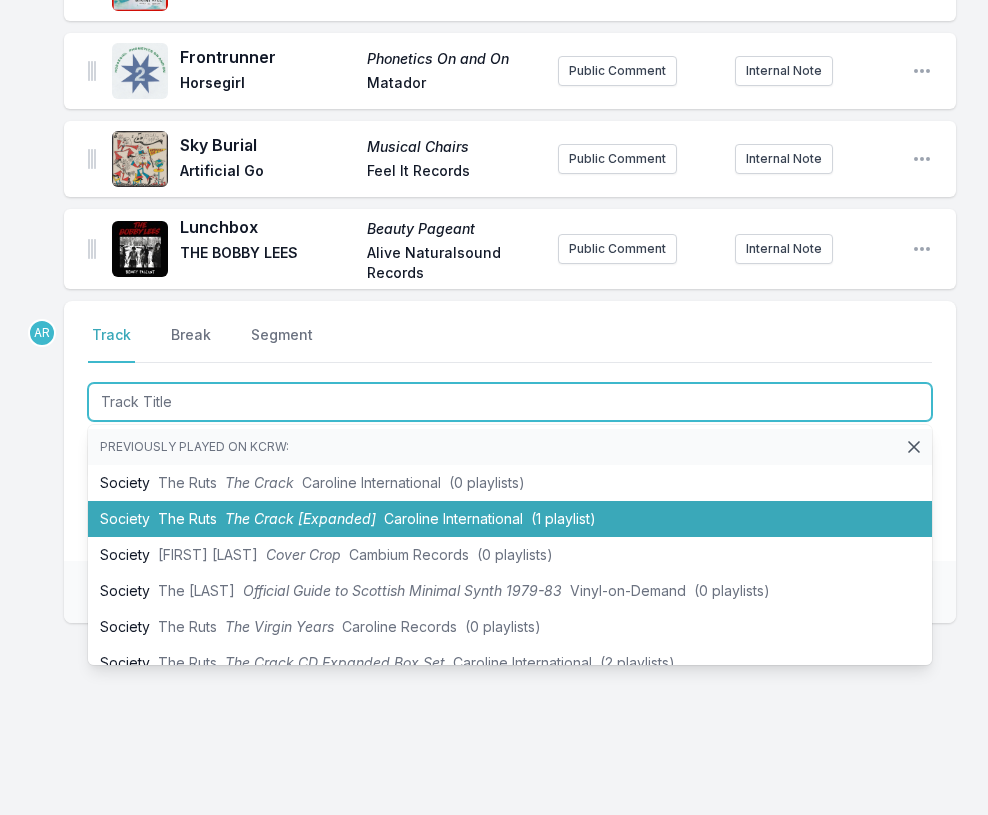 scroll, scrollTop: 543, scrollLeft: 0, axis: vertical 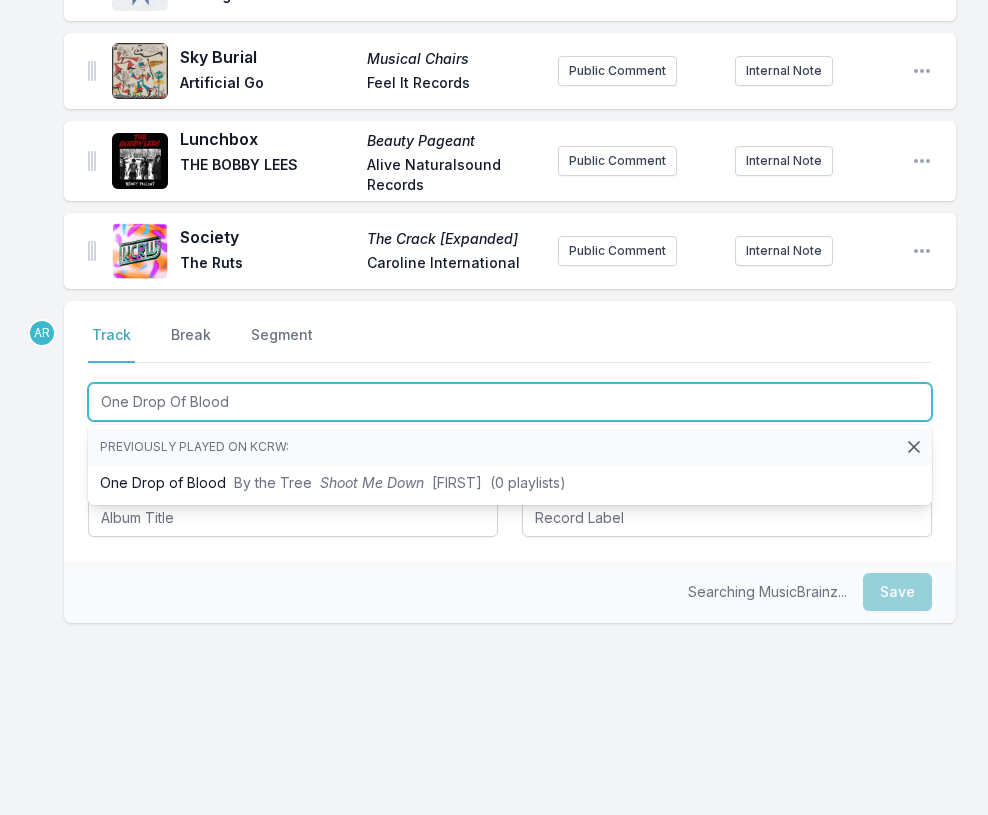 type on "One Drop Of Blood" 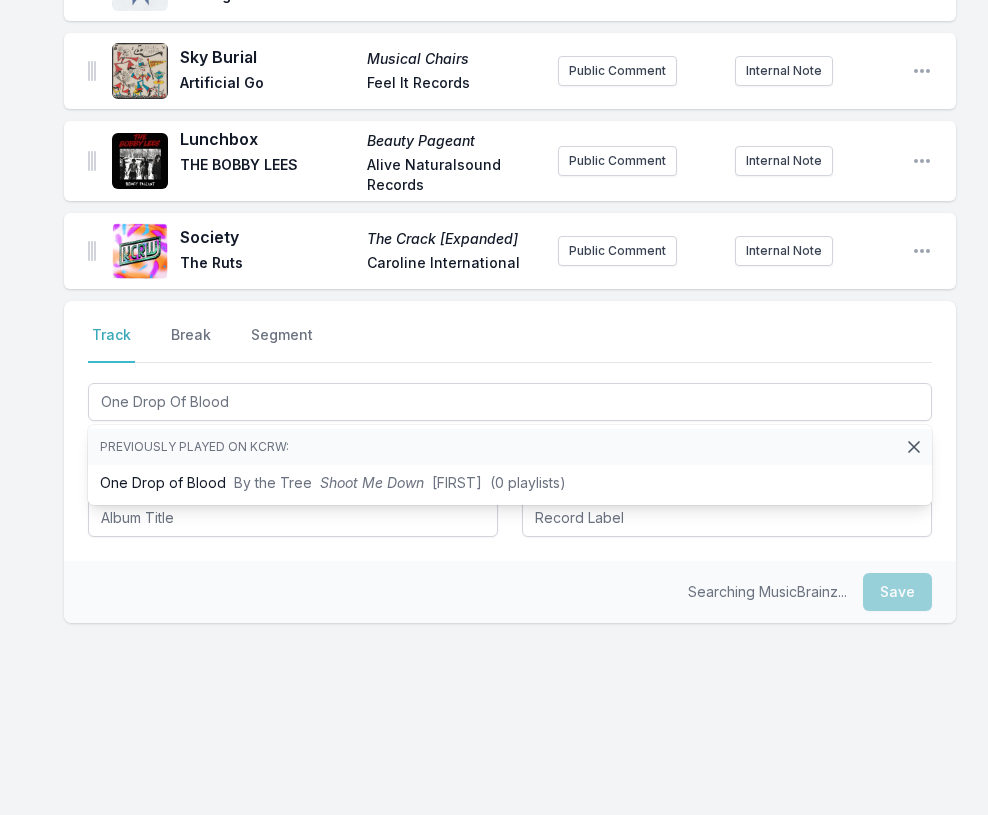 click on "Select a tab Track Break Segment Track Break Segment One Drop Of Blood Previously played on KCRW: One Drop of Blood [FIRST] the [LAST] [FIRST] Shoot Me Down [FIRST] (0 playlists) Searching MusicBrainz... Save" at bounding box center [510, 526] 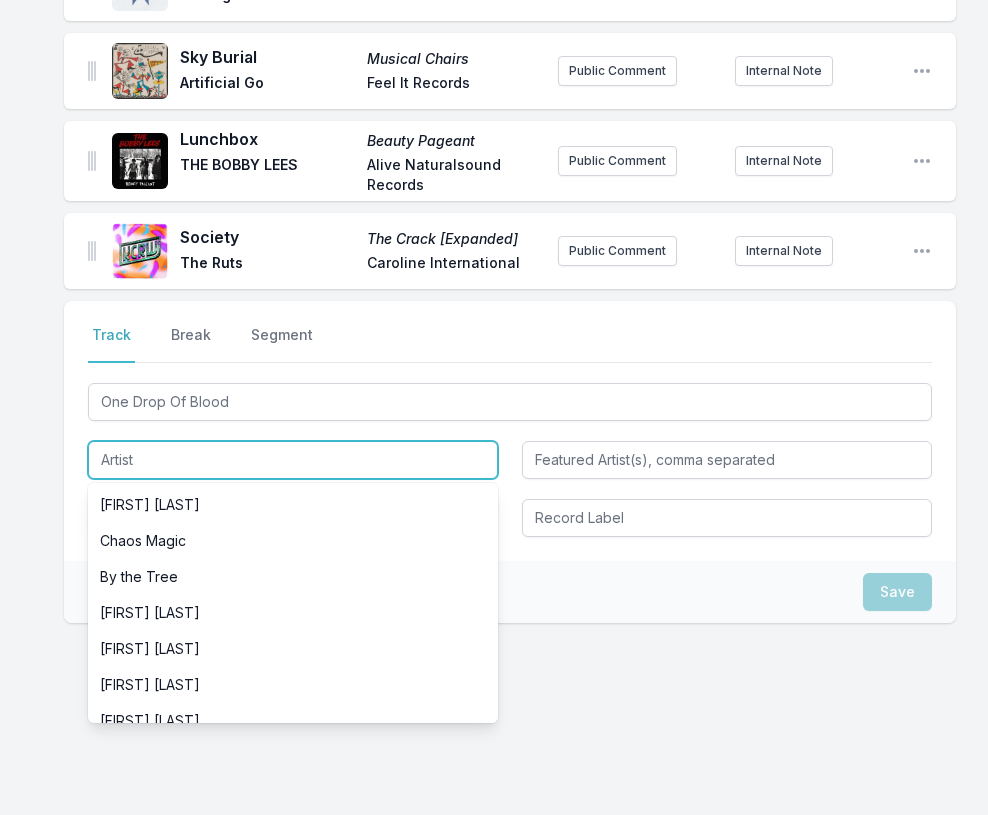 click at bounding box center (293, 460) 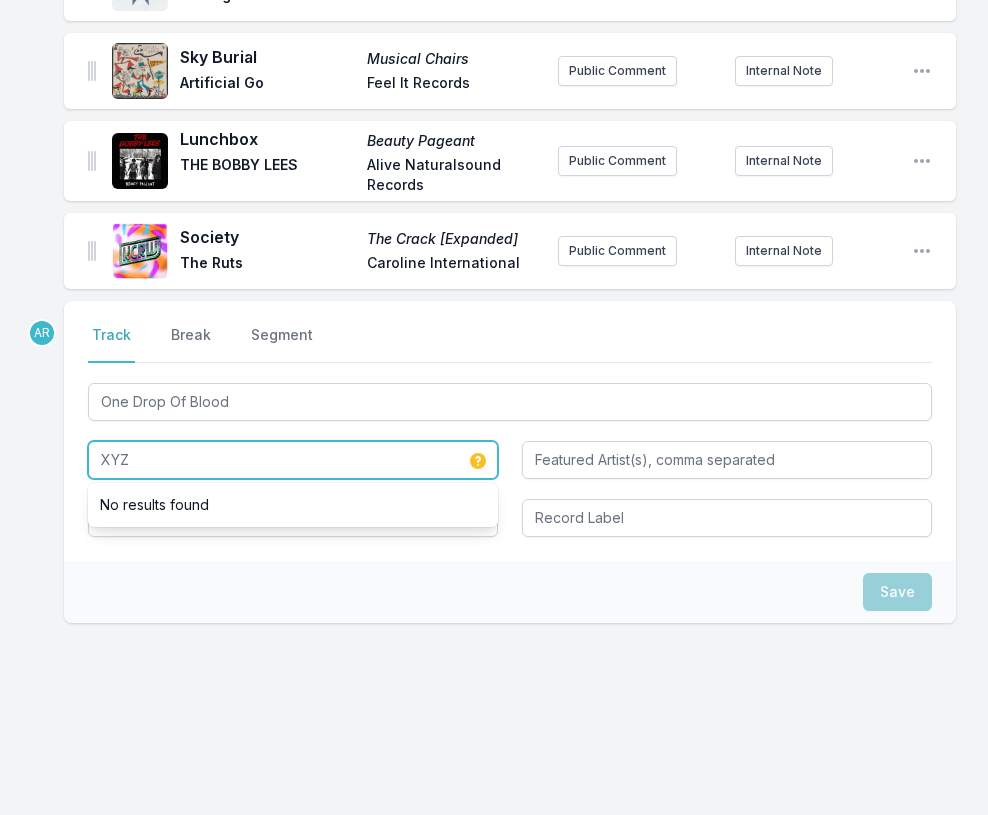 type on "XYZ" 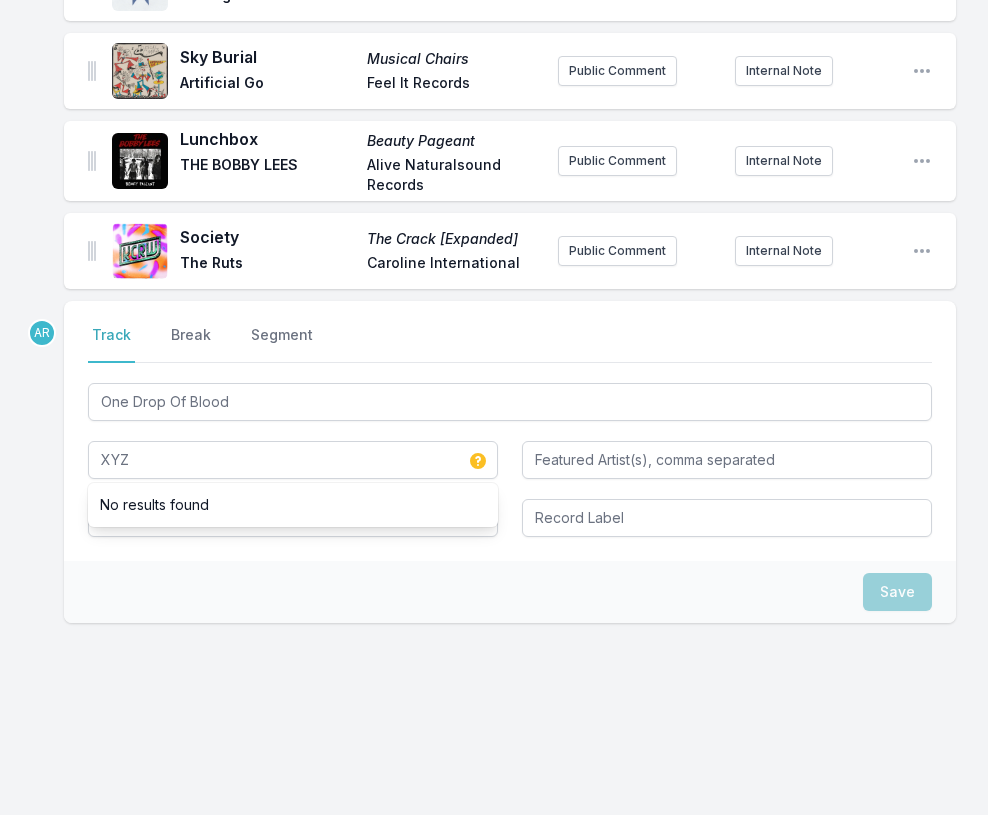 click on "Save" at bounding box center (510, 592) 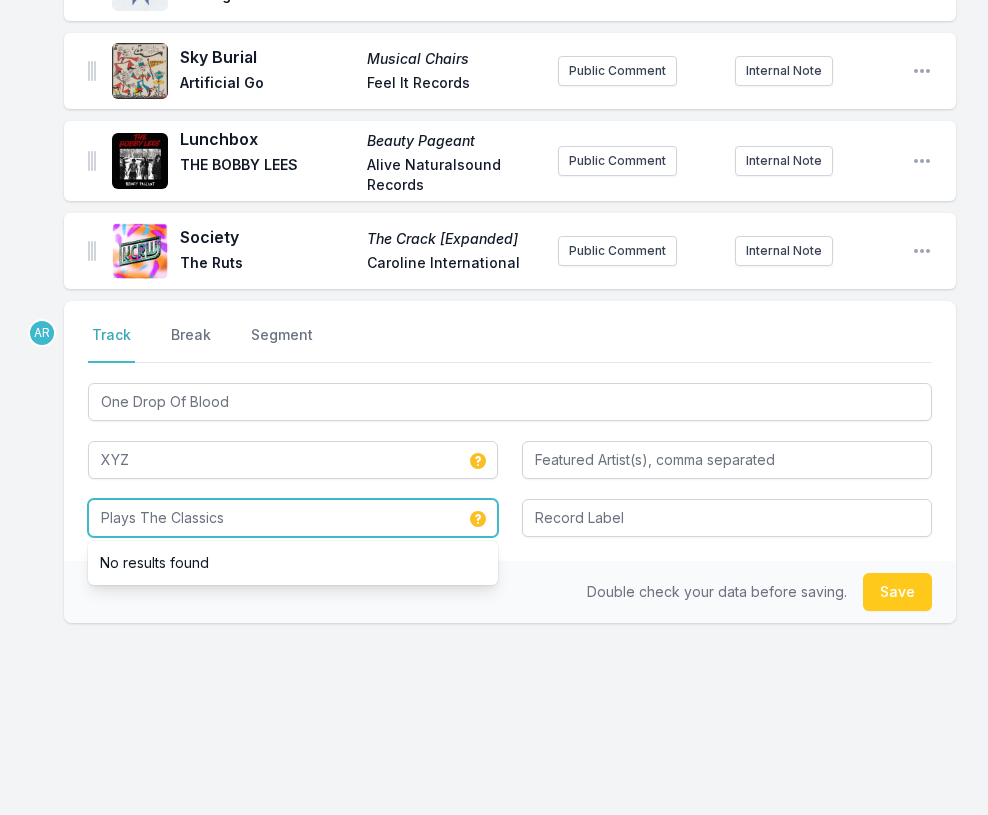 type on "Plays The Classics" 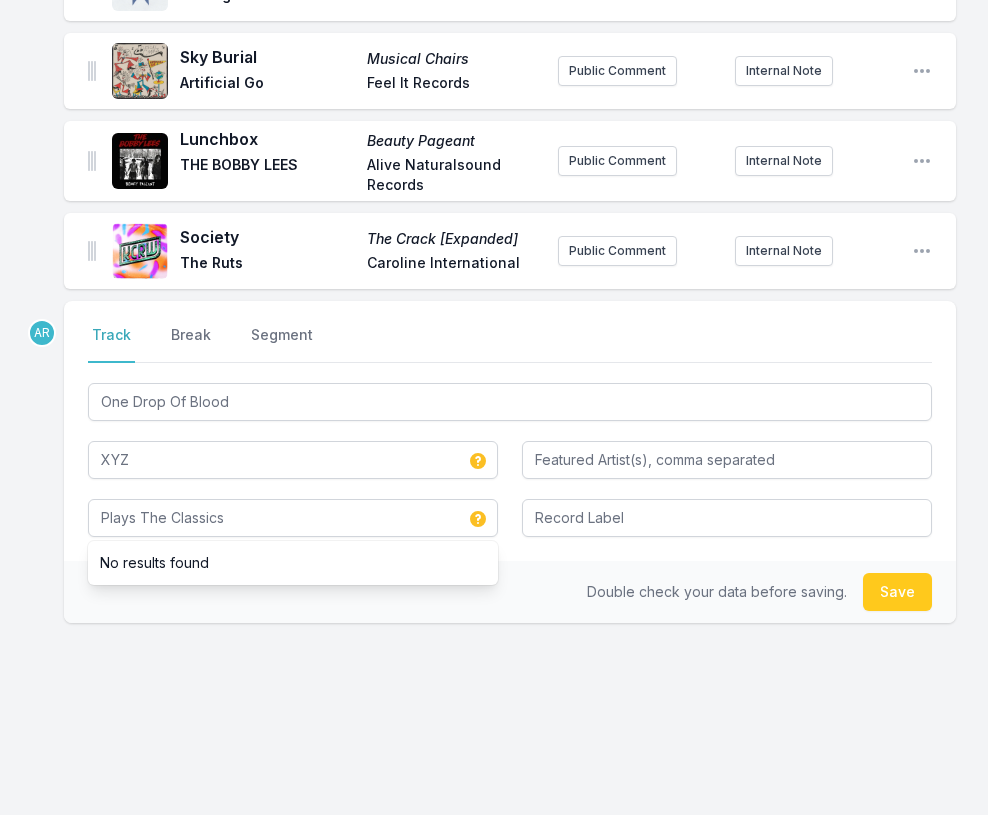 click on "AR Select a tab Track Break Segment Track Break Segment One Drop Of Blood XYZ Plays The Classics No results found Double check your data before saving. Save" at bounding box center (510, 526) 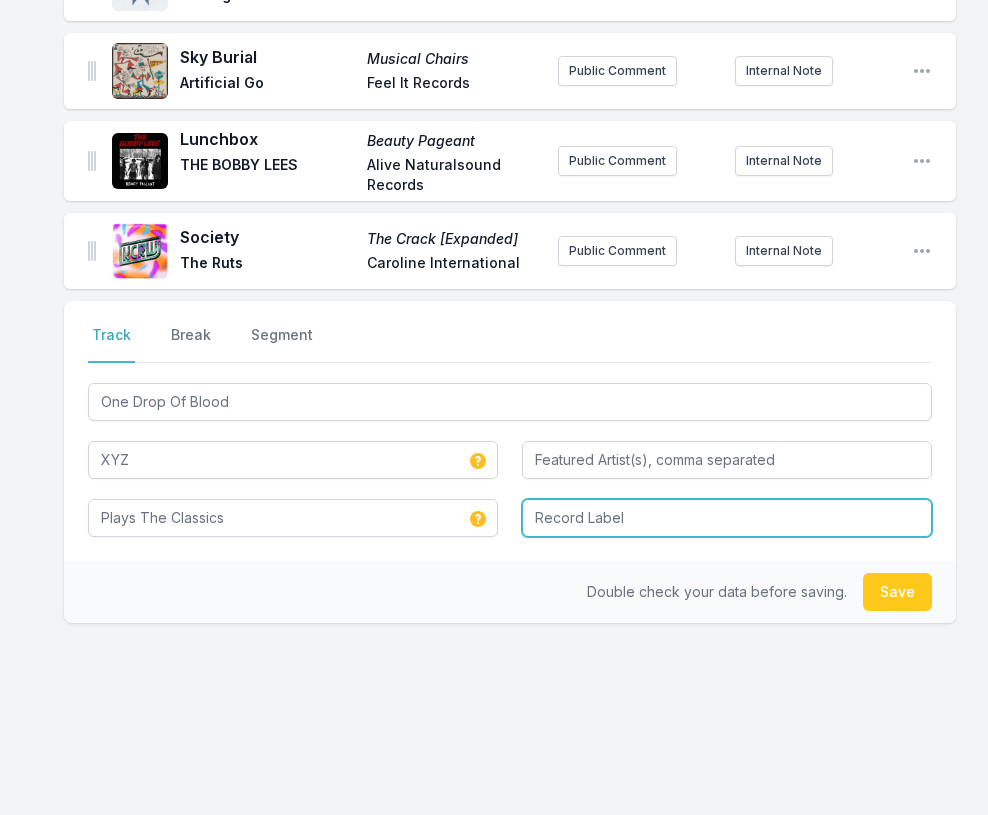 click at bounding box center (727, 518) 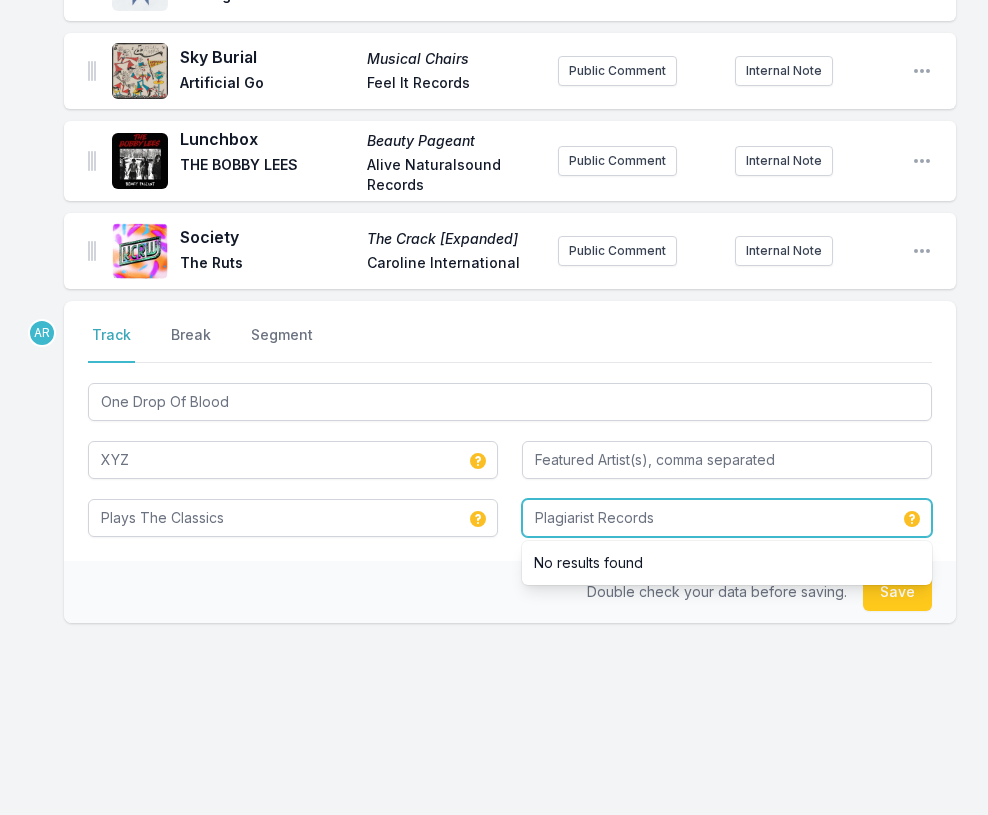 type on "Plagiarist Records" 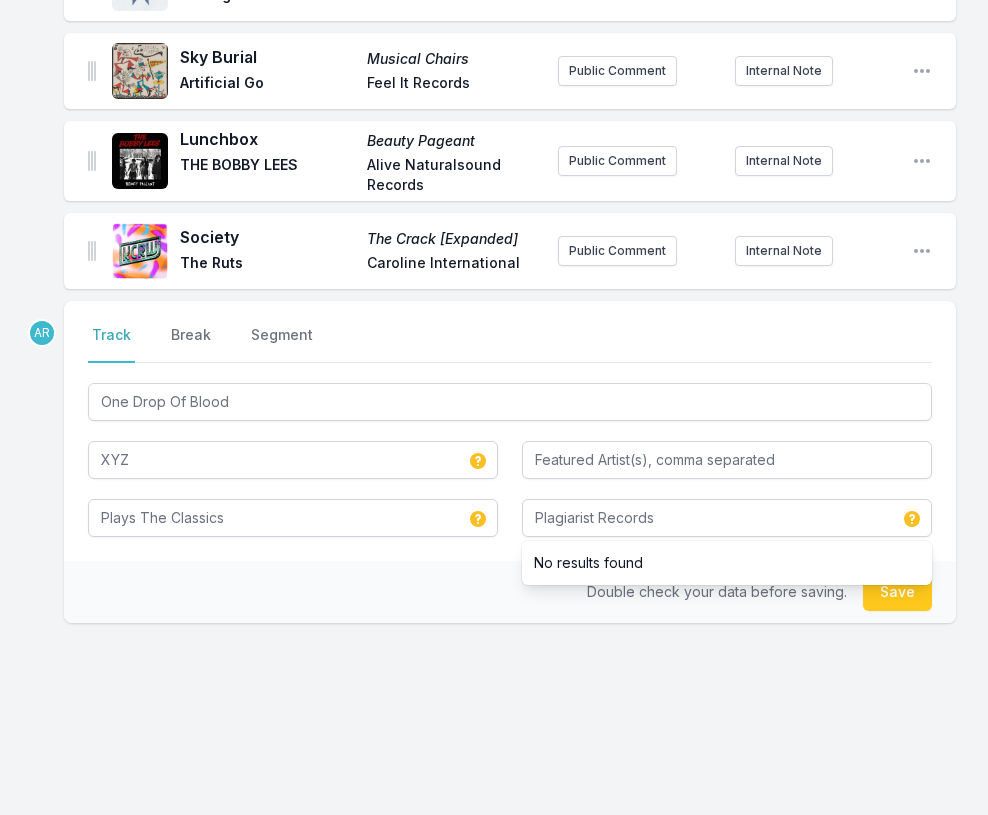 click on "Double check your data before saving. Save" at bounding box center [510, 592] 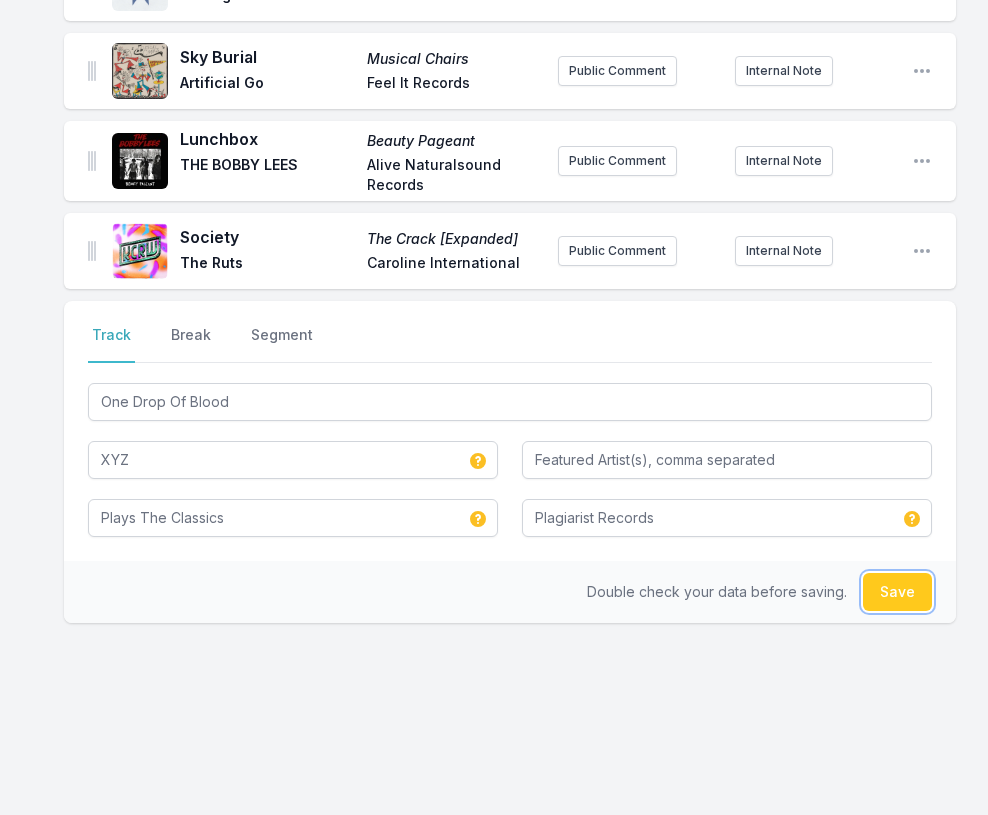 click on "Save" at bounding box center [897, 592] 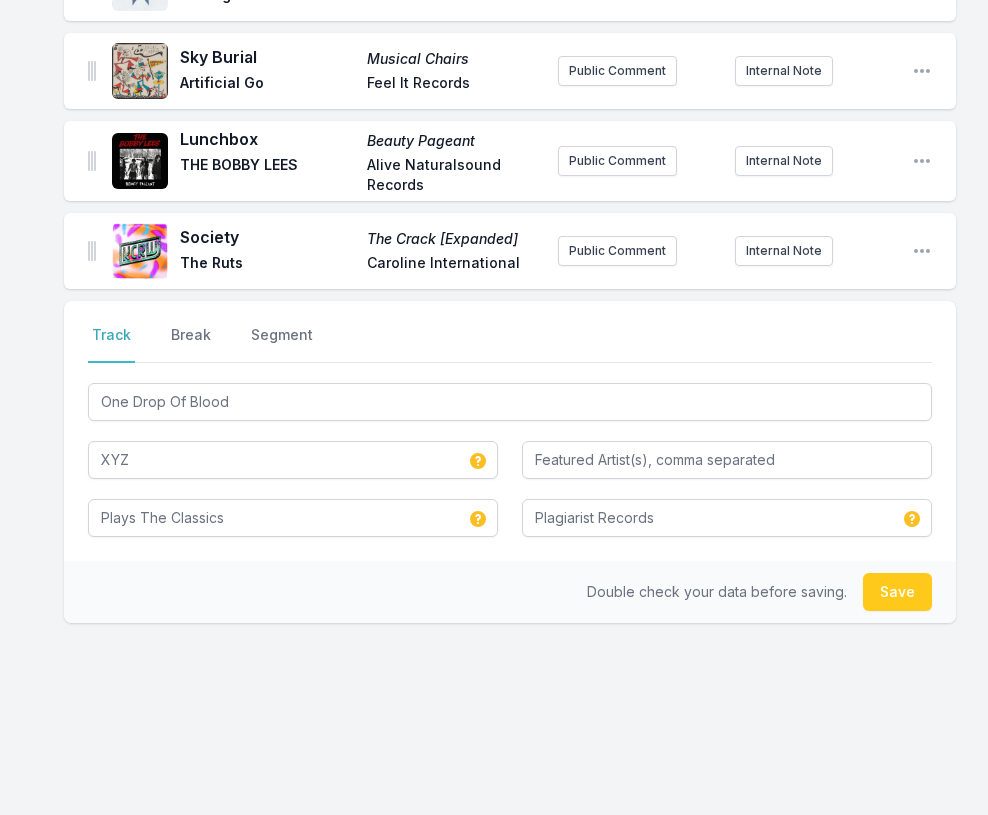 type 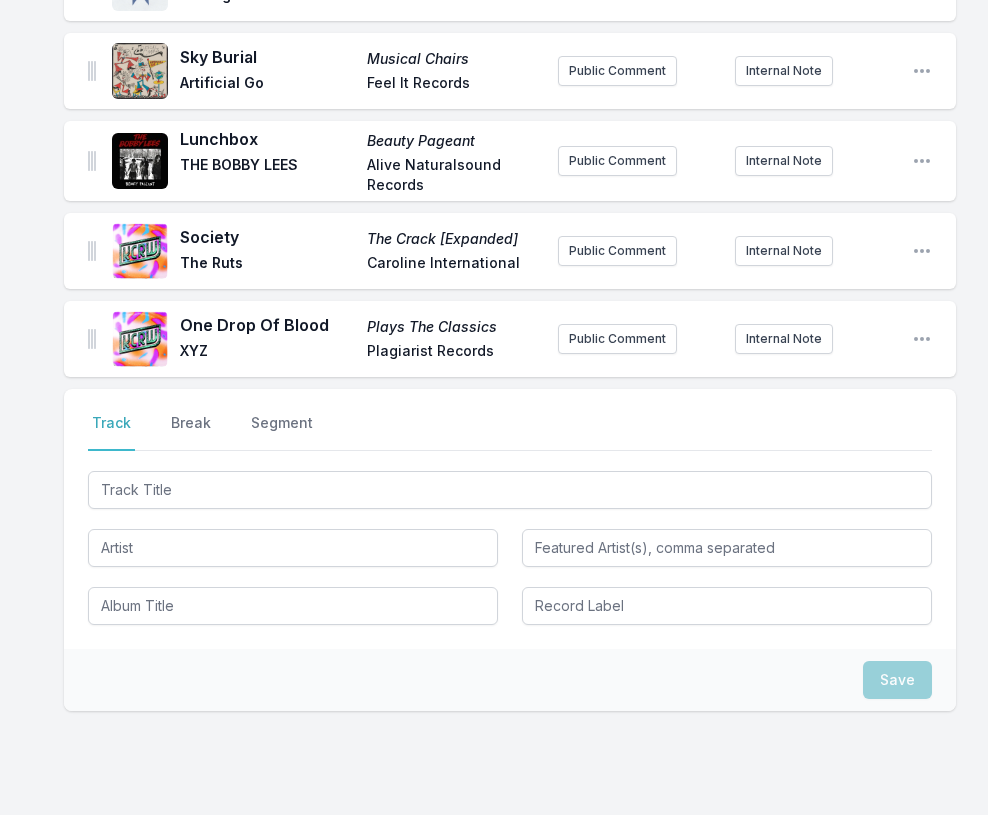 scroll, scrollTop: 631, scrollLeft: 0, axis: vertical 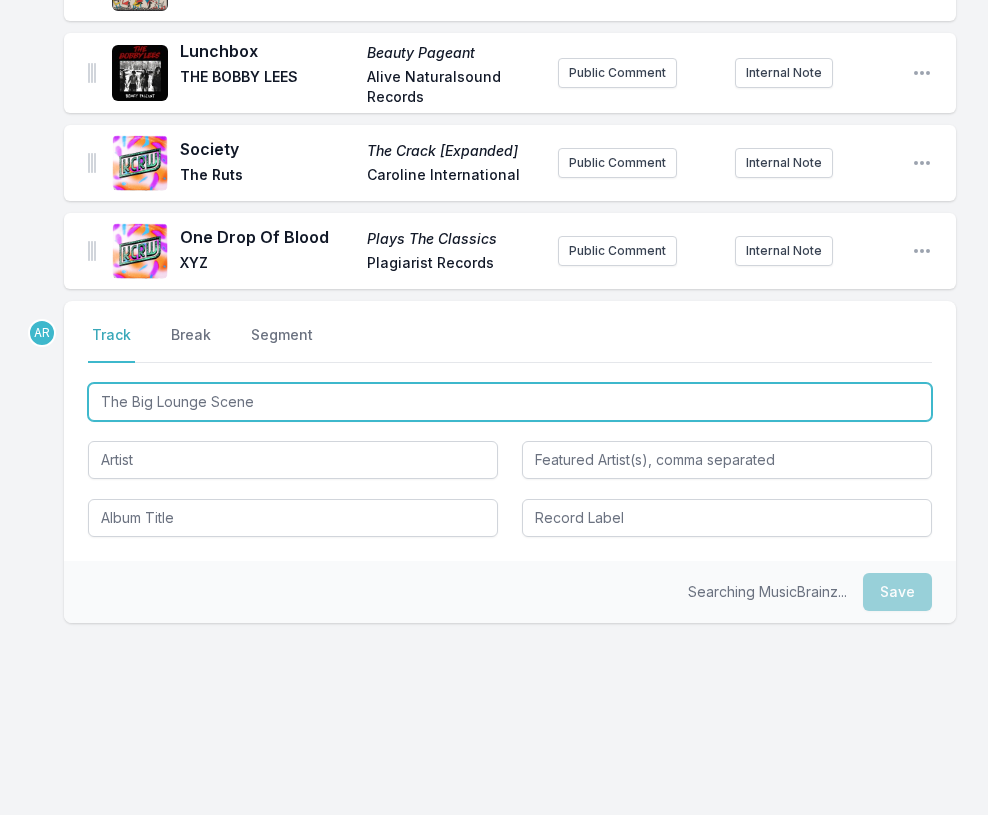 type on "The Big Lounge Scene" 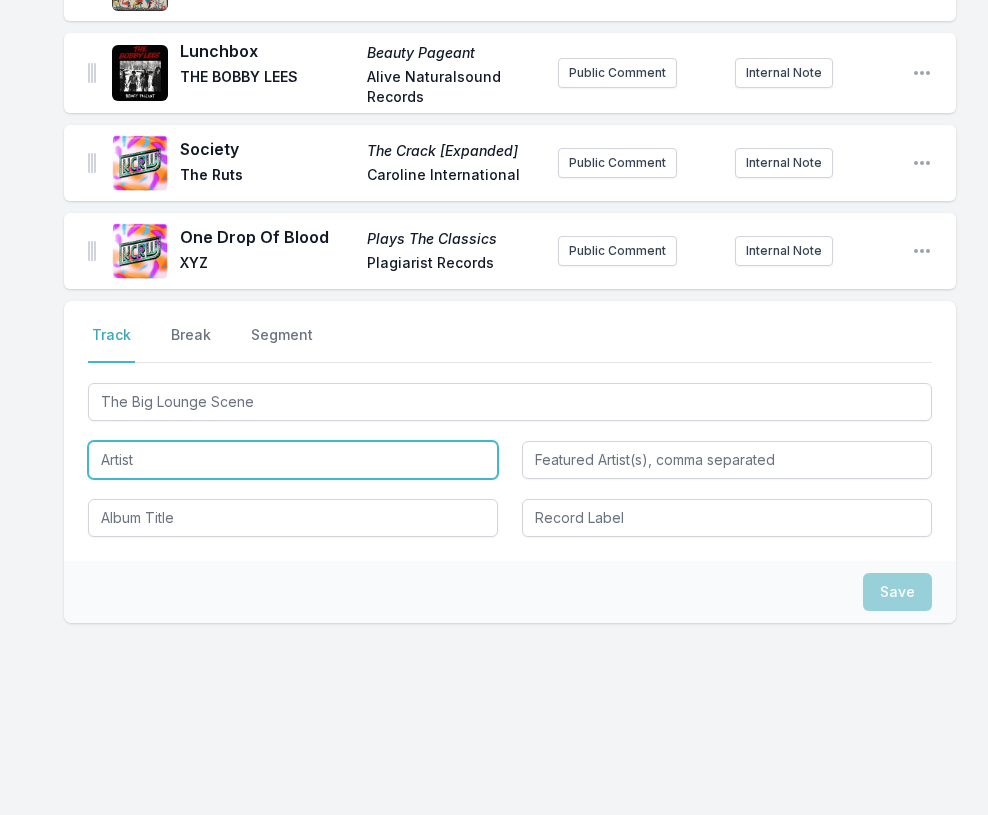 click at bounding box center [293, 460] 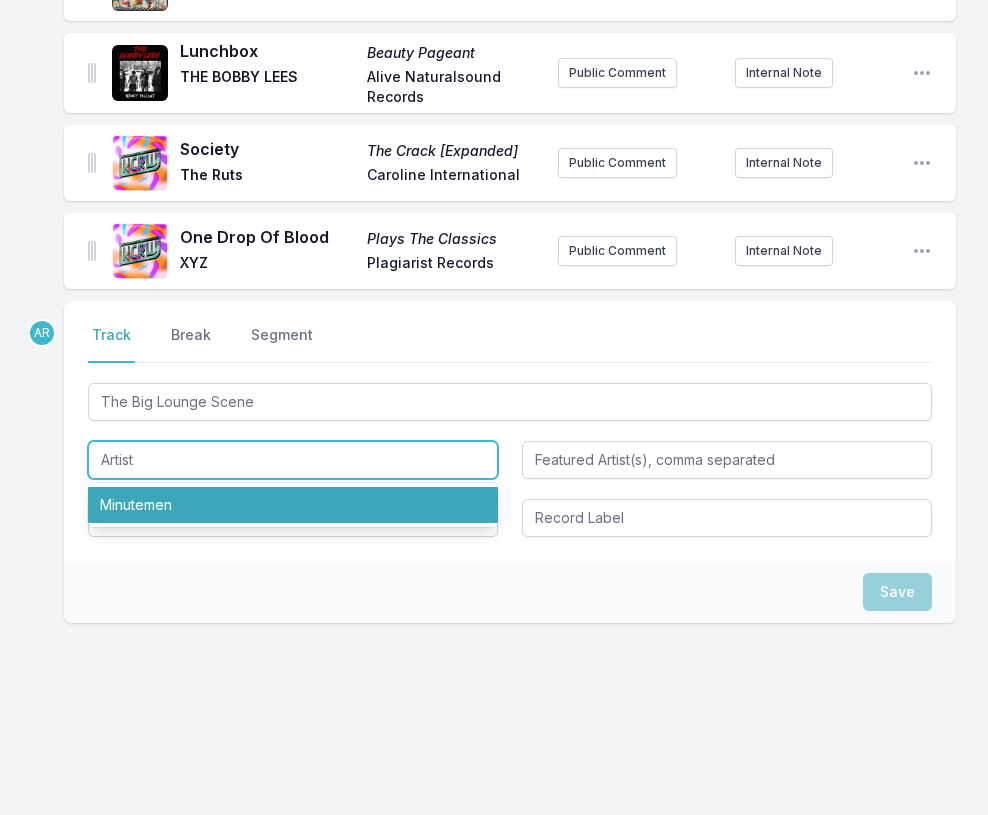 click on "Minutemen" at bounding box center [293, 505] 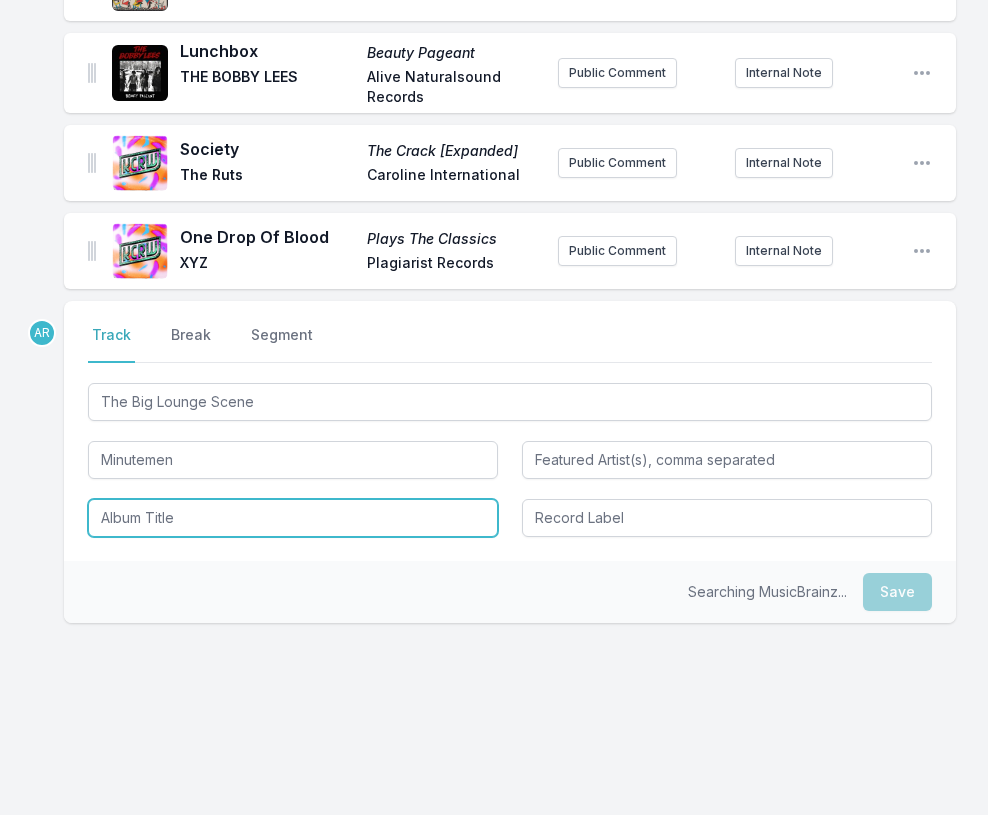 click at bounding box center (293, 518) 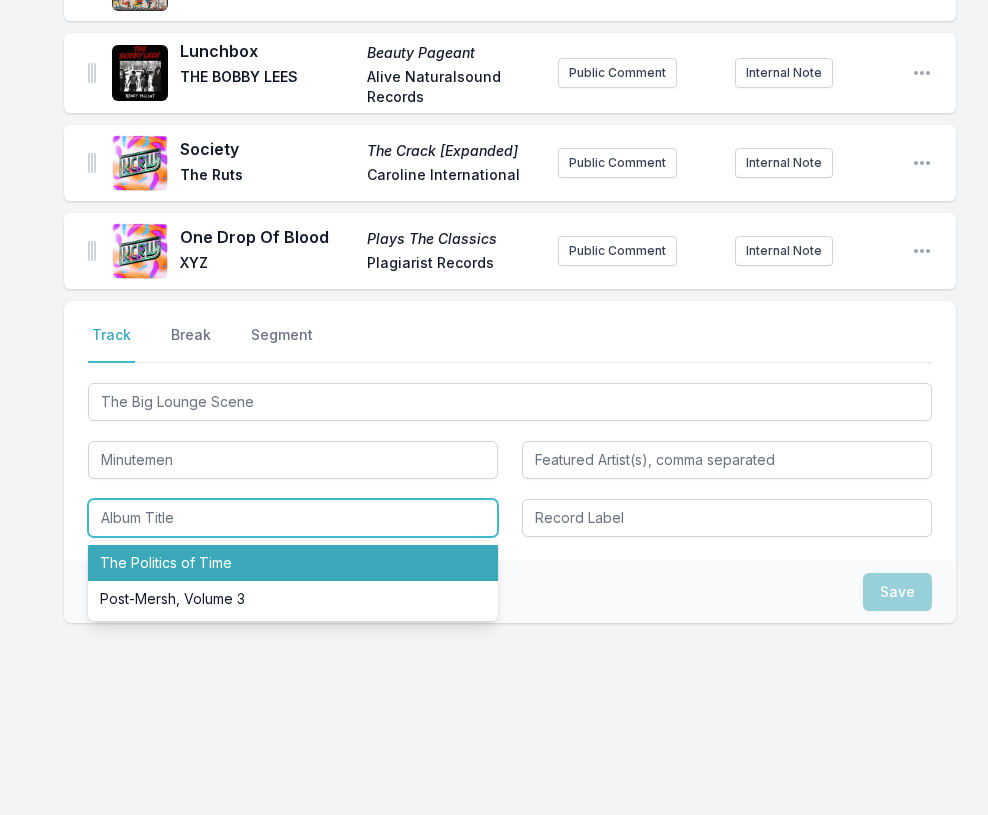 click on "The Politics of Time" at bounding box center [293, 563] 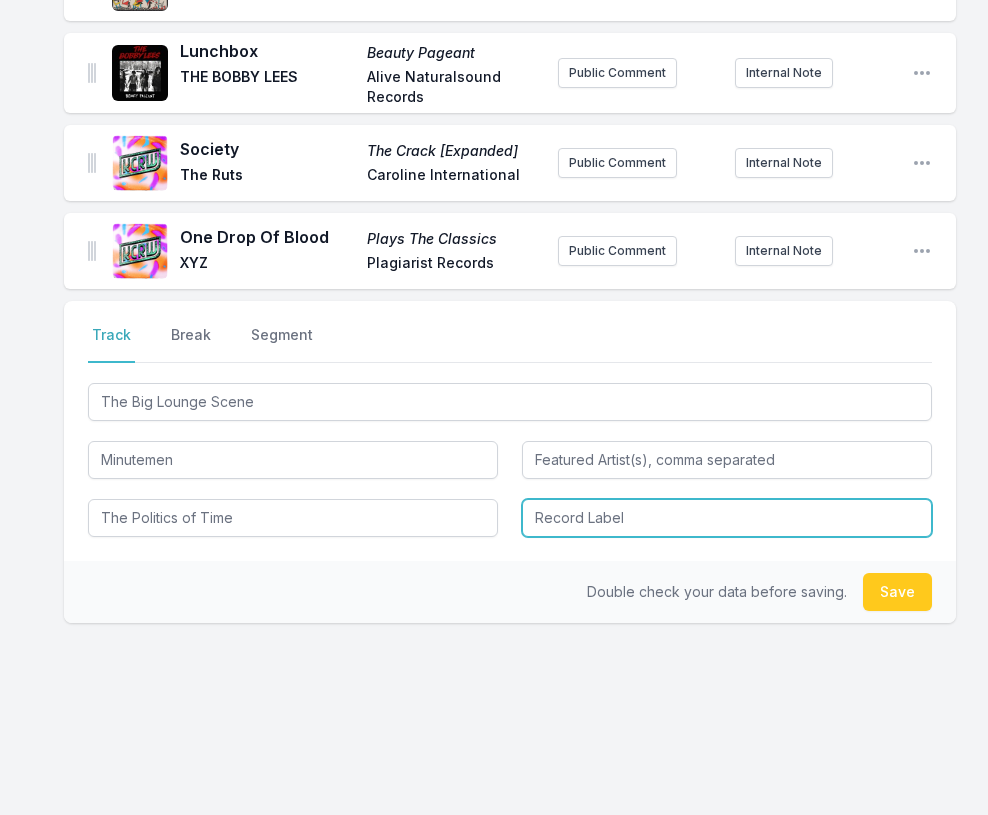 click at bounding box center [727, 518] 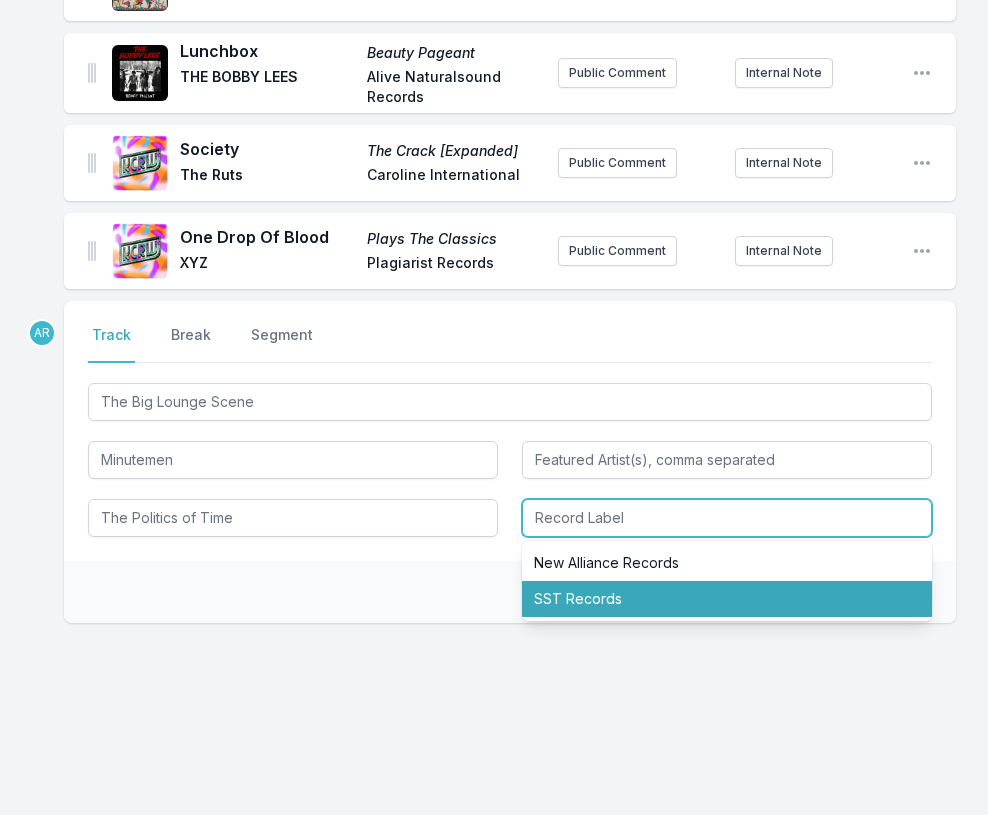click on "SST Records" at bounding box center [727, 599] 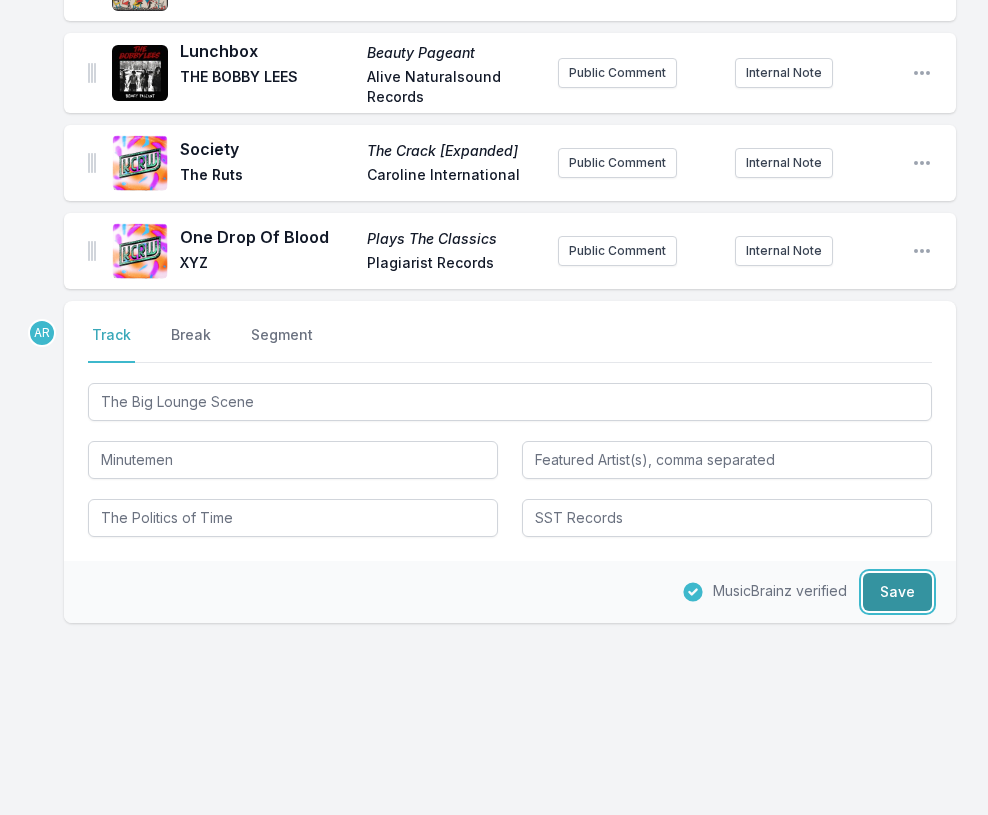 click on "Save" at bounding box center [897, 592] 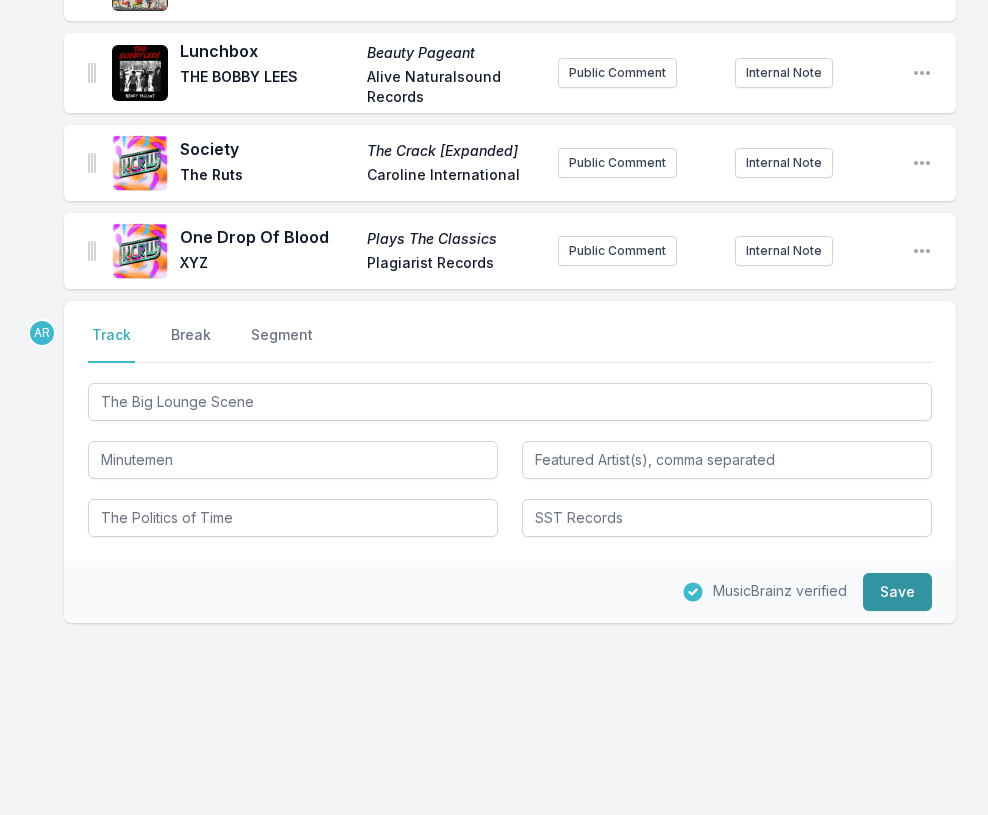 type 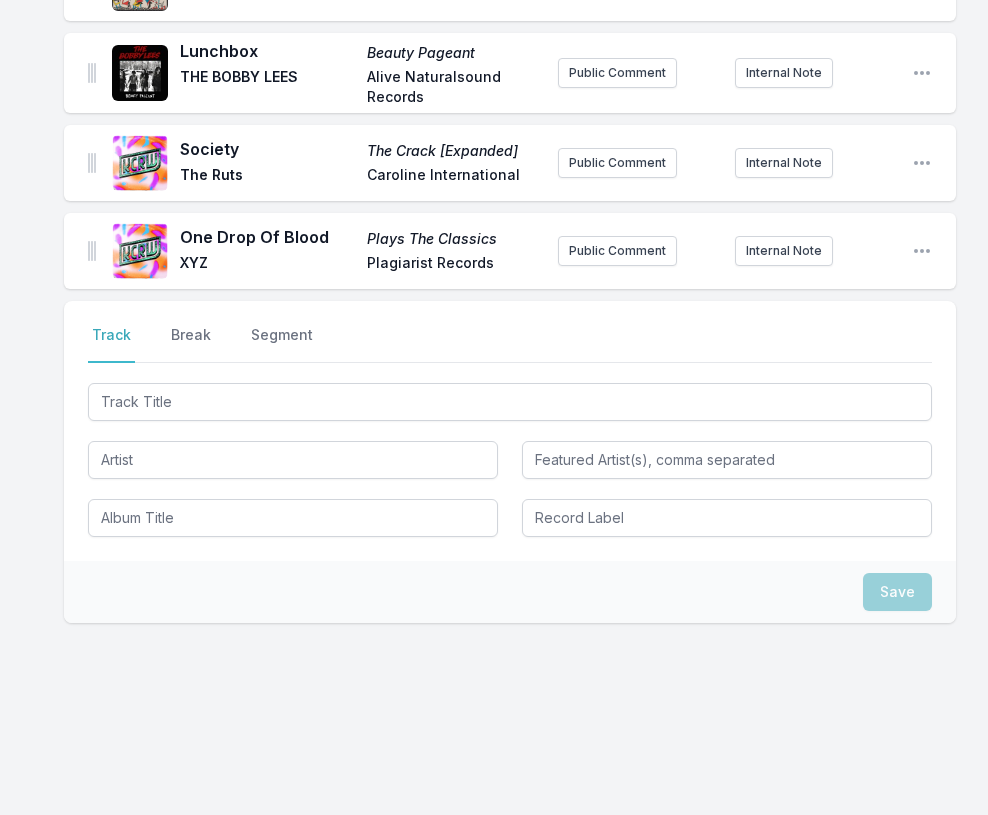 scroll, scrollTop: 731, scrollLeft: 0, axis: vertical 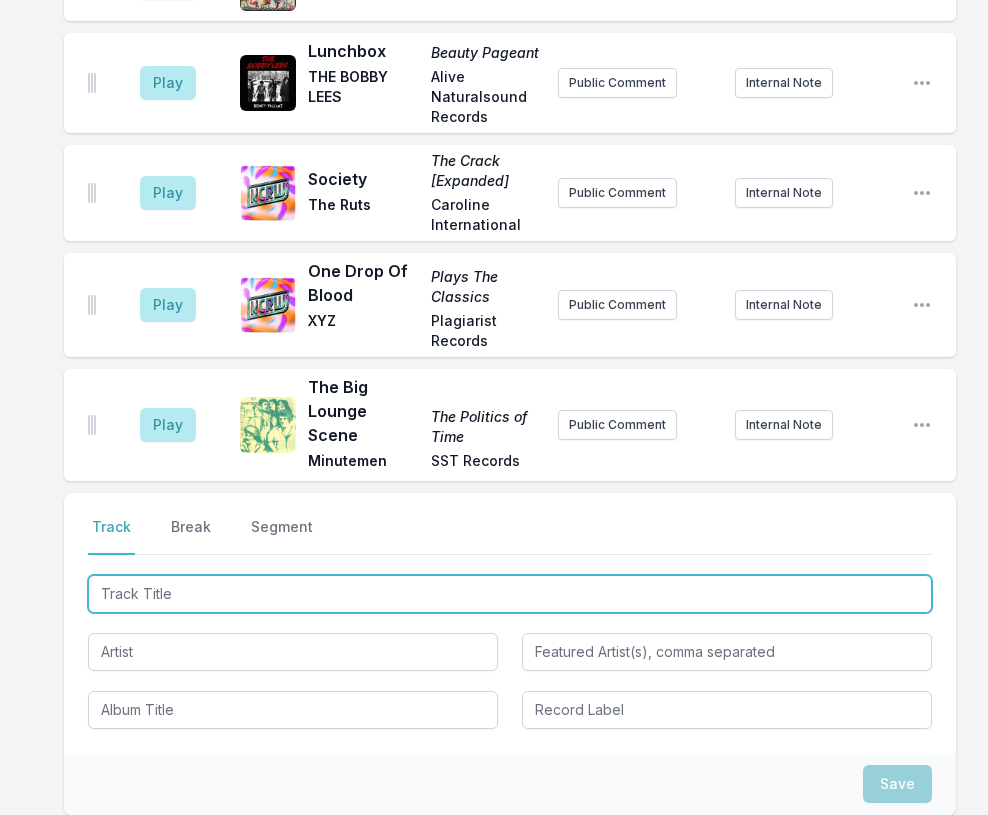 type on "Schweinsteiger" 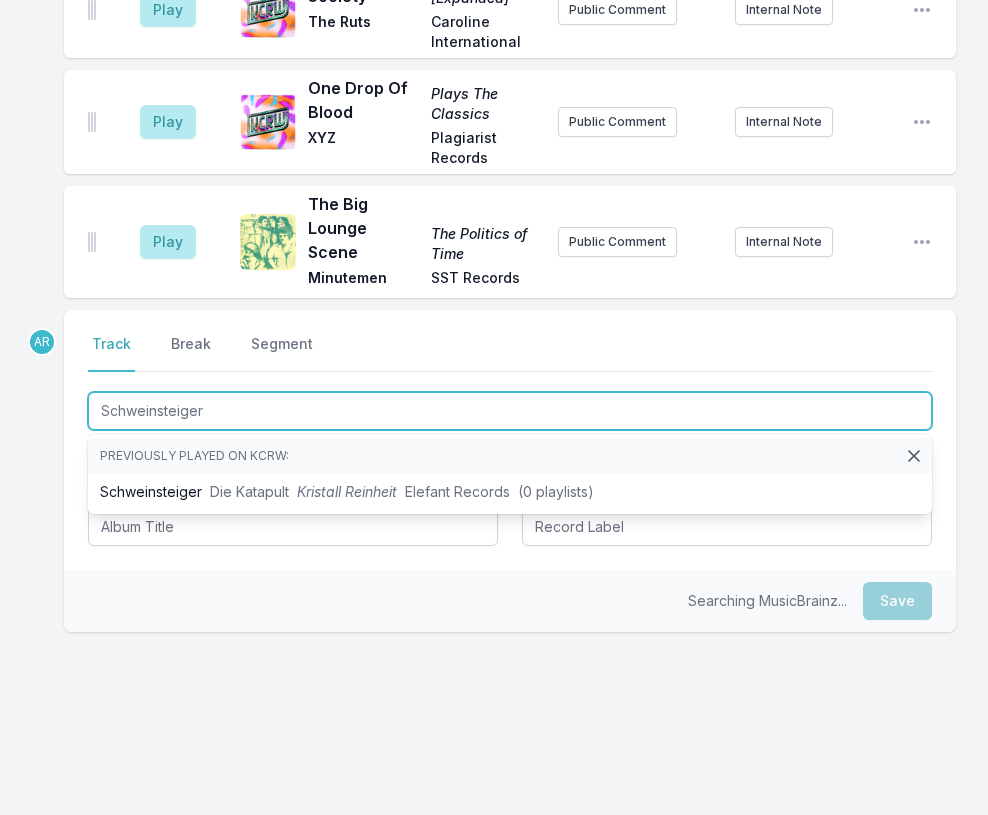scroll, scrollTop: 923, scrollLeft: 0, axis: vertical 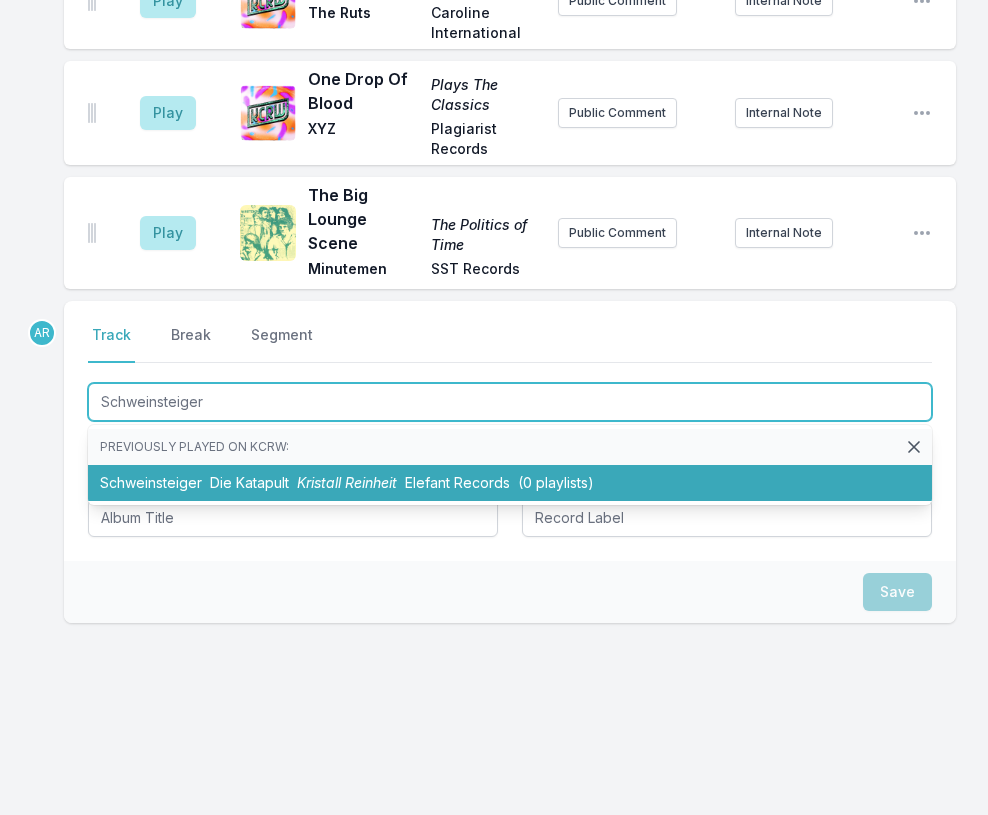 click on "Kristall Reinheit" at bounding box center (347, 482) 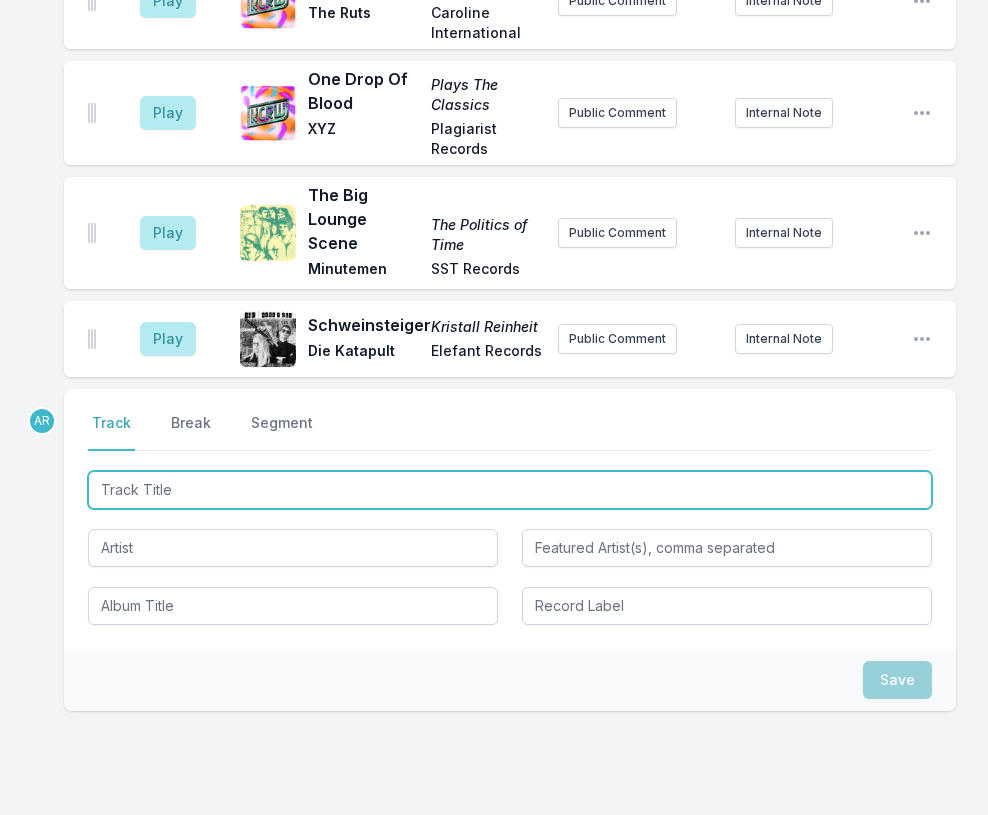 scroll, scrollTop: 1011, scrollLeft: 0, axis: vertical 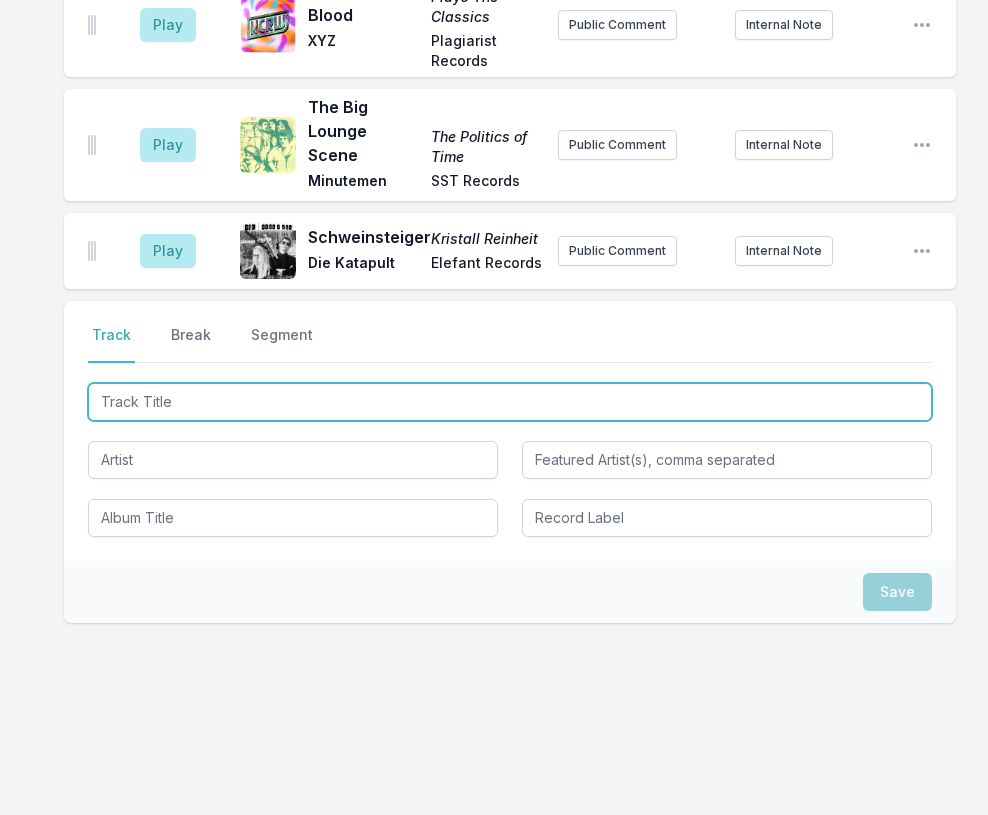type on "Swampland" 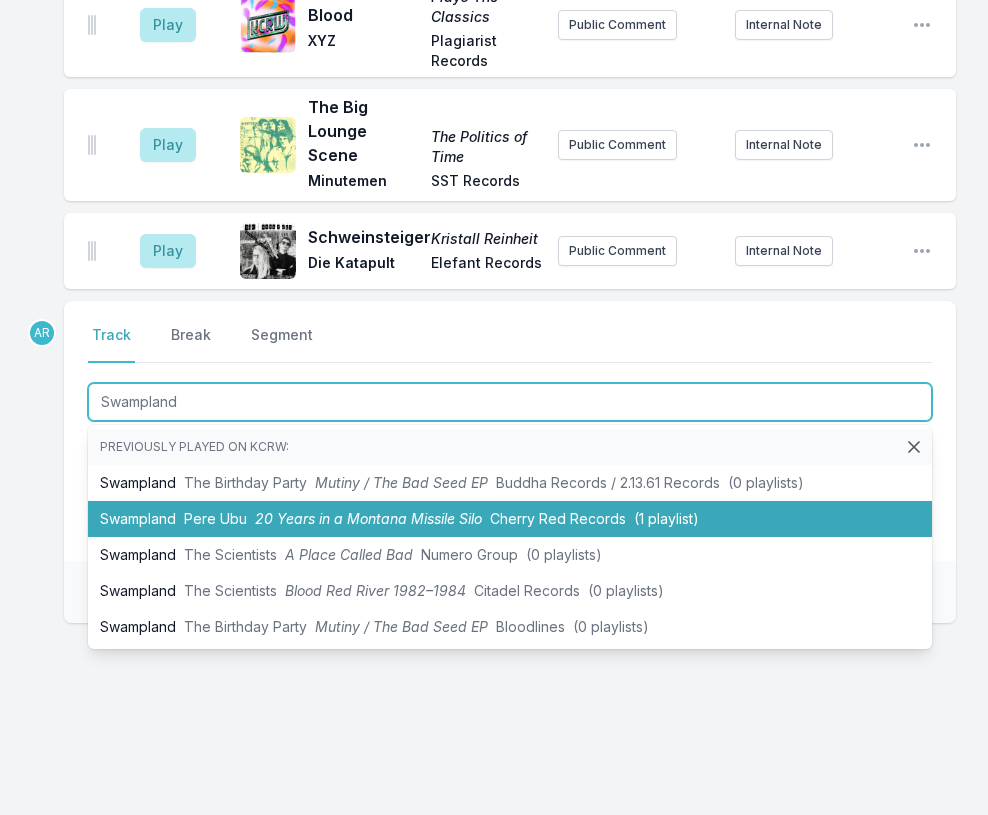 click on "20 Years in a Montana Missile Silo" at bounding box center [368, 518] 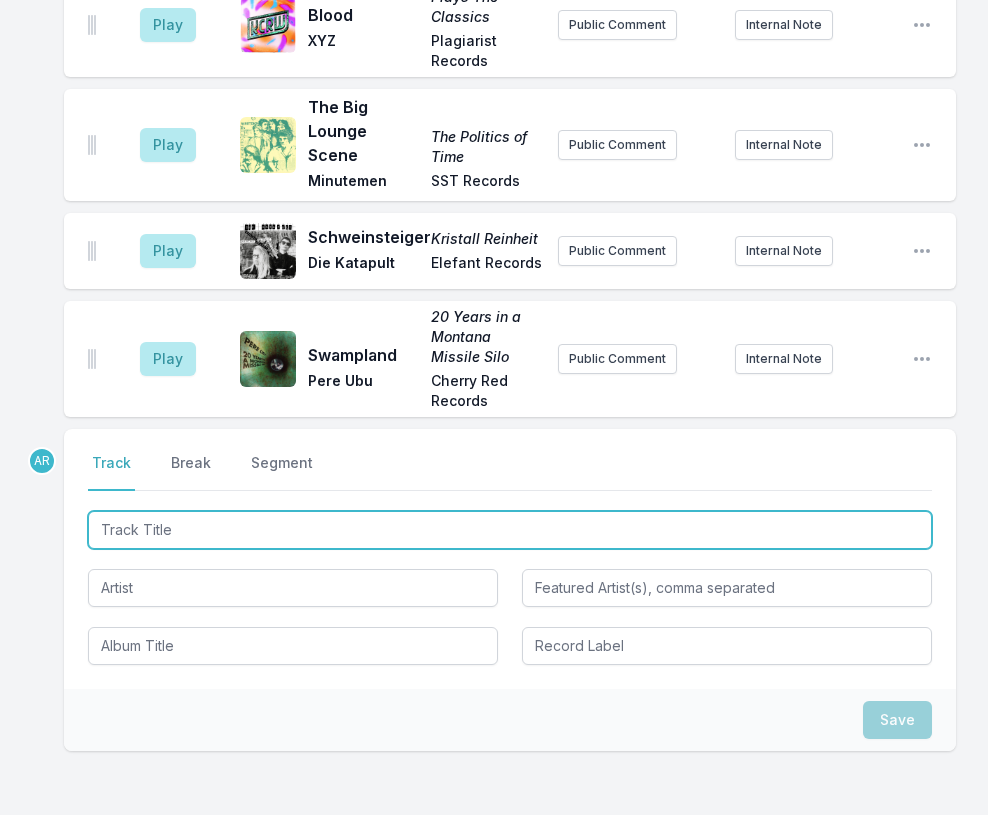 scroll, scrollTop: 1139, scrollLeft: 0, axis: vertical 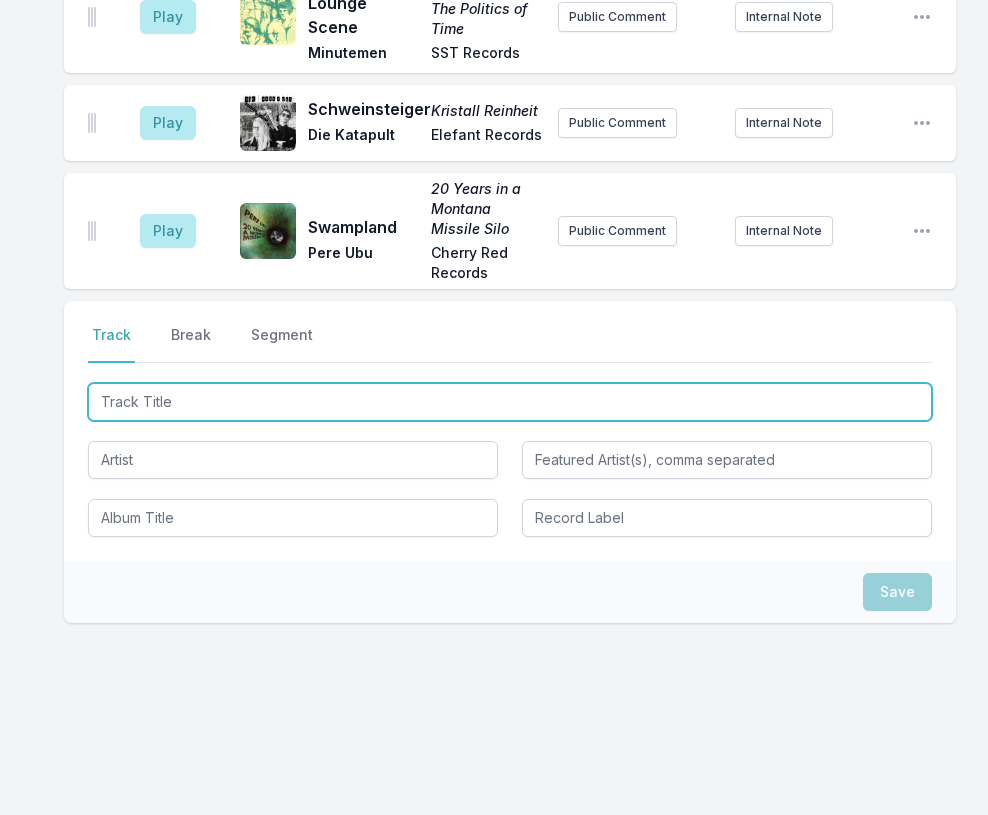 type 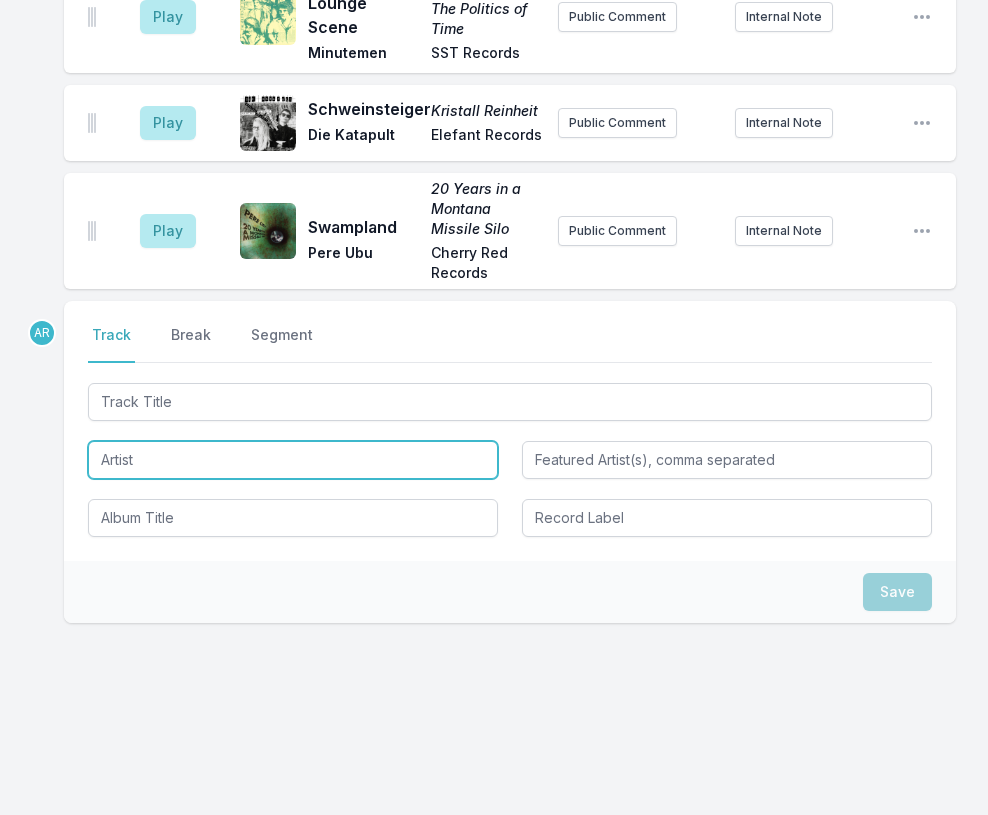 click at bounding box center [293, 460] 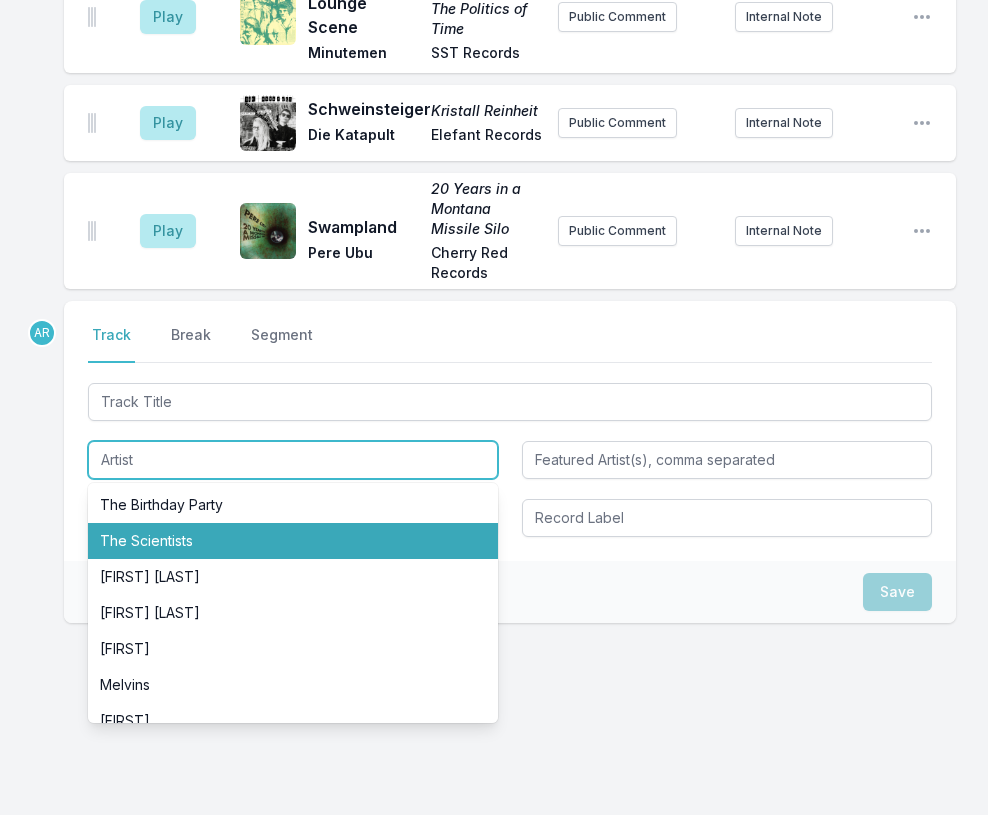 click on "The Scientists" at bounding box center (293, 541) 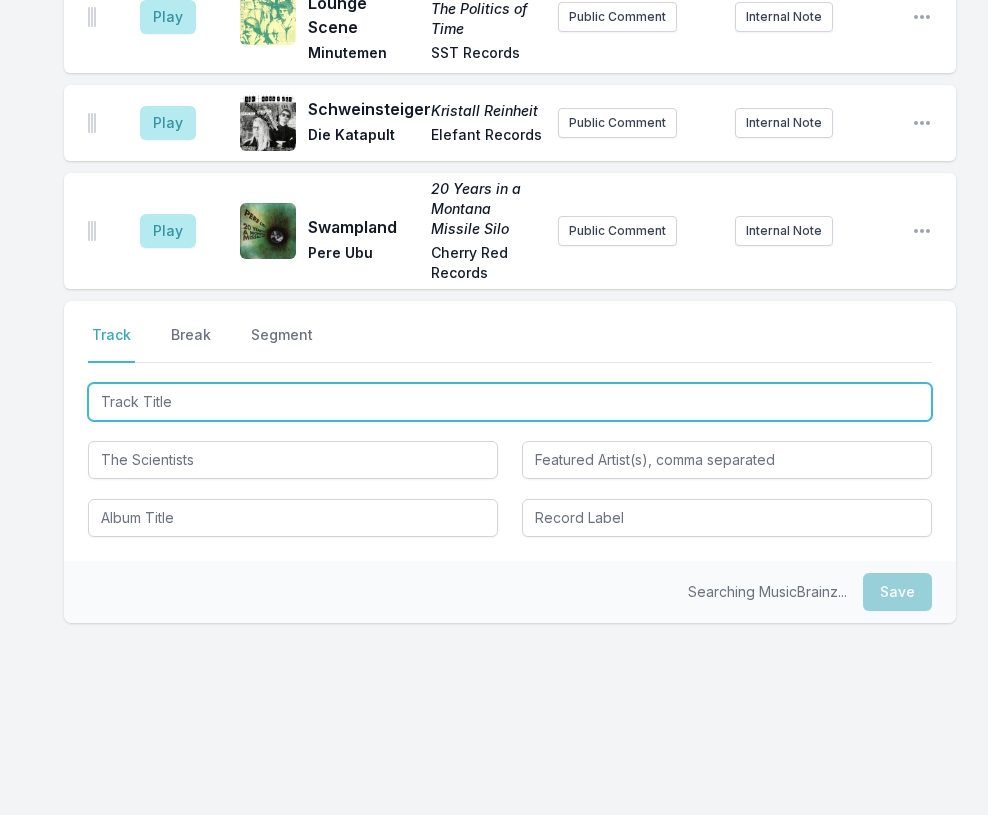 click at bounding box center (510, 402) 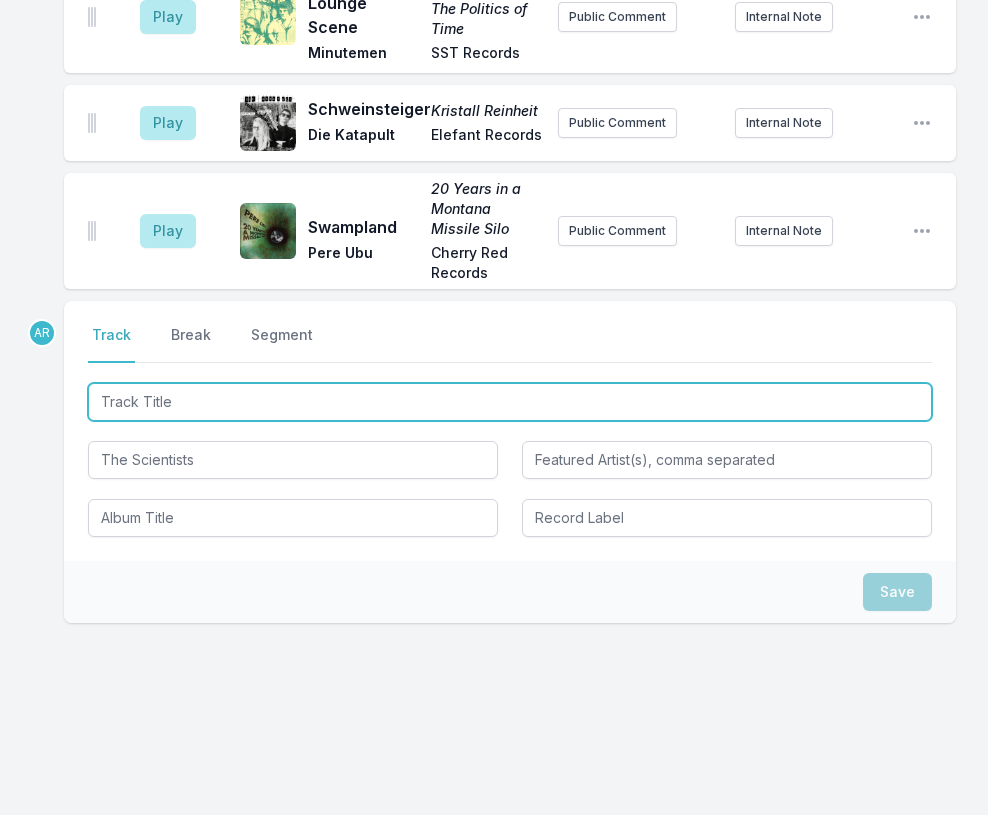 click at bounding box center [510, 402] 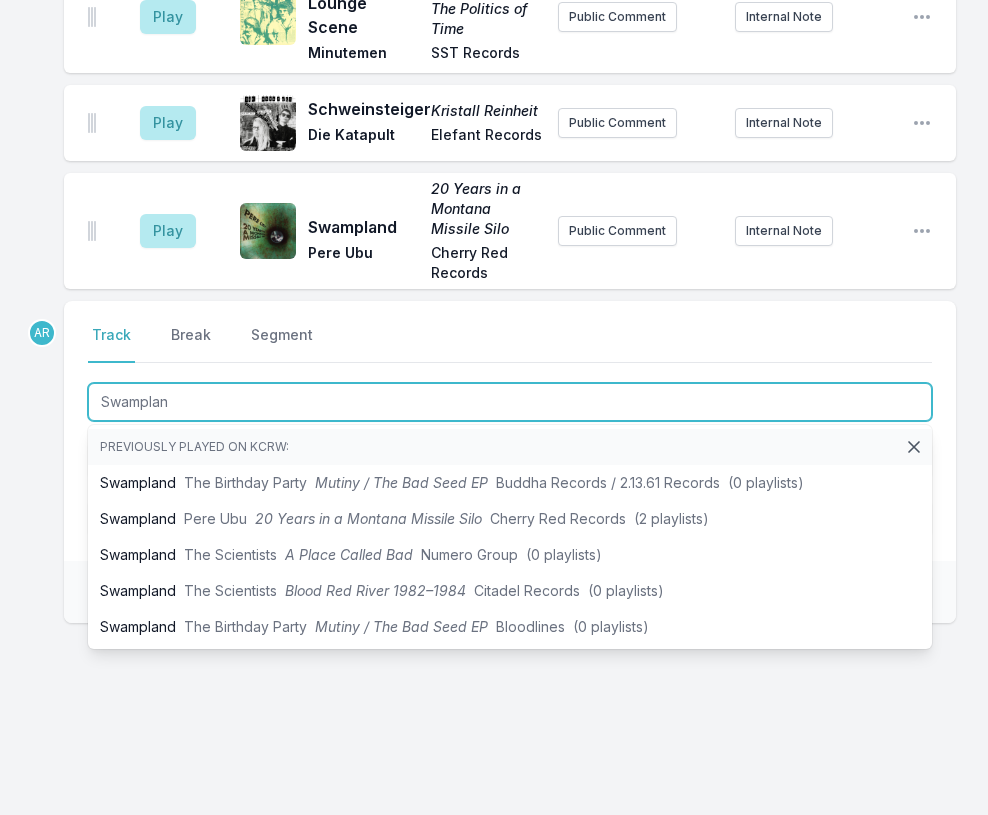 type on "Swamplan" 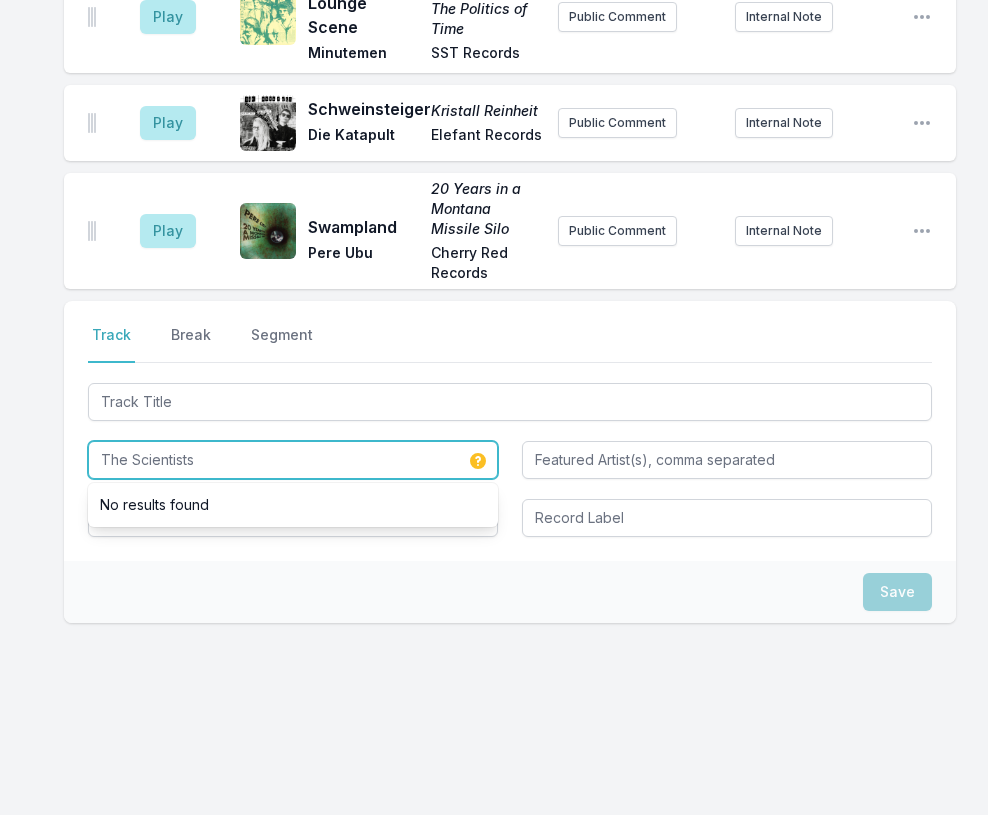 drag, startPoint x: 250, startPoint y: 457, endPoint x: 11, endPoint y: 447, distance: 239.2091 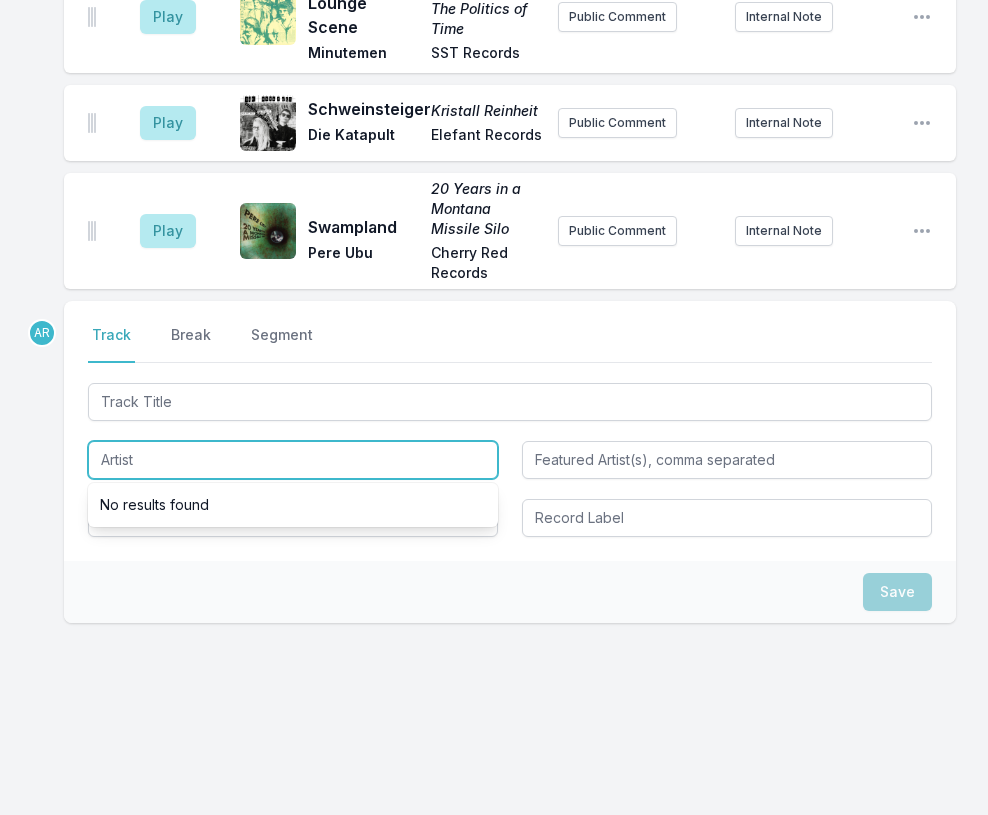 type 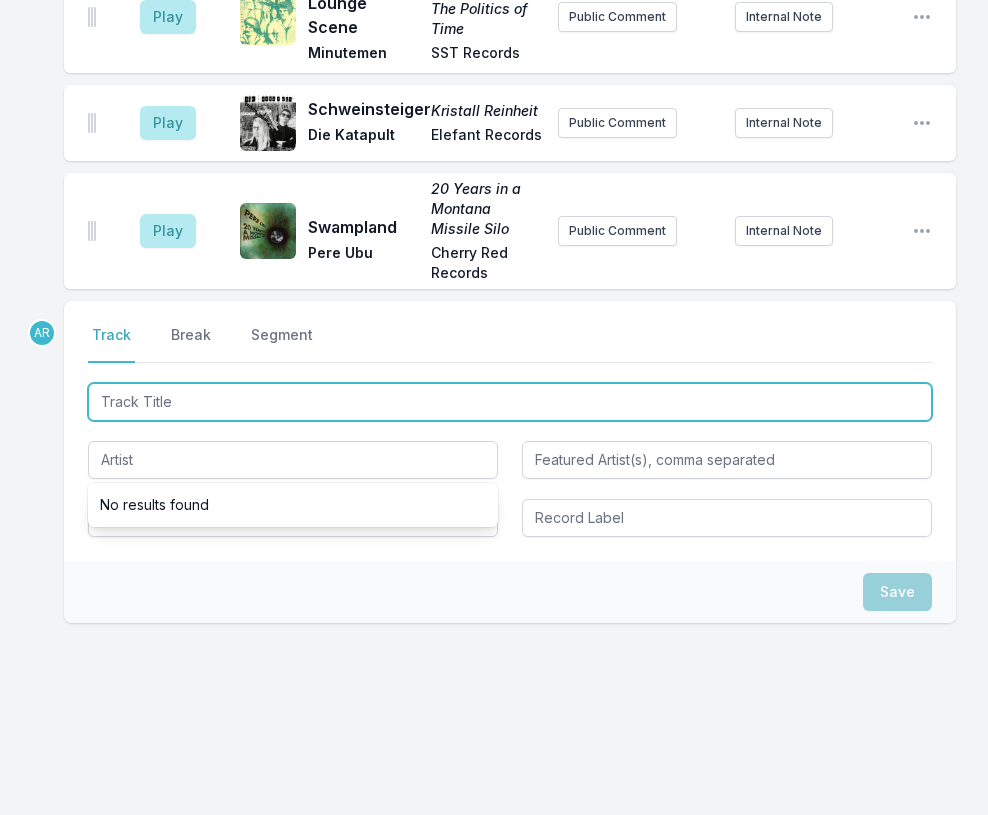 click at bounding box center [510, 402] 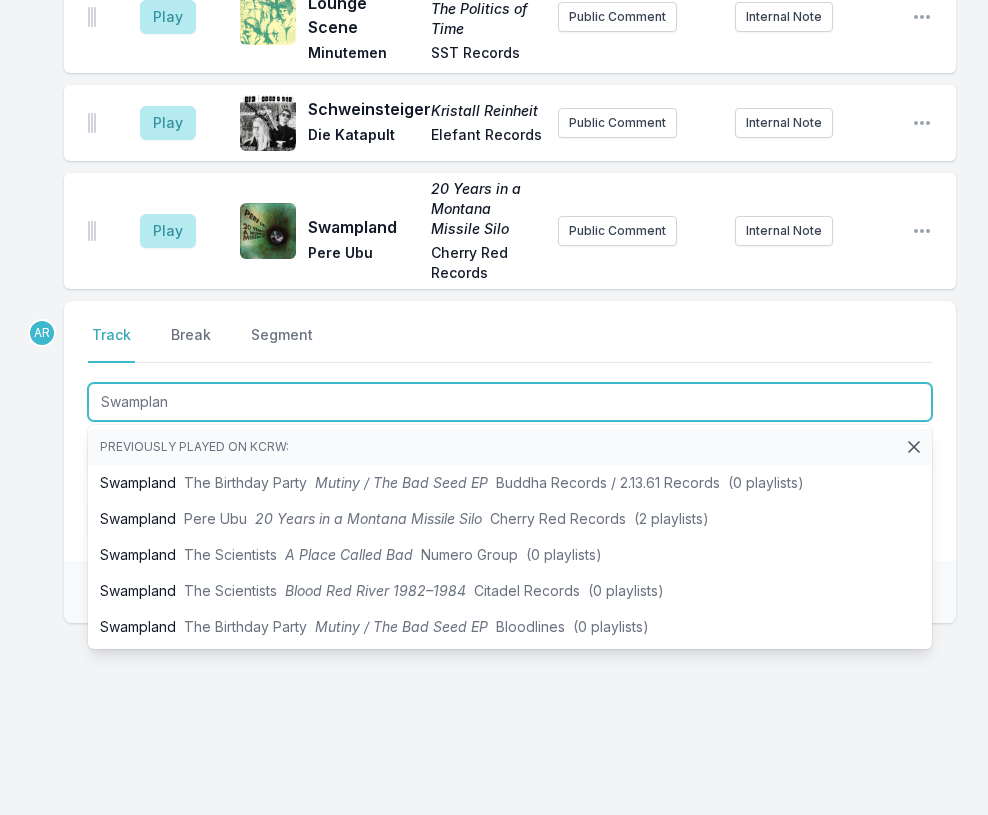 click on "Swamplan" at bounding box center (510, 402) 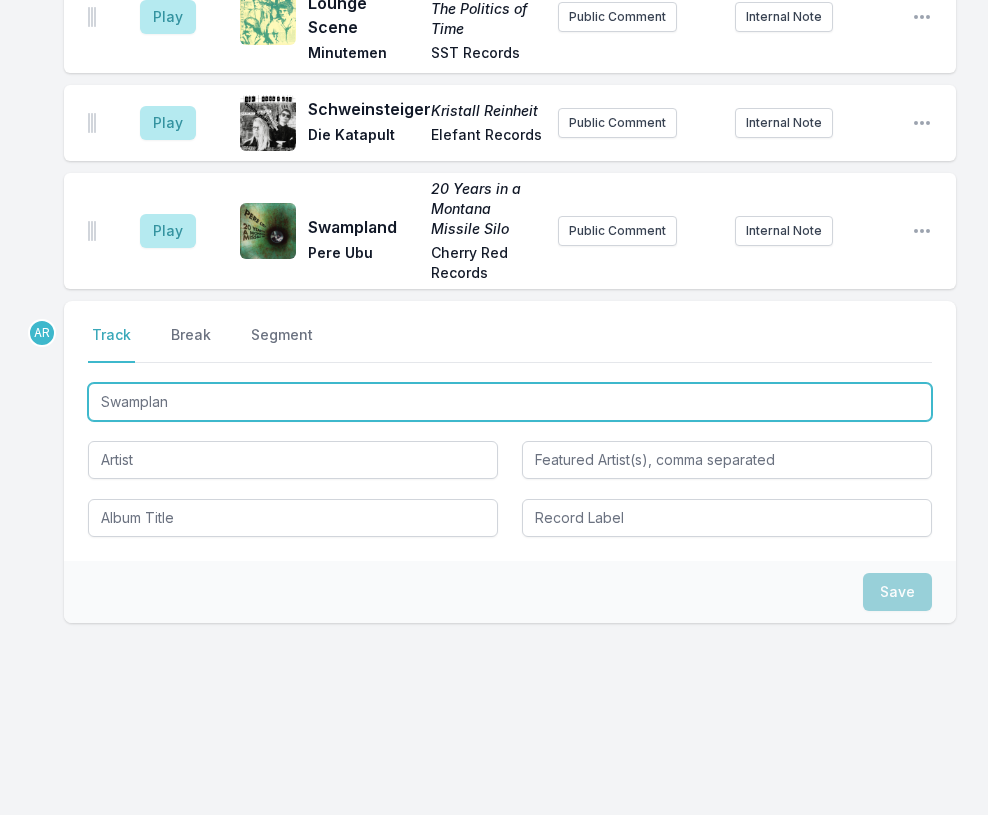 click on "Swamplan" at bounding box center (510, 402) 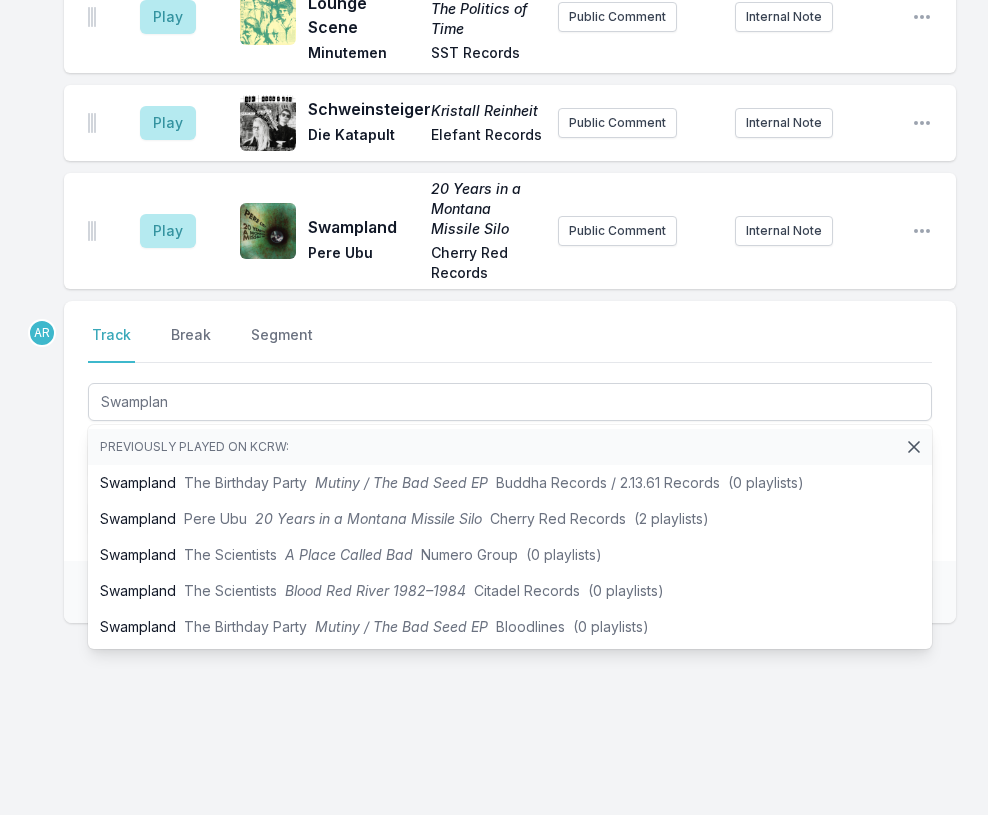 click 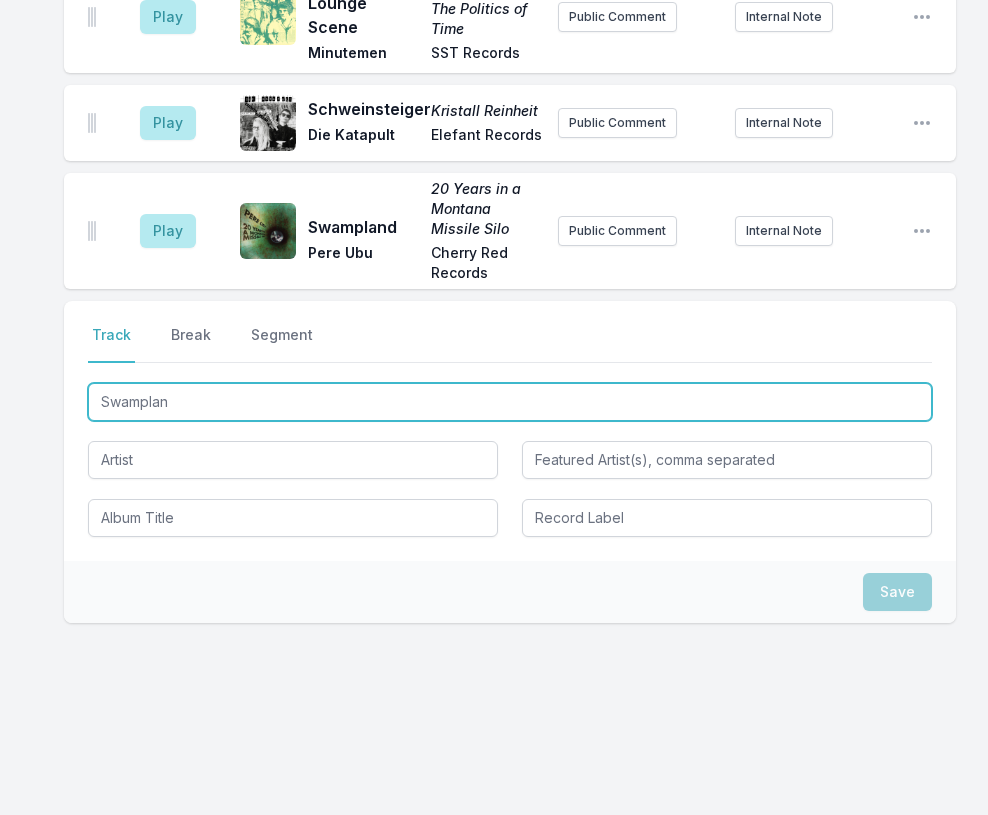click on "Swamplan" at bounding box center (510, 402) 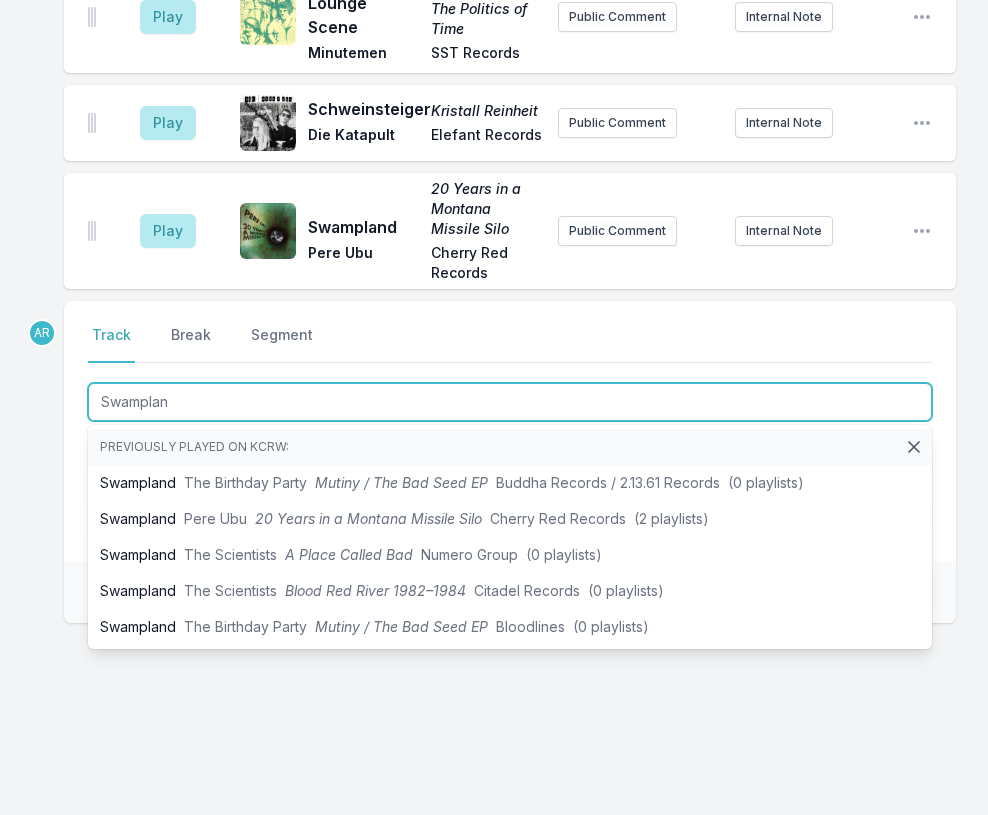 type on "Swamplan" 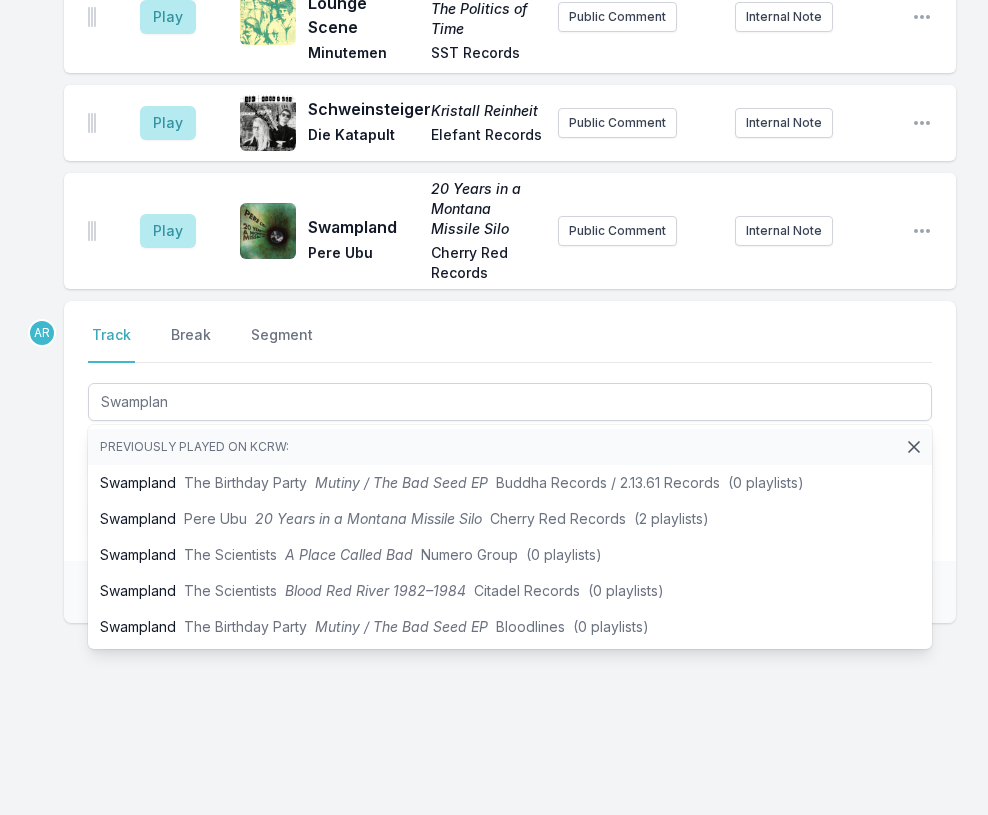 click on "Previously played on KCRW:" at bounding box center [510, 447] 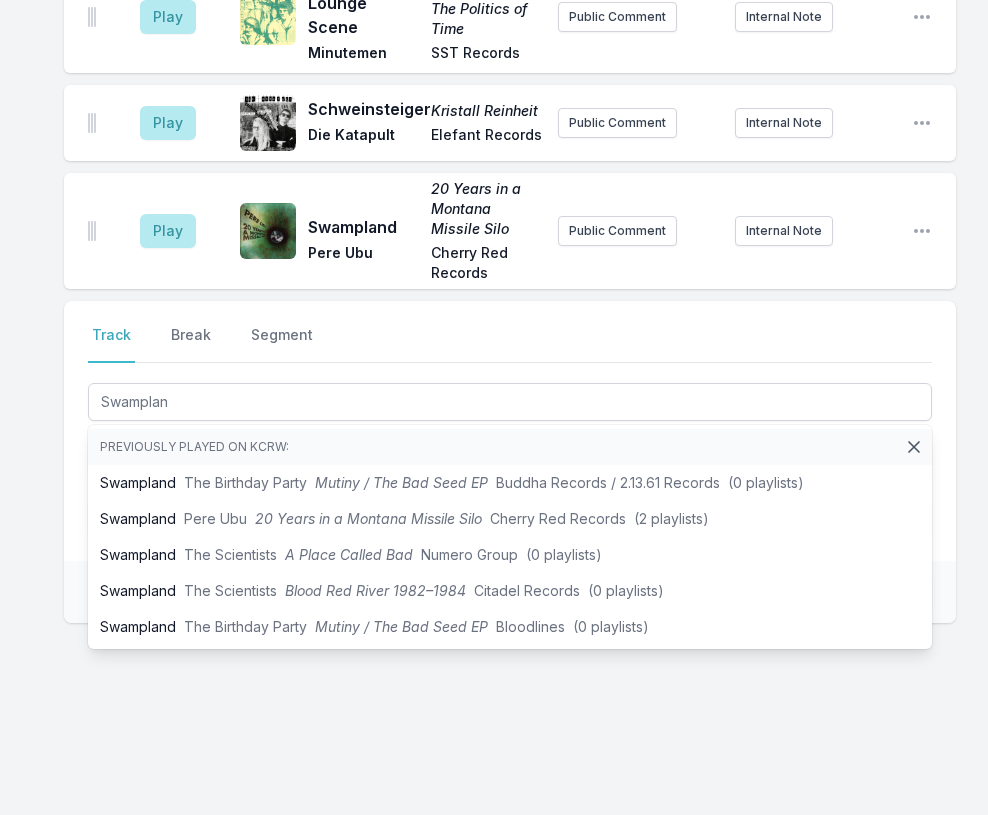 click 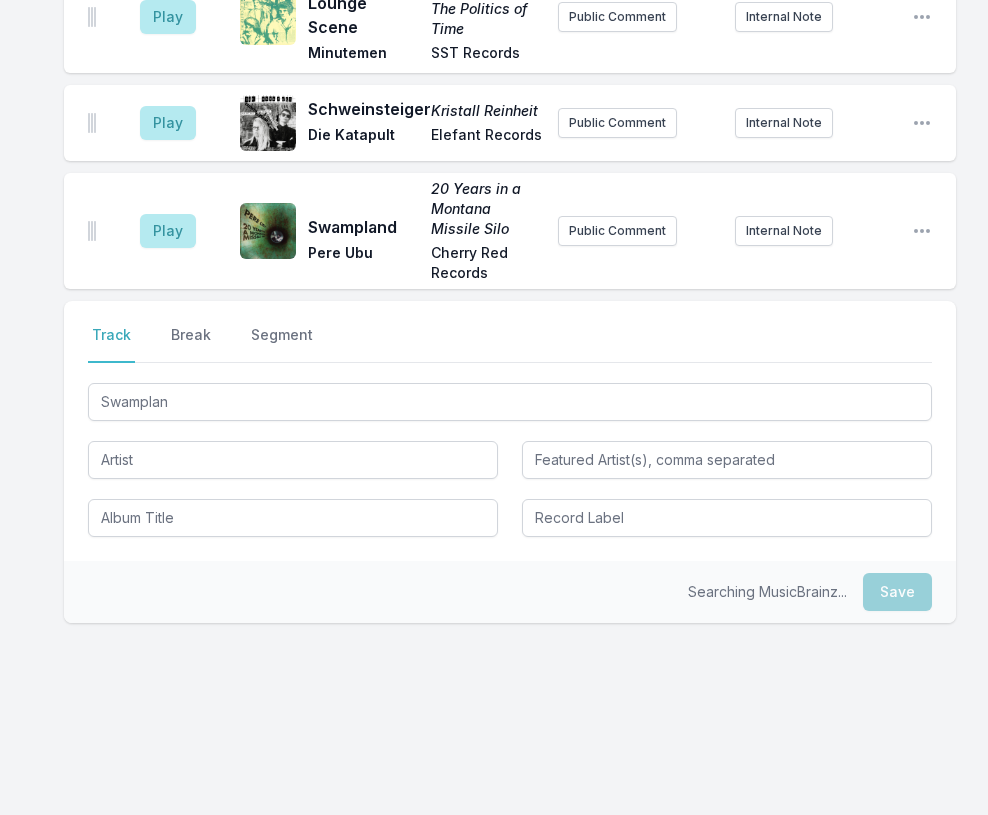click at bounding box center (293, 458) 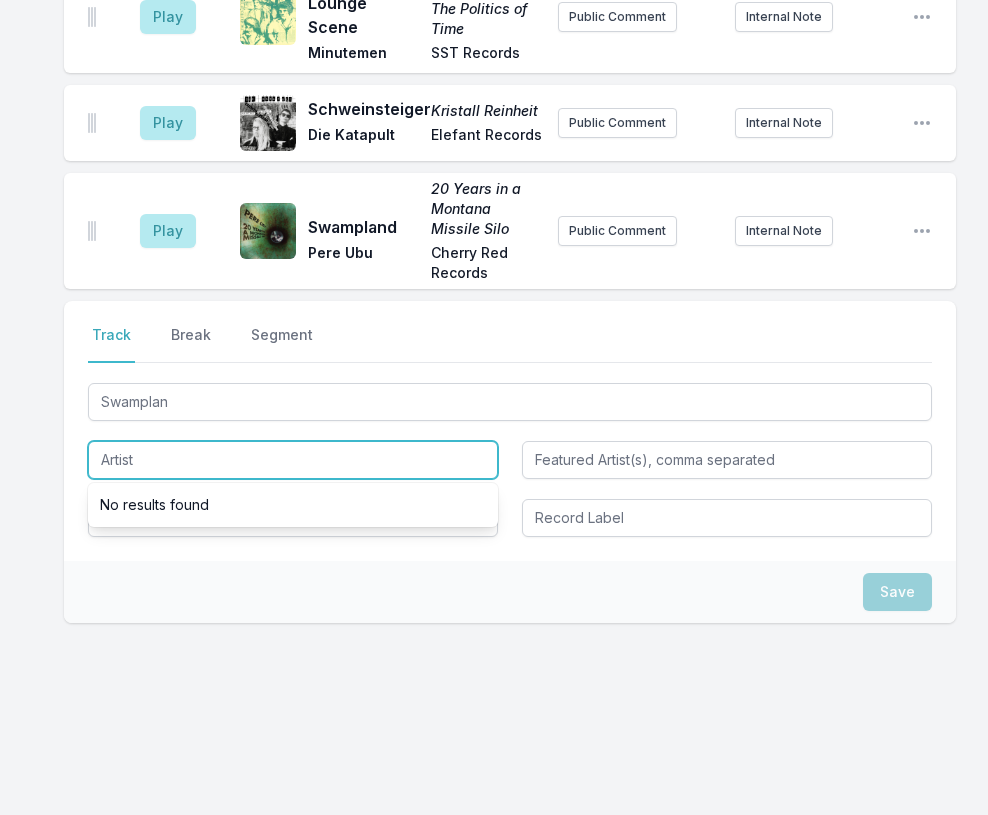 click at bounding box center [293, 460] 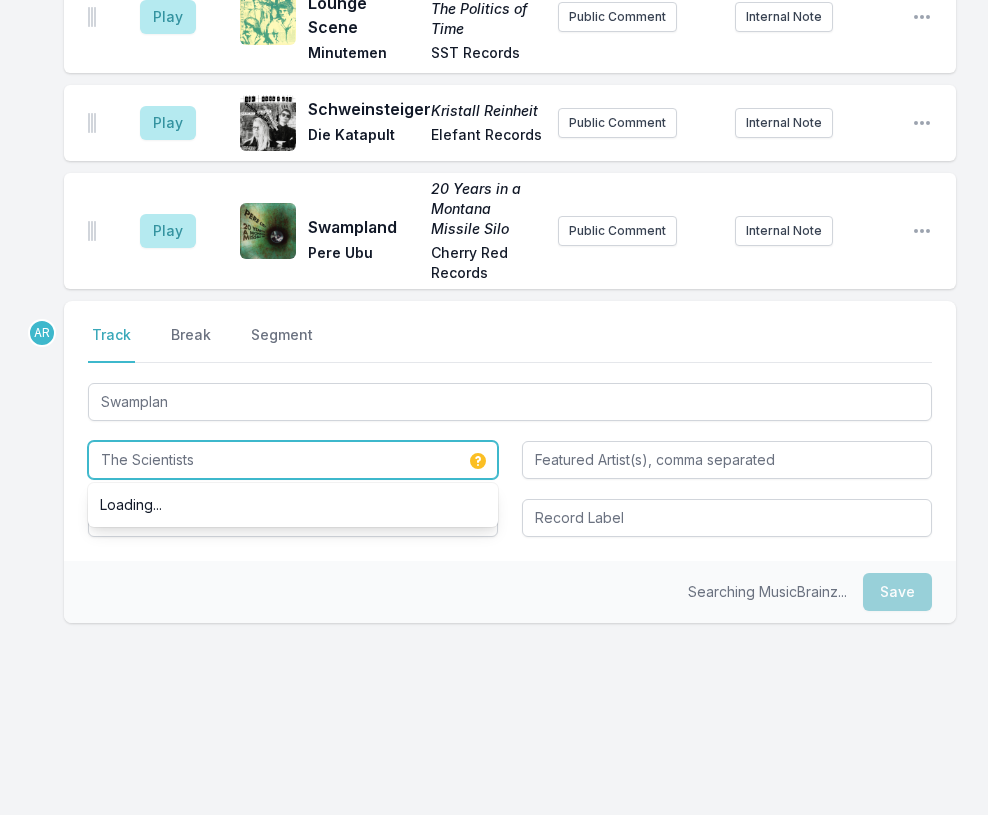 type on "The Scientists" 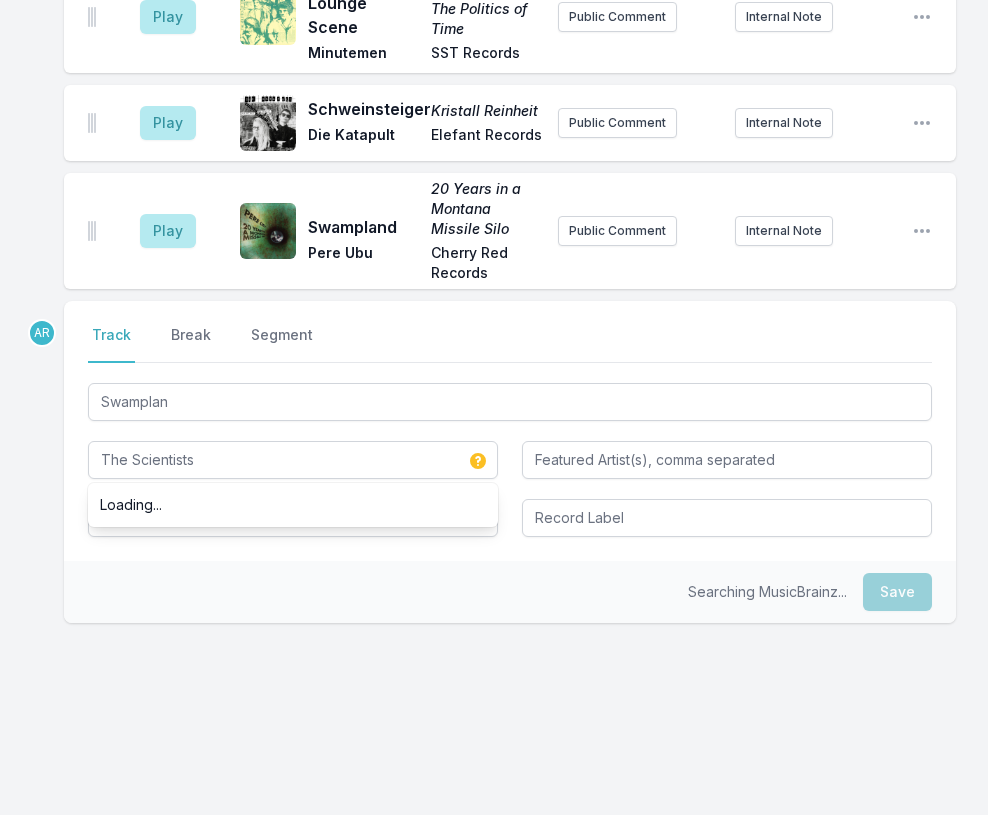 click on "Searching MusicBrainz... Save" at bounding box center (510, 592) 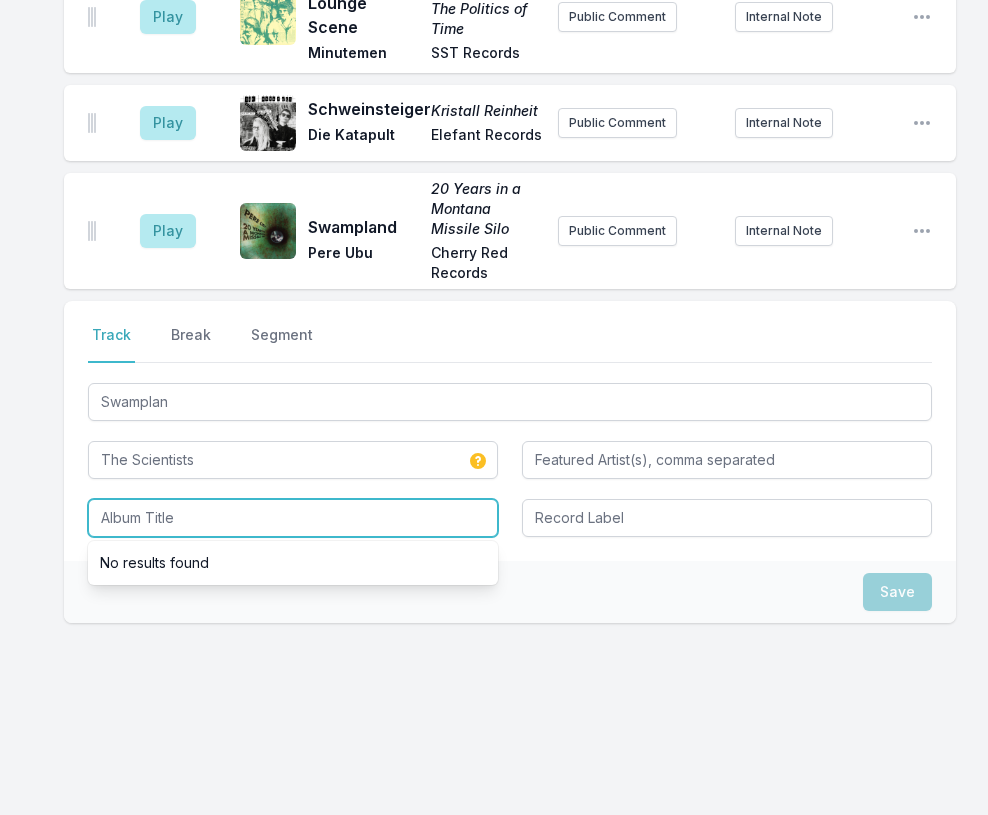 click at bounding box center (293, 518) 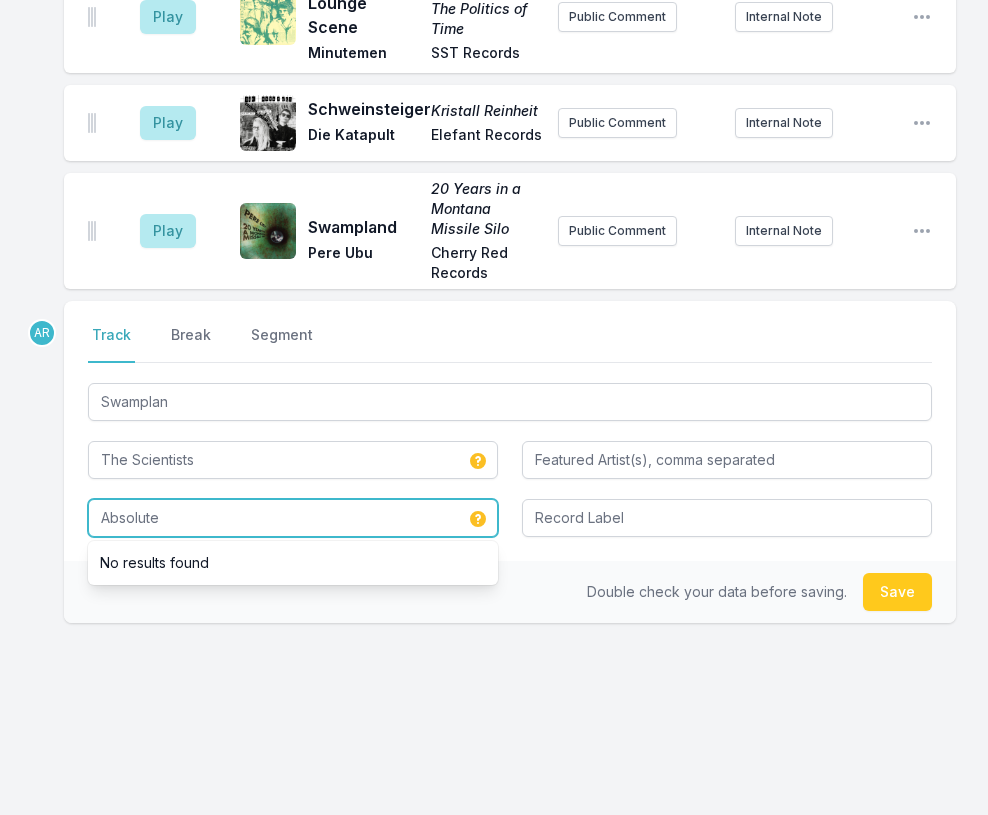 type on "Absolute" 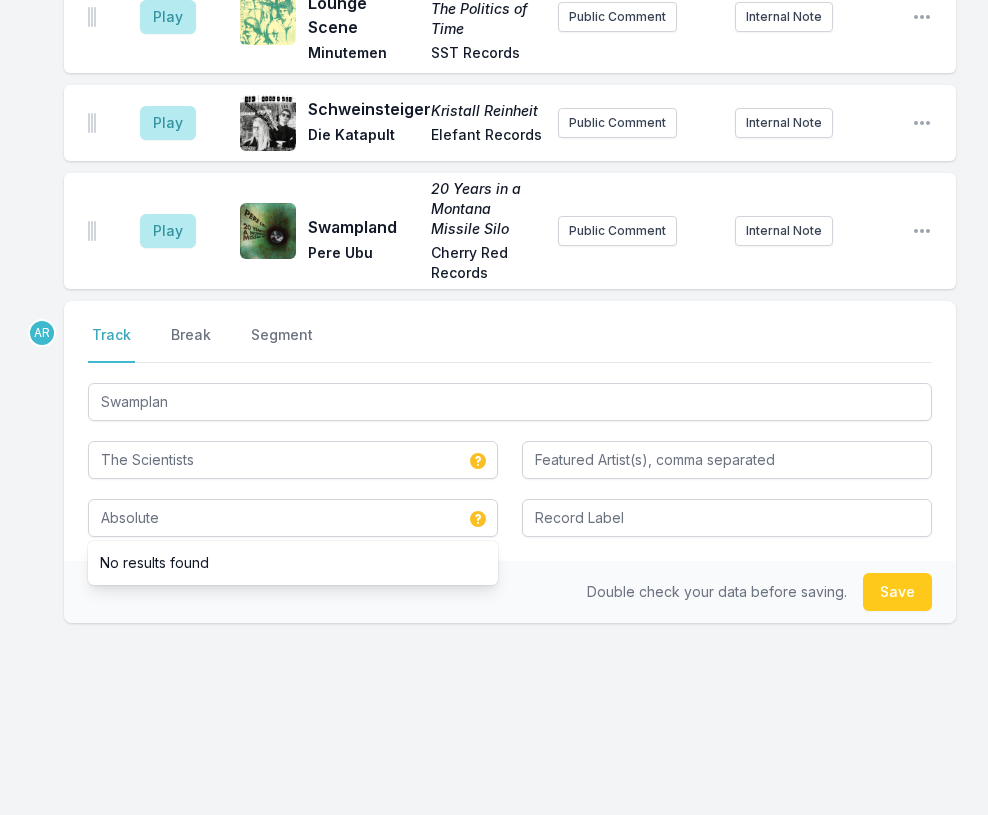 click on "AR Select a tab Track Break Segment Track Break Segment Swamplan The Scientists Absolute No results found Double check your data before saving. Save" at bounding box center [510, 526] 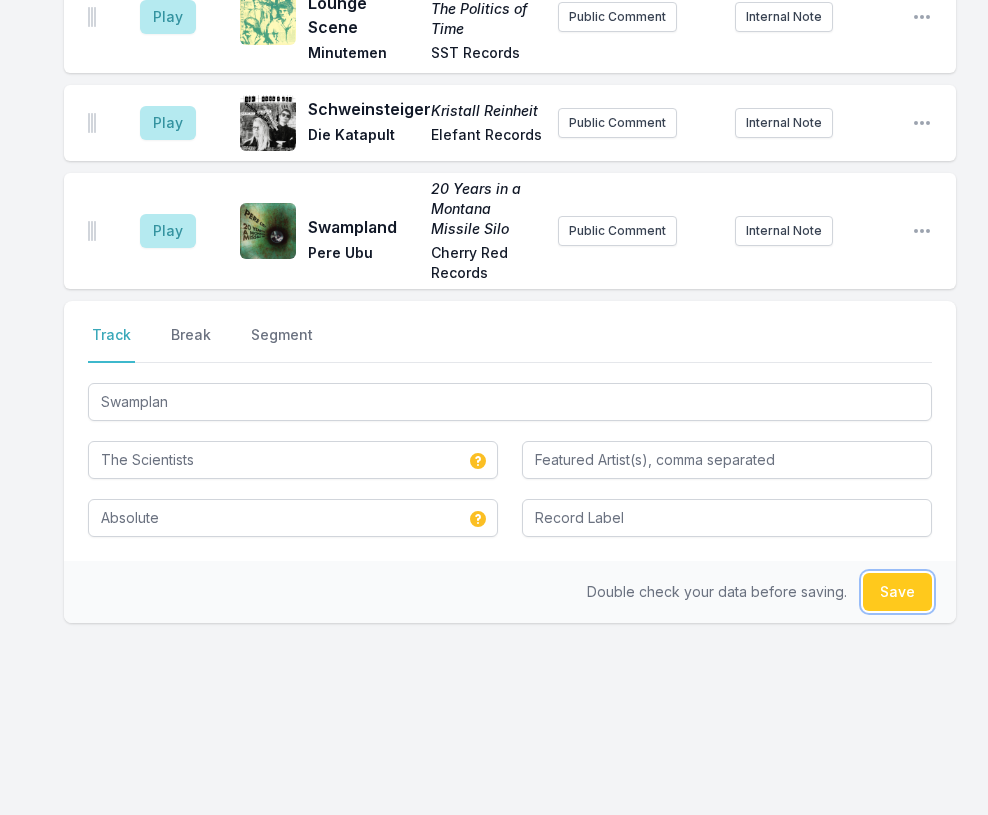 click on "Save" at bounding box center (897, 592) 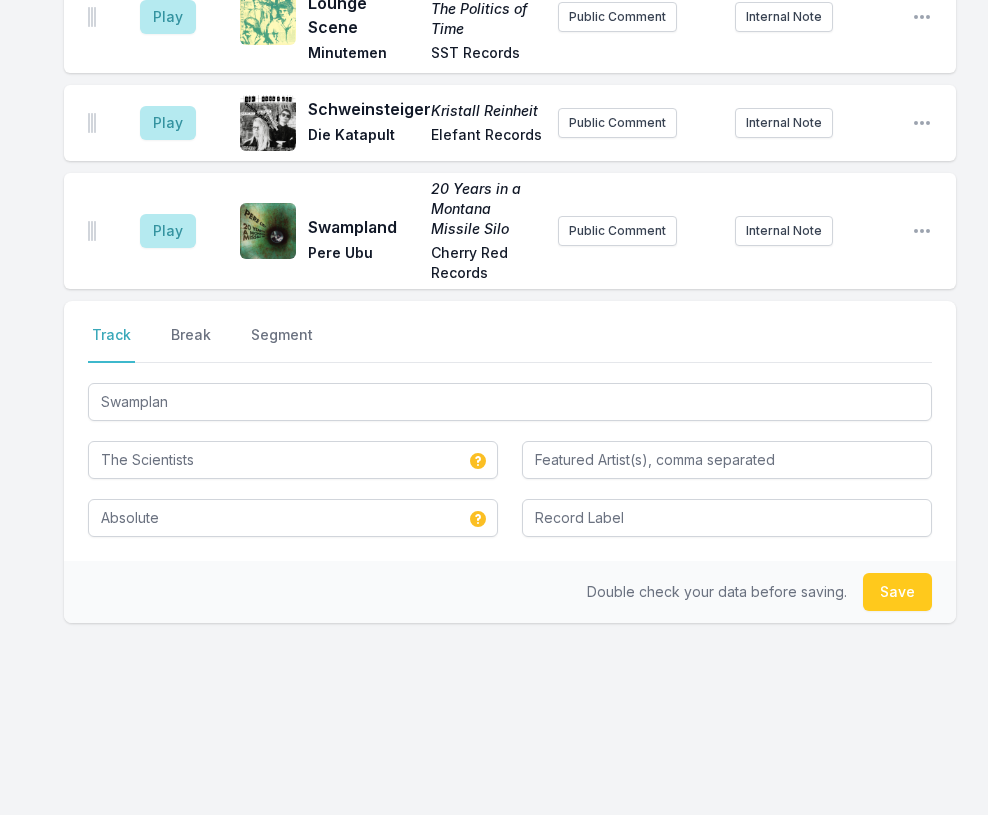 type 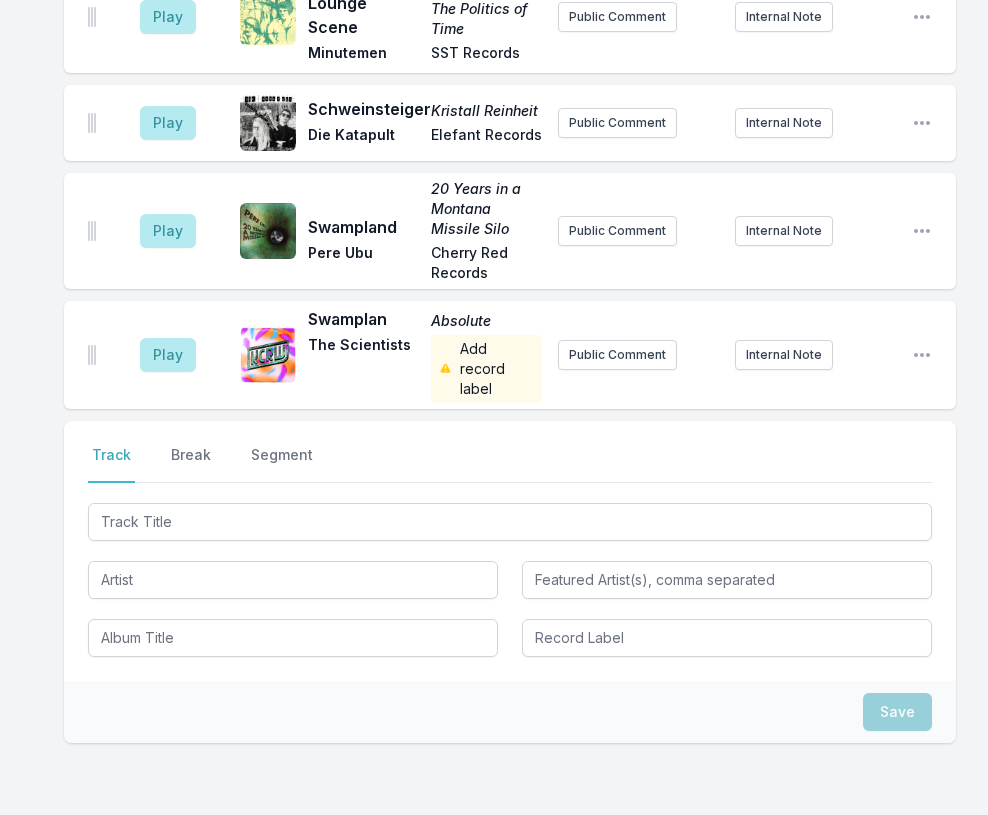 scroll, scrollTop: 1331, scrollLeft: 0, axis: vertical 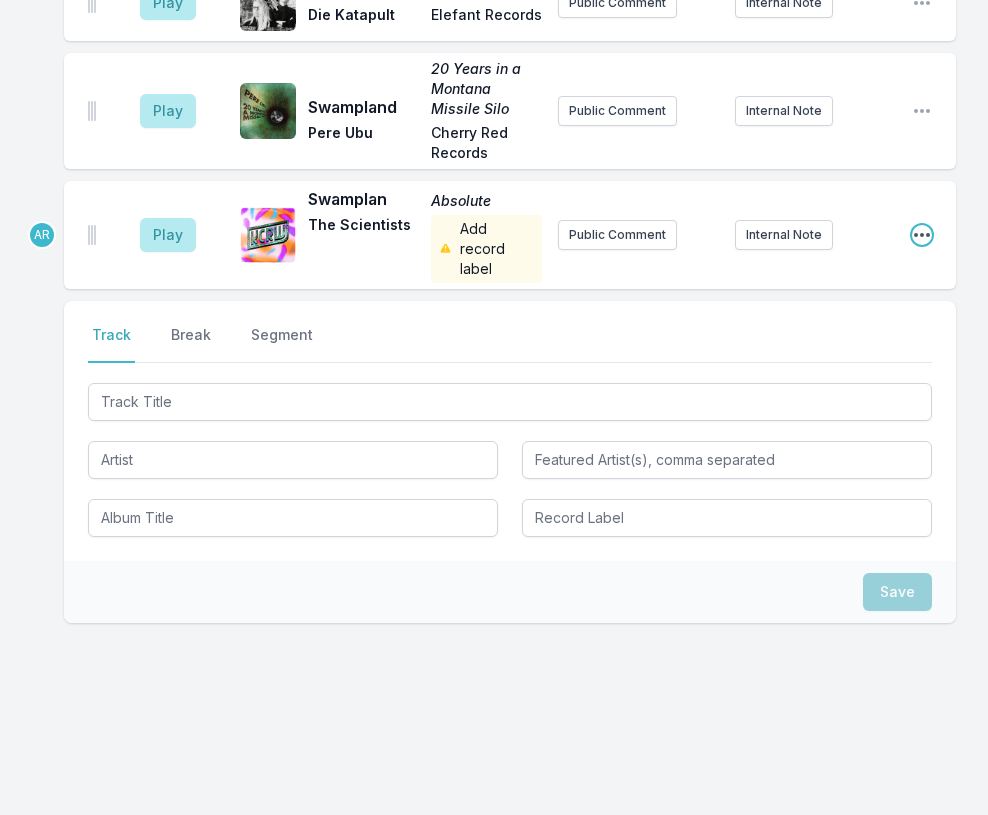 click 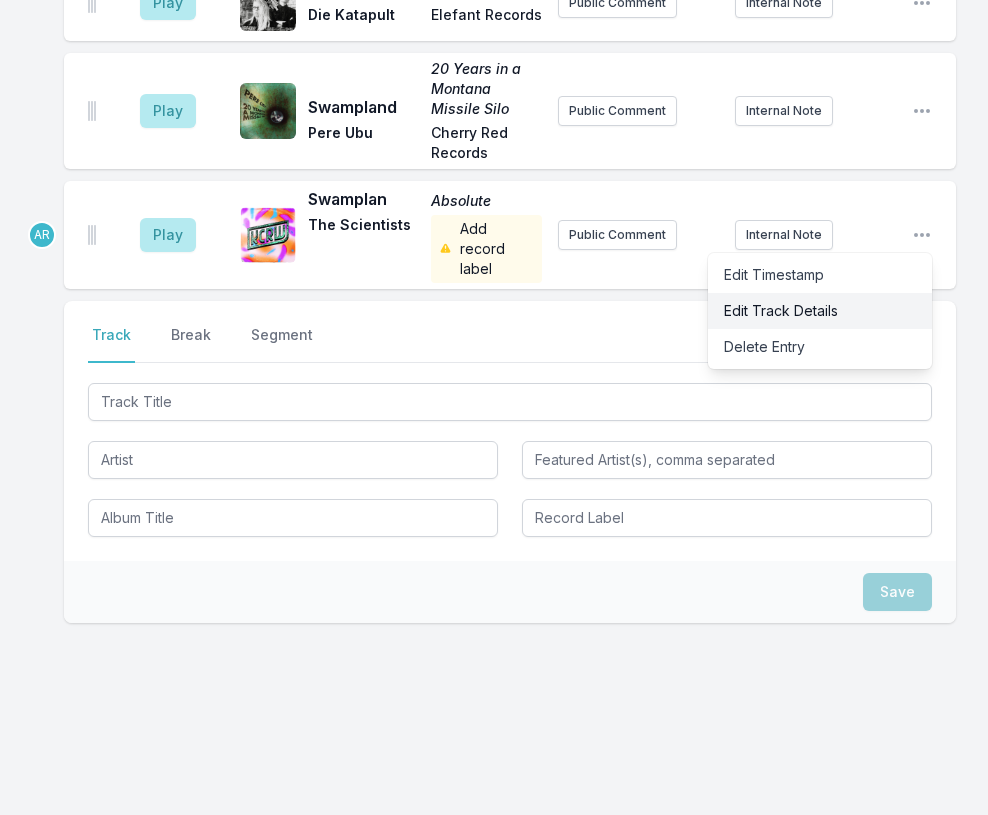 click on "Edit Track Details" at bounding box center (820, 311) 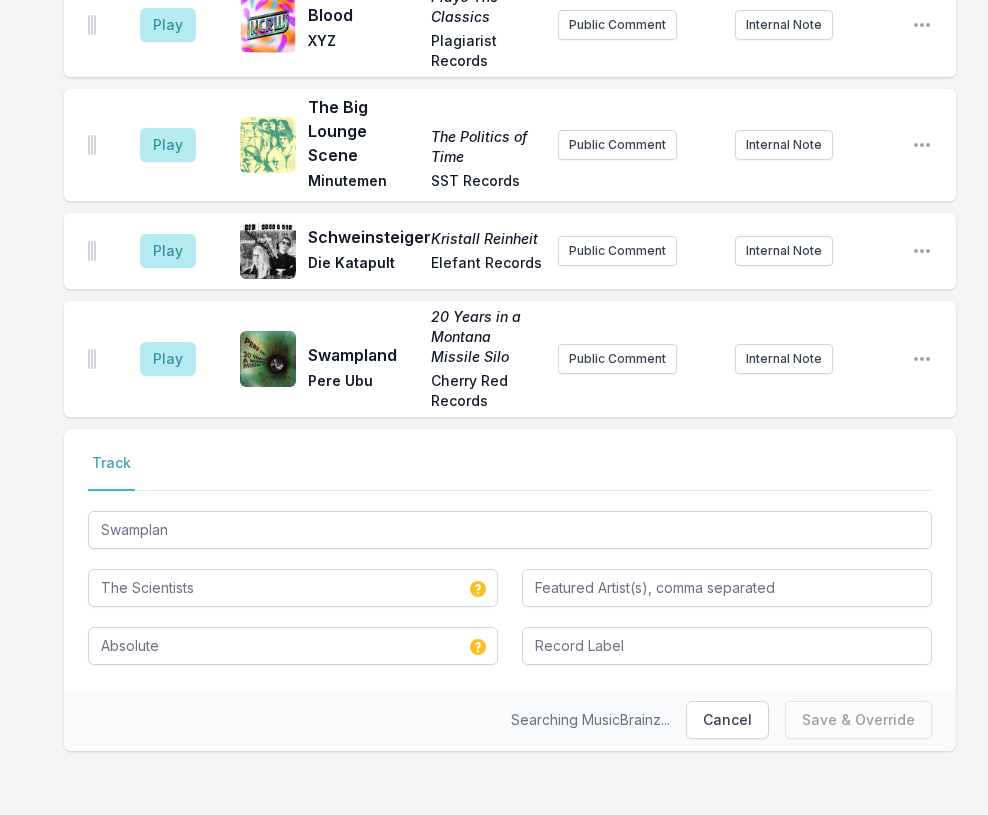 scroll, scrollTop: 1083, scrollLeft: 0, axis: vertical 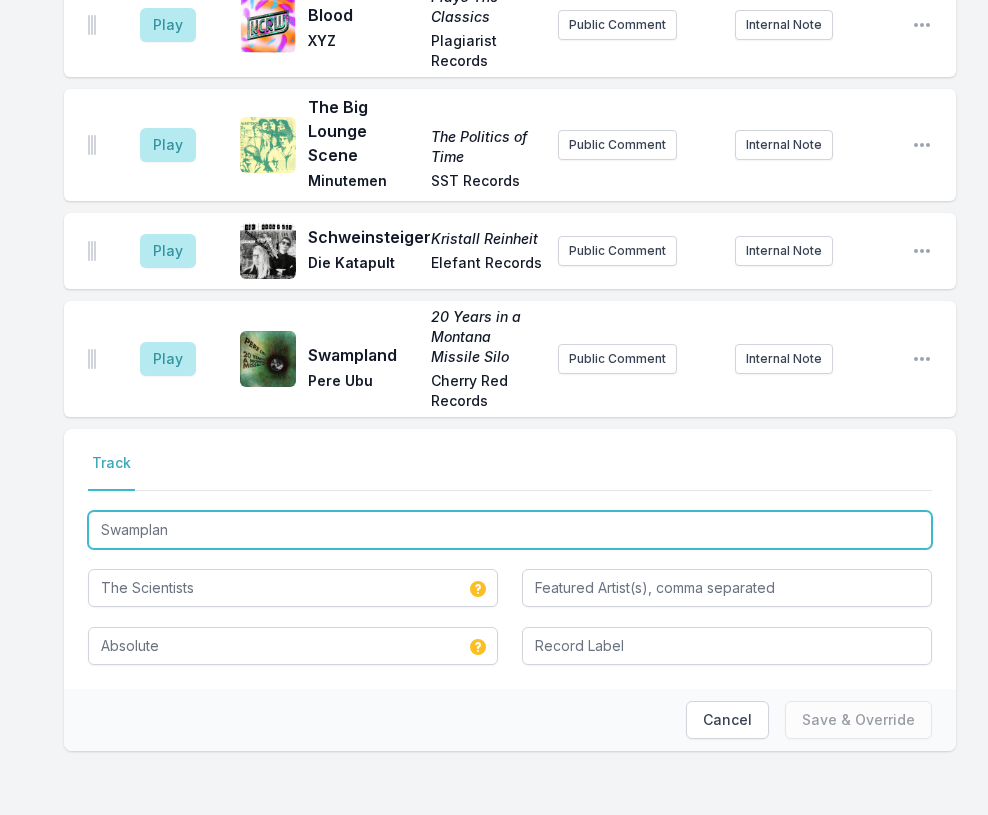 click on "Swamplan" at bounding box center [510, 530] 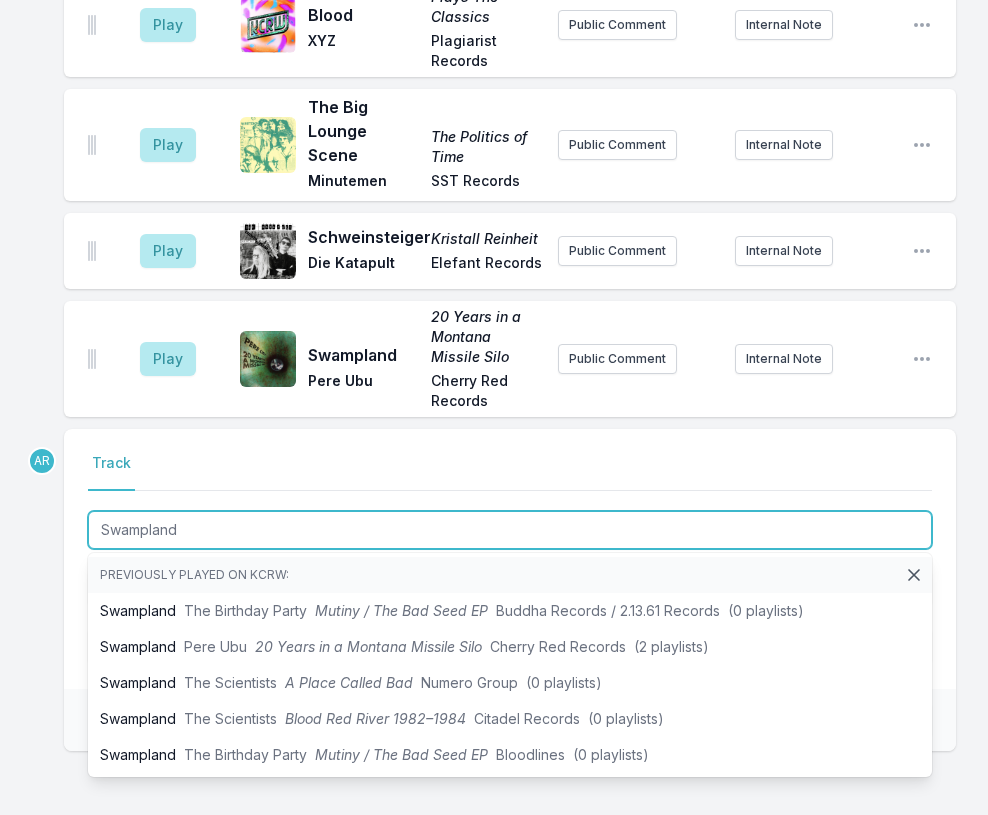 type on "Swampland" 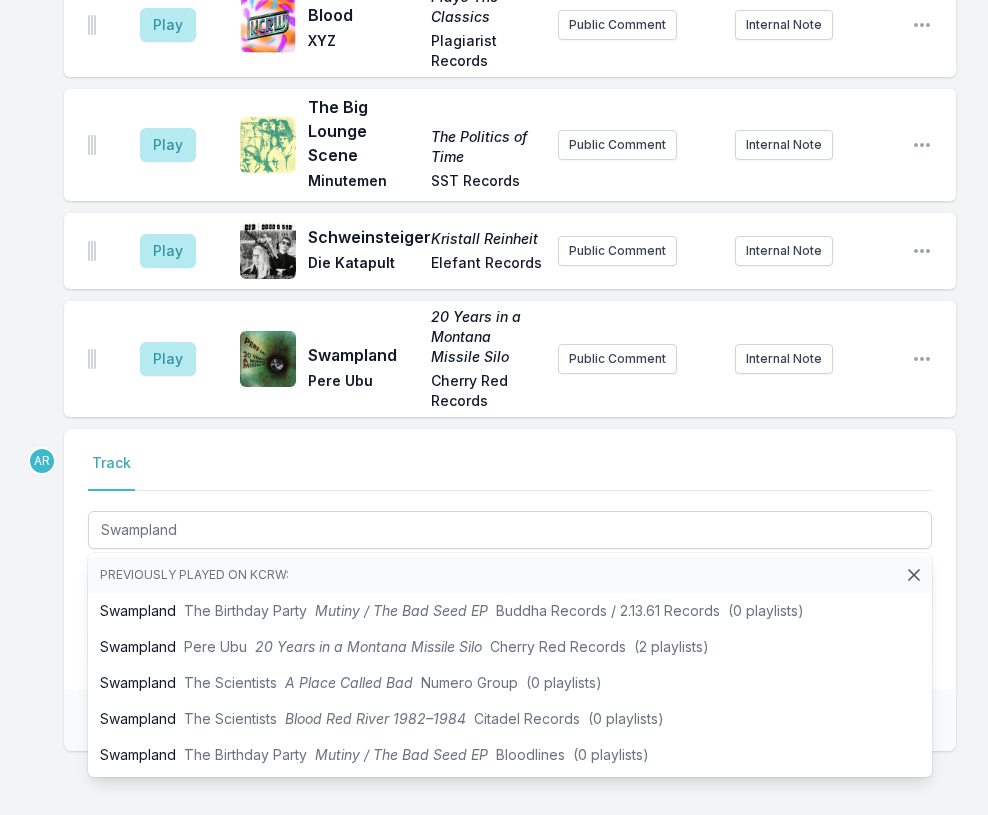click on "Missing Data Some of your tracks are missing record label information. This info helps artists get paid! It needs to be filled out within 24 hours of showtime. Play Chorus of Green Treefrogs Sounds of North American Frogs Charles Bogert Smithsonian Folkways Public Comment Internal Note Open playlist item options Play Caught Me Slippin’ Continuals Continuals Bright Future/Dischord Records Public Comment Internal Note Open playlist item options Play Distinct Complicity Reject All American Bikini Kill Kill Rock Stars Public Comment Internal Note Open playlist item options Play Frontrunner Phonetics On and On Horsegirl Matador Public Comment Internal Note Open playlist item options Play Sky Burial Musical Chairs Artificial Go Feel It Records Public Comment Internal Note Open playlist item options Play Lunchbox Beauty Pageant THE BOBBY LEES Alive Naturalsound Records Public Comment Internal Note Open playlist item options Play Society The Crack [Expanded] The Ruts Caroline International Public Comment Play XYZ" at bounding box center (494, -36) 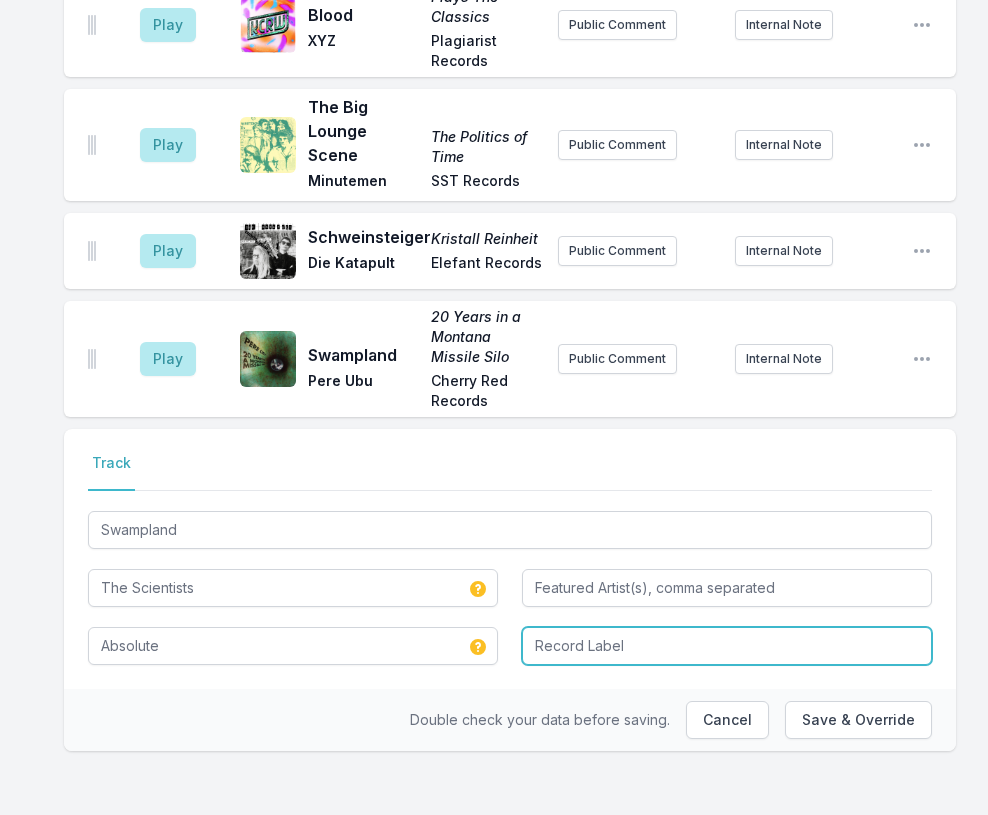 click at bounding box center [727, 646] 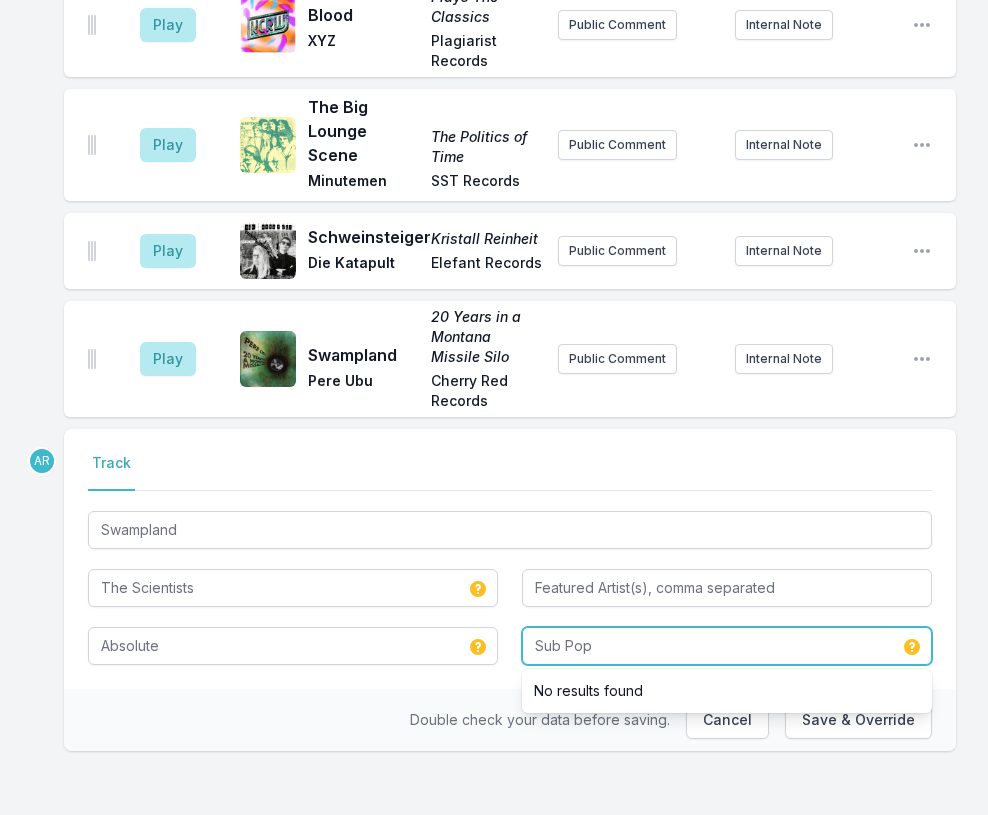 type on "Sub Pop" 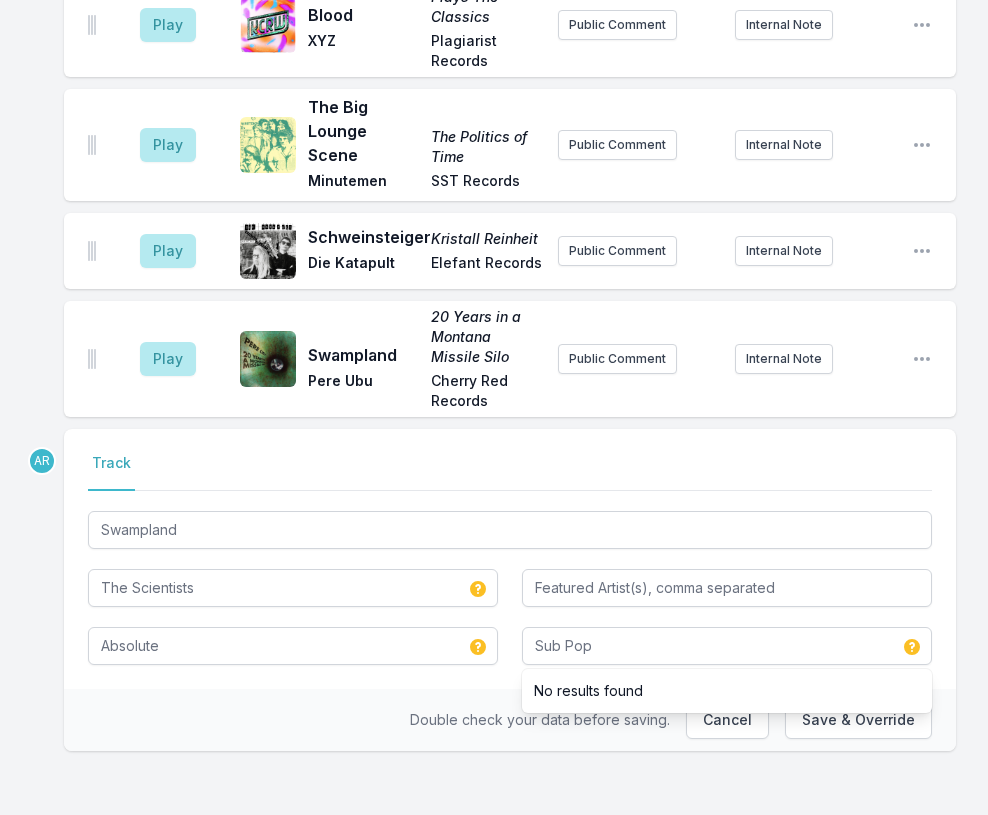 click on "Double check your data before saving. Cancel Save & Override" at bounding box center [510, 720] 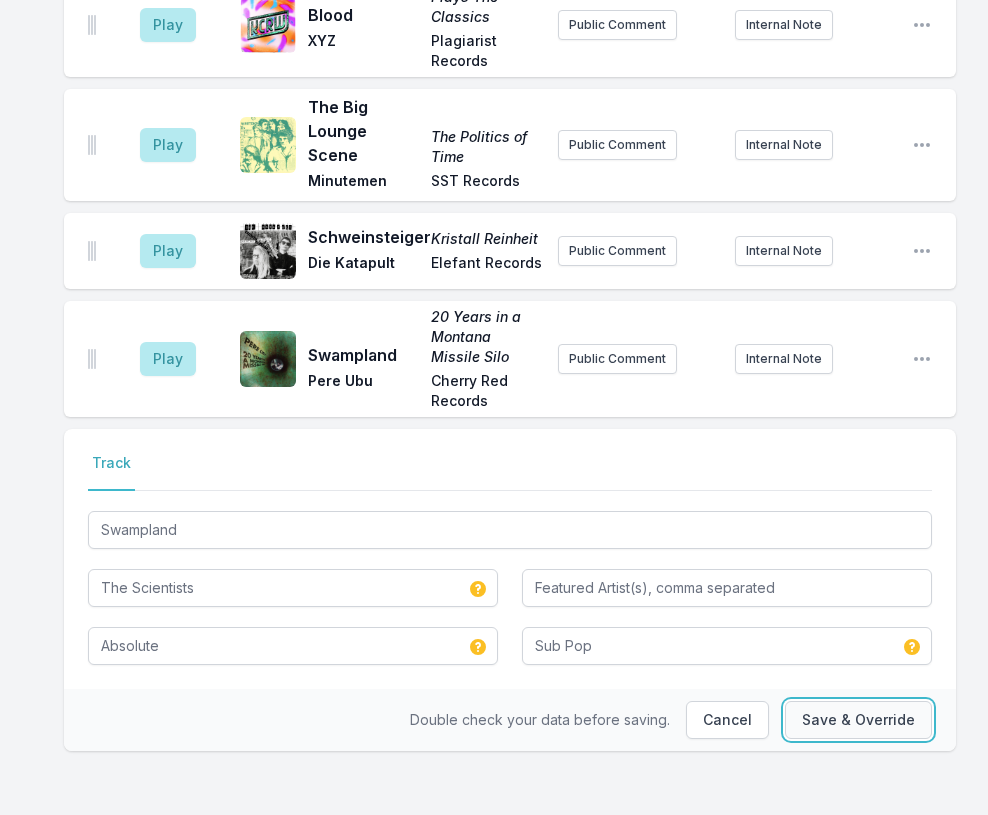click on "Save & Override" at bounding box center [858, 720] 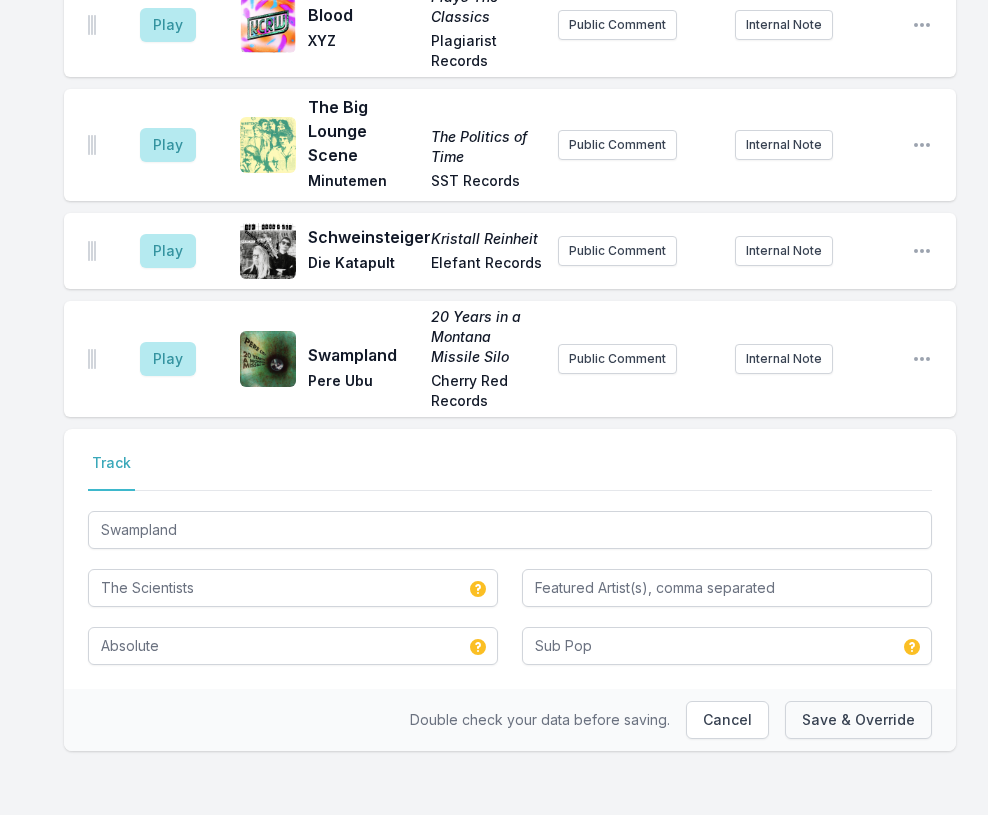 type on "Swamplan" 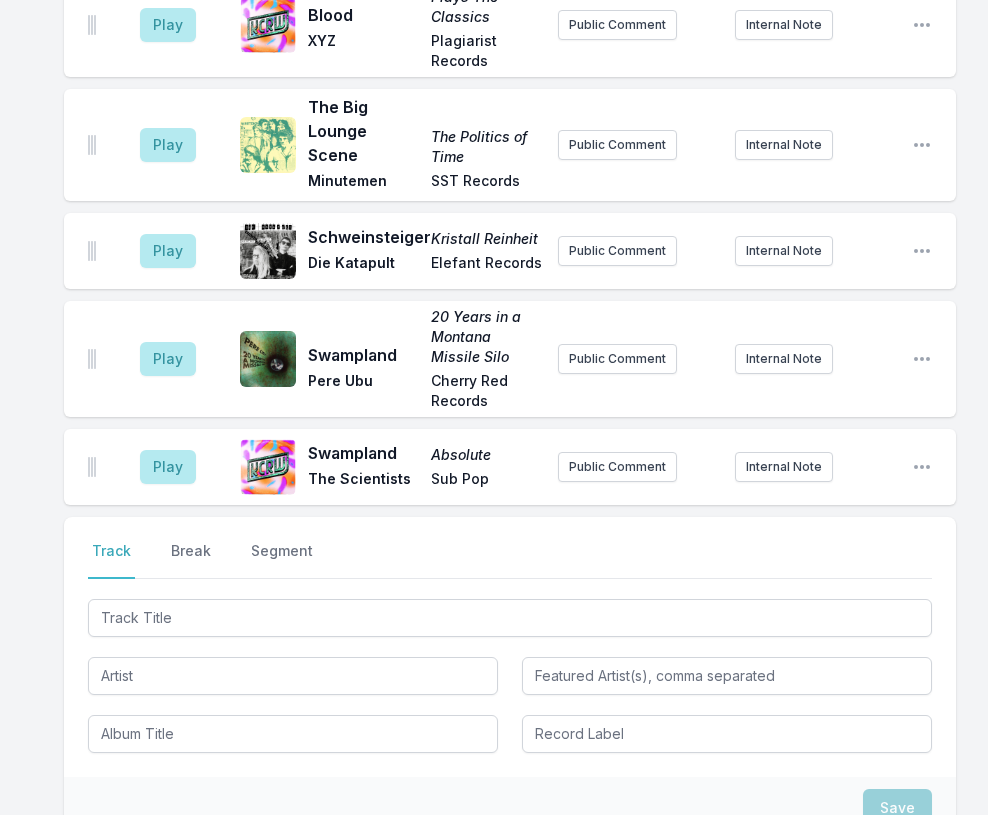 scroll, scrollTop: 1095, scrollLeft: 0, axis: vertical 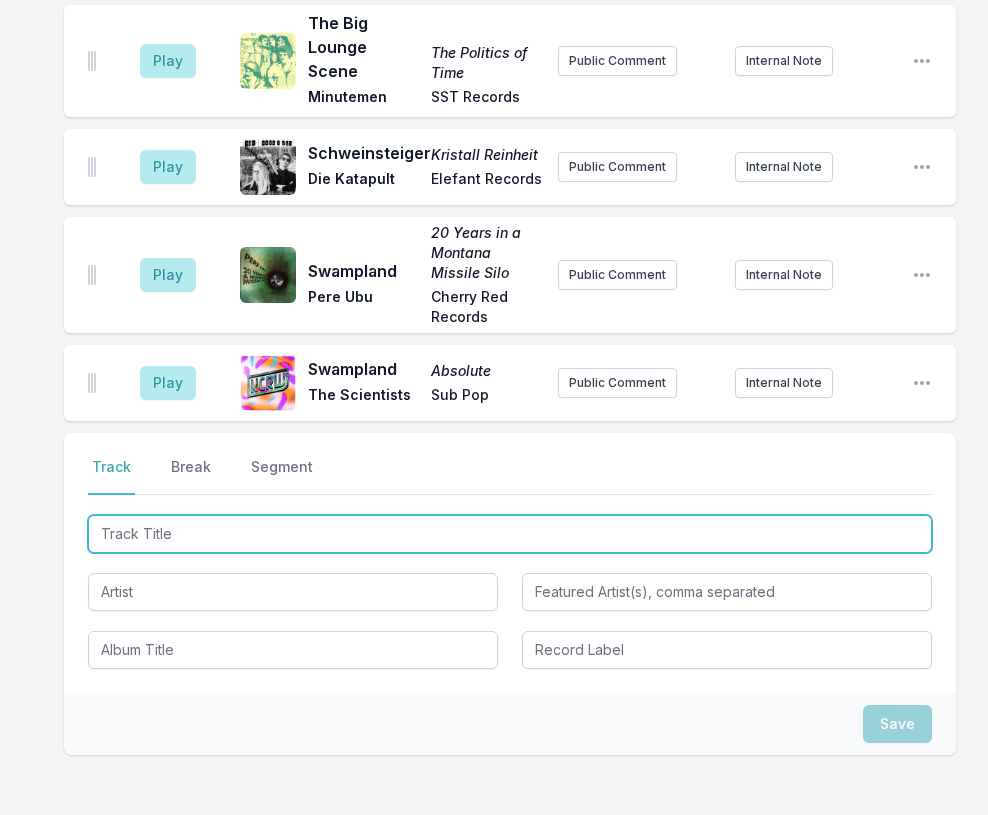 click at bounding box center [510, 534] 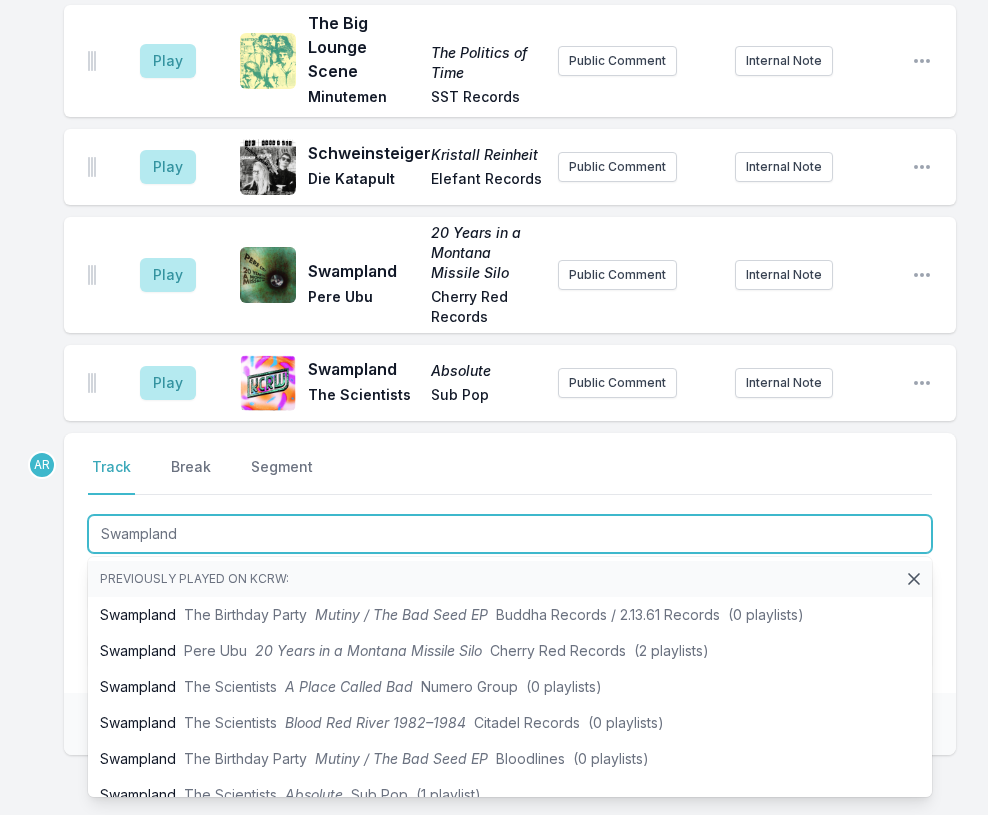type on "Swampland" 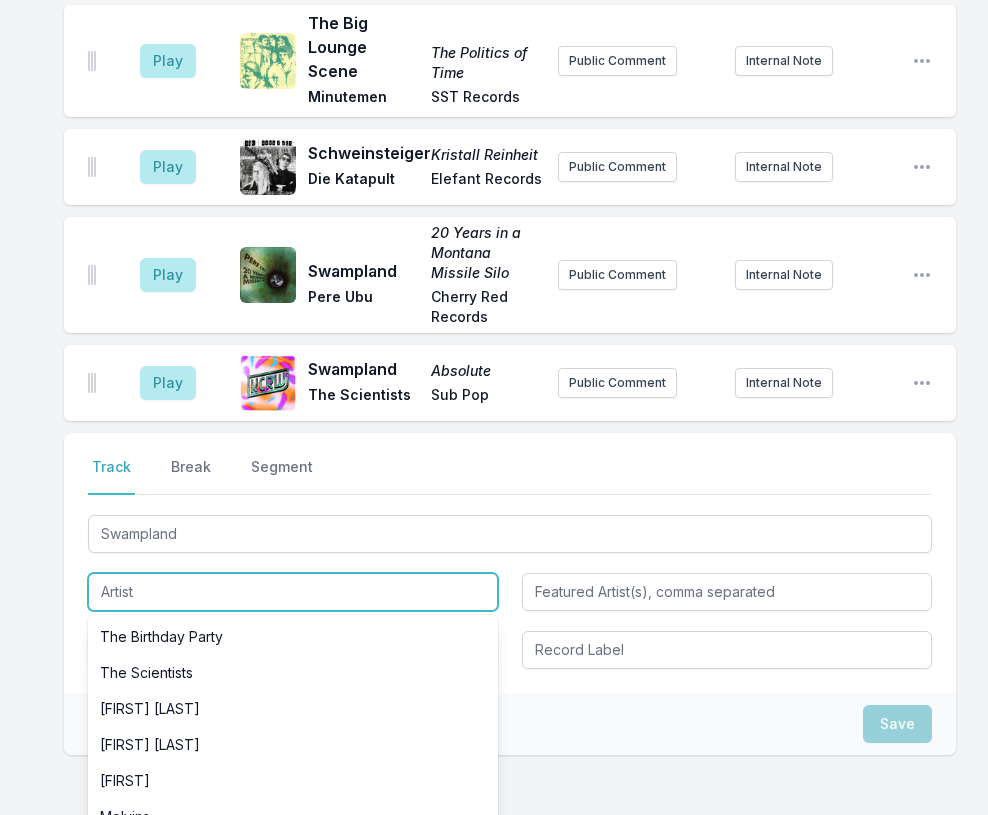 click at bounding box center (293, 592) 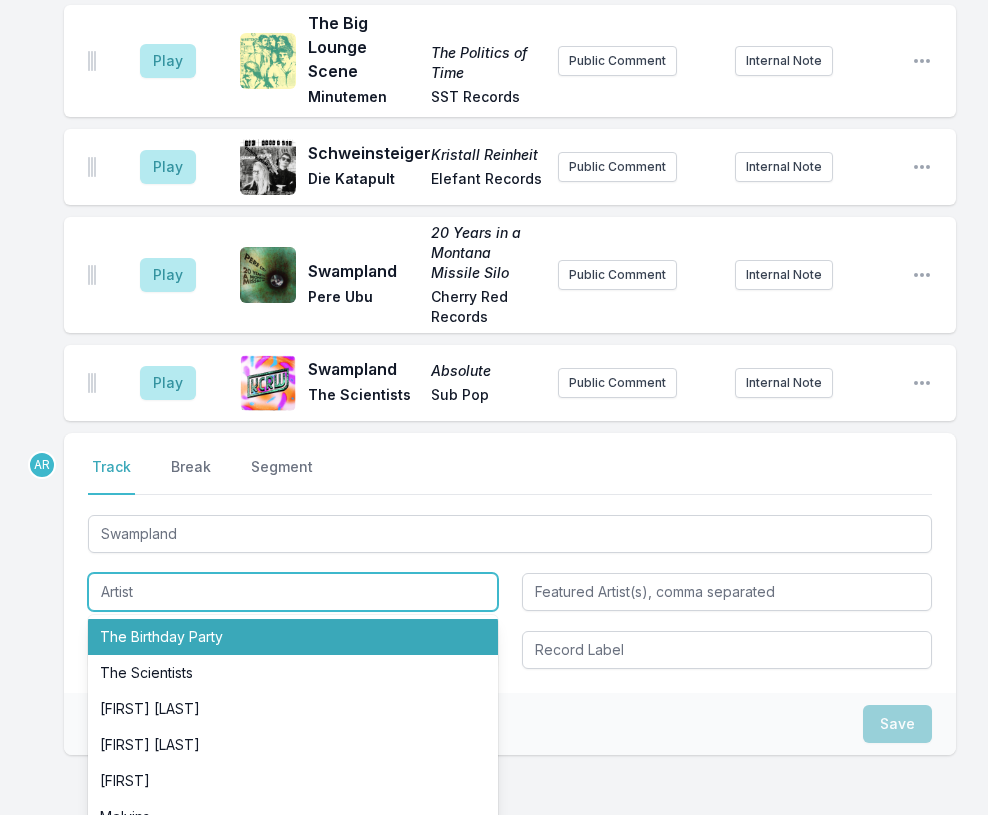 click on "The Birthday Party" at bounding box center (293, 637) 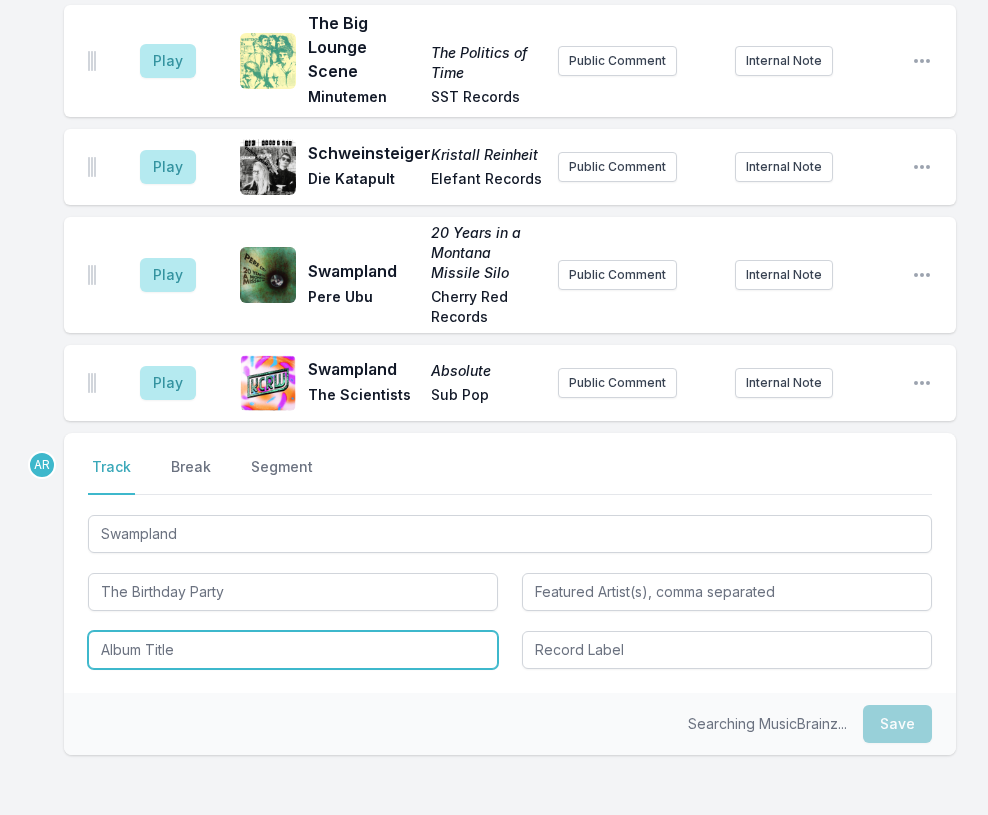 click at bounding box center (293, 650) 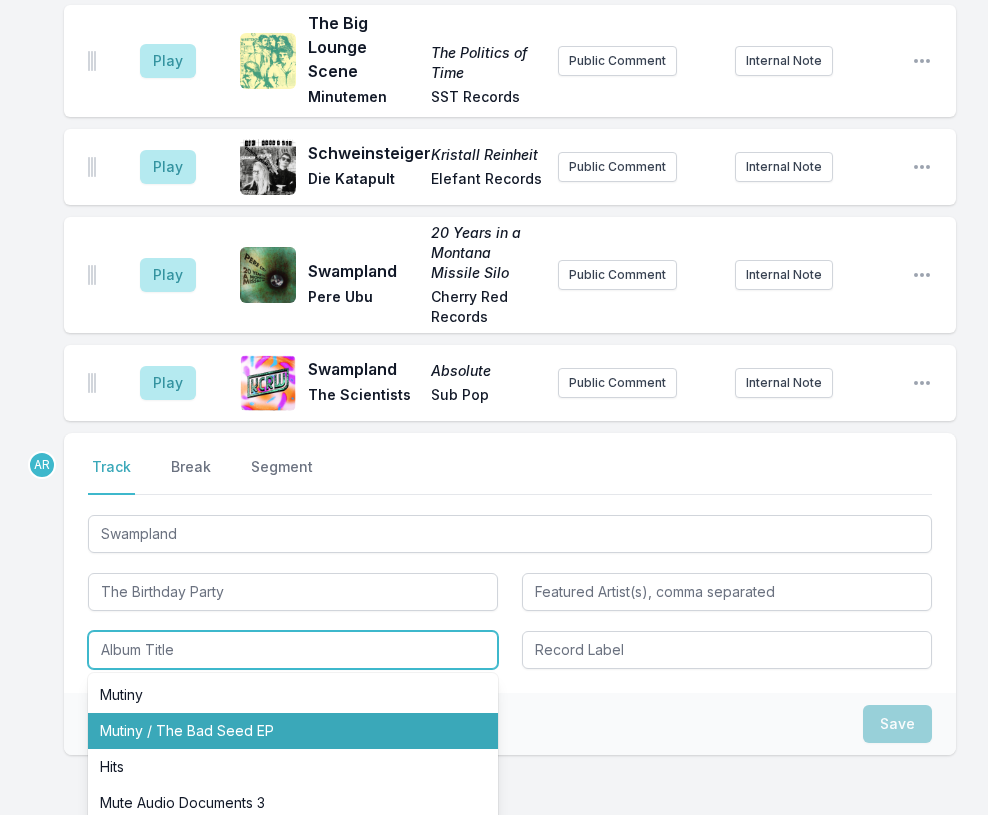 click on "Mutiny / The Bad Seed EP" at bounding box center (293, 731) 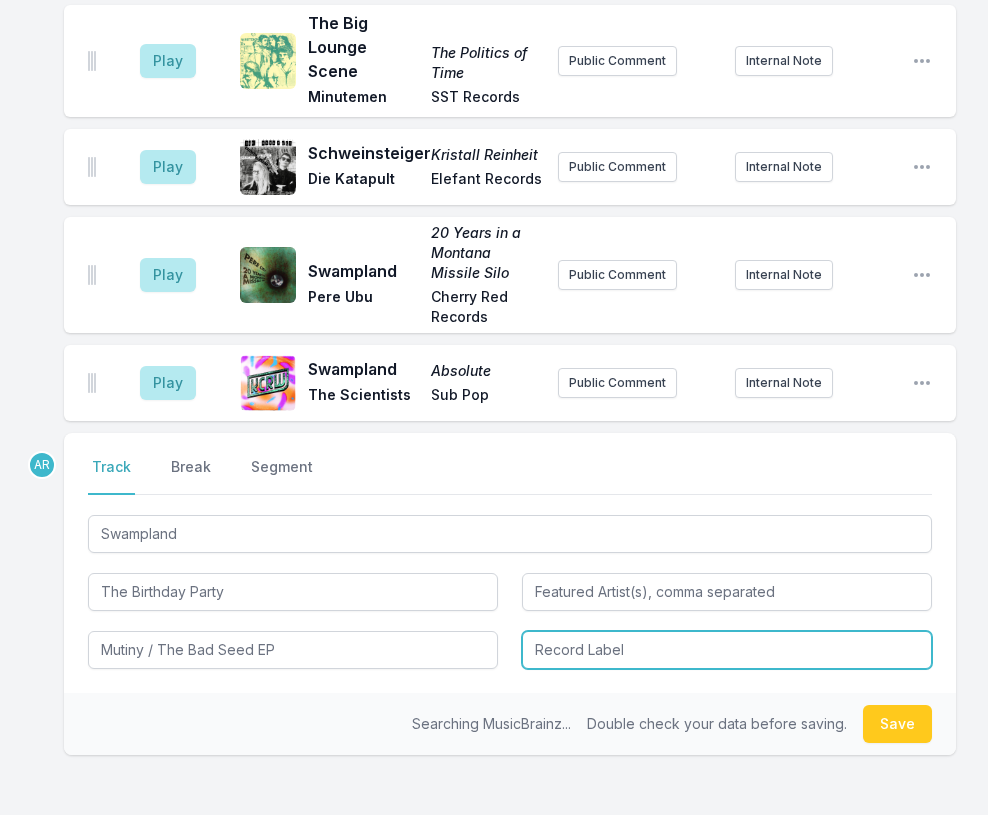 click at bounding box center (727, 650) 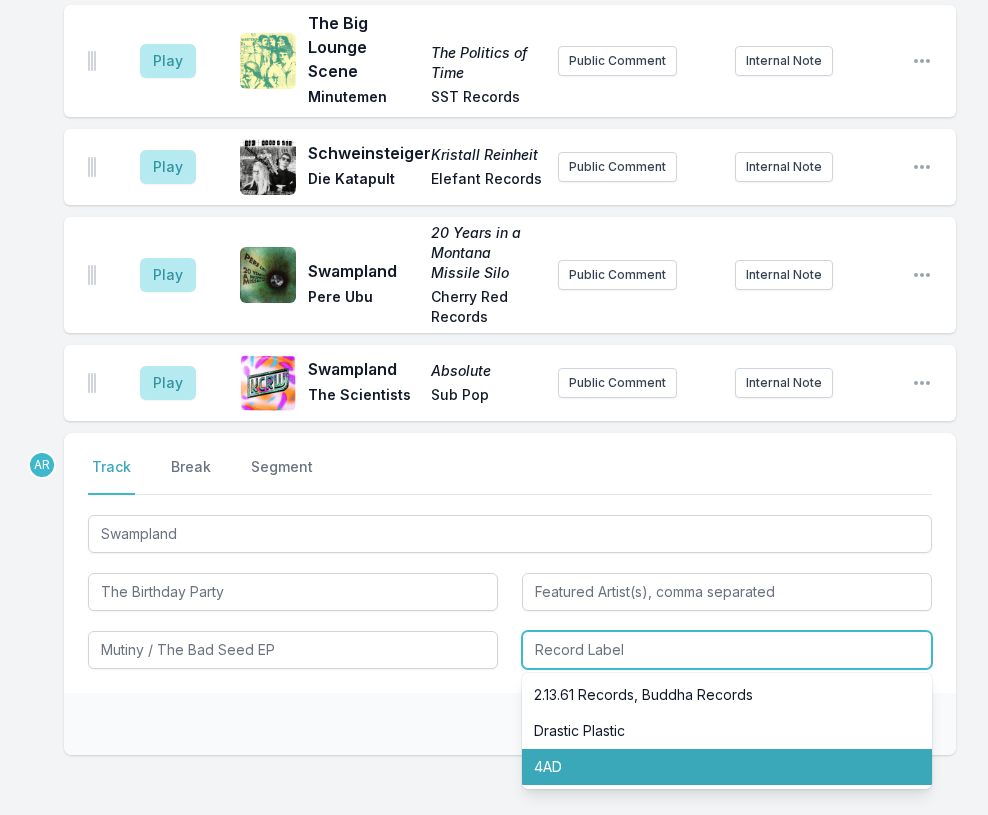 click on "4AD" at bounding box center [727, 767] 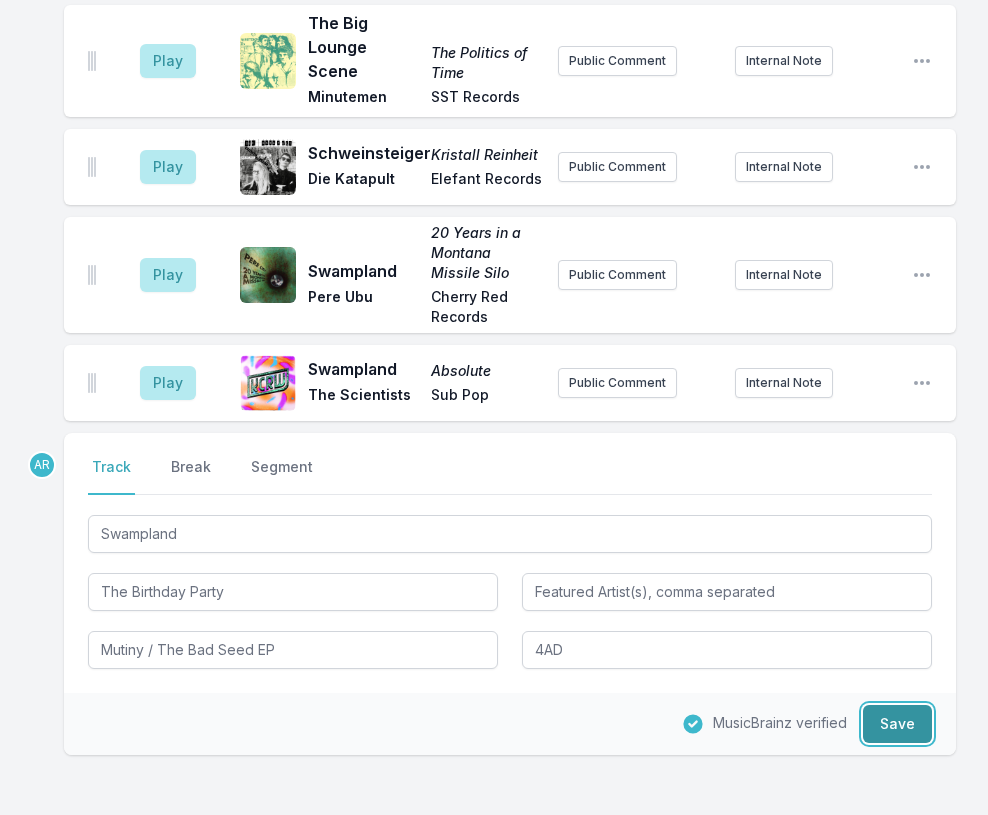 click on "Save" at bounding box center (897, 724) 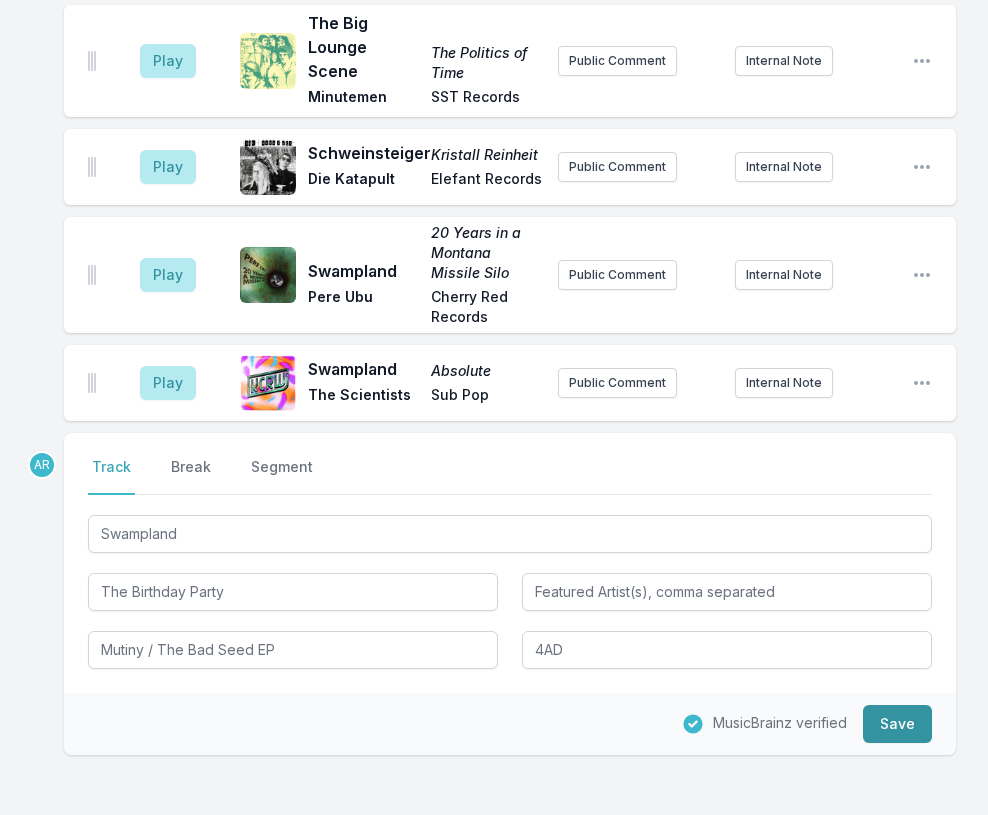 type 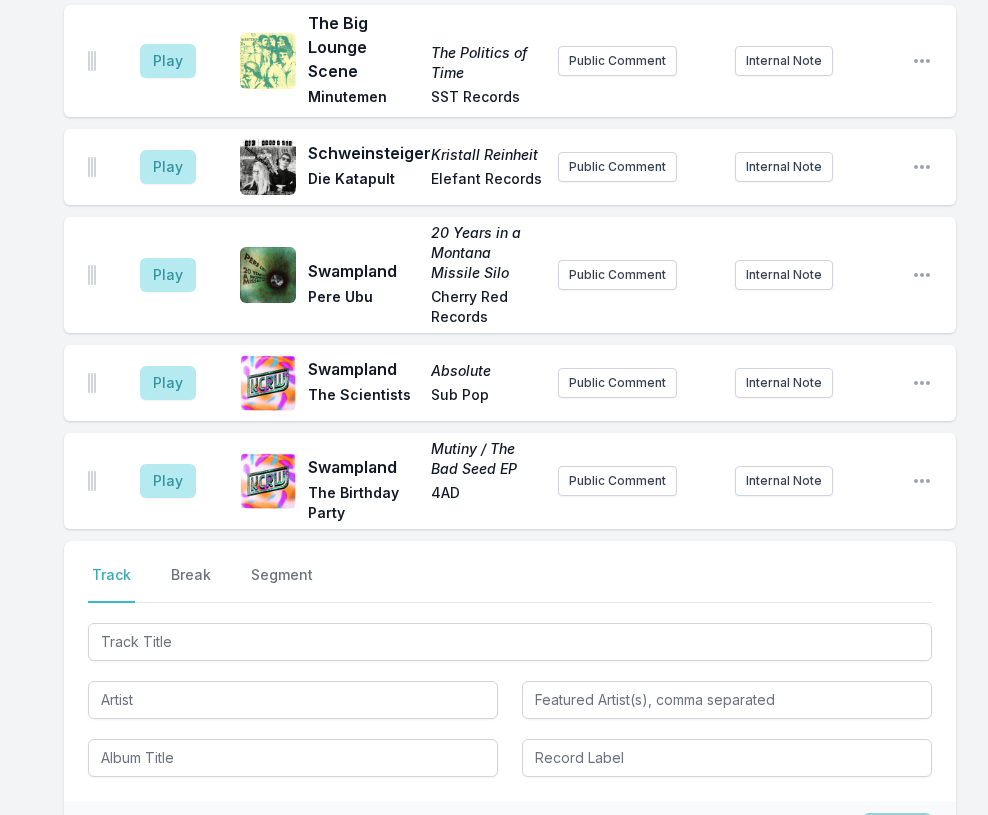 scroll, scrollTop: 1203, scrollLeft: 0, axis: vertical 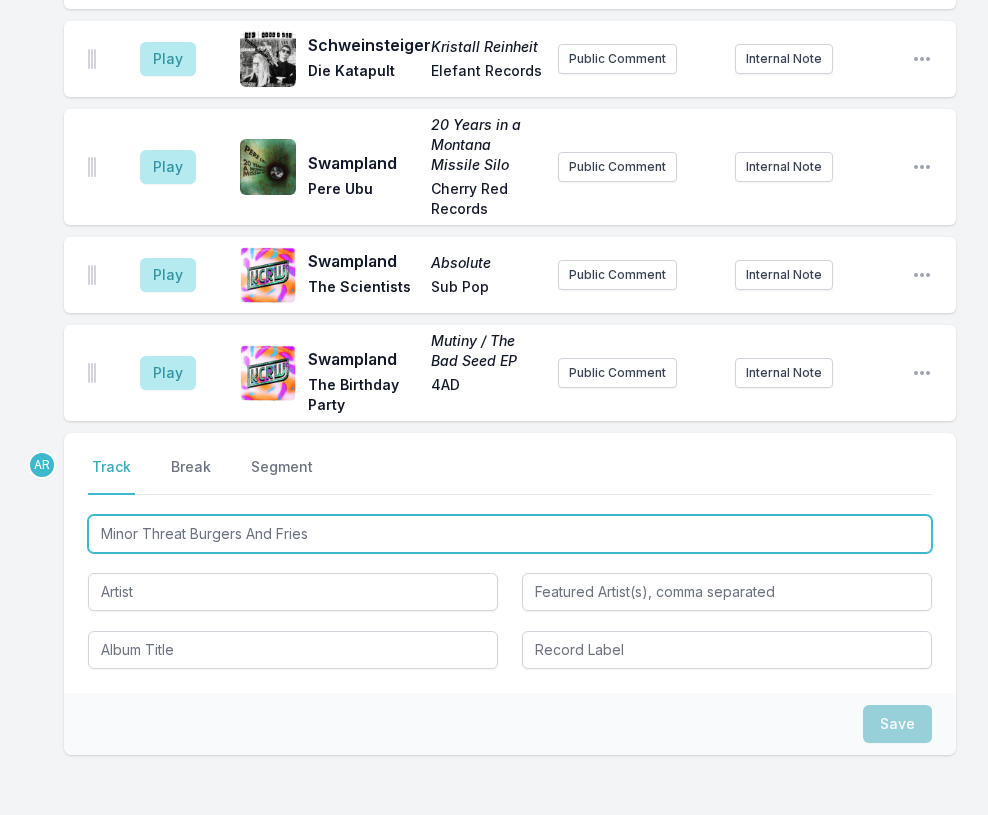 type on "Minor Threat Burgers And Fries" 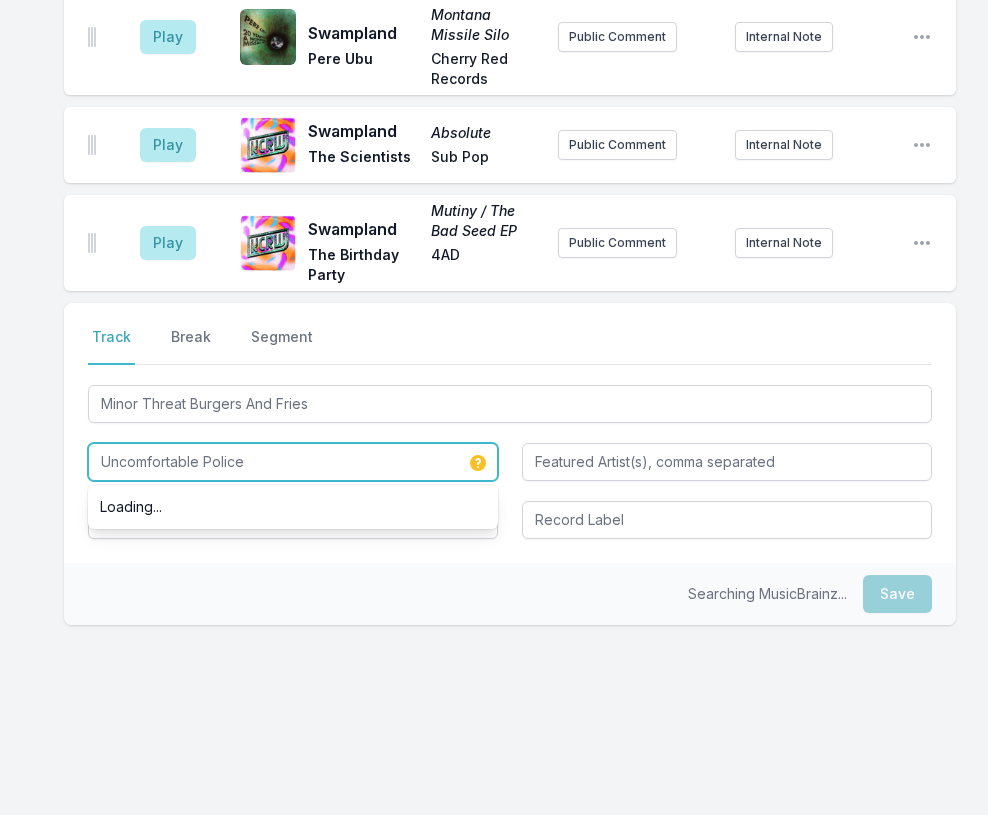 scroll, scrollTop: 1335, scrollLeft: 0, axis: vertical 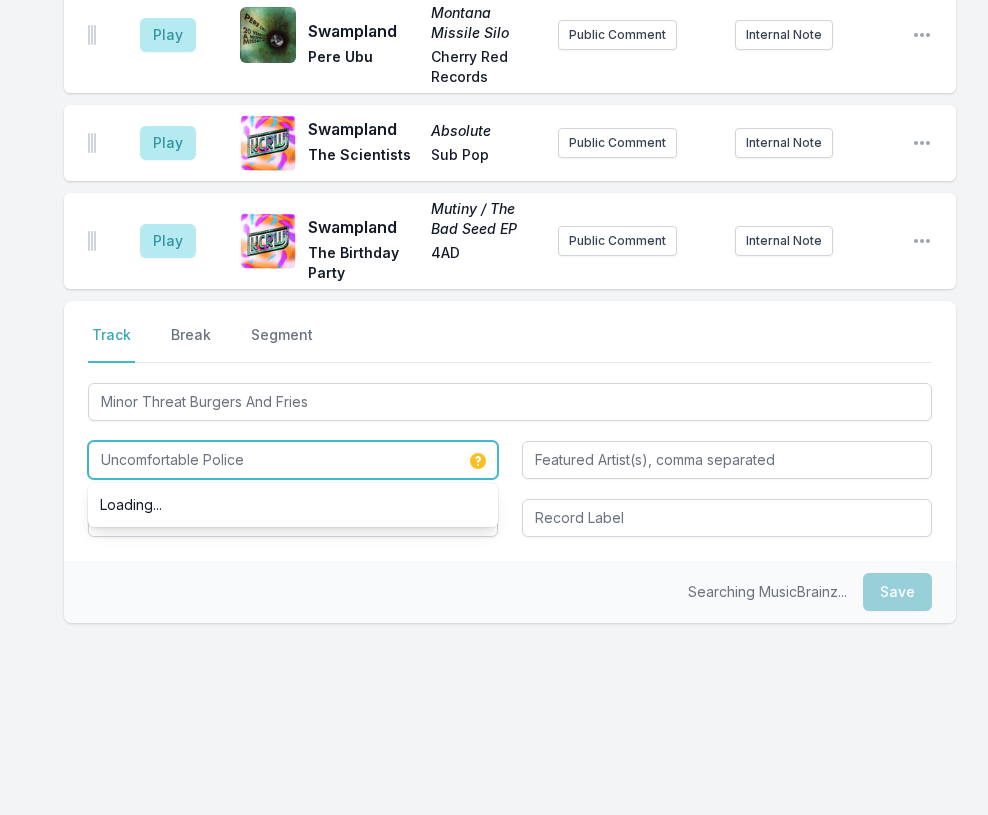 type on "Uncomfortable Police" 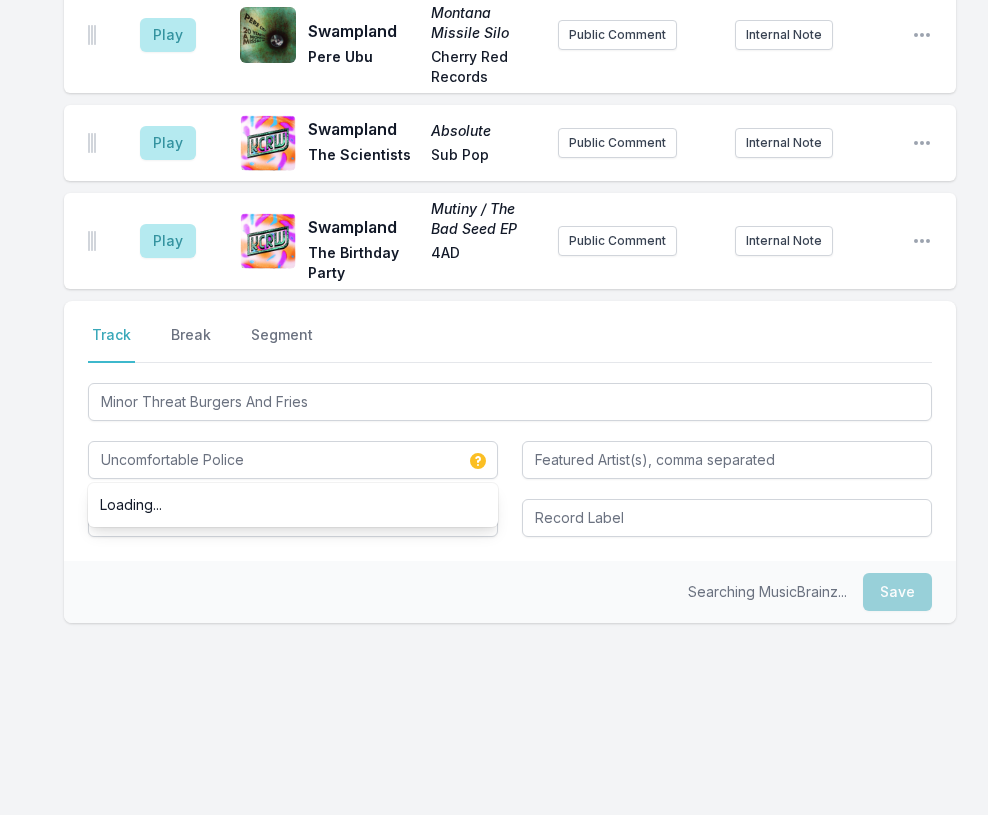 click on "Select a tab Track Break Segment Track Break Segment Minor Threat Burgers And Fries Uncomfortable Police Loading..." at bounding box center [510, 431] 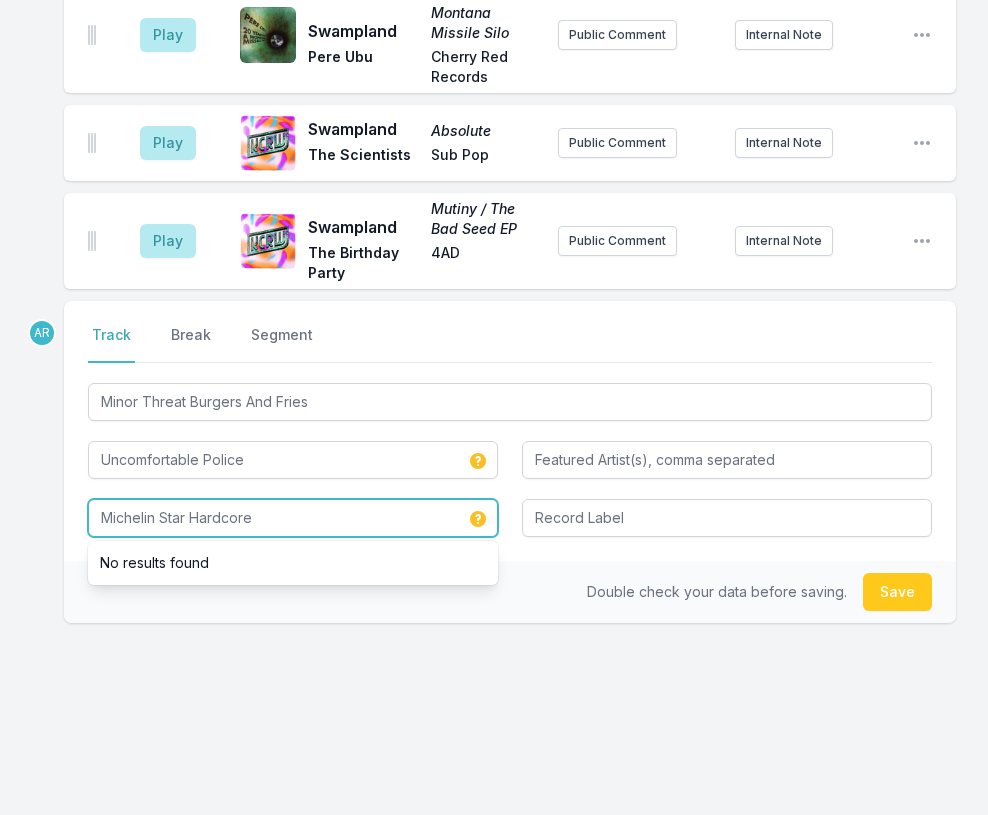 type on "Michelin Star Hardcore" 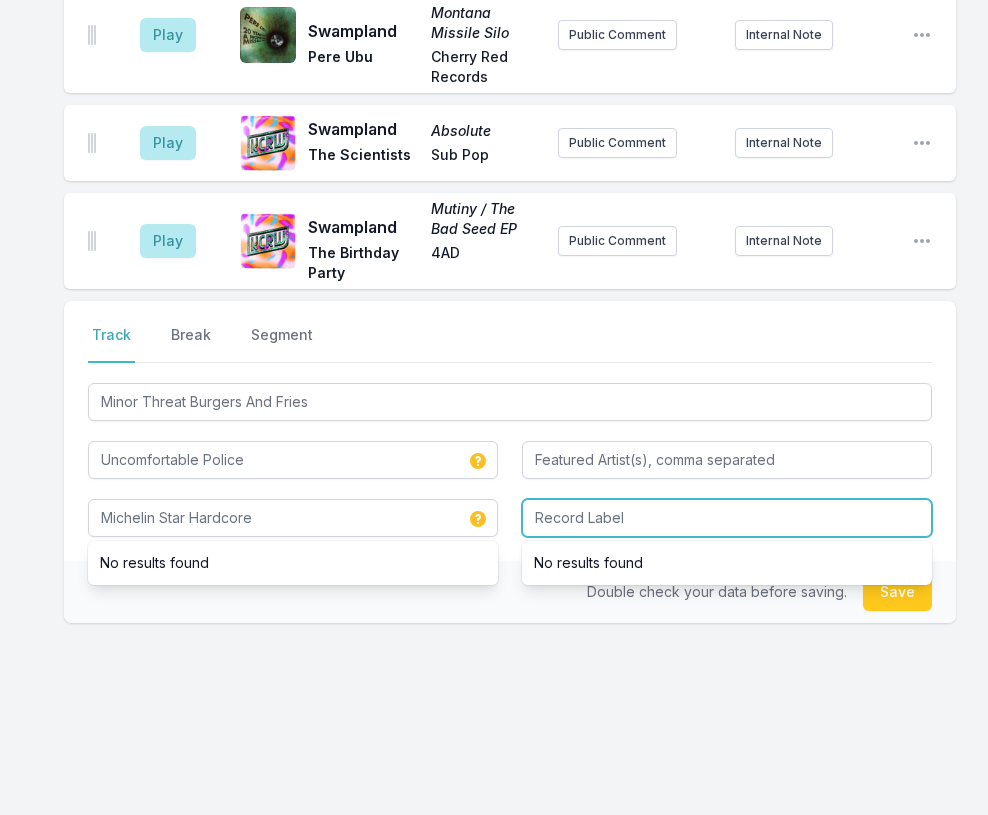 click at bounding box center (727, 518) 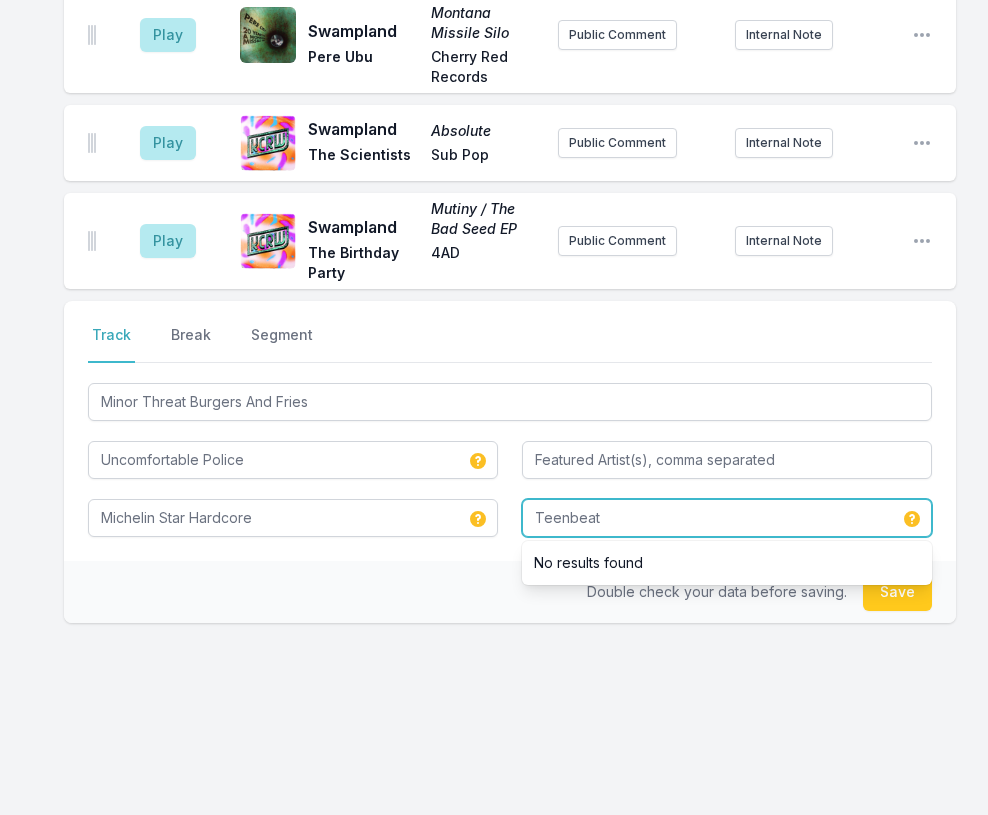 type on "Teenbeat" 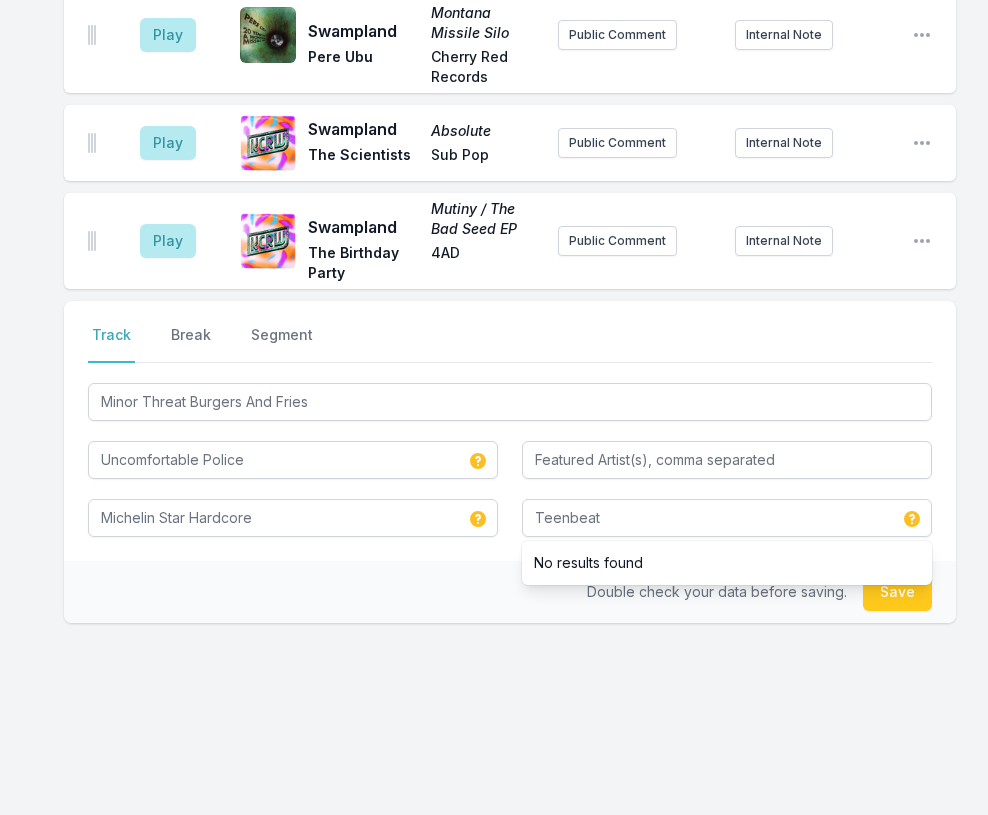 click on "Double check your data before saving. Save" at bounding box center (510, 592) 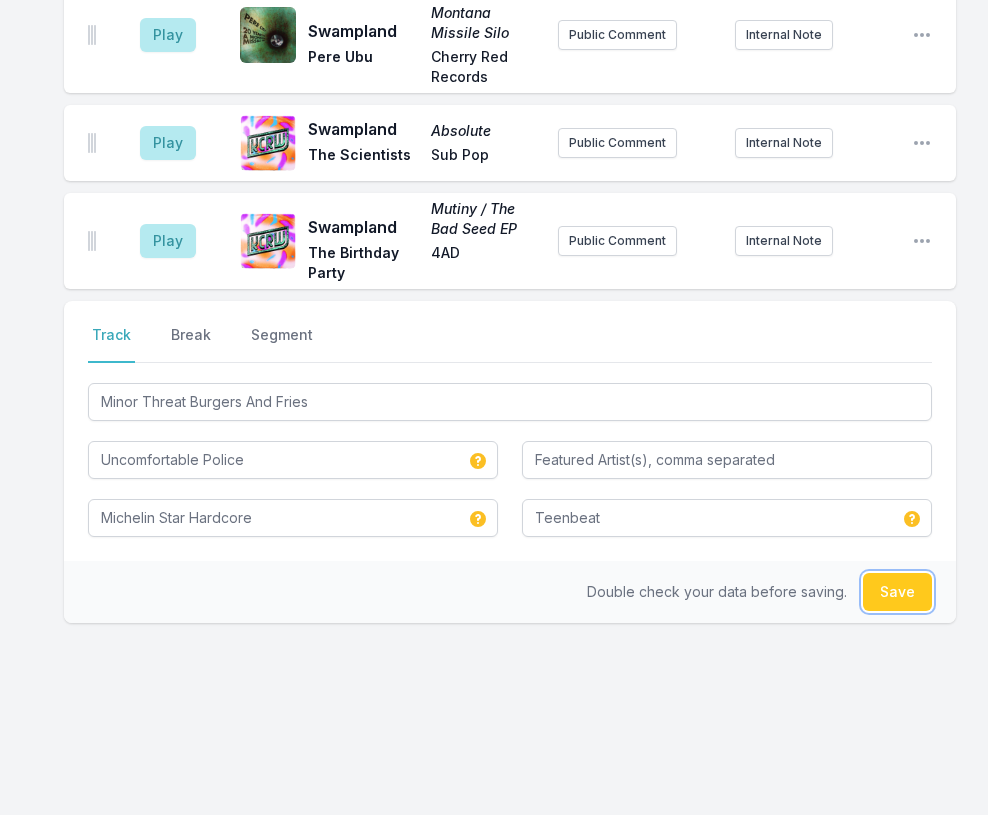 click on "Save" at bounding box center [897, 592] 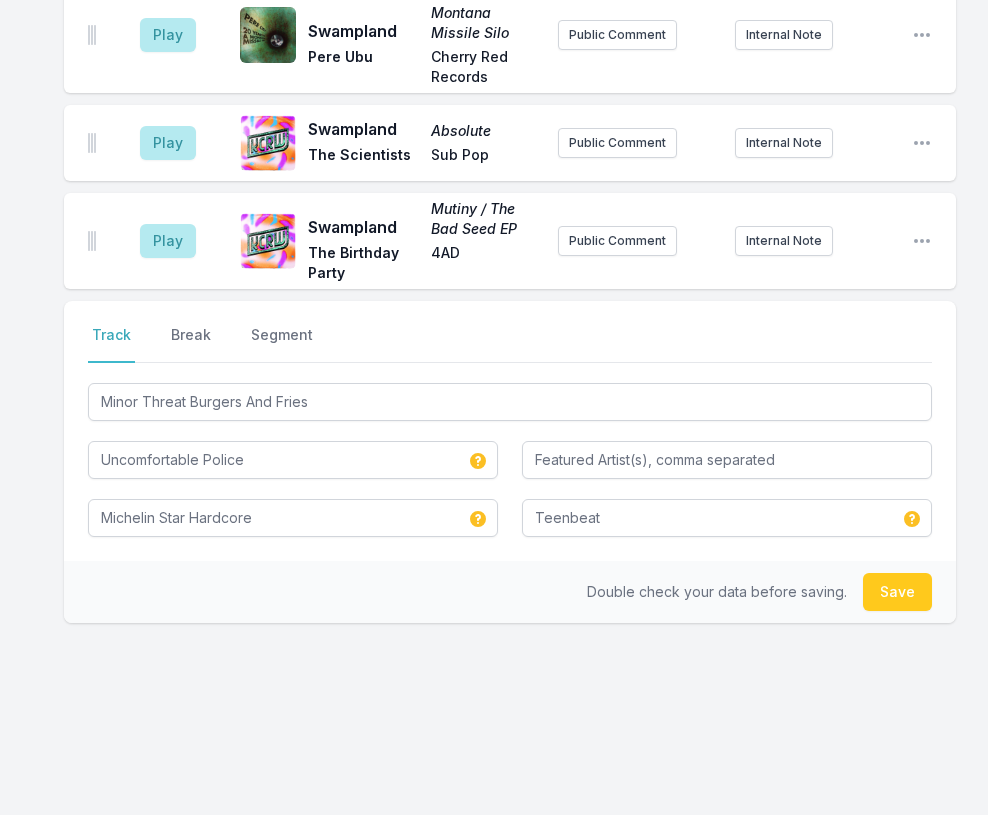 type 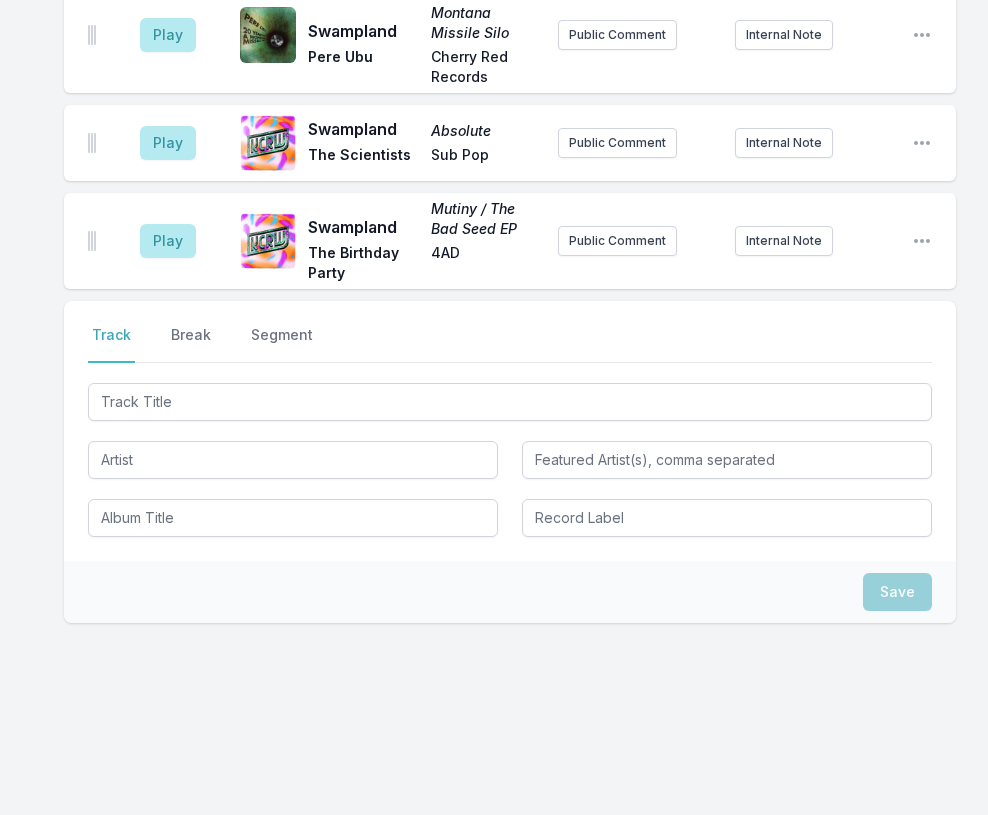 scroll, scrollTop: 1475, scrollLeft: 0, axis: vertical 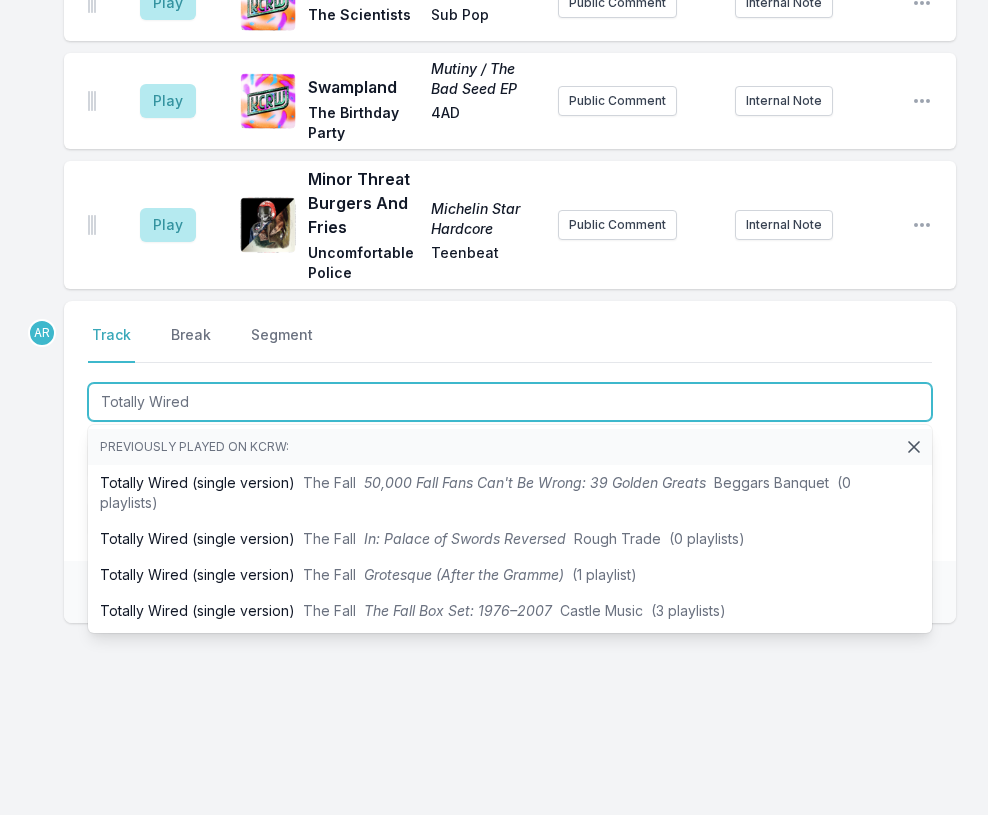 type on "Totally Wired" 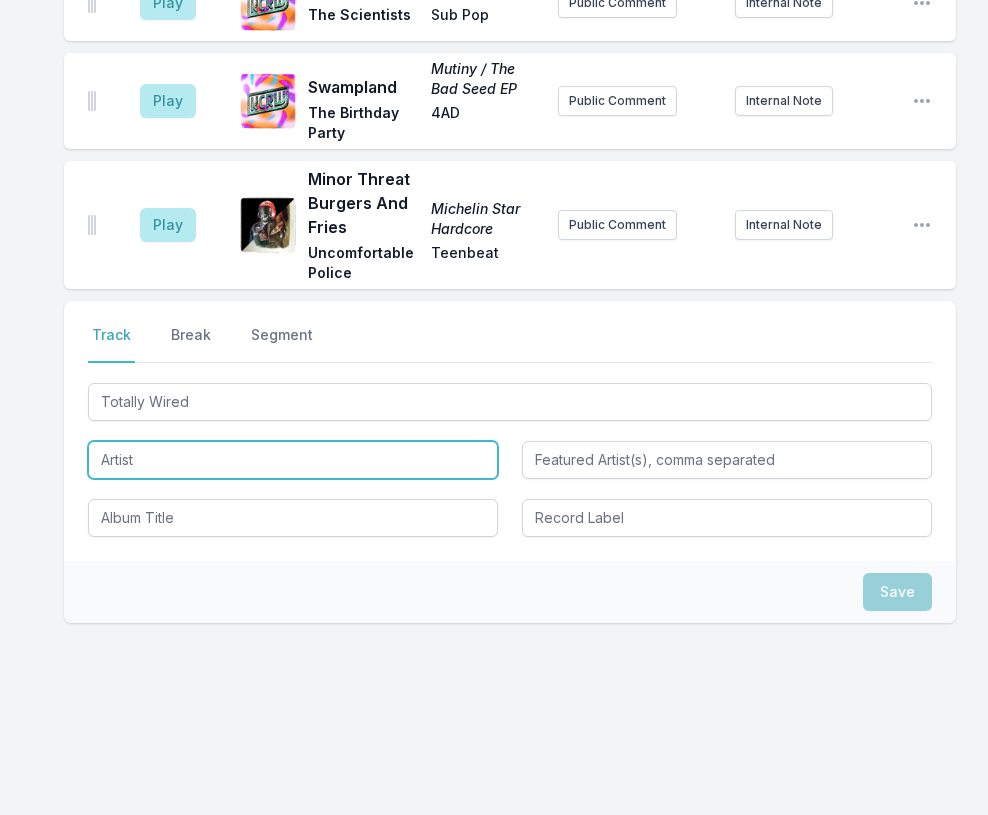 click at bounding box center [293, 460] 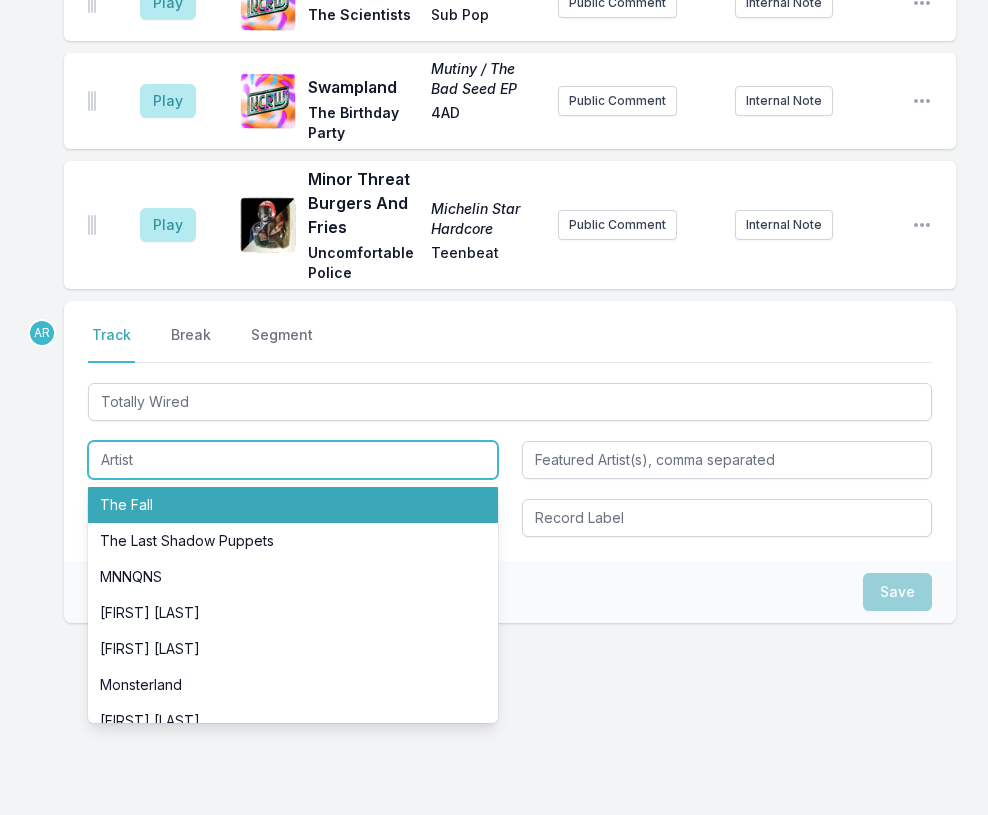 click on "The Fall" at bounding box center (293, 505) 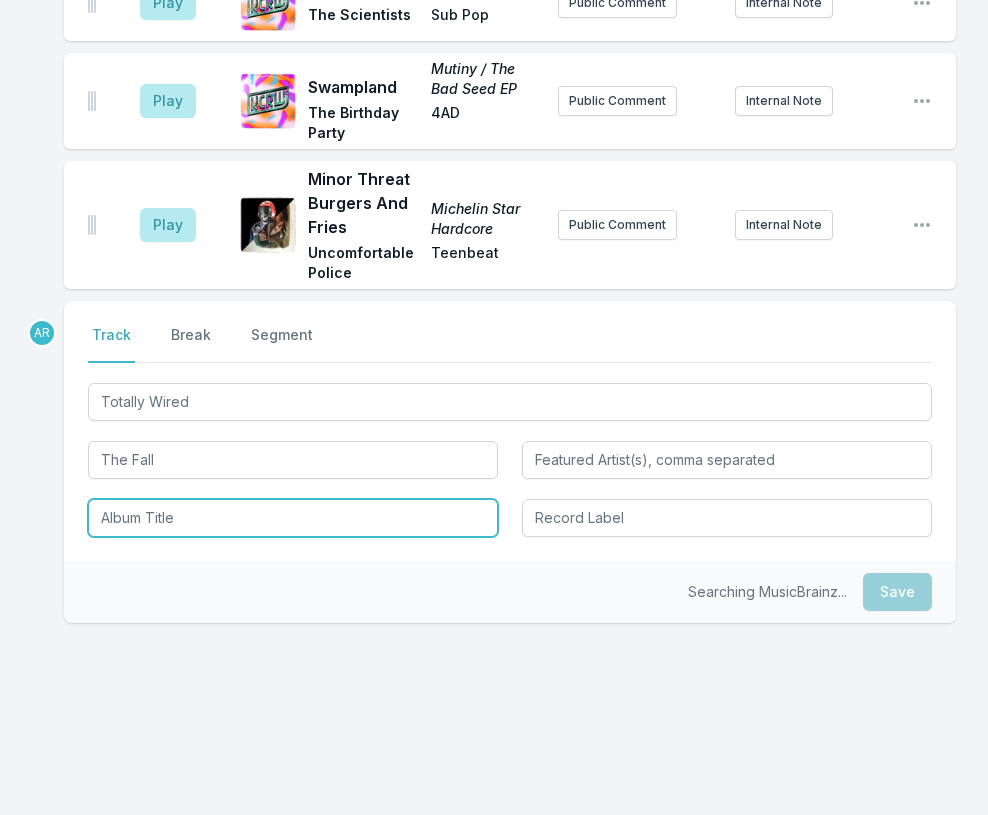 click at bounding box center [293, 518] 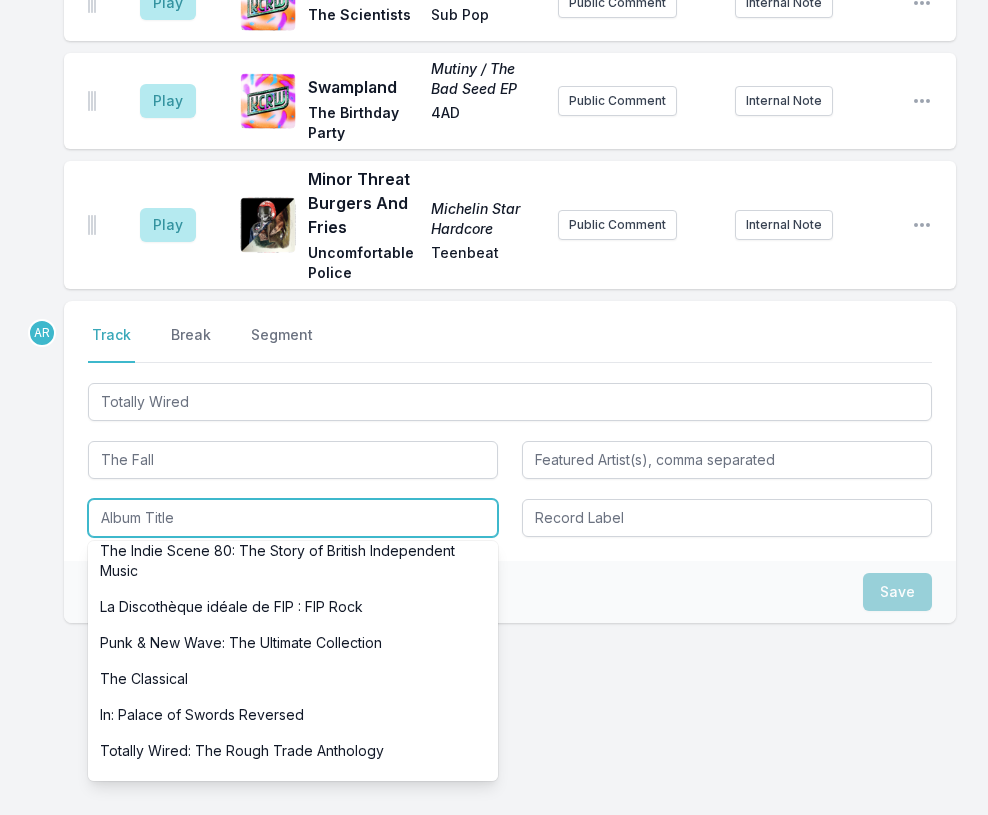 scroll, scrollTop: 600, scrollLeft: 0, axis: vertical 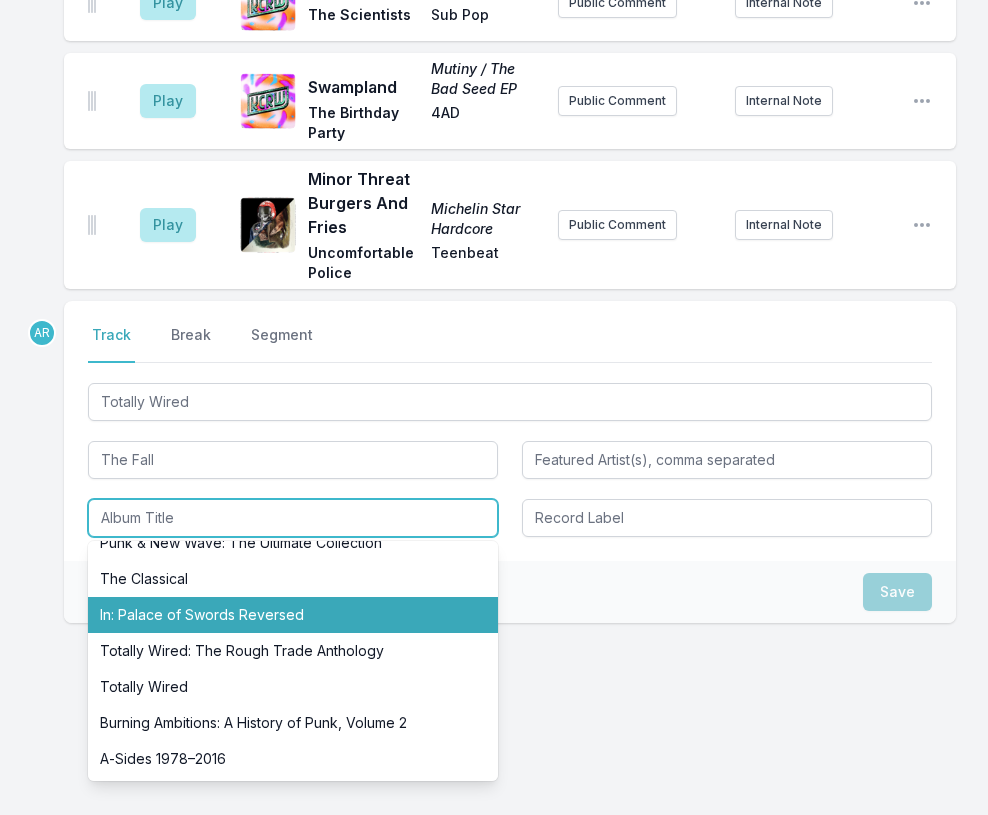 click on "In: Palace of Swords Reversed" at bounding box center [293, 615] 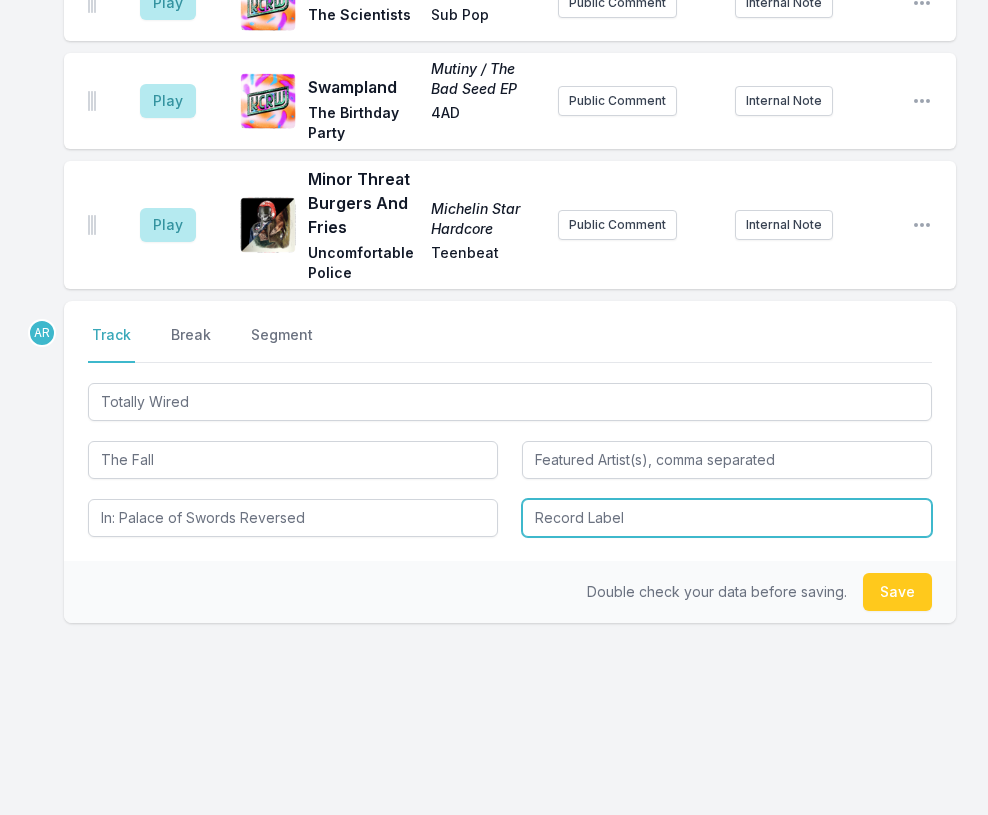 click at bounding box center [727, 518] 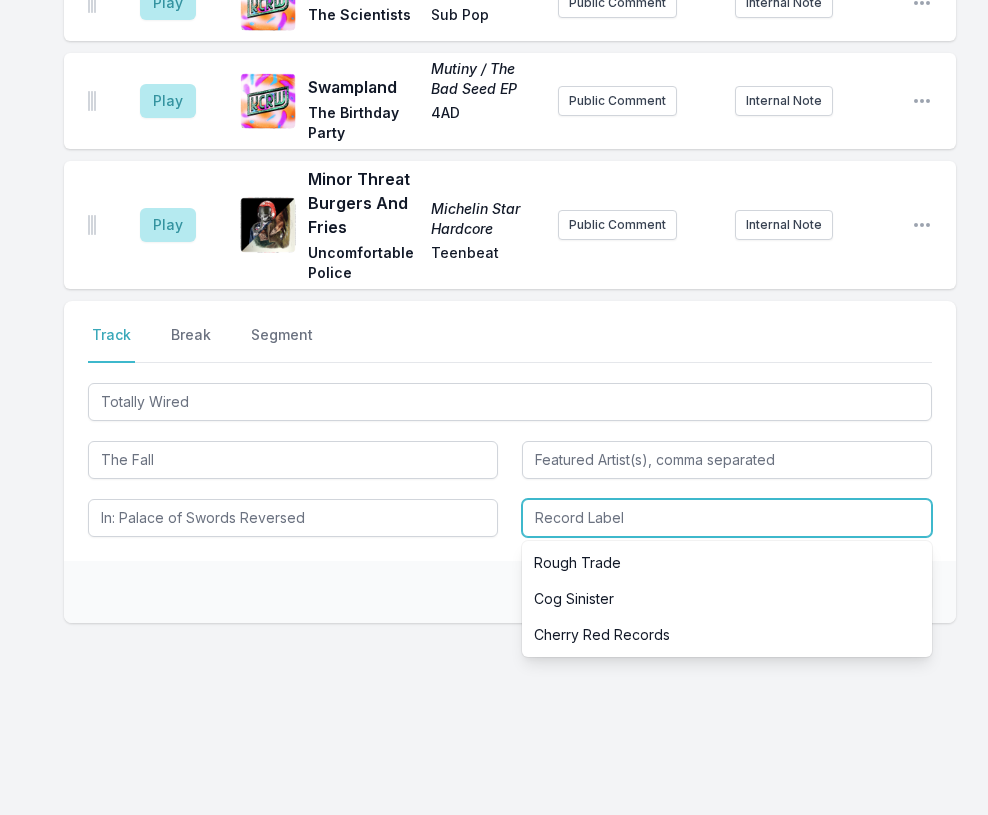 click at bounding box center (727, 518) 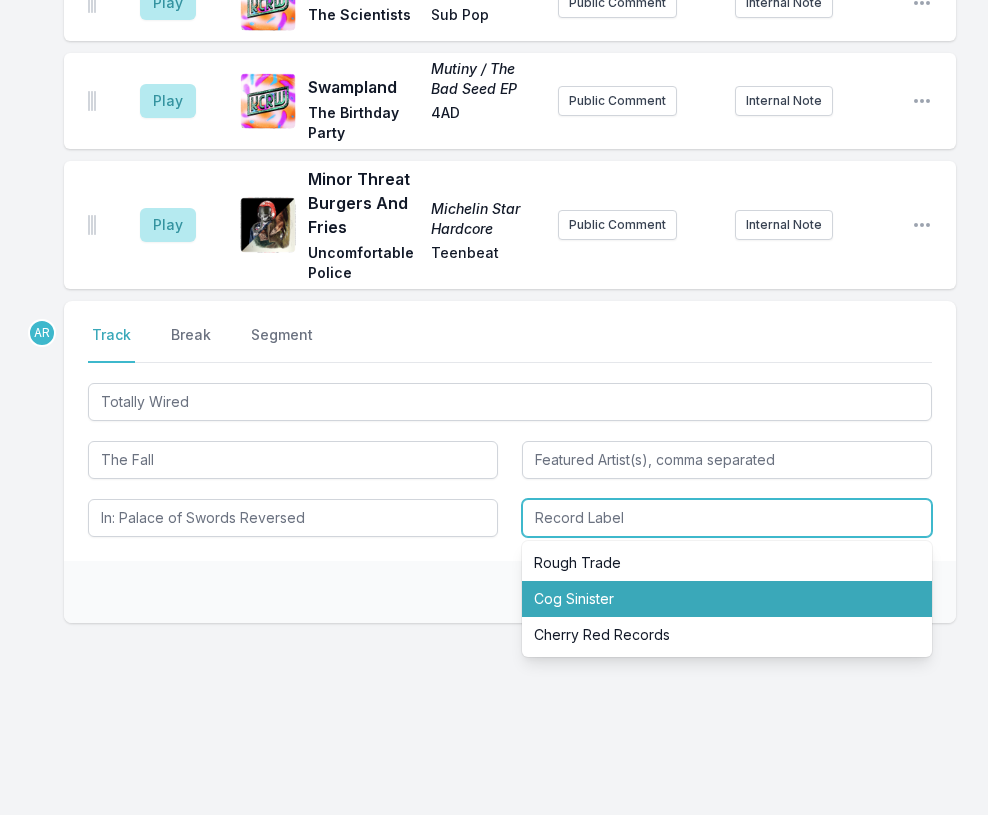 click on "Cog Sinister" at bounding box center [727, 599] 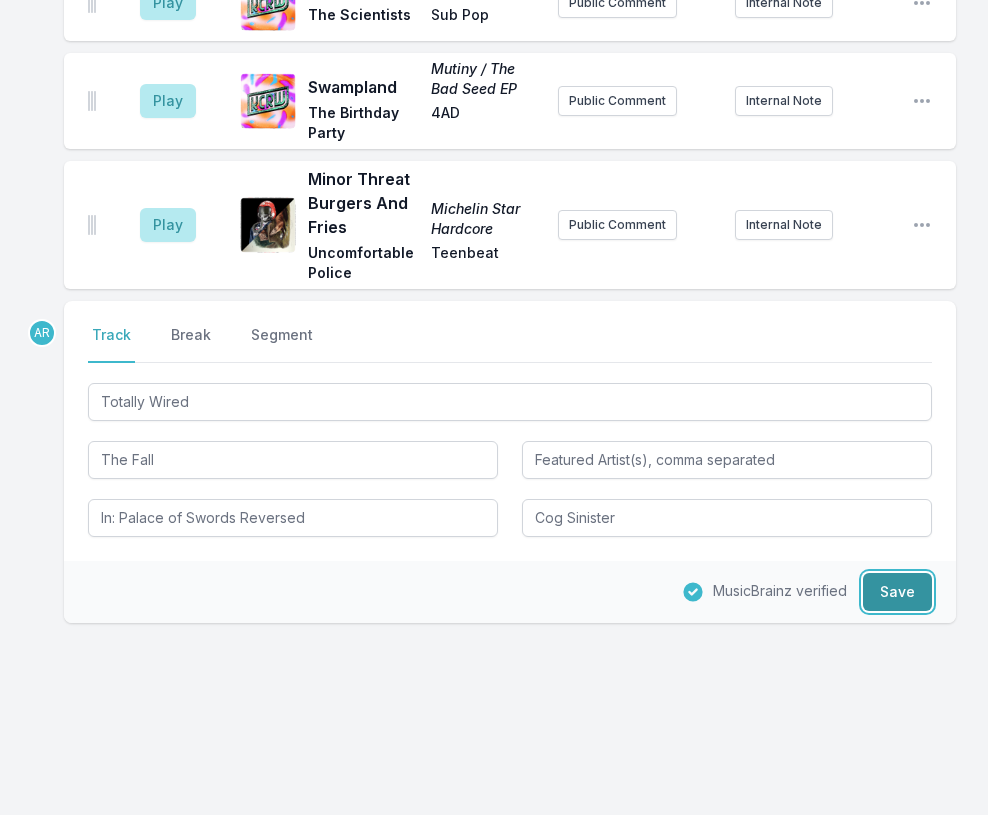 click on "Save" at bounding box center [897, 592] 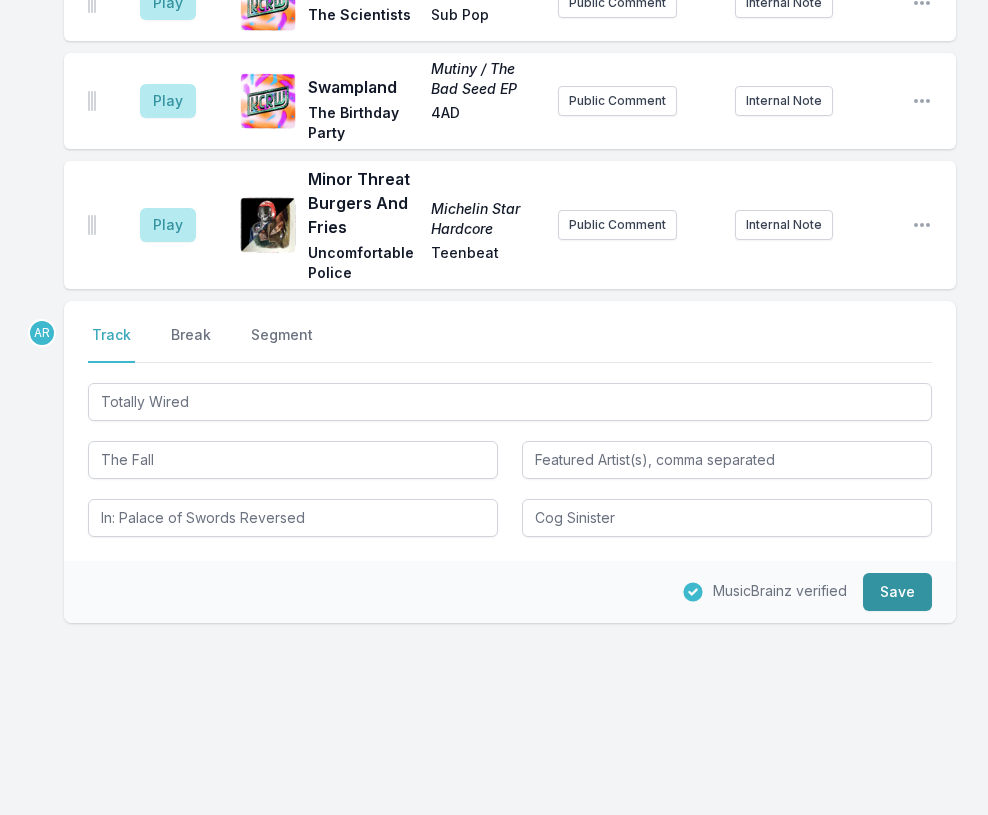type 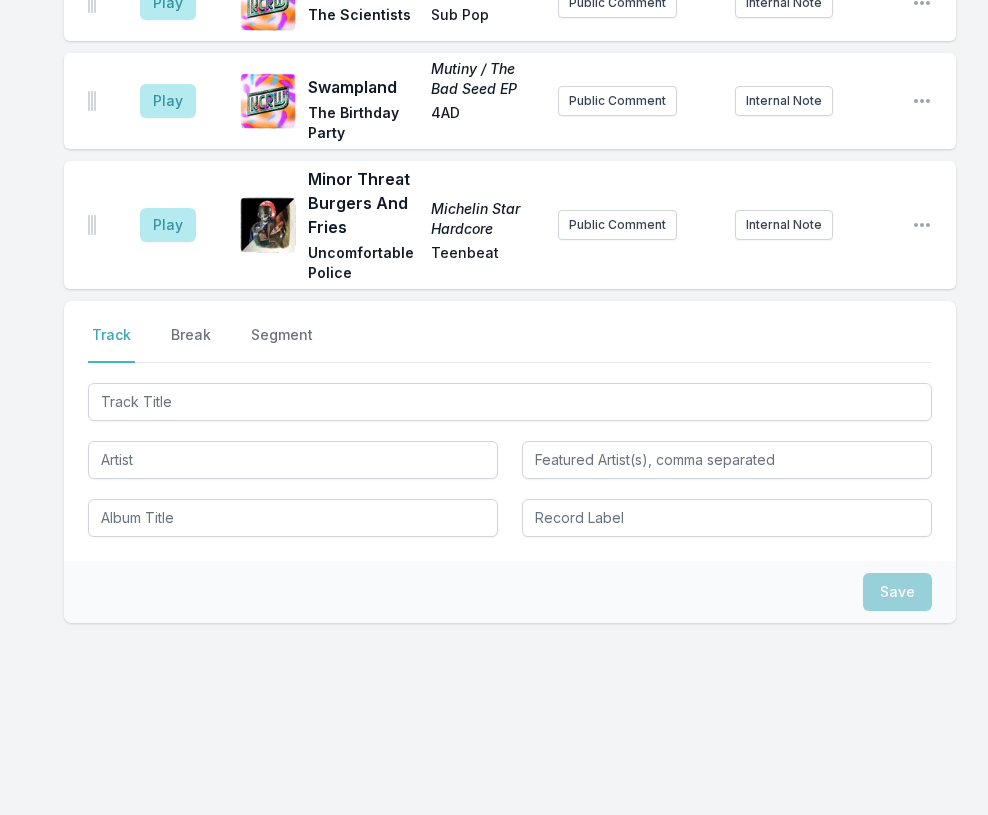 scroll, scrollTop: 1587, scrollLeft: 0, axis: vertical 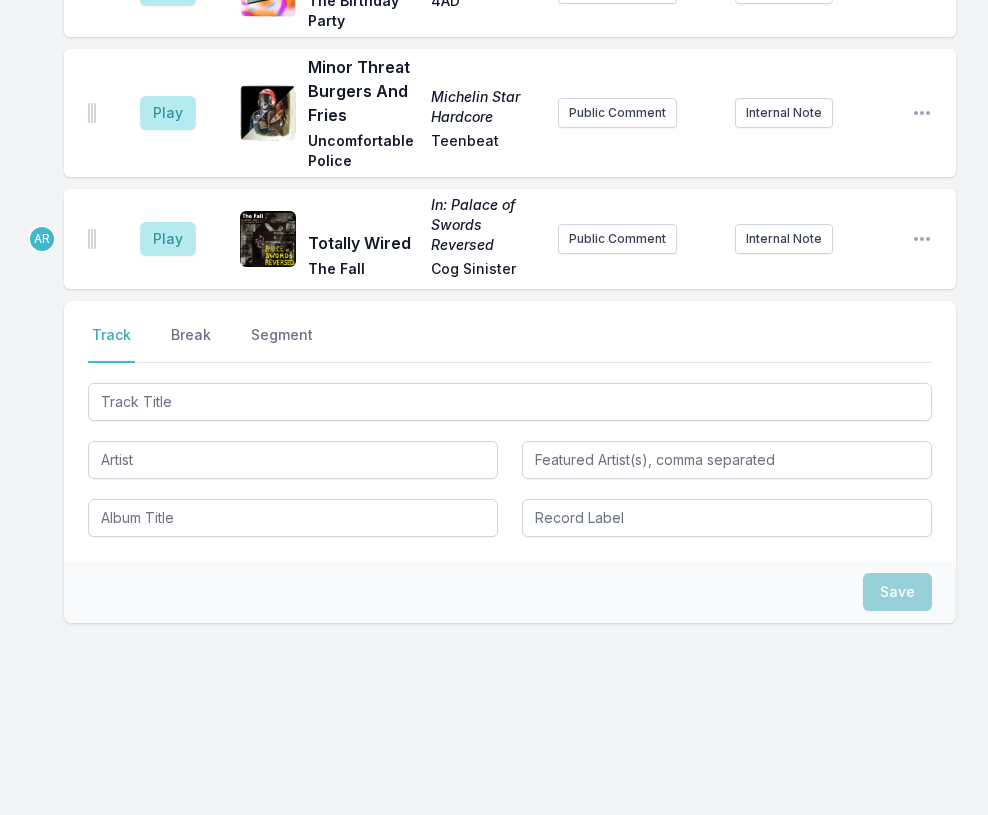 click on "Select a tab Track Break Segment Track Break Segment Save" at bounding box center [510, 526] 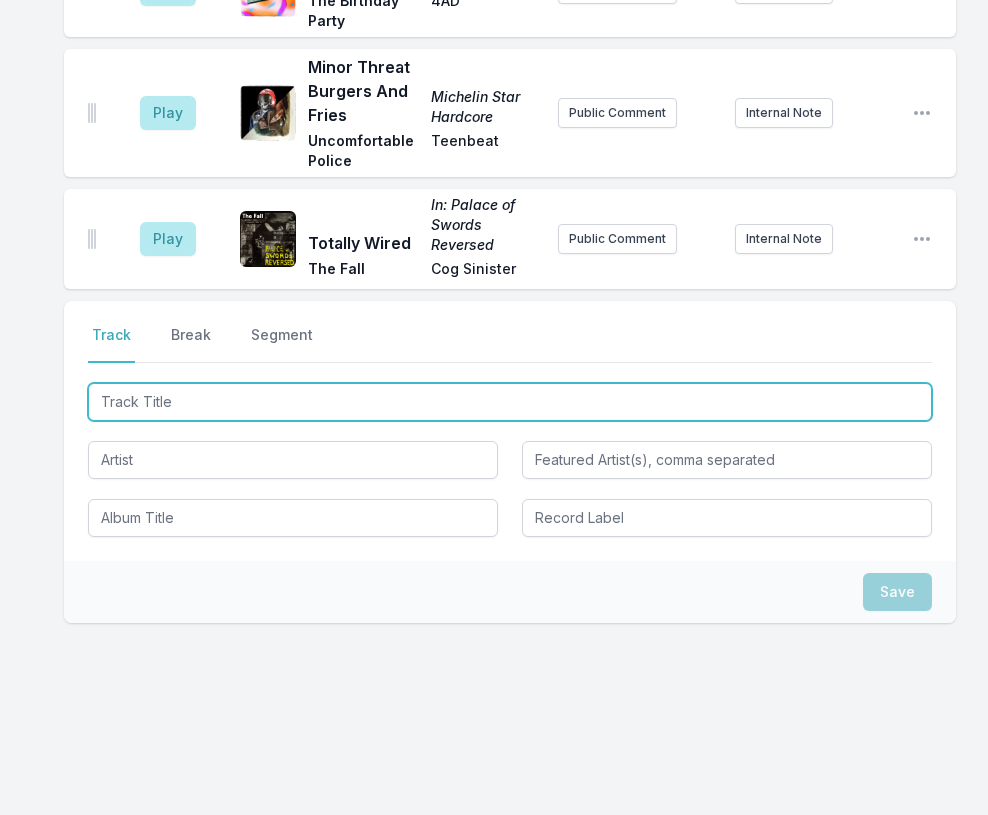 type on "Truth In The Dark" 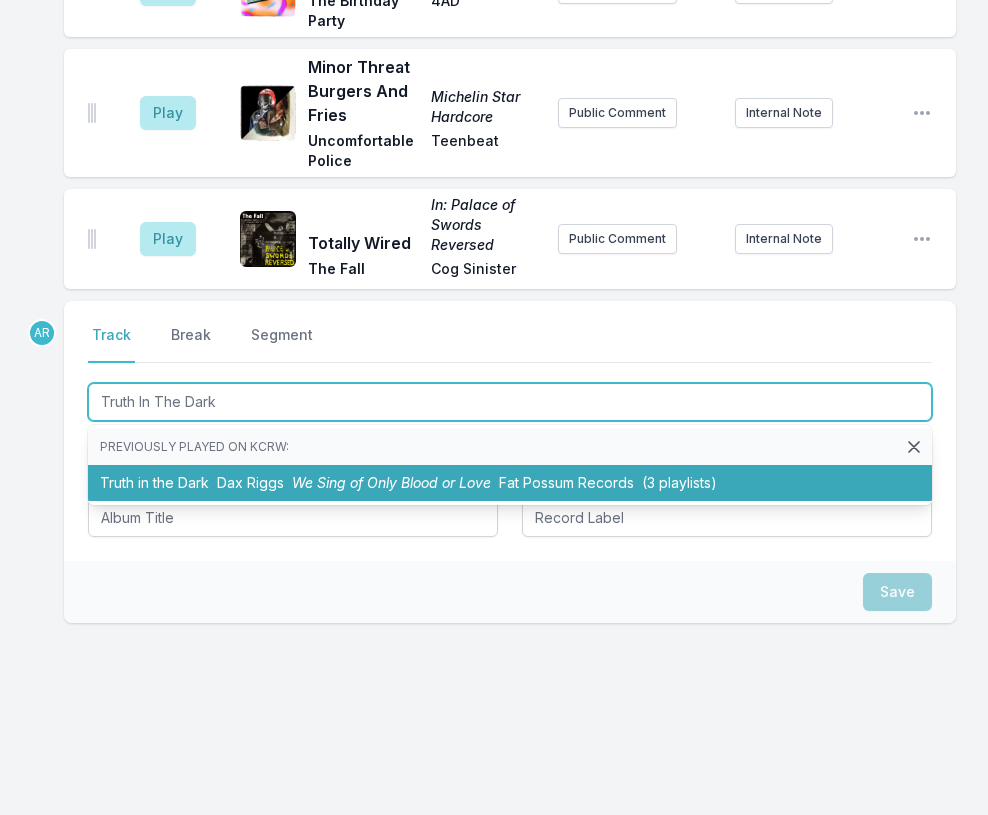click on "Dax Riggs" at bounding box center [250, 482] 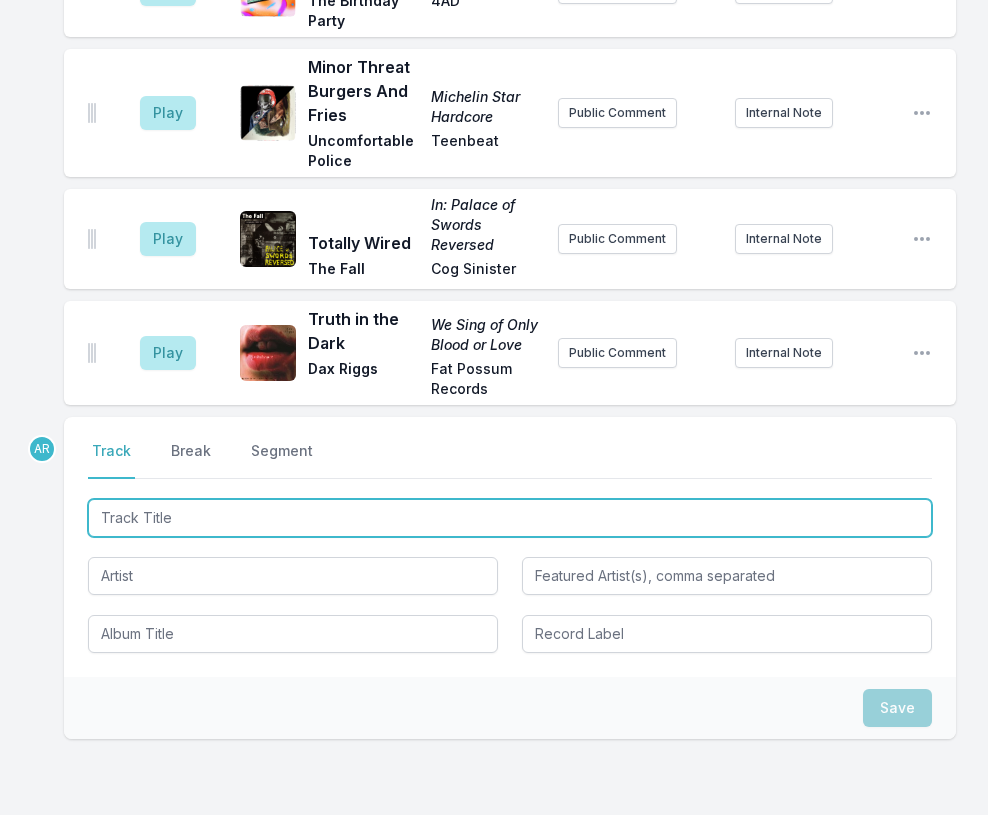scroll, scrollTop: 1703, scrollLeft: 0, axis: vertical 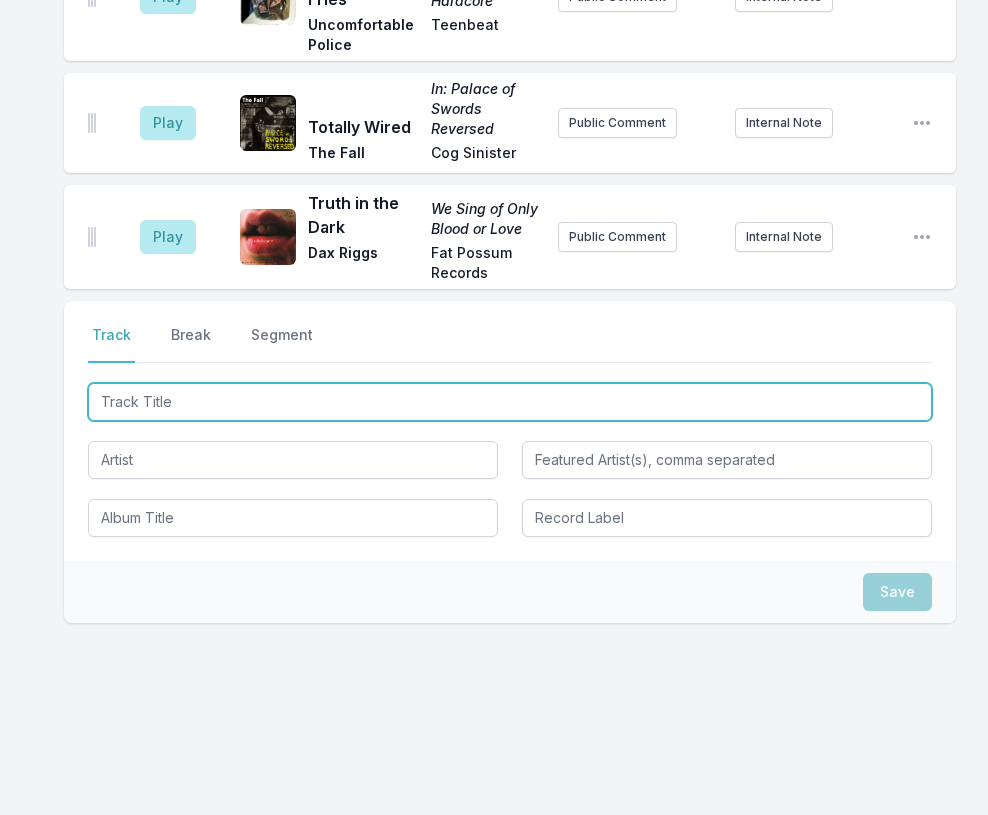 type on "All There Is" 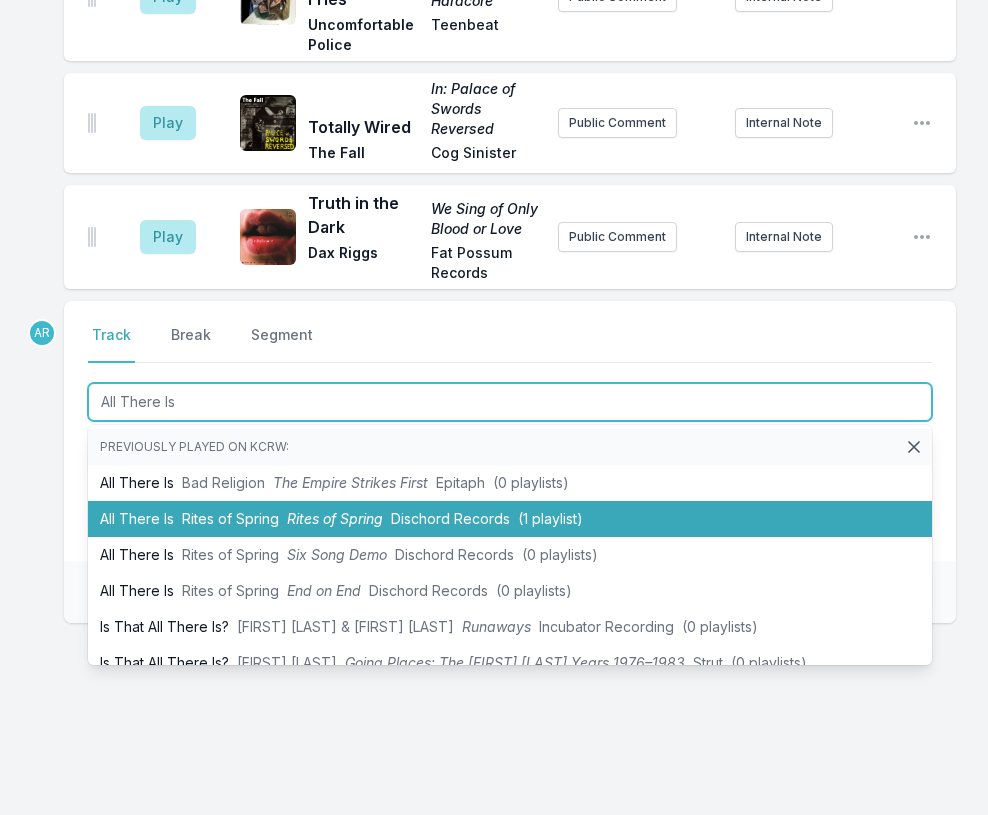click on "Rites of Spring" at bounding box center (335, 518) 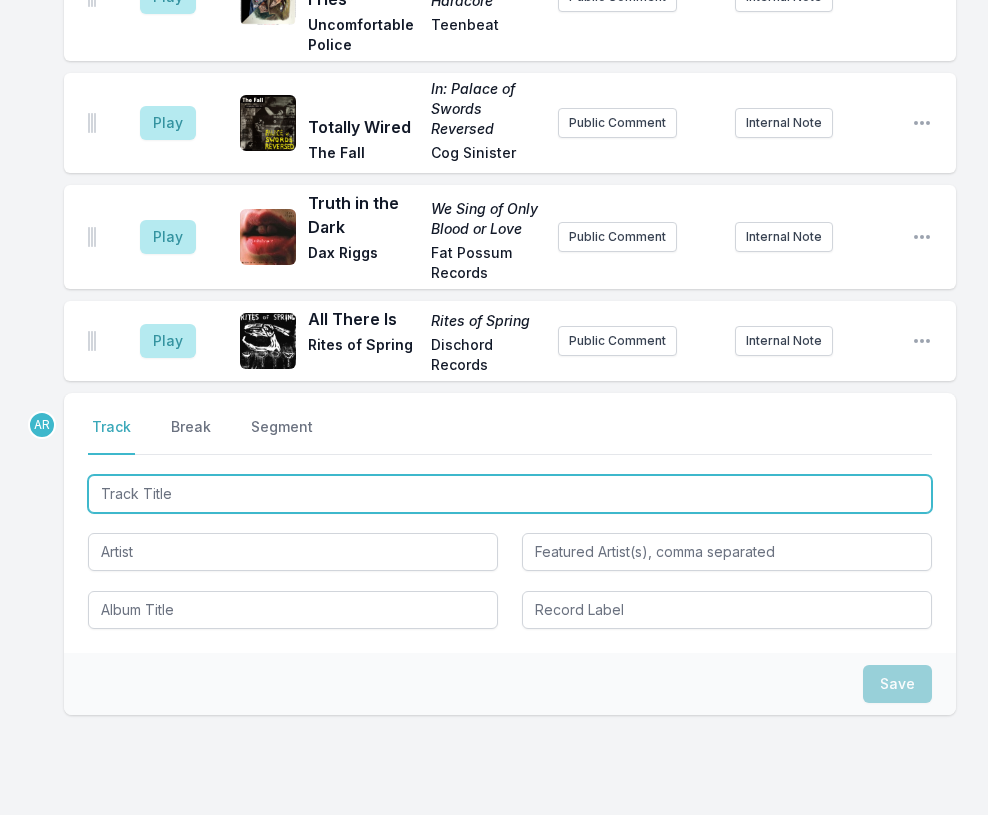 scroll, scrollTop: 1795, scrollLeft: 0, axis: vertical 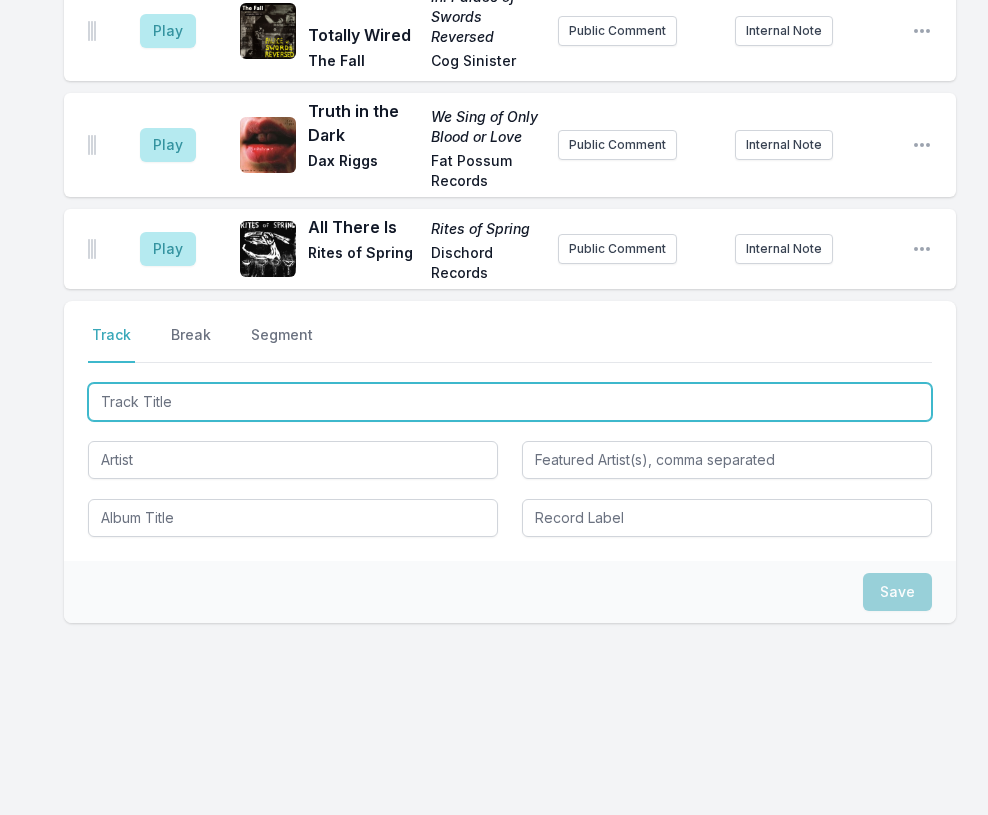 type on "Boloney" 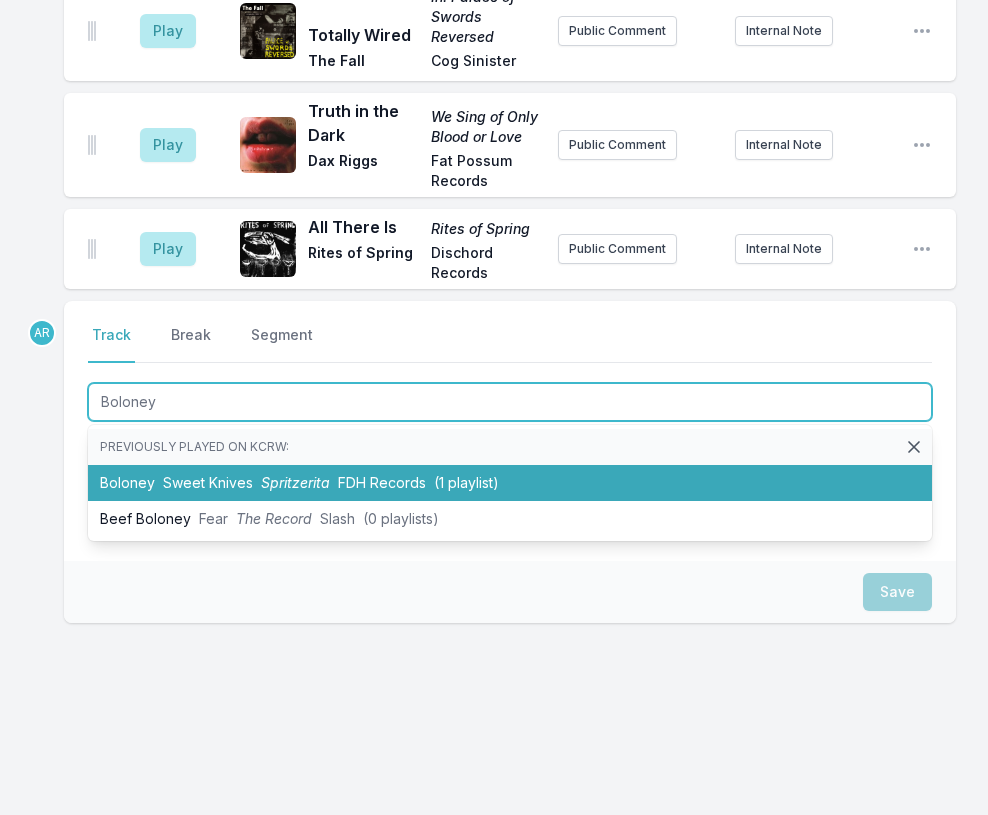 click on "Sweet Knives" at bounding box center (208, 482) 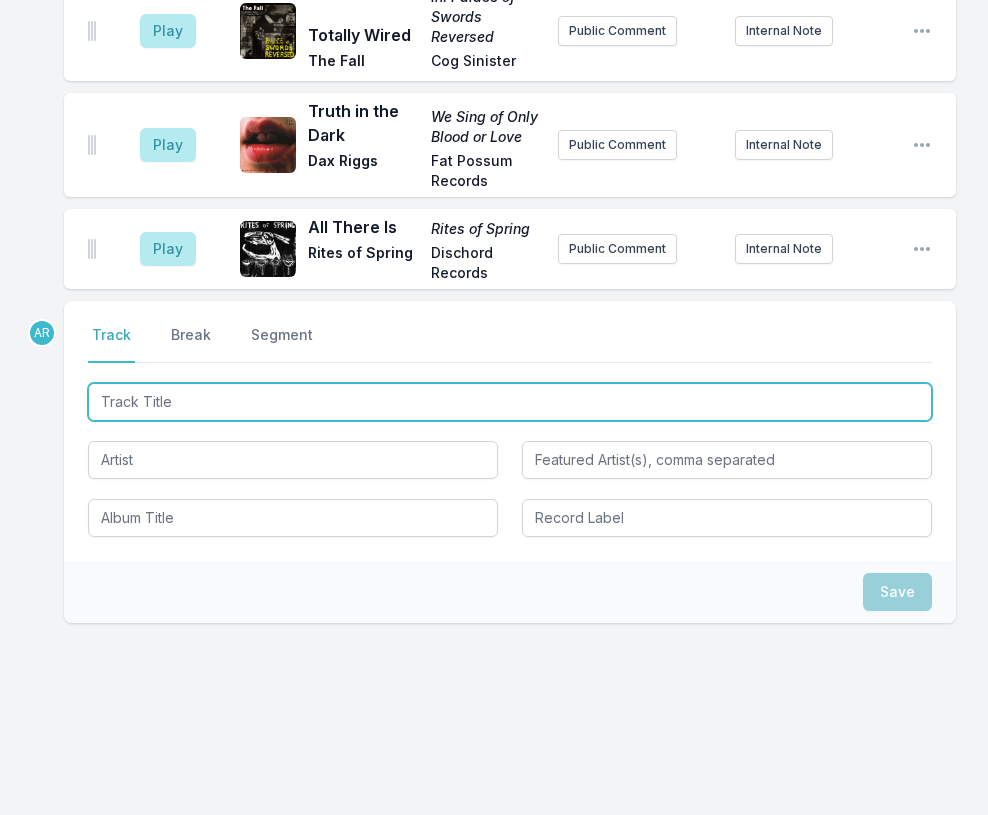 scroll, scrollTop: 1883, scrollLeft: 0, axis: vertical 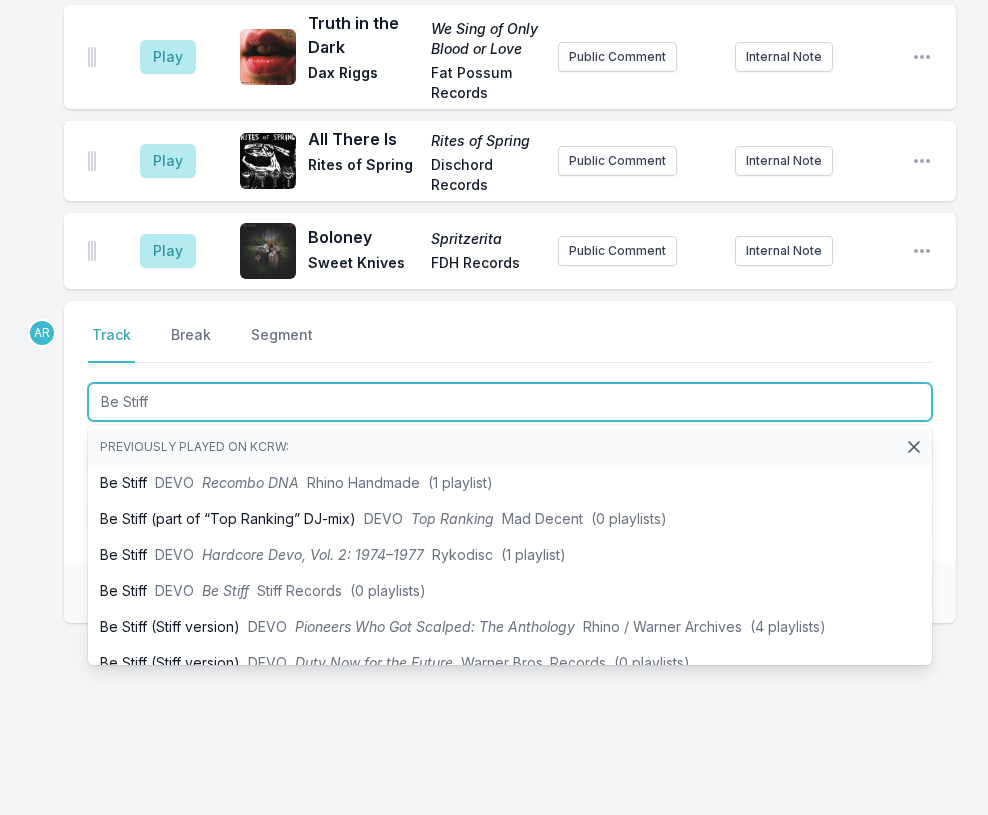type on "Be Stiff" 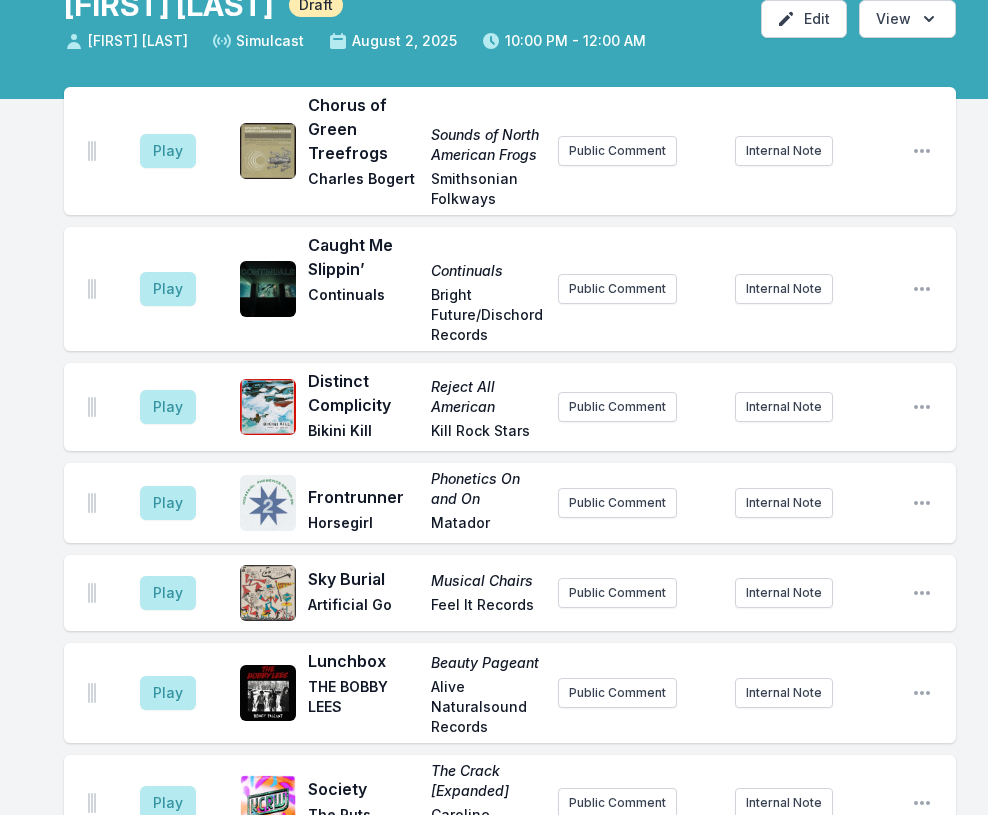 scroll, scrollTop: 0, scrollLeft: 0, axis: both 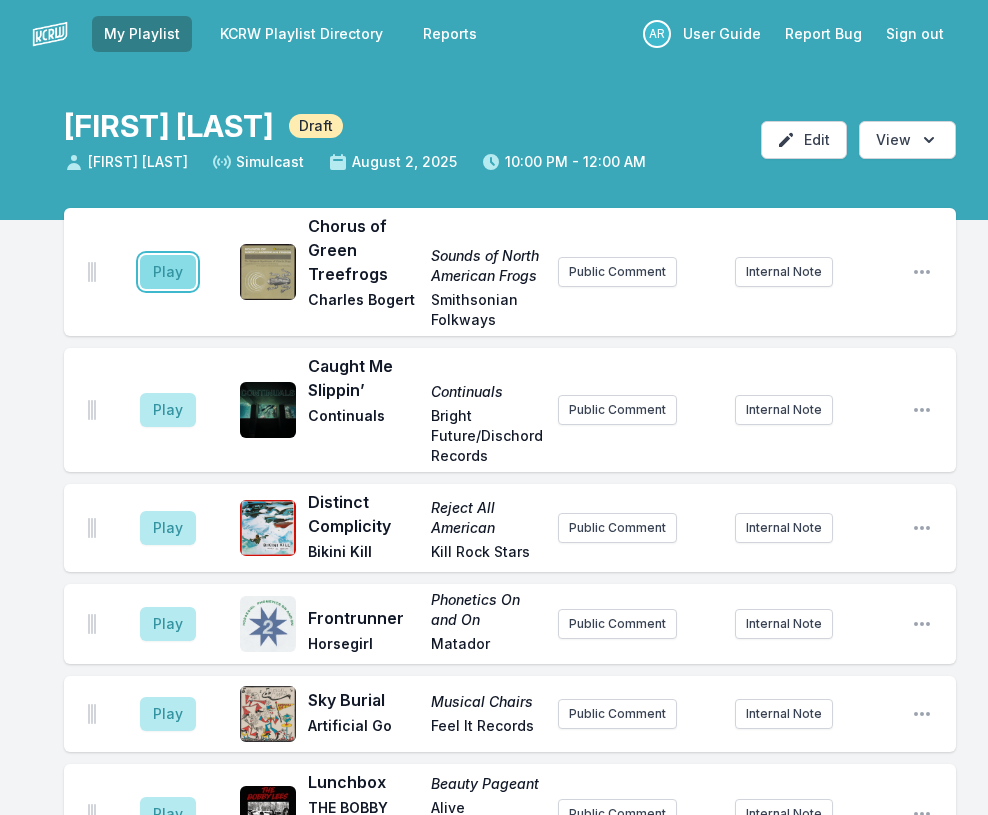 click on "Play" at bounding box center [168, 272] 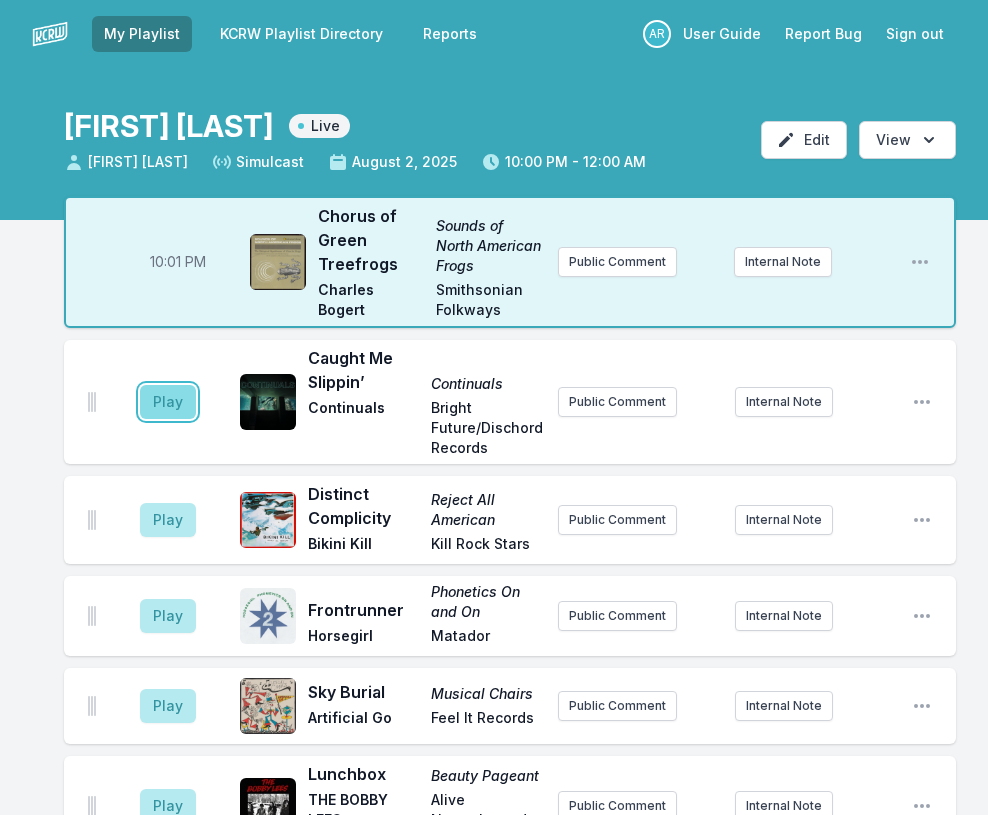 click on "Play" at bounding box center [168, 402] 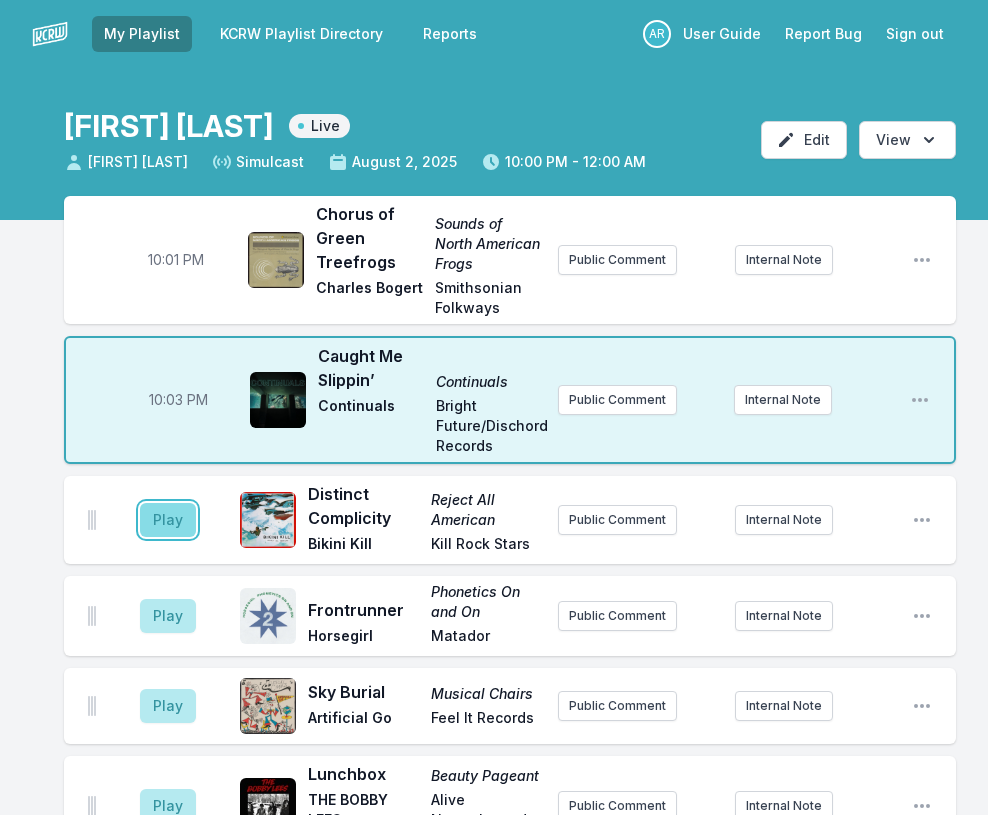 click on "Play" at bounding box center (168, 520) 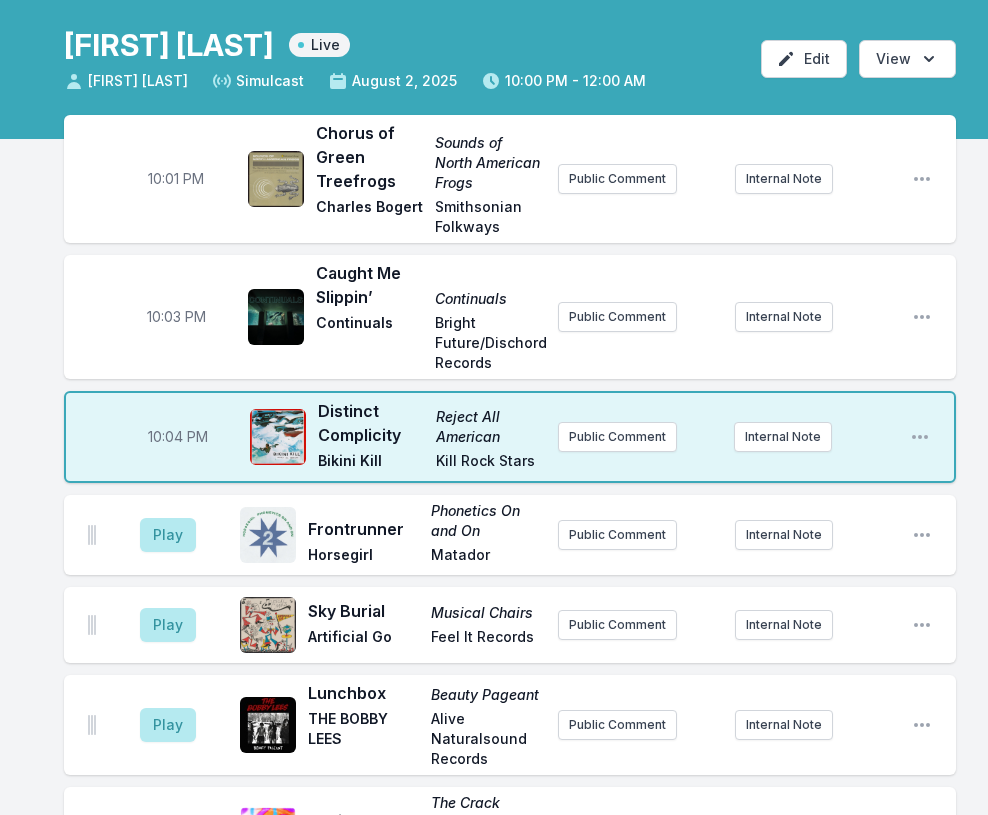 scroll, scrollTop: 200, scrollLeft: 0, axis: vertical 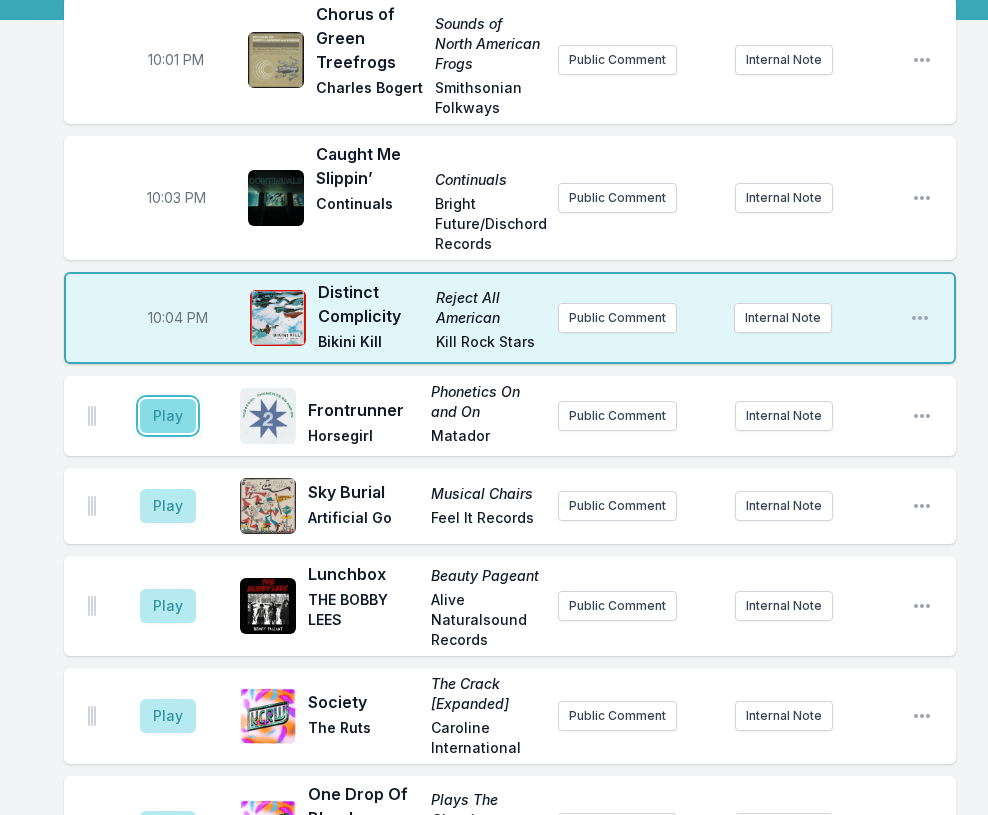 click on "Play" at bounding box center (168, 416) 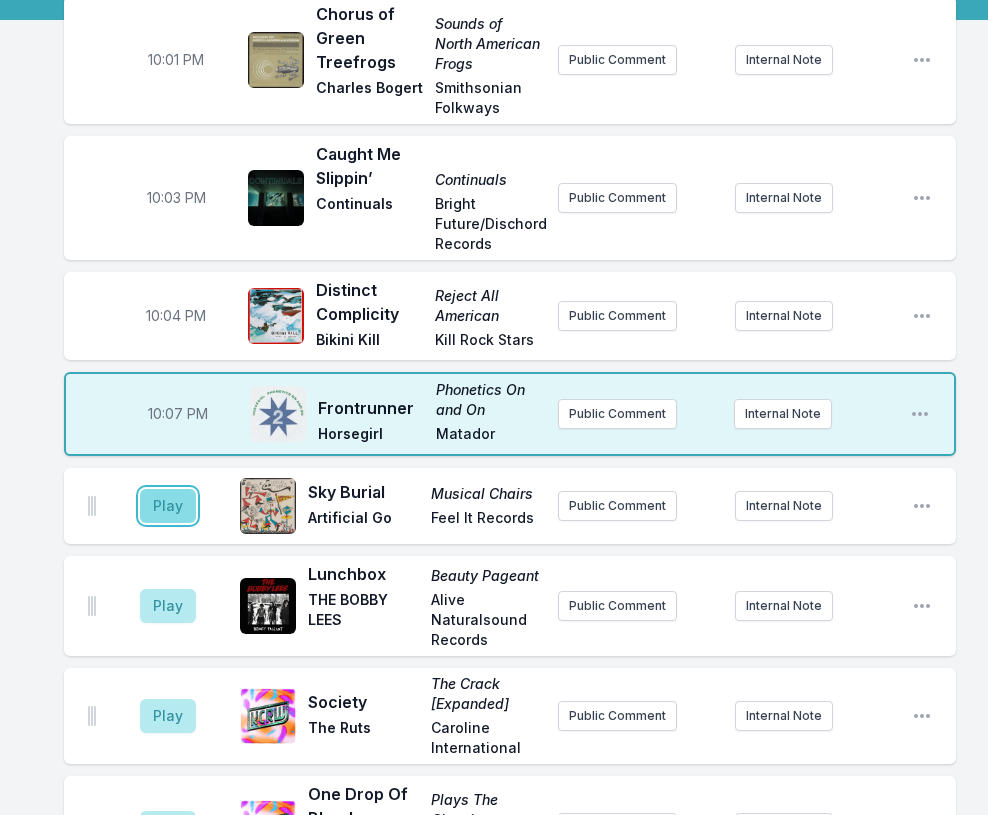 click on "Play" at bounding box center [168, 506] 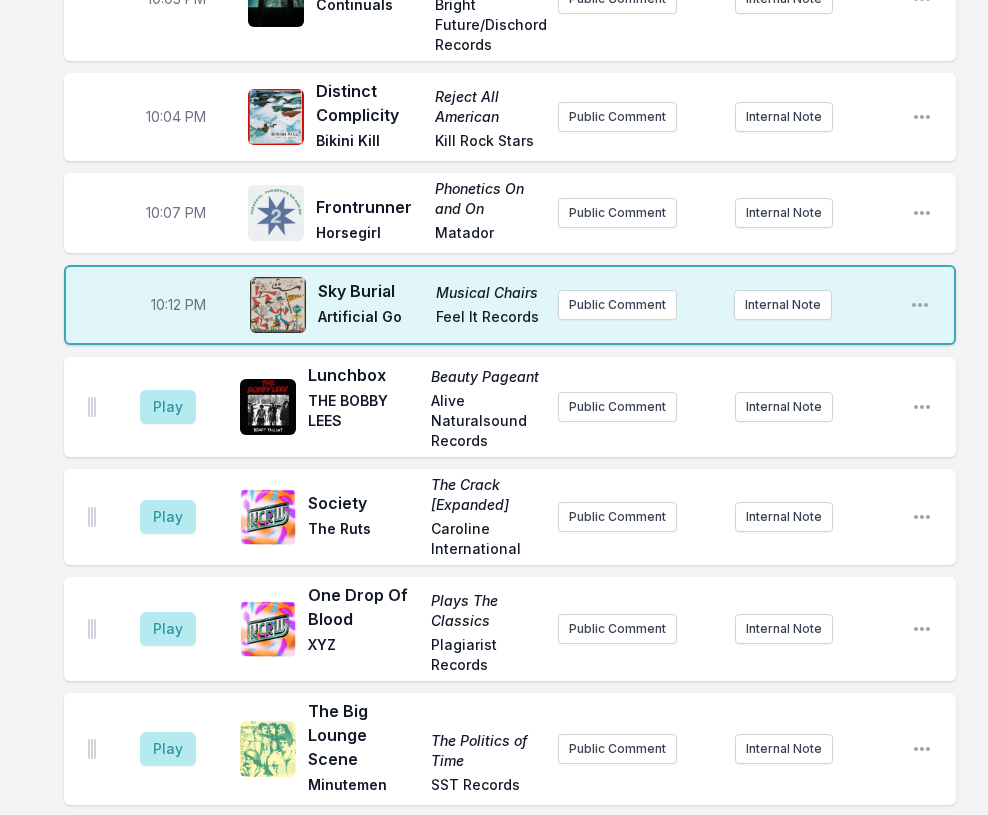 scroll, scrollTop: 400, scrollLeft: 0, axis: vertical 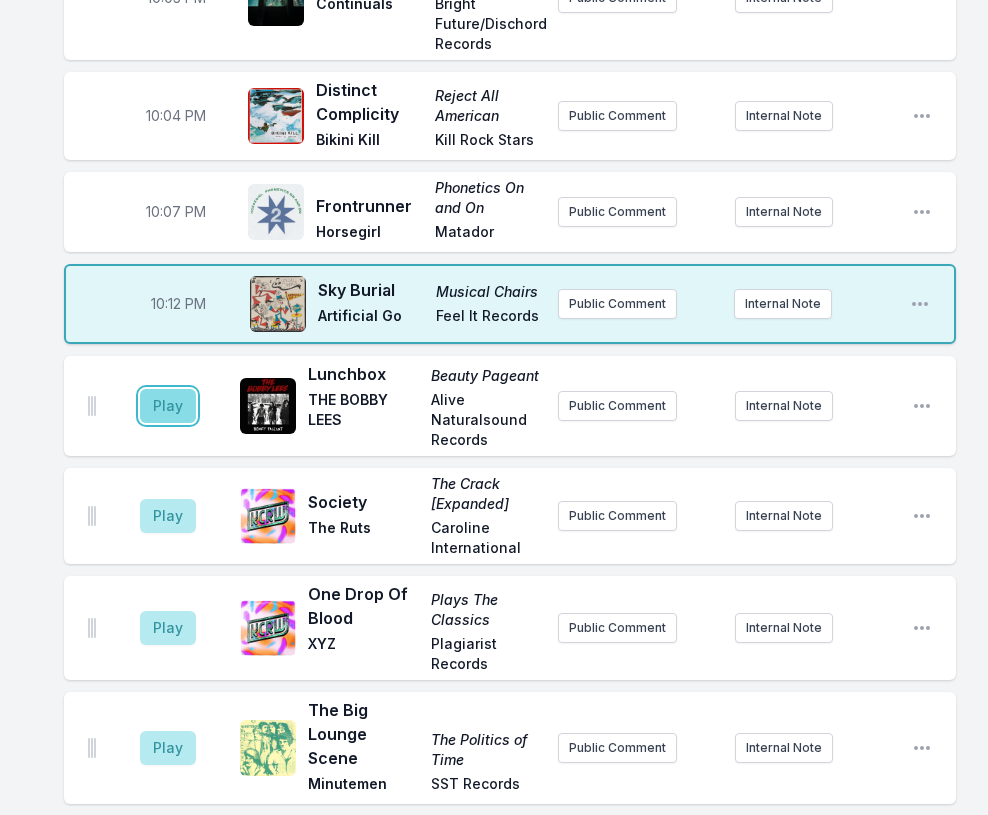 click on "Play" at bounding box center (168, 406) 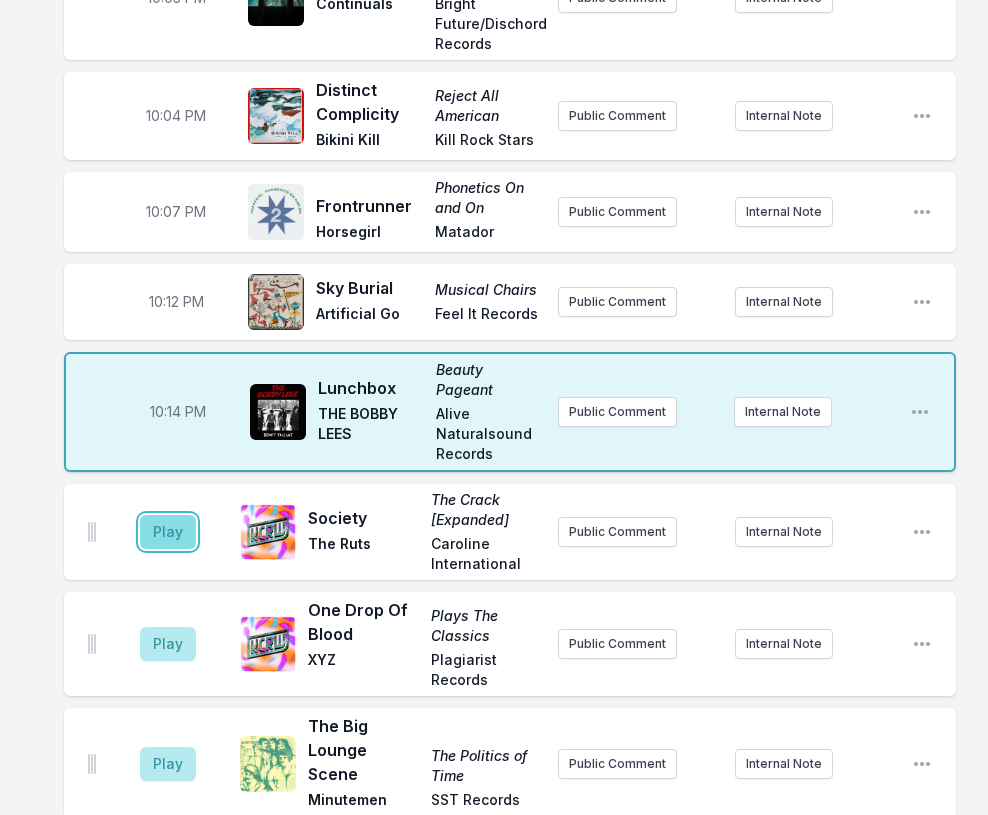 click on "Play" at bounding box center (168, 532) 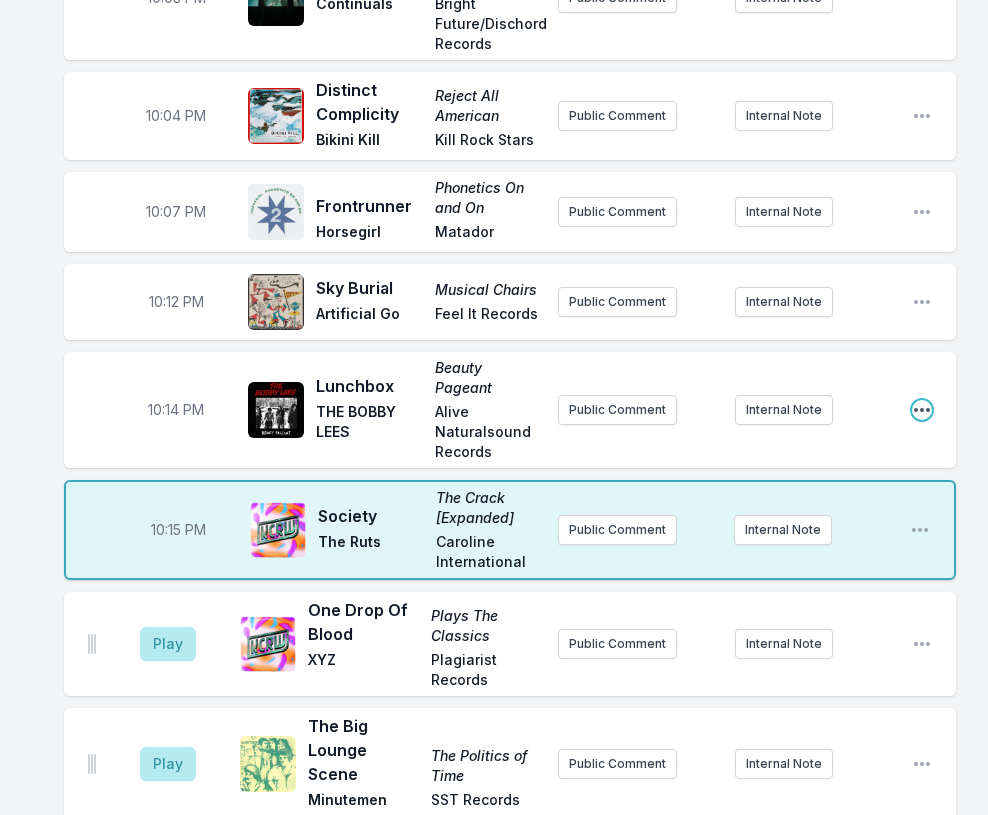 click 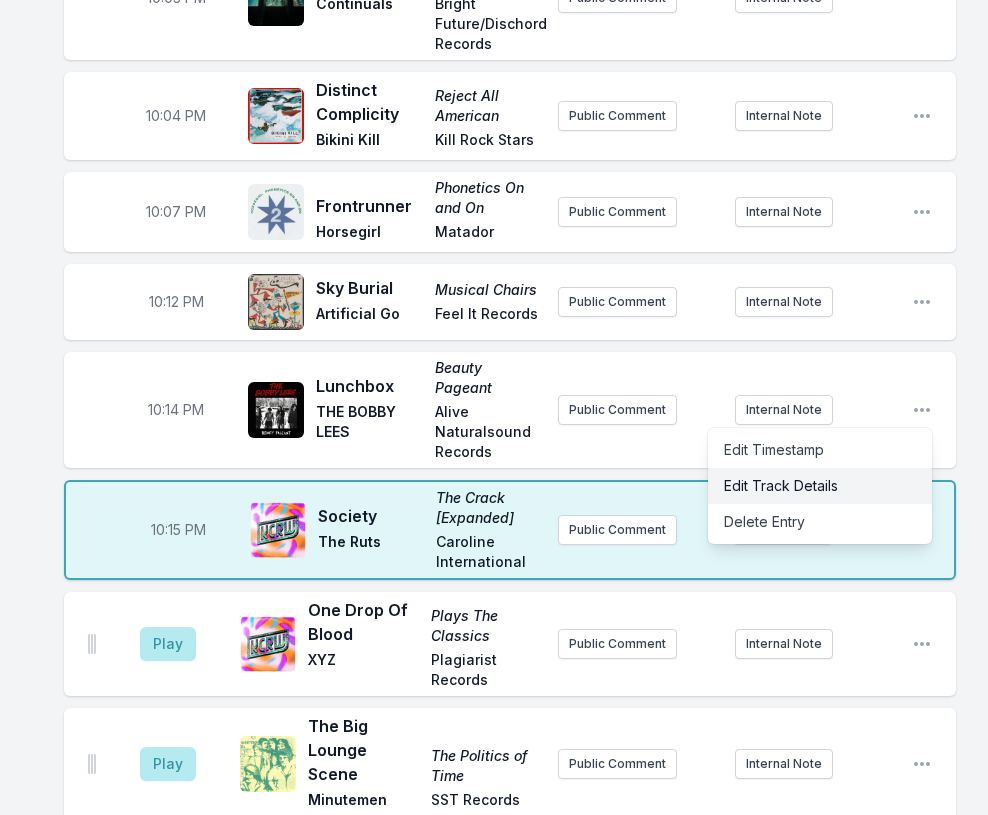 click on "Edit Track Details" at bounding box center (820, 486) 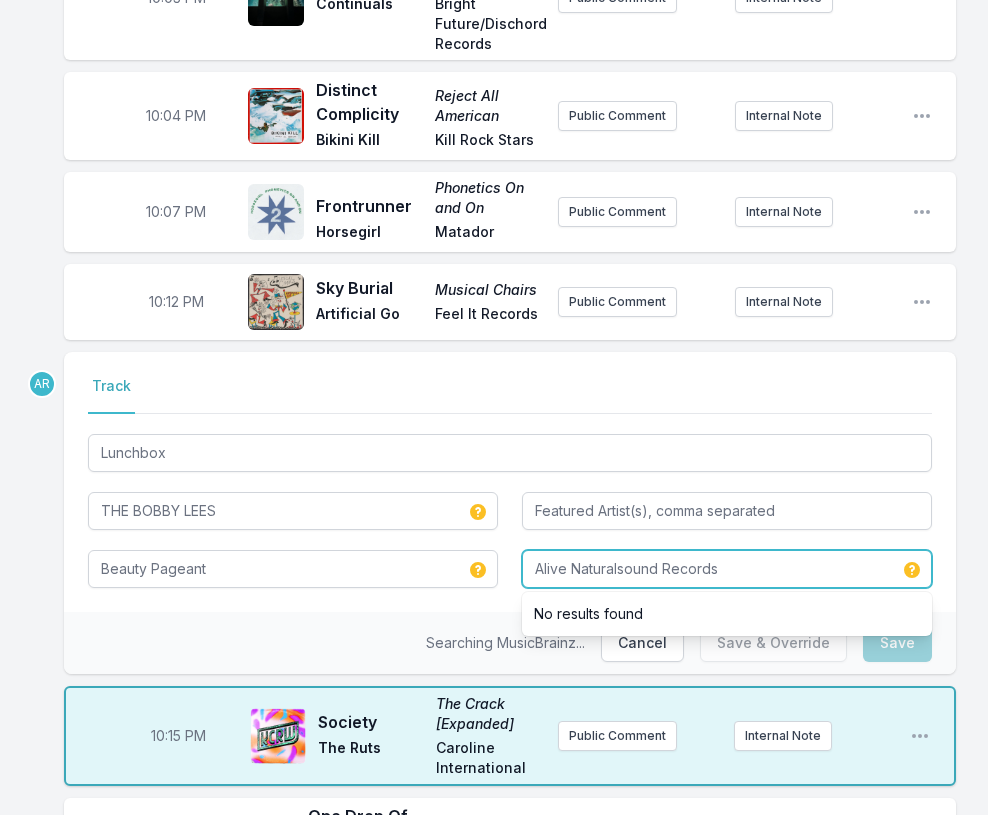 drag, startPoint x: 726, startPoint y: 565, endPoint x: 474, endPoint y: 557, distance: 252.12695 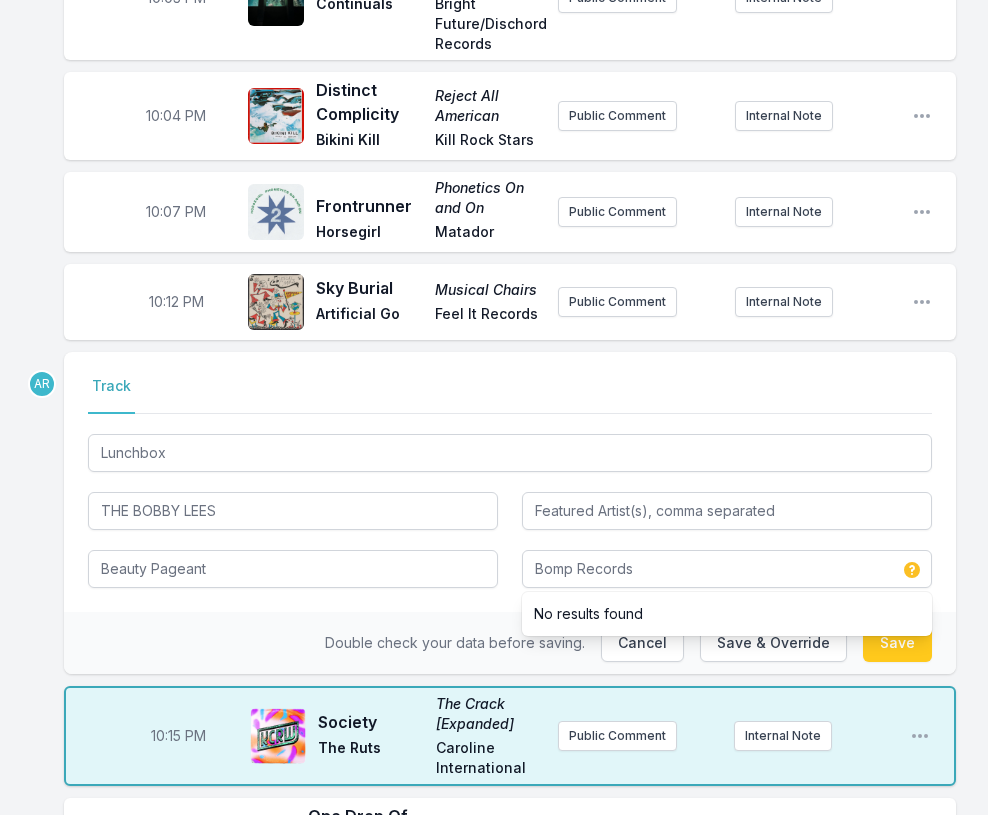 click on "Double check your data before saving. Cancel Save & Override Save" at bounding box center [510, 643] 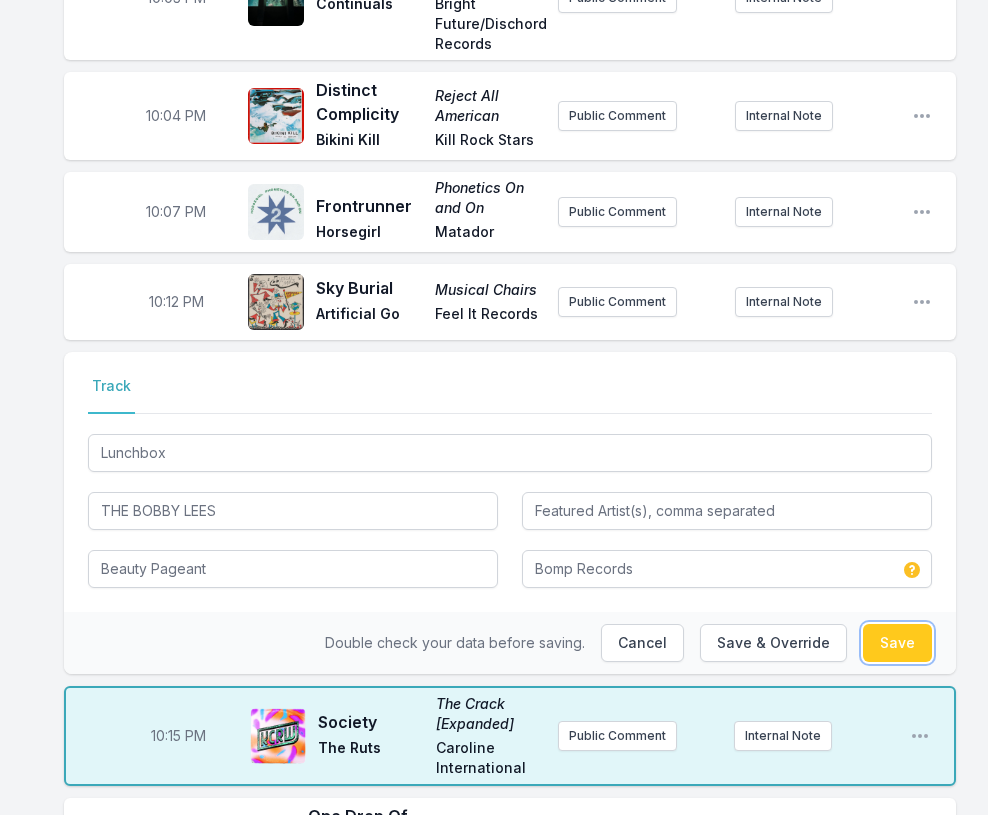 click on "Save" at bounding box center (897, 643) 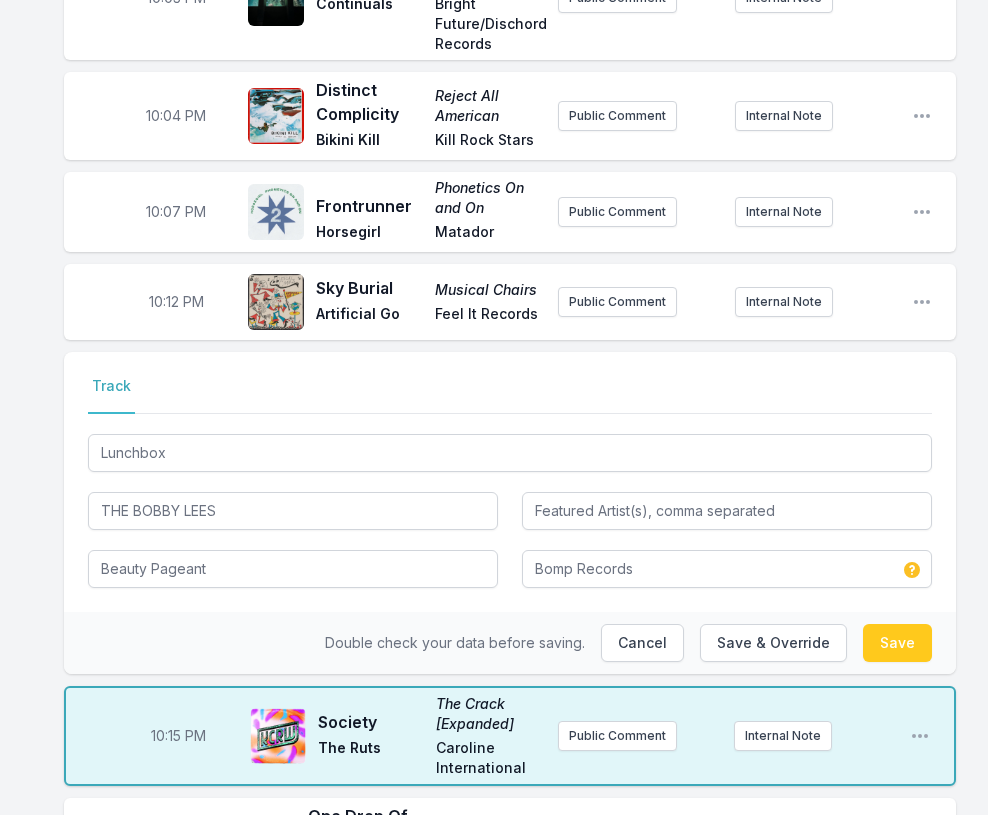type on "Alive Naturalsound Records" 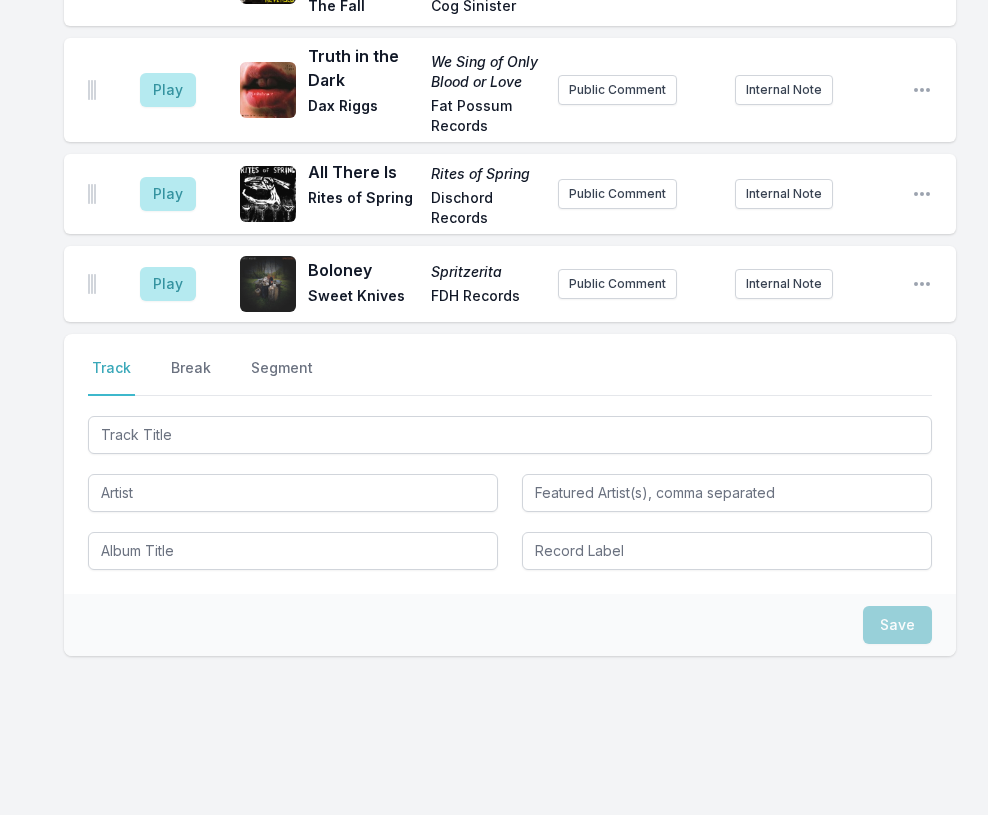 scroll, scrollTop: 1871, scrollLeft: 0, axis: vertical 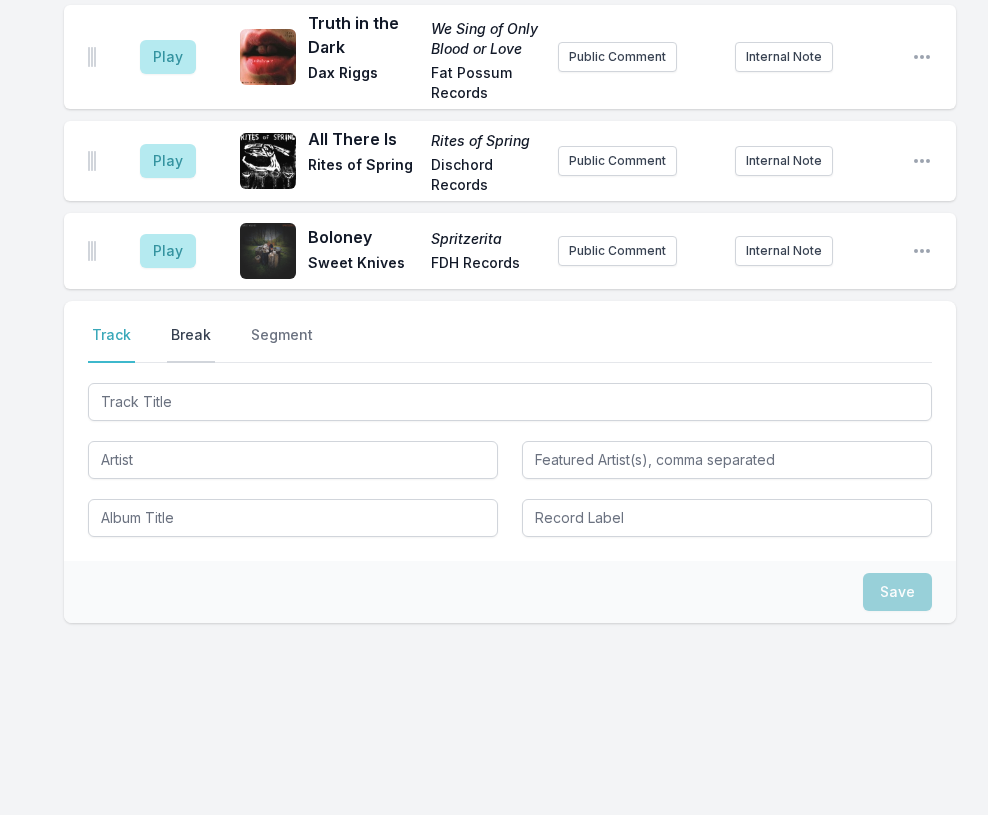 click on "Break" at bounding box center (191, 344) 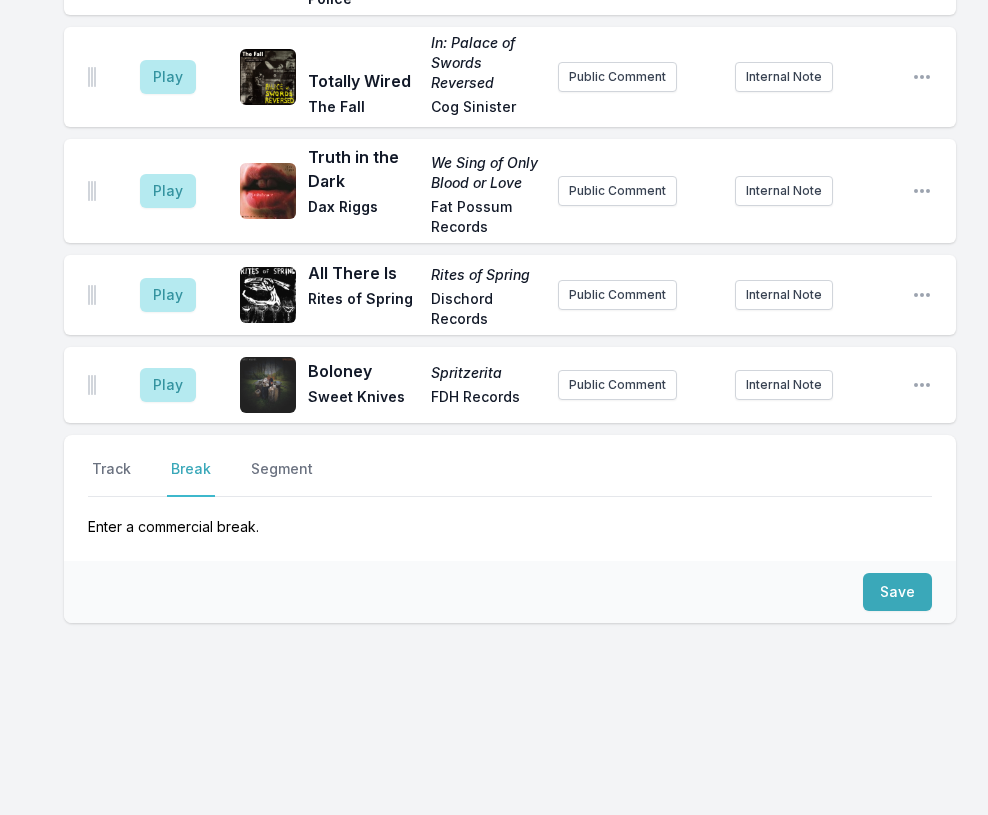 scroll, scrollTop: 1737, scrollLeft: 0, axis: vertical 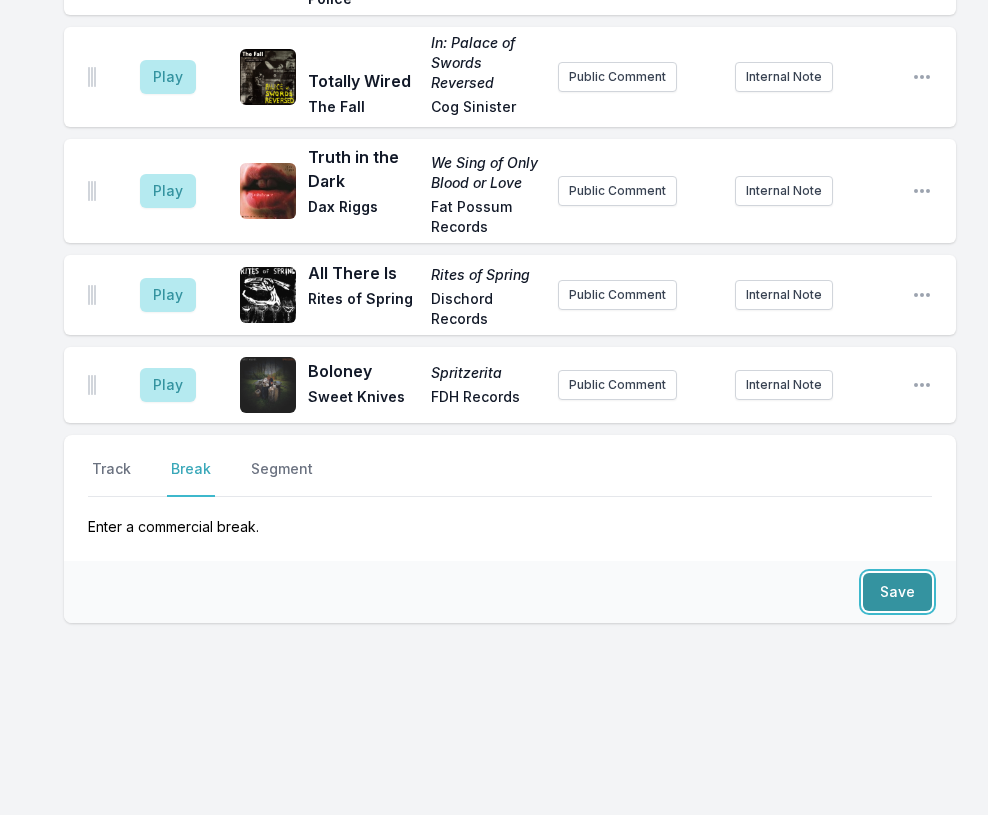 click on "Save" at bounding box center [897, 592] 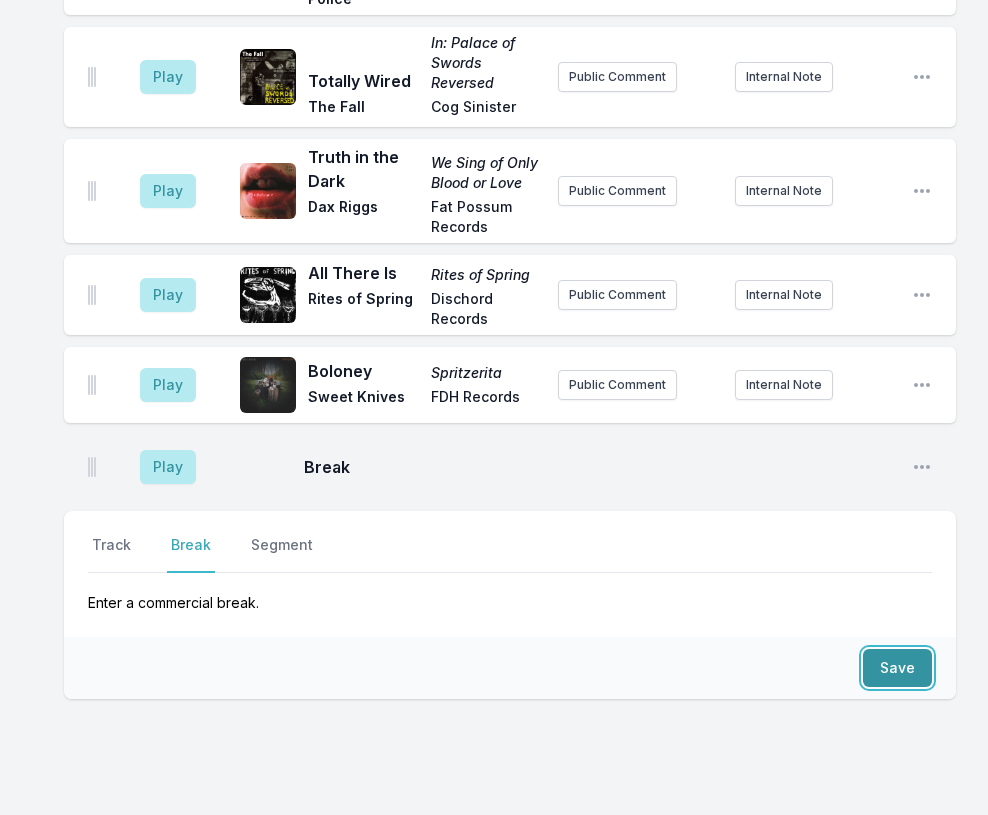 scroll, scrollTop: 1813, scrollLeft: 0, axis: vertical 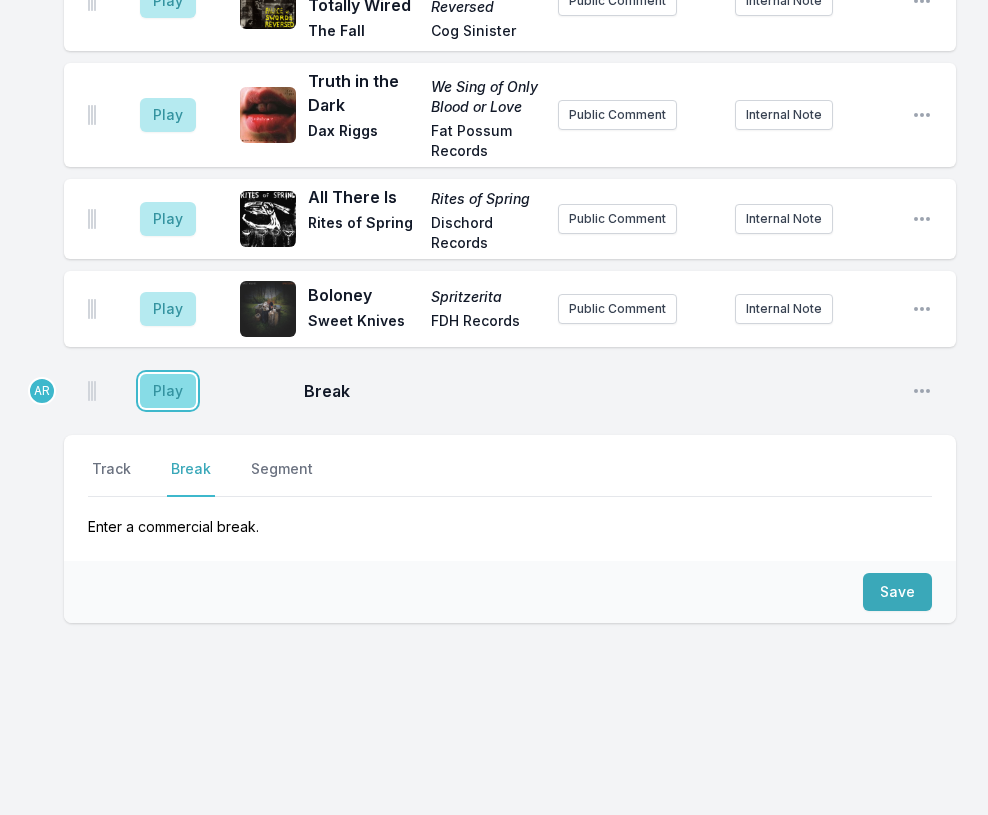 click on "Play" at bounding box center (168, 391) 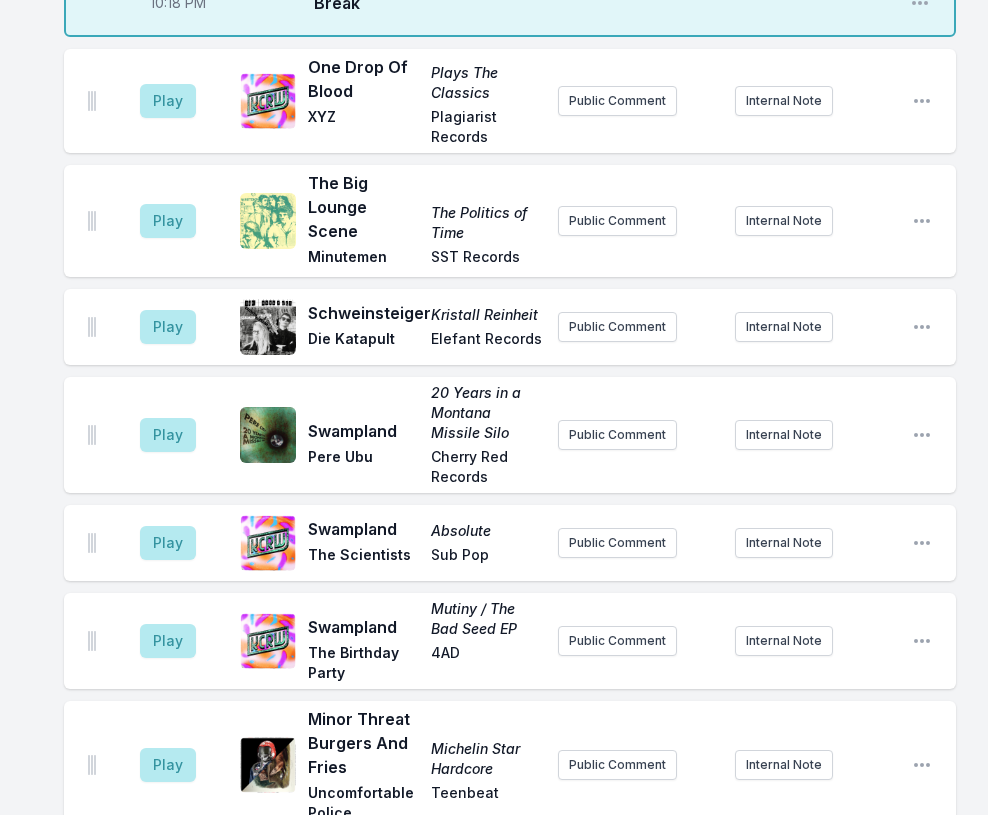 scroll, scrollTop: 996, scrollLeft: 0, axis: vertical 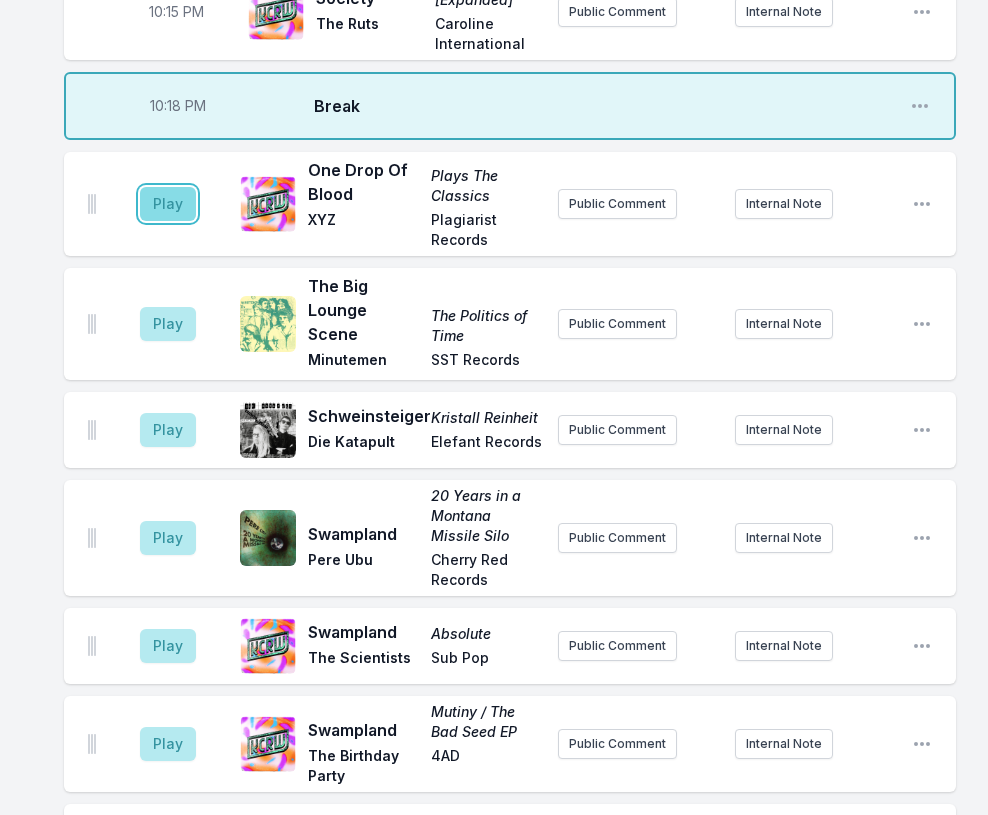 click on "Play" at bounding box center [168, 204] 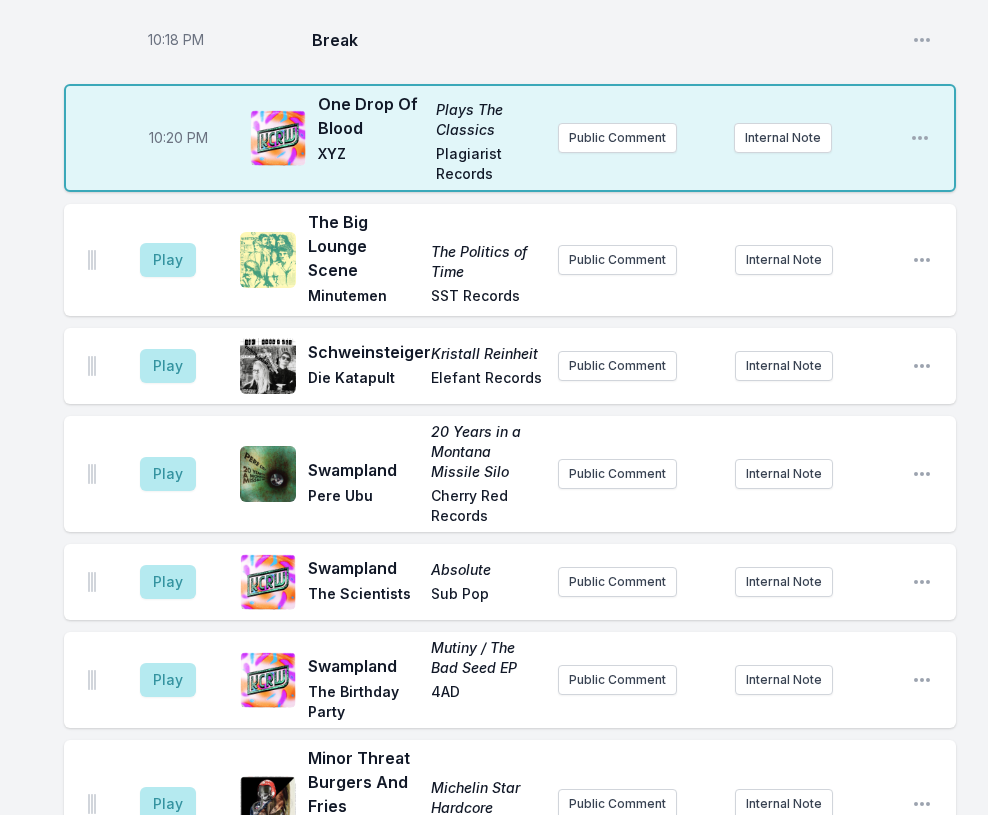 scroll, scrollTop: 996, scrollLeft: 0, axis: vertical 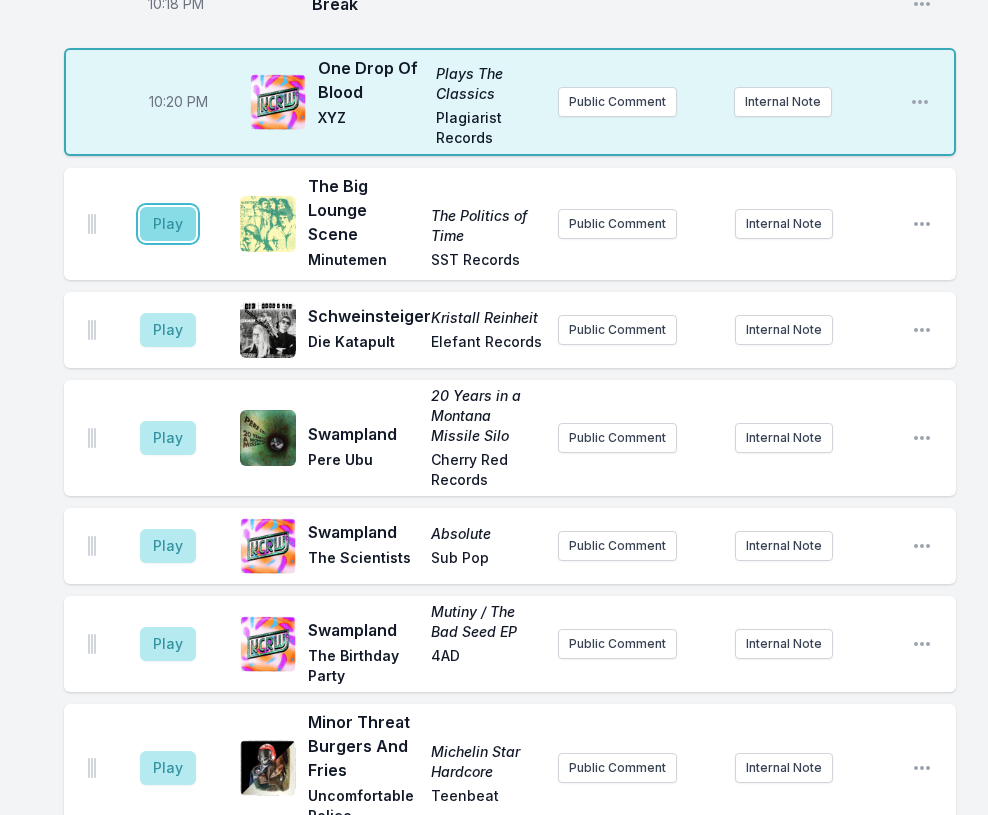 click on "Play" at bounding box center (168, 224) 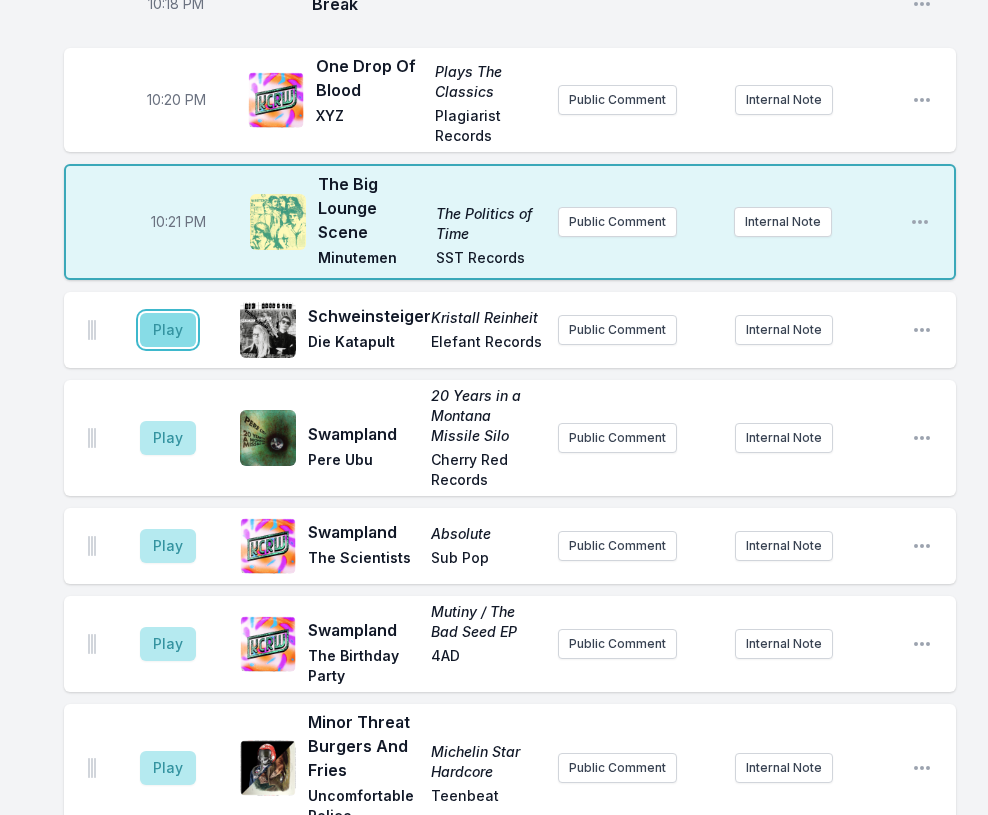 click on "Play" at bounding box center (168, 330) 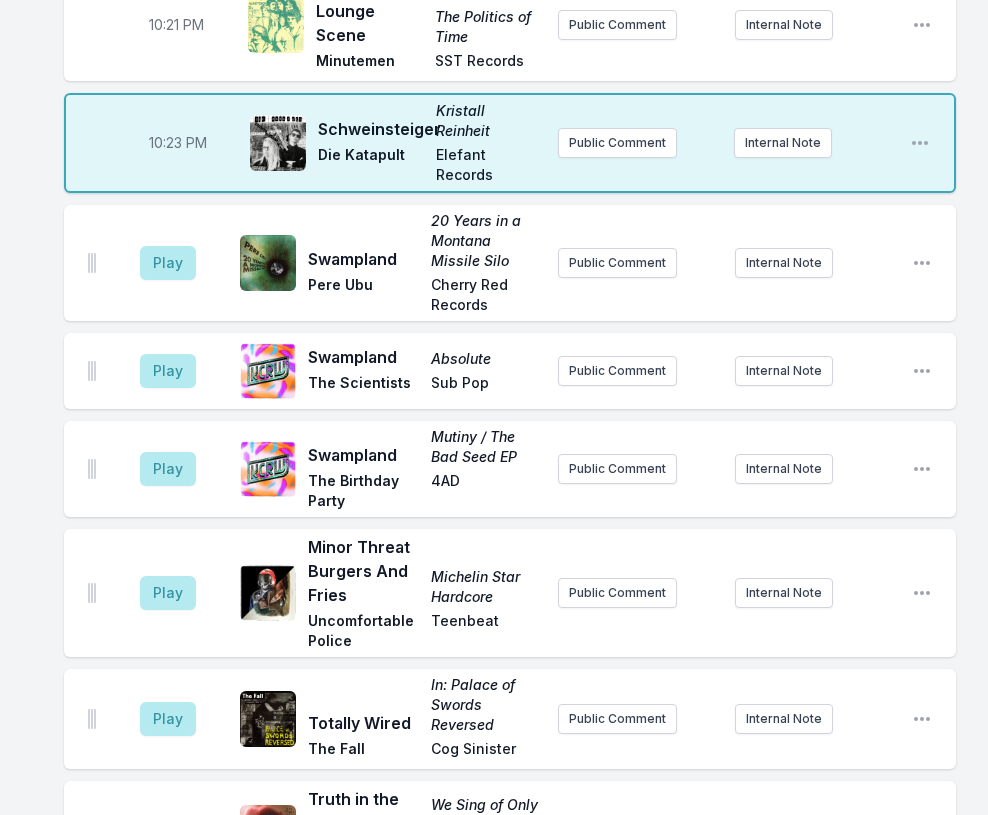 scroll, scrollTop: 1196, scrollLeft: 0, axis: vertical 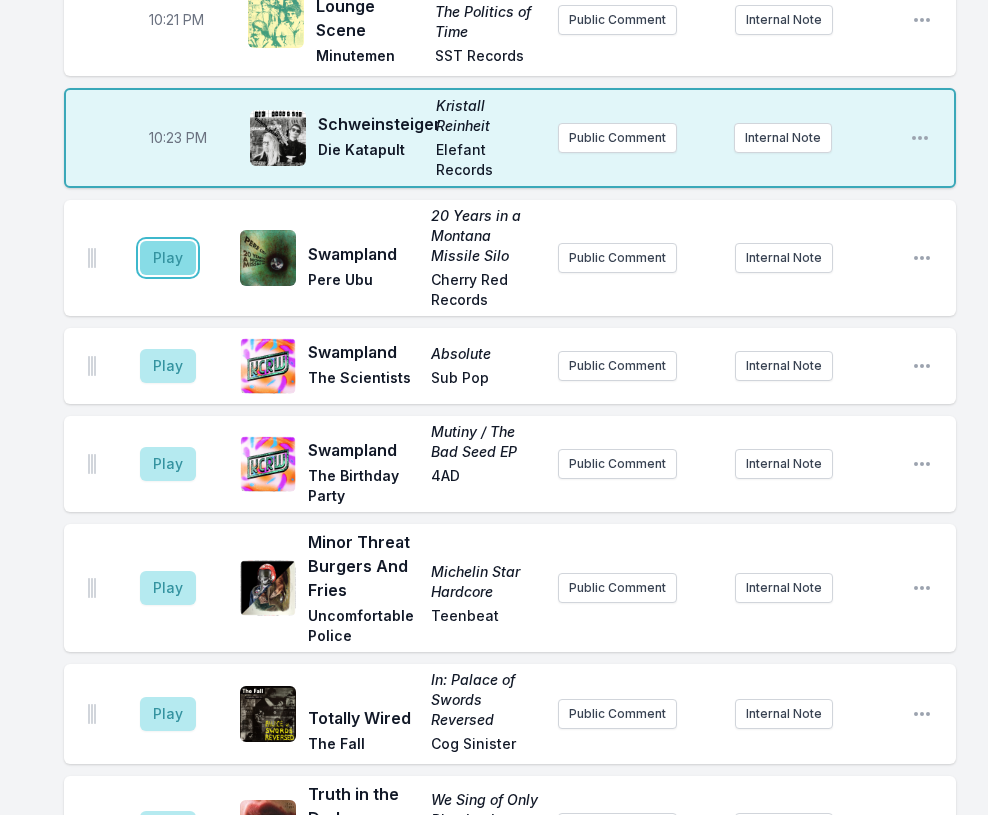 click on "Play" at bounding box center (168, 258) 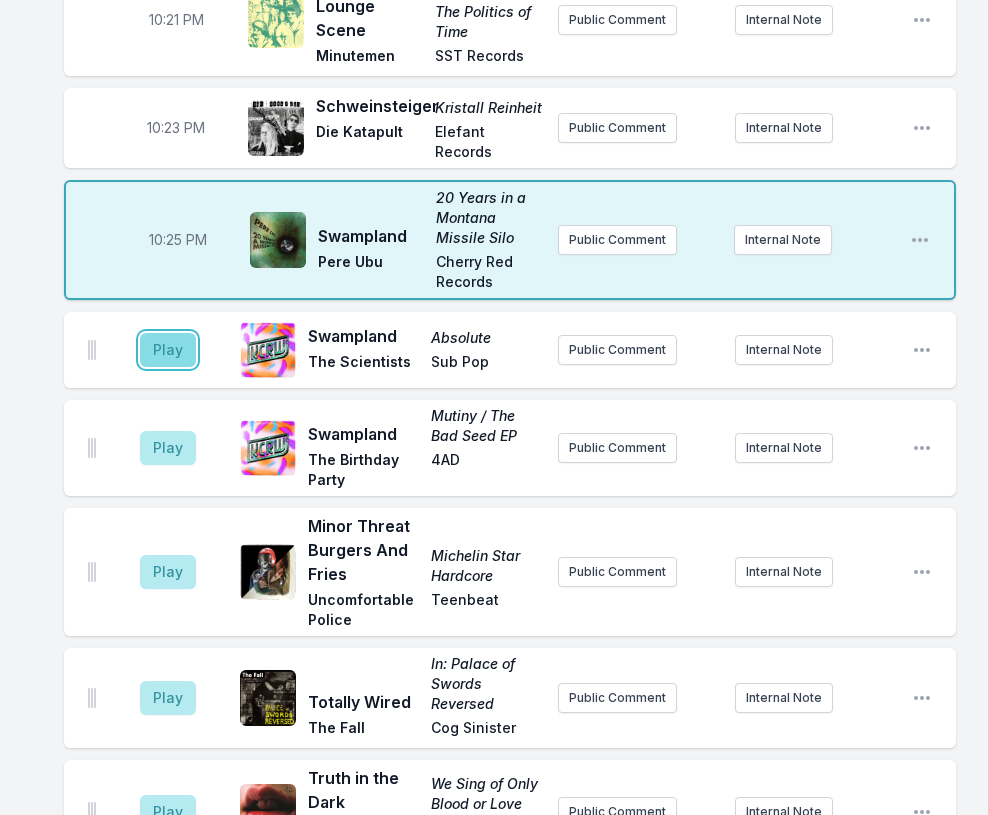 click on "Play" at bounding box center [168, 350] 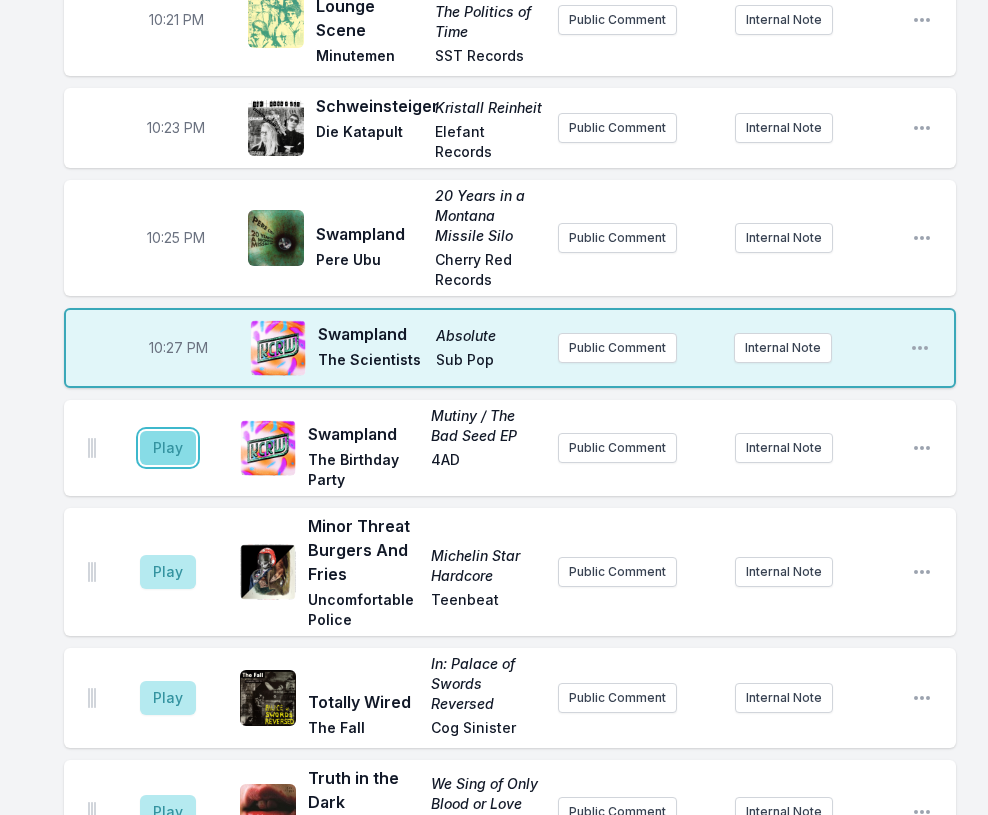 click on "Play" at bounding box center (168, 448) 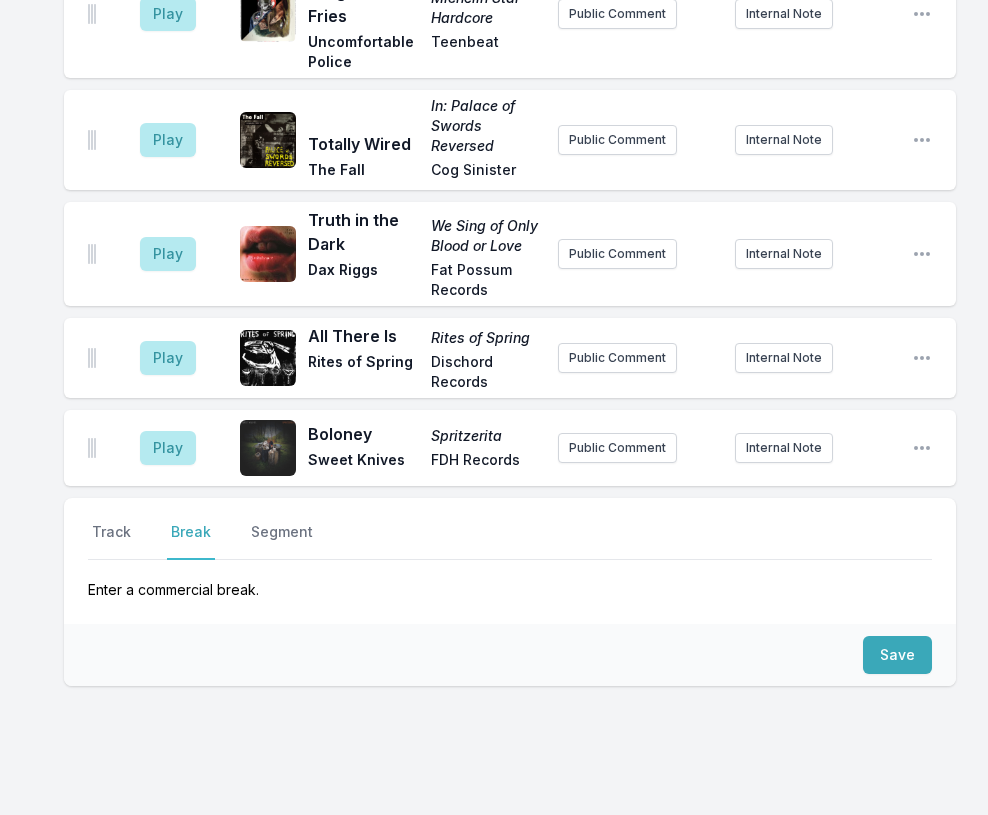 scroll, scrollTop: 1817, scrollLeft: 0, axis: vertical 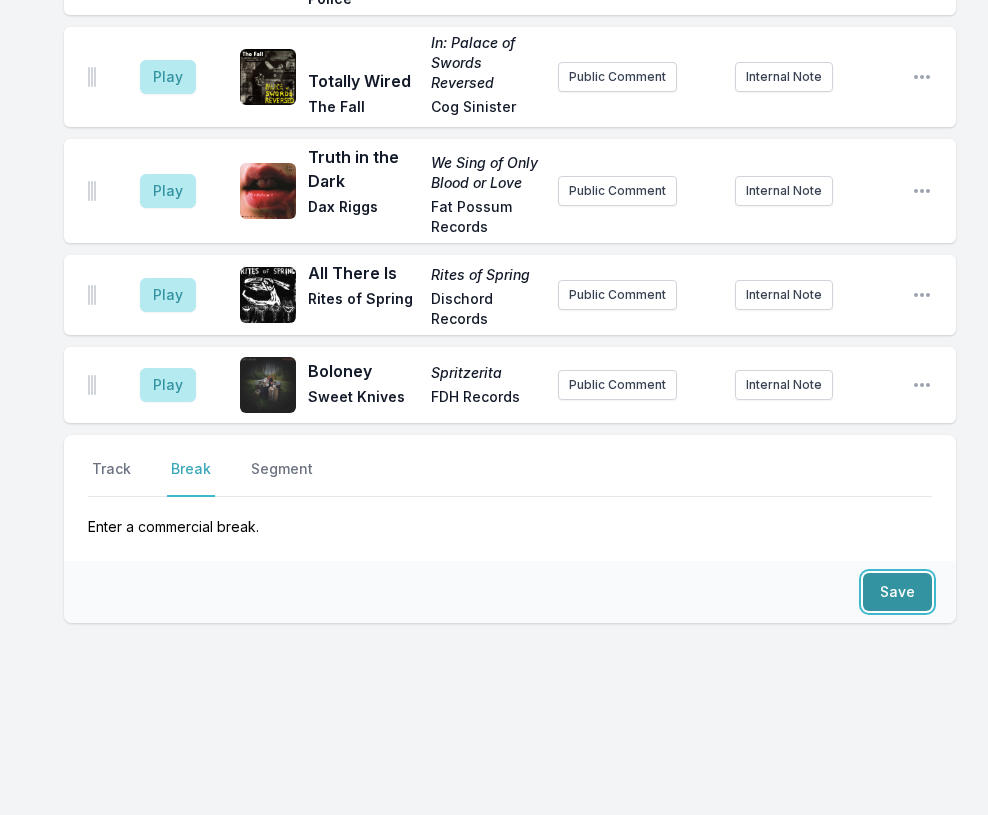 click on "Save" at bounding box center (897, 592) 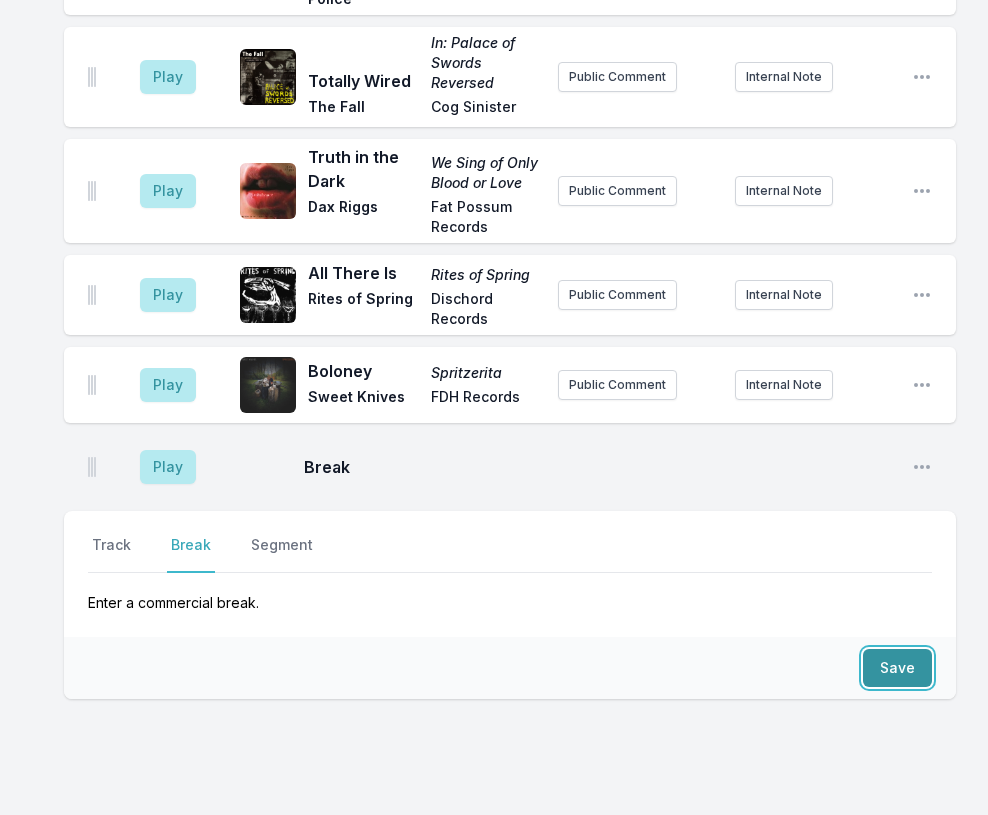 scroll, scrollTop: 1893, scrollLeft: 0, axis: vertical 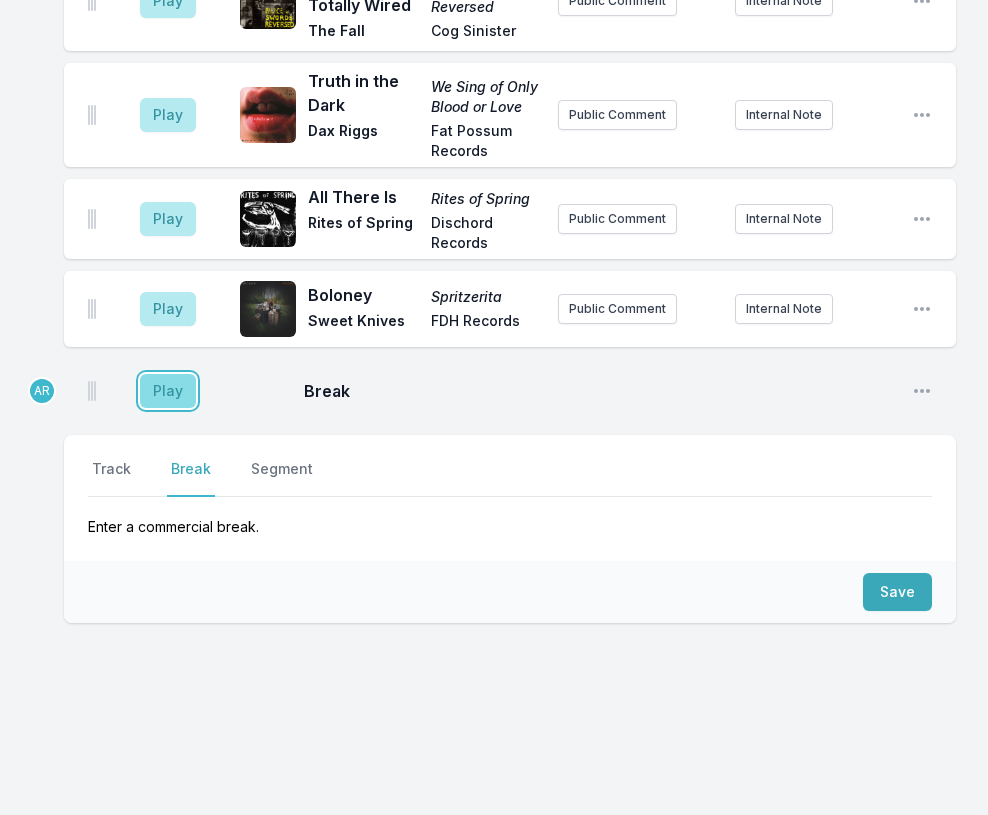 click on "Play" at bounding box center (168, 391) 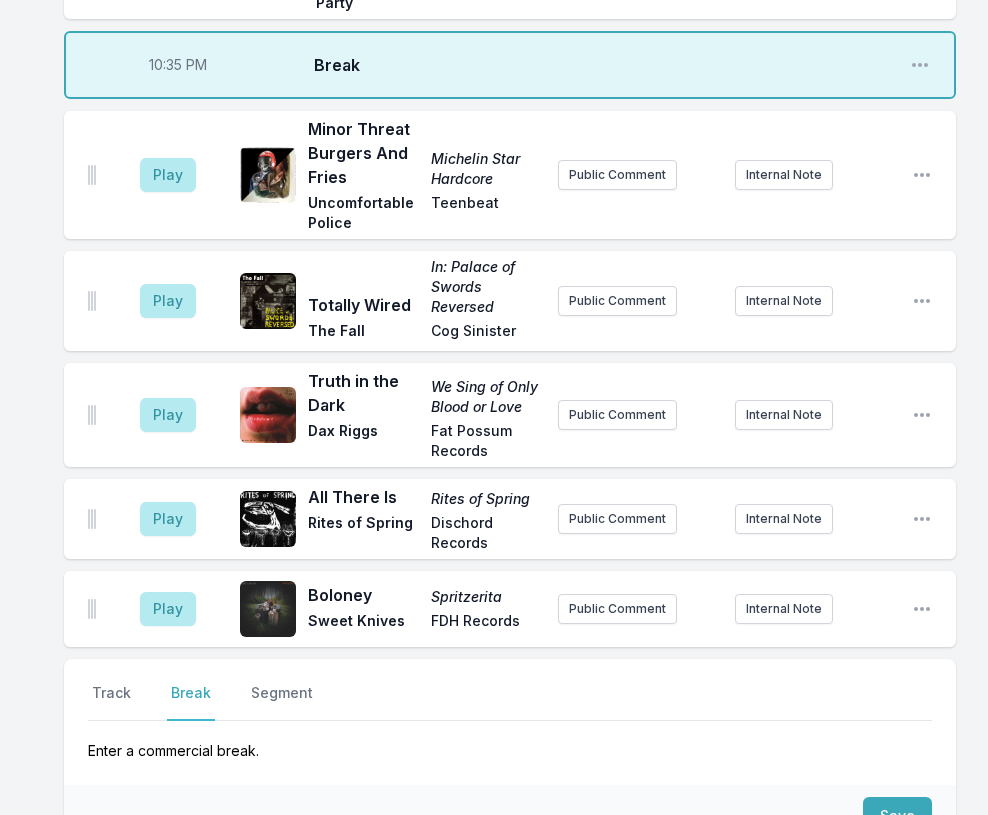 scroll, scrollTop: 1693, scrollLeft: 0, axis: vertical 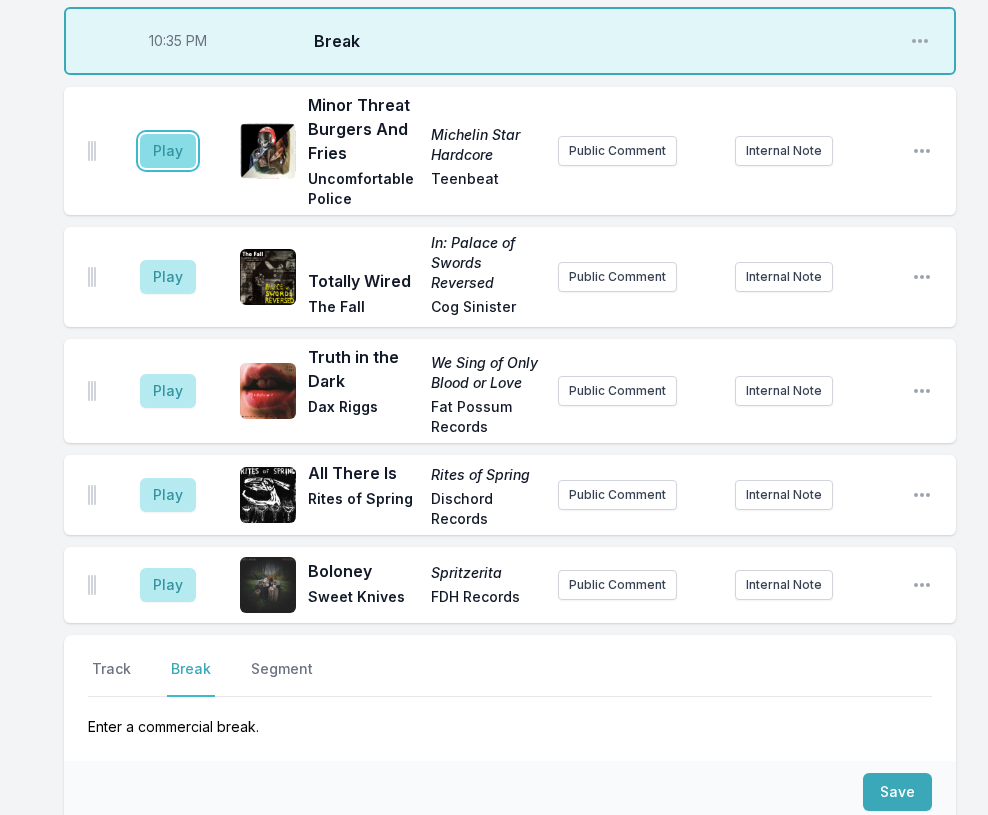 click on "Play" at bounding box center [168, 151] 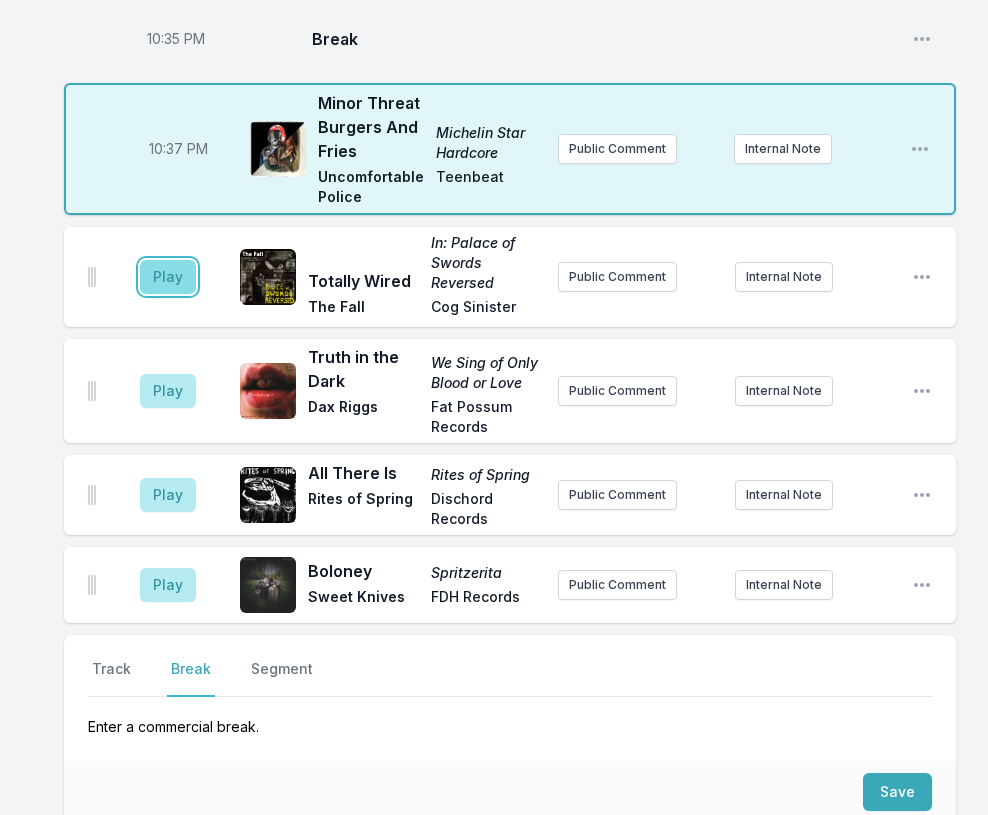 click on "Play" at bounding box center [168, 277] 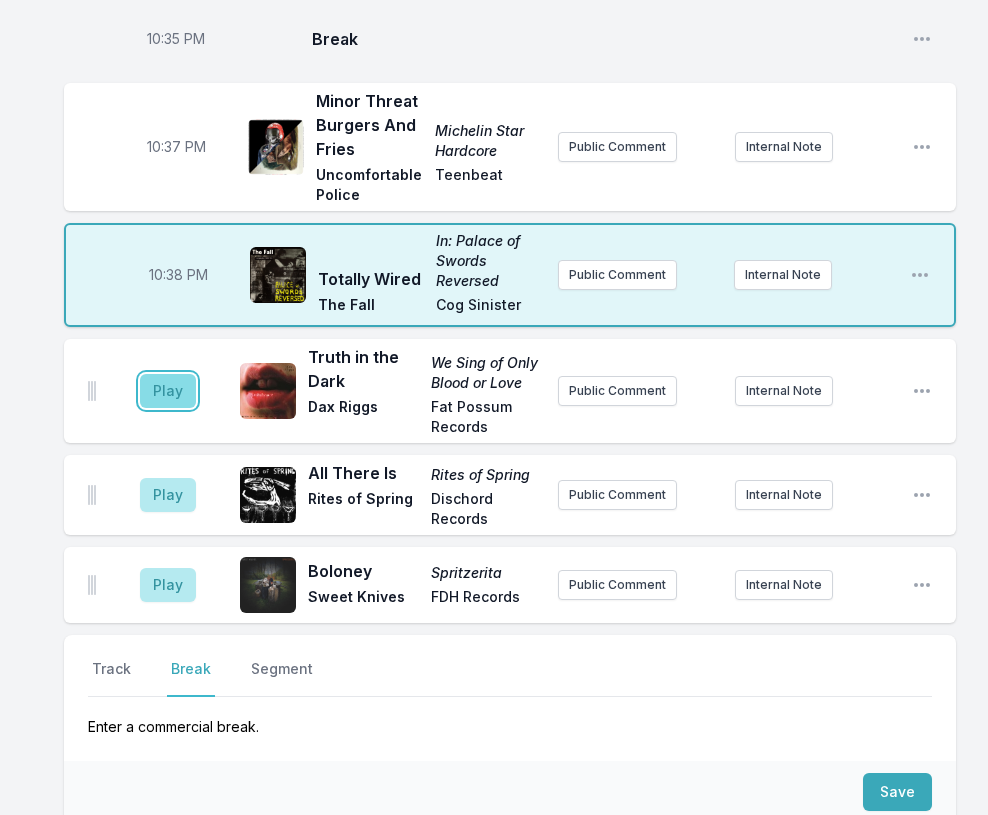 click on "Play" at bounding box center (168, 391) 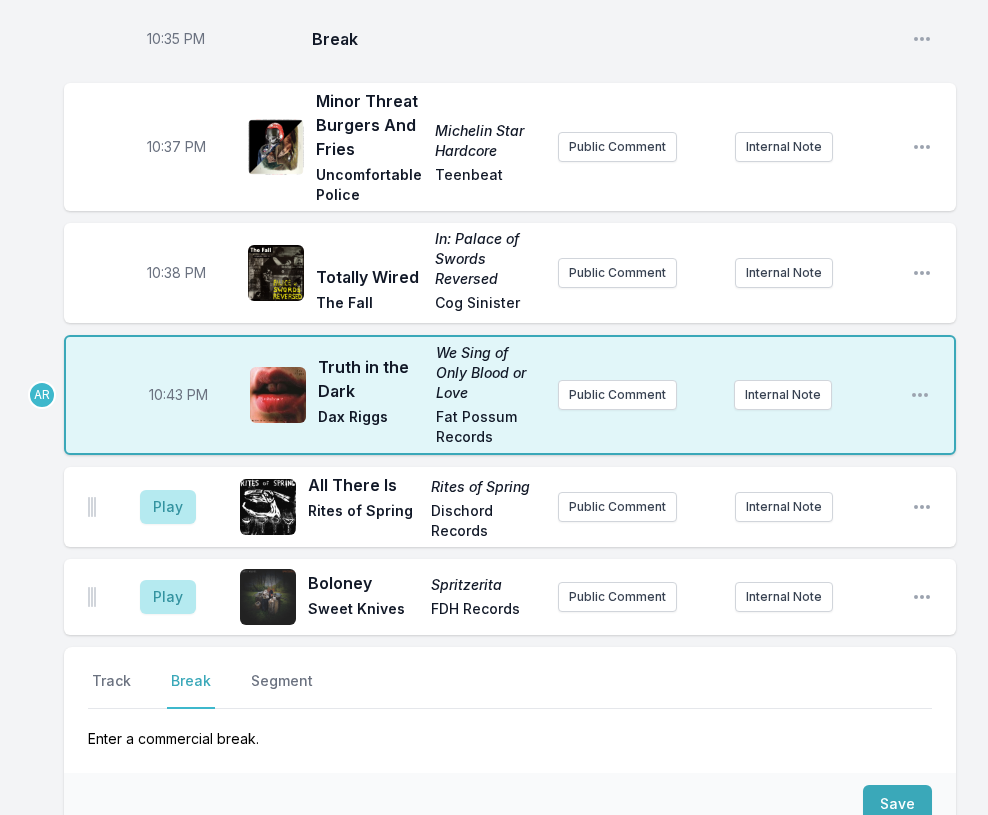 click on "10:43 PM" at bounding box center (178, 395) 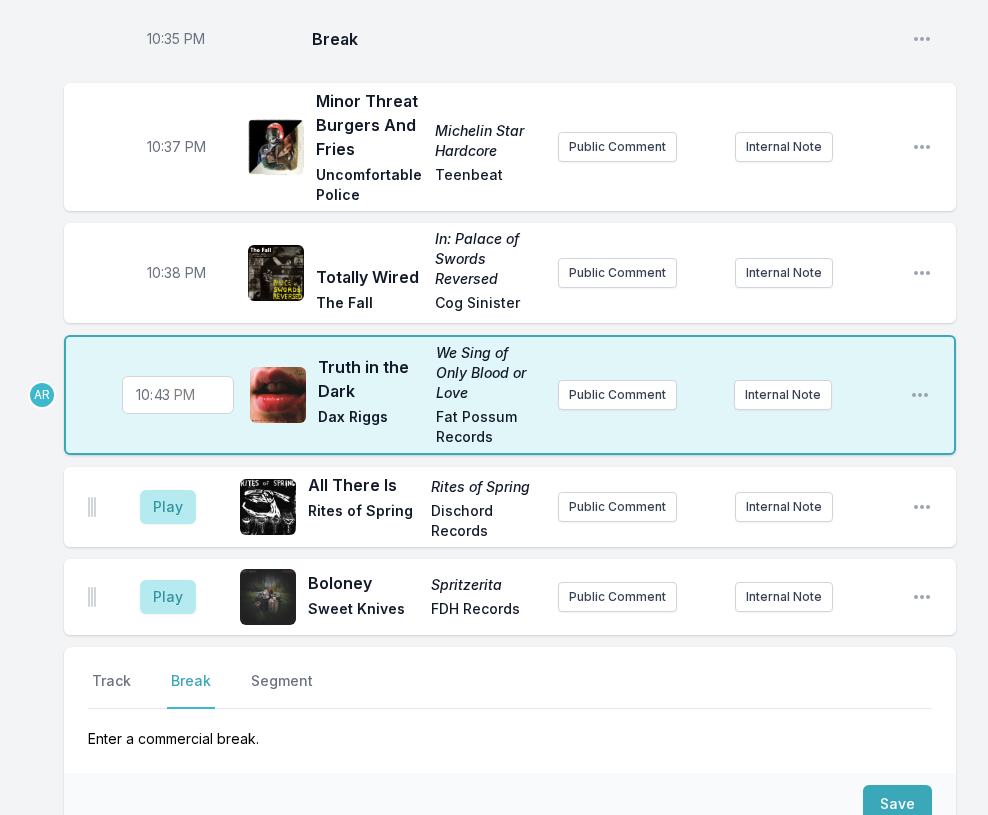 click on "22:43" at bounding box center (178, 395) 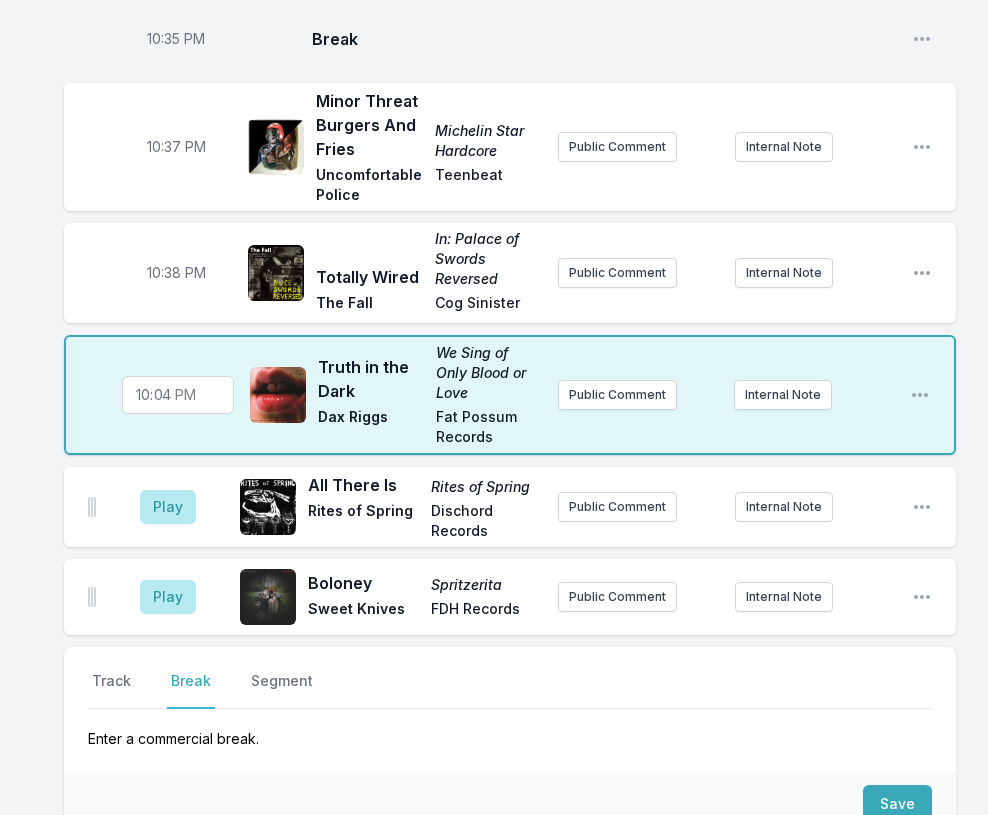 type on "22:41" 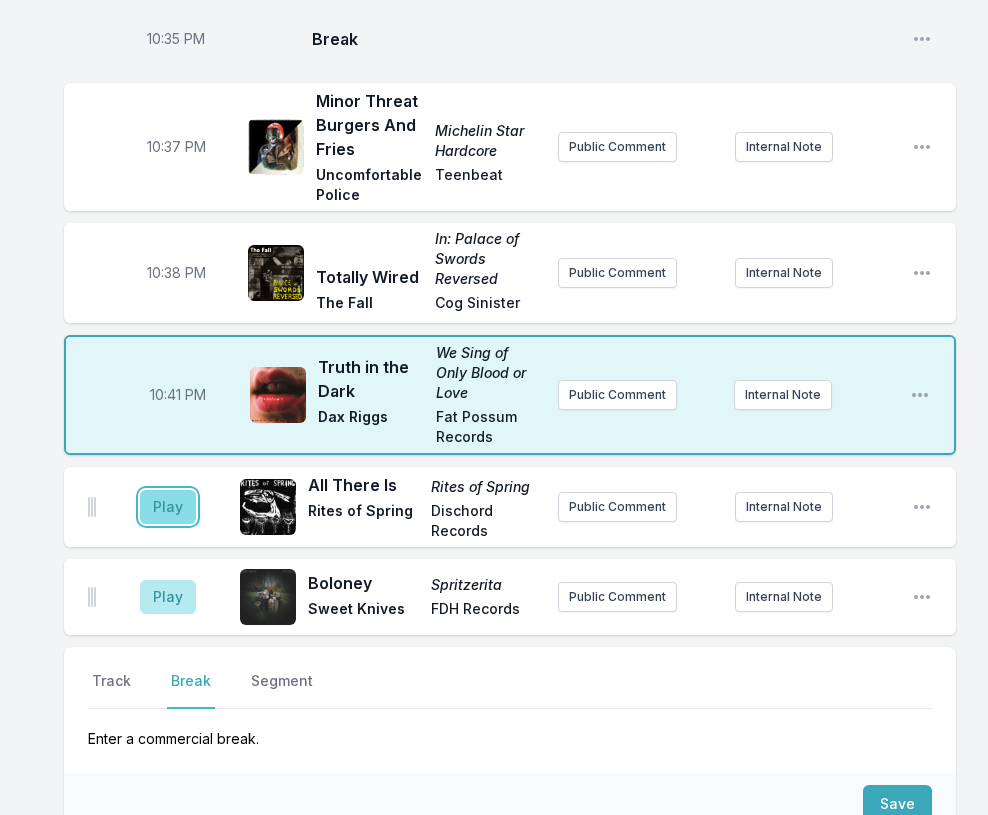 click on "Play" at bounding box center (168, 507) 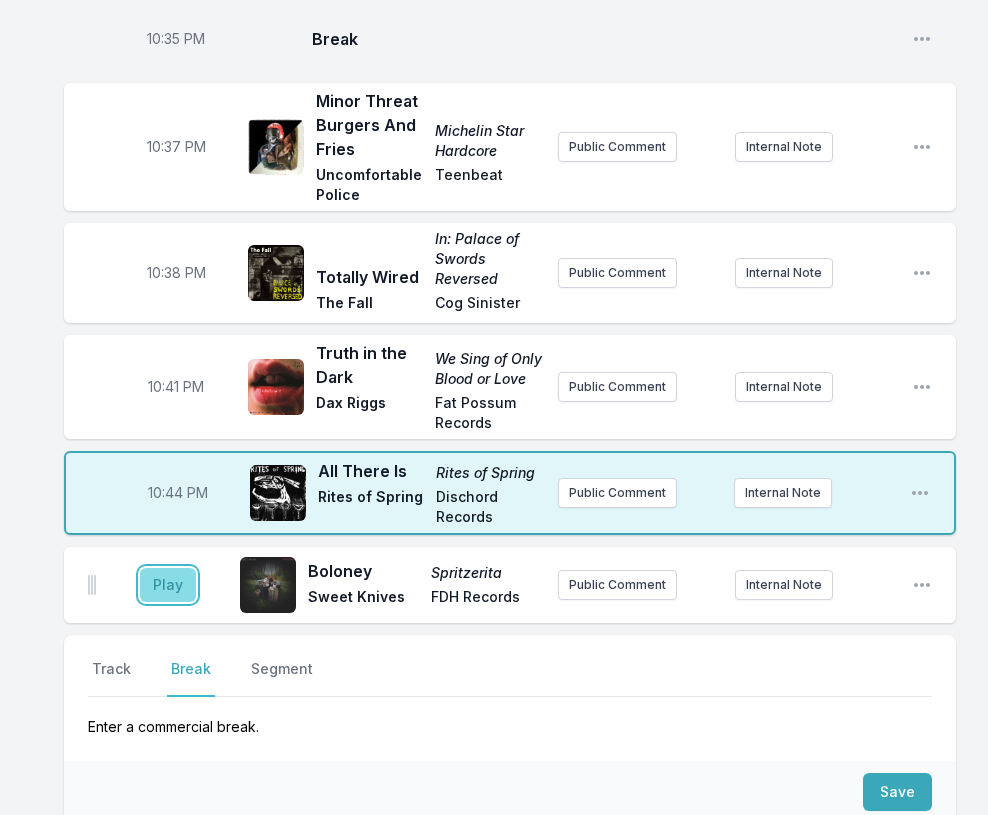 click on "Play" at bounding box center [168, 585] 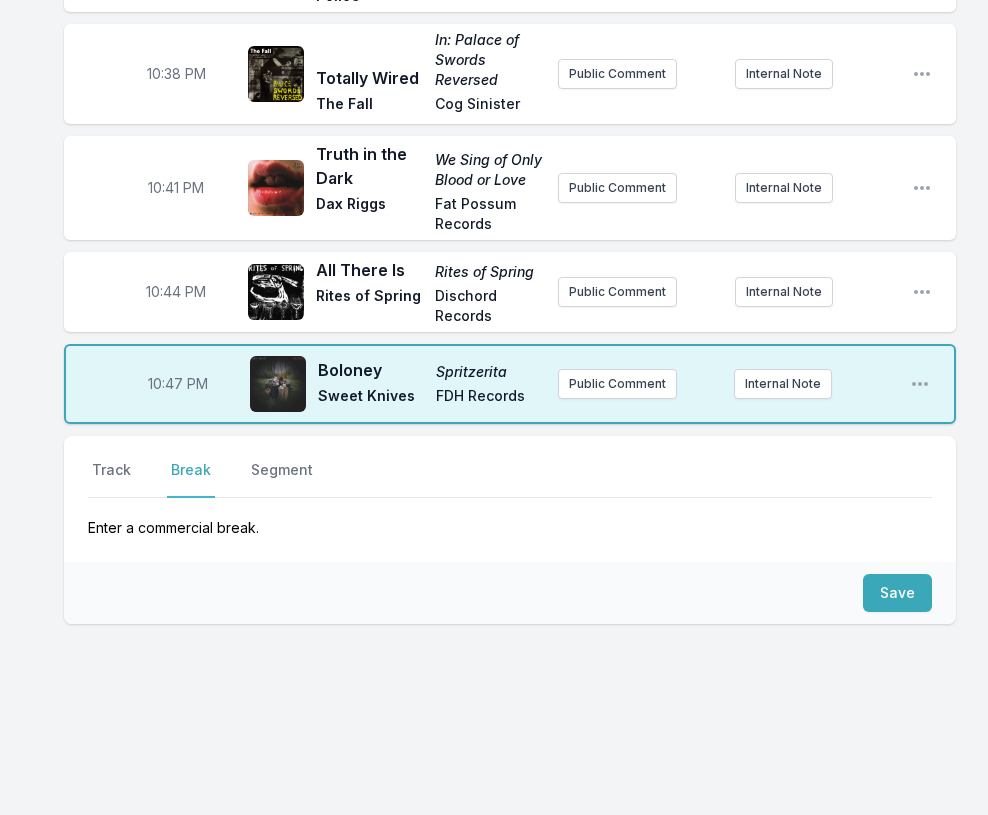 scroll, scrollTop: 1893, scrollLeft: 0, axis: vertical 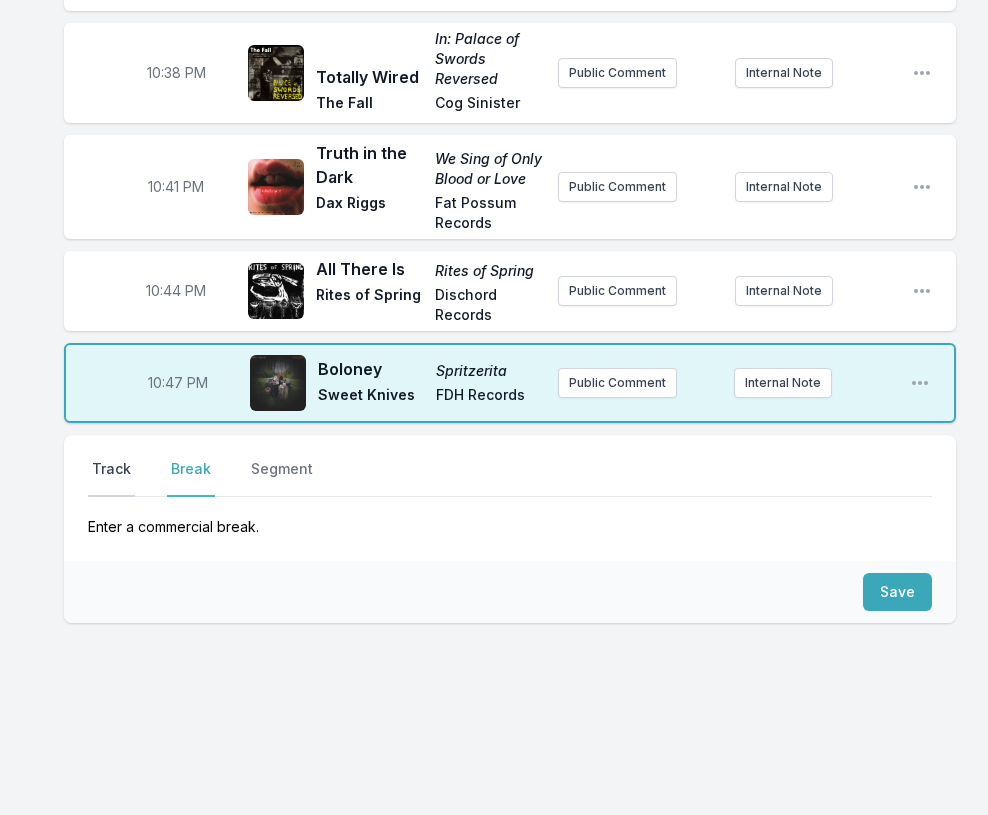 click on "Track" at bounding box center (111, 478) 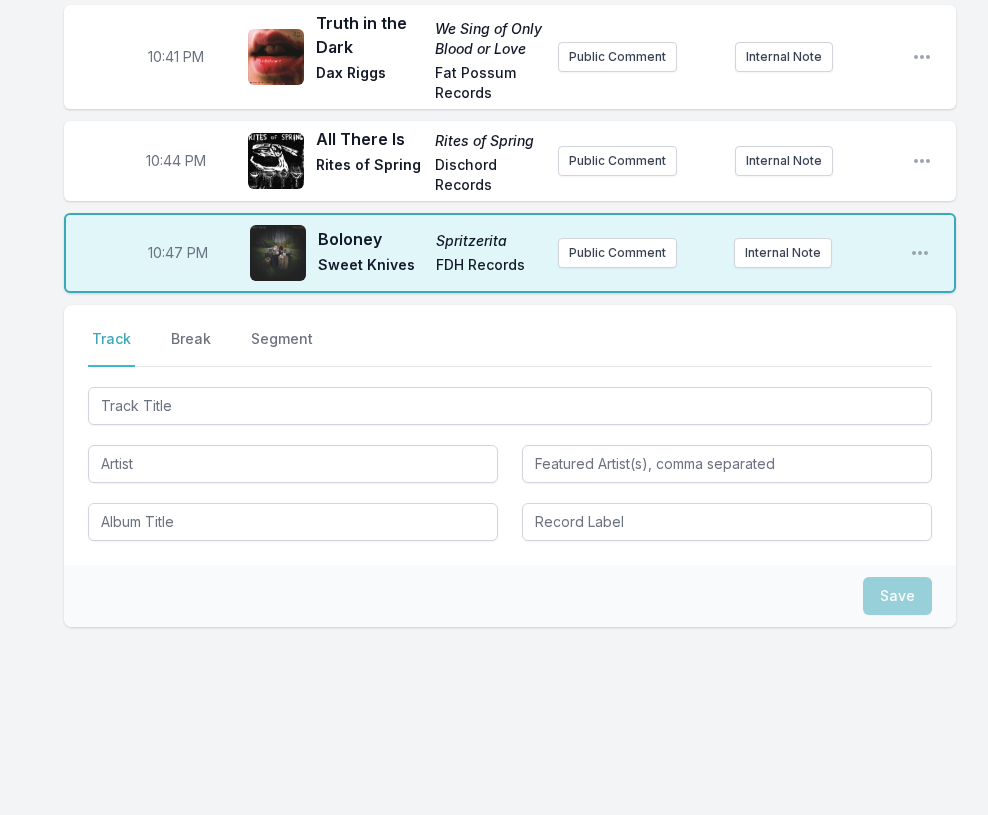 scroll, scrollTop: 2039, scrollLeft: 0, axis: vertical 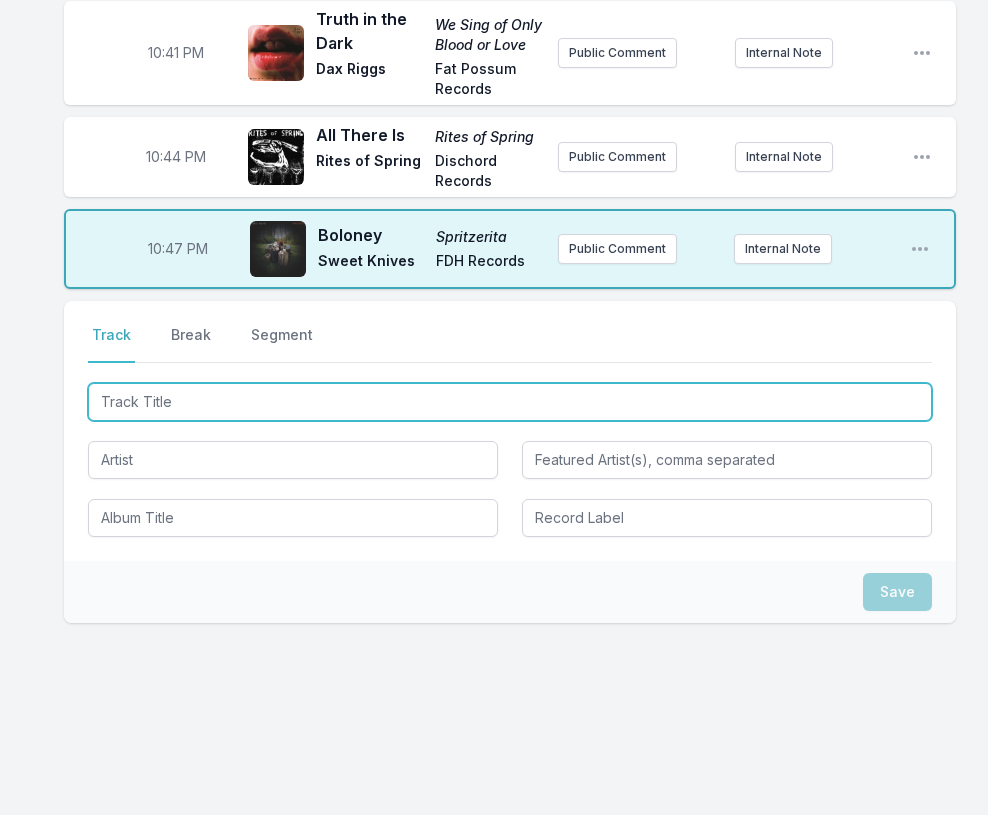 type on "Be Stiff" 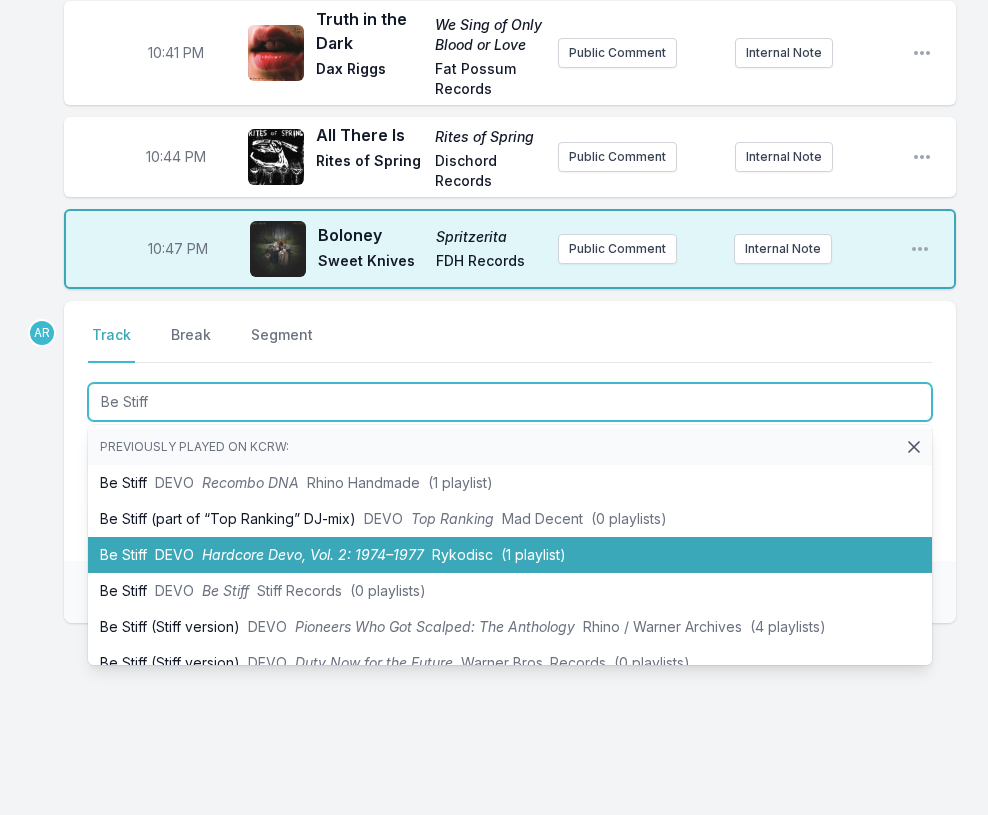 scroll, scrollTop: 100, scrollLeft: 0, axis: vertical 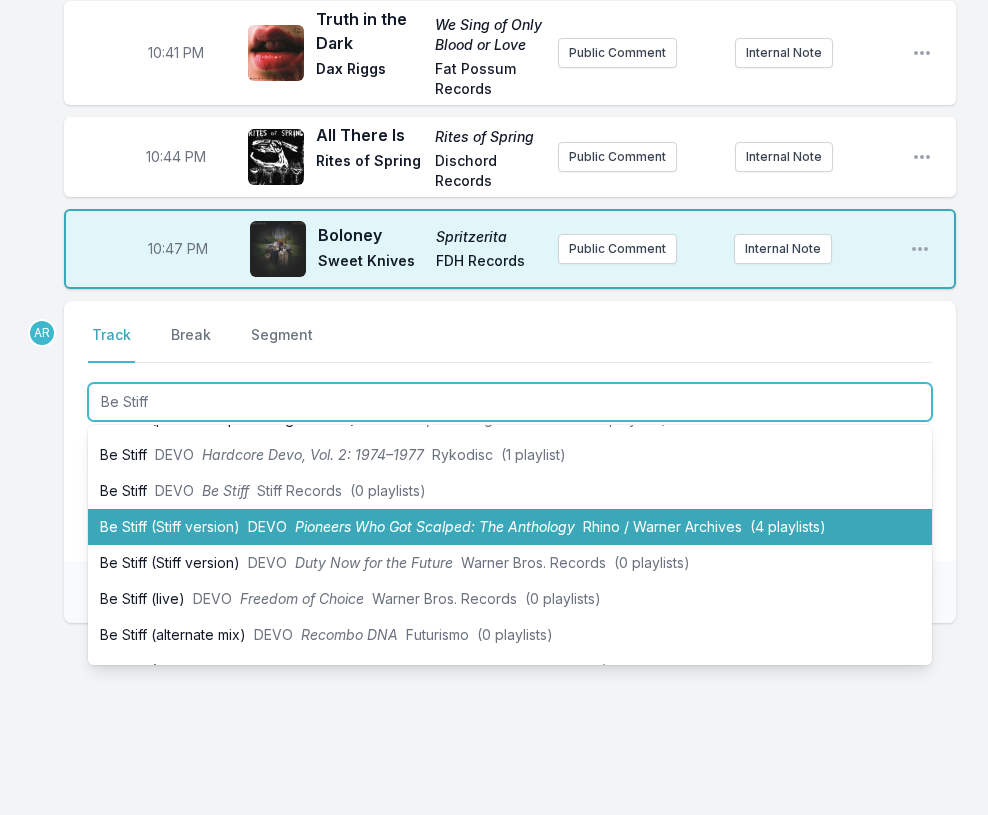 click on "Pioneers Who Got Scalped: The Anthology" at bounding box center (435, 526) 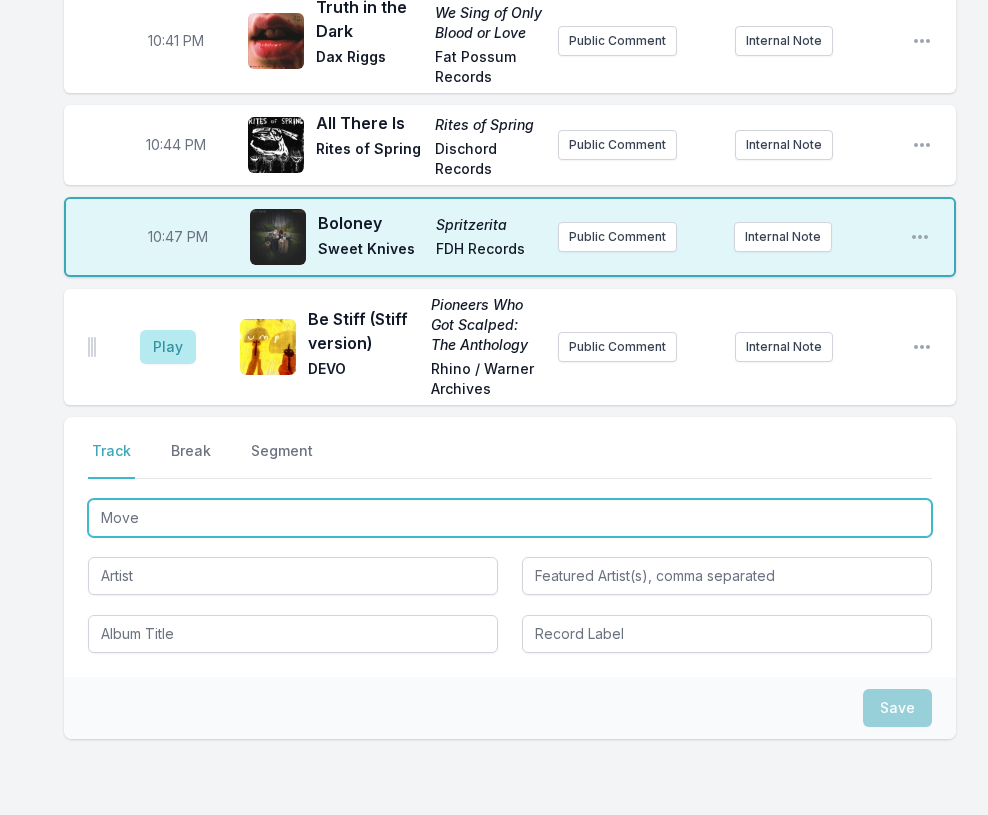 scroll, scrollTop: 0, scrollLeft: 0, axis: both 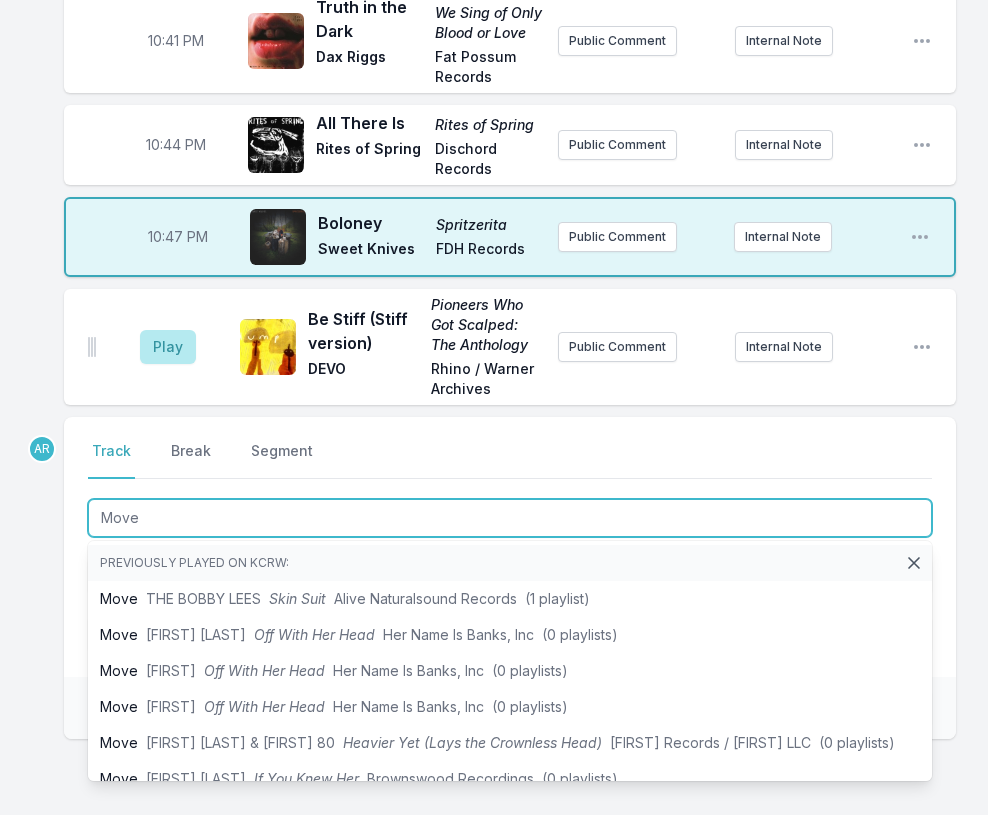 type on "Move" 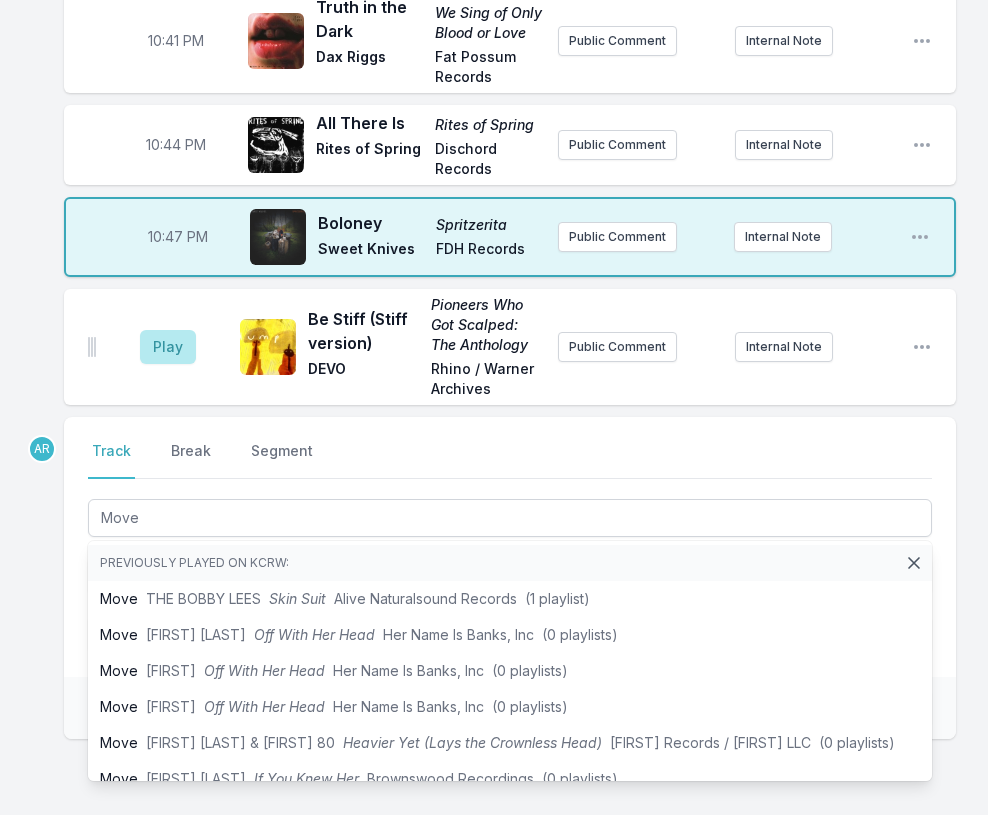 click on "Select a tab Track Break Segment Track Break Segment Move Previously played on KCRW: Move THE BOBBY LEES Skin Suit Alive Naturalsound Records (1 playlist) Move [FIRST] feat. [FIRST] Off With Her Head Her Name Is Banks, Inc (0 playlists) Move [FIRST] Off With Her Head Her Name Is Banks, Inc (0 playlists) Move [FIRST] Off With Her Head Her Name Is Banks, Inc (0 playlists) Move [FIRST] & Egypt 80 Heavier Yet (Lays the Crownless Head) Record Kicks / SKE80 LLC (0 playlists) Move [FIRST] [LAST] If You Knew Her Brownswood Recordings (0 playlists) Move [FIRST] & [FIRST] Move Keinemusik (1 playlist) Move [FIRST] [LAST] [FIRST] [LAST] Agitated Records (0 playlists) Move [FIRST] Three Bells Drag City (0 playlists) Move [FIRST] & [FIRST] Move KEINEMUSIK (2 playlists) Move (Feat. [FIRST]) Flight Facilities Move Future Classic (1 playlist) Move [FIRST] Donkey Sub Pop Records (0 playlists) Move [FIRST] Flora Ocean Tiger Bloom In the Red Records (1 playlist) Move [FIRST] SCUM Parlophone (0 playlists) Move [FIRST] [LAST] All We Grow Move" at bounding box center [510, 547] 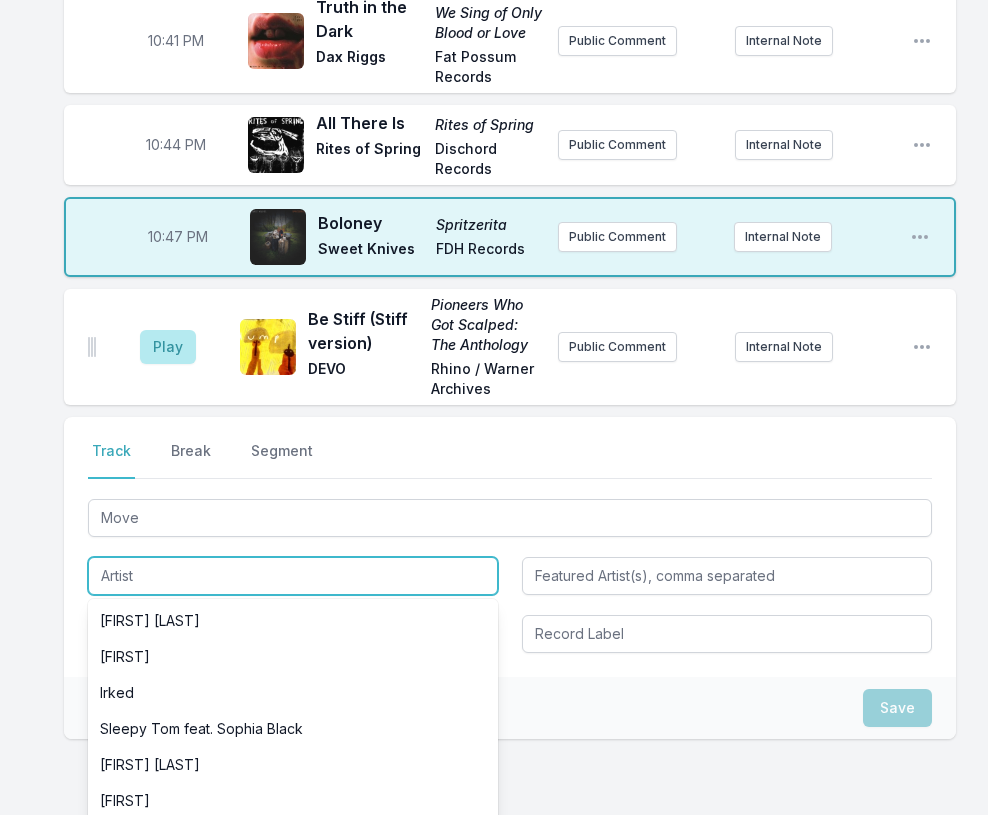 click at bounding box center (293, 576) 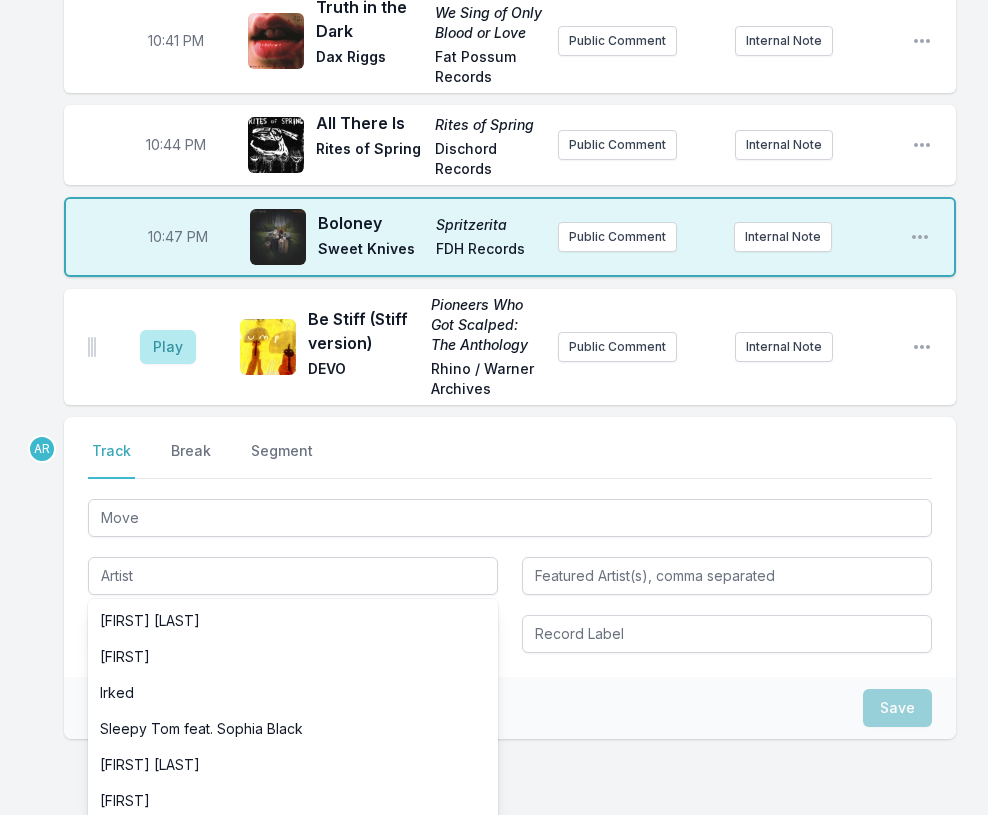 click on "Select a tab Track Break Segment Track Break Segment Move Haus of Panda × PHANTASM badmómzjay Irked Sleepy Tom feat. Sophia Black Anna Sofia Geoxor Talk Like Tigers defyer Adam Port, STRYV & Camila Cabello feat. Keinemusik, Malachiii & Orso Inspiral Carpets COPYCATT マーブルトーン Kara Marni Rob Gasser SPOOK TYLR Kotaro 9TAILS The Leonards Franco Spurs Jai Jemini Chris IDH & Lazarus Kitsas 8corpses & Nxcre J-Nibb Sage Todz The Satan Adam Port & STRYV Ryme Tyme & DJ Trace Abstract feat. Delaney Kai Wenzday Stefflon Don Deejay Bluemoon & Spang to di G Patches. & Wriza Fire at Will Rashaun Will Georgia Mae Elise Bauman x Ellevan Sugarboom JackEL Sol Seppy SQWAD & Badjokes feat. Habstrakt Zombie Cats Noizesplitter Jess & James Paul T & Edward Oberon & Frank H Carter III Job de Jong DV1SION & Routher André Sobota Aleisha Lee Charizma & Peanut Butter Wolf One Shaé Universe The Red Norvo Trio AVADOX & BORA Axero & Itro Diverse DJ Zinc KATANA Jodie Nicholson Kilian Longshot Ryden feat. Richie Loop Whallex" at bounding box center (510, 547) 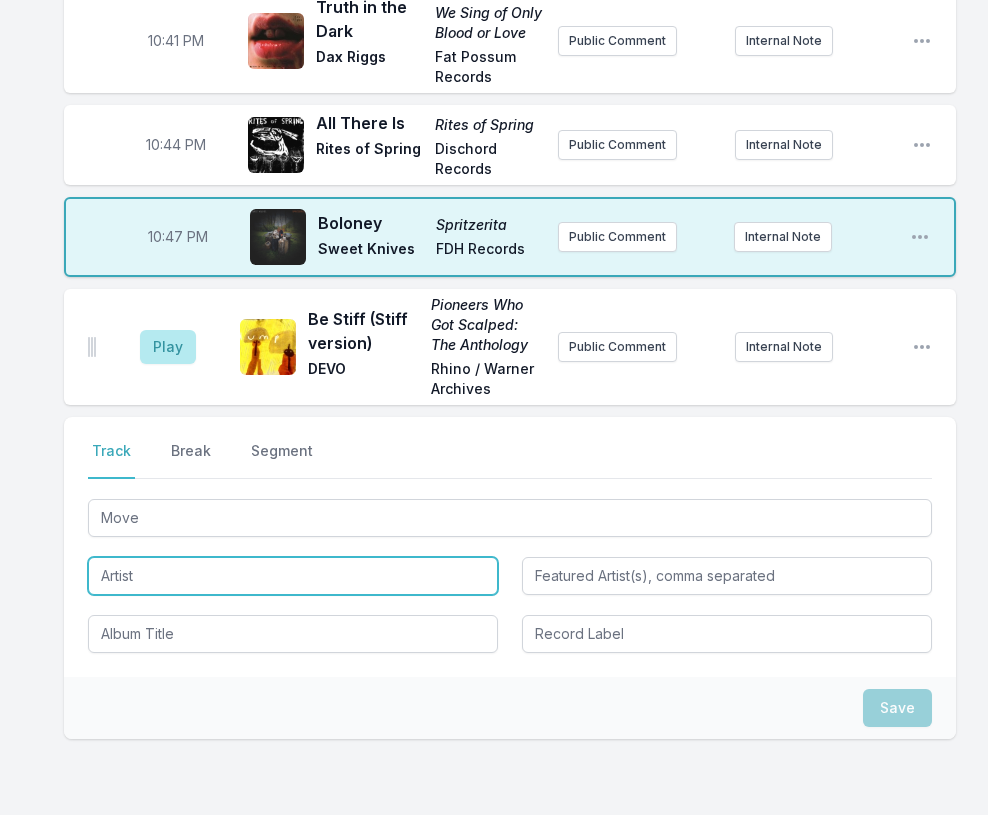 click at bounding box center [293, 576] 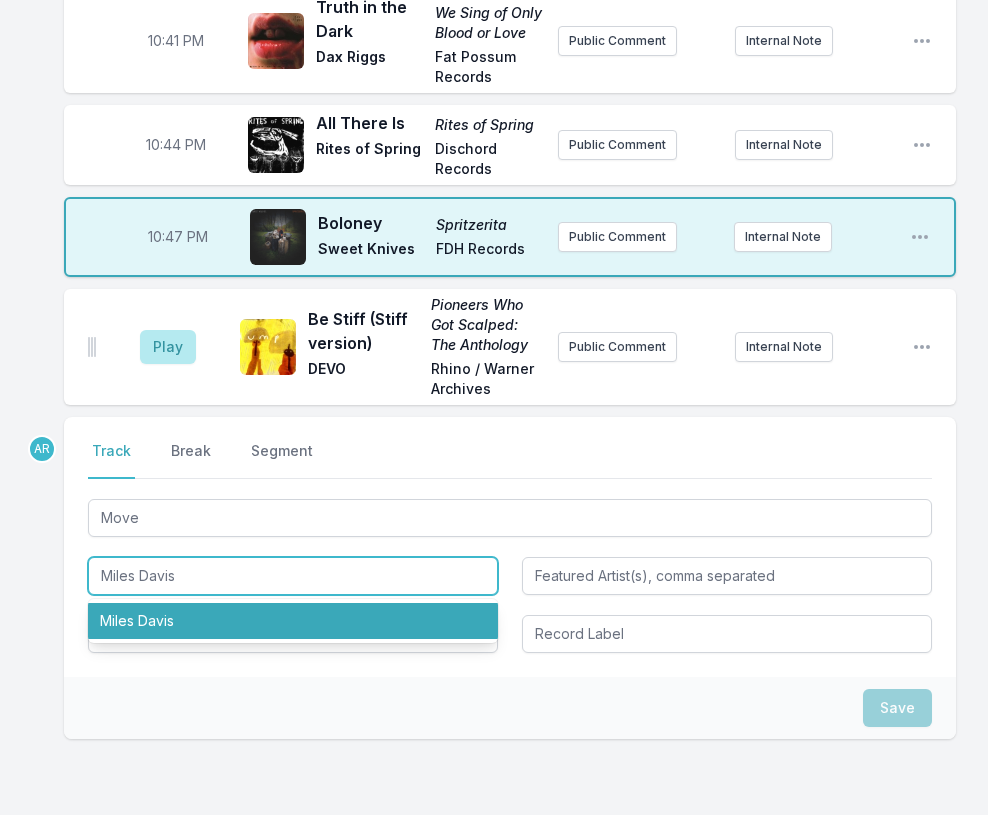 click on "Miles Davis" at bounding box center [293, 621] 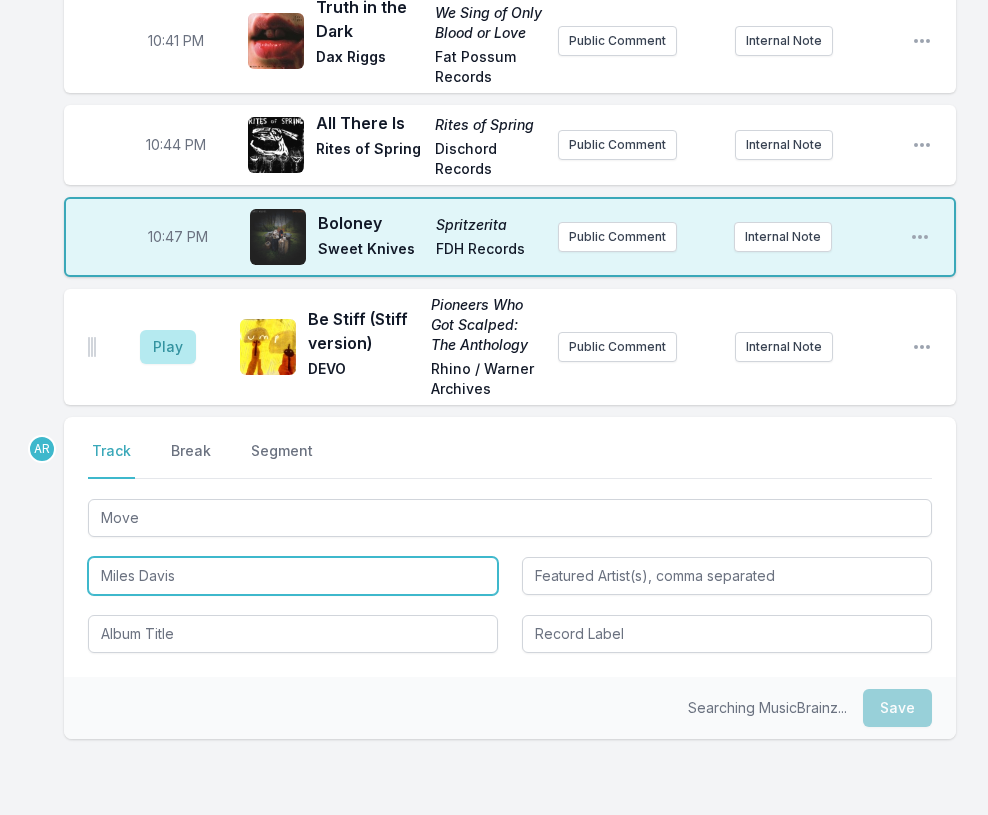 type on "Miles Davis" 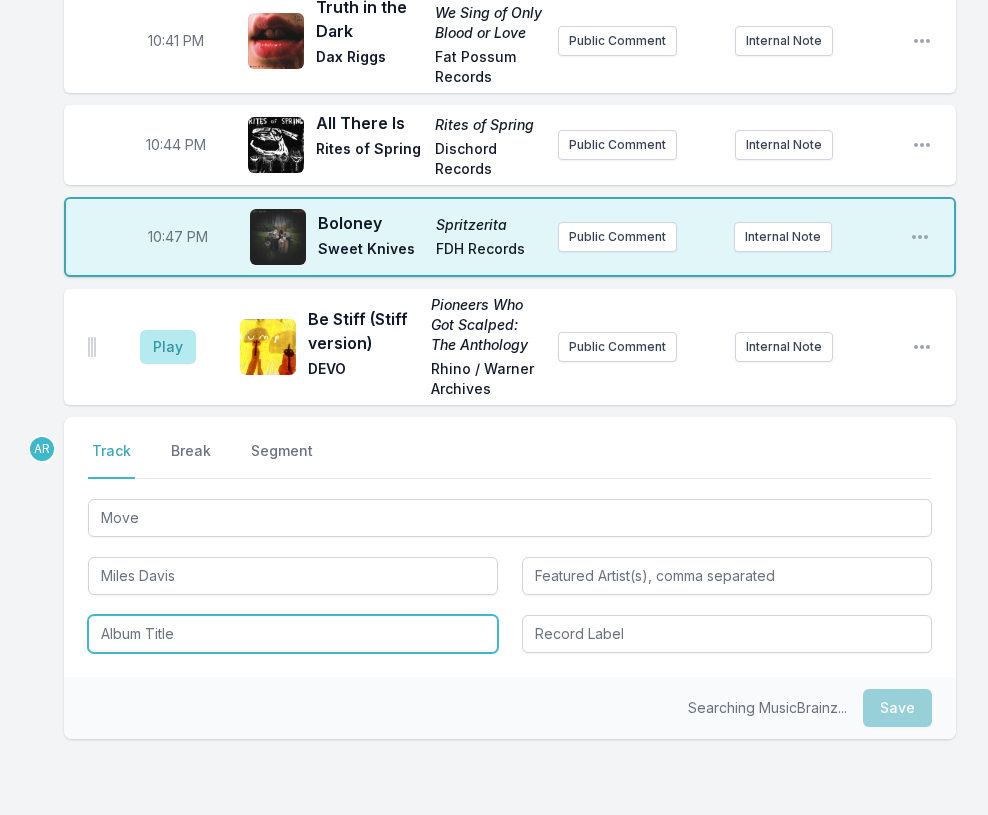 click at bounding box center [293, 634] 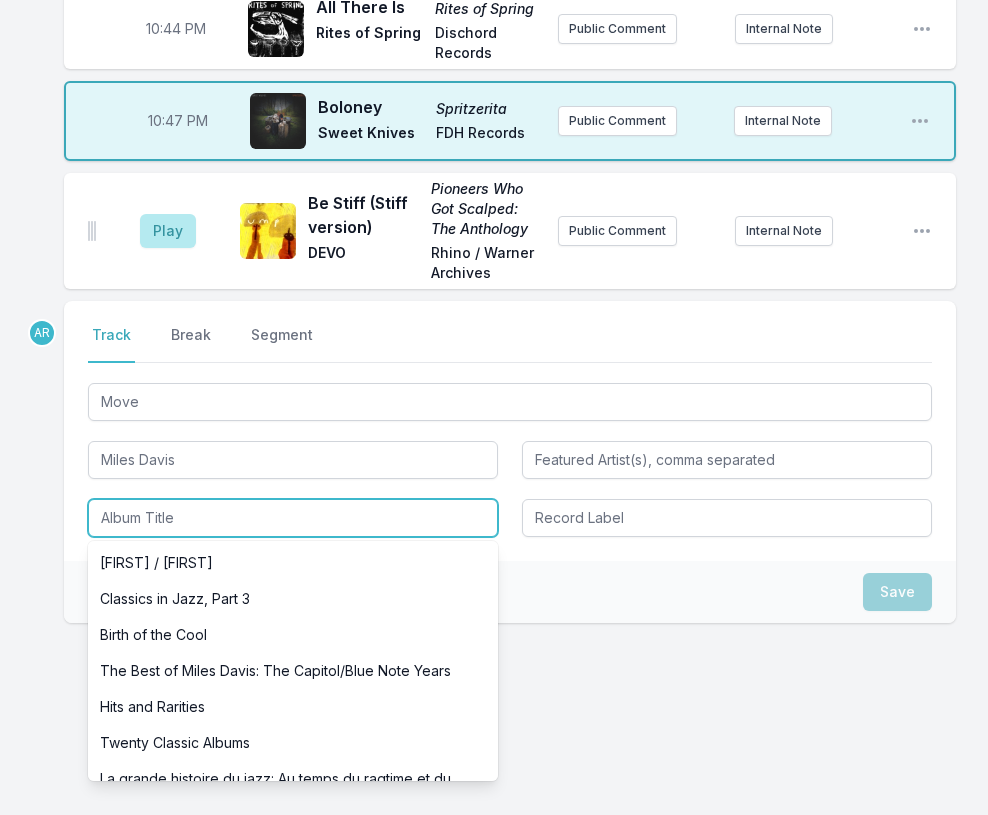 scroll, scrollTop: 2167, scrollLeft: 0, axis: vertical 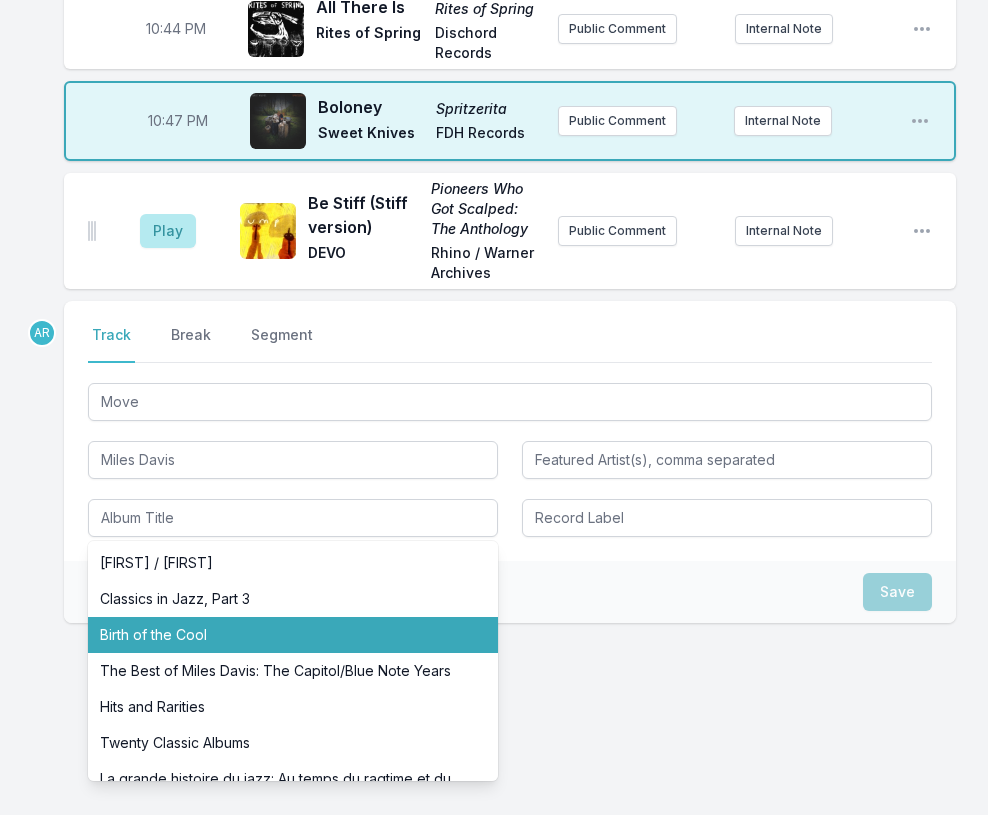 click on "Save" at bounding box center (510, 592) 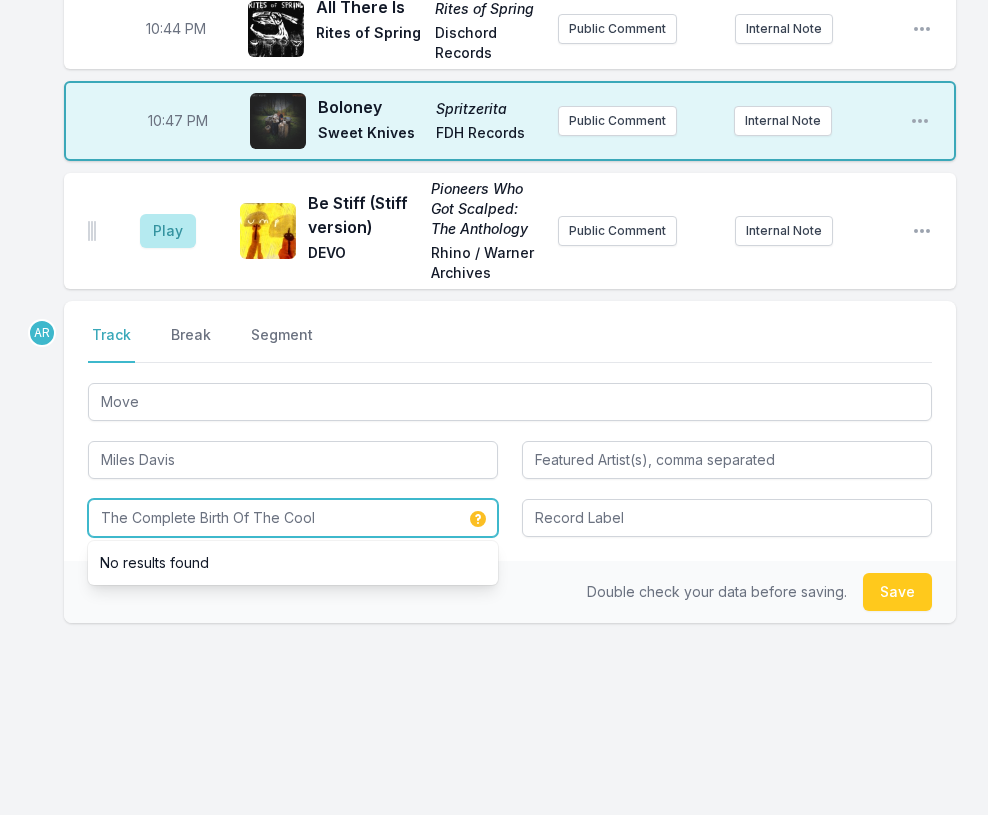 type on "The Complete Birth Of The Cool" 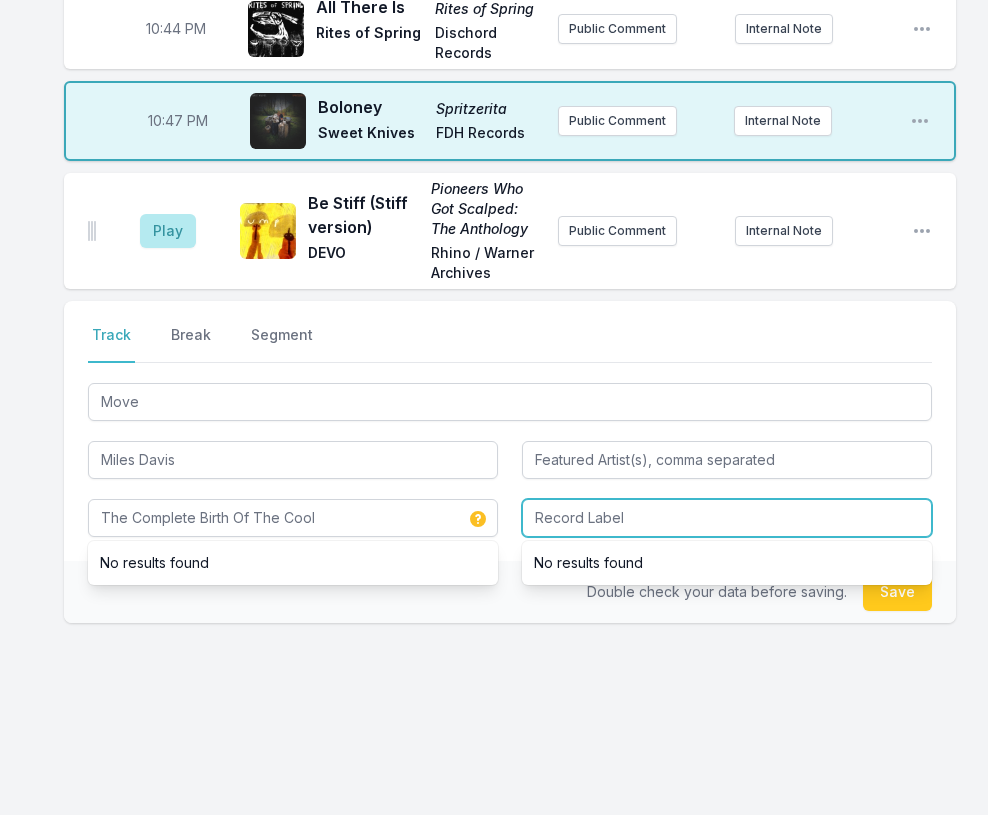 click at bounding box center [727, 518] 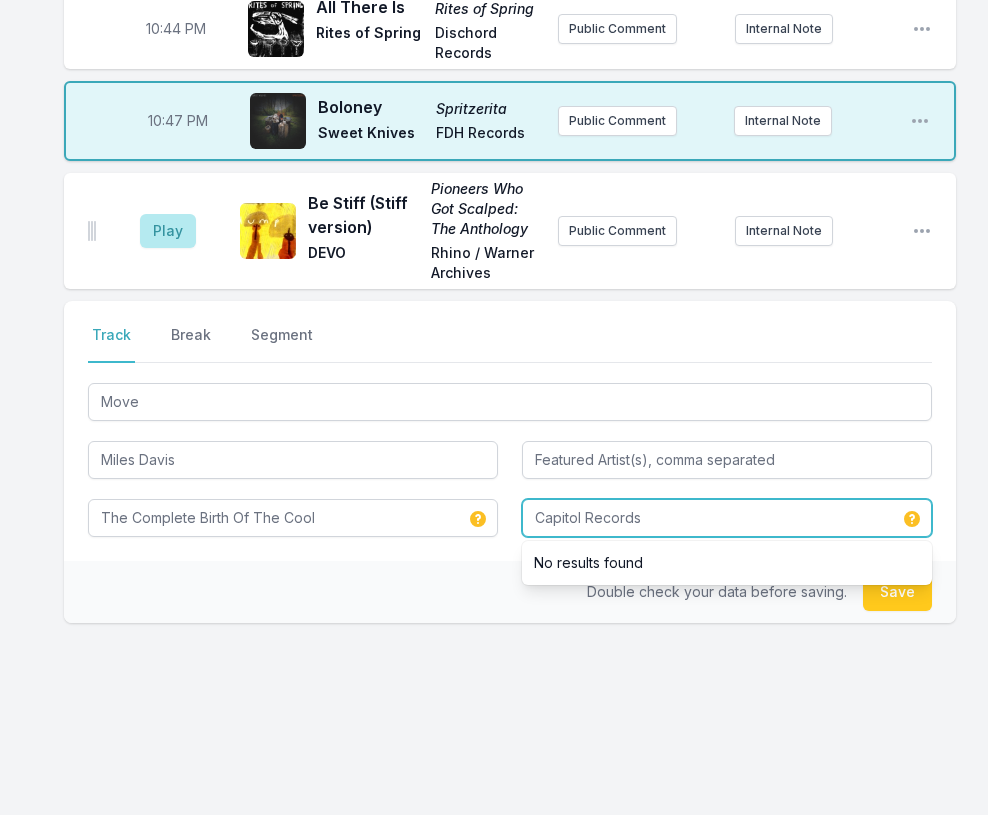 type on "Capitol Records" 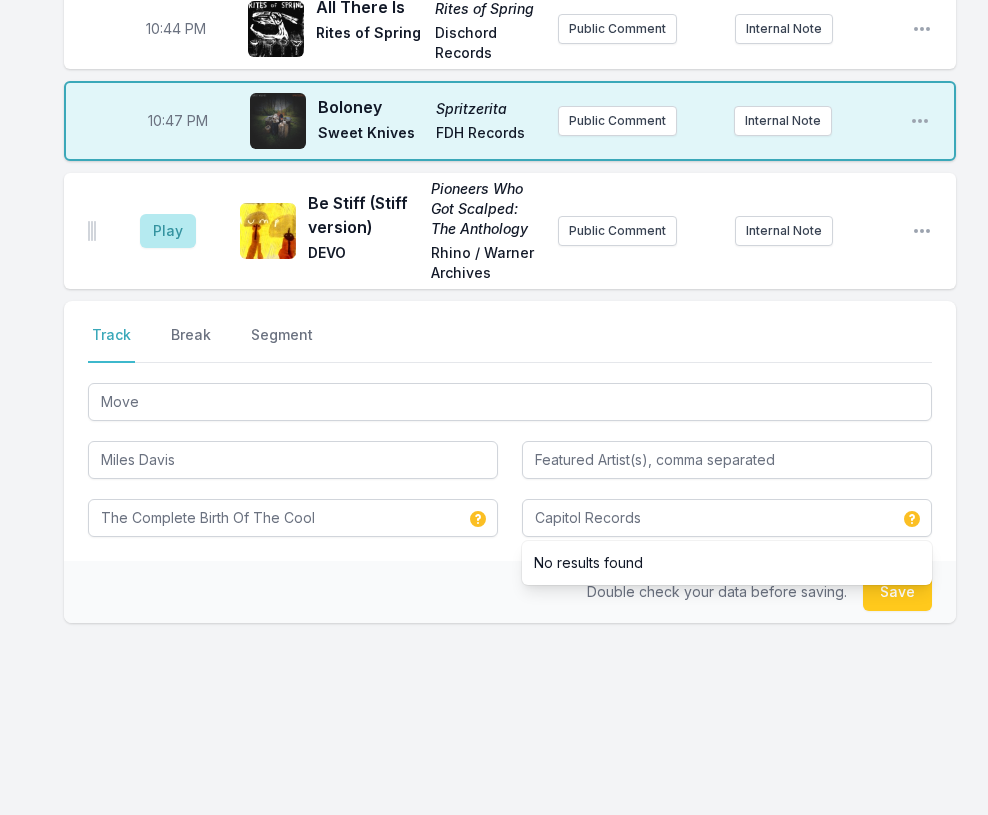 click on "Double check your data before saving. Save" at bounding box center [510, 592] 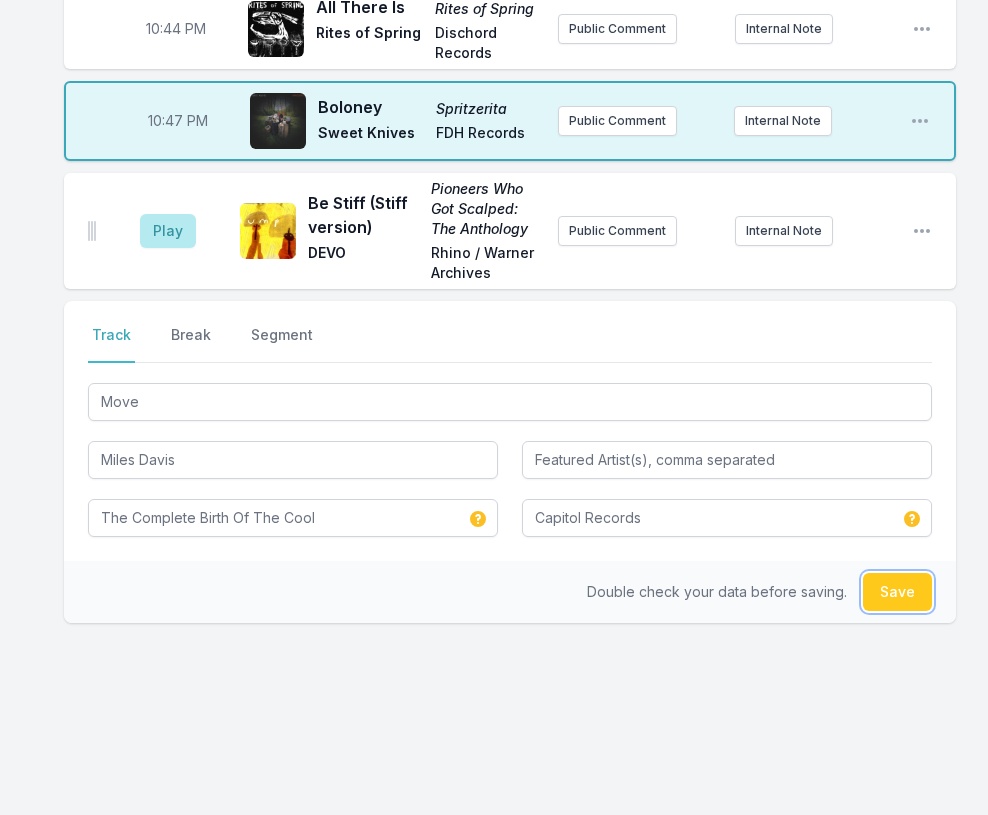 click on "Save" at bounding box center [897, 592] 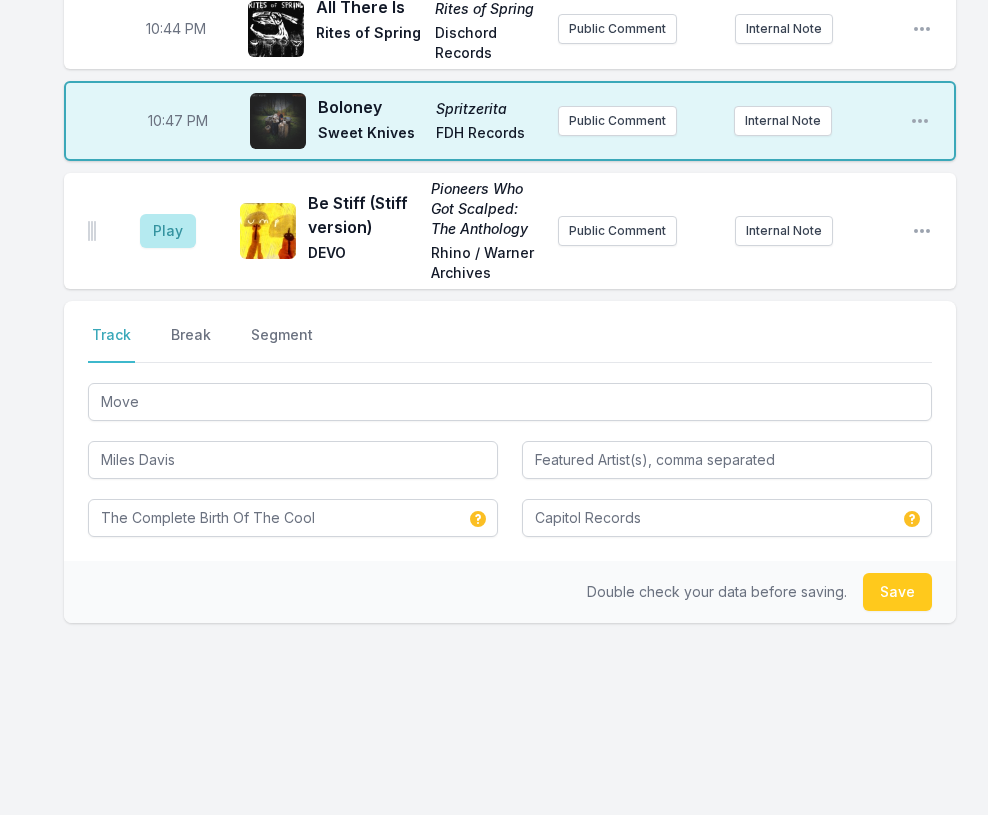 type 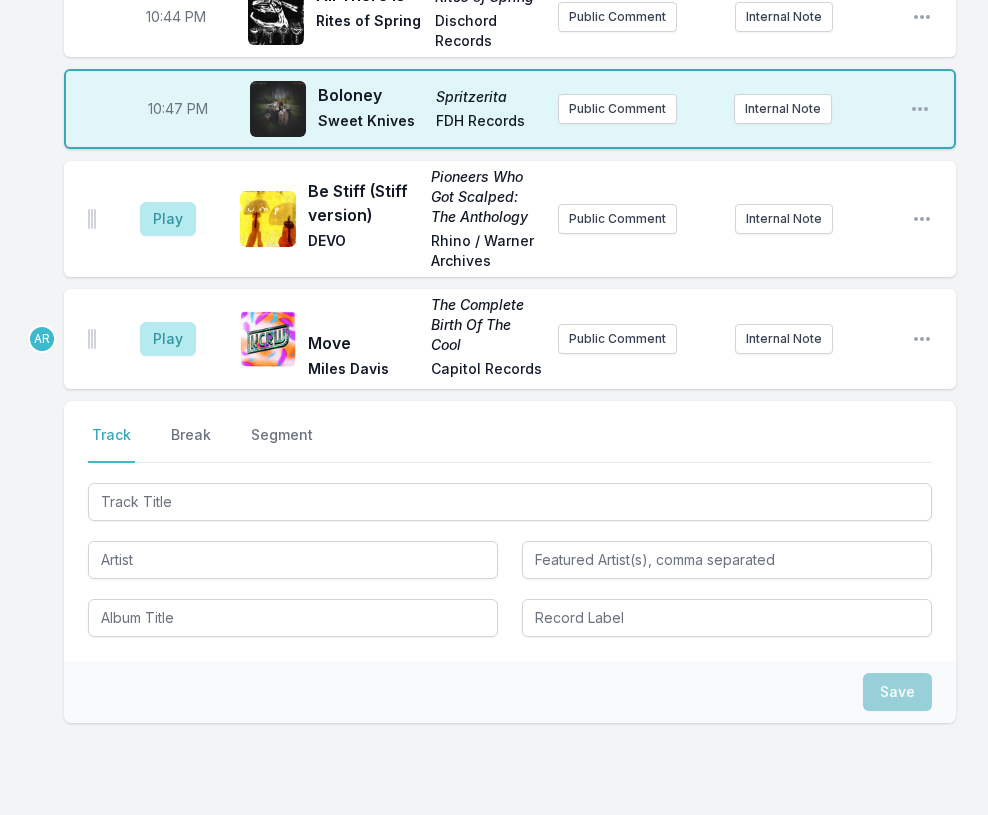 scroll, scrollTop: 2279, scrollLeft: 0, axis: vertical 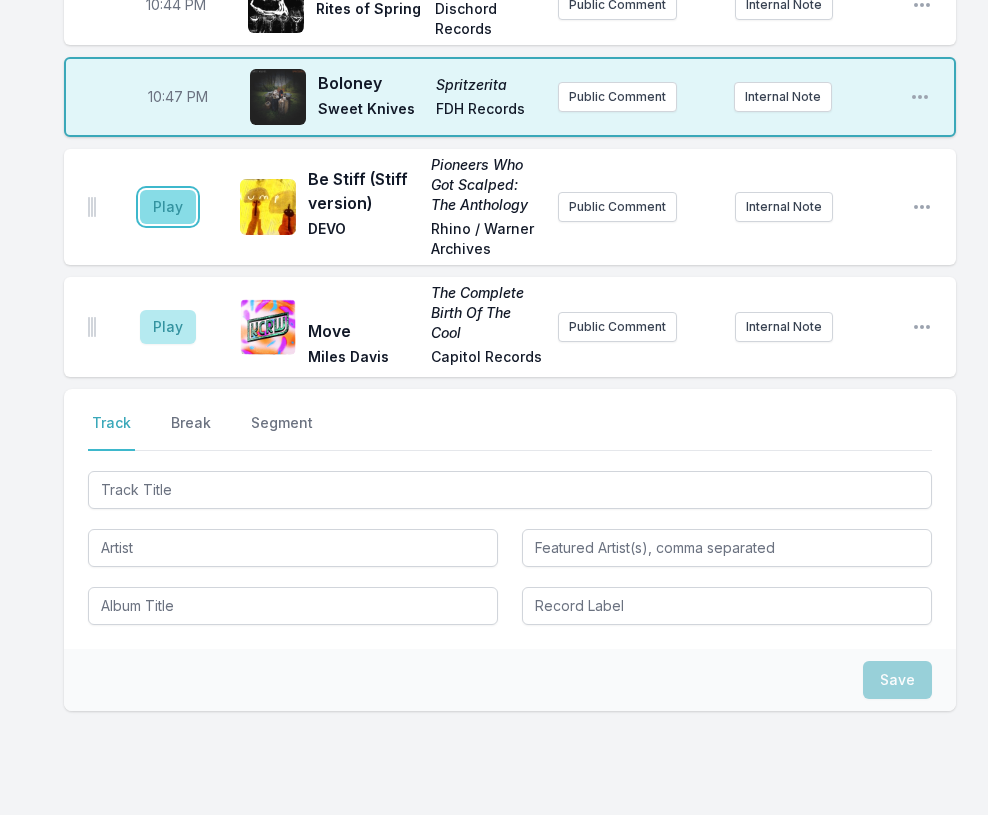 click on "Play" at bounding box center (168, 207) 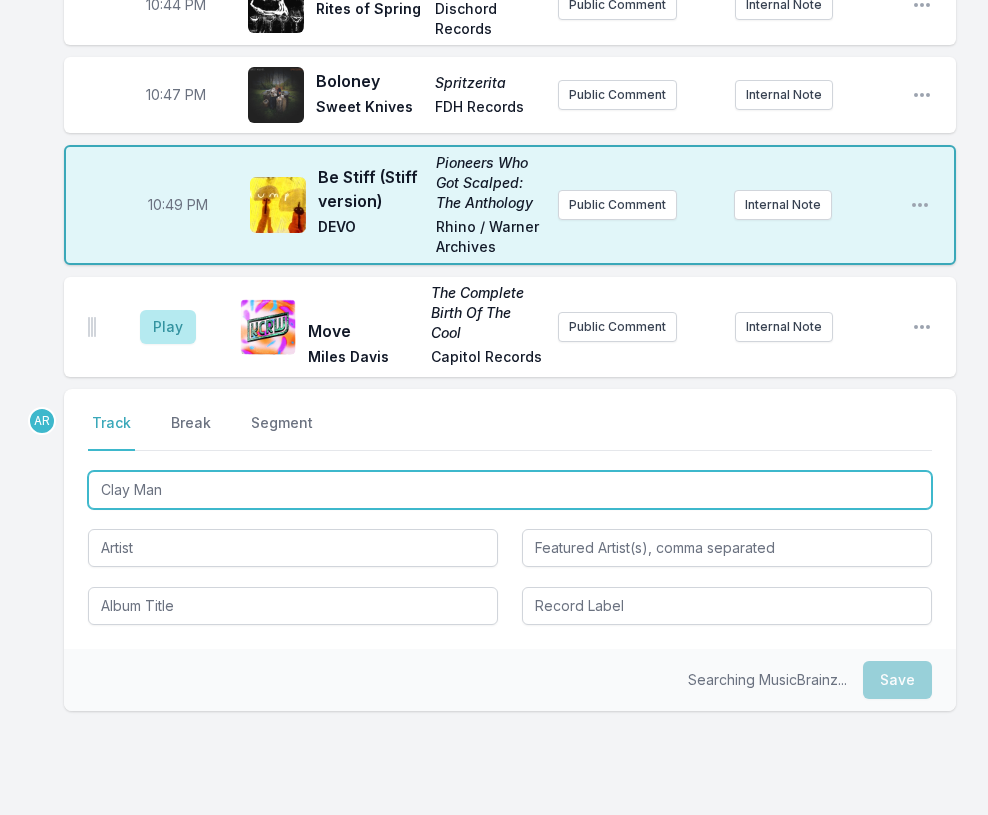 type on "Clay Man" 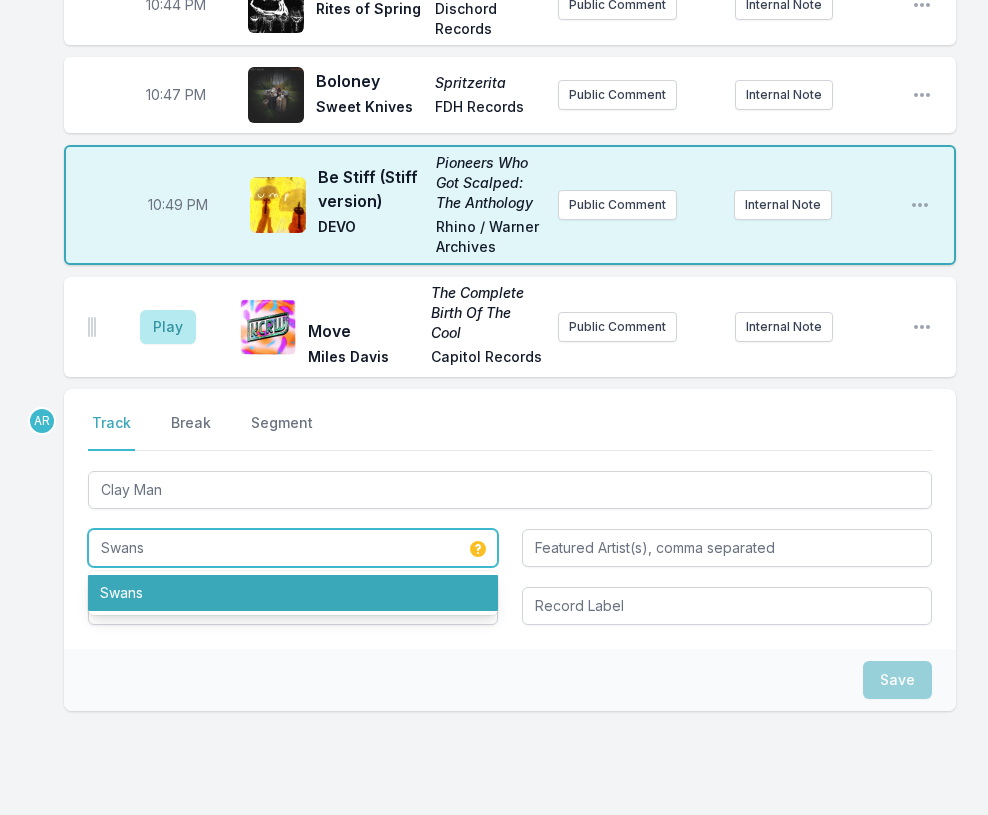 click on "Swans" at bounding box center [293, 593] 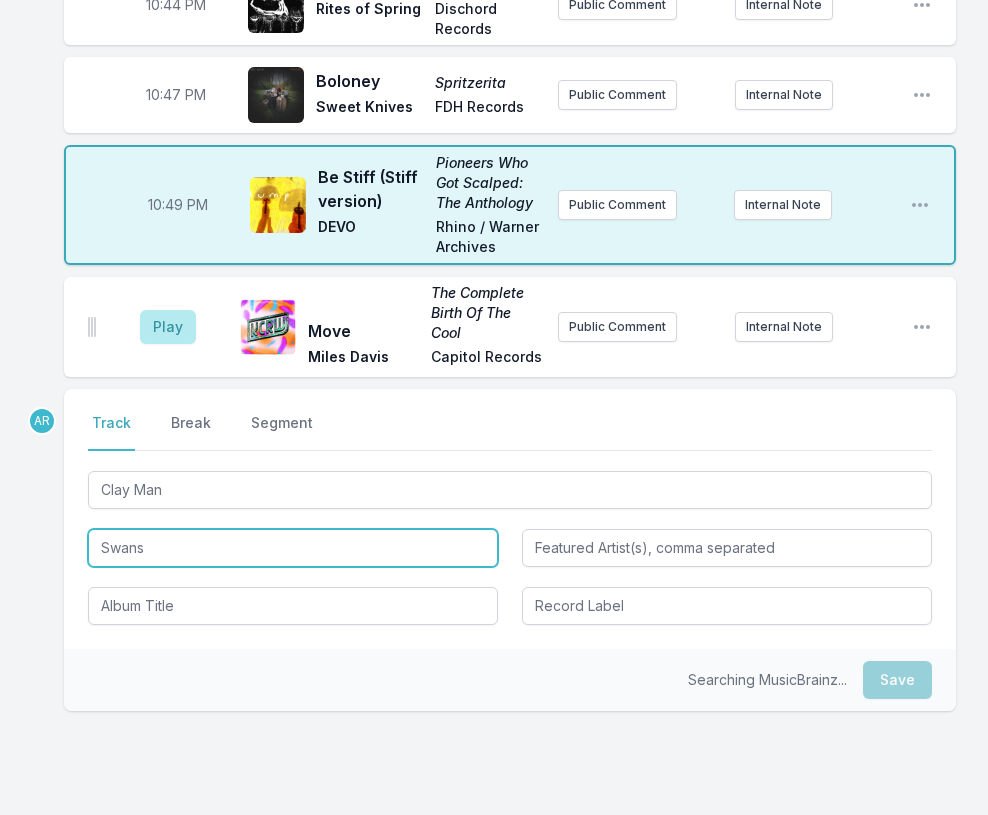 type on "Swans" 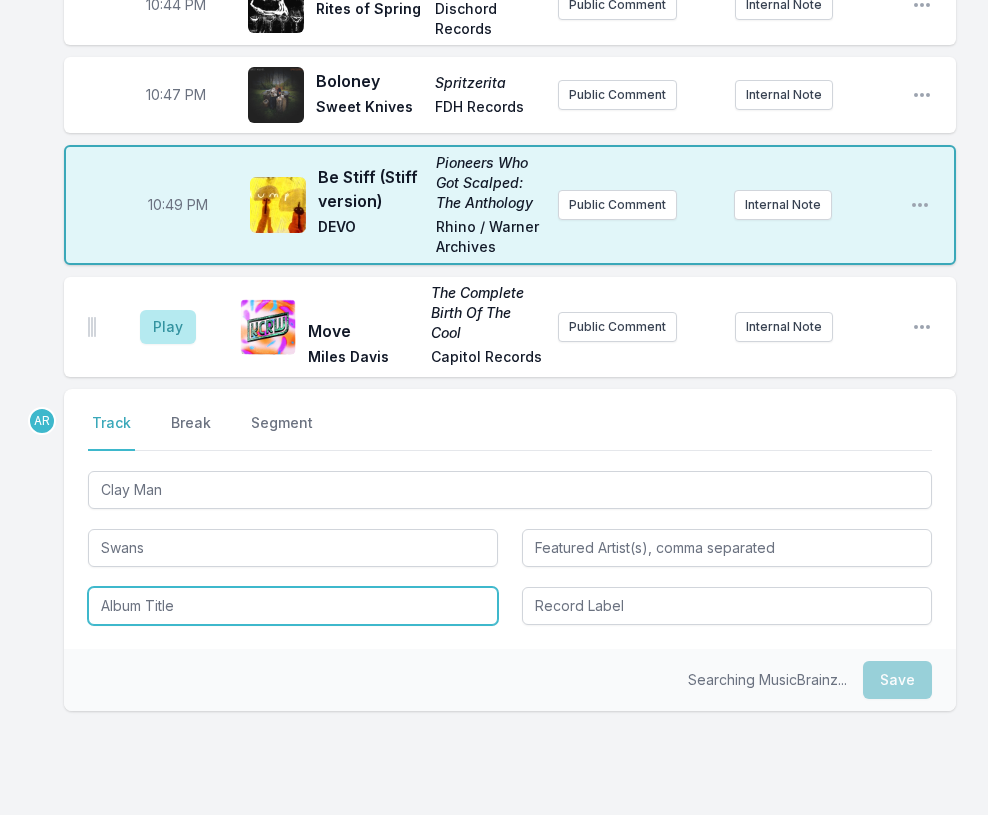 click at bounding box center (293, 606) 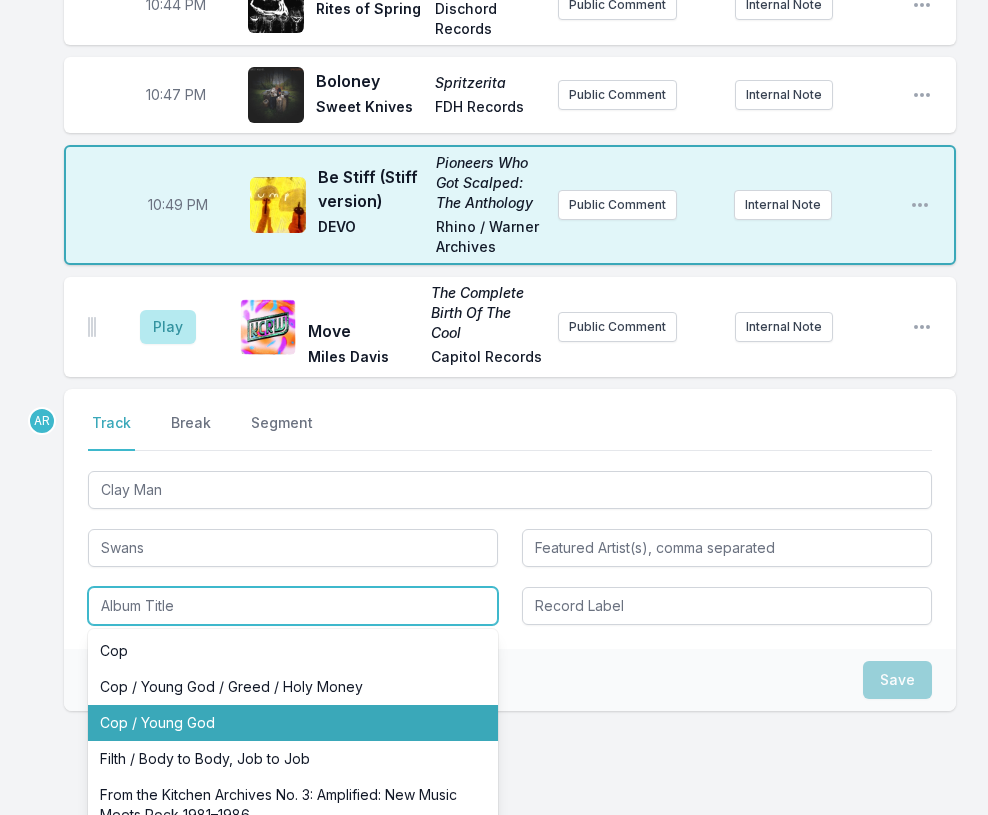 click on "Cop / Young God" at bounding box center (293, 723) 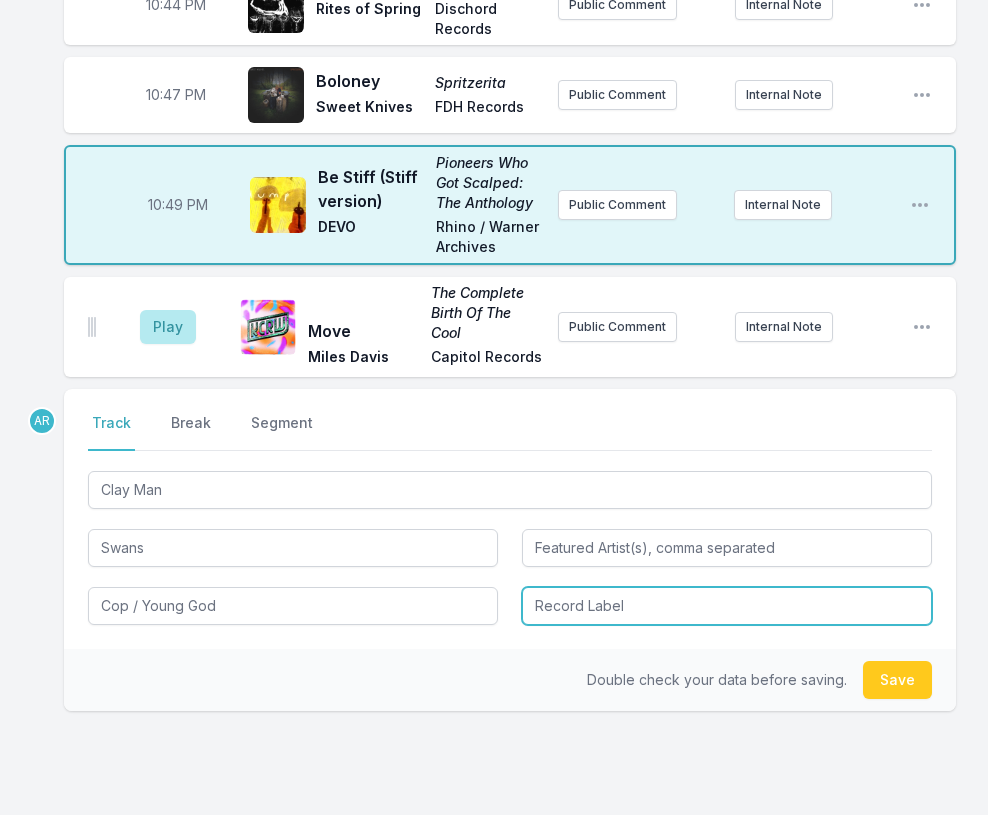 click at bounding box center [727, 606] 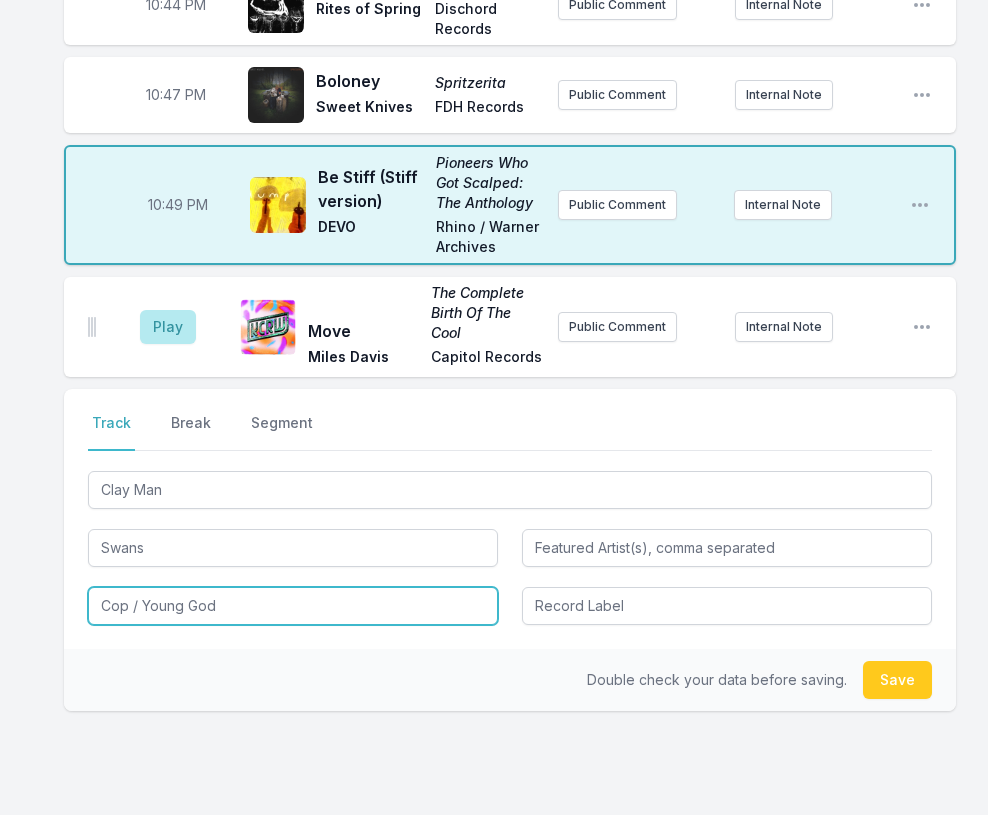 click on "Cop / Young God" at bounding box center (293, 606) 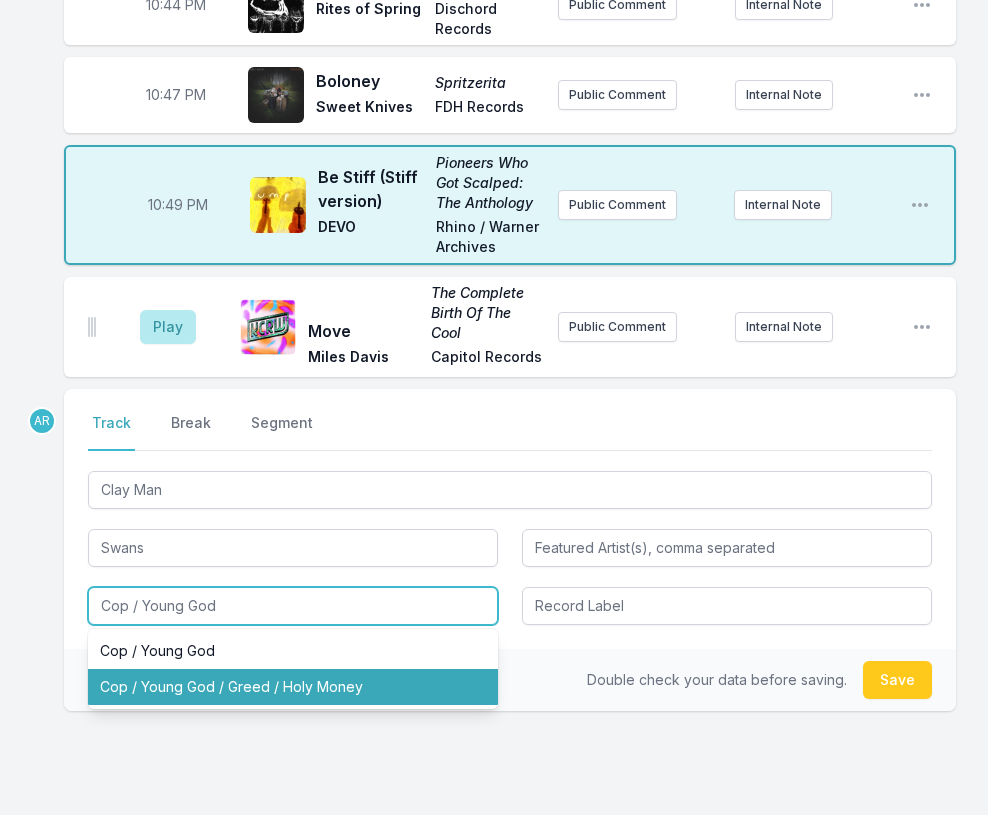 click on "Cop / Young God / Greed / Holy Money" at bounding box center (293, 687) 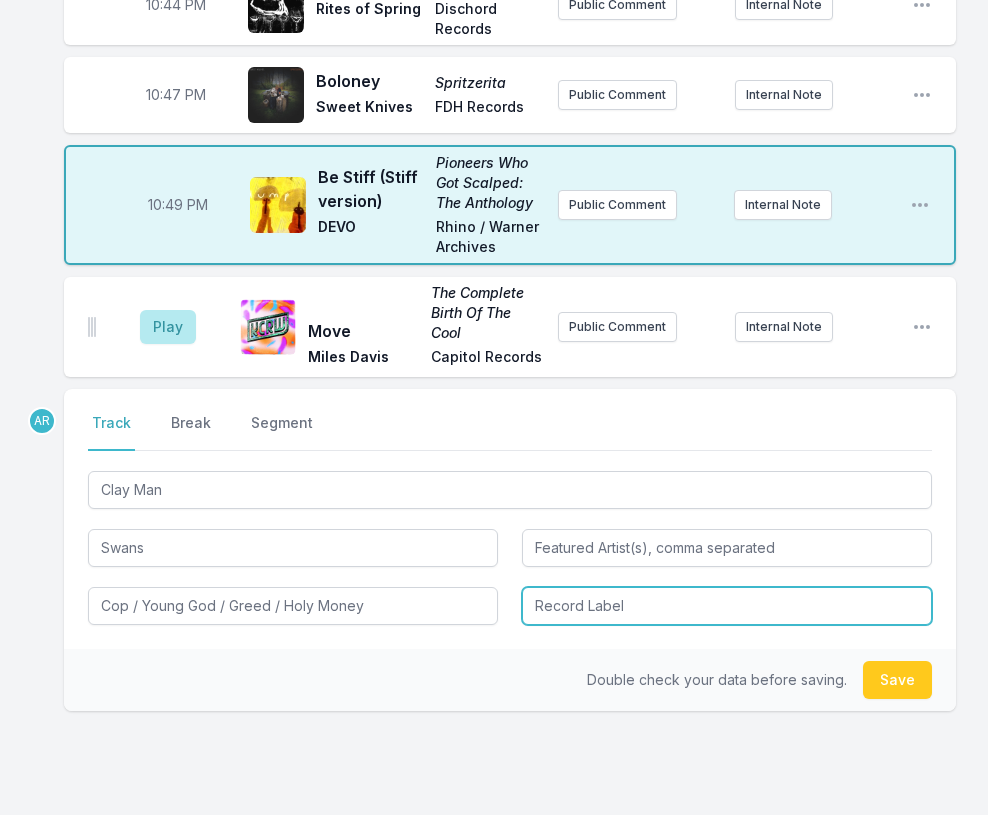 click at bounding box center (727, 606) 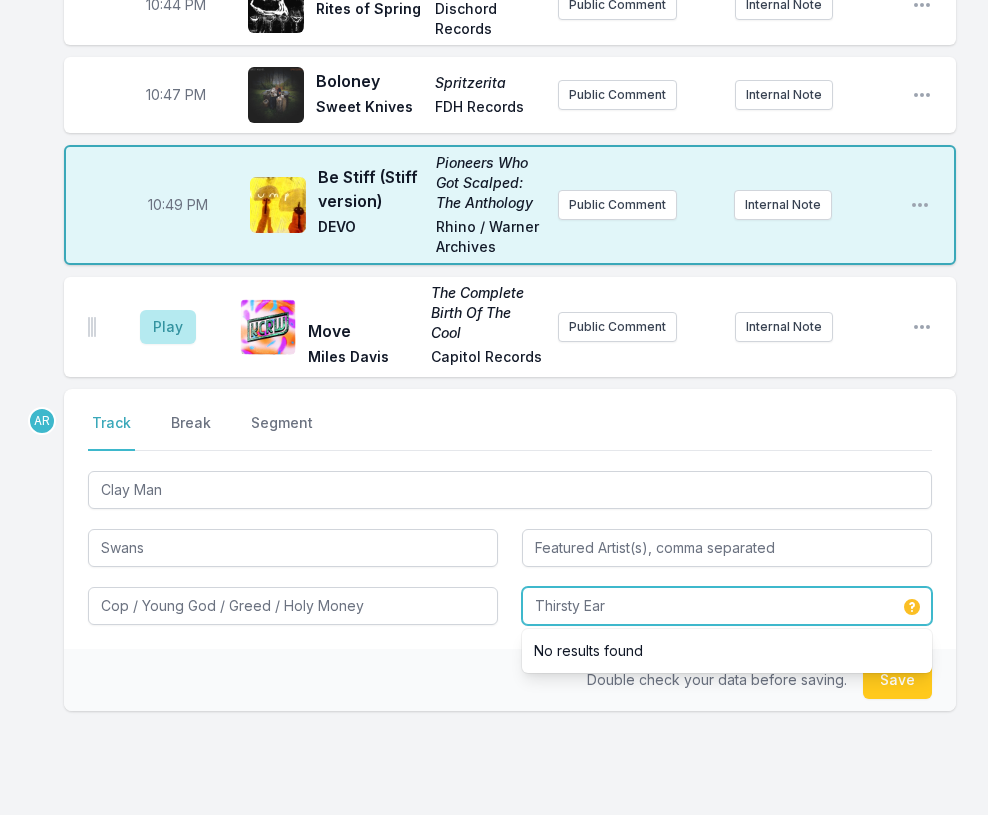 type on "Thirsty Ear" 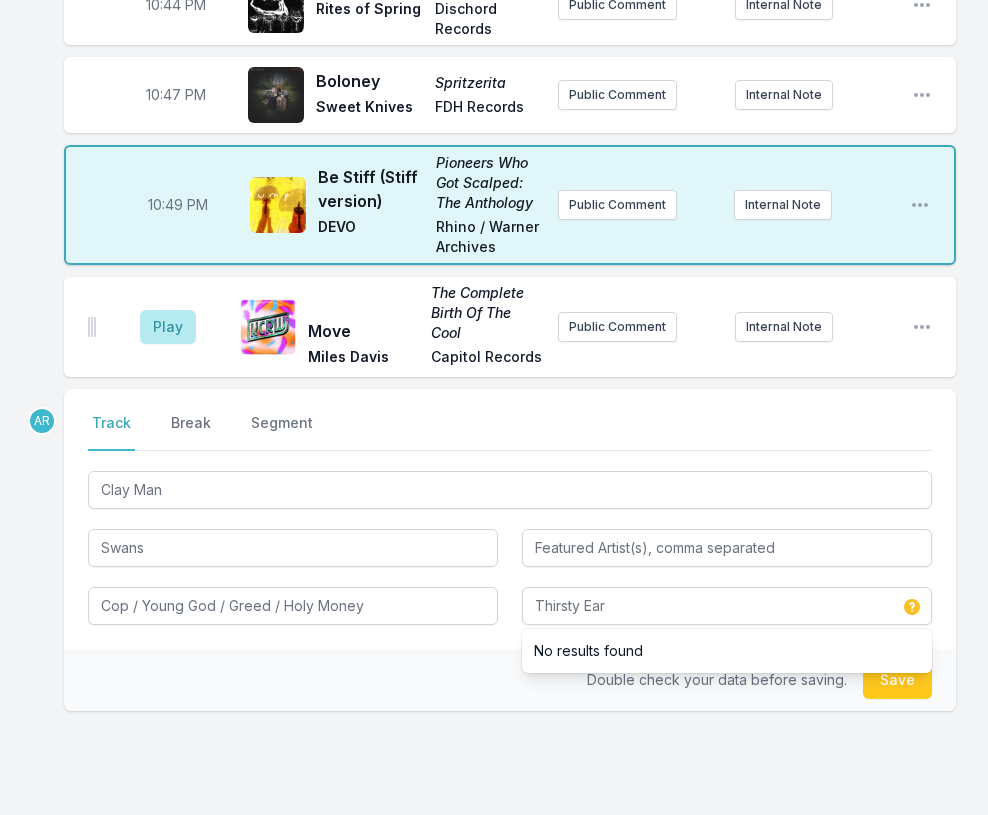 click on "Double check your data before saving. Save" at bounding box center [510, 680] 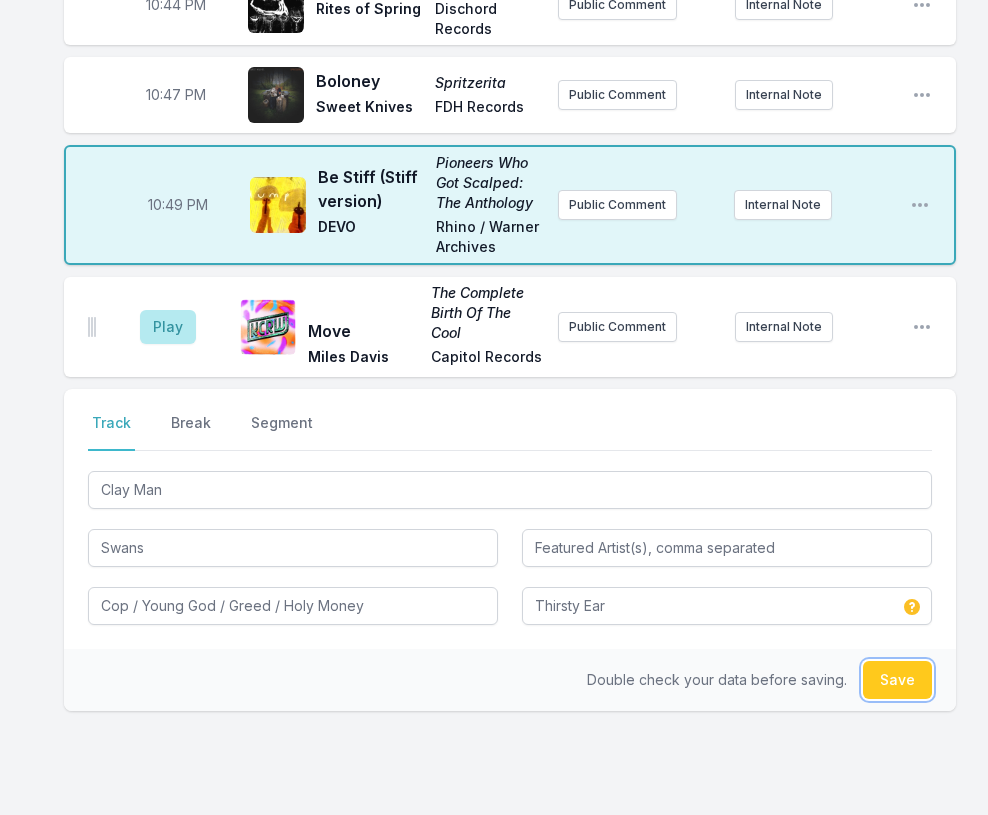 click on "Save" at bounding box center [897, 680] 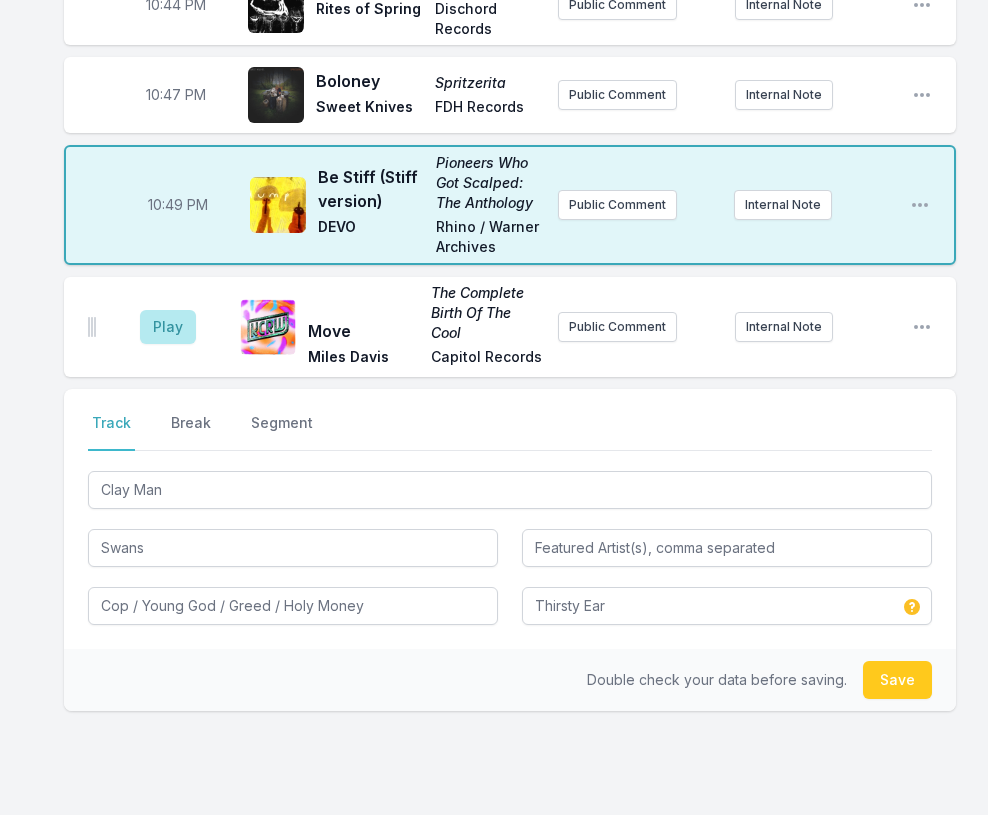 type 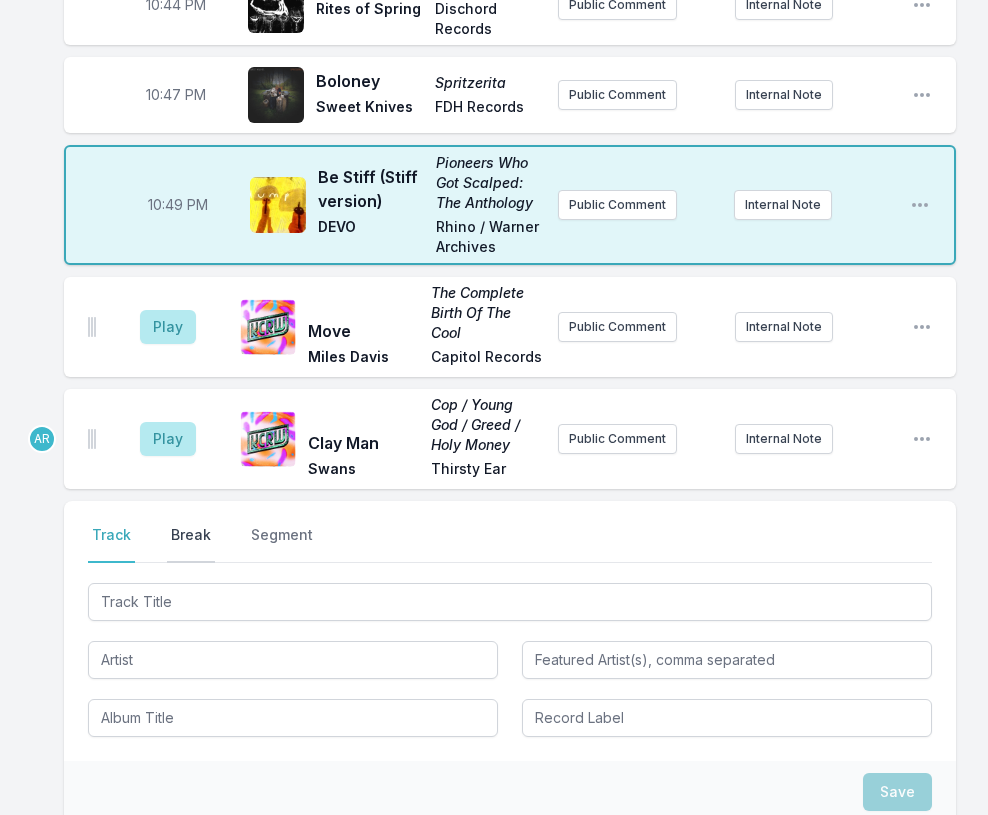 click on "Break" at bounding box center (191, 544) 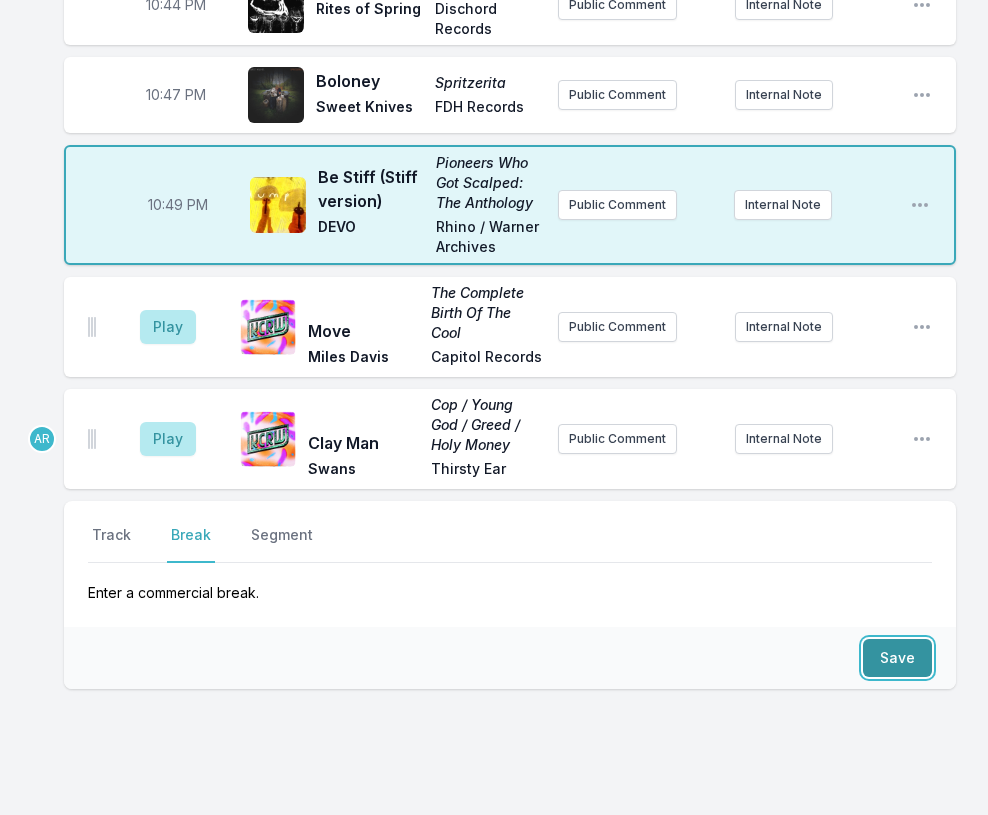 click on "Save" at bounding box center (897, 658) 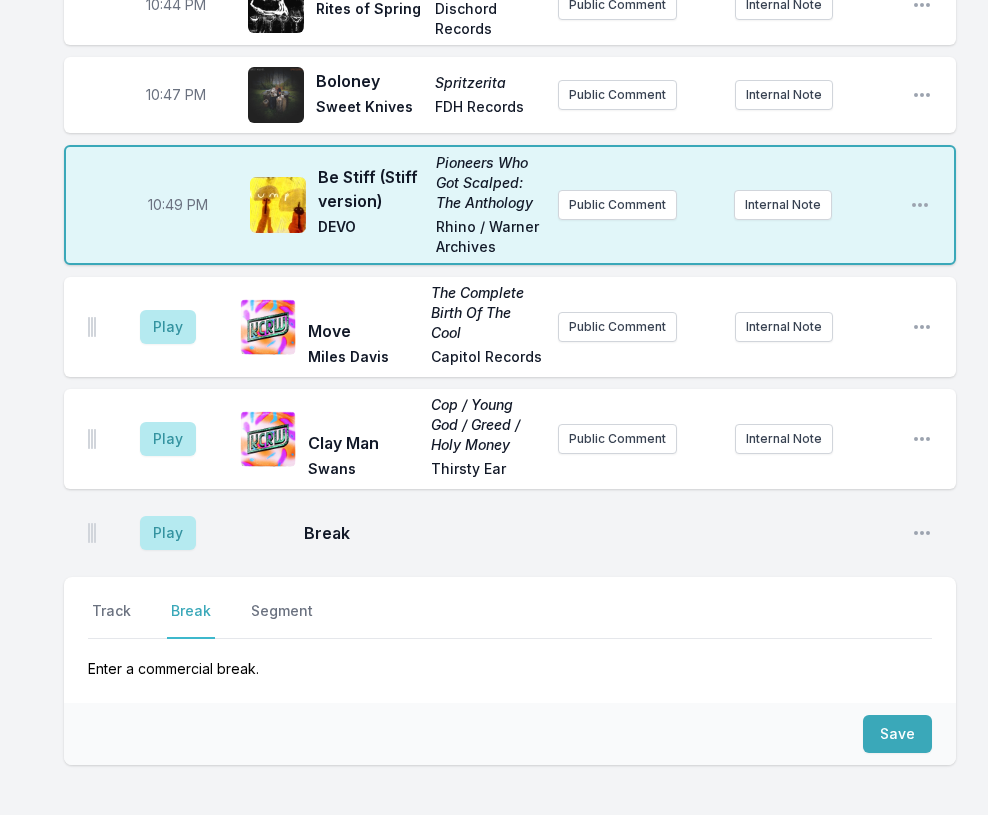 click on "Track Break Segment" at bounding box center (510, 620) 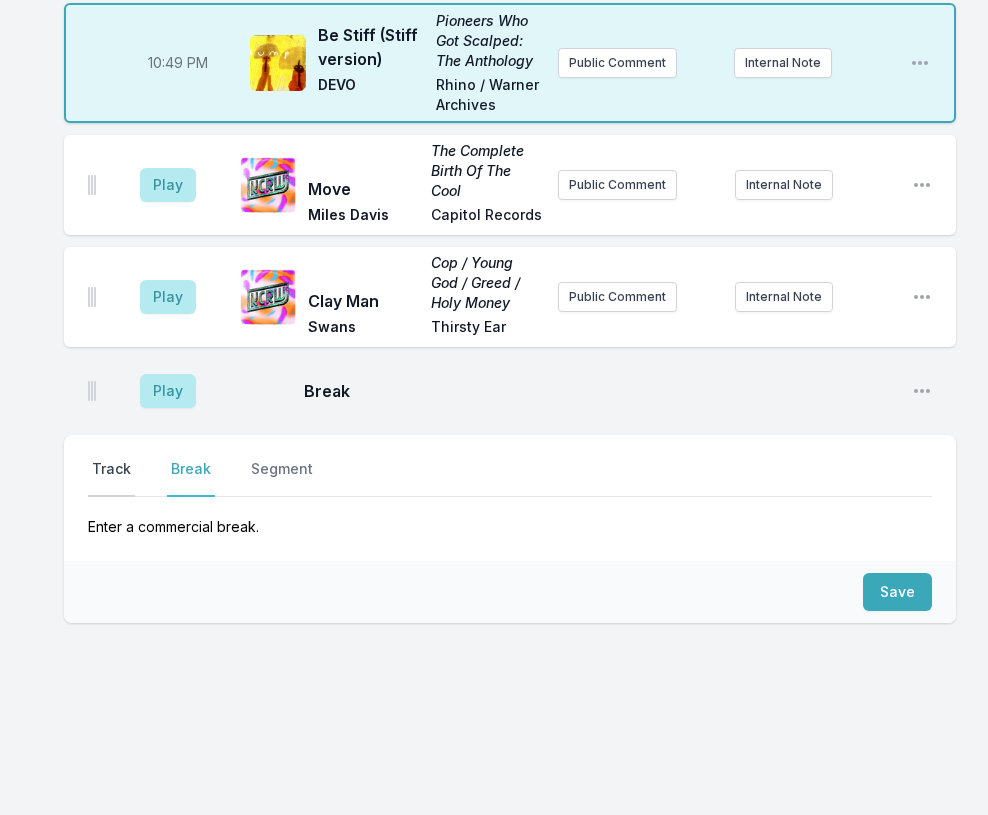 click on "Track" at bounding box center [111, 478] 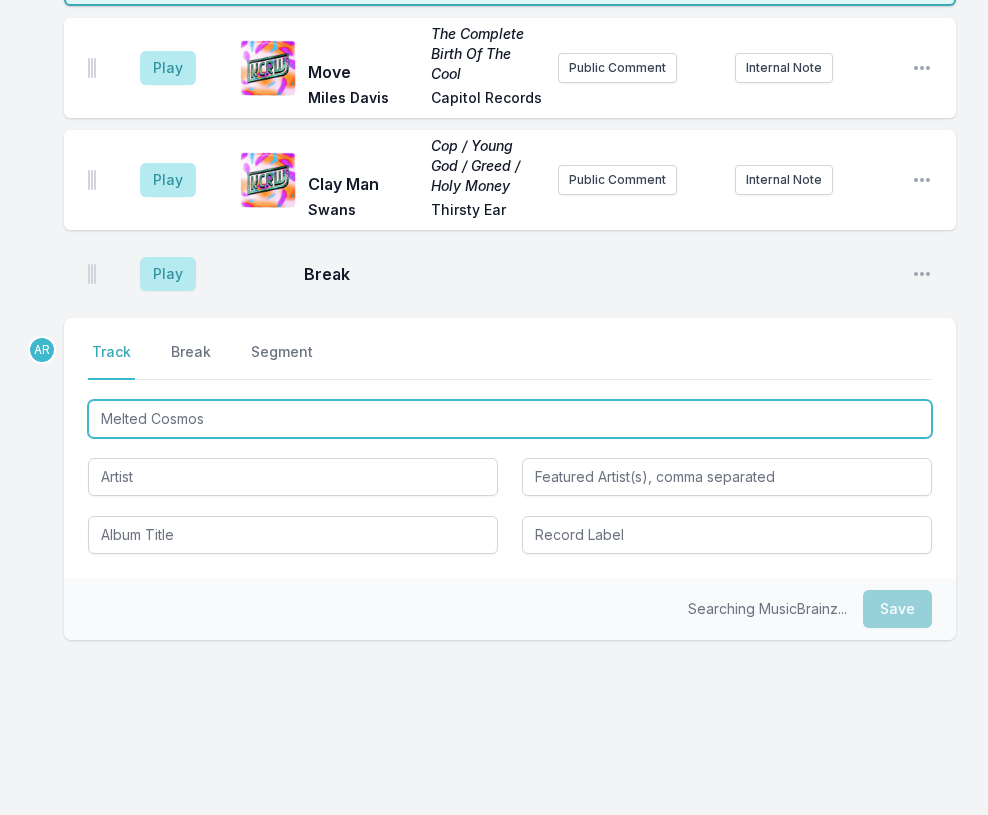 scroll, scrollTop: 2467, scrollLeft: 0, axis: vertical 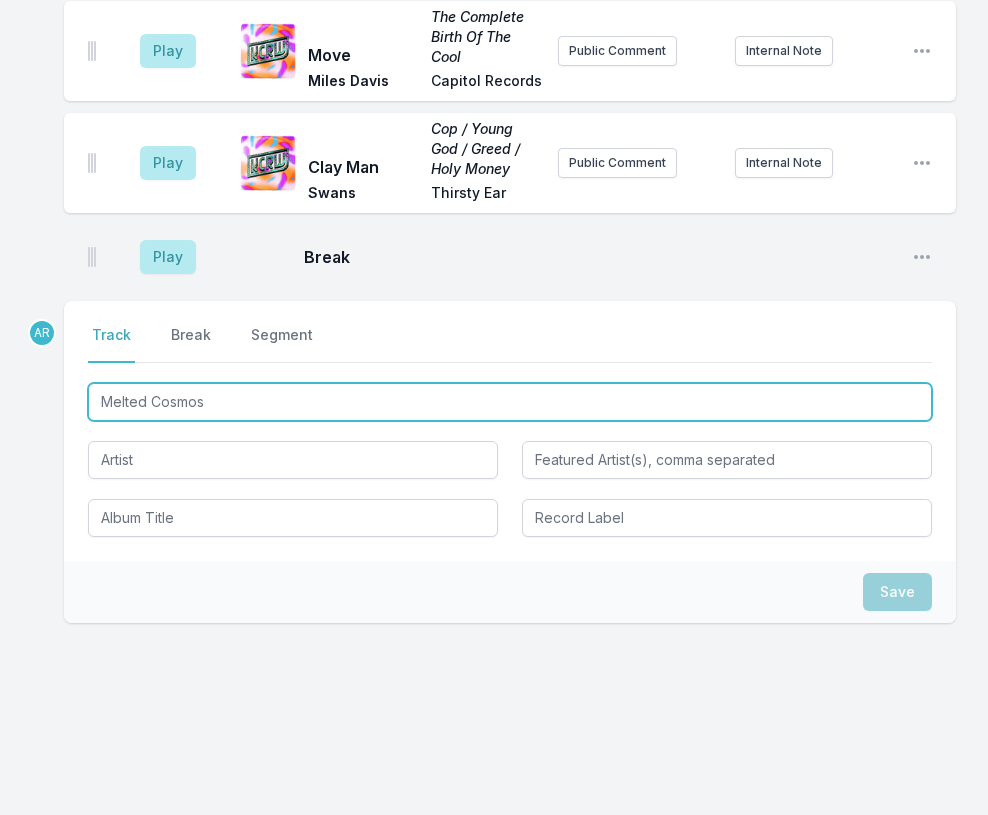 type on "Melted Cosmos" 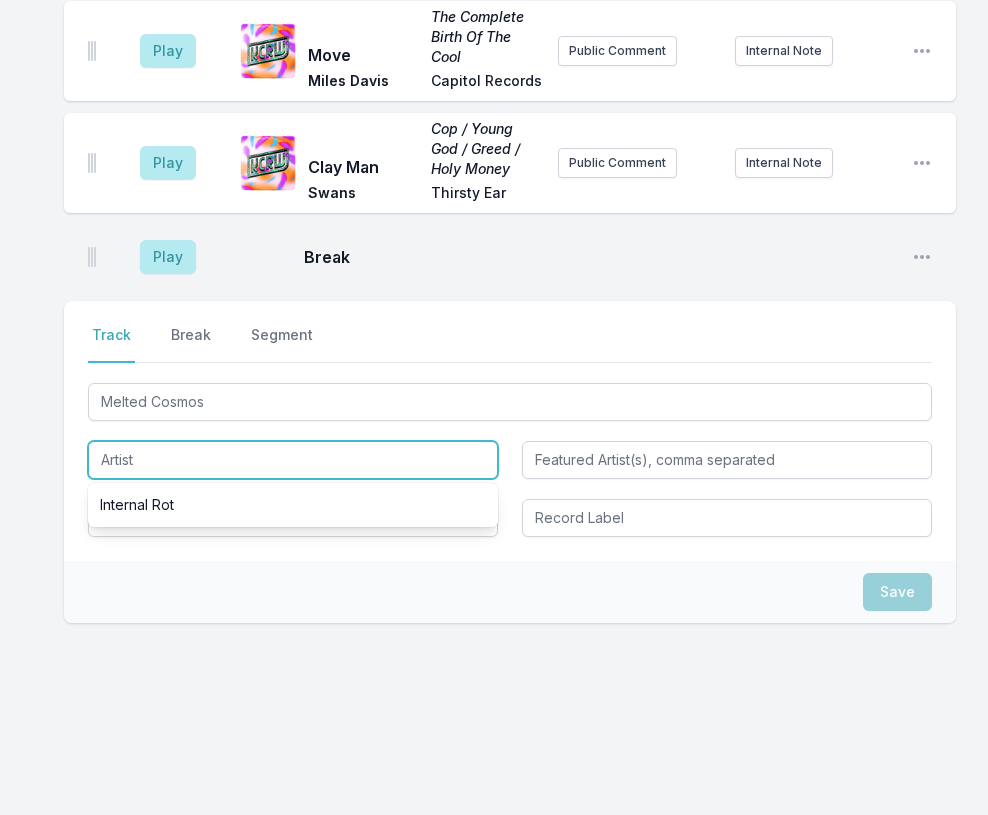 click at bounding box center (293, 460) 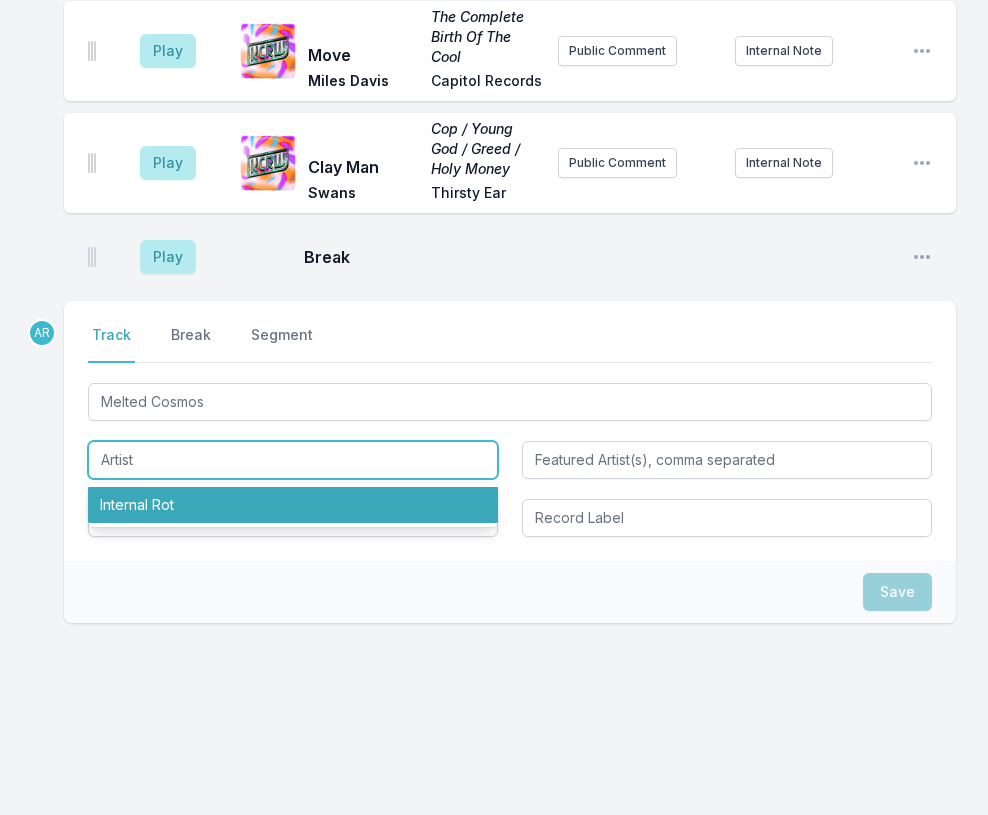 click on "Internal Rot" at bounding box center (293, 505) 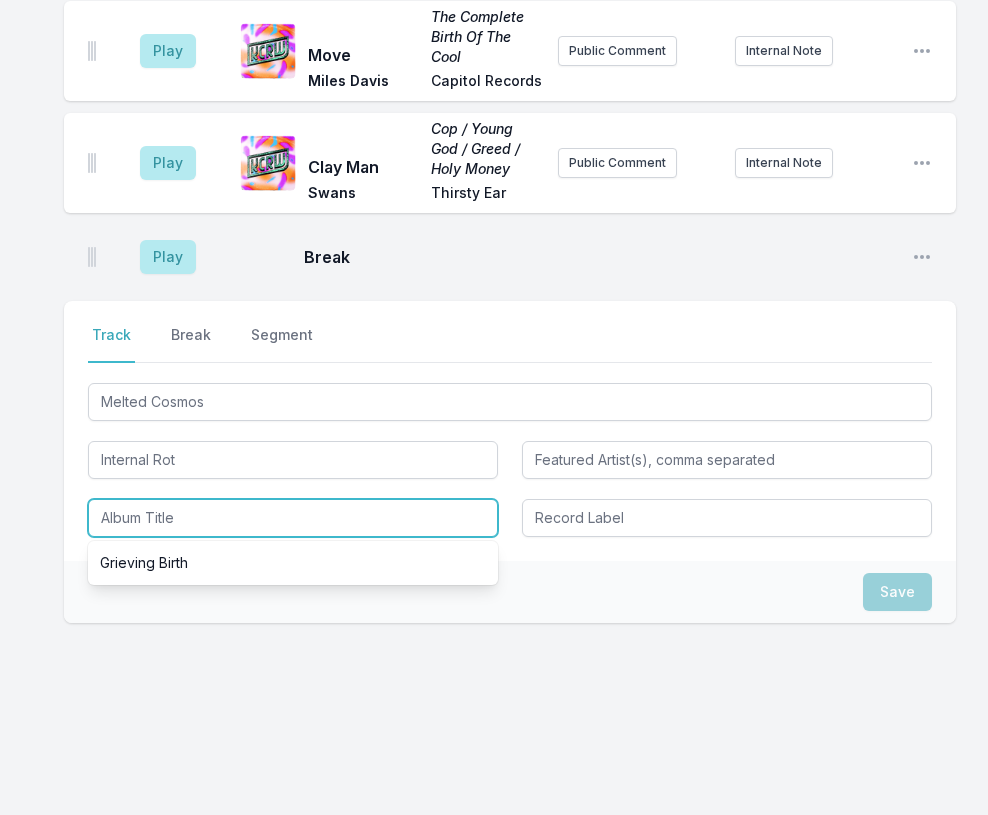 click at bounding box center (293, 518) 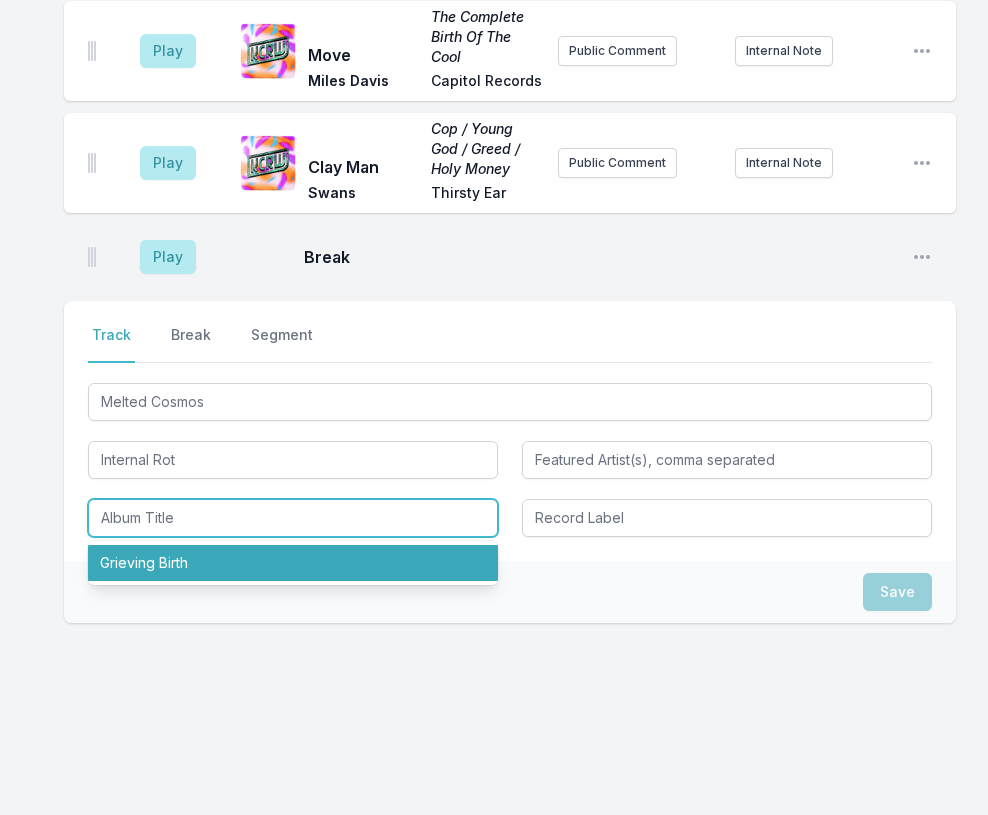 click on "Grieving Birth" at bounding box center [293, 563] 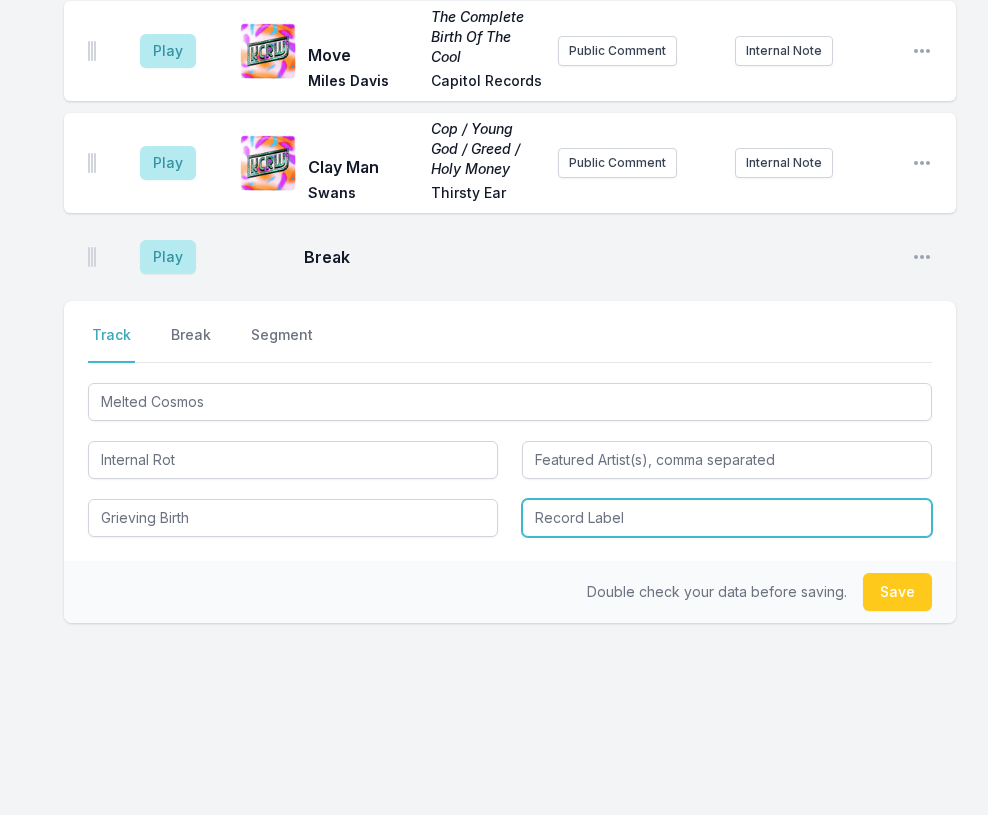 click at bounding box center (727, 518) 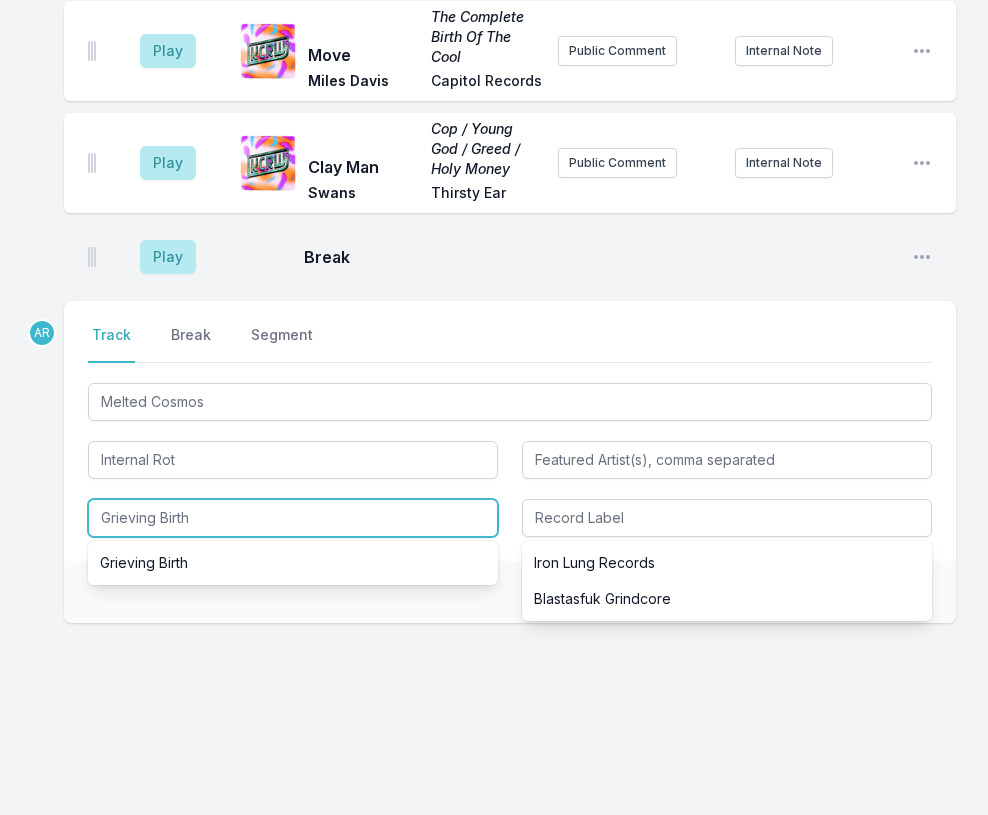 drag, startPoint x: 214, startPoint y: 515, endPoint x: 66, endPoint y: 515, distance: 148 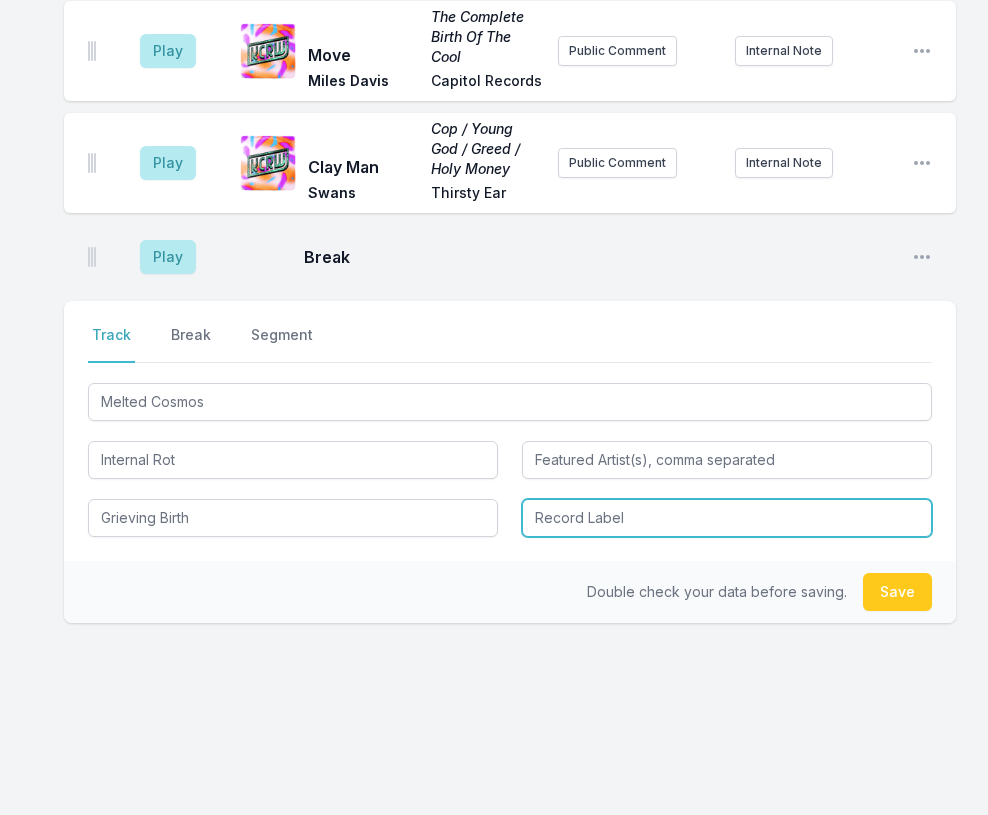 click at bounding box center (727, 518) 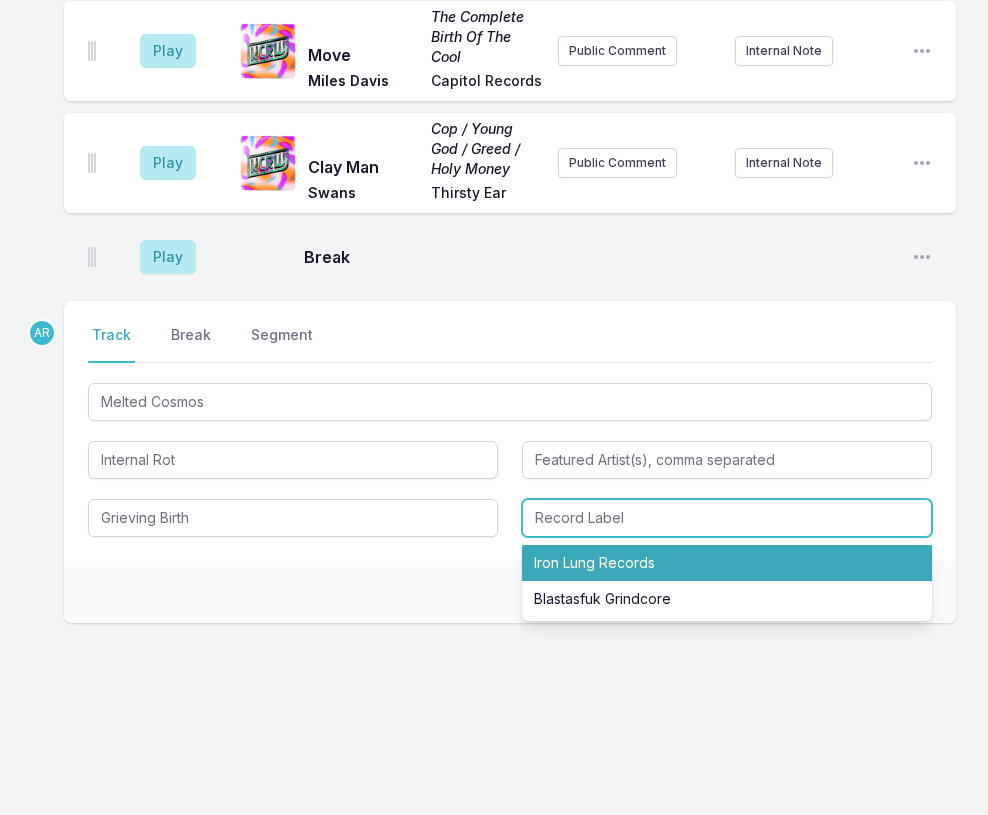 click on "Iron Lung Records" at bounding box center [727, 563] 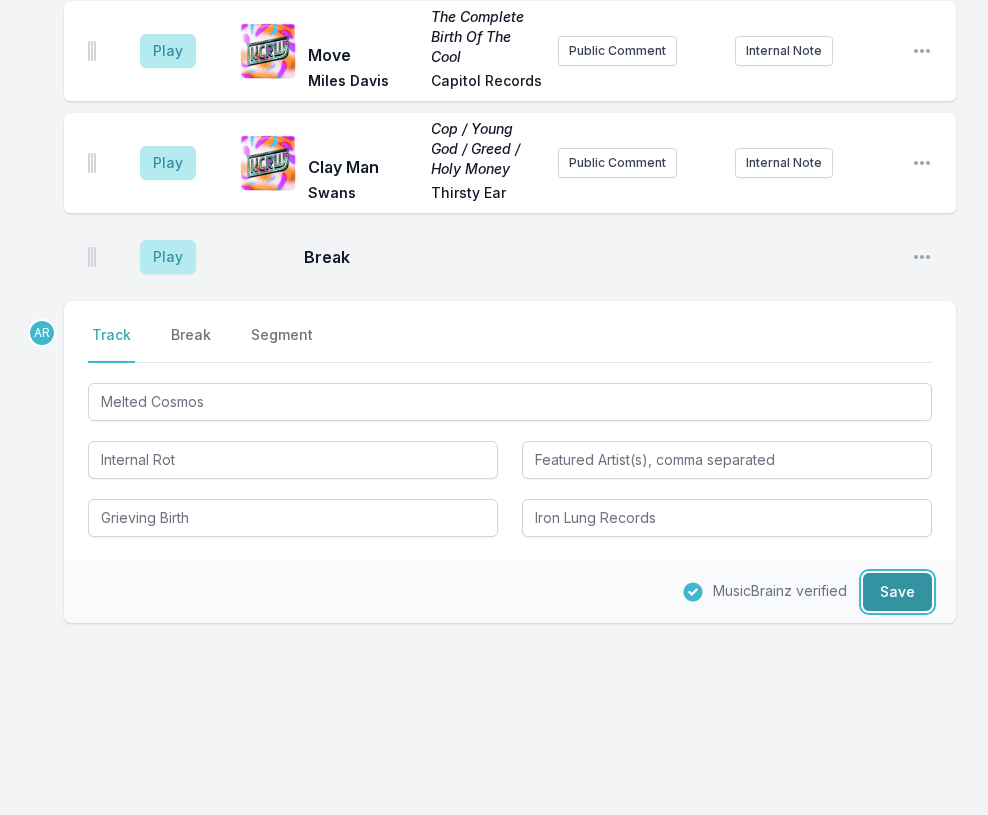 click on "Save" at bounding box center [897, 592] 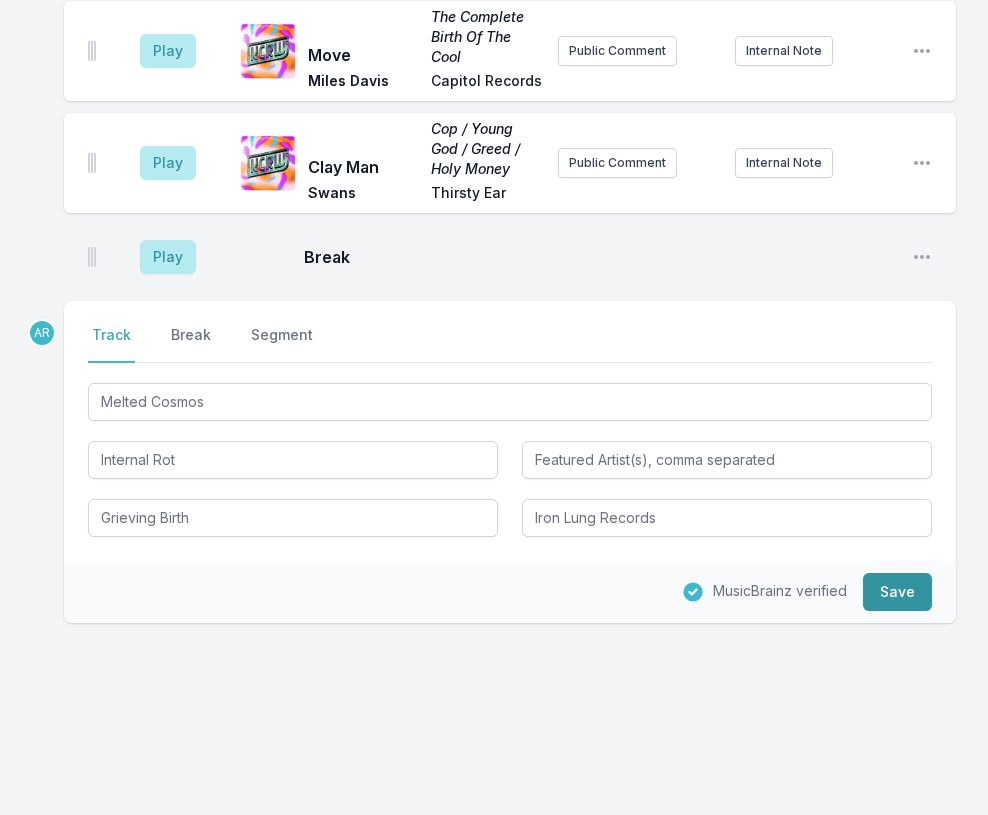 type 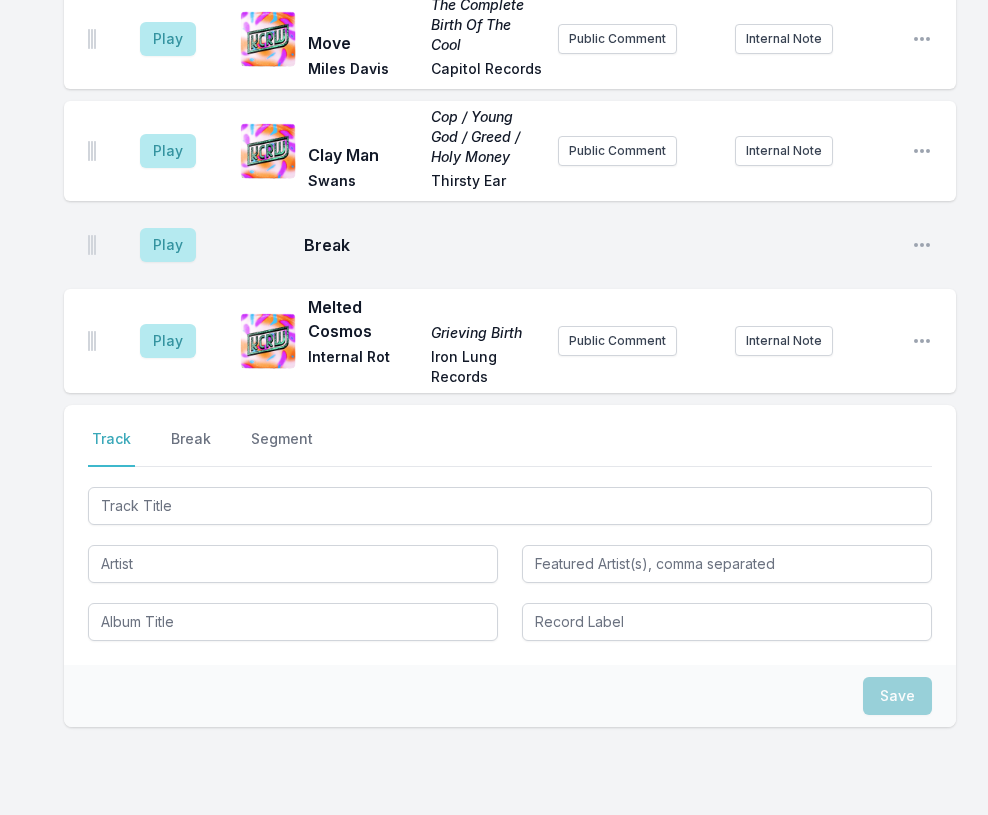 scroll, scrollTop: 2583, scrollLeft: 0, axis: vertical 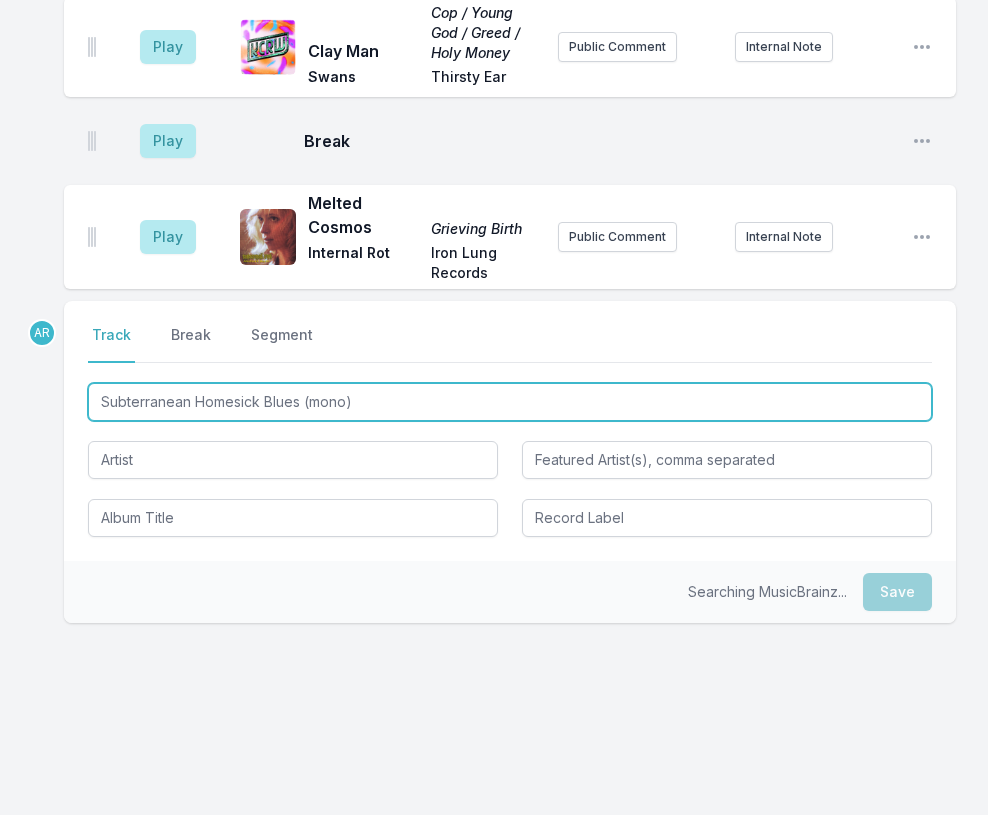 type on "Subterranean Homesick Blues (mono)" 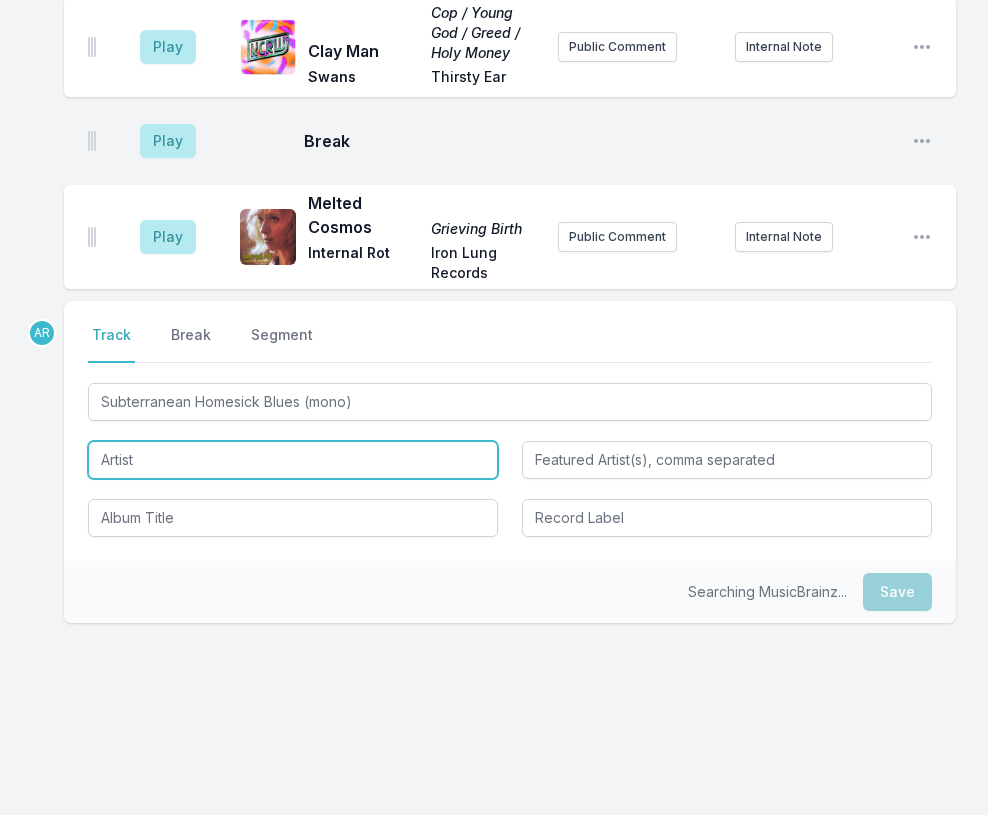 click at bounding box center [293, 460] 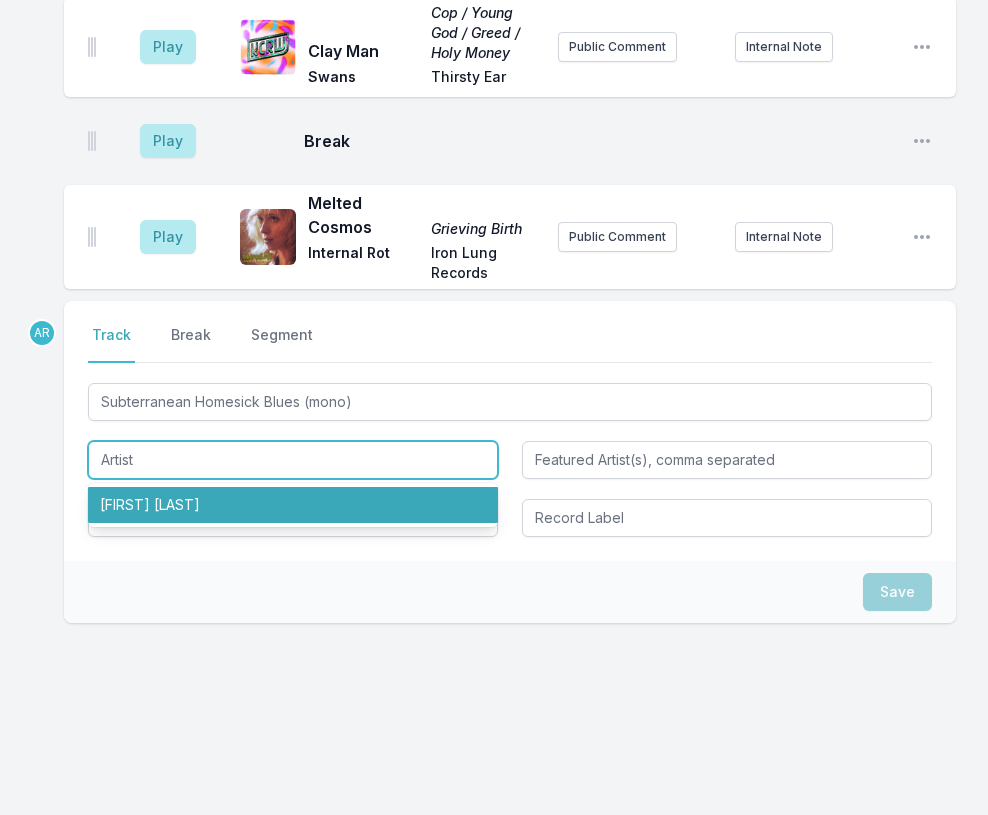 click on "[FIRST] [LAST]" at bounding box center (293, 505) 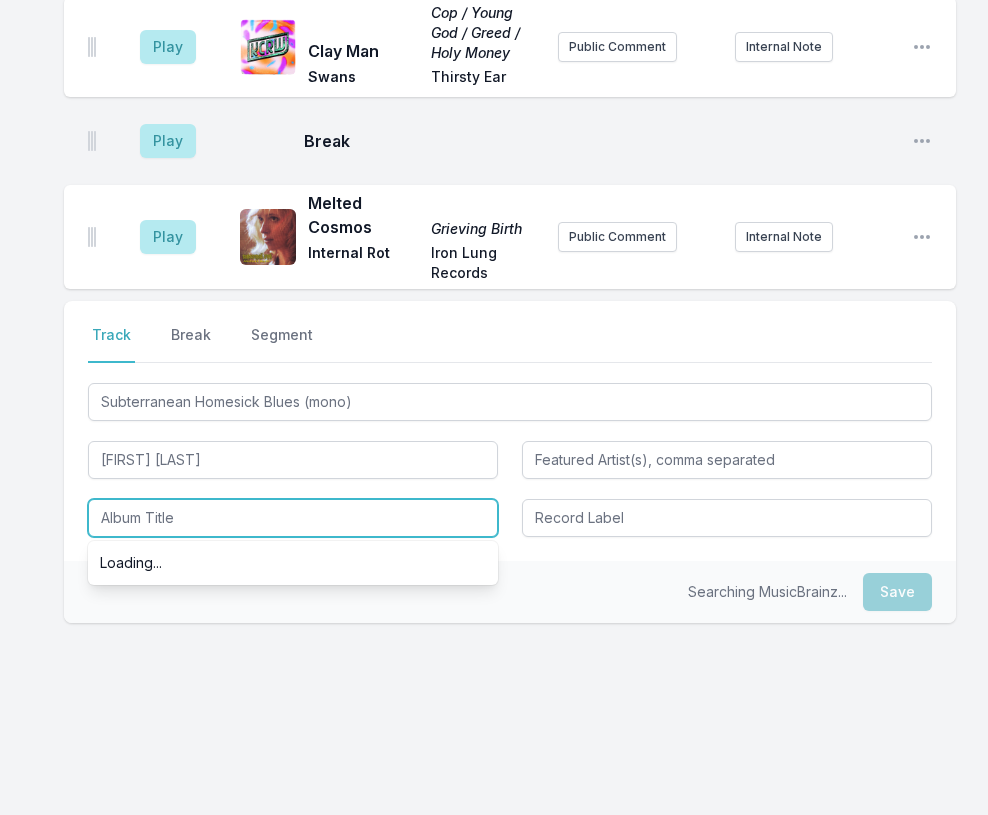 click at bounding box center (293, 518) 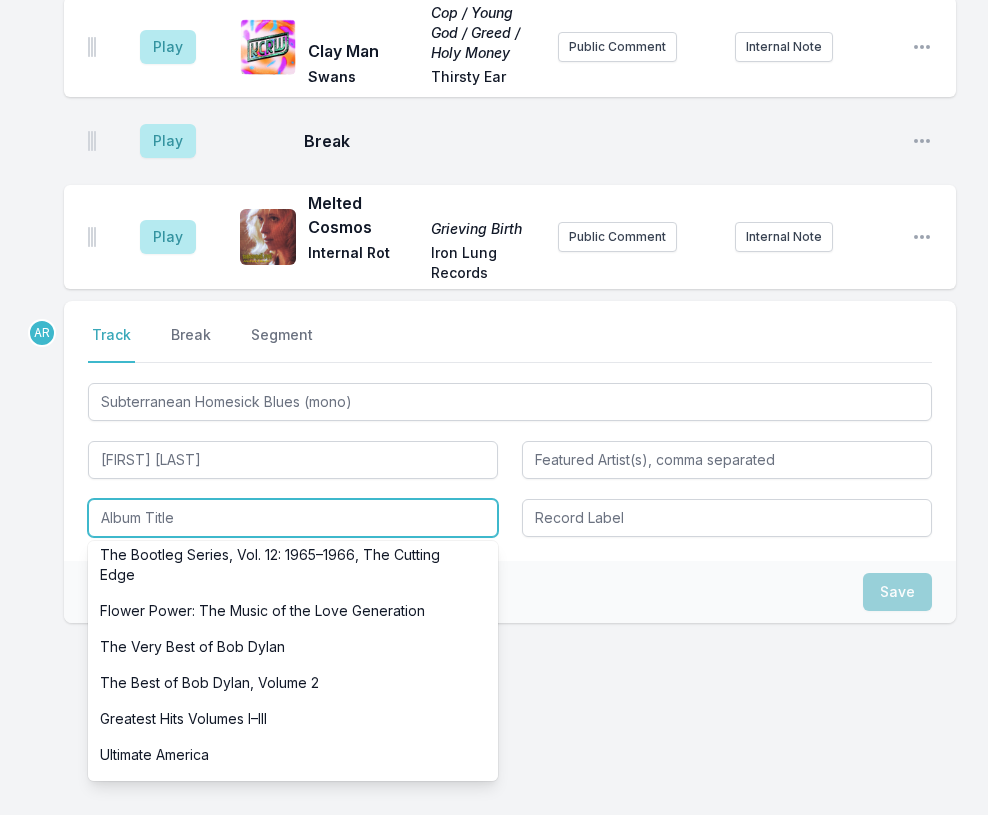 scroll, scrollTop: 300, scrollLeft: 0, axis: vertical 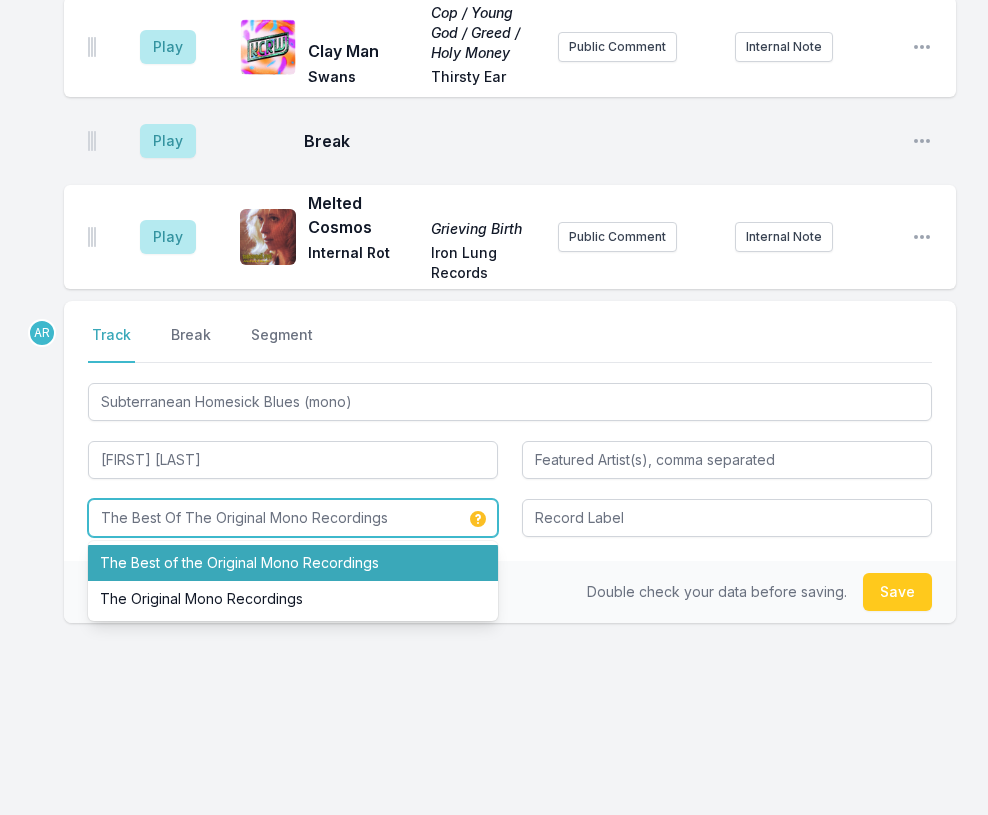 click on "The Best of the Original Mono Recordings" at bounding box center [293, 563] 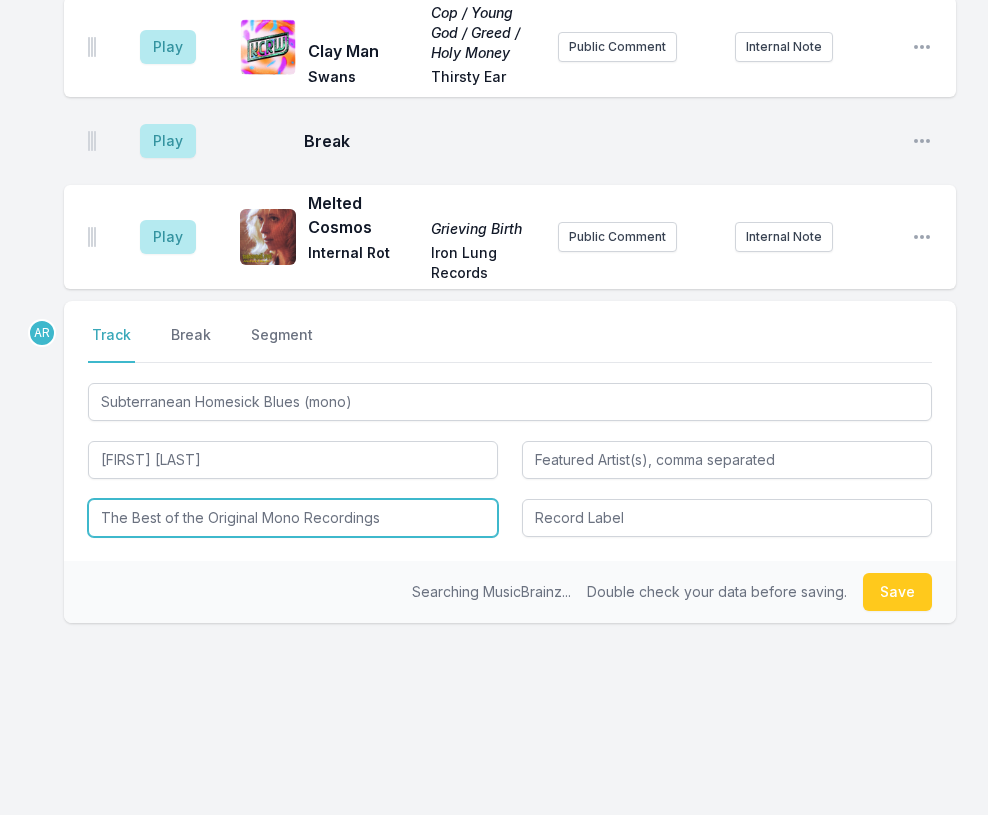 type on "The Best of the Original Mono Recordings" 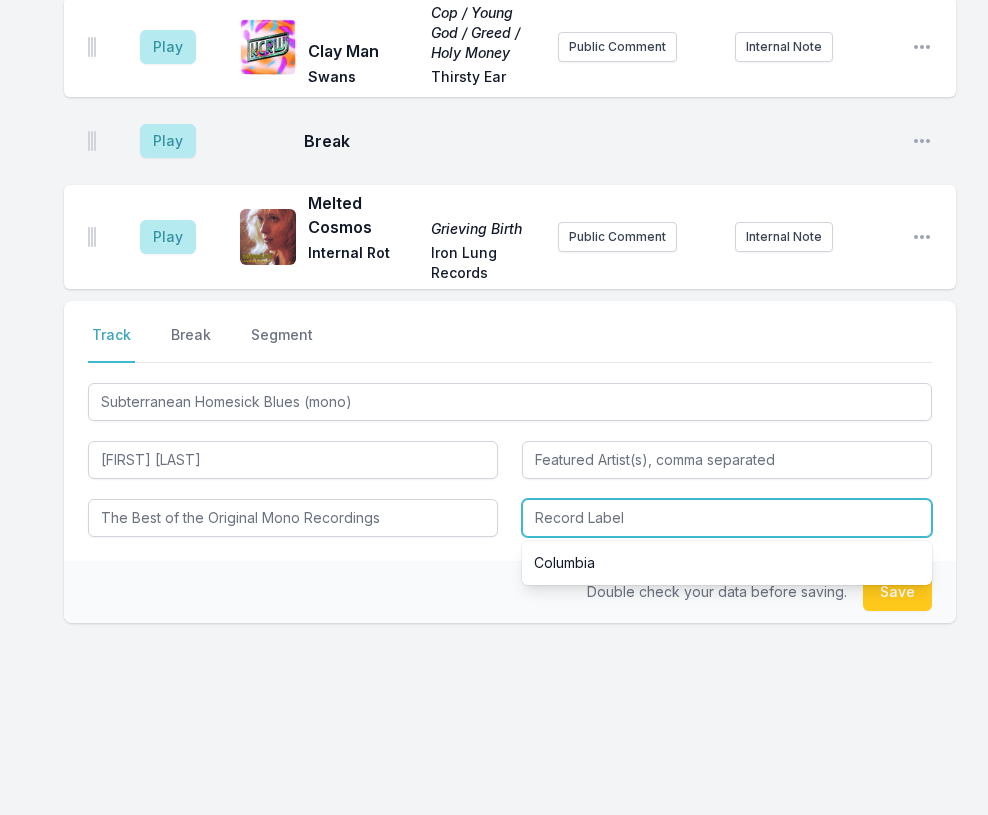 click at bounding box center (727, 518) 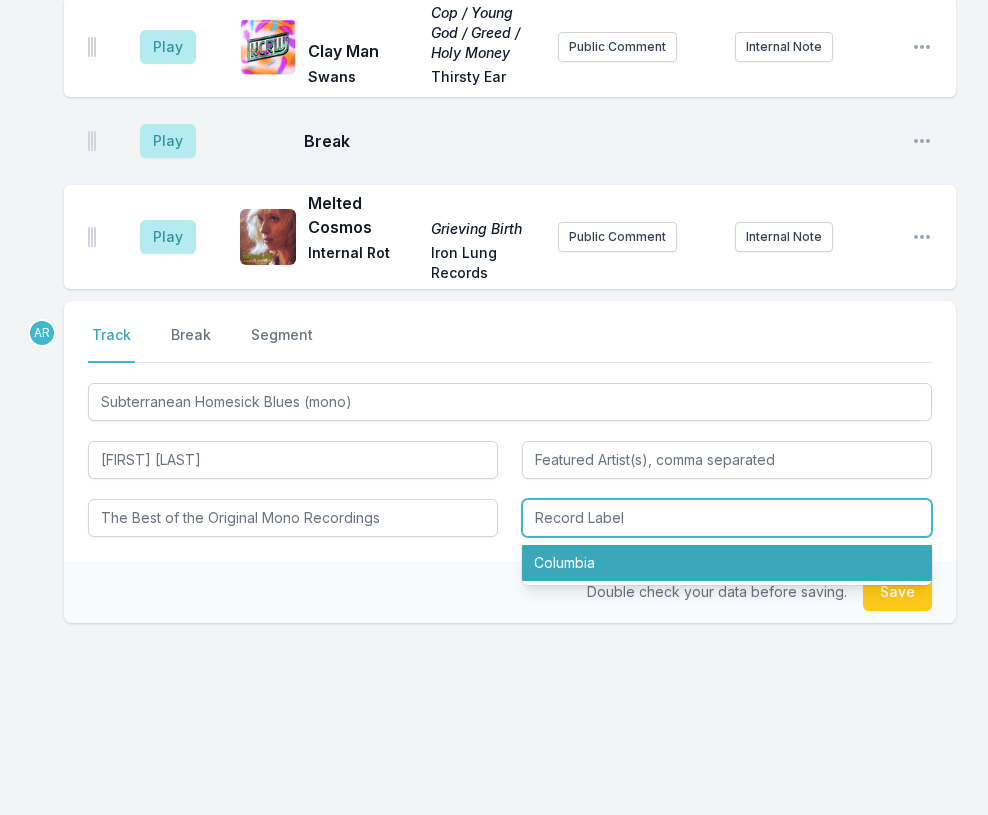 click on "Columbia" at bounding box center [727, 563] 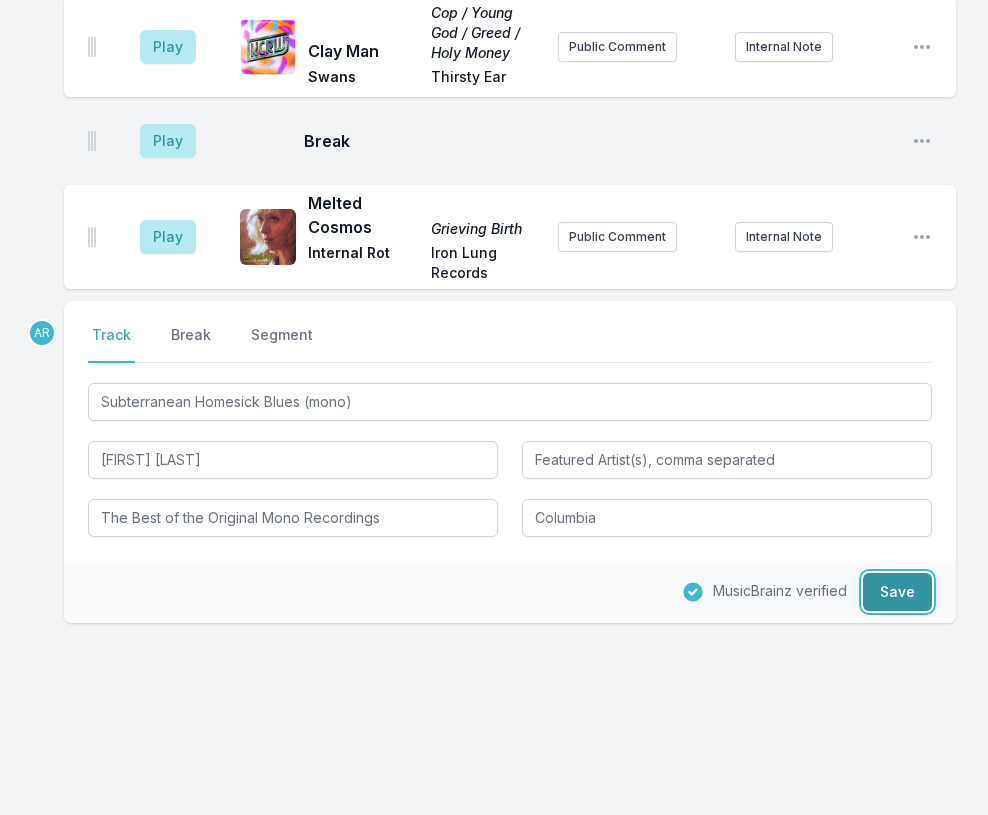 click on "Save" at bounding box center (897, 592) 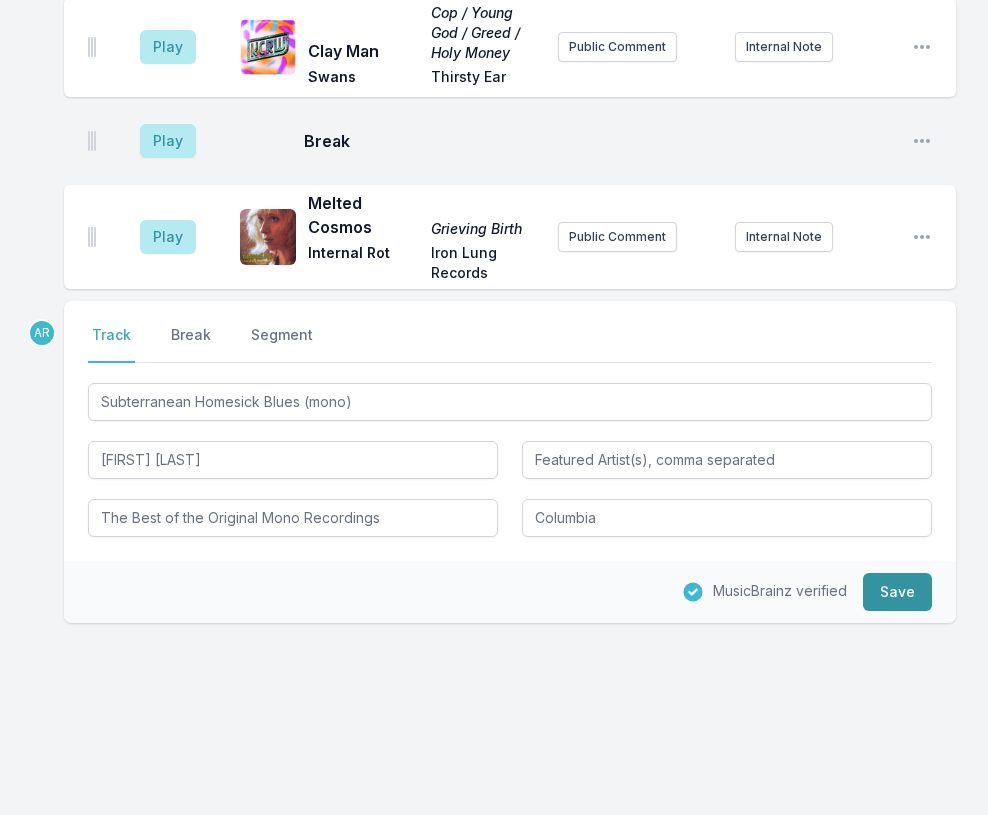 type 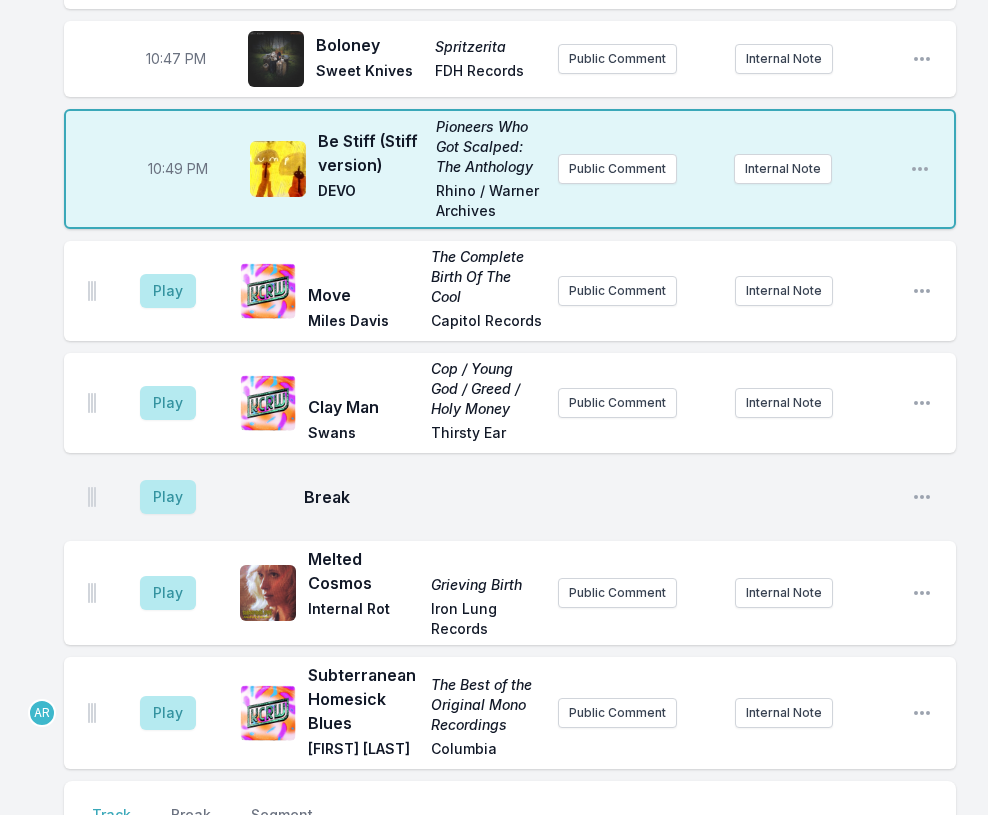 scroll, scrollTop: 2207, scrollLeft: 0, axis: vertical 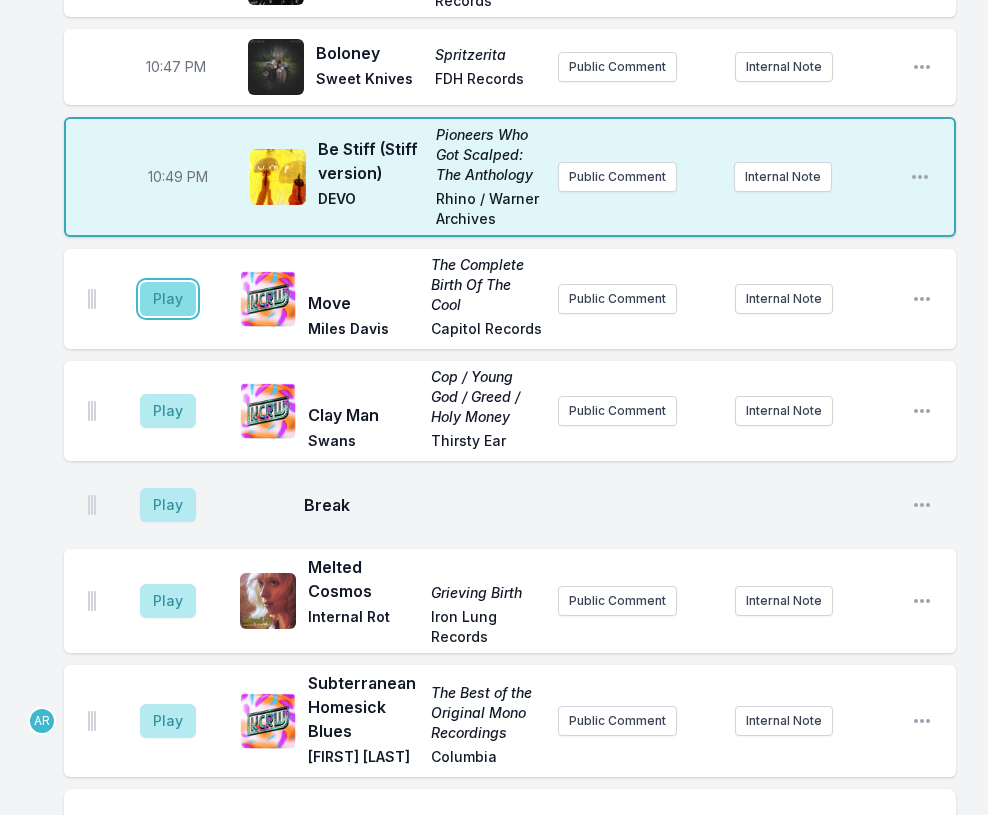 click on "Play" at bounding box center (168, 299) 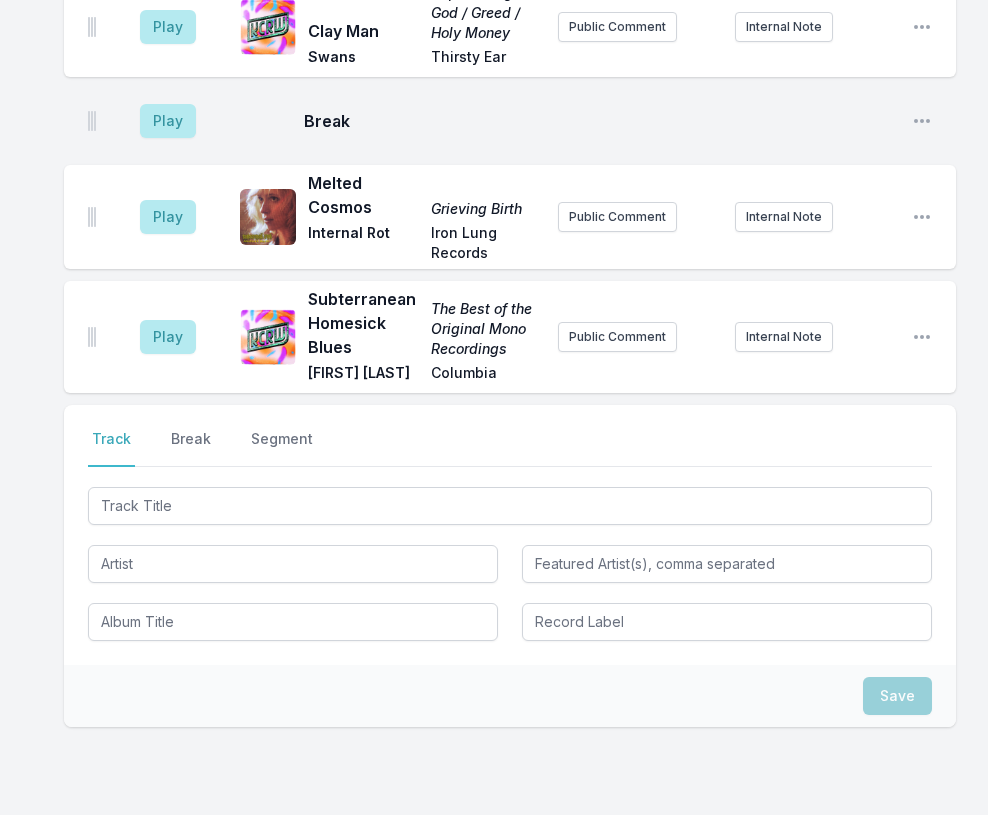 scroll, scrollTop: 2707, scrollLeft: 0, axis: vertical 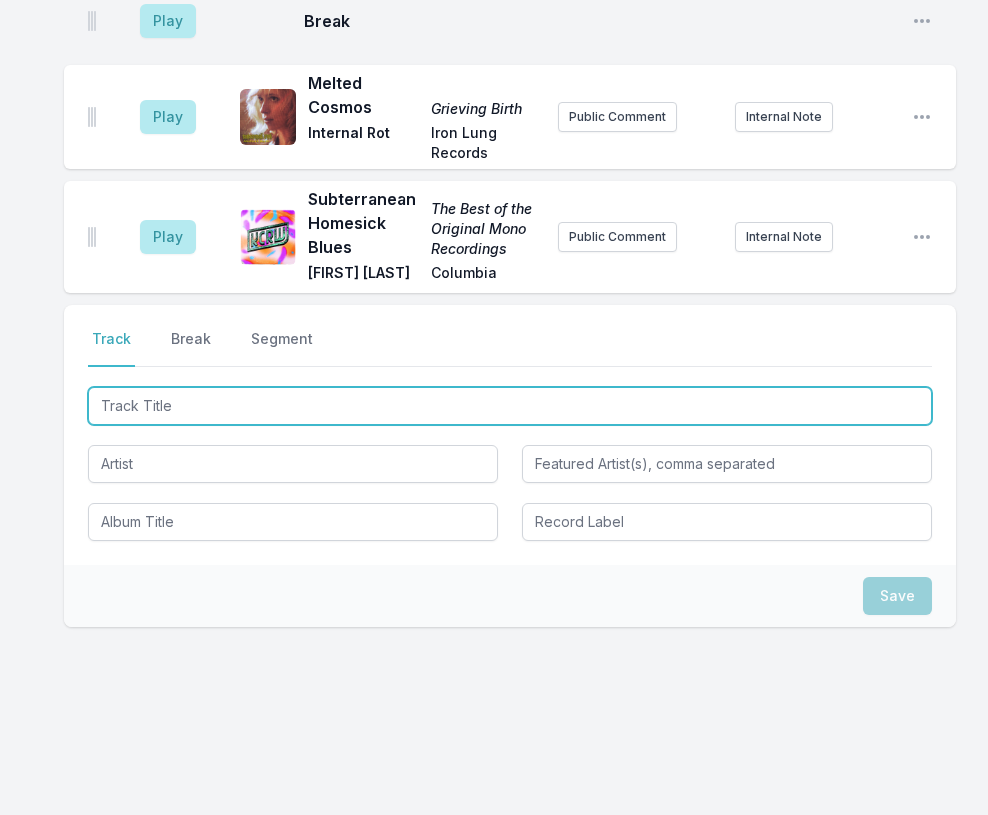 type on "Search And Destroy" 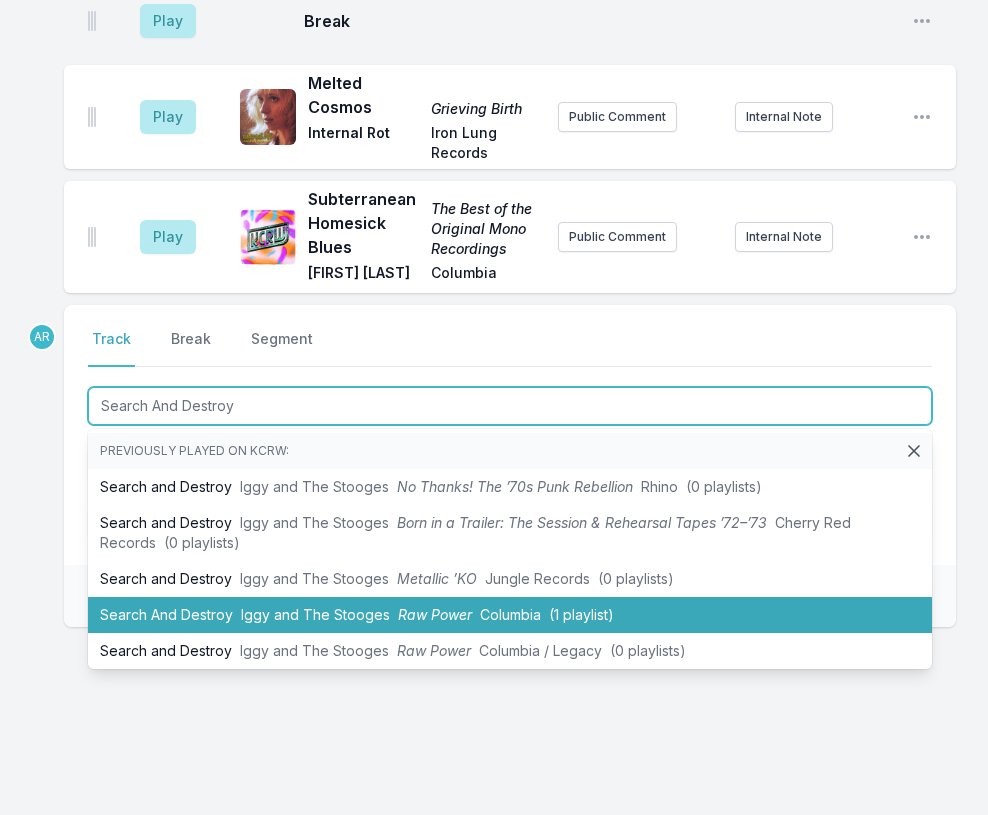 click on "Iggy and The Stooges" at bounding box center (315, 614) 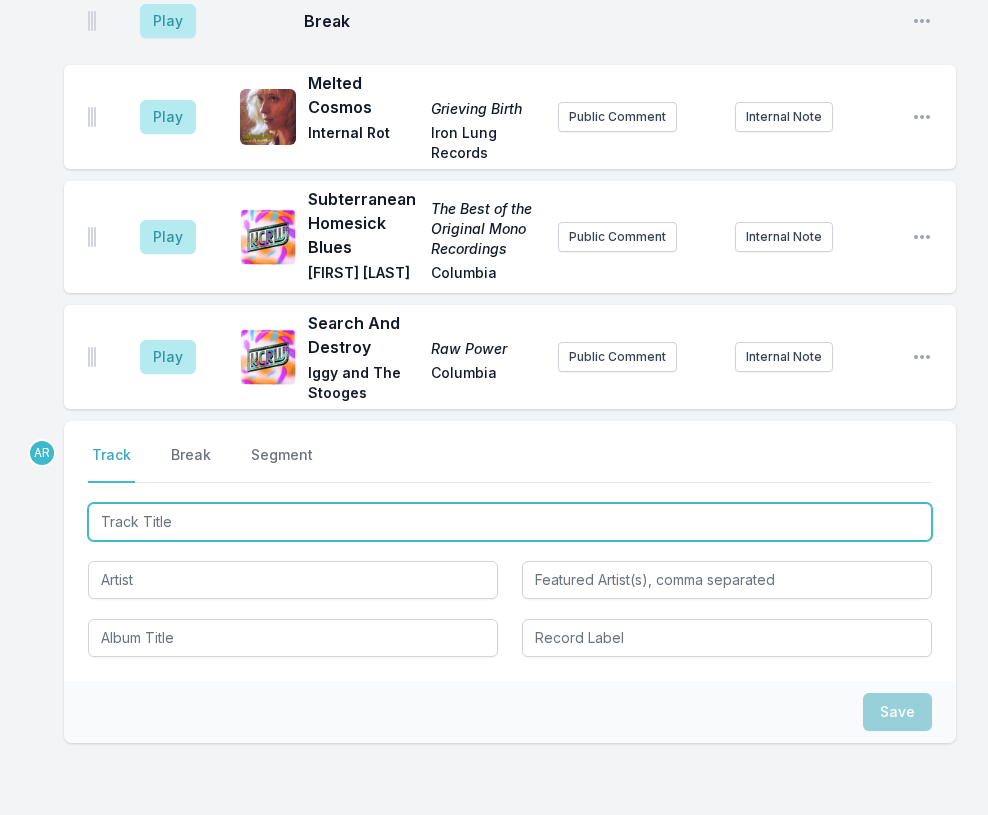 scroll, scrollTop: 2823, scrollLeft: 0, axis: vertical 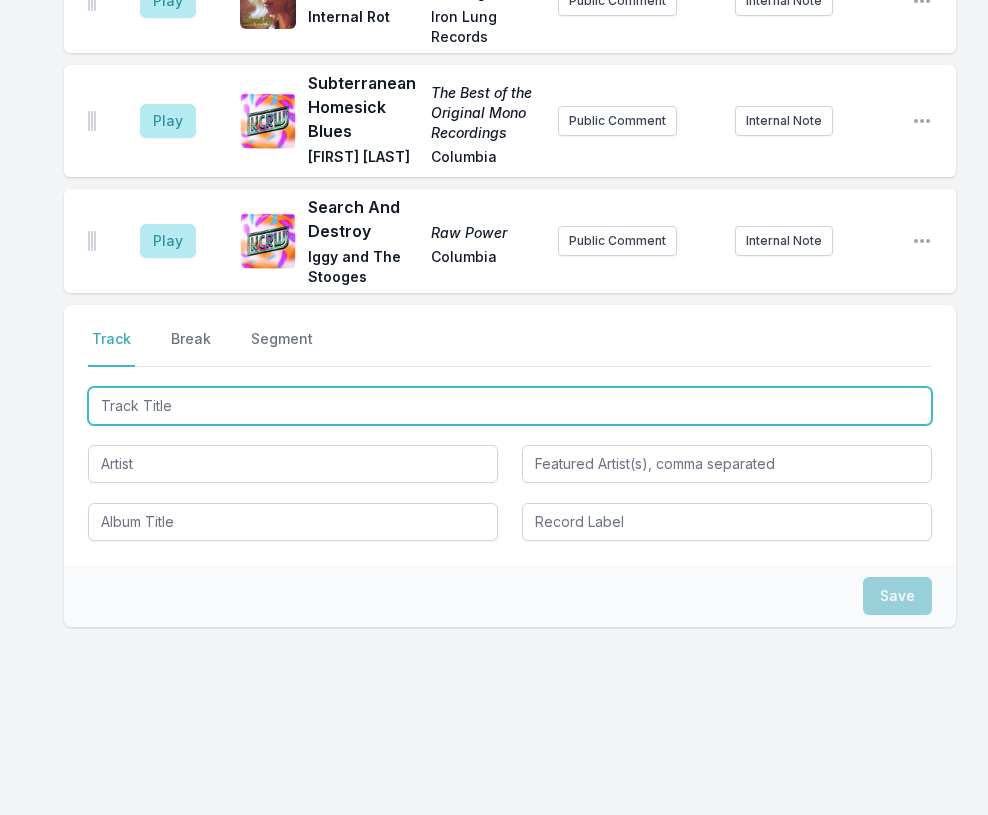type on "The Mythomaniac" 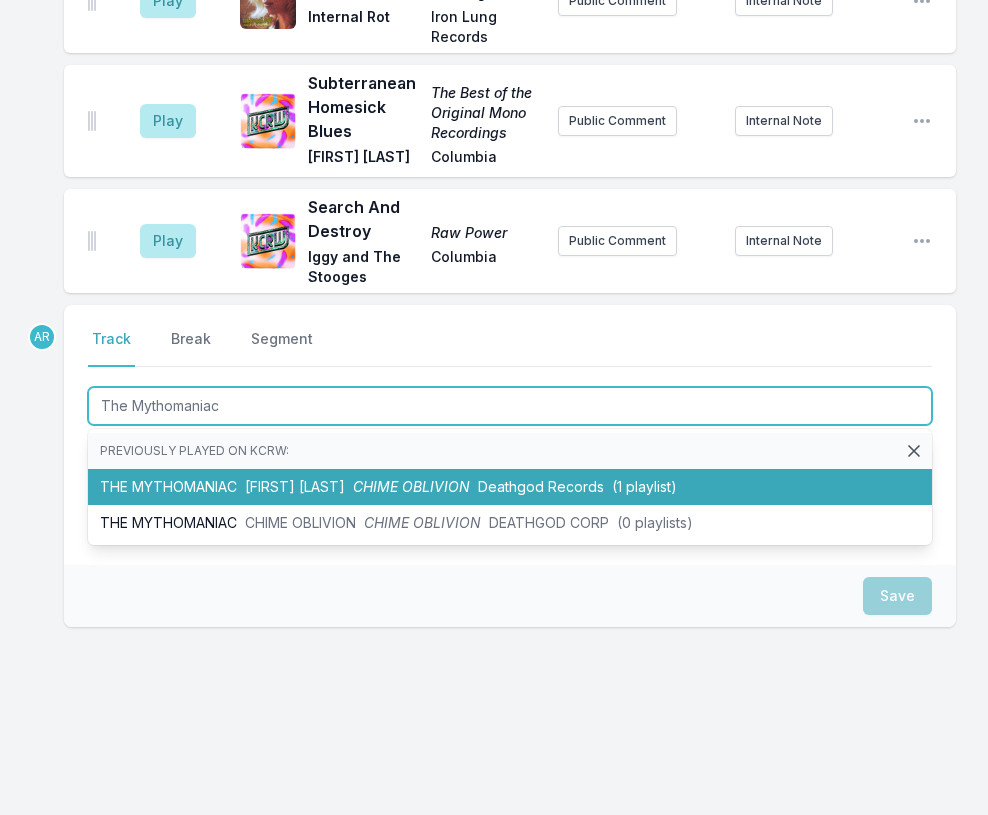 click on "[FIRST] [LAST]" at bounding box center (510, 487) 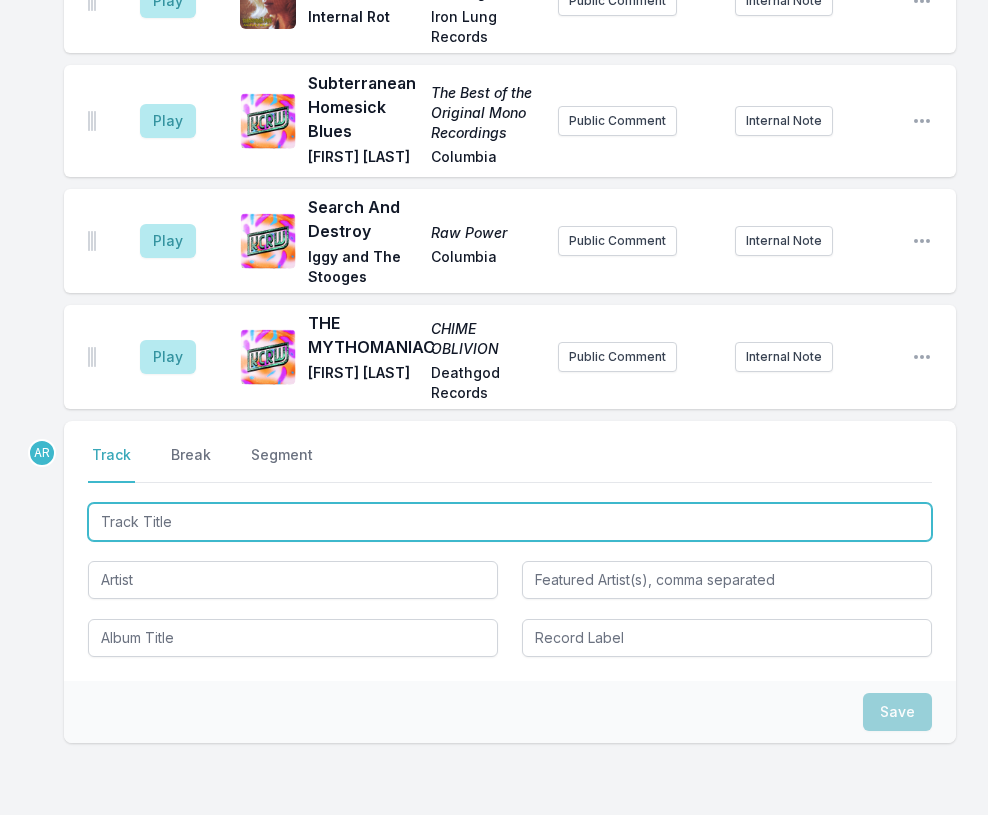 scroll, scrollTop: 2939, scrollLeft: 0, axis: vertical 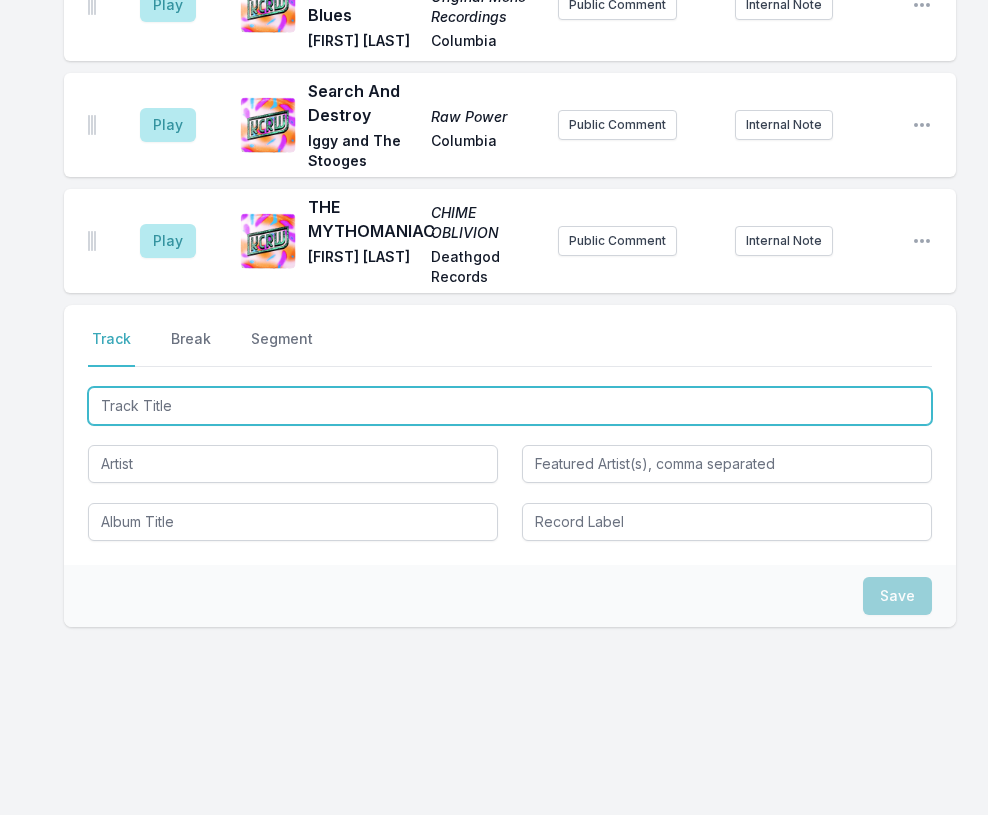 type on "Agitated" 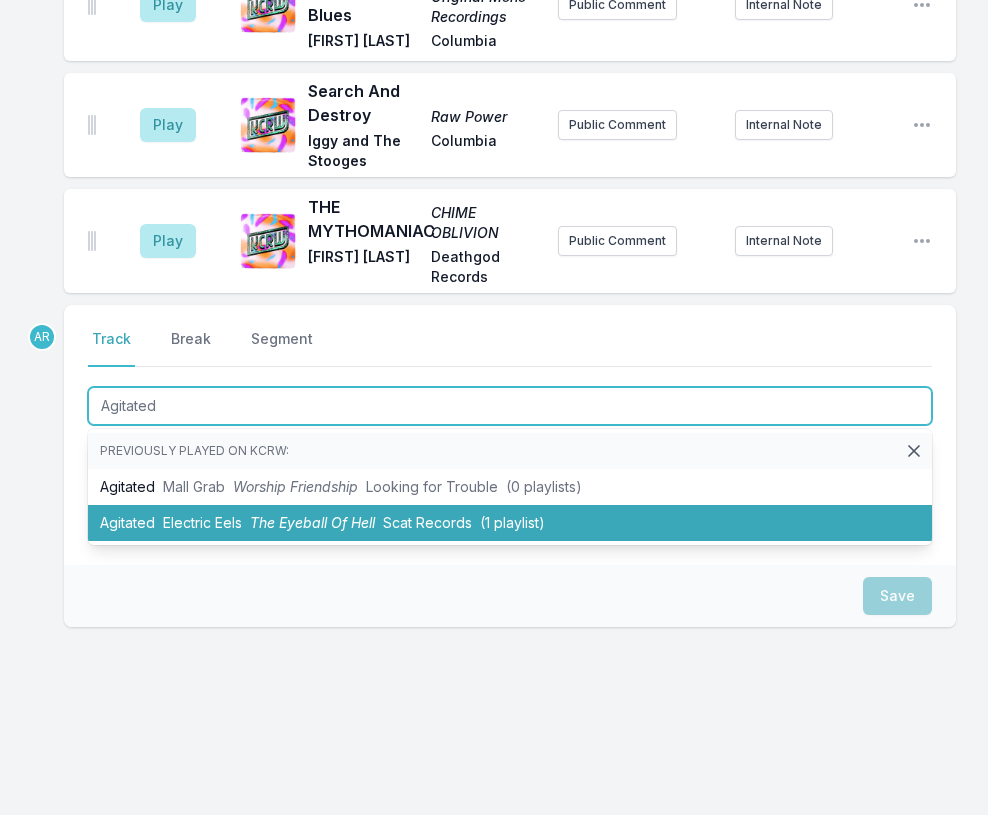 click on "The Eyeball Of Hell" at bounding box center [312, 522] 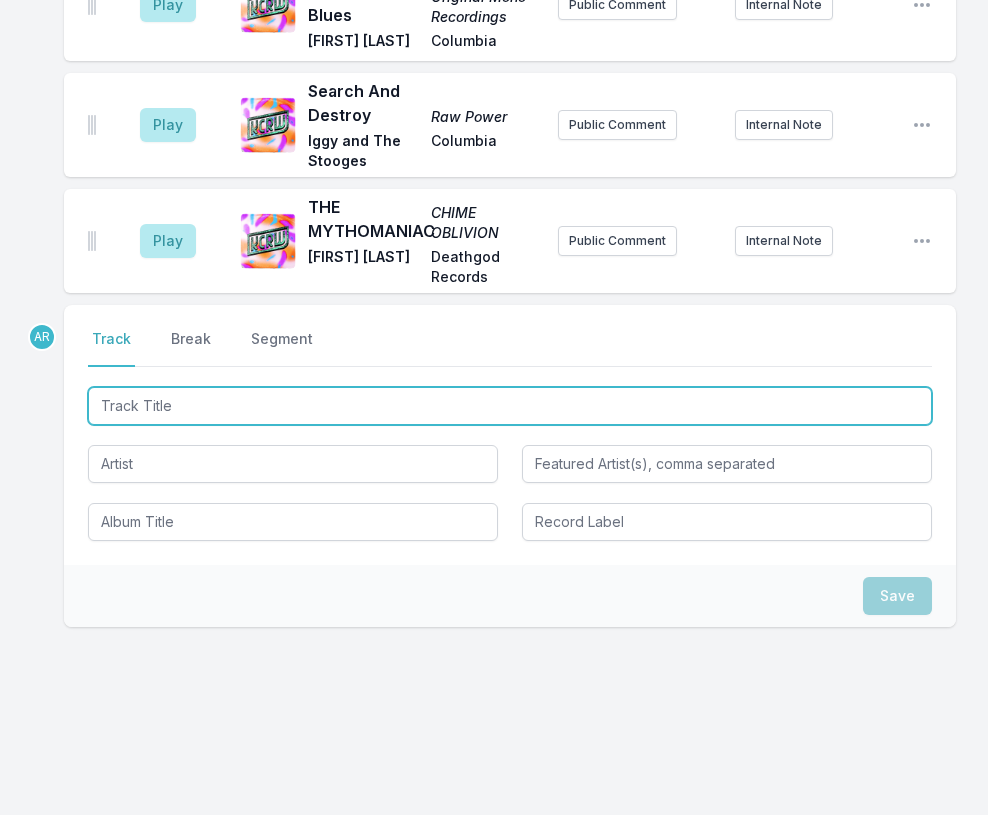 scroll, scrollTop: 3031, scrollLeft: 0, axis: vertical 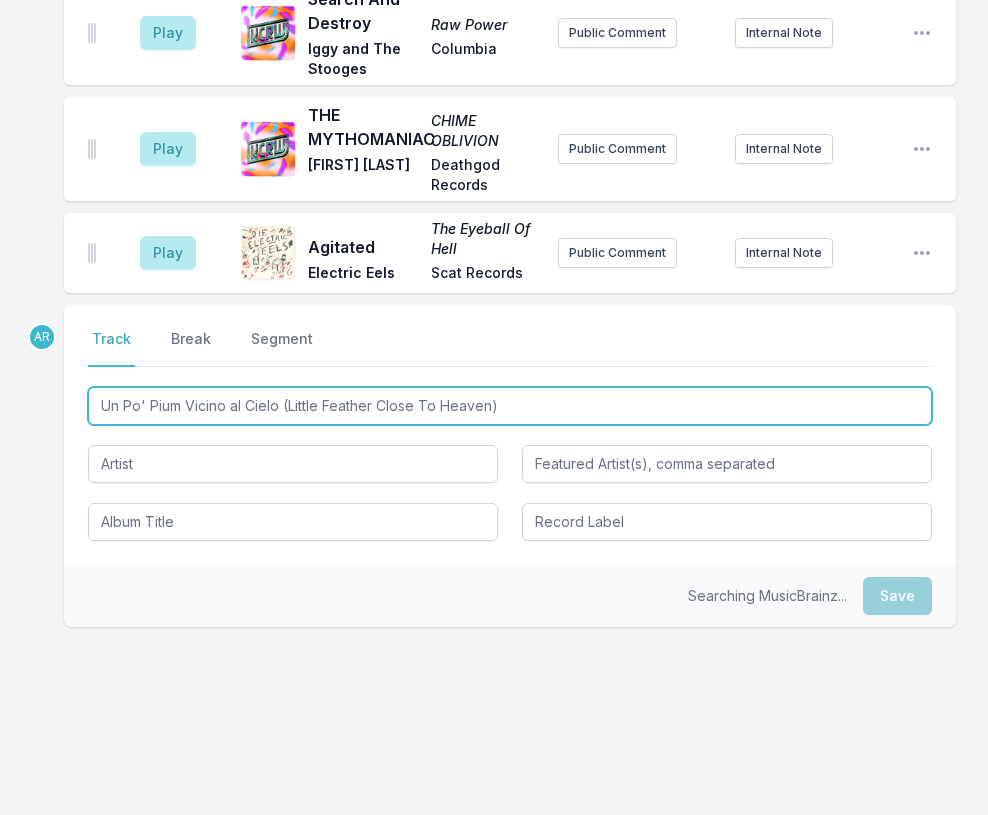 click on "Un Po' Pium Vicino al Cielo (Little Feather Close To Heaven)" at bounding box center [510, 406] 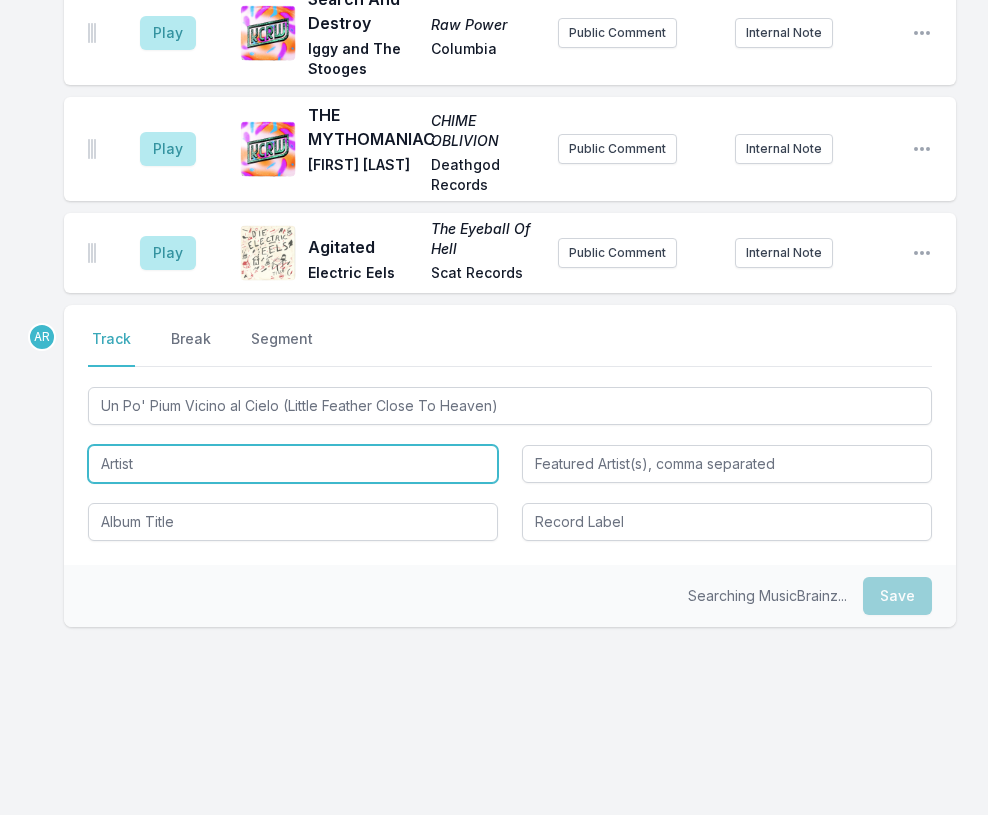 click at bounding box center [293, 464] 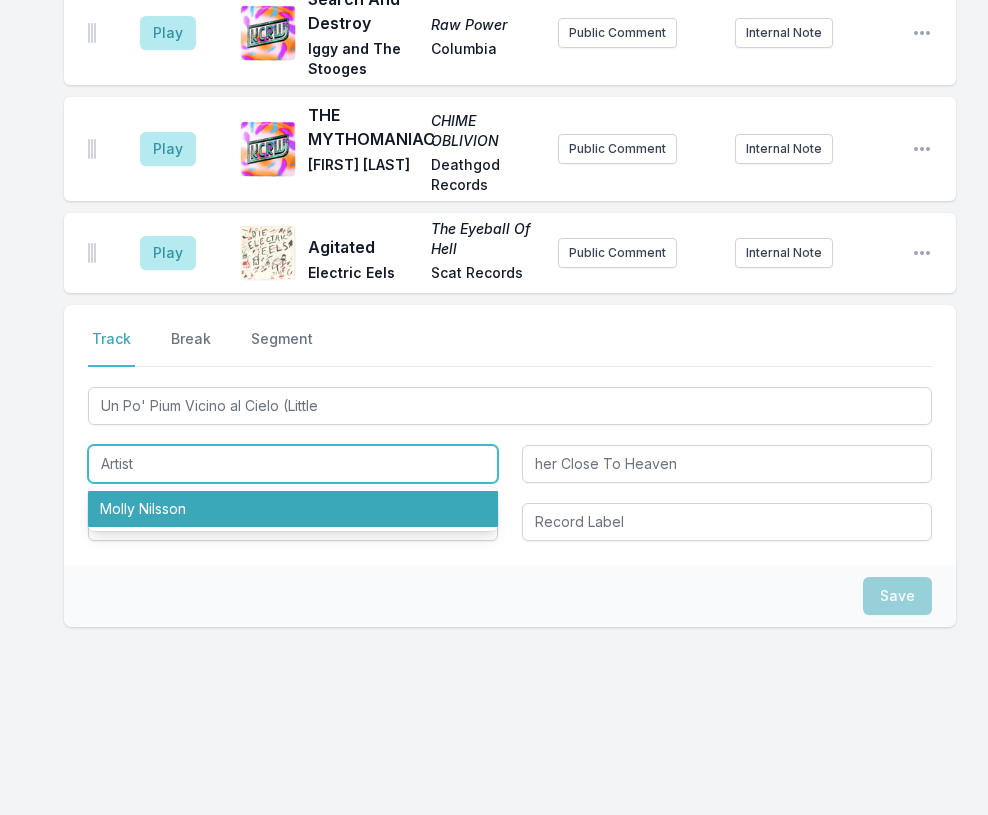 click on "Molly Nilsson" at bounding box center (293, 509) 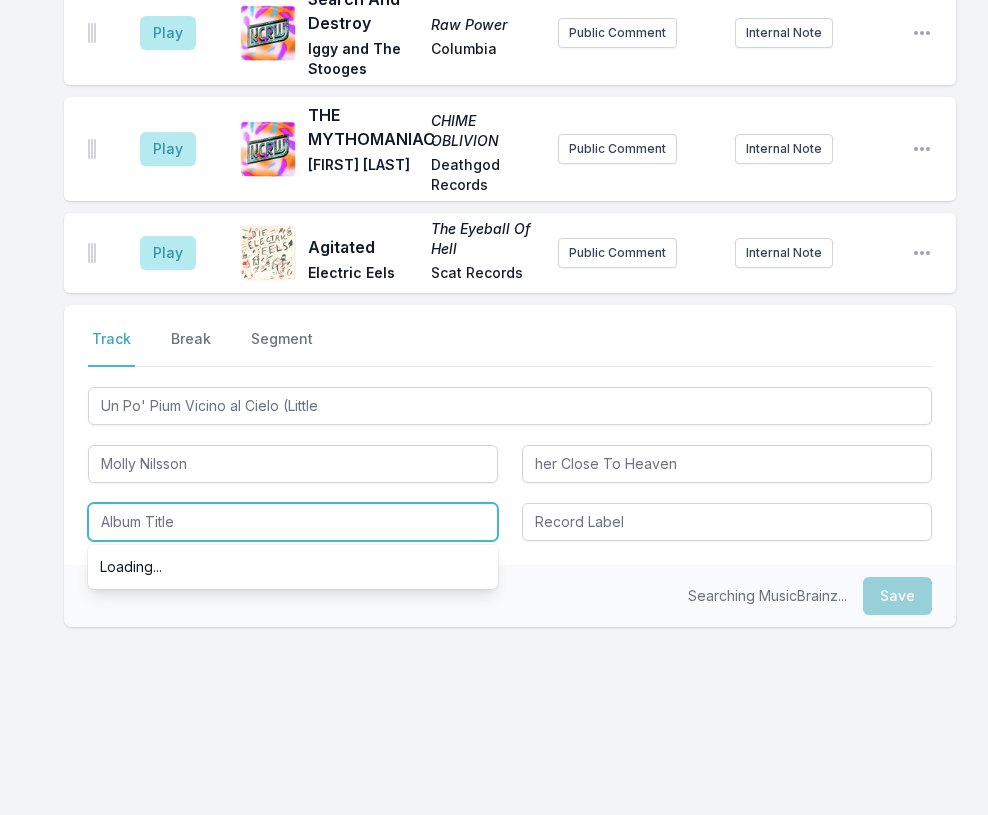 click at bounding box center [293, 522] 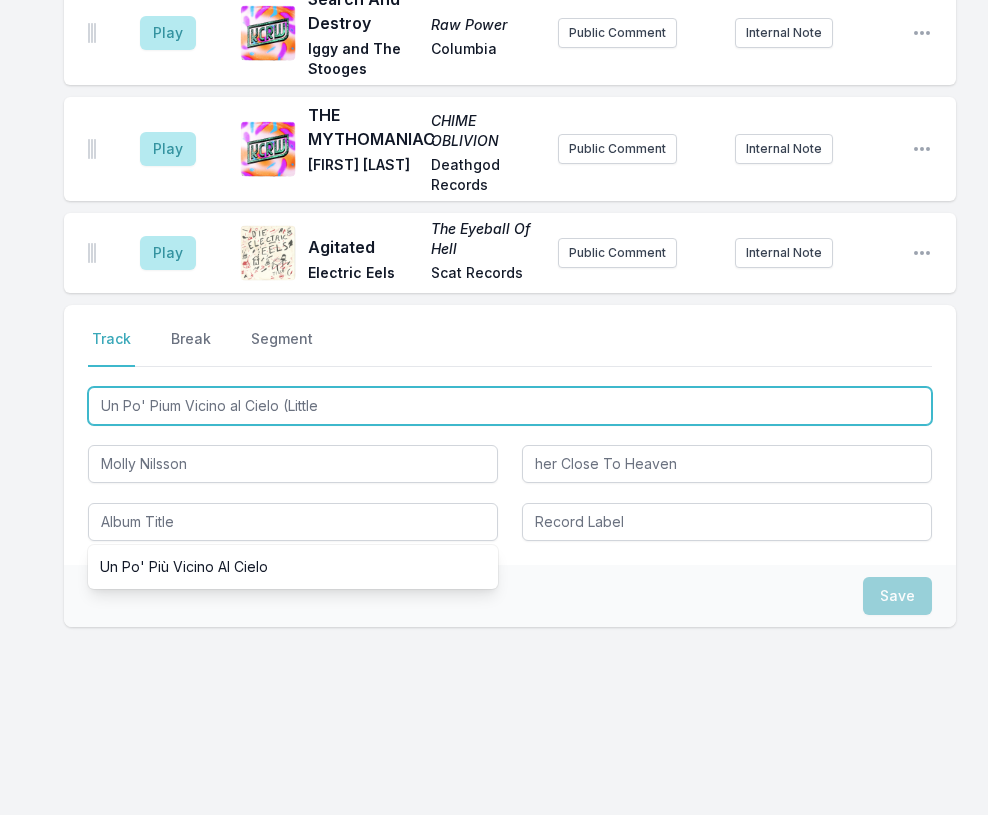click on "Un Po' Pium Vicino al Cielo (Little" at bounding box center (510, 406) 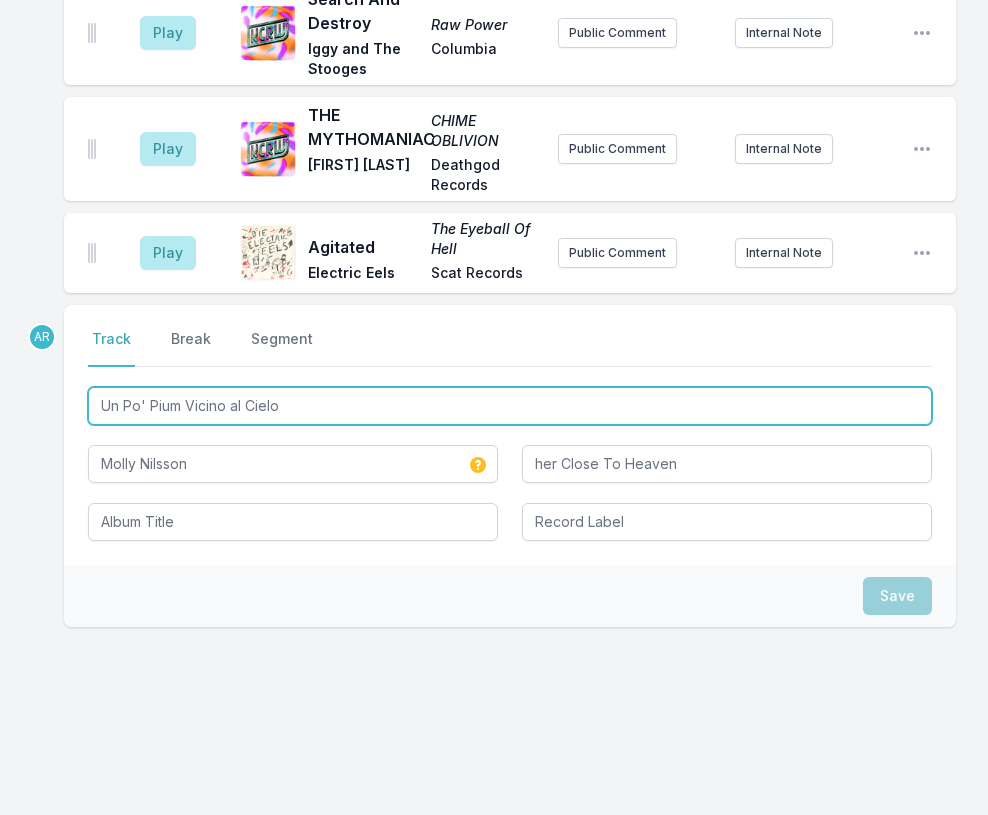 type on "Un Po' Pium Vicino al Cielo" 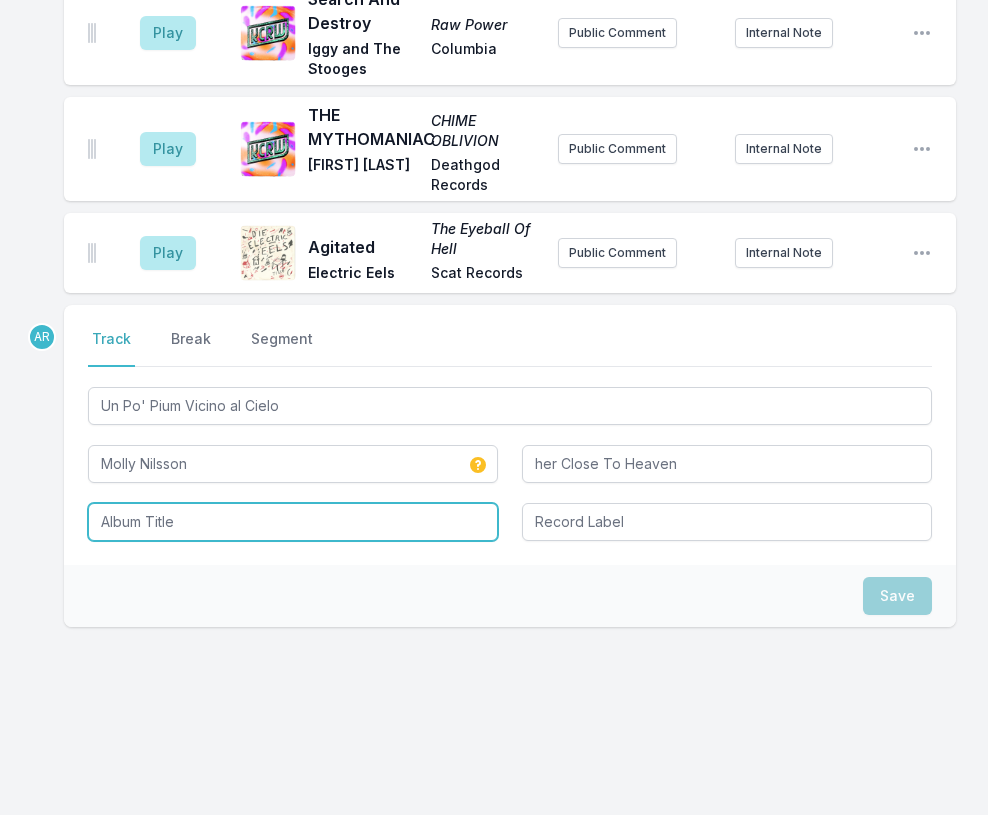 click at bounding box center (293, 522) 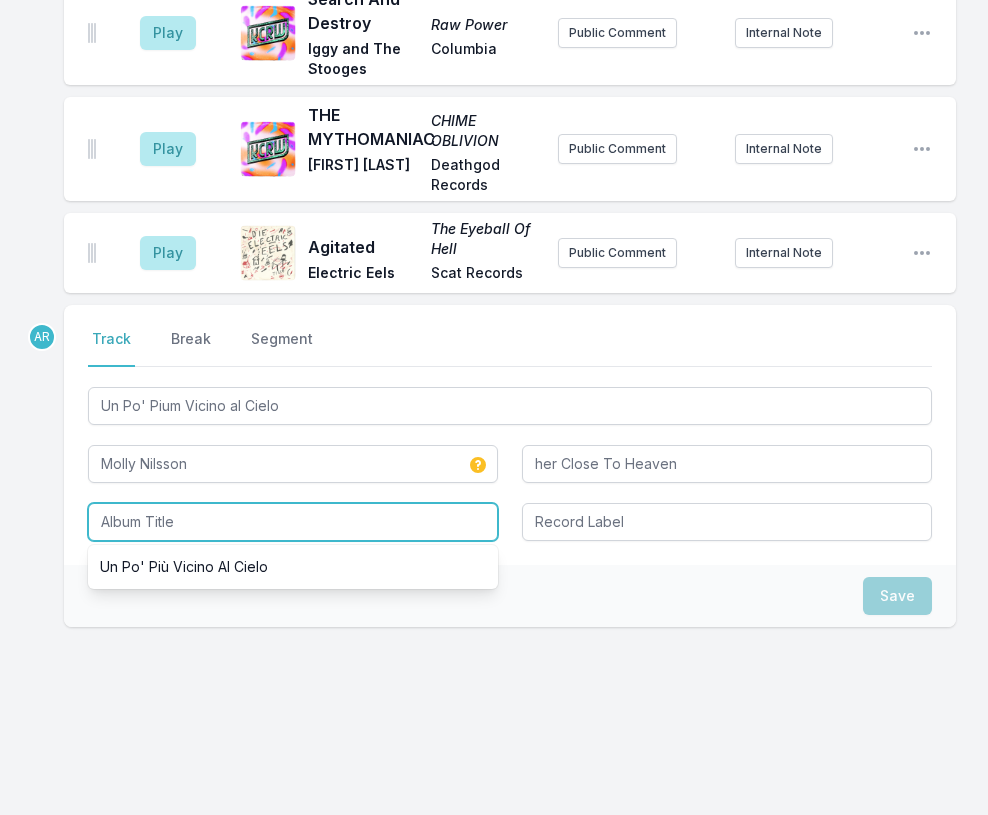 click at bounding box center [293, 522] 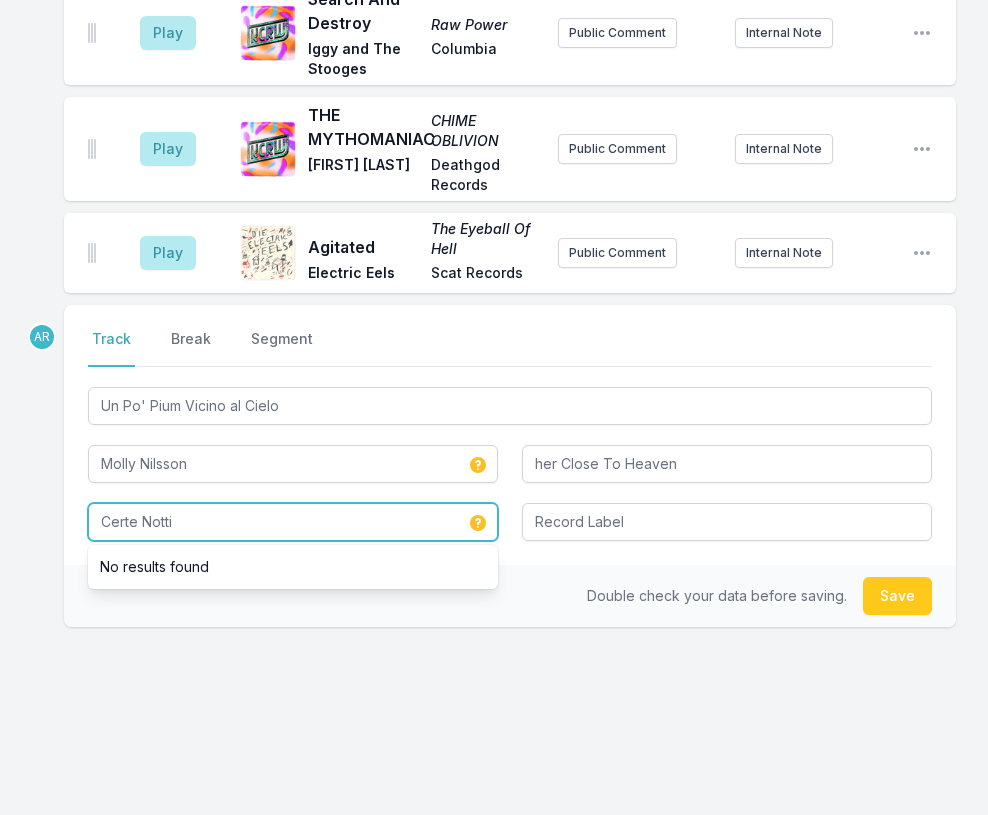 type on "Certe Notti" 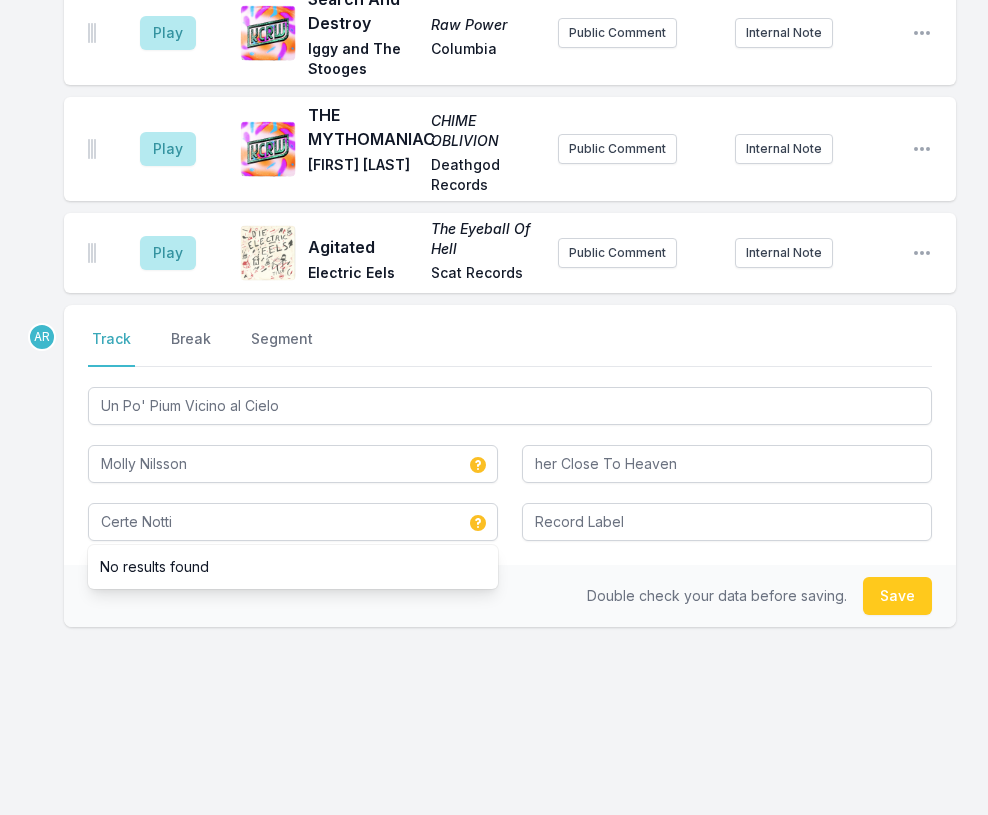 click on "AR Select a tab Track Break Segment Track Break Segment Un Po' Pium Vicino al Cielo Molly Nilsson her Close To Heaven Certe Notti No results found Double check your data before saving. Save" at bounding box center (510, 530) 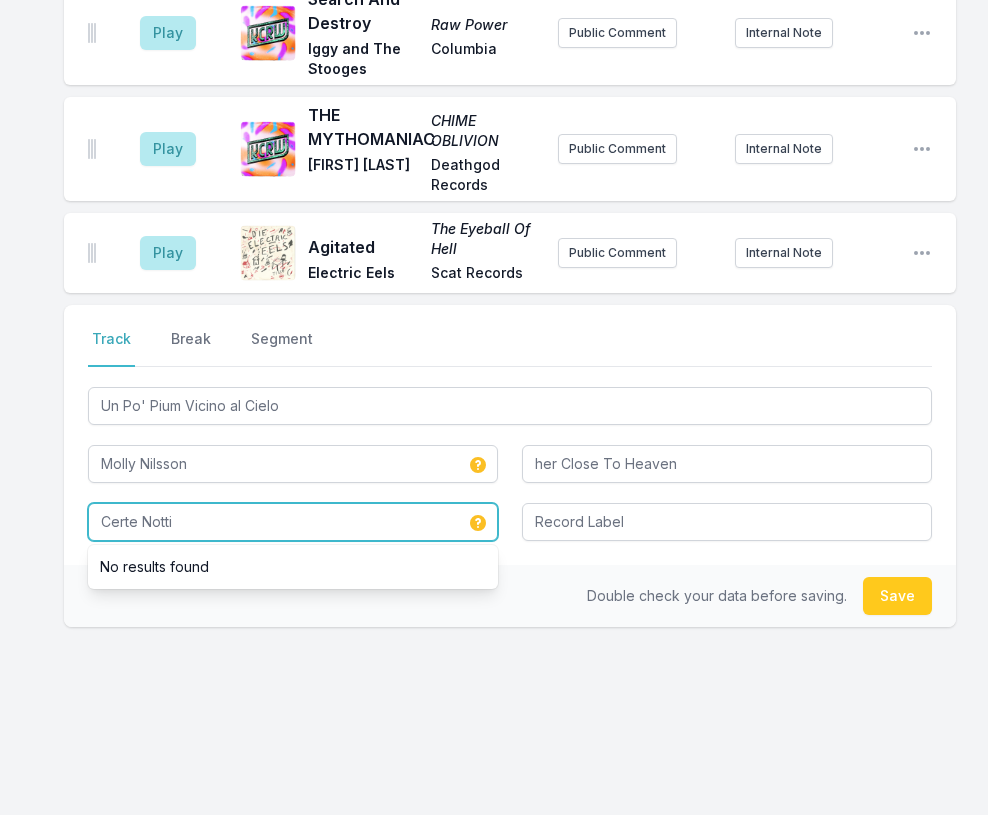 click on "Certe Notti" at bounding box center (293, 522) 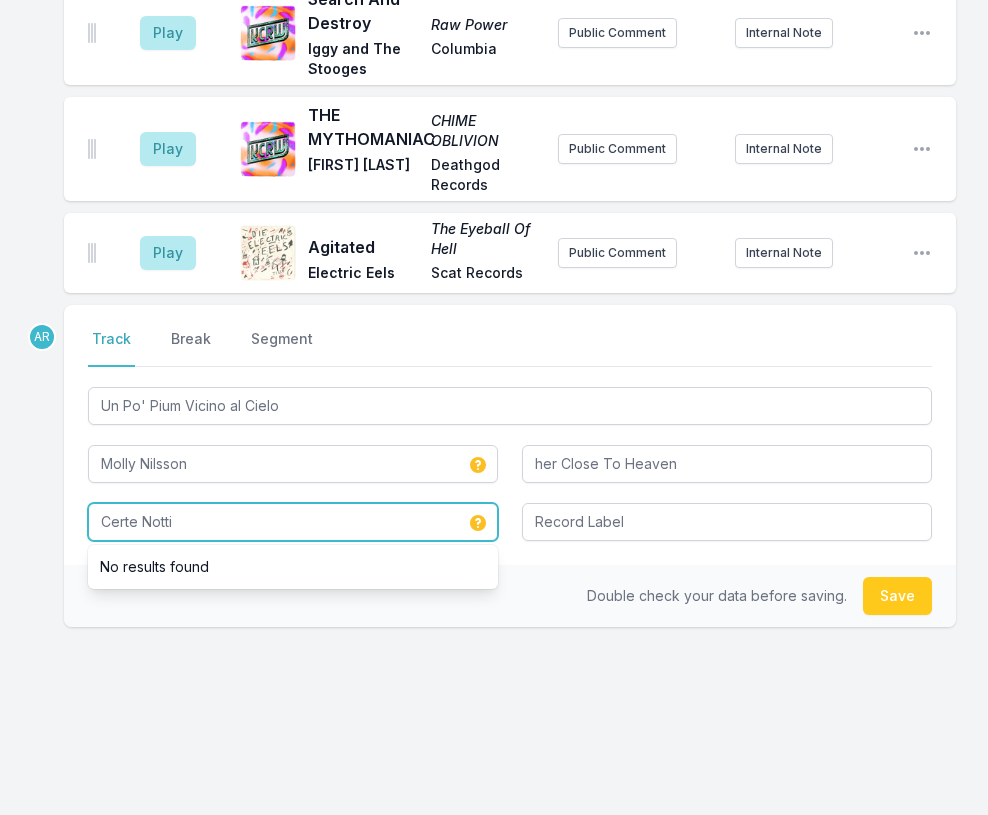 drag, startPoint x: 234, startPoint y: 534, endPoint x: -31, endPoint y: 537, distance: 265.01697 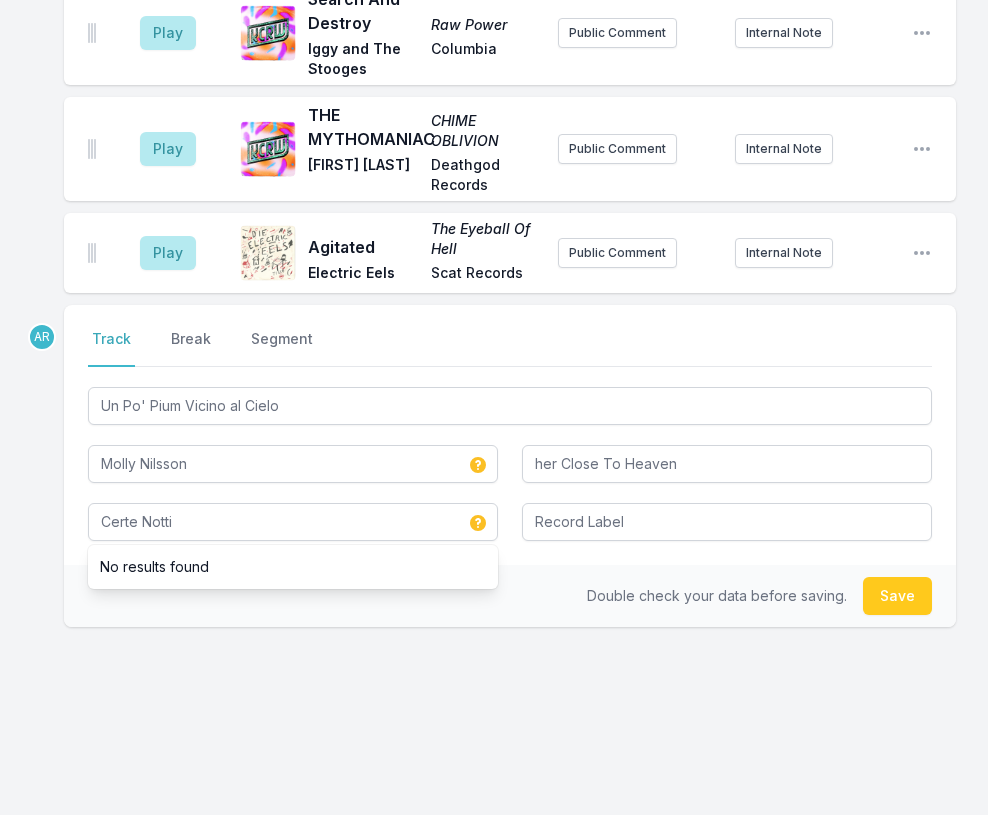 click on "AR Select a tab Track Break Segment Track Break Segment Un Po' Pium Vicino al Cielo Molly Nilsson her Close To Heaven Certe Notti No results found Double check your data before saving. Save" at bounding box center (510, 530) 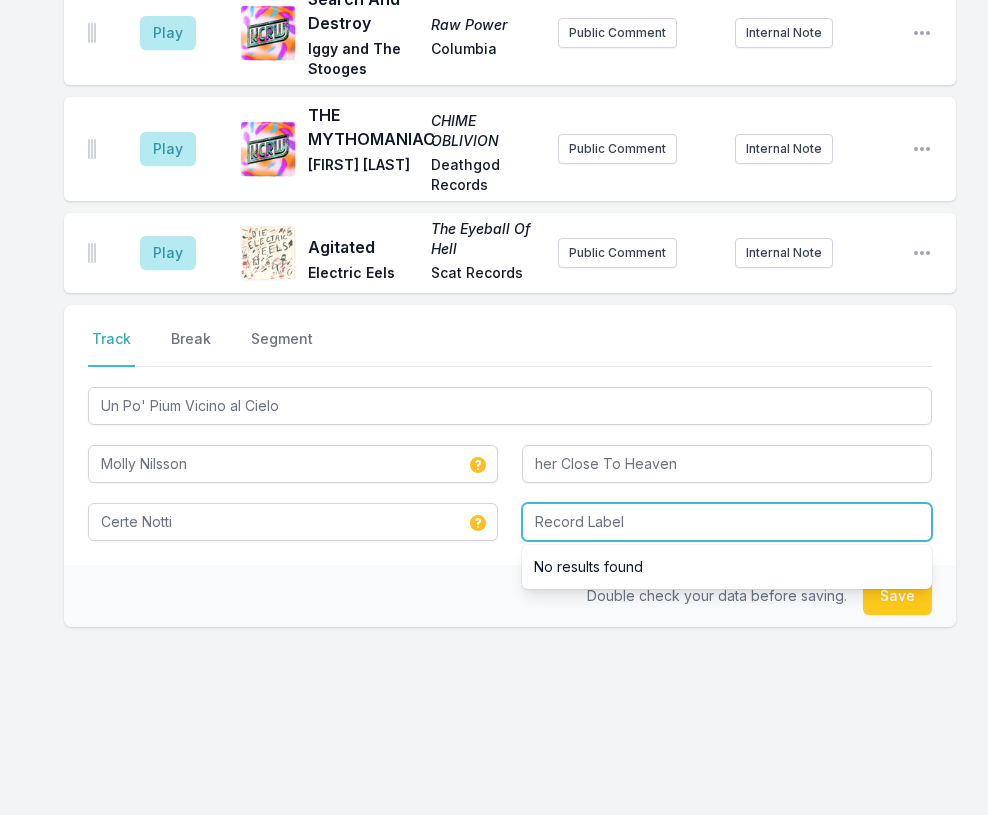 click at bounding box center (727, 522) 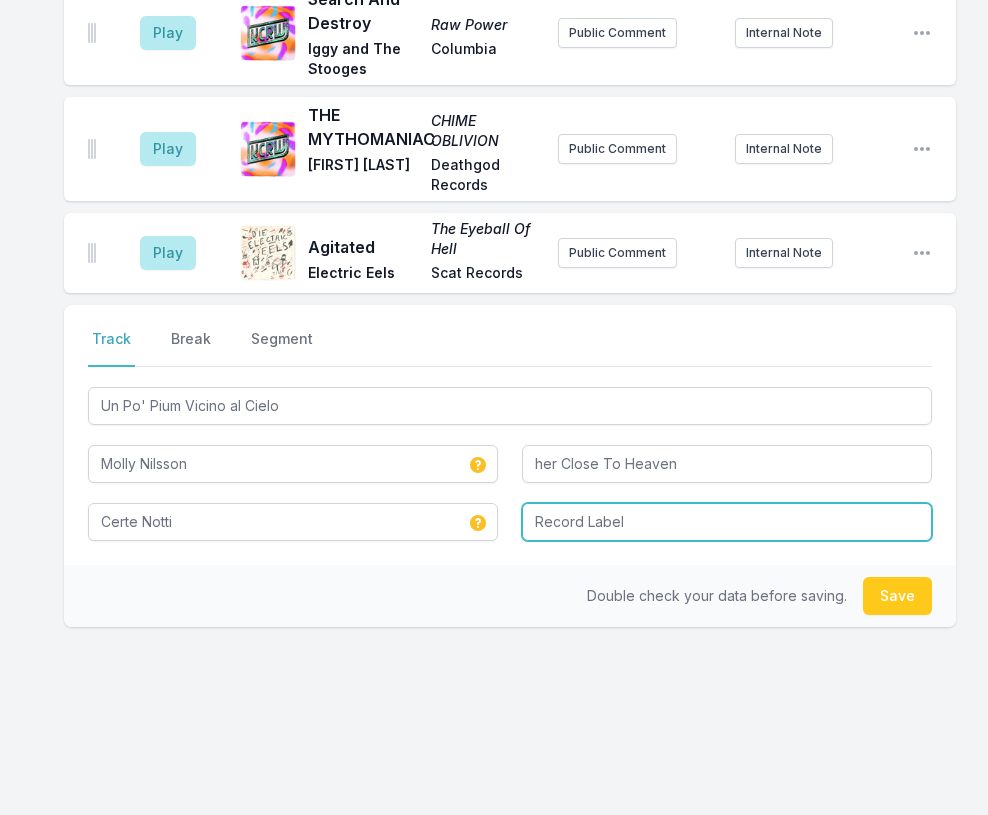 click at bounding box center [727, 522] 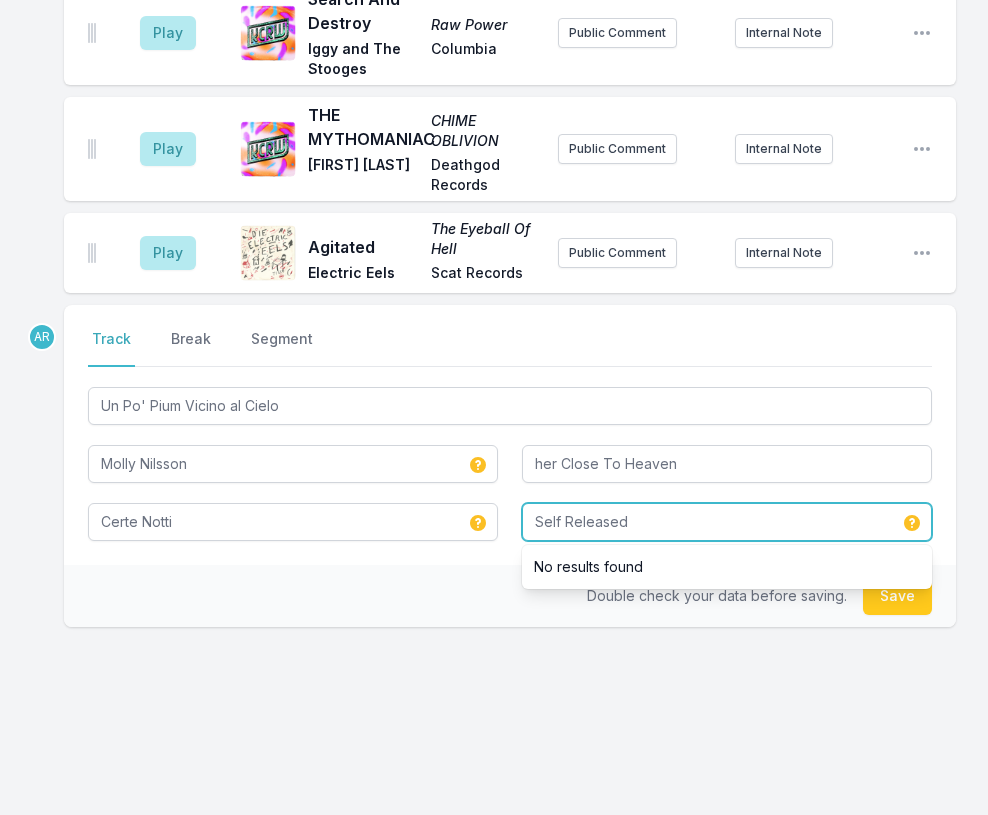 type on "Self Released" 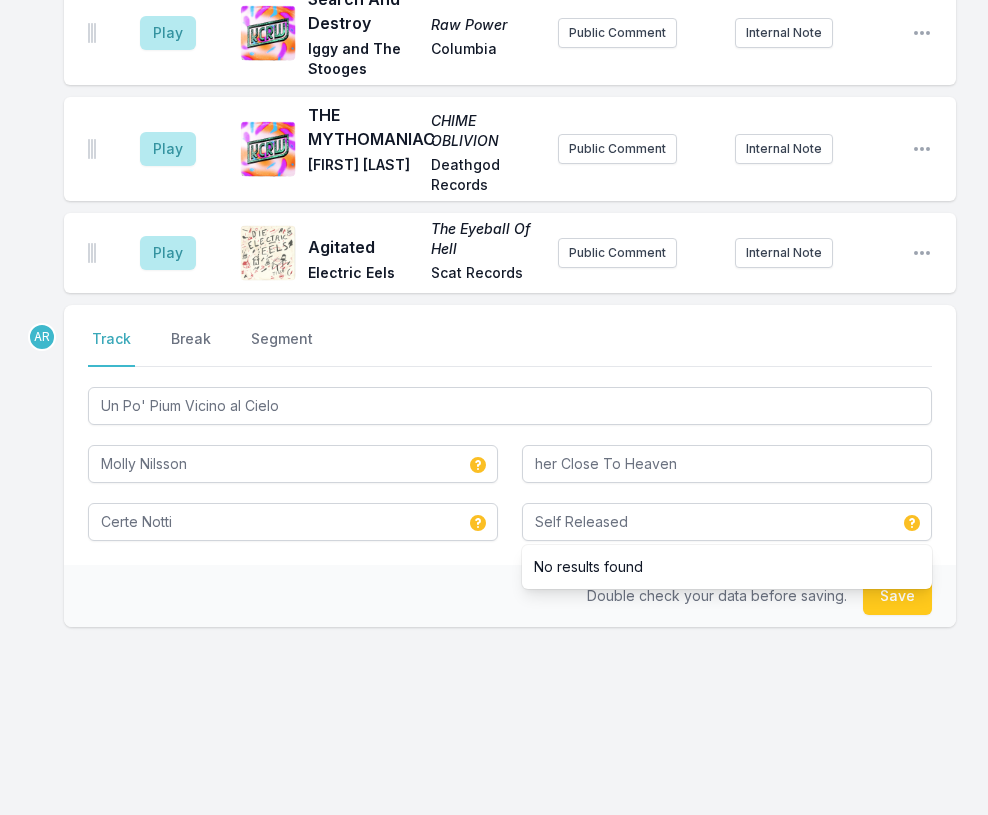 drag, startPoint x: 440, startPoint y: 600, endPoint x: 502, endPoint y: 590, distance: 62.801273 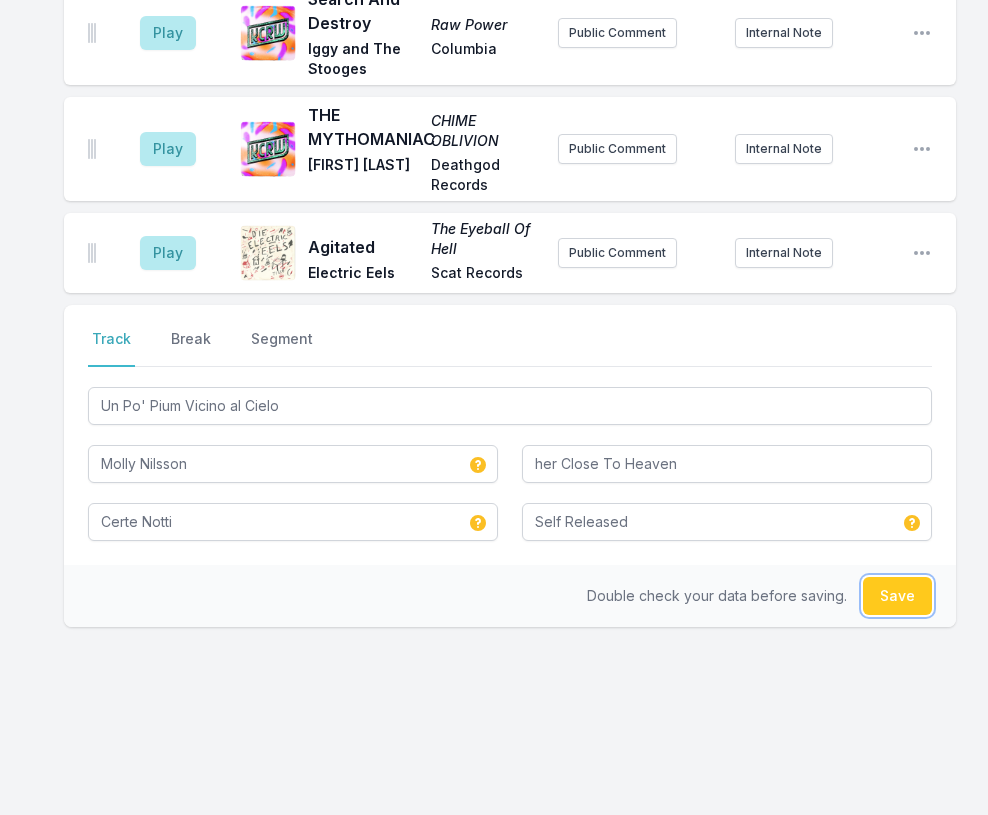 click on "Save" at bounding box center [897, 596] 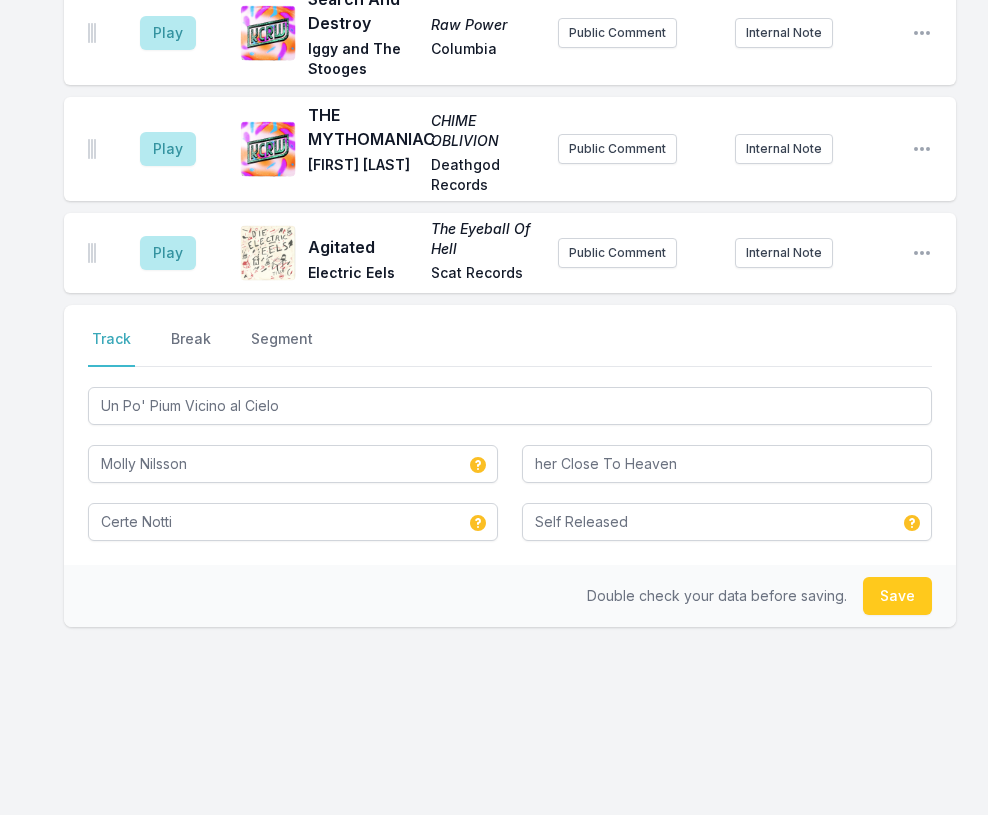 type 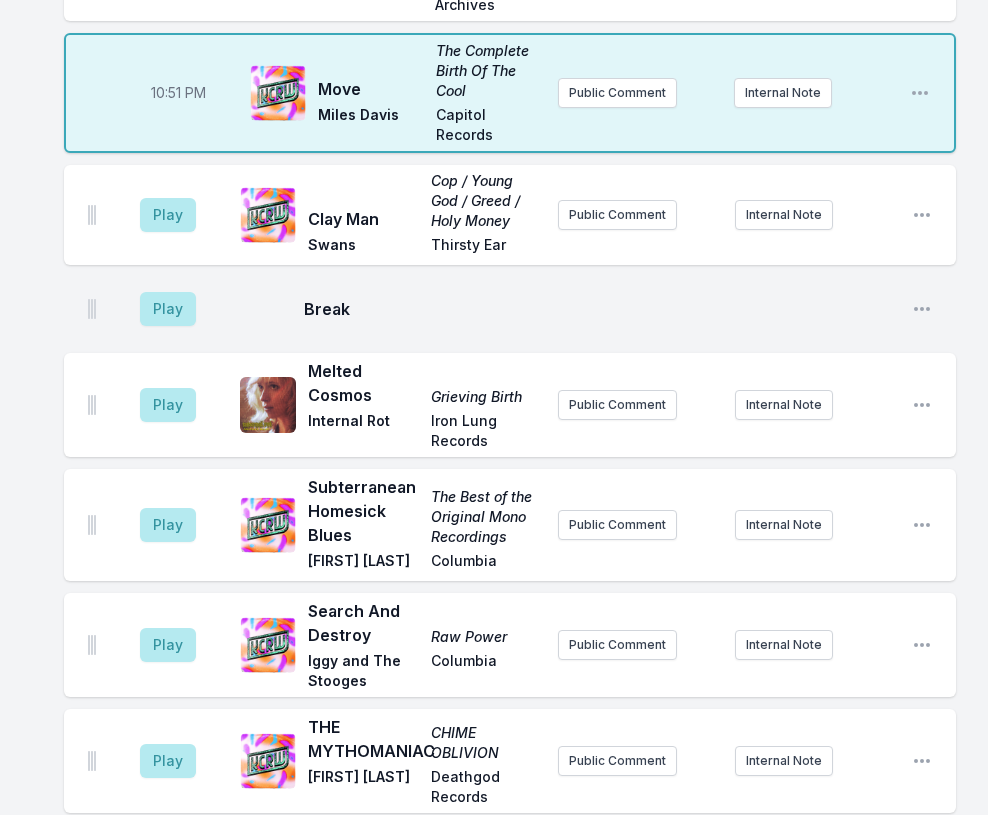 scroll, scrollTop: 2403, scrollLeft: 0, axis: vertical 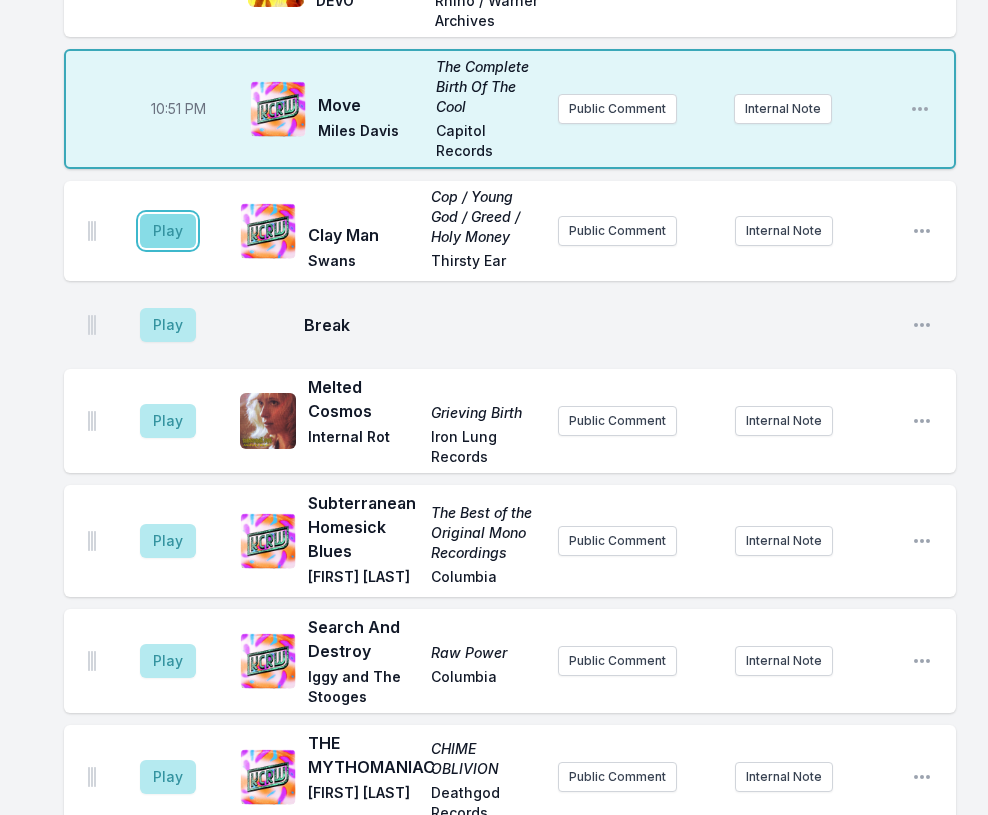 click on "Play" at bounding box center (168, 231) 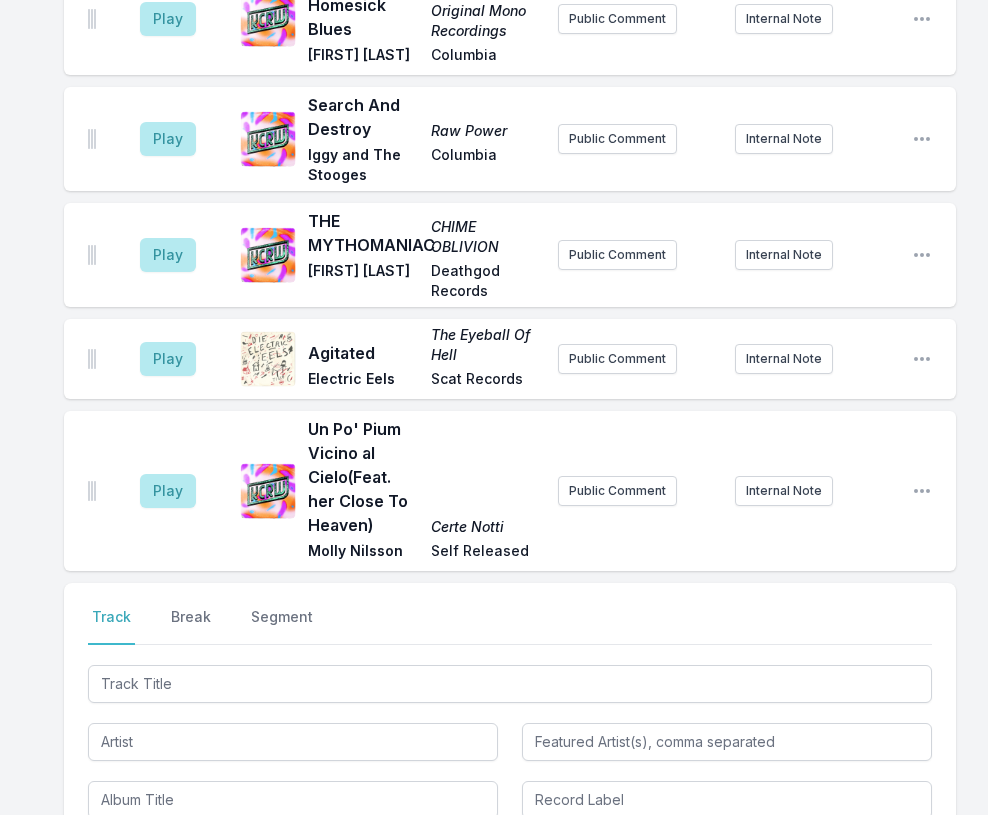 scroll, scrollTop: 3103, scrollLeft: 0, axis: vertical 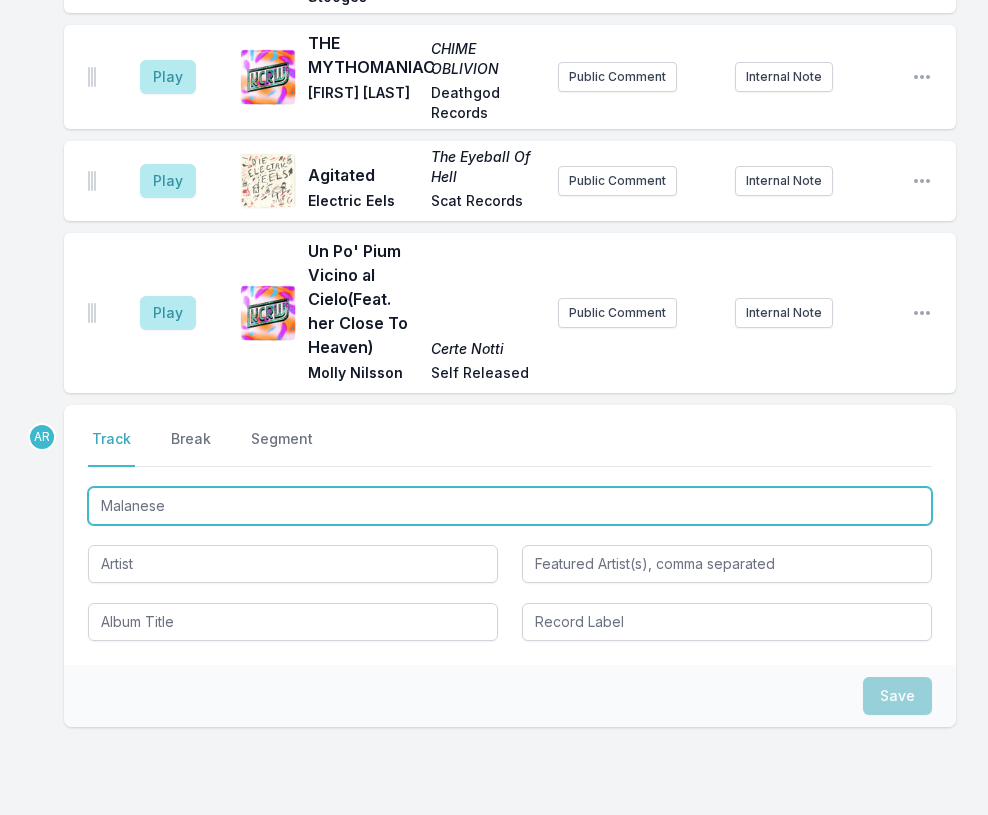 type on "Malanese" 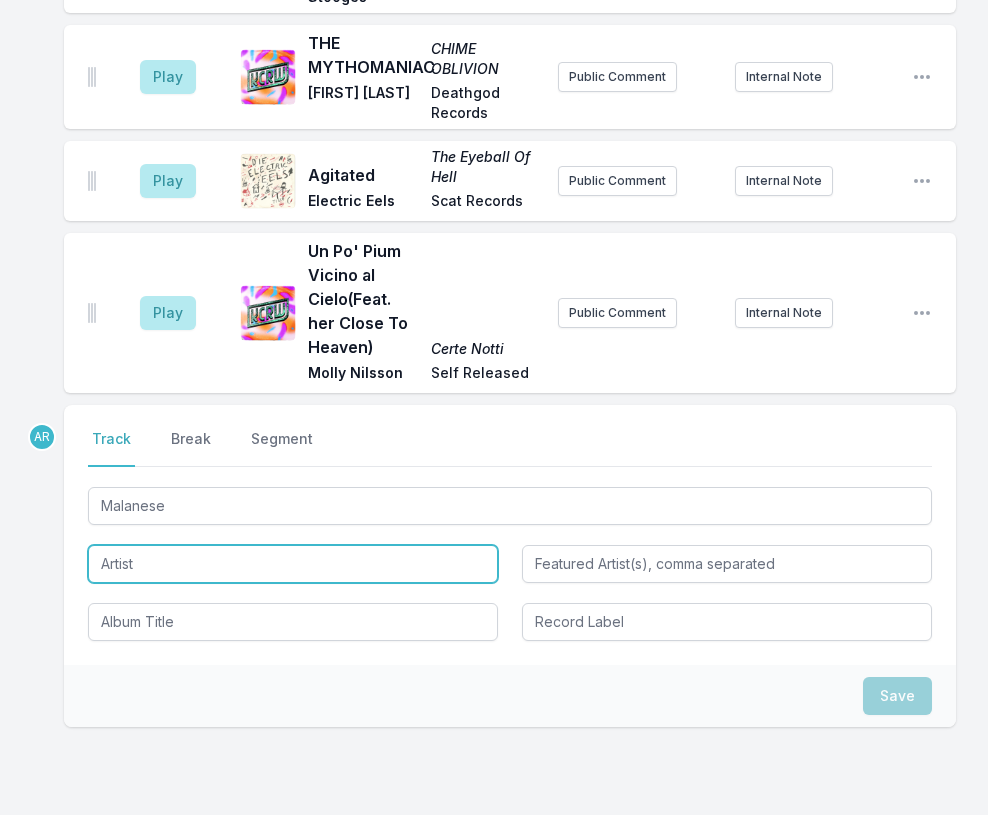 click at bounding box center [293, 564] 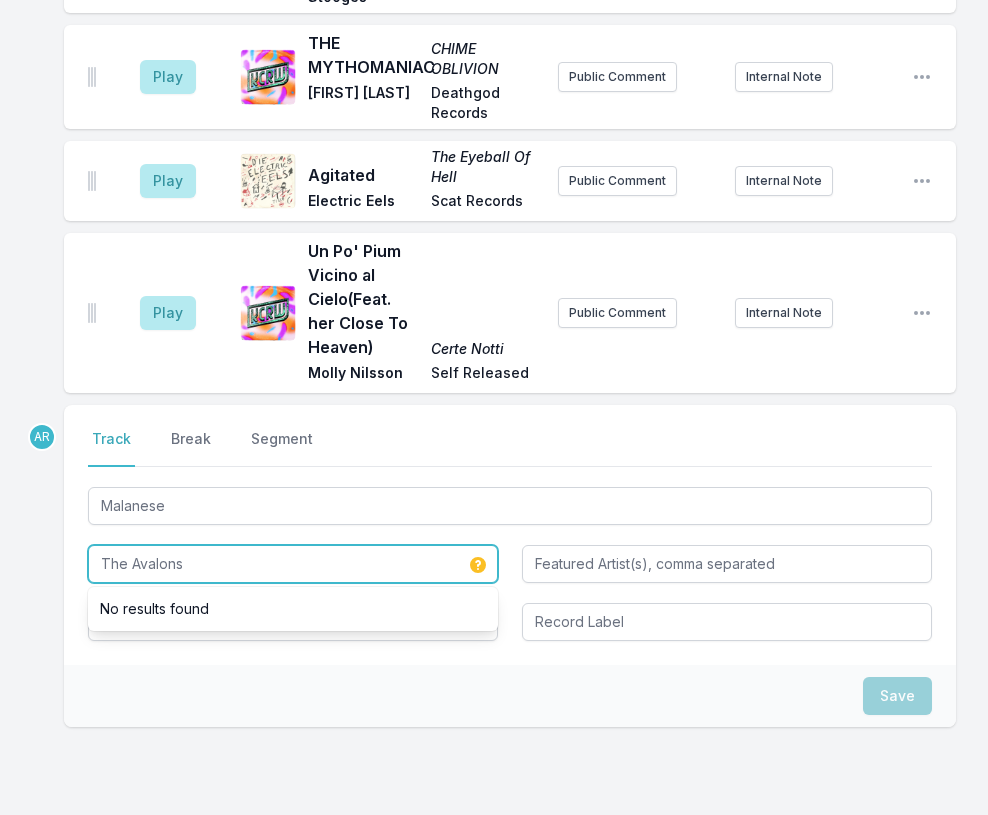 type on "The Avalons" 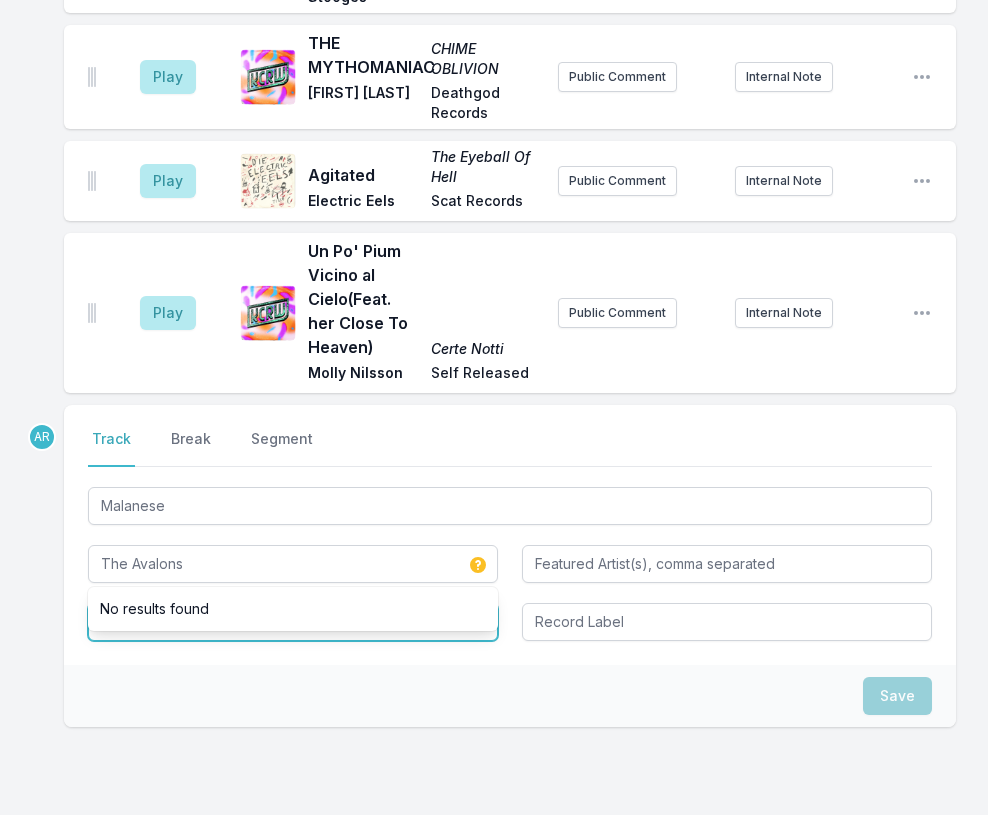 click at bounding box center (293, 622) 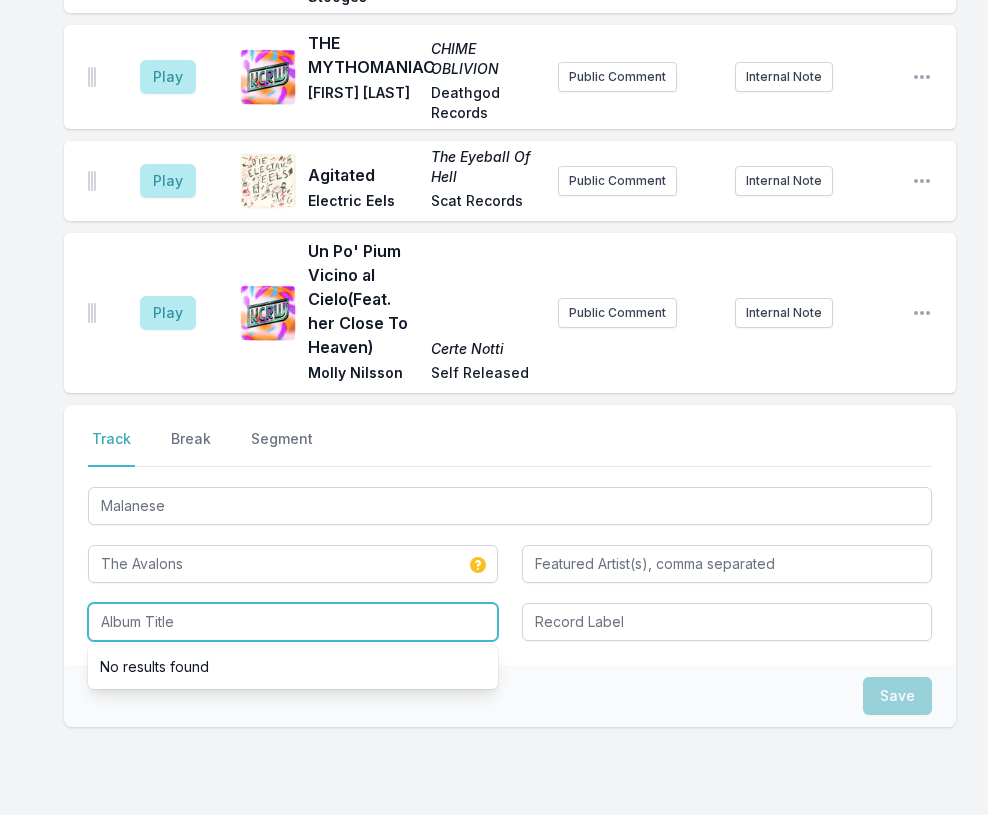 click at bounding box center [293, 622] 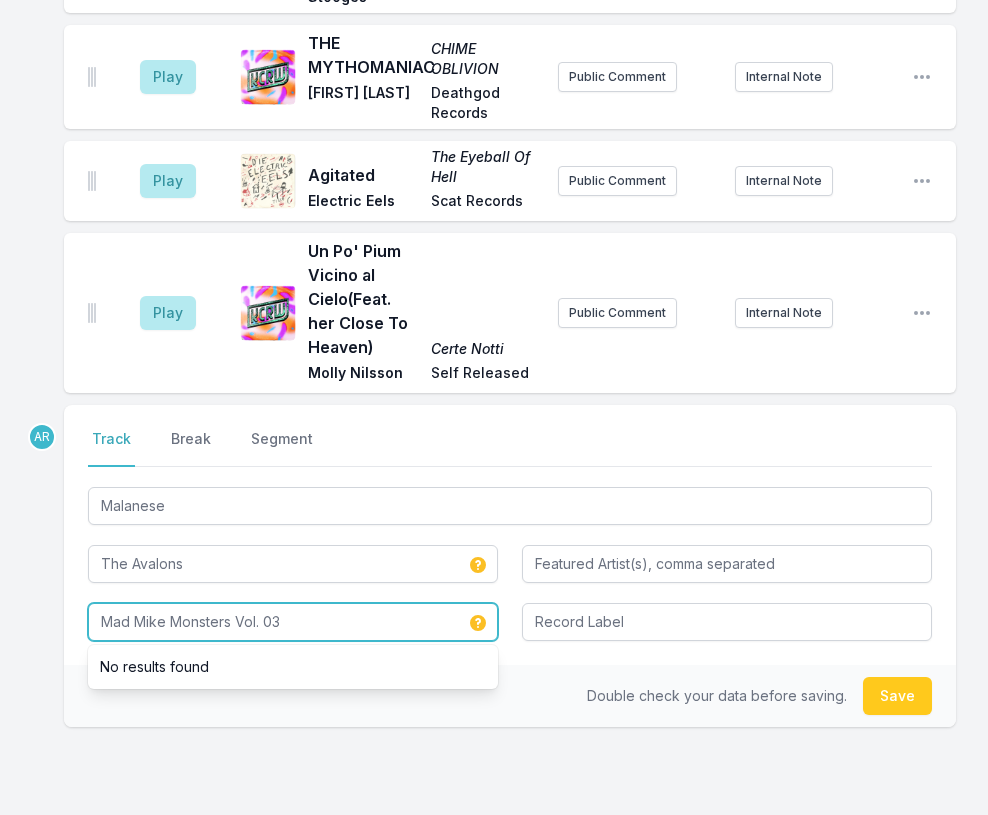 type on "Mad Mike Monsters Vol. 03" 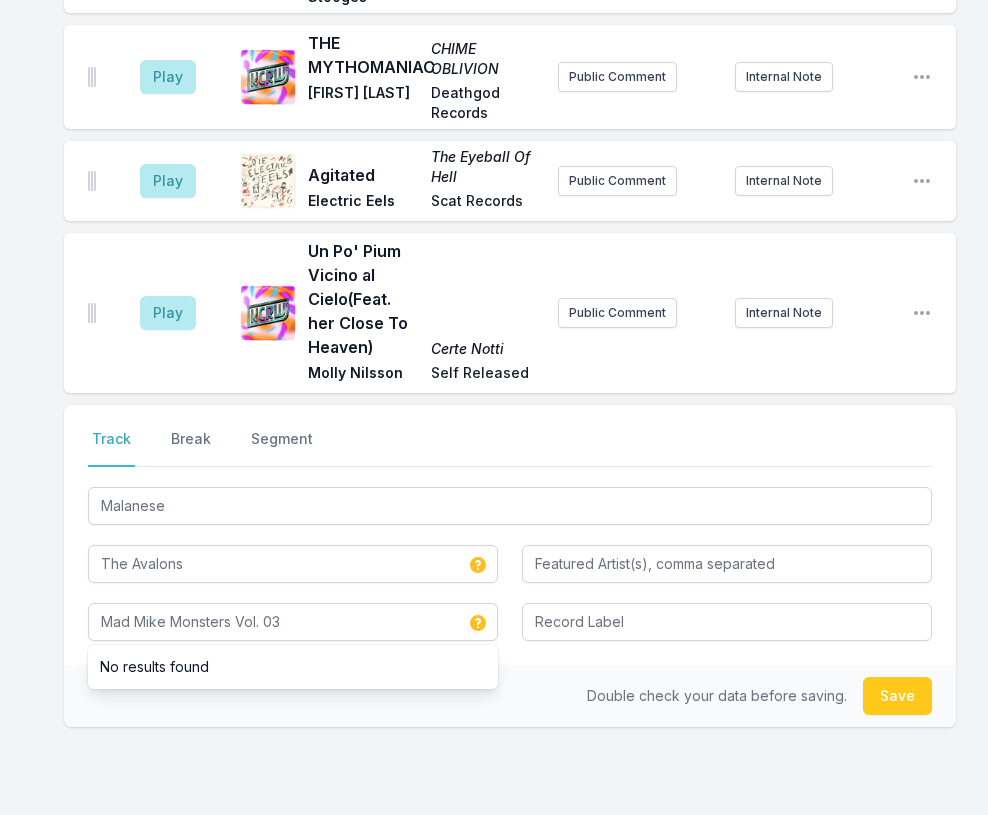 click on "Double check your data before saving. Save" at bounding box center [510, 696] 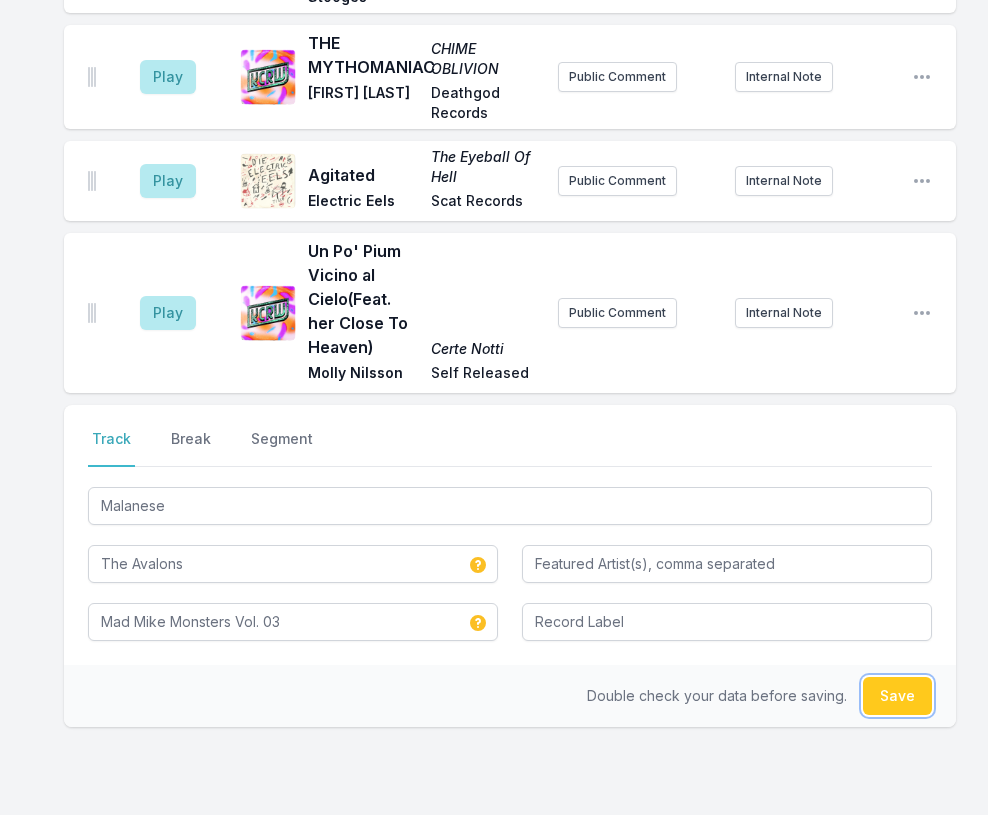 click on "Save" at bounding box center (897, 696) 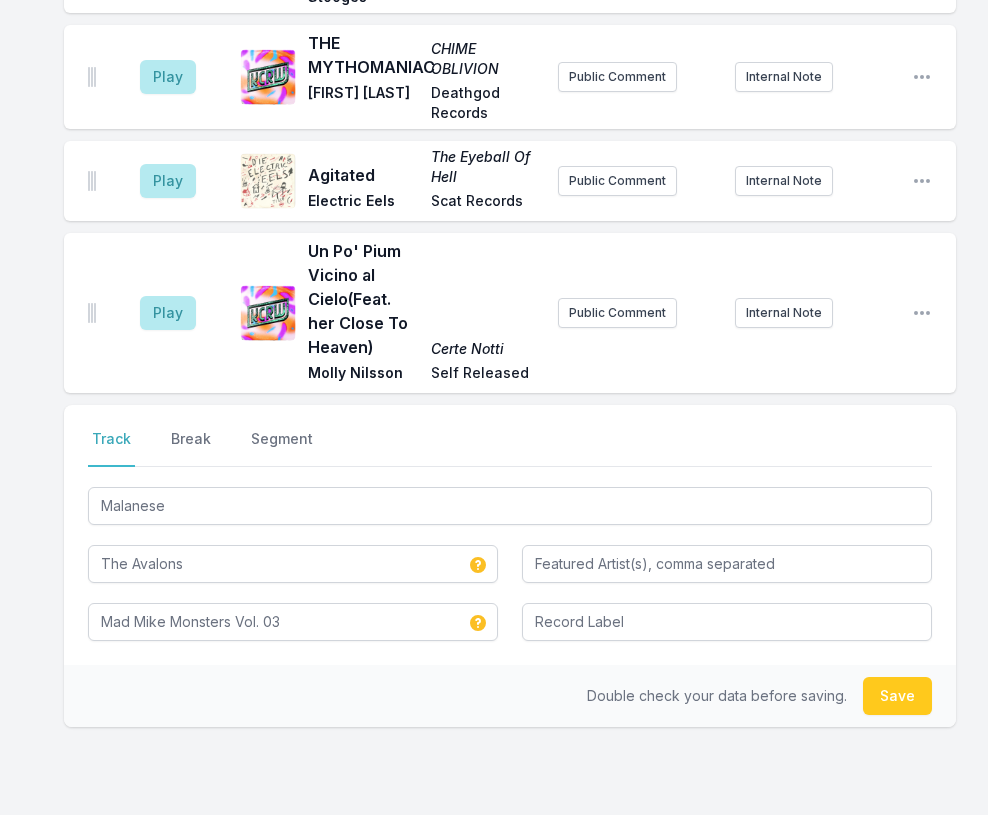 type 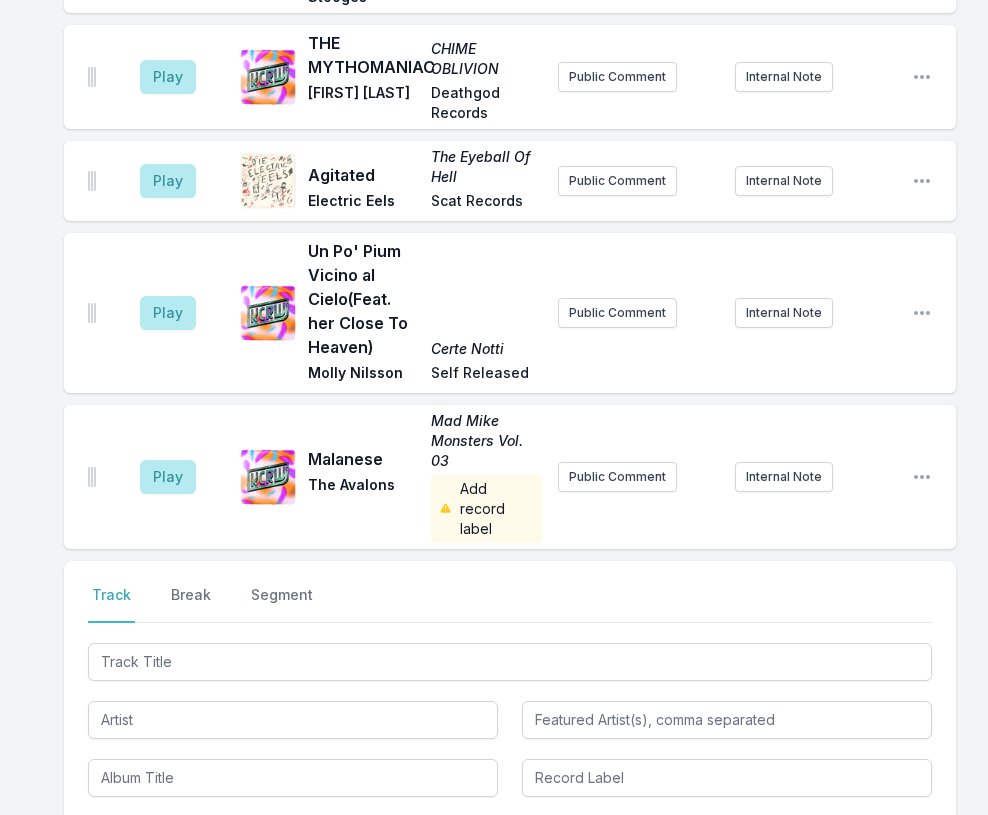 scroll, scrollTop: 3343, scrollLeft: 0, axis: vertical 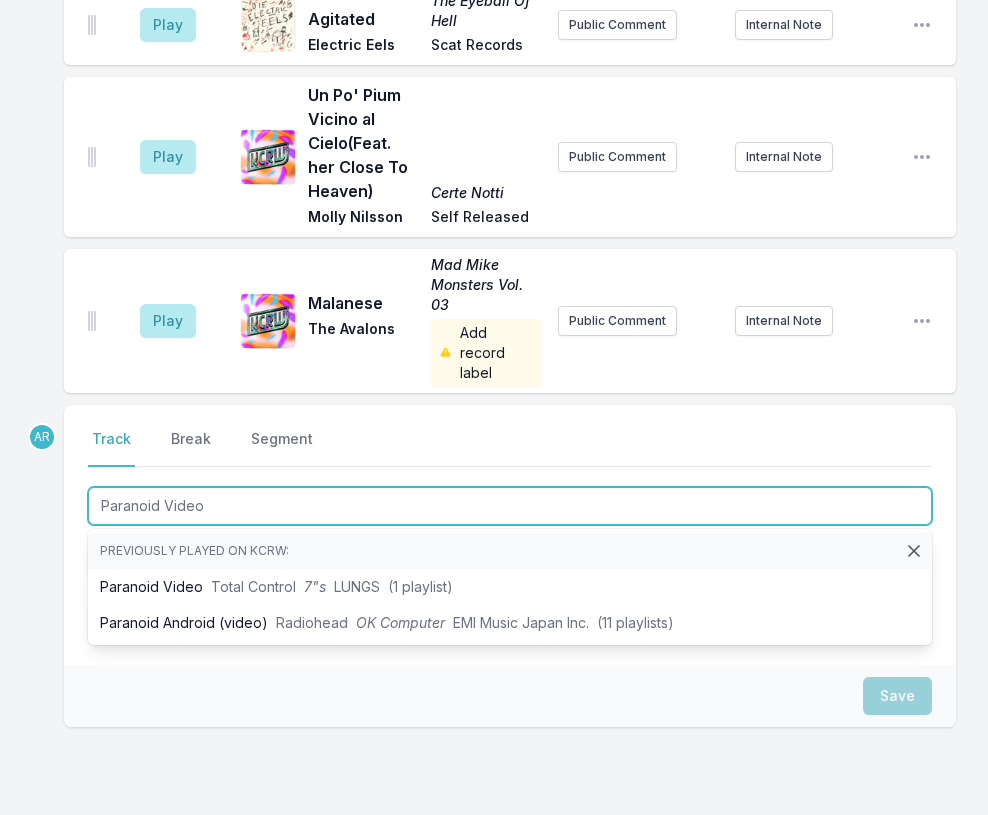 type on "Paranoid Video" 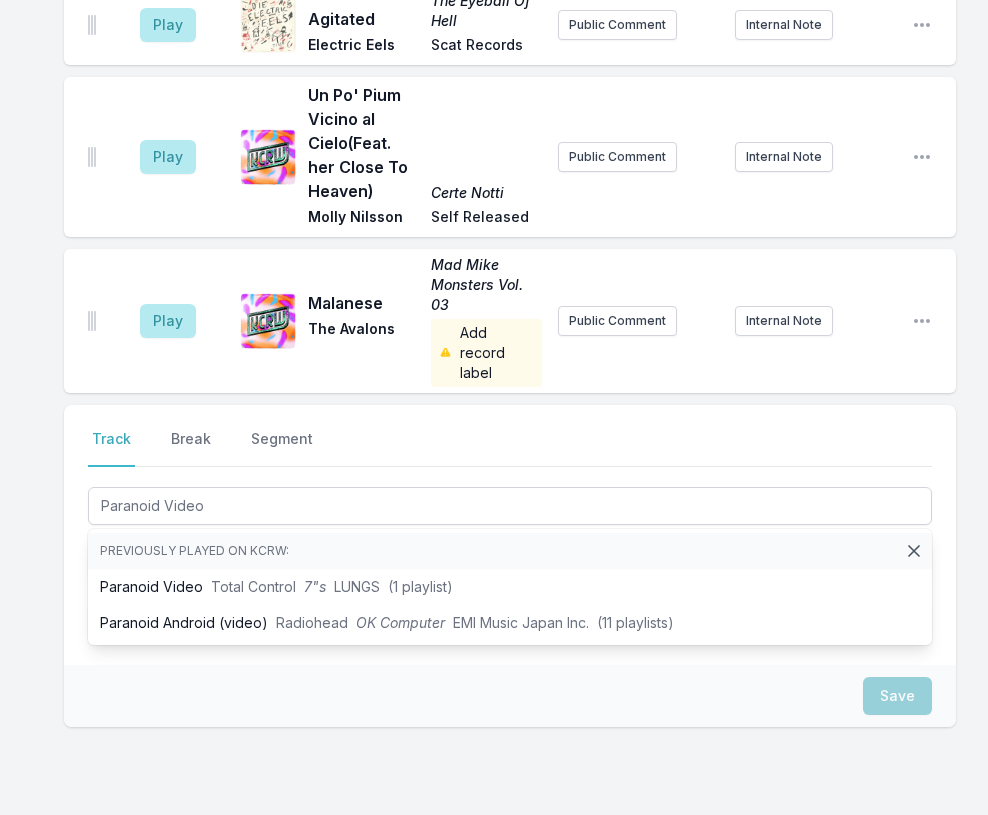 click on "Select a tab Track Break Segment Track Break Segment Paranoid Video Previously played on KCRW: Paranoid Video Total Control 7"s LUNGS (1 playlist) Paranoid Android (video) Radiohead OK Computer EMI Music Japan Inc. (11 playlists)" at bounding box center [510, 535] 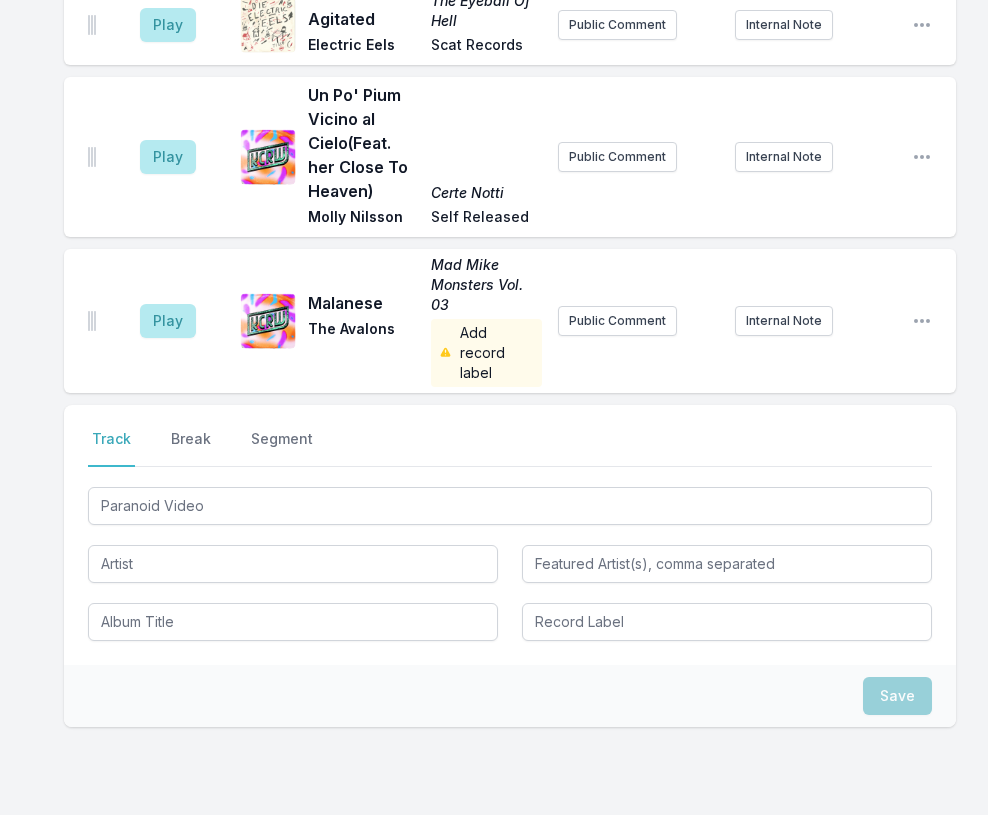 click on "Paranoid Video" at bounding box center (510, 562) 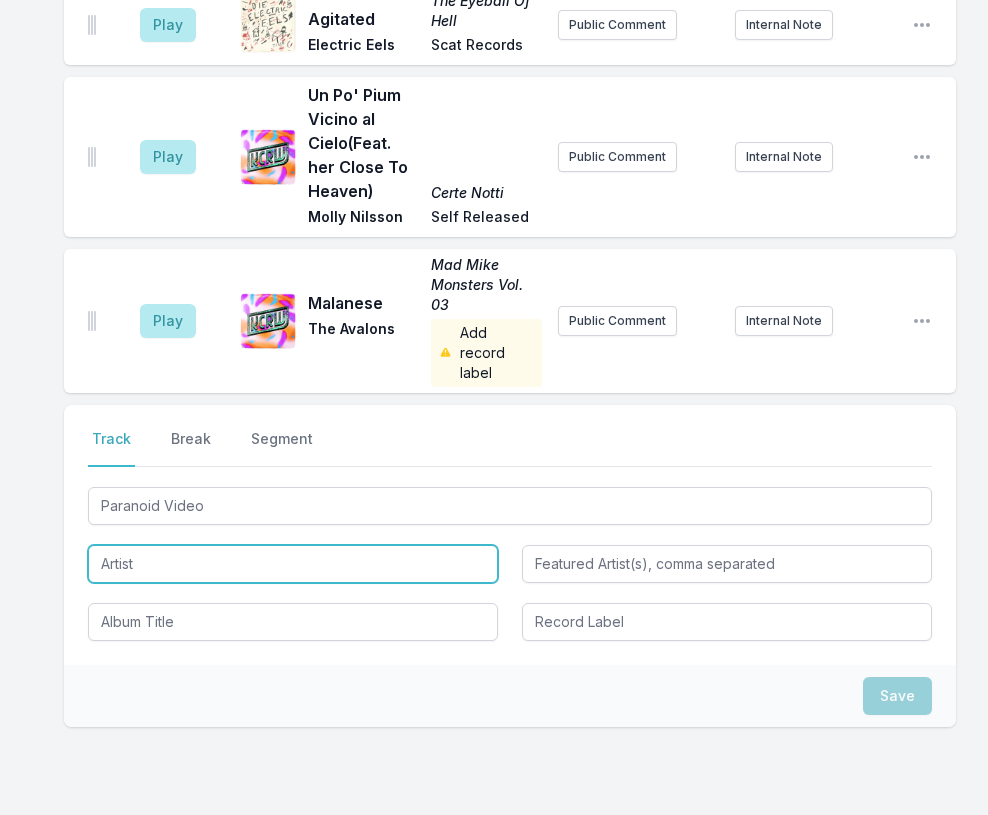 click at bounding box center [293, 564] 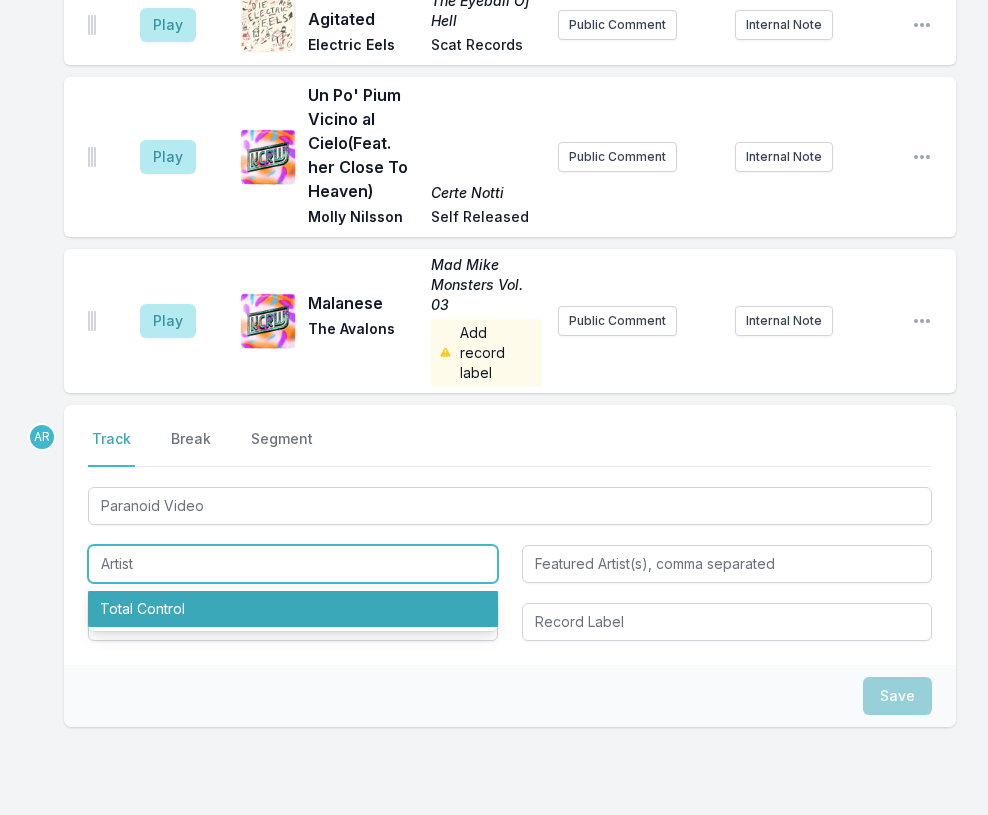 click on "Total Control" at bounding box center [293, 609] 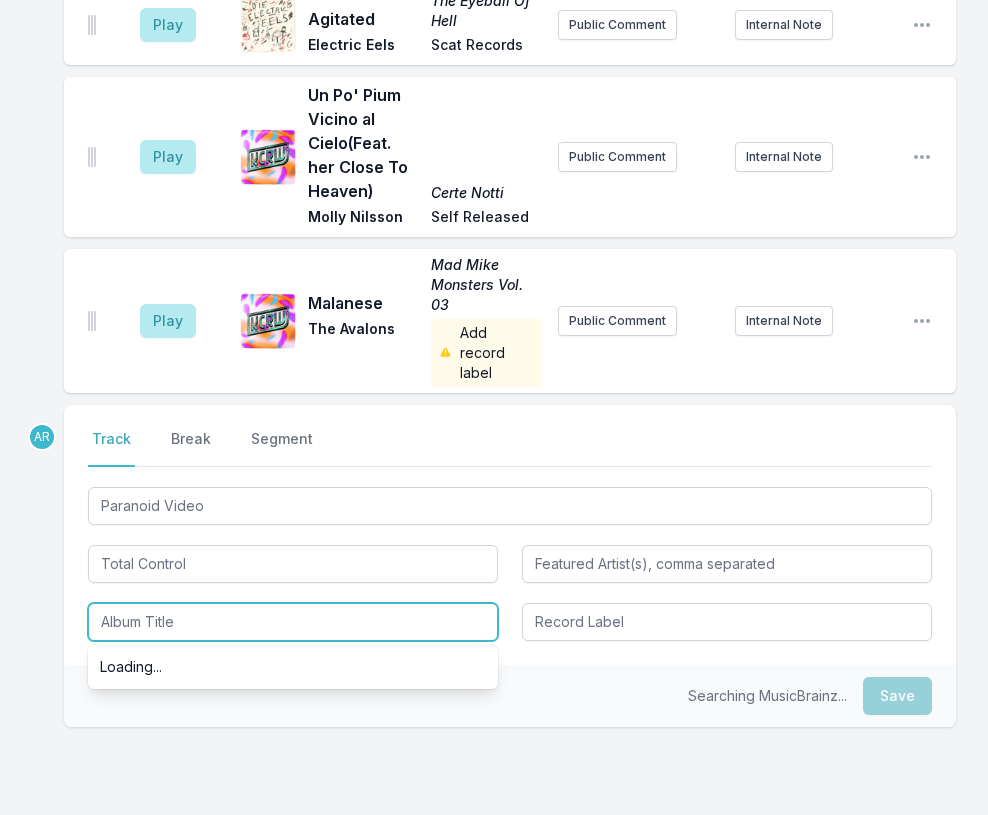 click at bounding box center (293, 622) 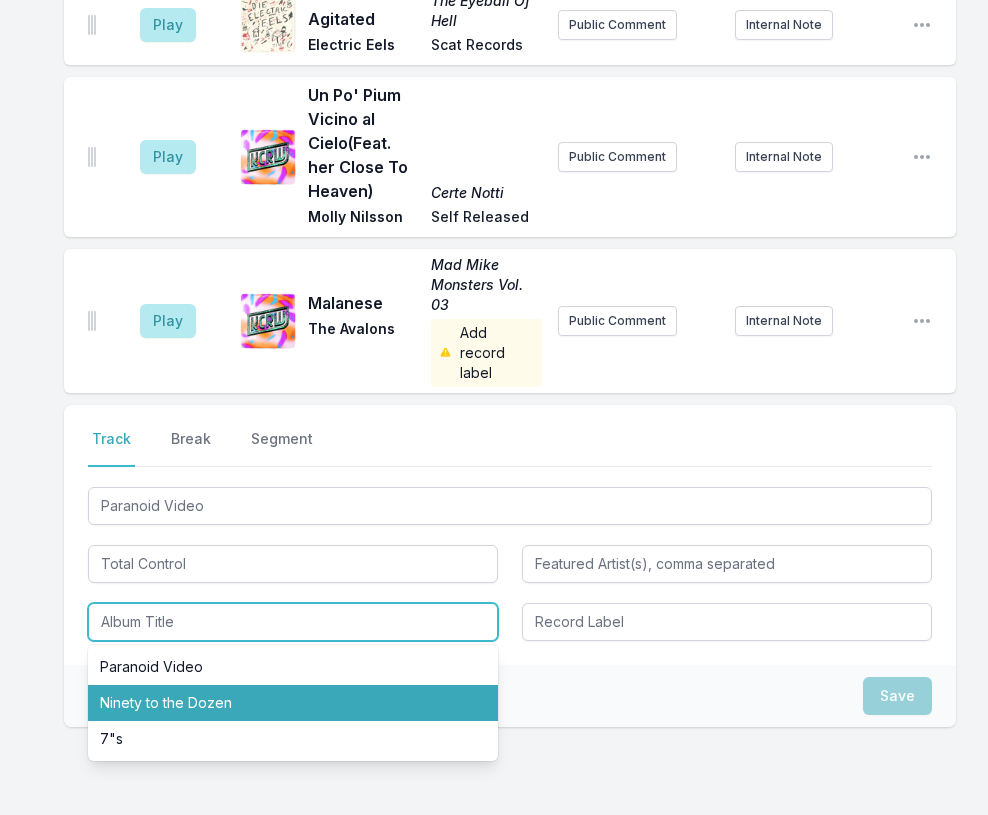 click on "Ninety to the Dozen" at bounding box center [293, 703] 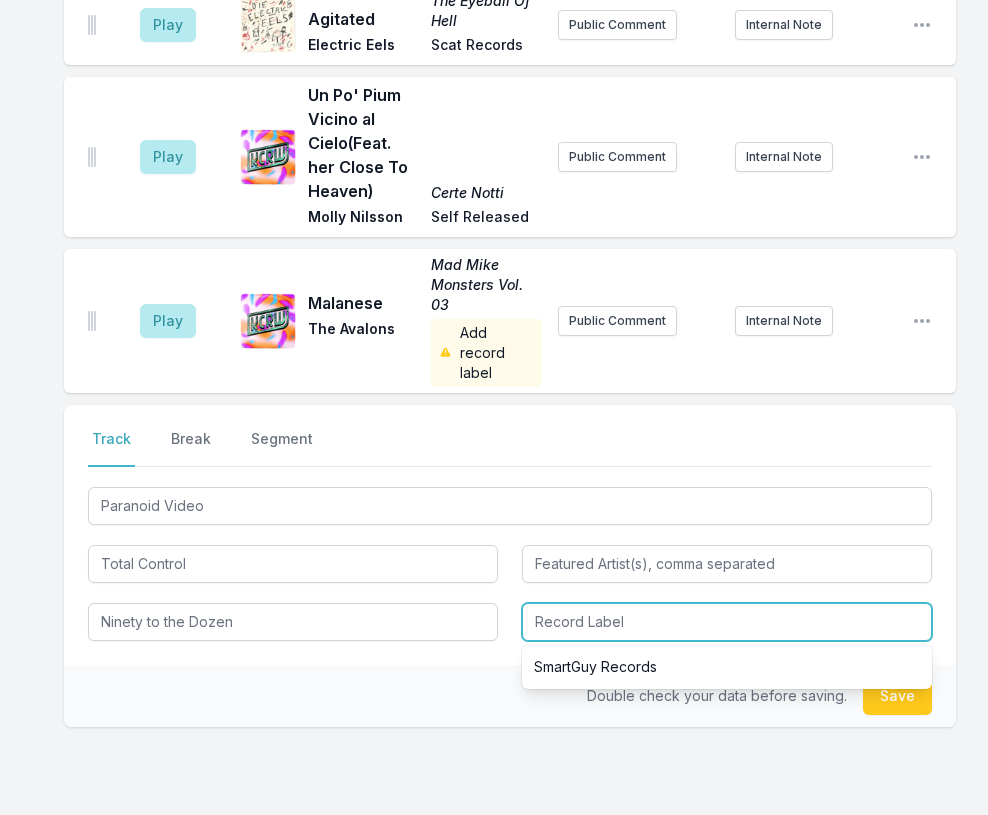 click at bounding box center [727, 622] 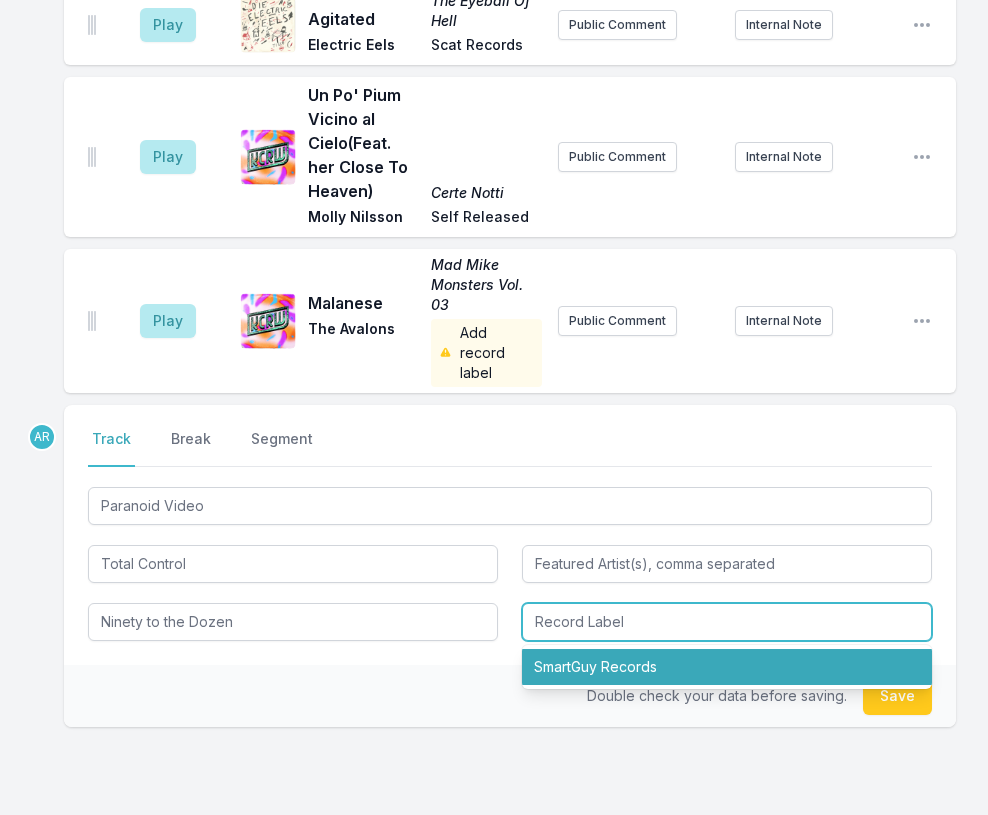 click on "SmartGuy Records" at bounding box center (727, 667) 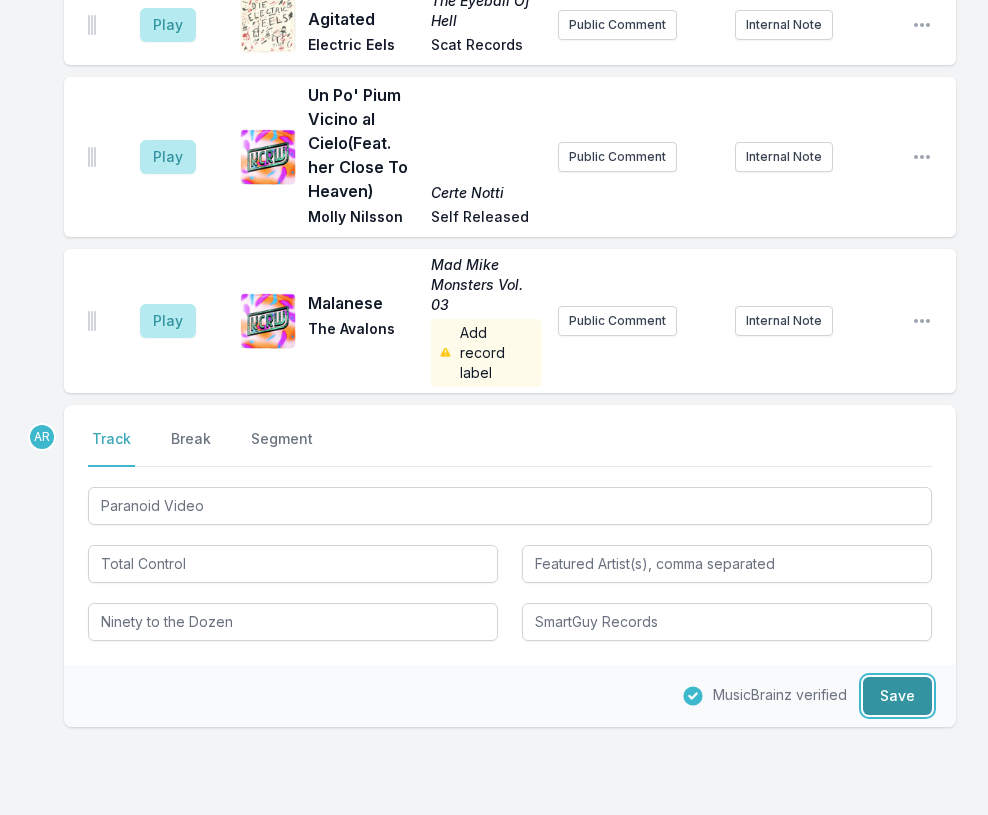 click on "Save" at bounding box center [897, 696] 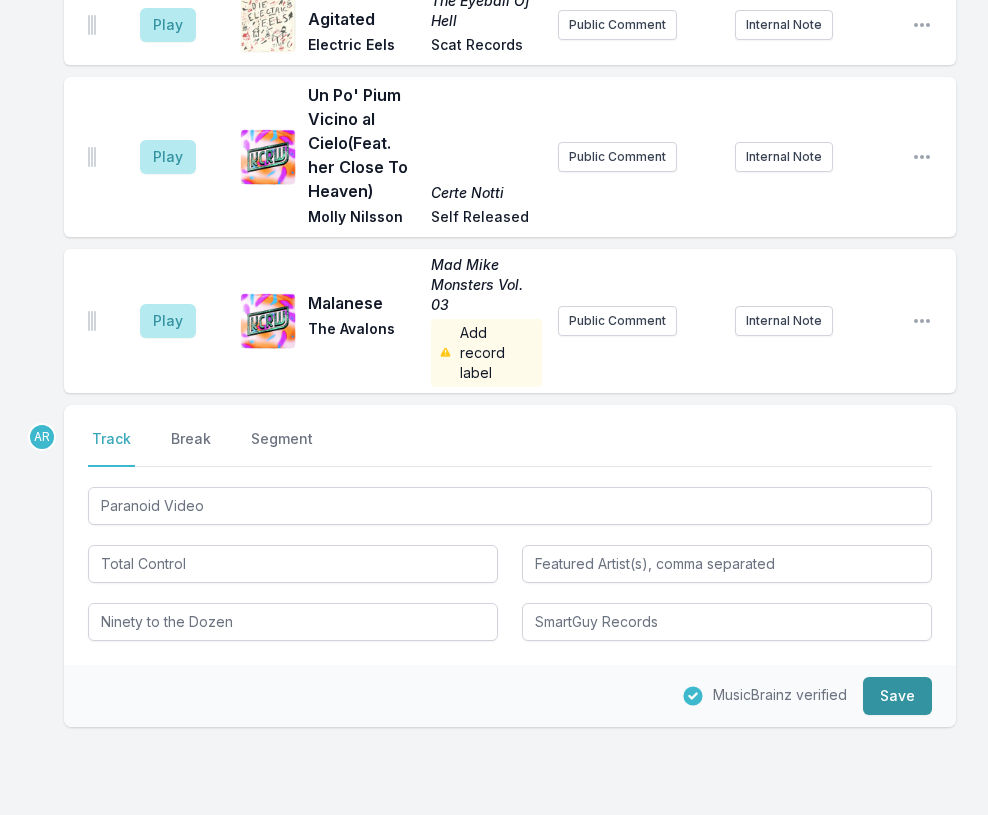 type 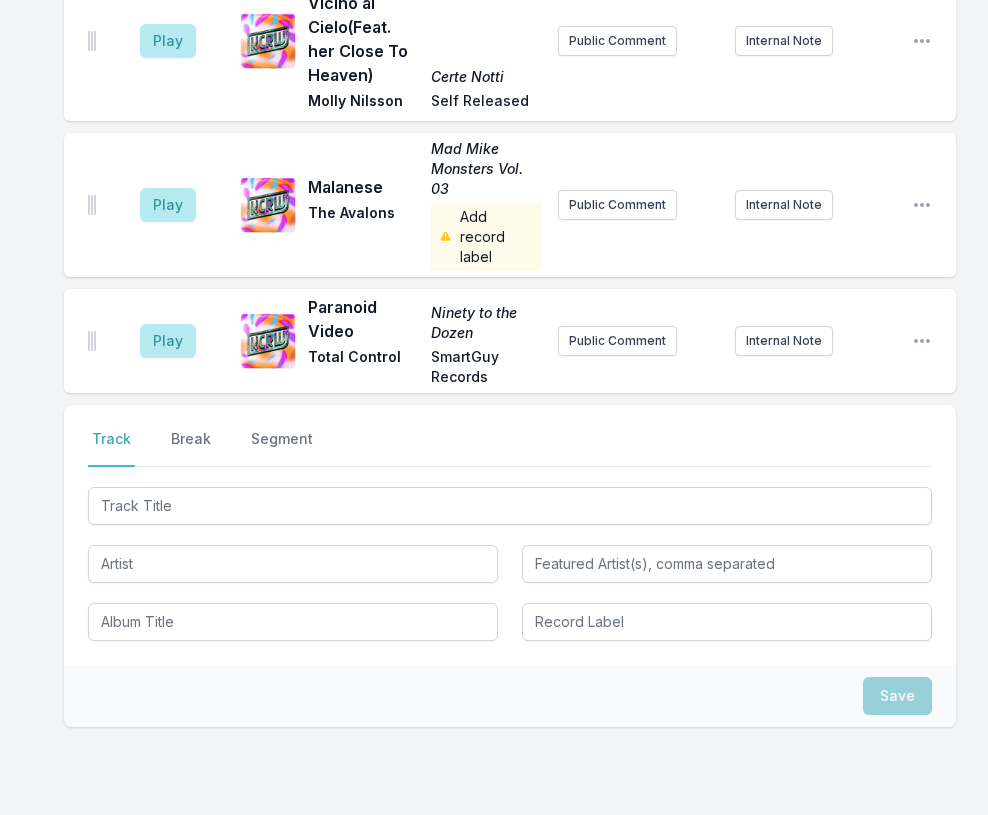 scroll, scrollTop: 3559, scrollLeft: 0, axis: vertical 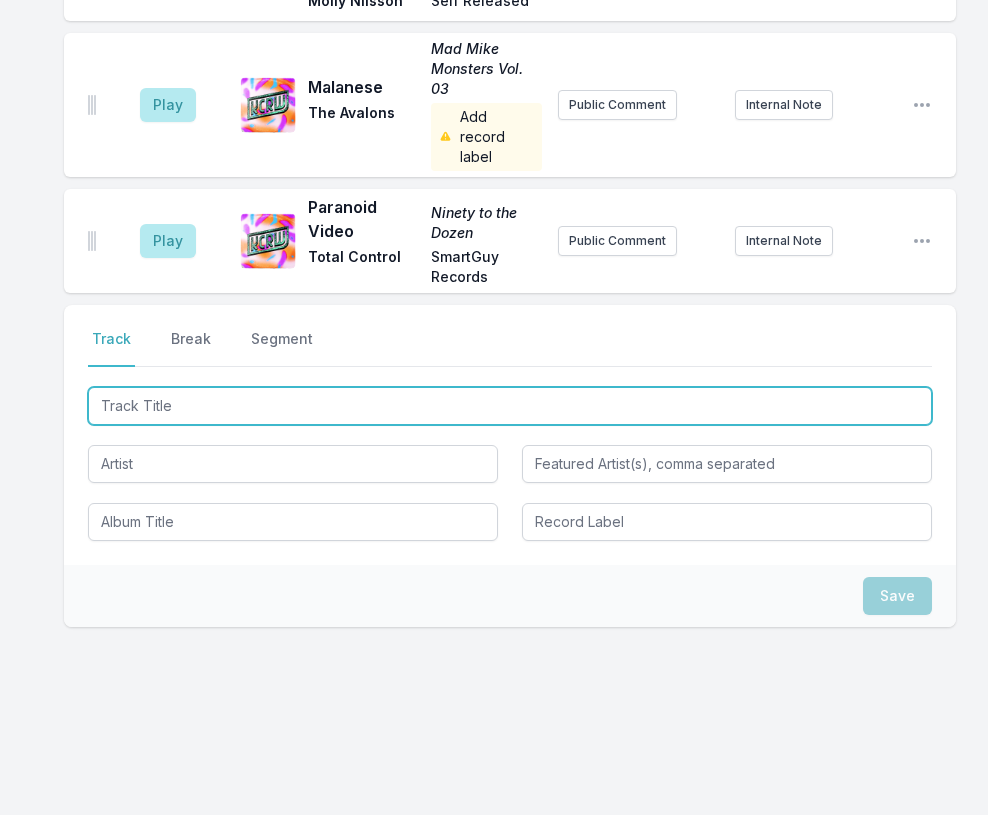 type on "Amissus" 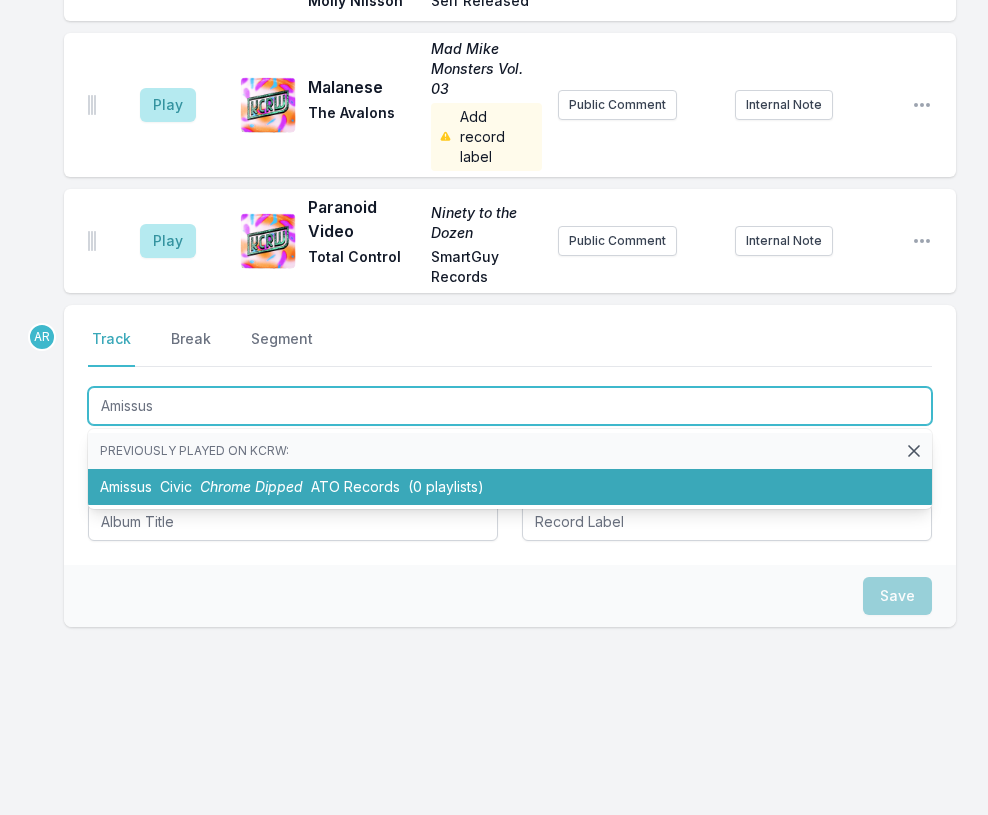 click on "Chrome Dipped" at bounding box center (251, 486) 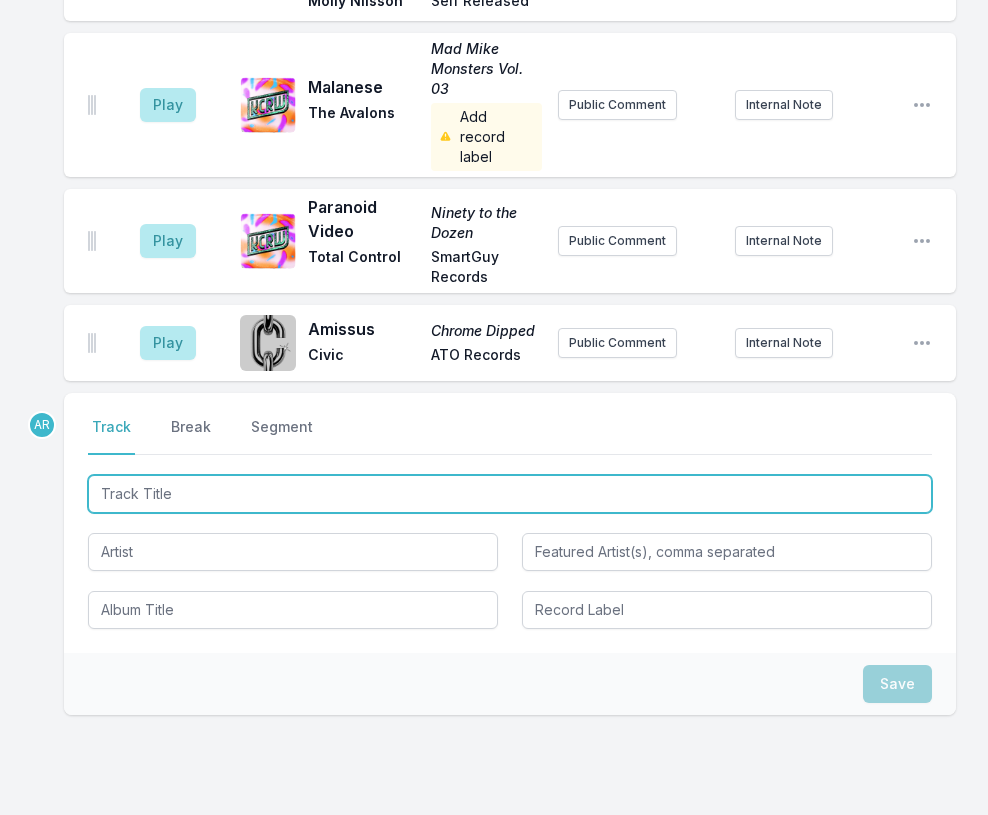 scroll, scrollTop: 3647, scrollLeft: 0, axis: vertical 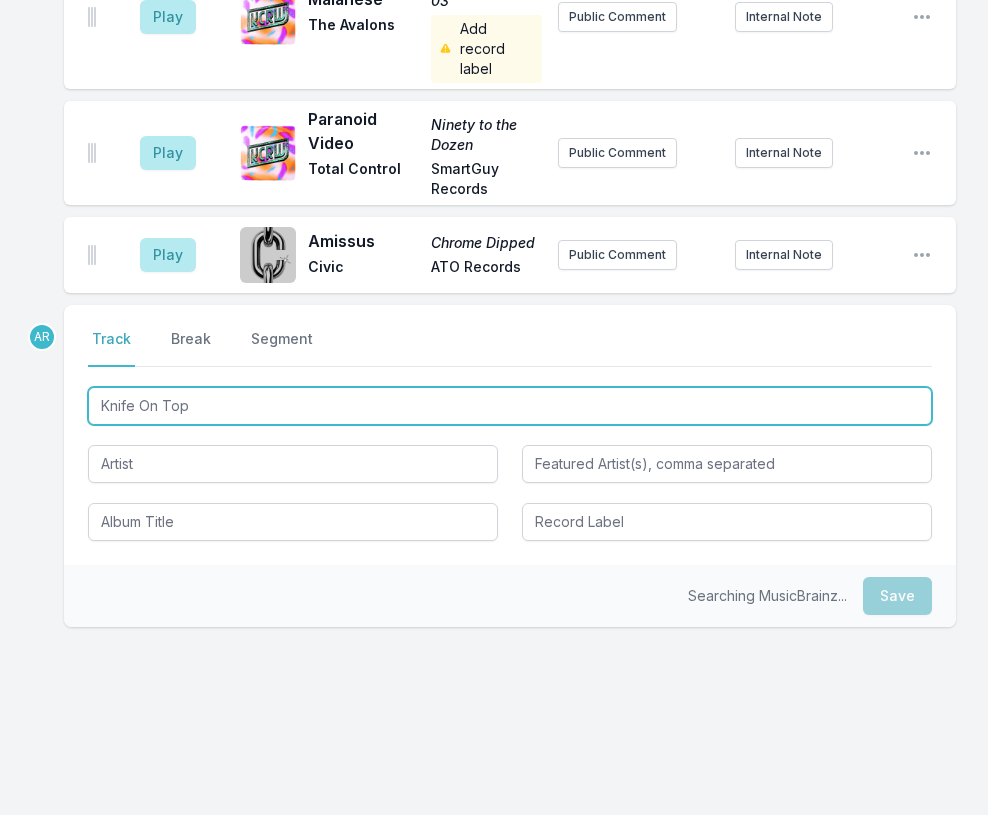 type on "Knife On Top" 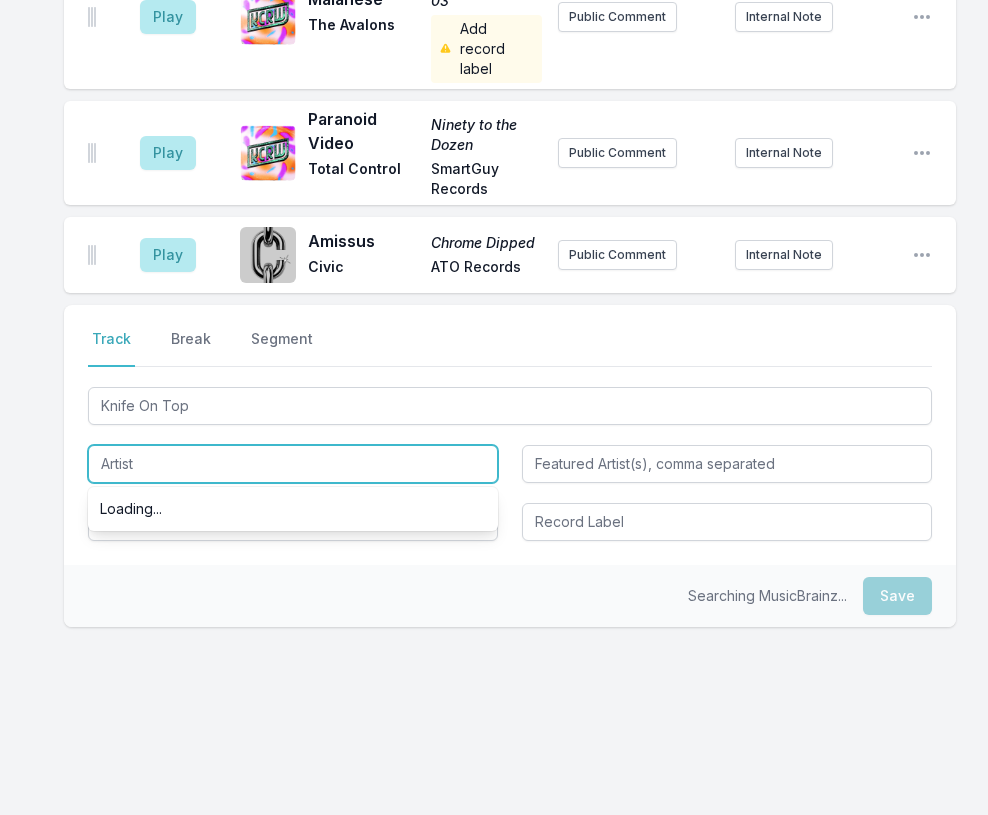click at bounding box center (293, 464) 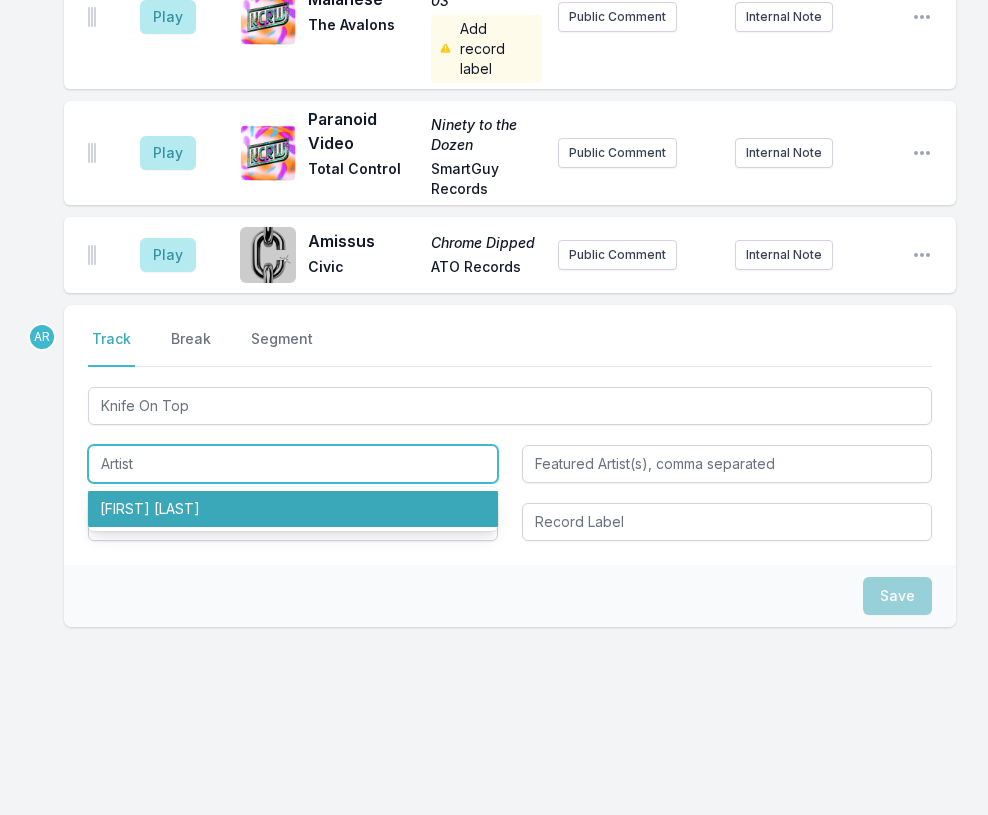 click on "[FIRST] [LAST]" at bounding box center [293, 509] 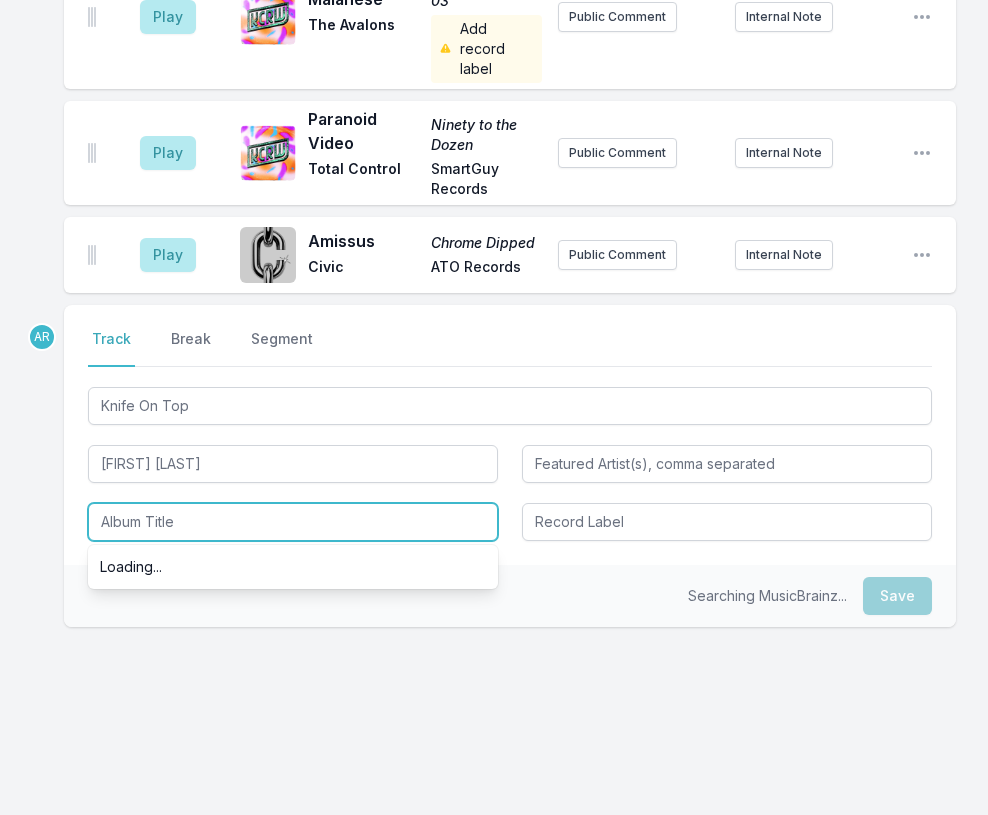 click at bounding box center (293, 522) 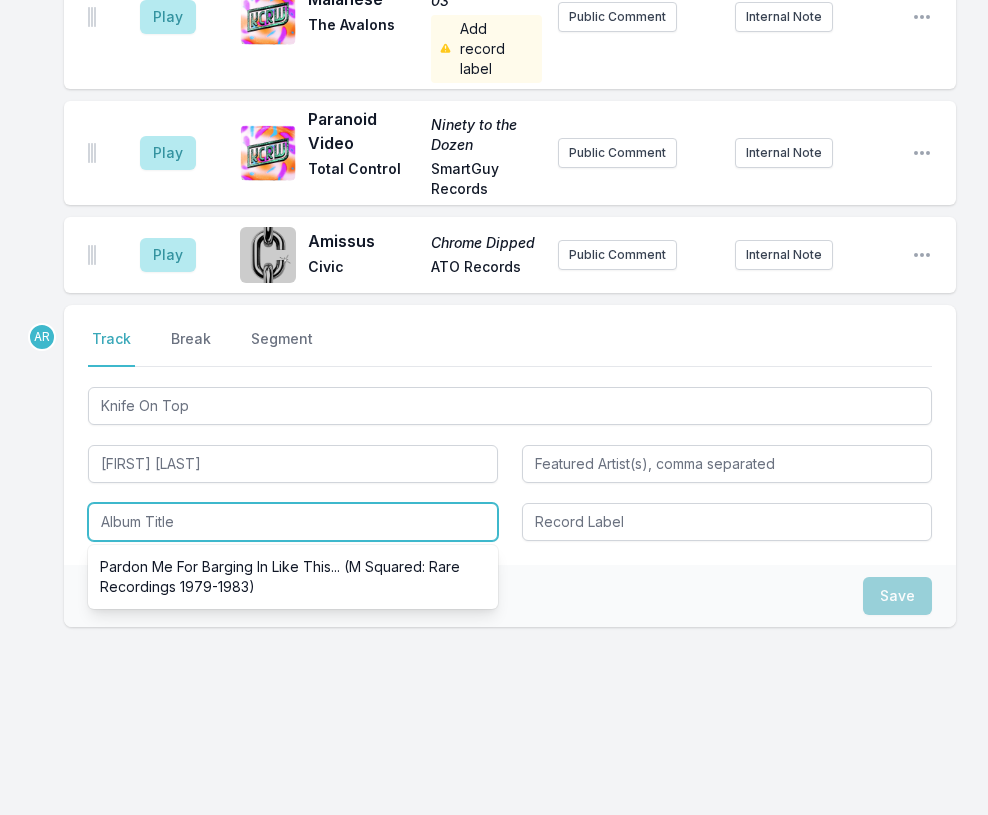 click at bounding box center [293, 522] 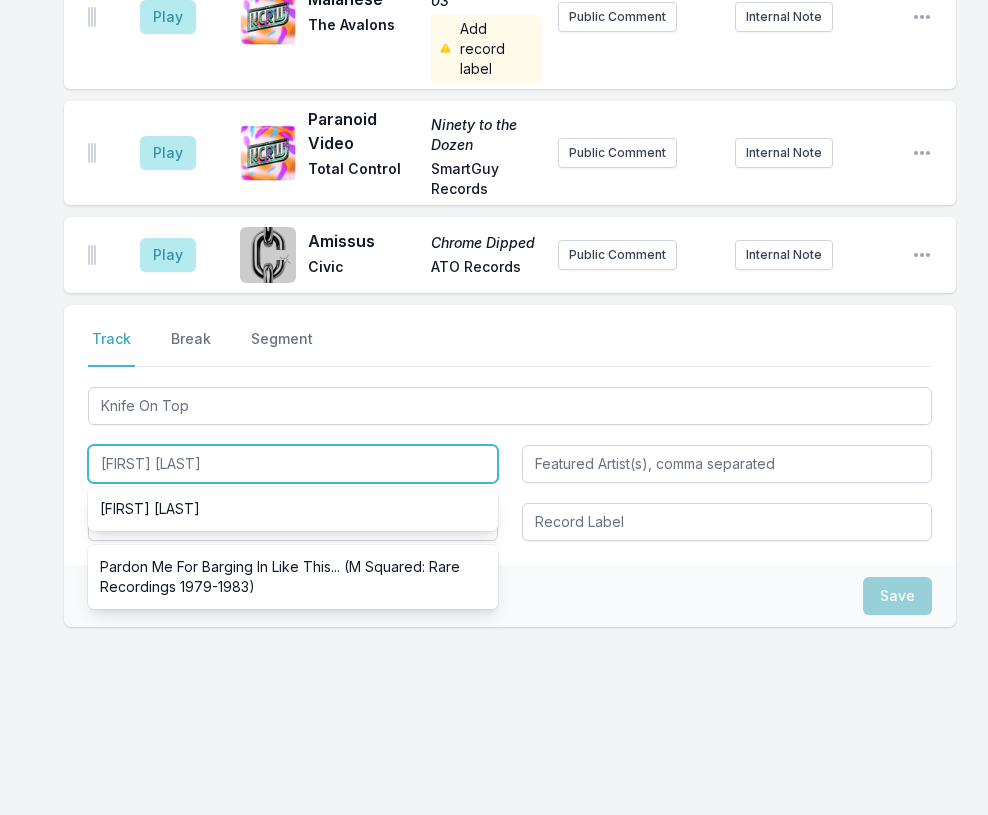 drag, startPoint x: 252, startPoint y: 479, endPoint x: 139, endPoint y: 479, distance: 113 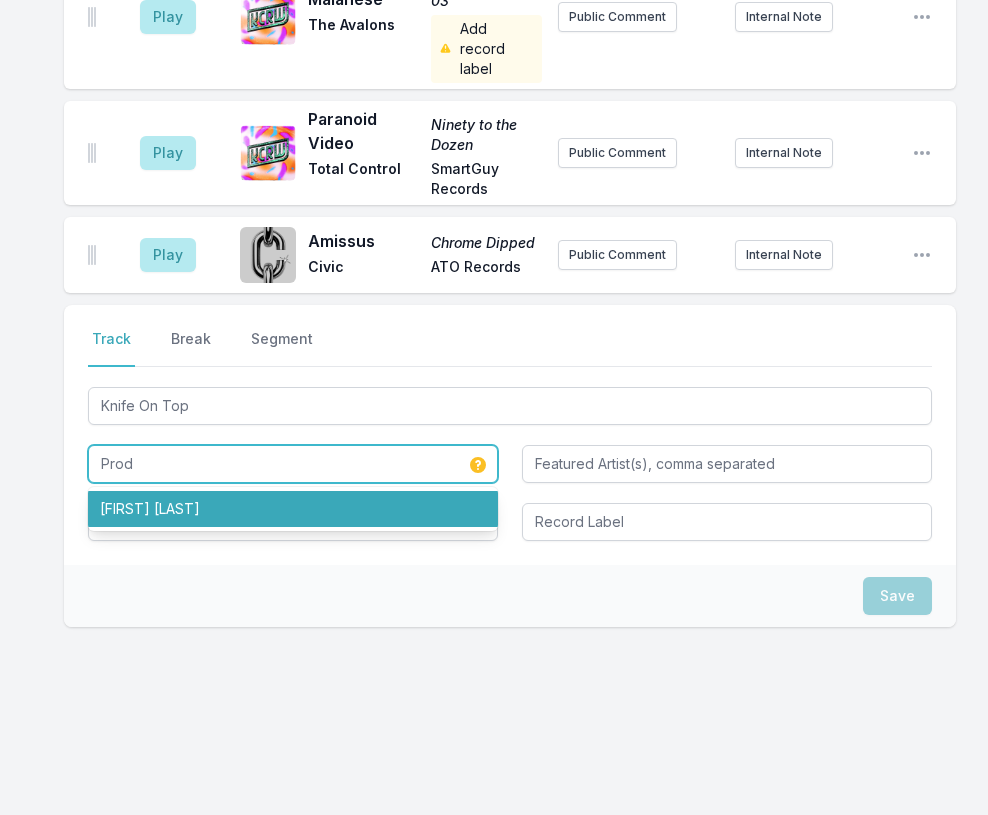 type on "Prod" 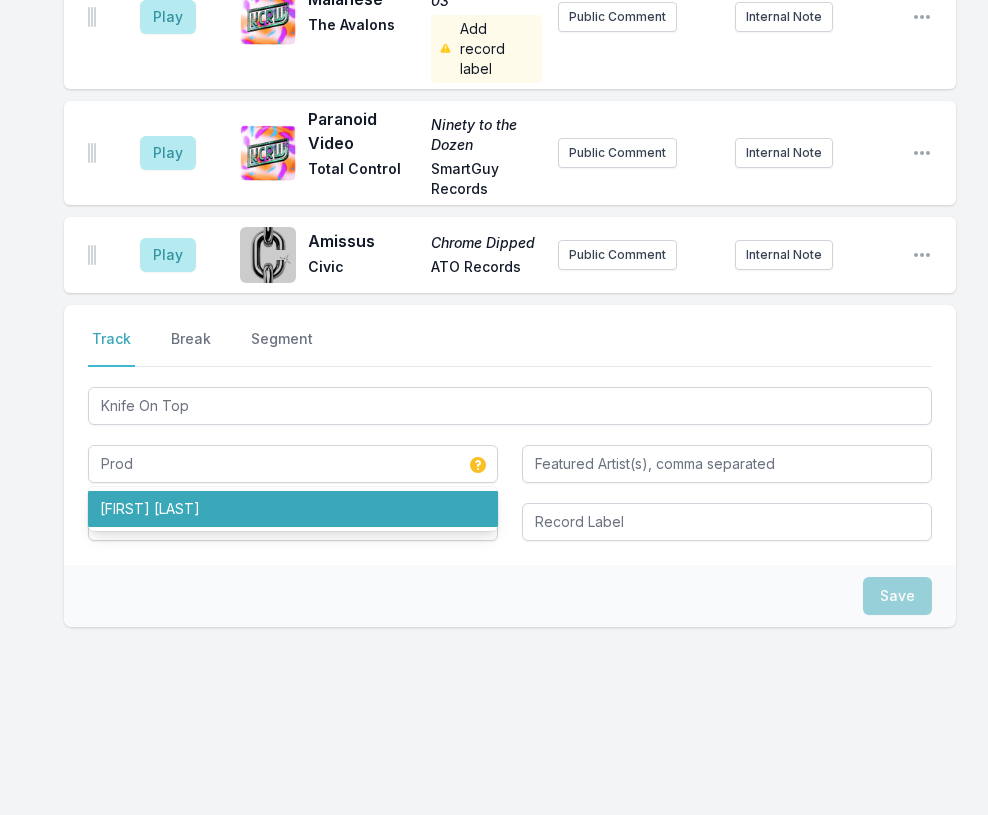 click on "Select a tab Track Break Segment Track Break Segment Knife On Top Prod Prod / Michael Prowse Save" at bounding box center [510, 530] 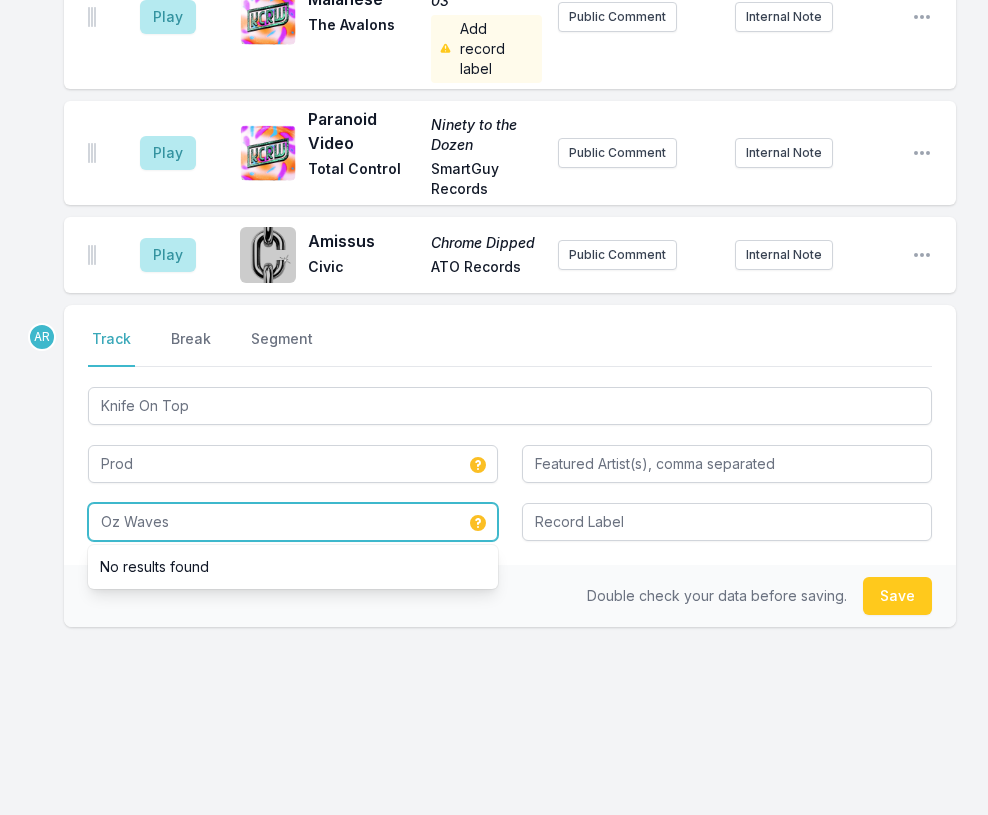 type on "Oz Waves" 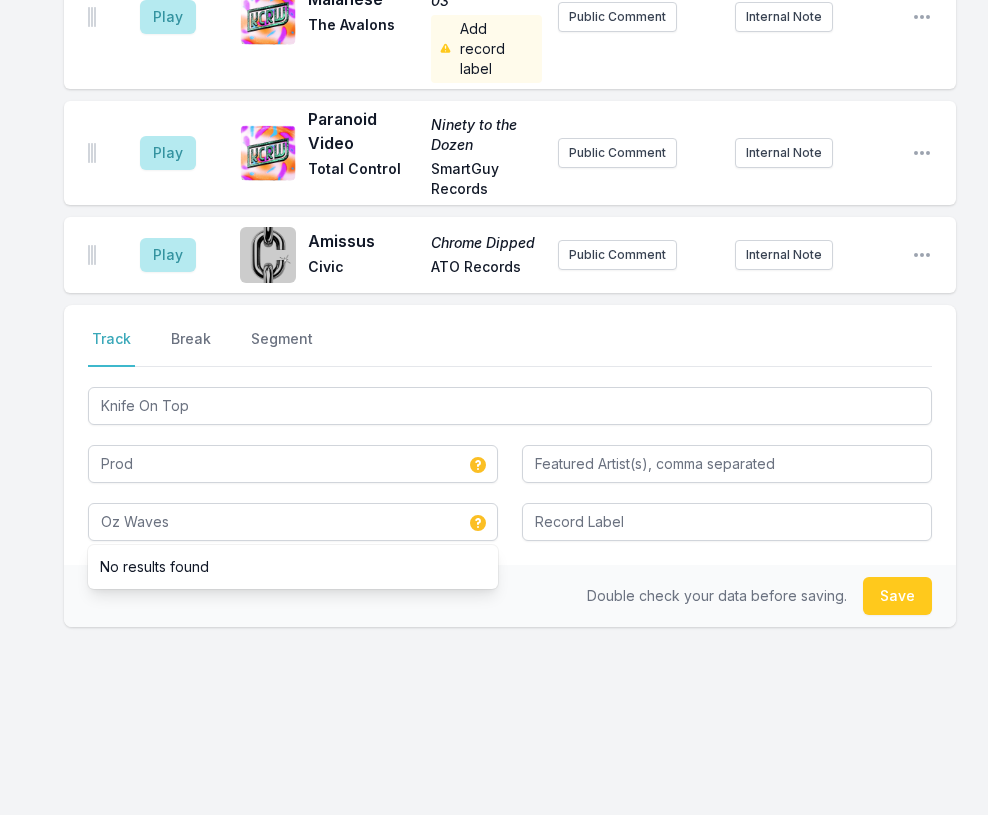 click on "Double check your data before saving. Save" at bounding box center (510, 596) 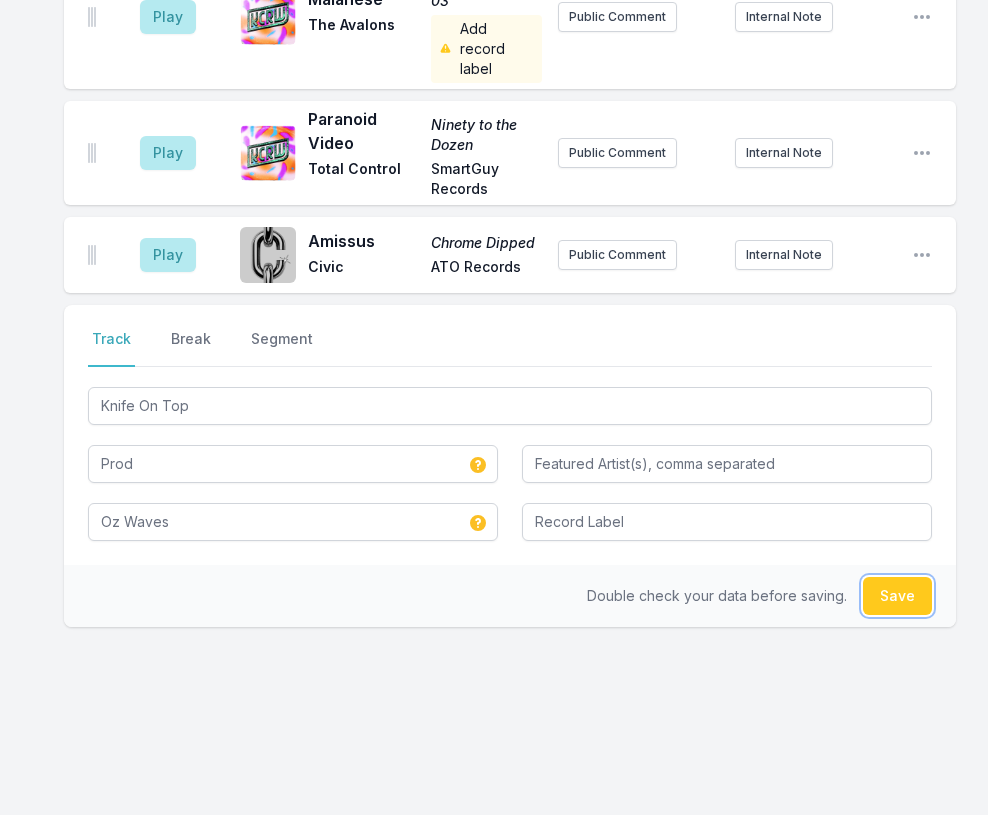 drag, startPoint x: 885, startPoint y: 606, endPoint x: 810, endPoint y: 577, distance: 80.411446 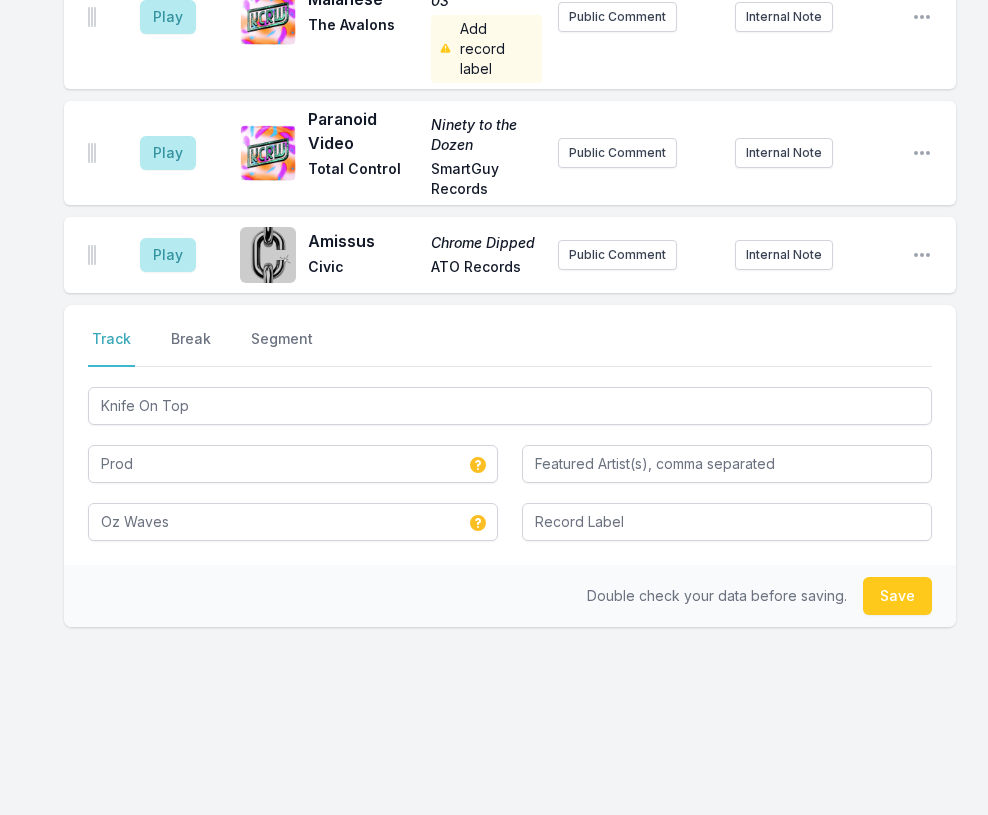 type 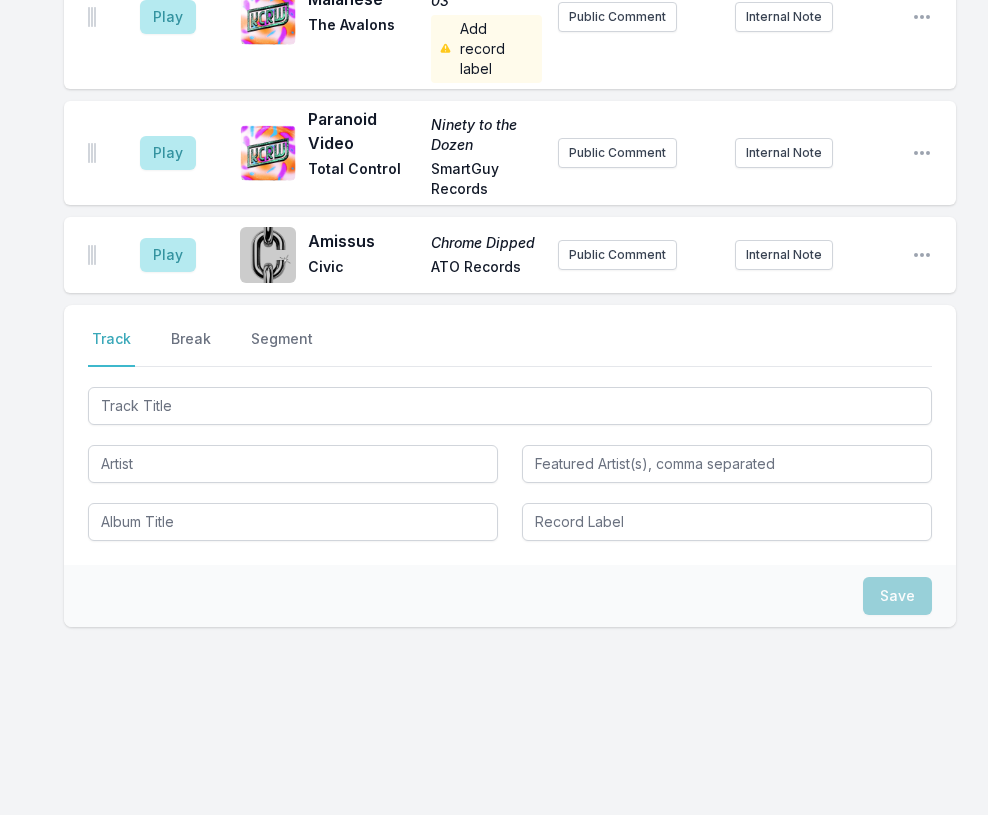 scroll, scrollTop: 3767, scrollLeft: 0, axis: vertical 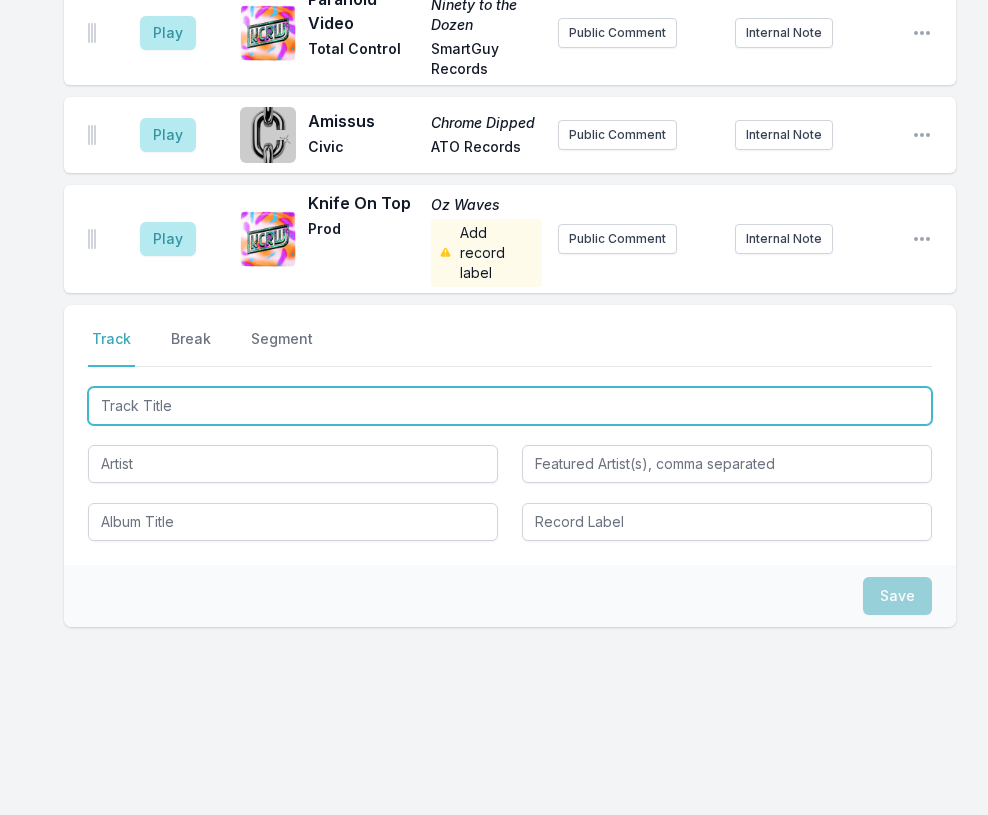 type on "Standing On The Verge Of Getting It On" 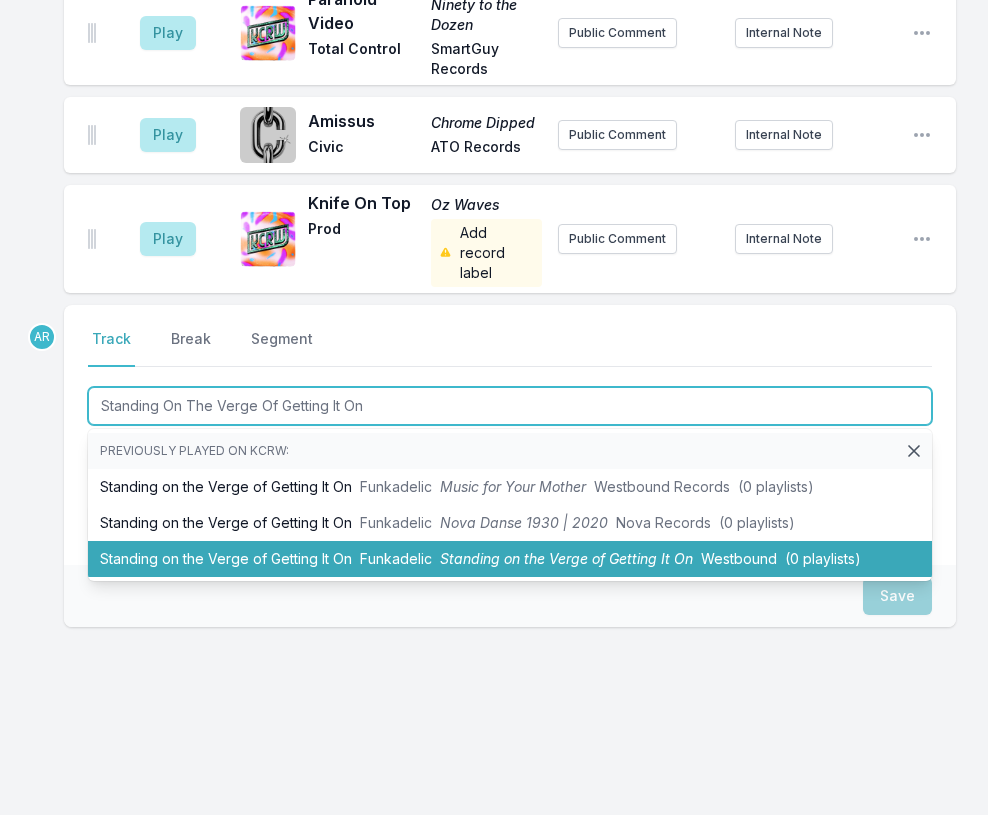 click on "Standing on the Verge of Getting It On Funkadelic Standing on the Verge of Getting It On Westbound (0 playlists)" at bounding box center (510, 559) 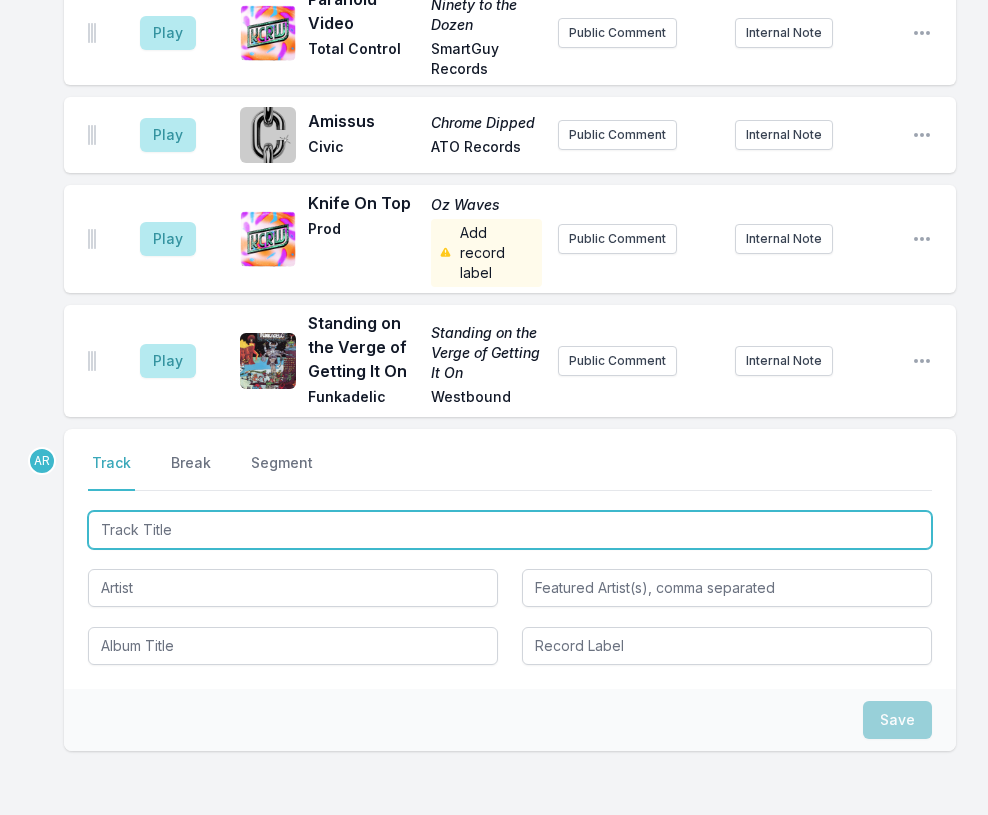 scroll, scrollTop: 3891, scrollLeft: 0, axis: vertical 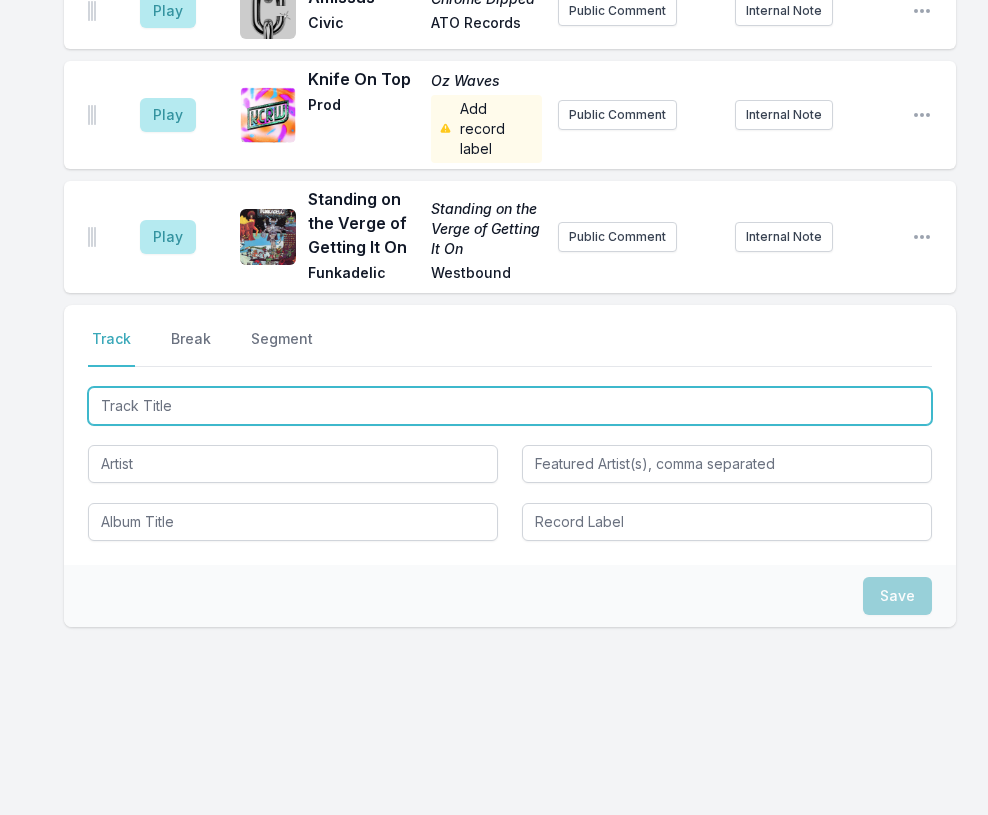 type on "The Mollusk" 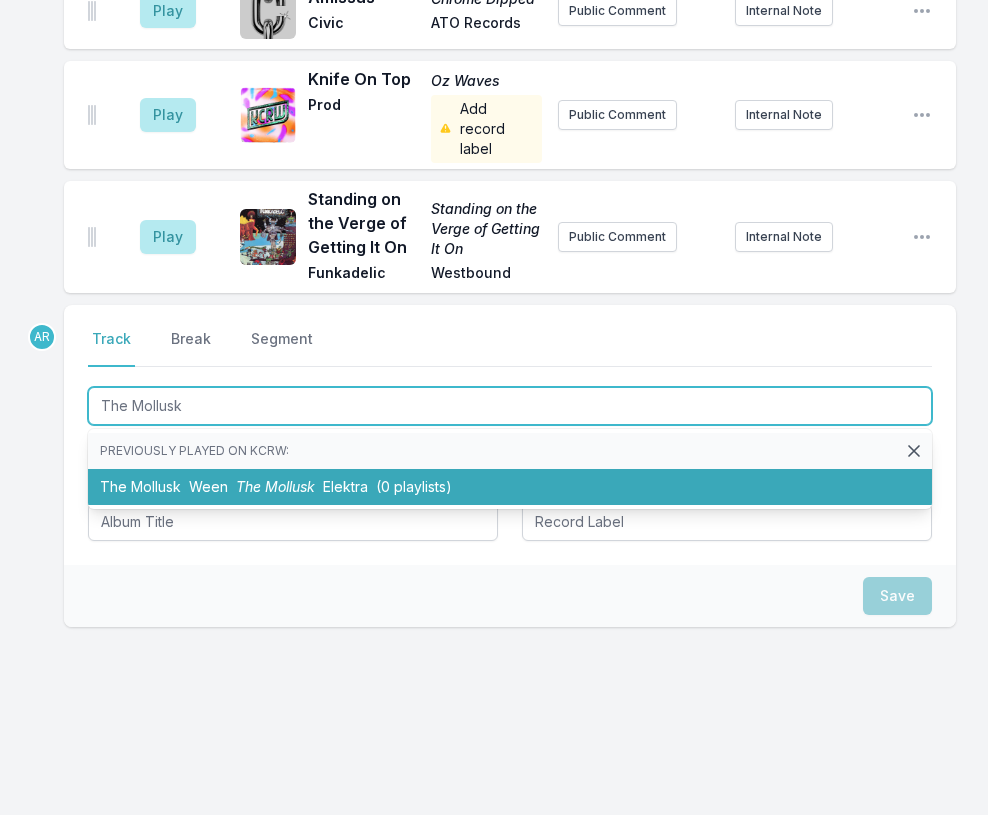 click on "The Mollusk" at bounding box center (275, 486) 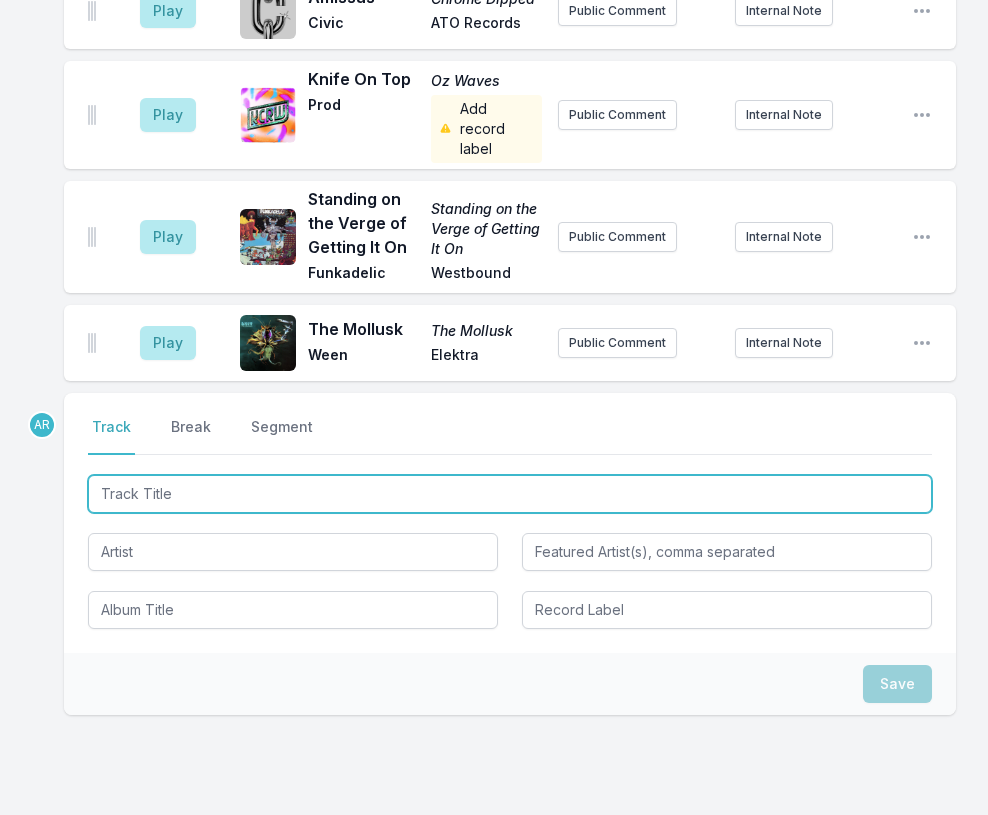 scroll, scrollTop: 3979, scrollLeft: 0, axis: vertical 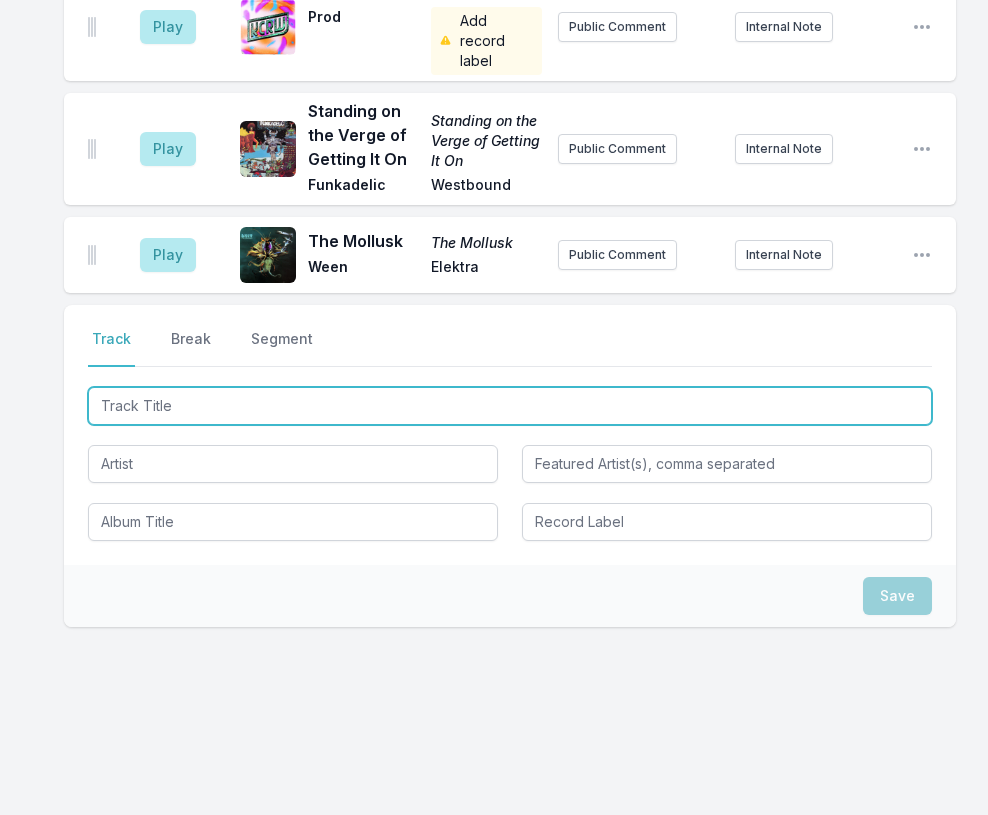 type on "Goin' Out West" 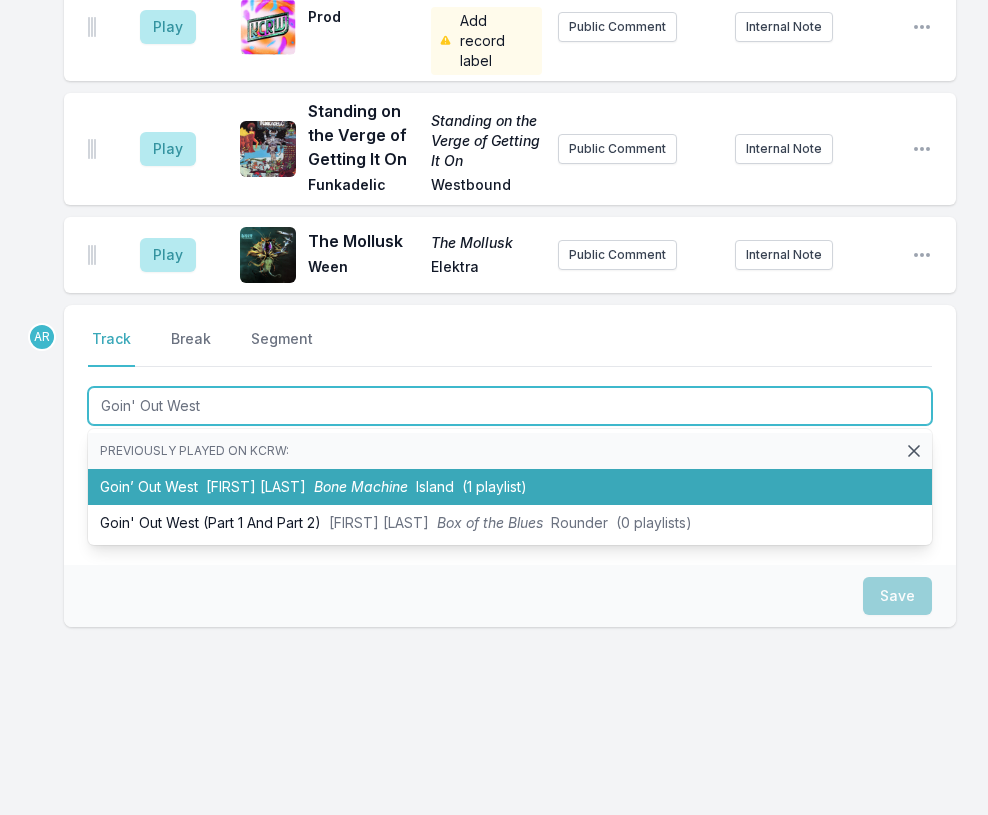 click on "[FIRST] [LAST]" at bounding box center [256, 486] 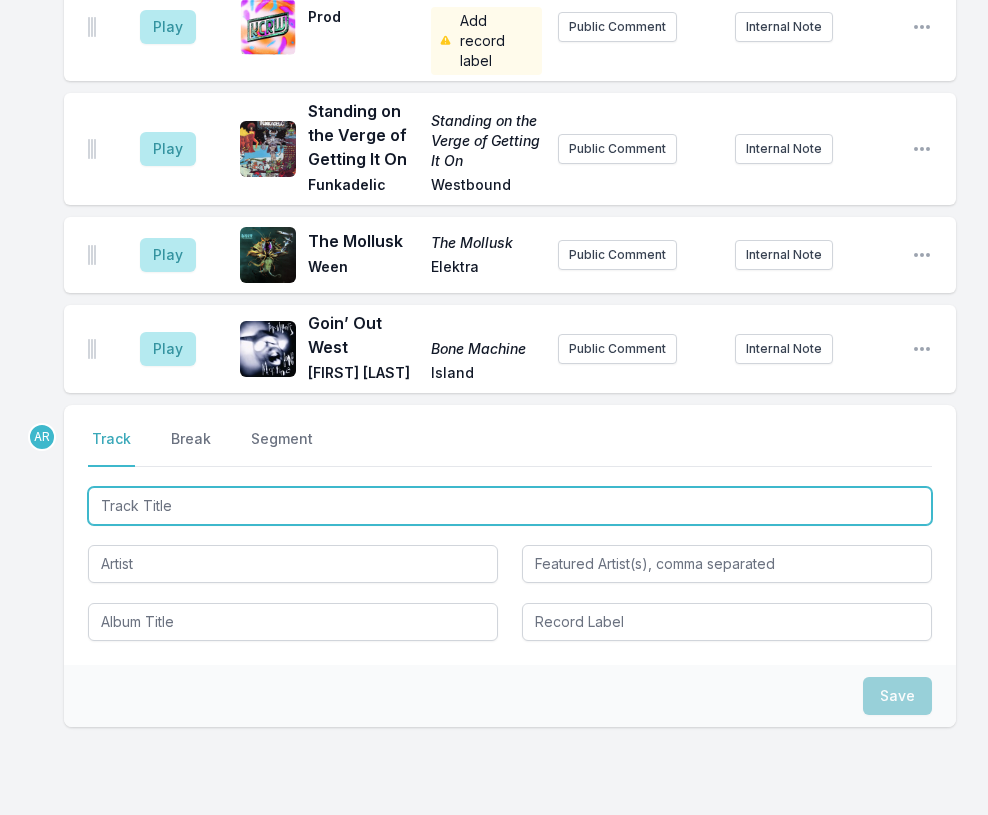 scroll, scrollTop: 4079, scrollLeft: 0, axis: vertical 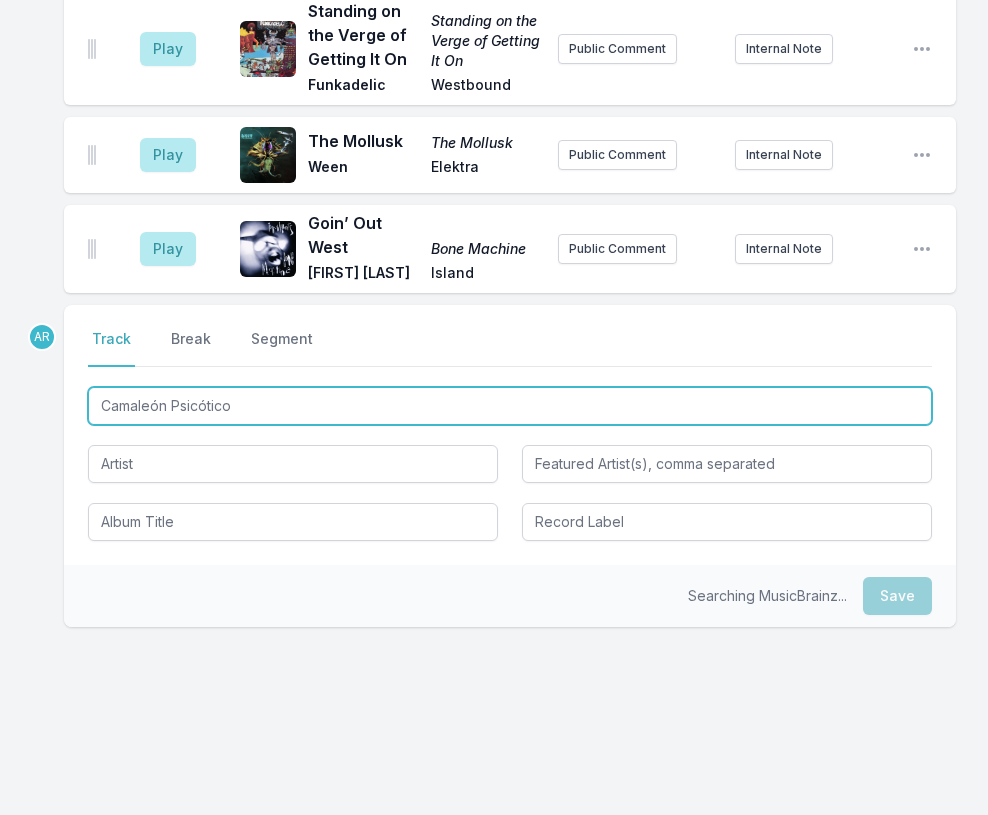 click on "Camaleón Psicótico" at bounding box center (510, 406) 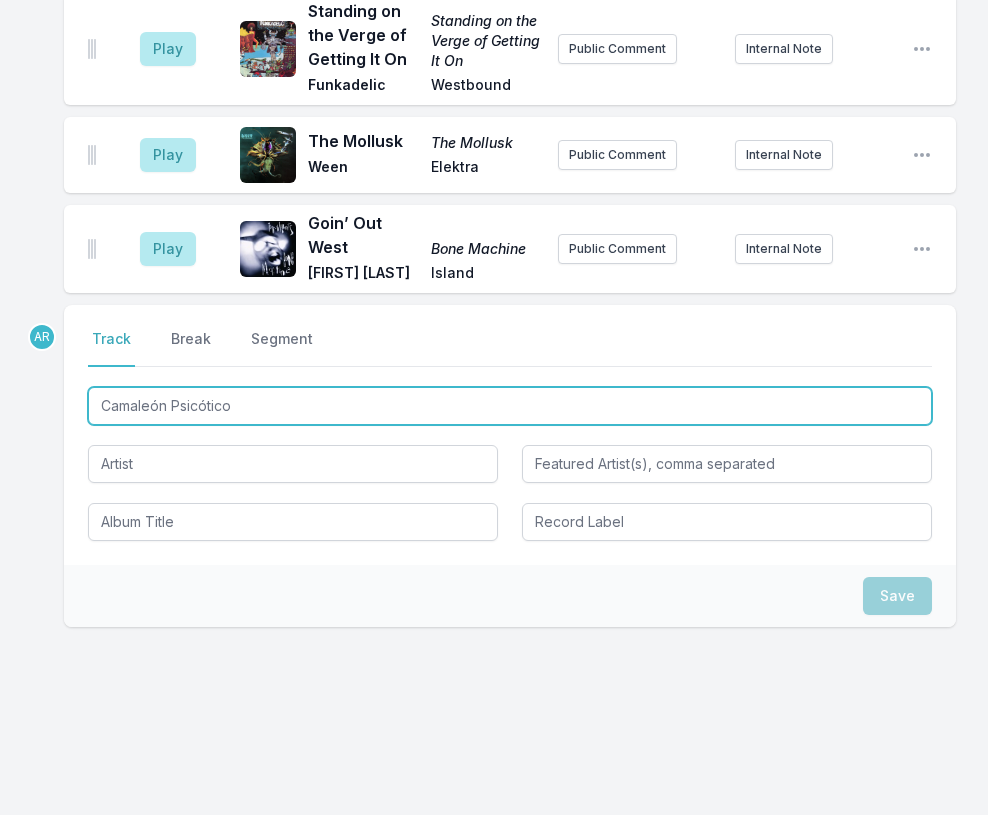 type on "Camaleón Psicótico" 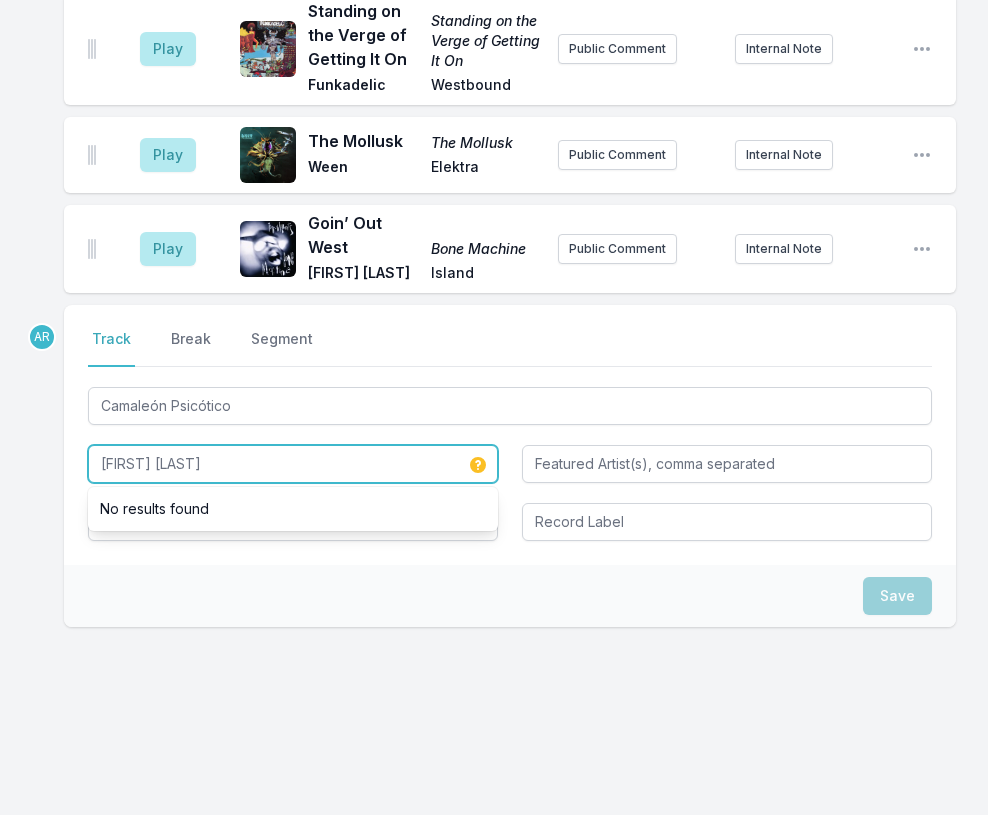 type on "[FIRST] [LAST]" 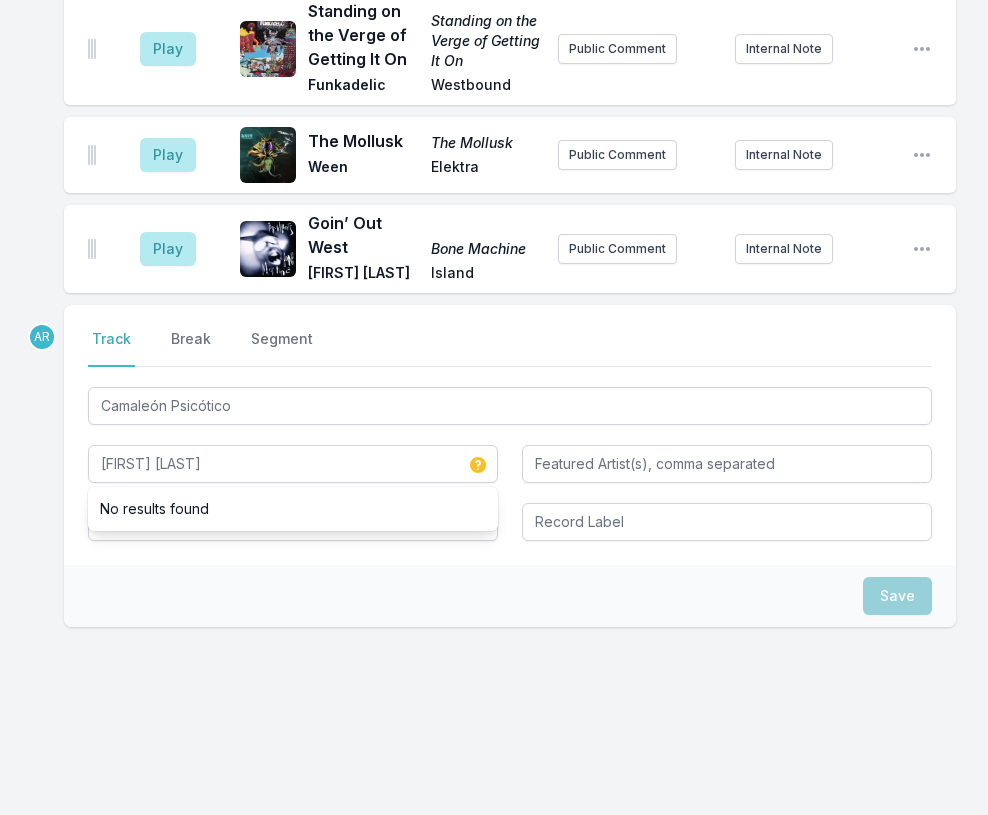 click on "Save" at bounding box center [510, 596] 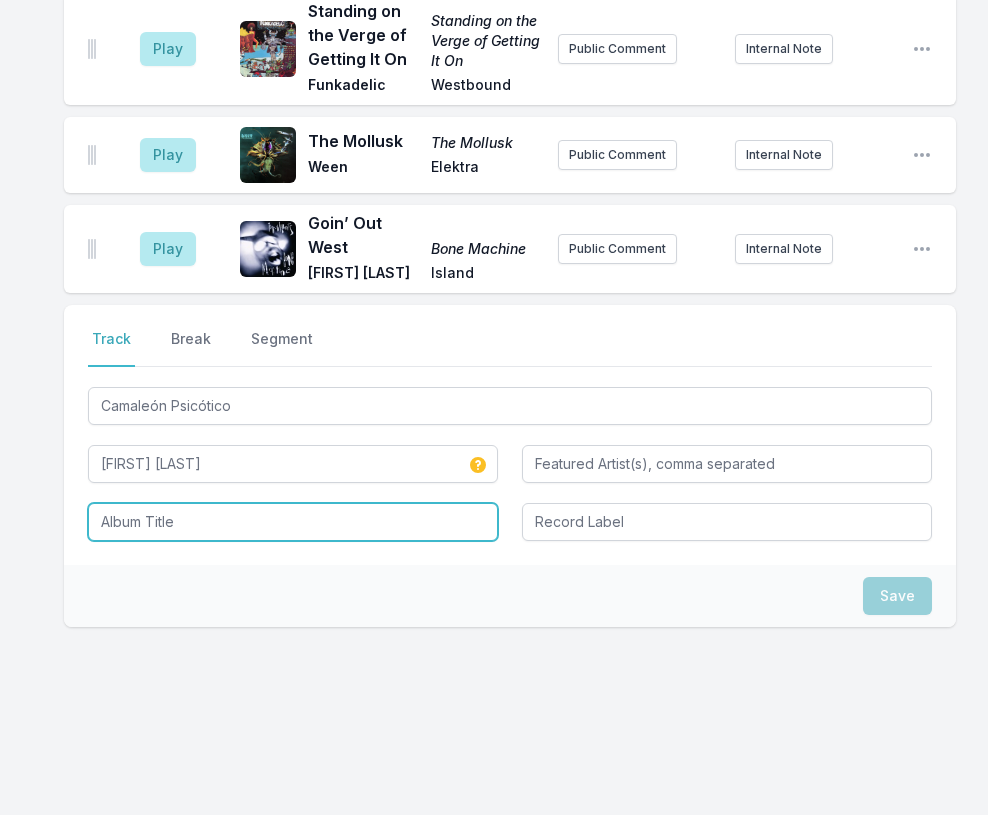 click at bounding box center [293, 522] 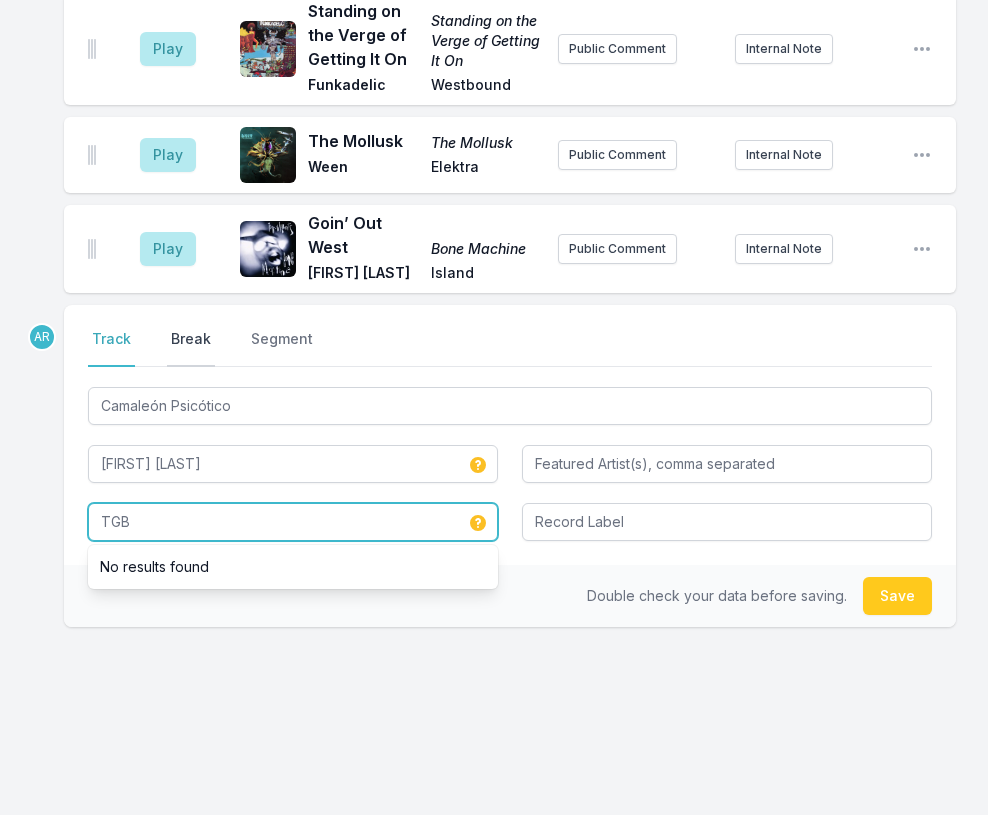 type on "TGB" 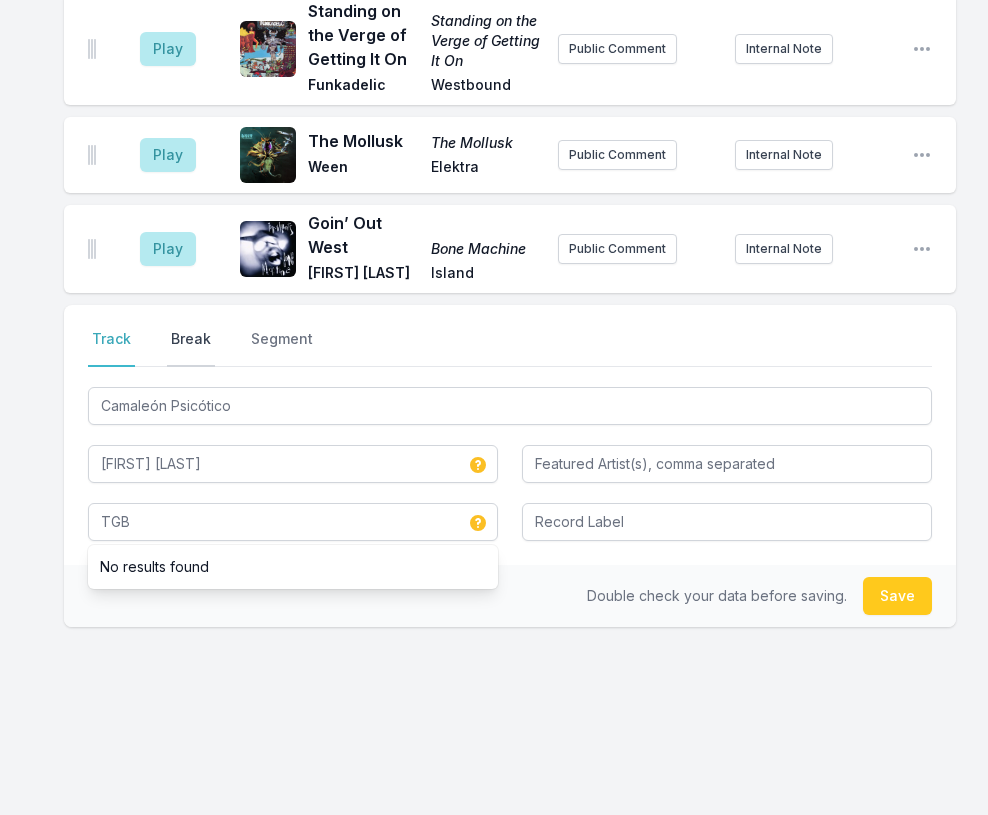 click on "Break" at bounding box center [191, 348] 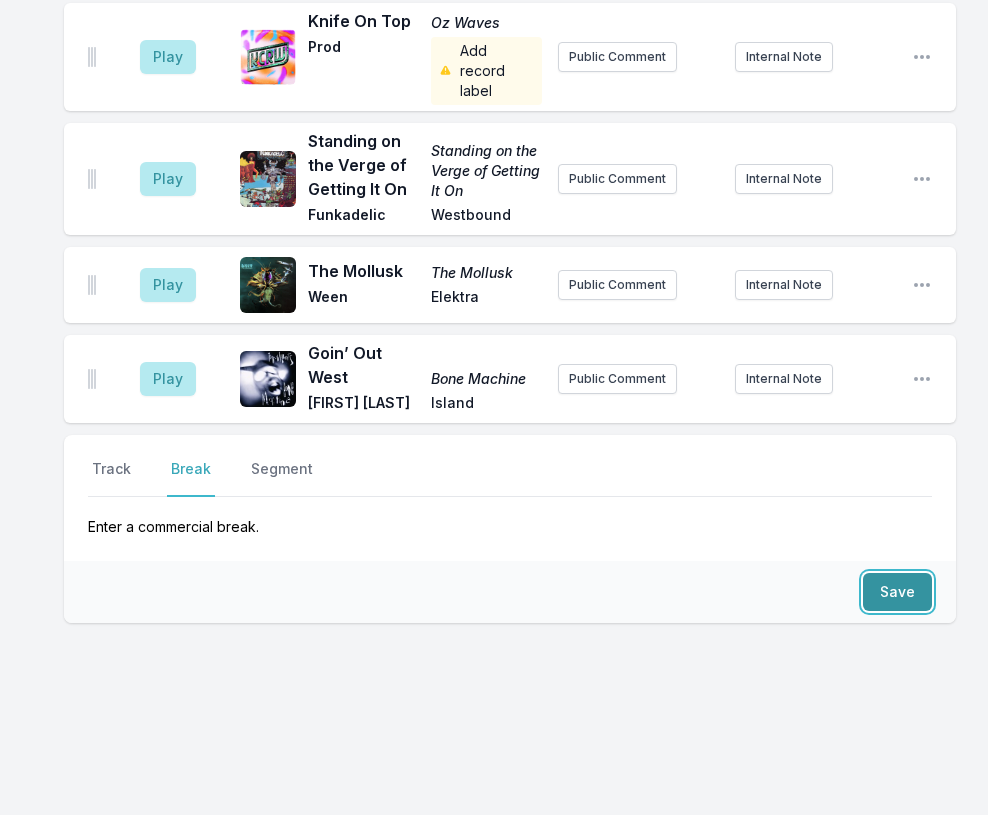 click on "Save" at bounding box center [897, 592] 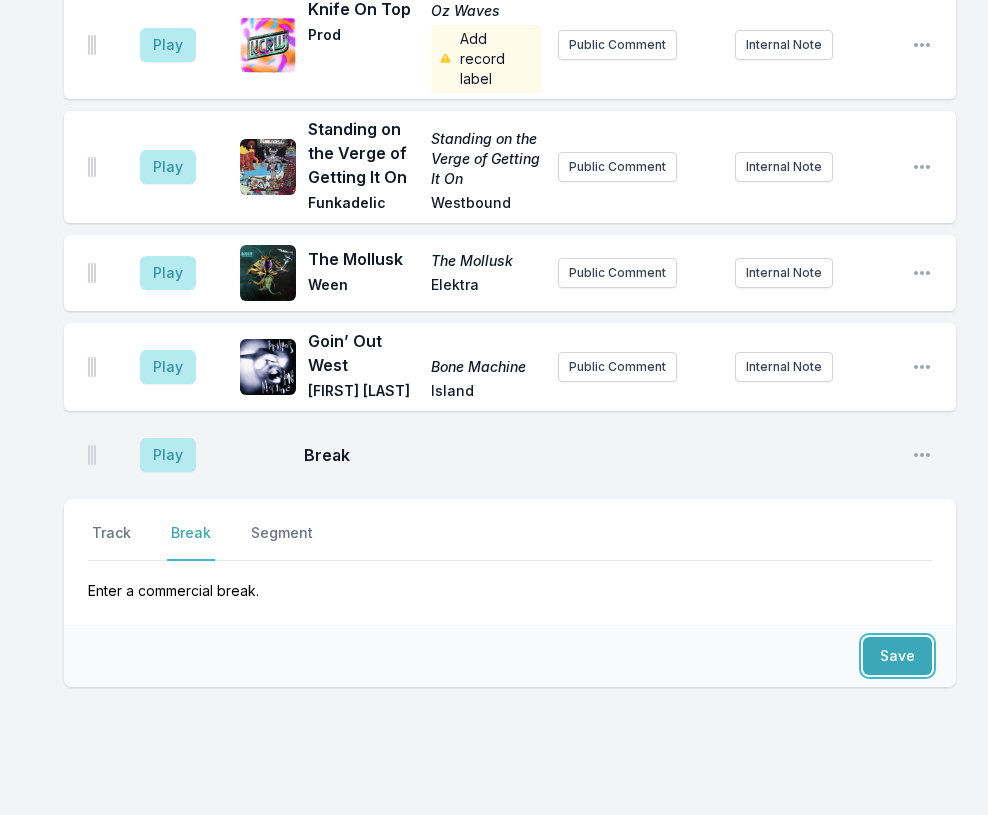 scroll, scrollTop: 4037, scrollLeft: 0, axis: vertical 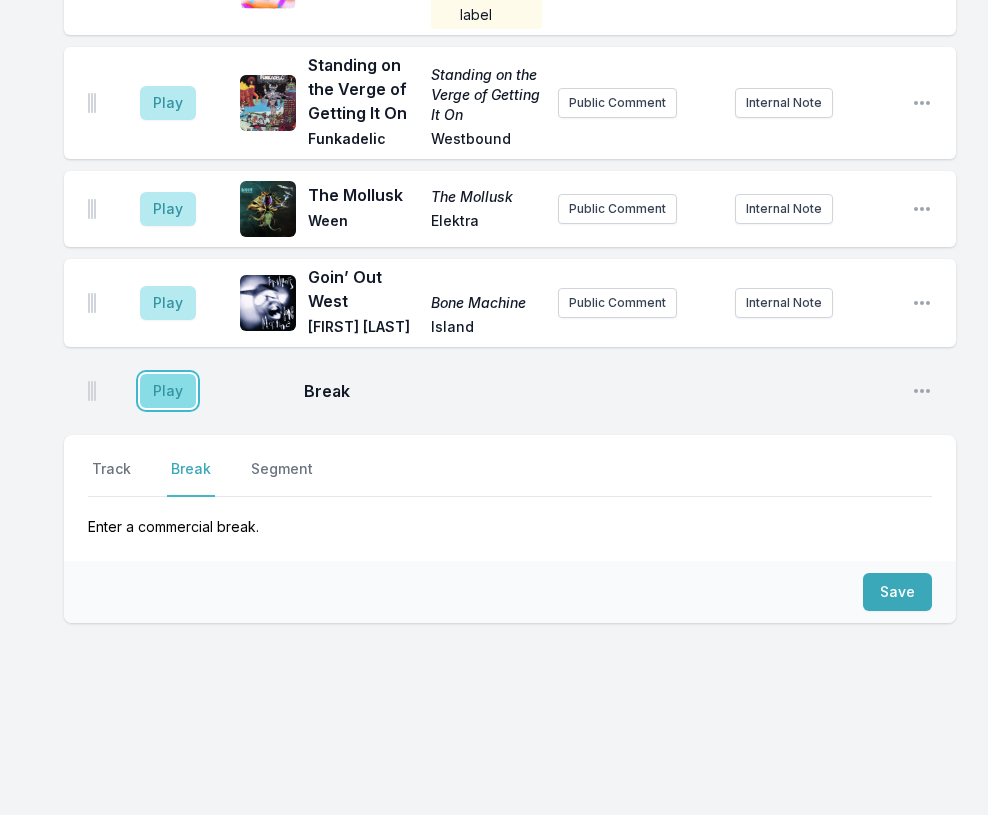 click on "Play" at bounding box center [168, 391] 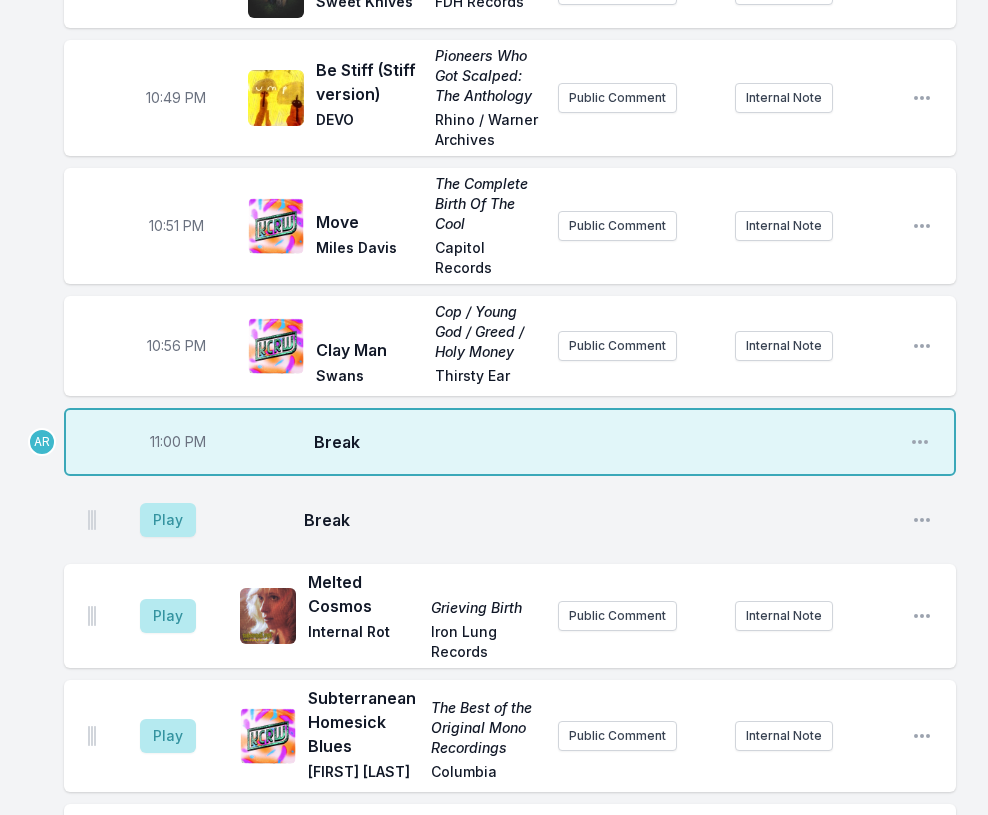 scroll, scrollTop: 2337, scrollLeft: 0, axis: vertical 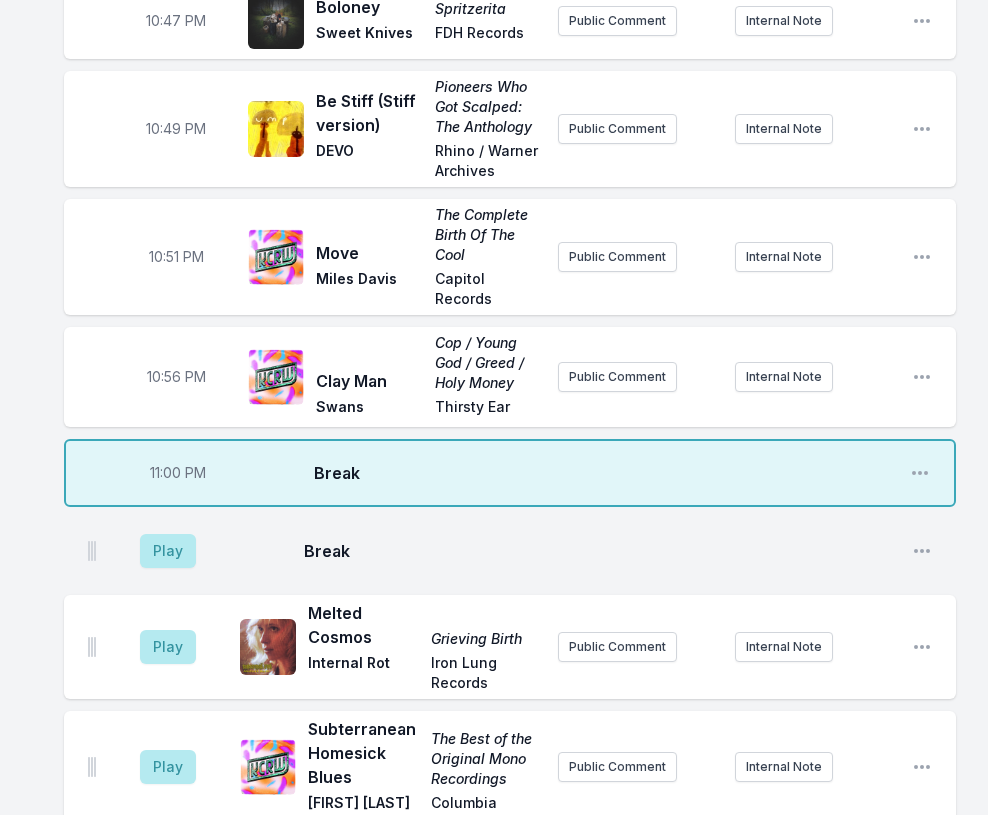 click on "11:00 PM" at bounding box center (178, 473) 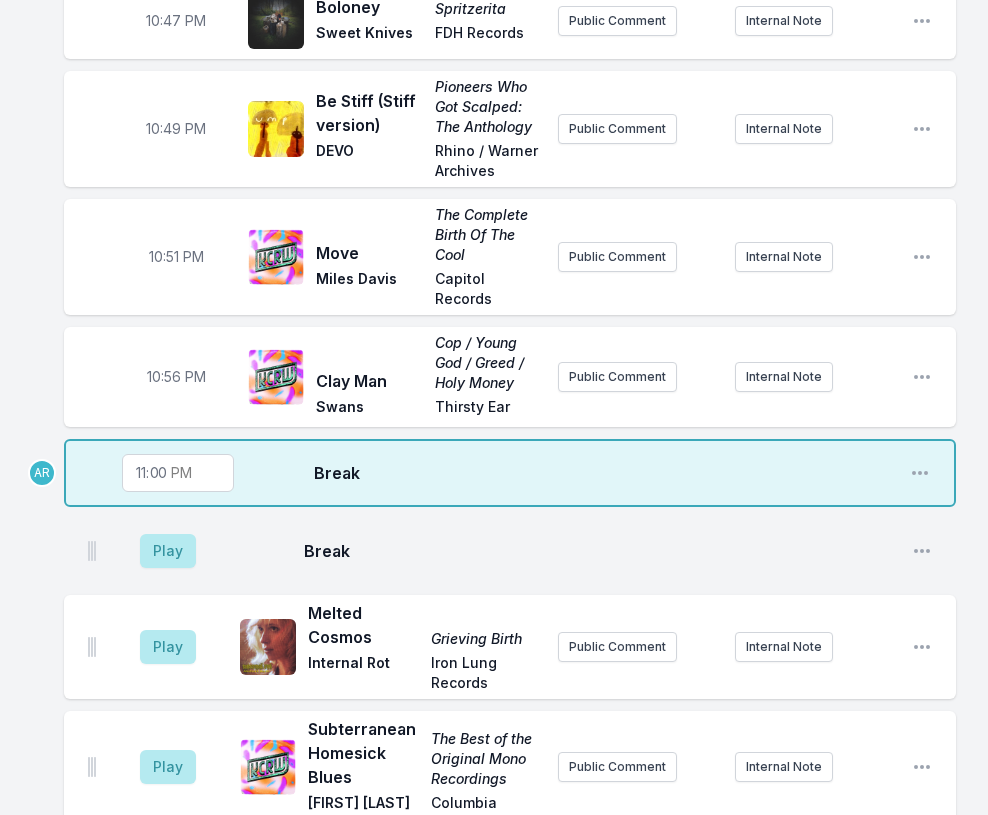 click on "23:00" at bounding box center [178, 473] 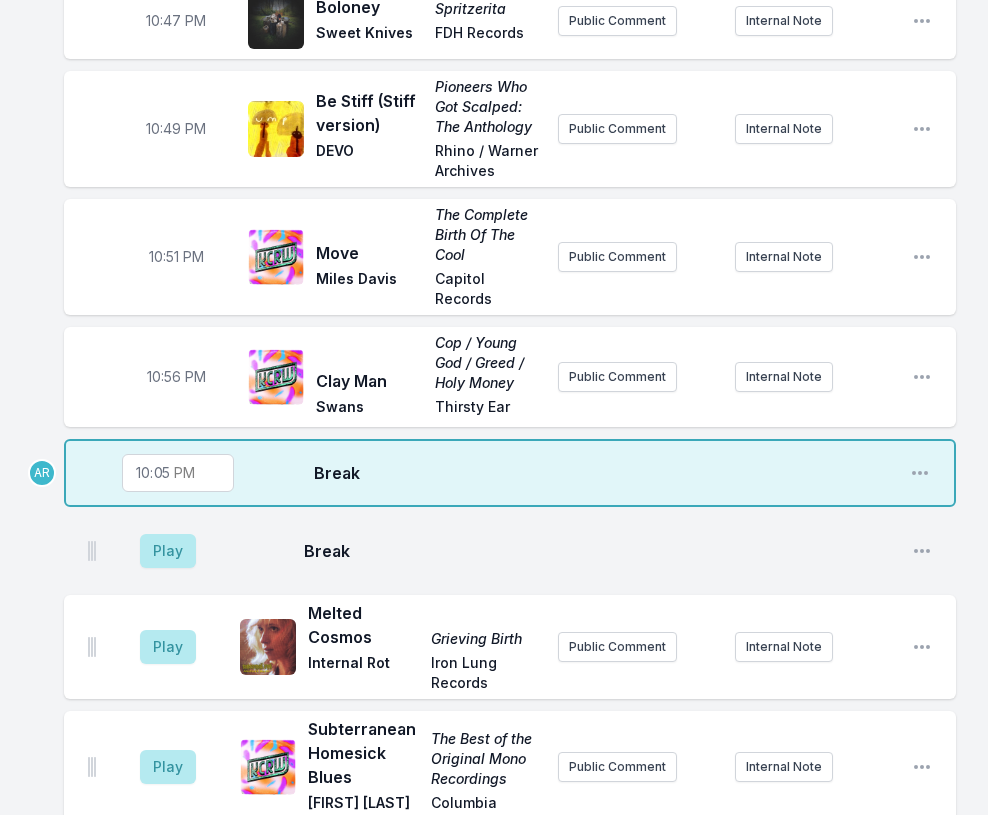 type on "22:59" 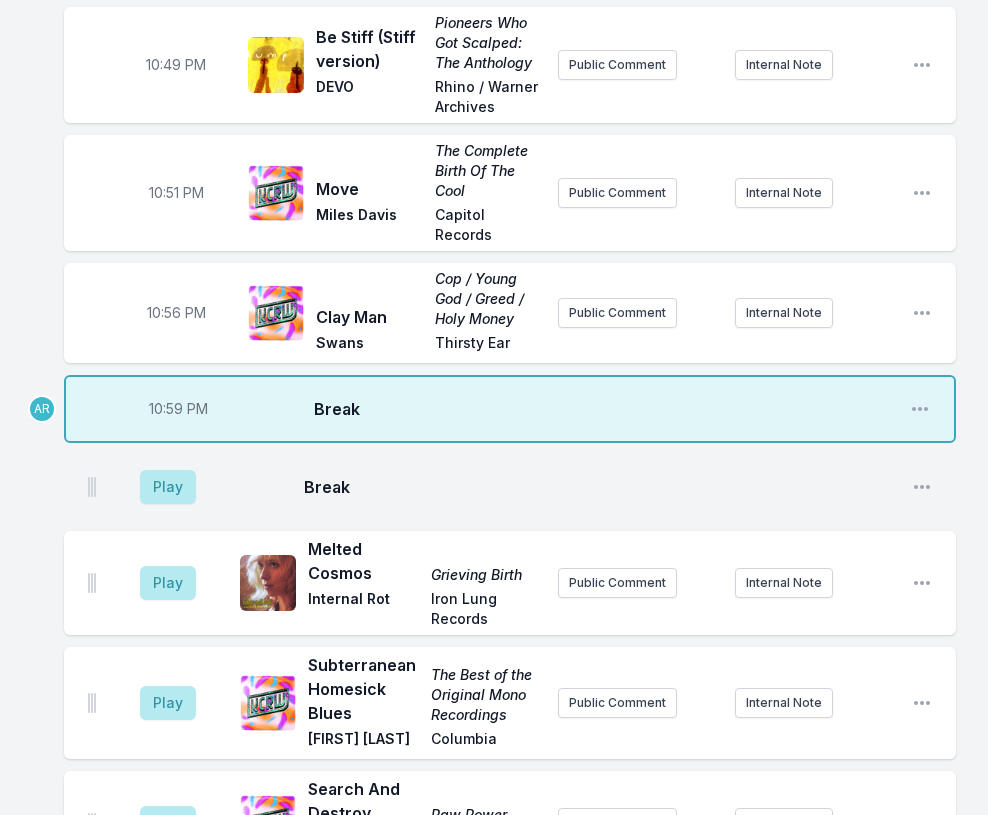 scroll, scrollTop: 2437, scrollLeft: 0, axis: vertical 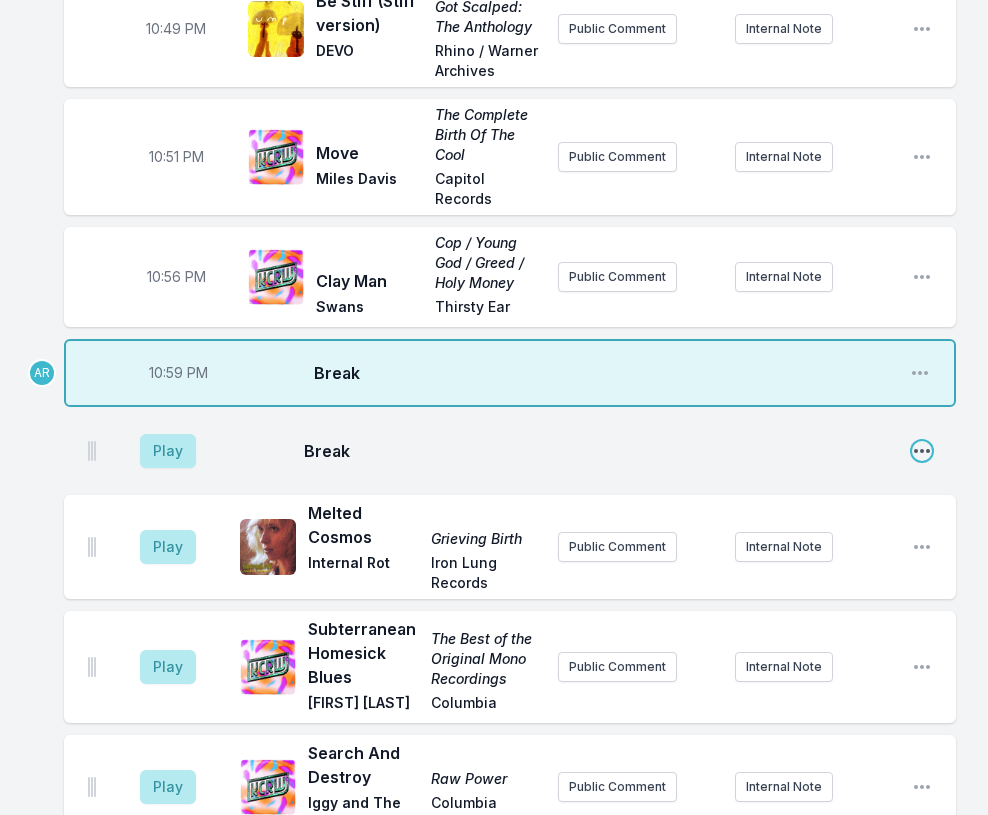 click 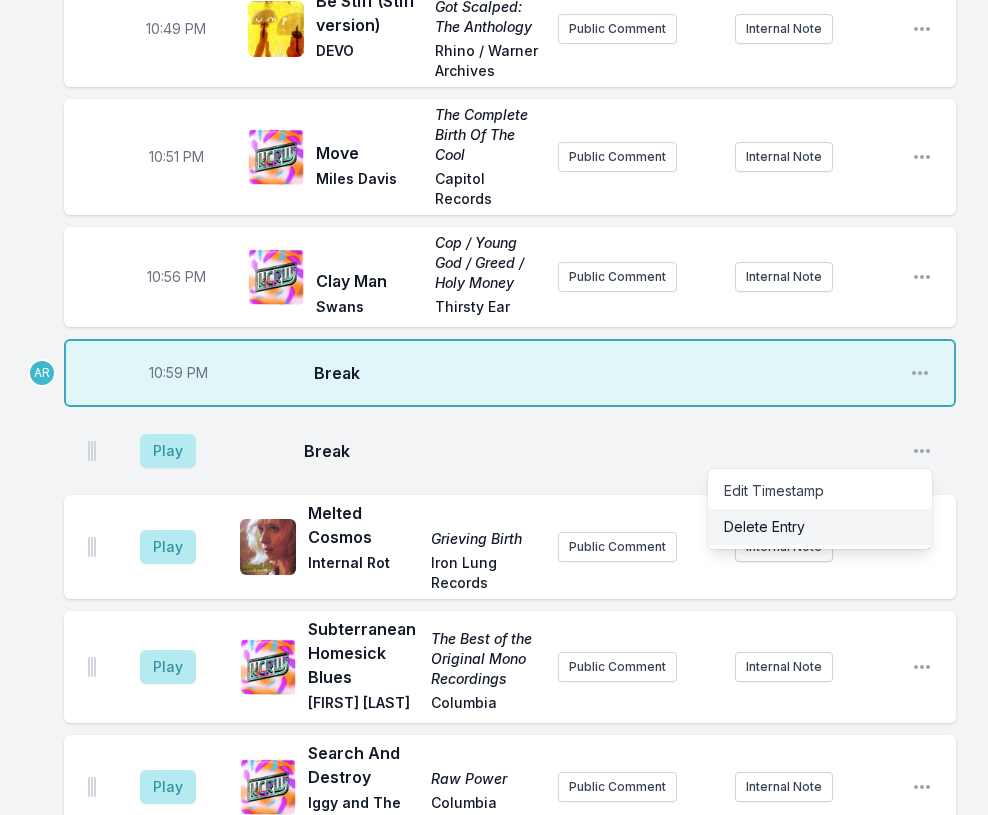 click on "Delete Entry" at bounding box center [820, 527] 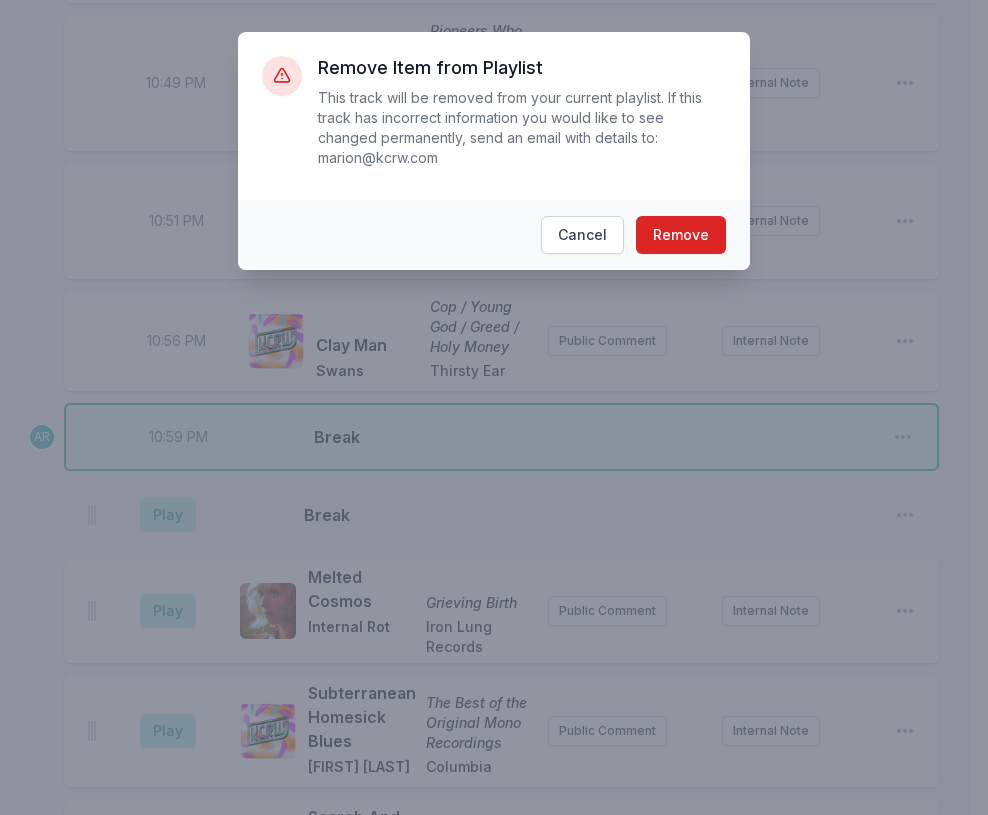 scroll, scrollTop: 2405, scrollLeft: 0, axis: vertical 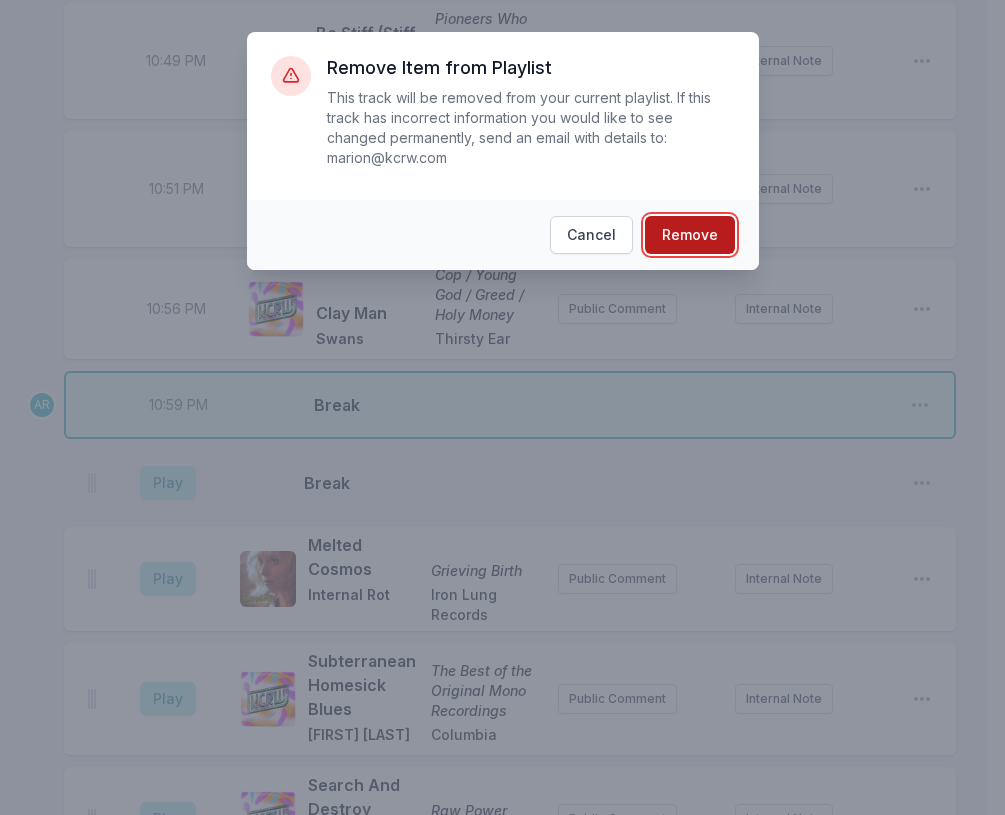 click on "Remove" at bounding box center (690, 235) 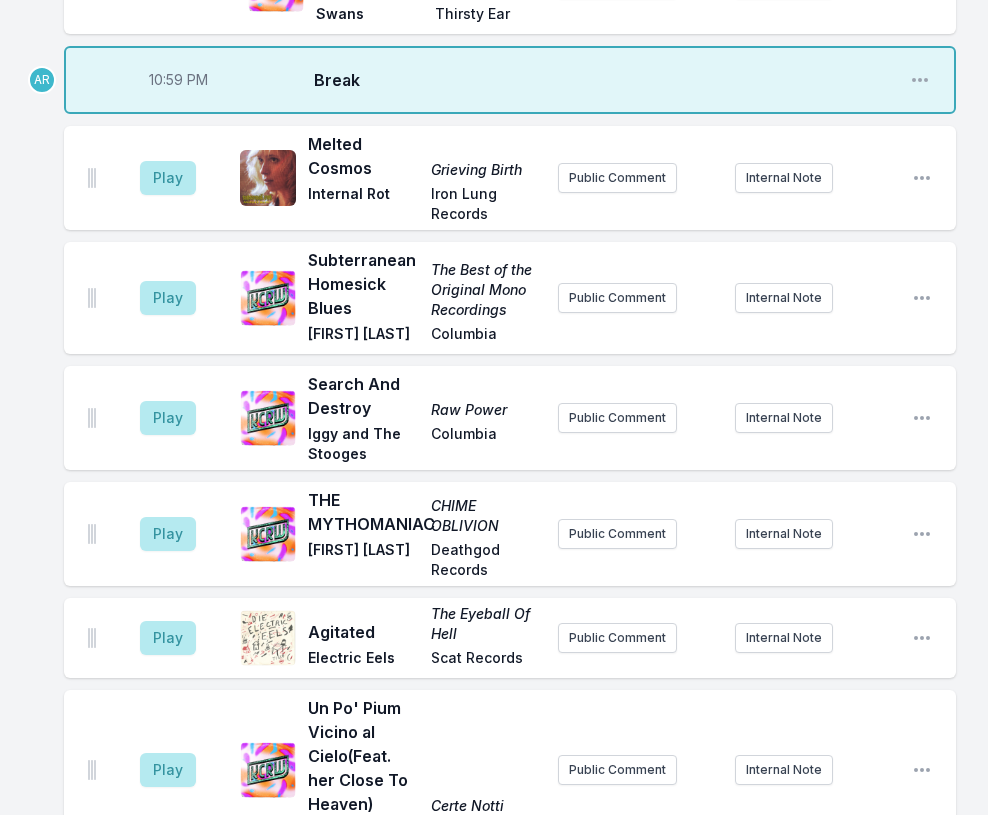 scroll, scrollTop: 2761, scrollLeft: 0, axis: vertical 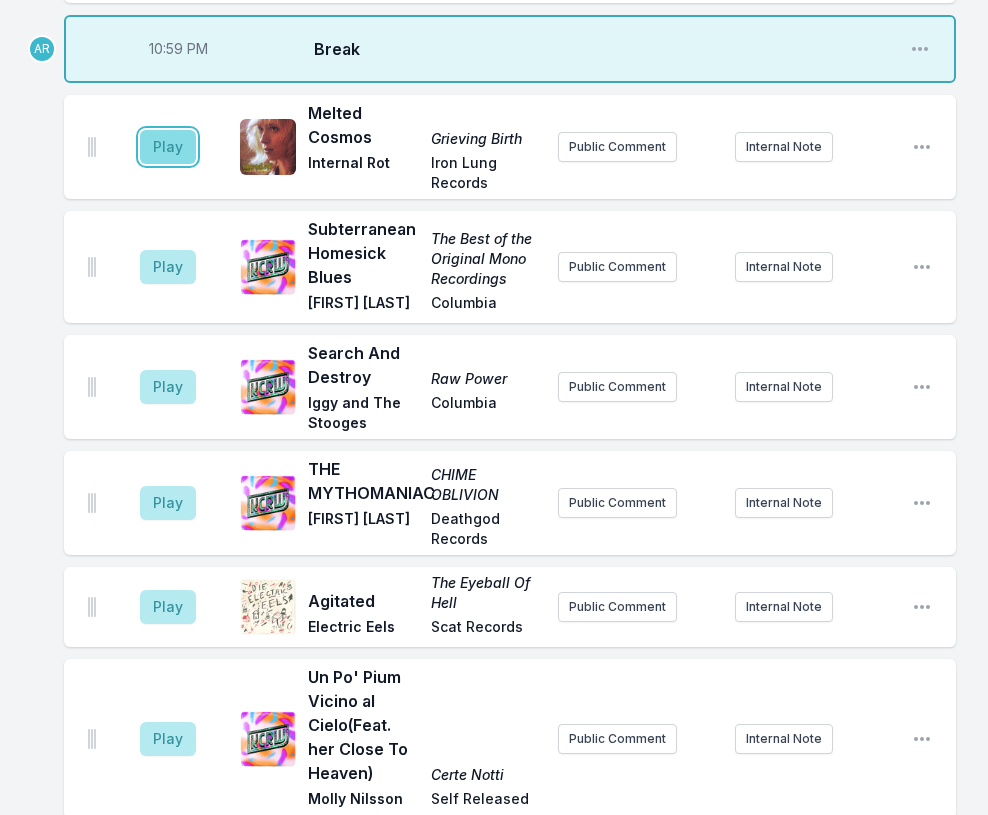click on "Play" at bounding box center [168, 147] 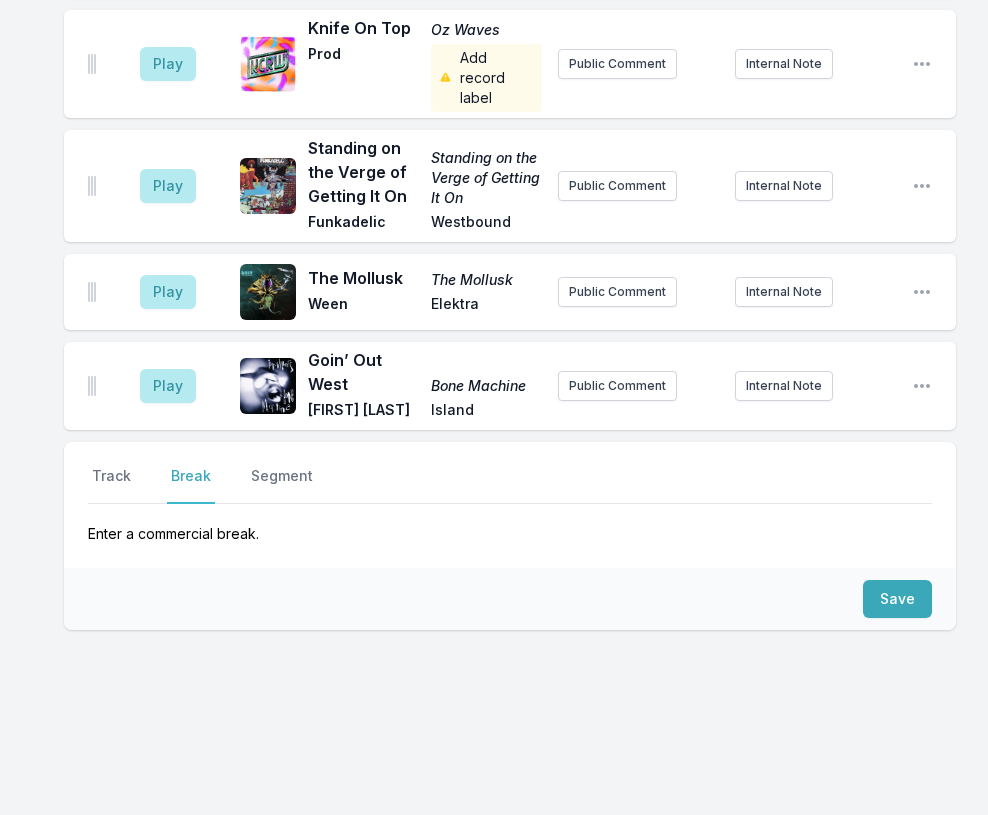 scroll, scrollTop: 3961, scrollLeft: 0, axis: vertical 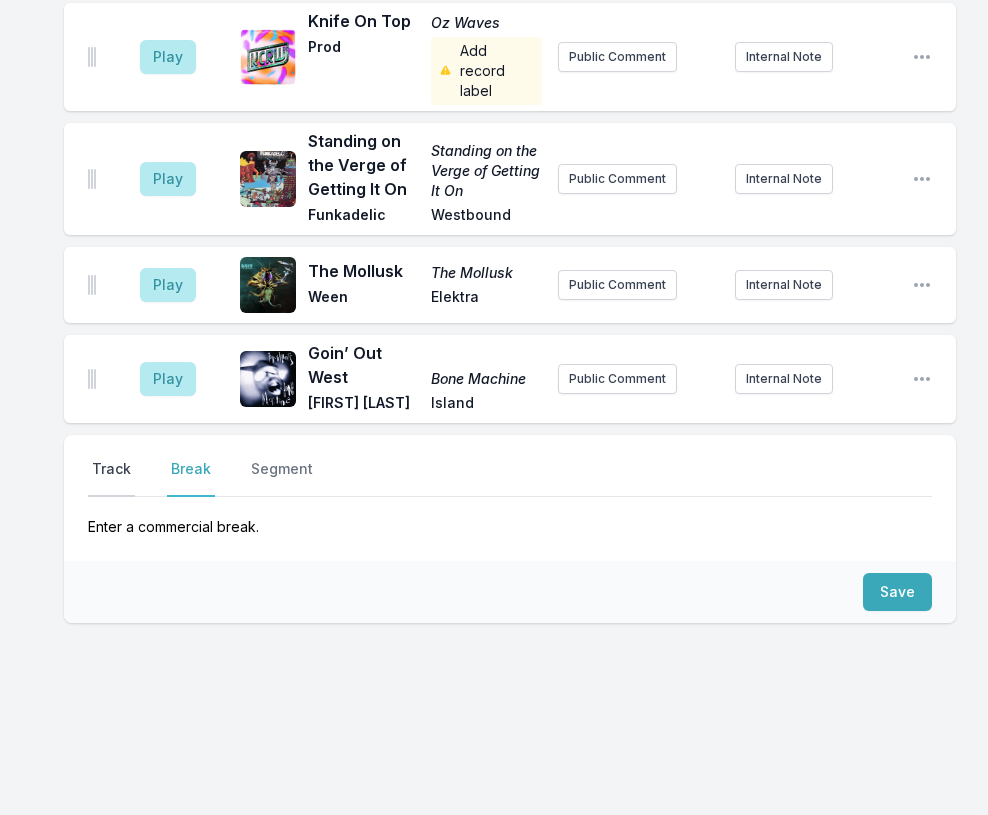 click on "Track" at bounding box center [111, 478] 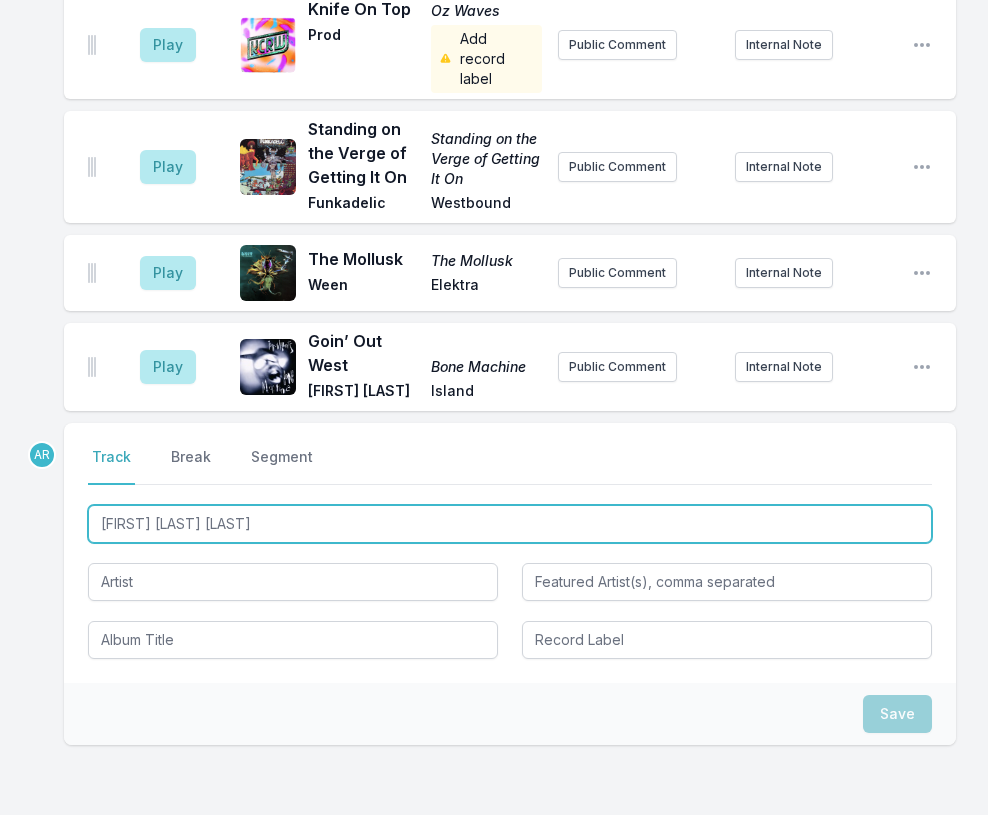 type on "[FIRST] [LAST] [LAST]" 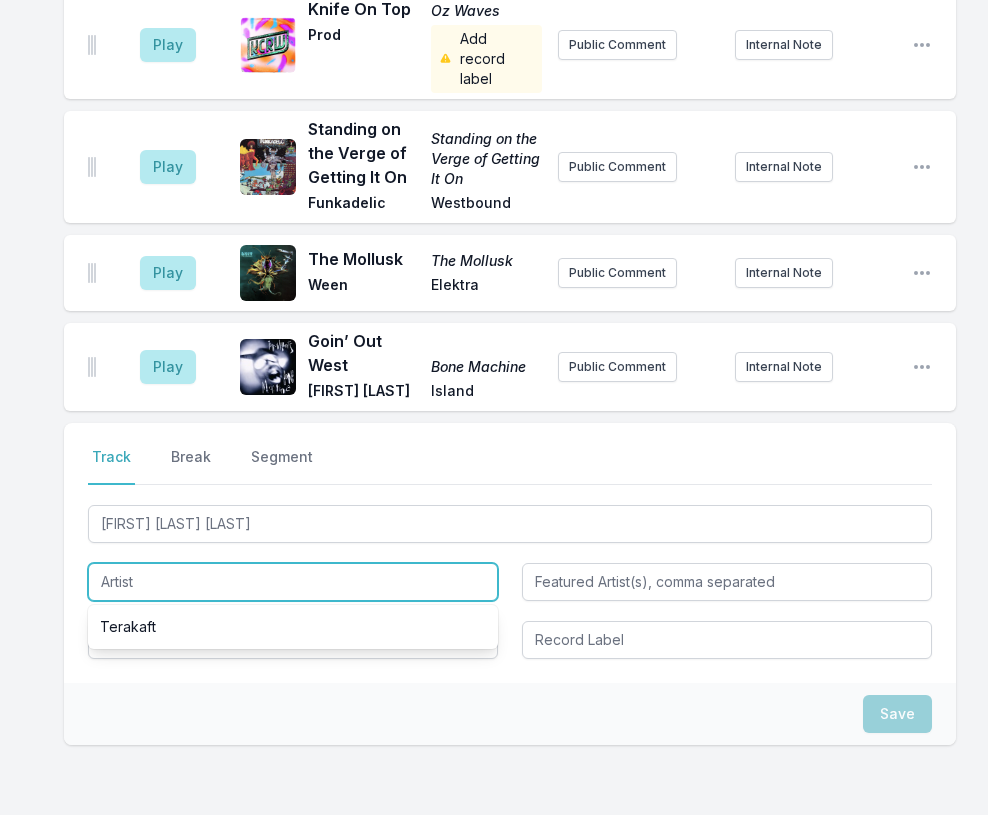 click at bounding box center [293, 582] 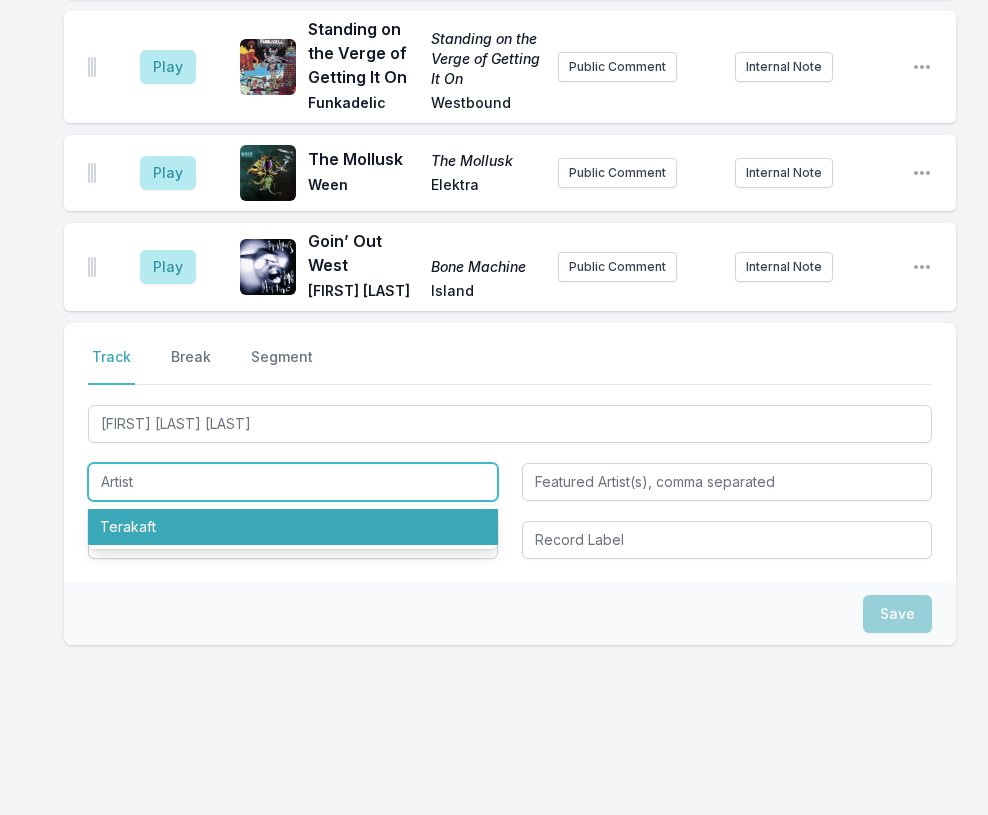 click on "Terakaft" at bounding box center [293, 527] 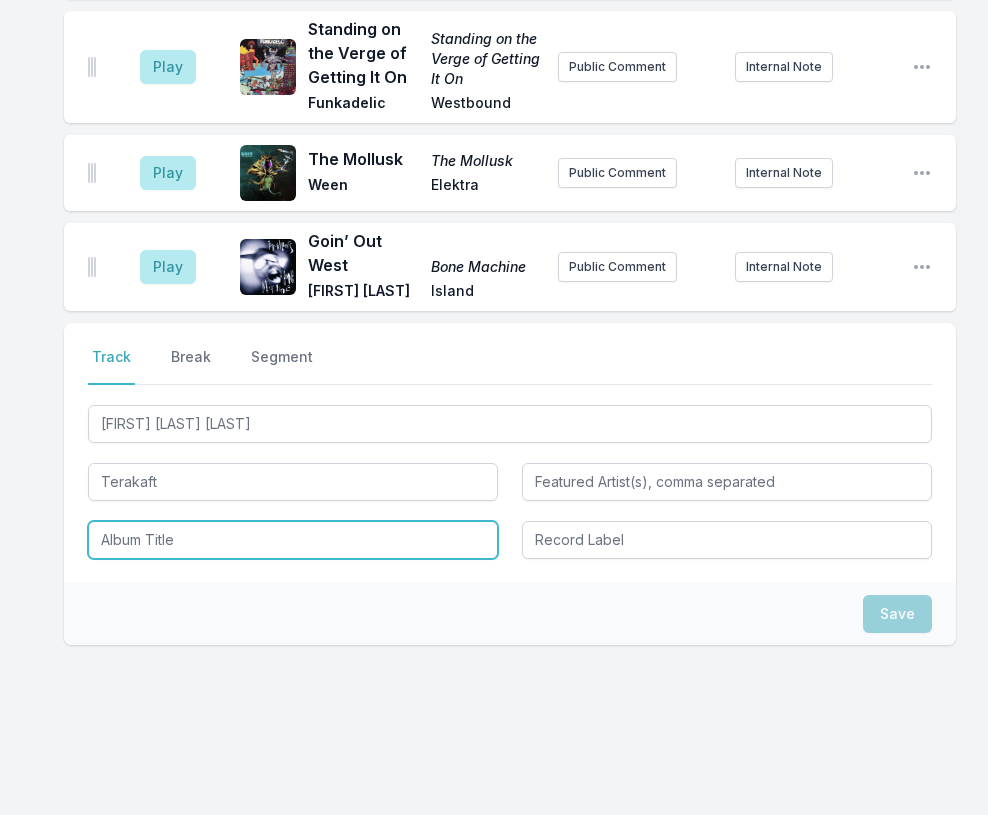 click at bounding box center [293, 540] 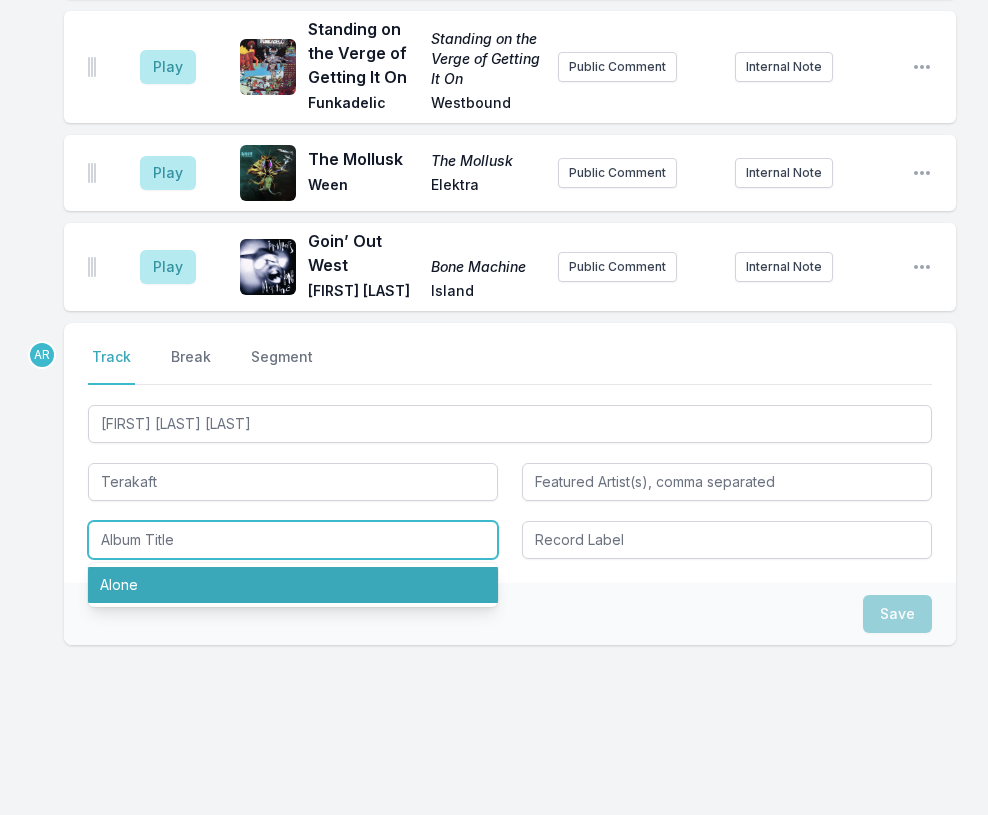 click on "Alone" at bounding box center [293, 585] 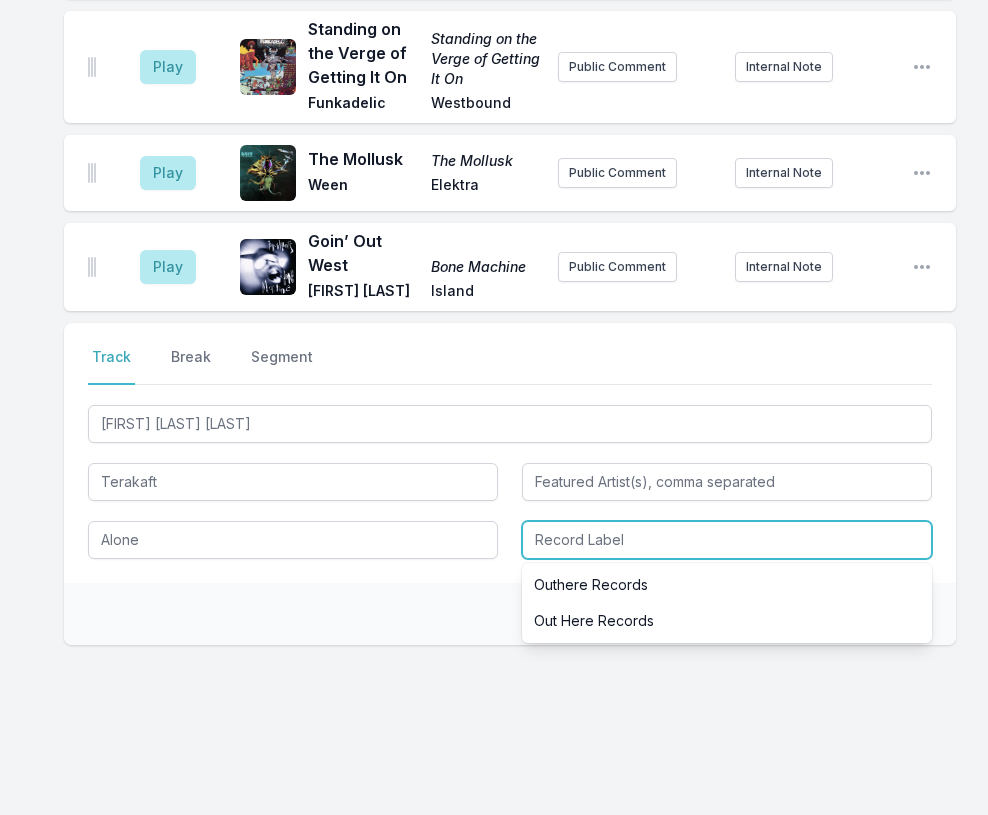click at bounding box center [727, 540] 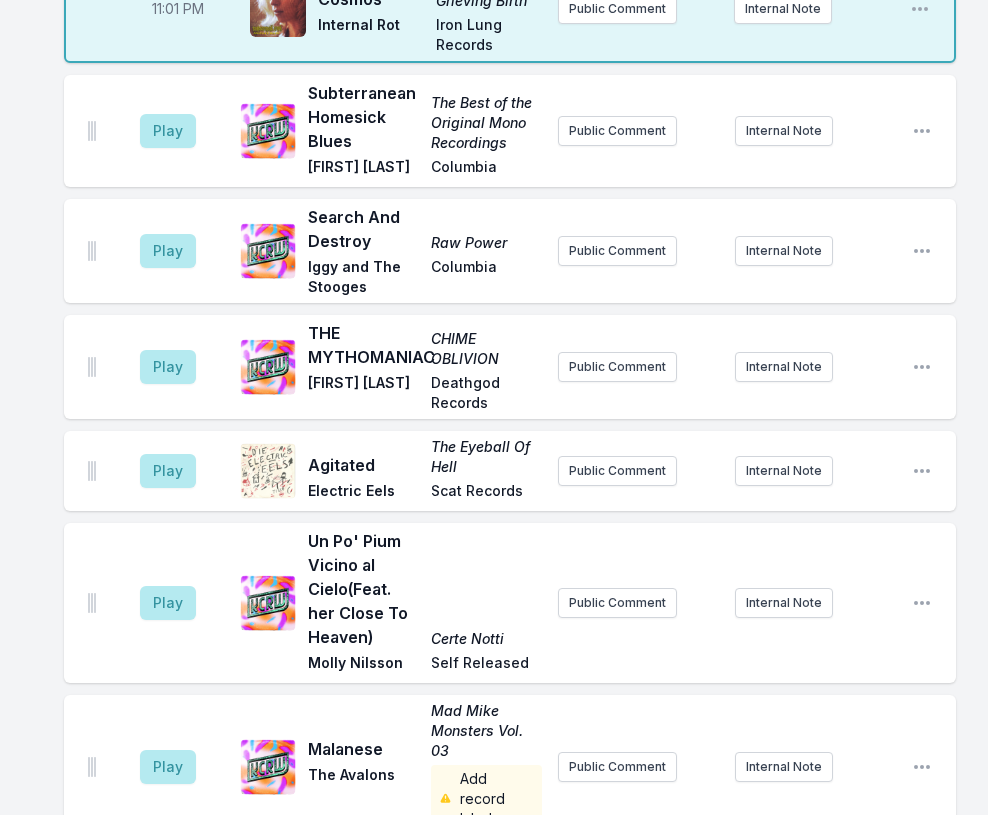 scroll, scrollTop: 2761, scrollLeft: 0, axis: vertical 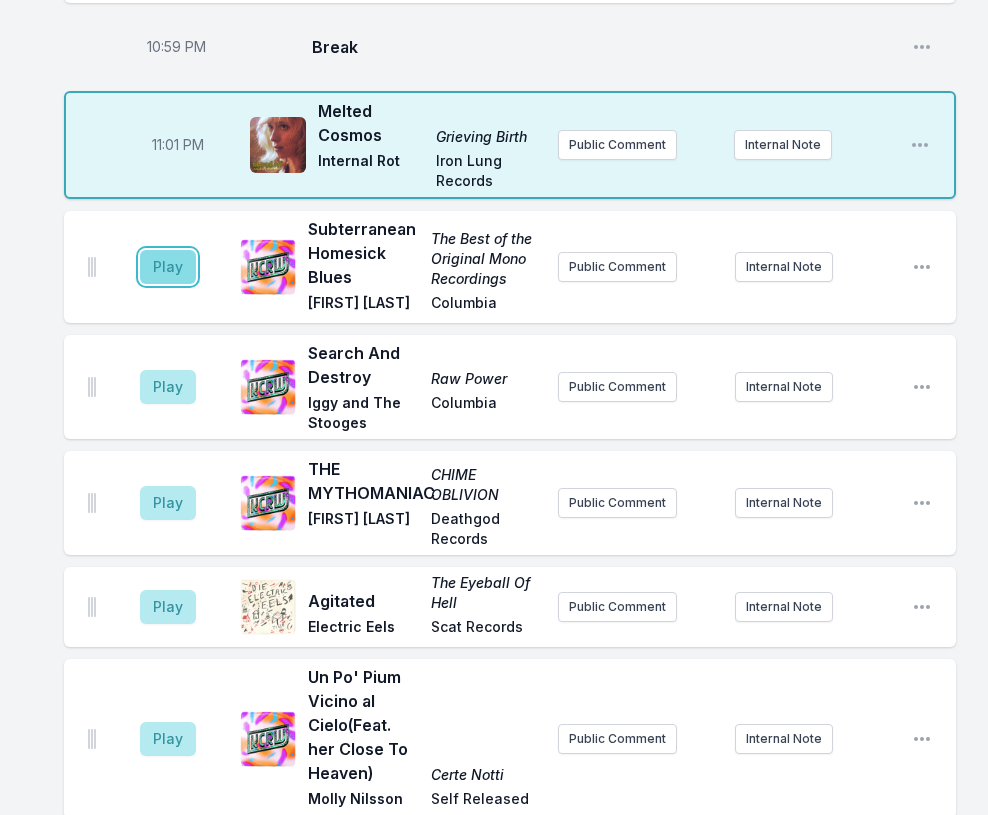 click on "Play" at bounding box center [168, 267] 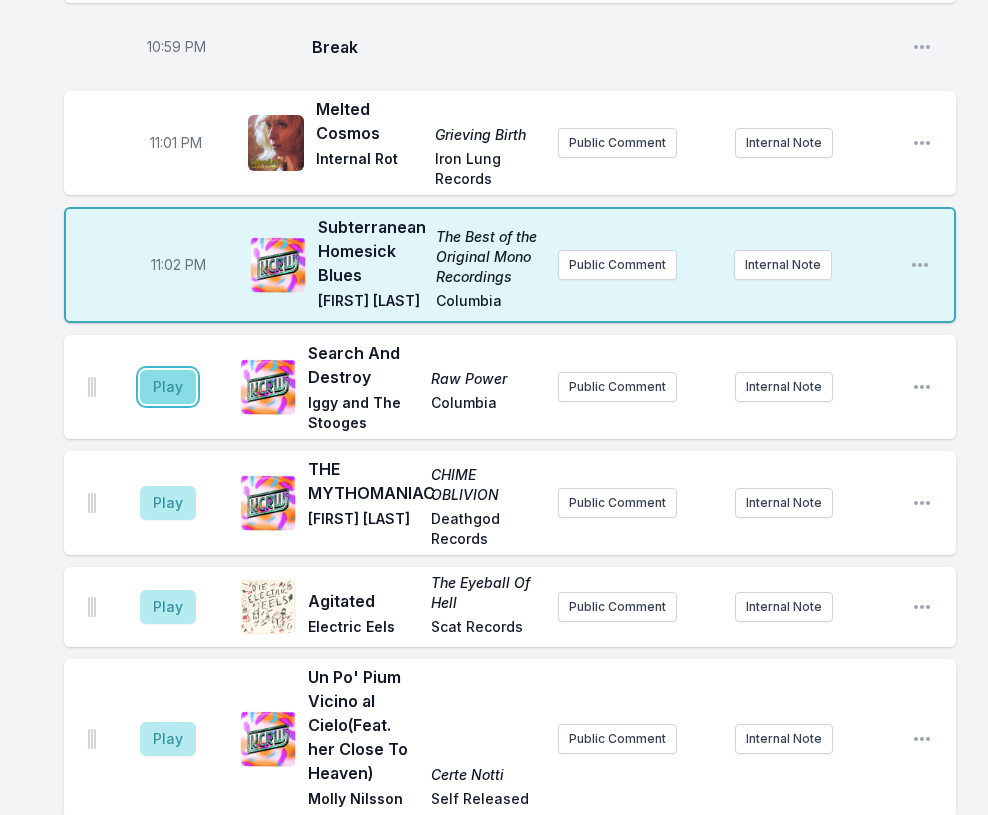 click on "Play" at bounding box center [168, 387] 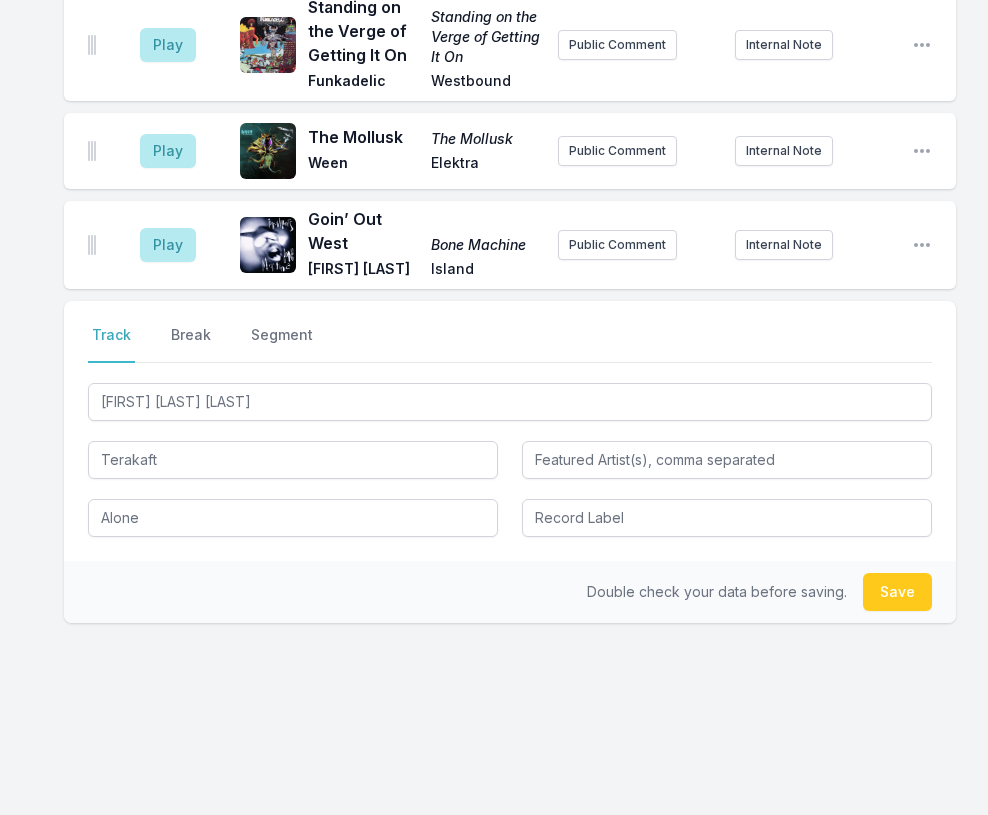 scroll, scrollTop: 4095, scrollLeft: 0, axis: vertical 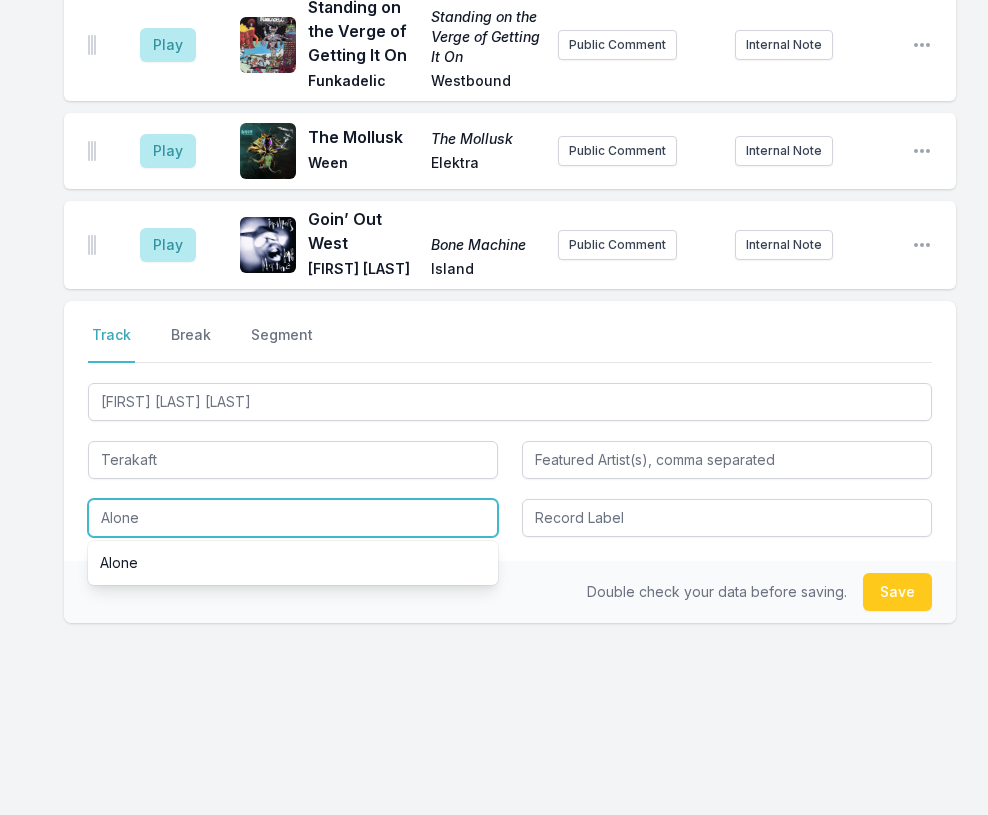 click on "Alone" at bounding box center (293, 518) 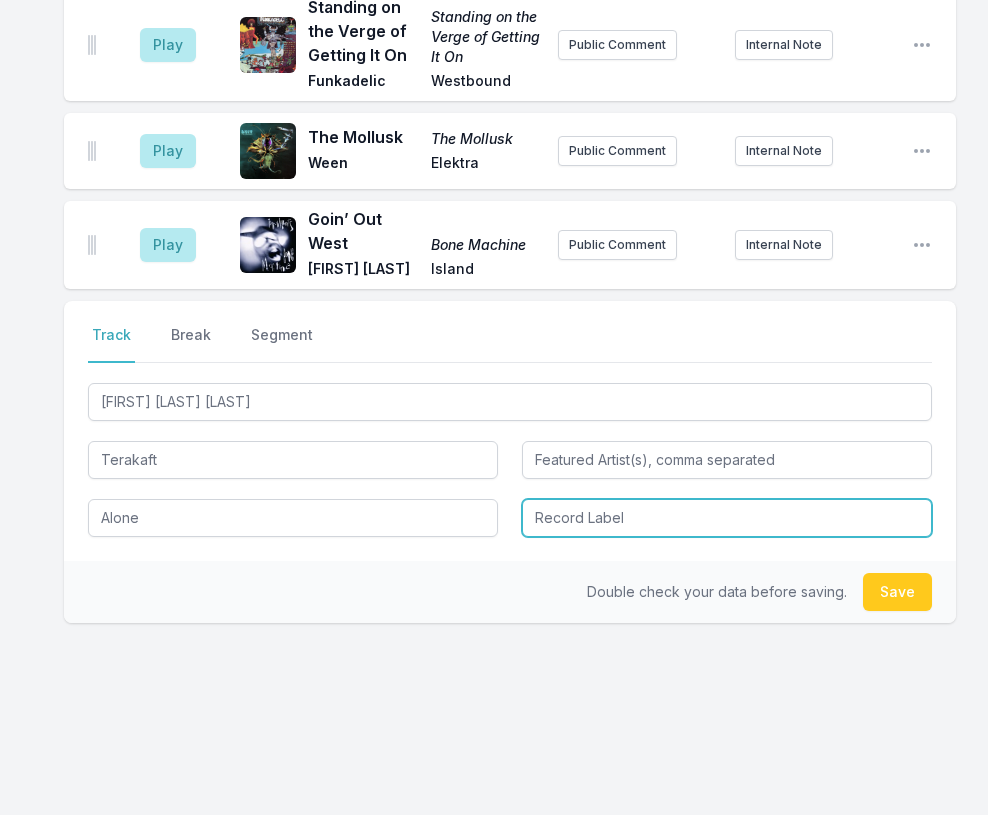 click at bounding box center (727, 518) 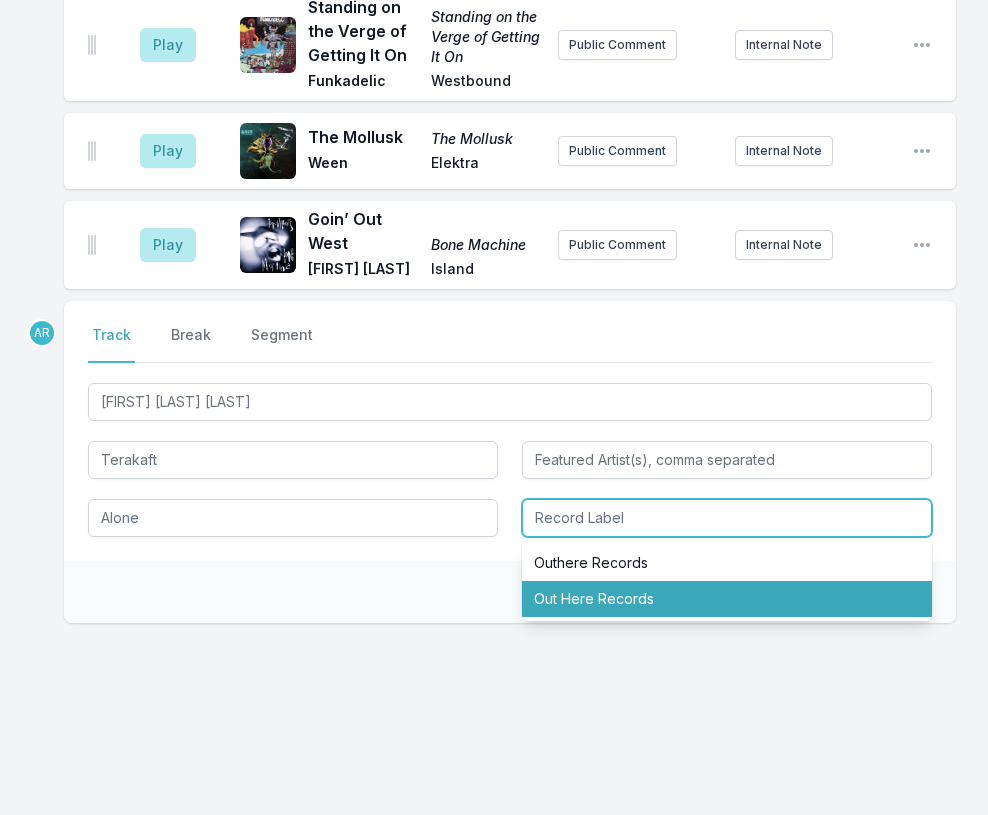 click on "Out Here Records" at bounding box center [727, 599] 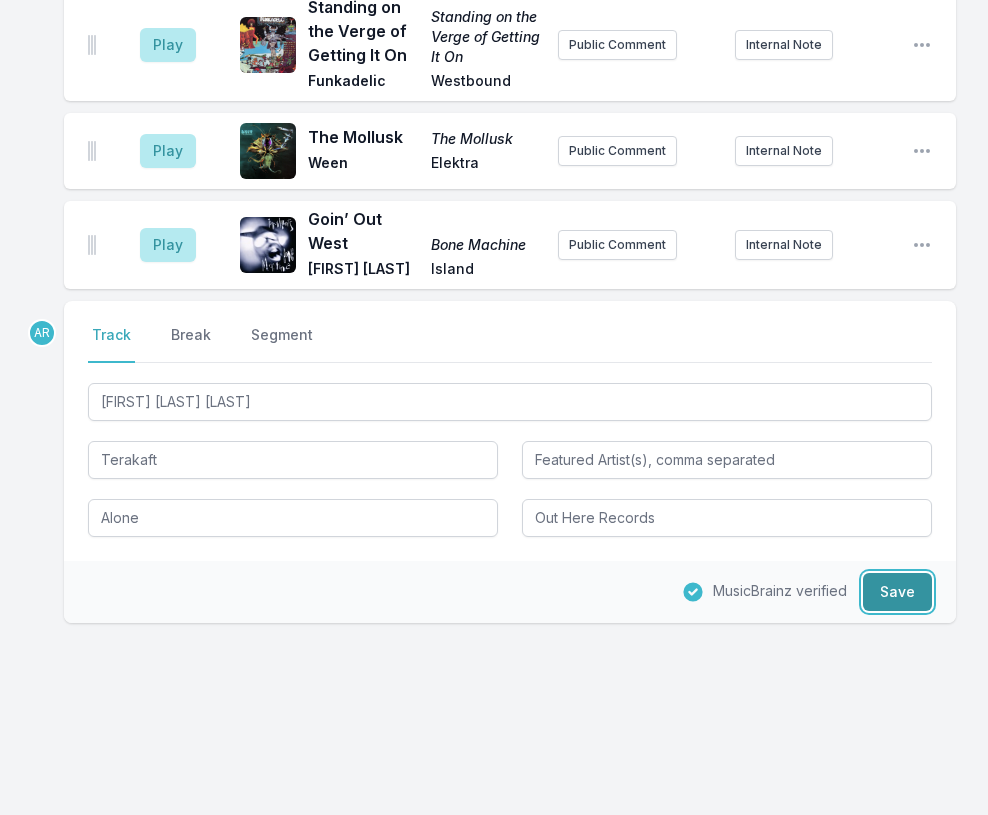 click on "Save" at bounding box center (897, 592) 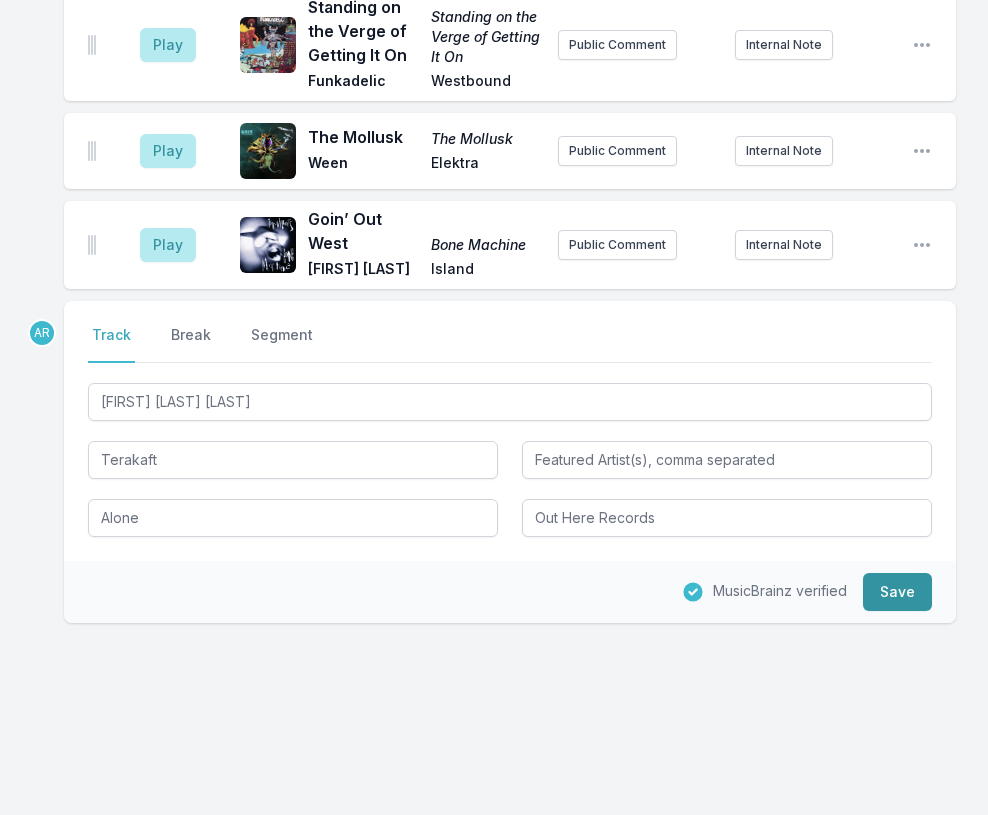 type 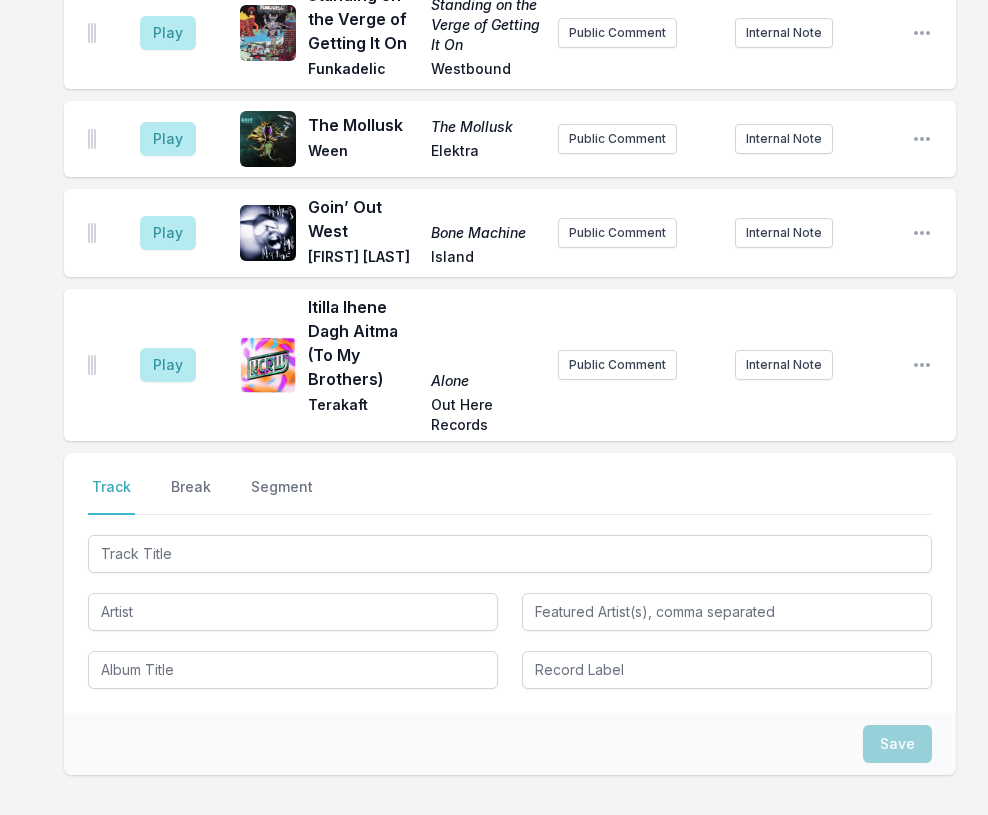 scroll, scrollTop: 4259, scrollLeft: 0, axis: vertical 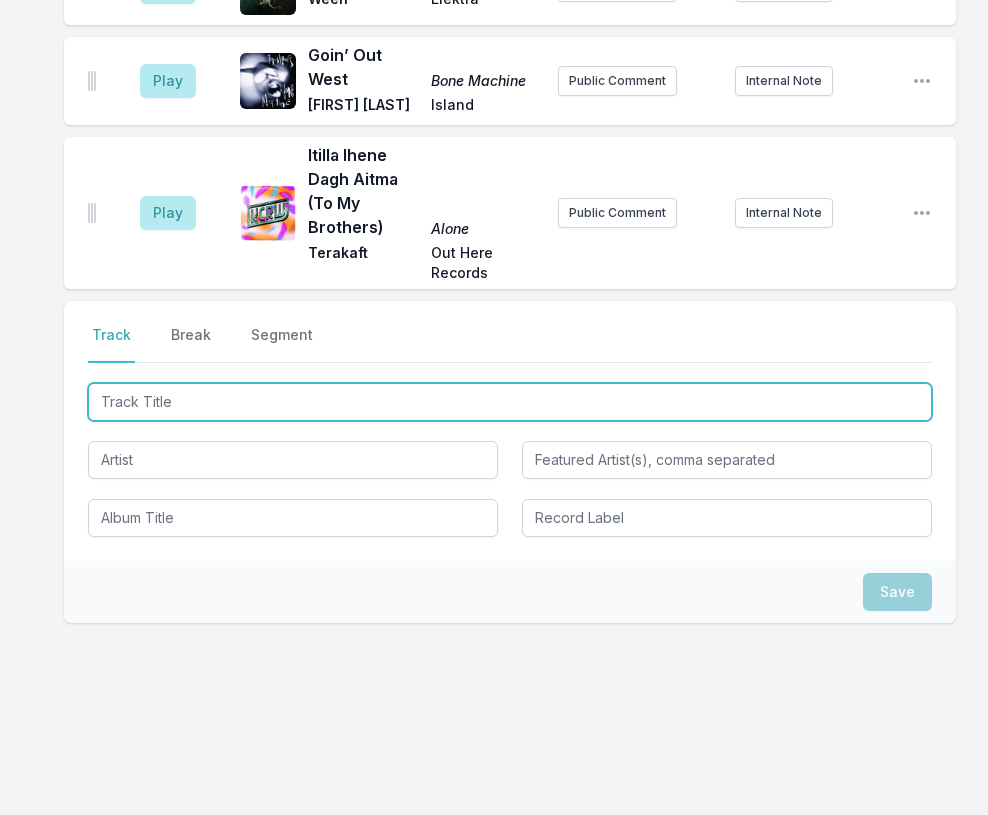 type on "See No Evil" 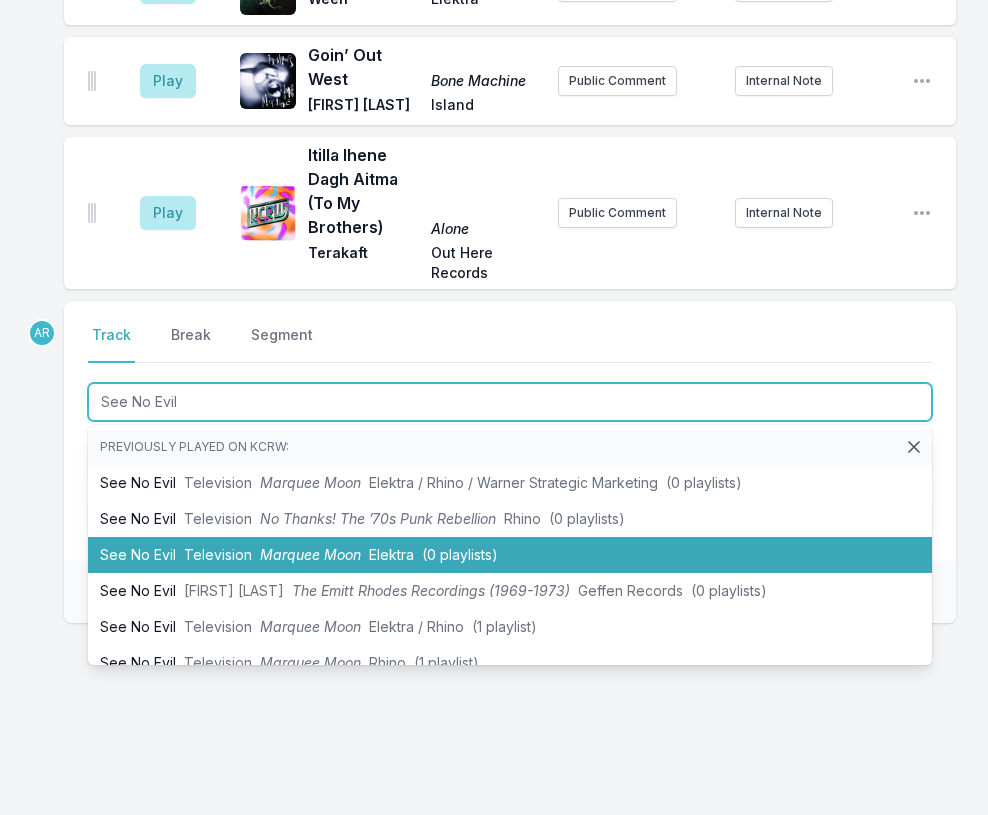 click on "Marquee Moon" at bounding box center (310, 554) 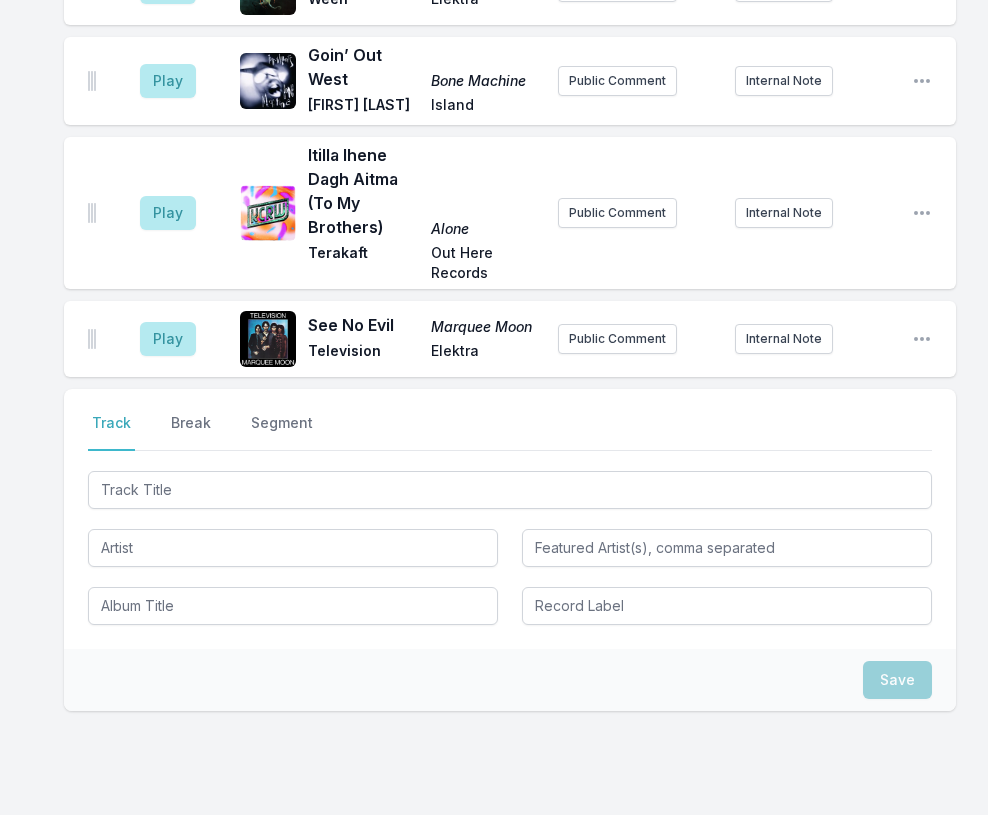 scroll, scrollTop: 4347, scrollLeft: 0, axis: vertical 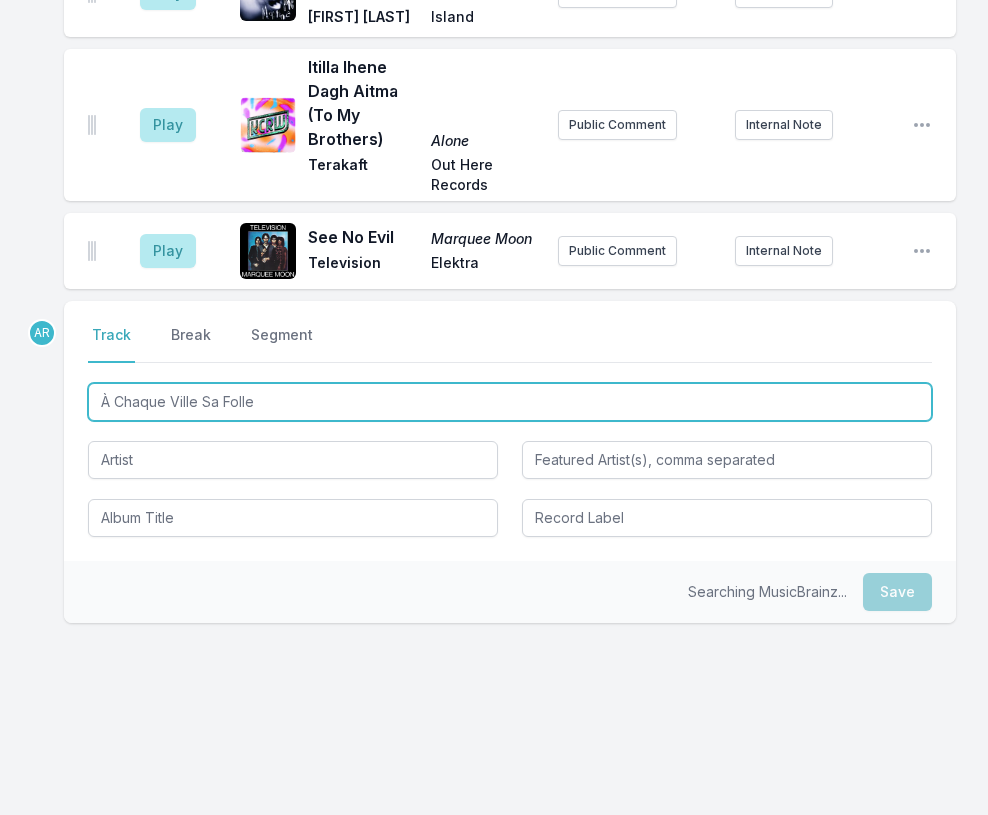 type on "À Chaque Ville Sa Folle" 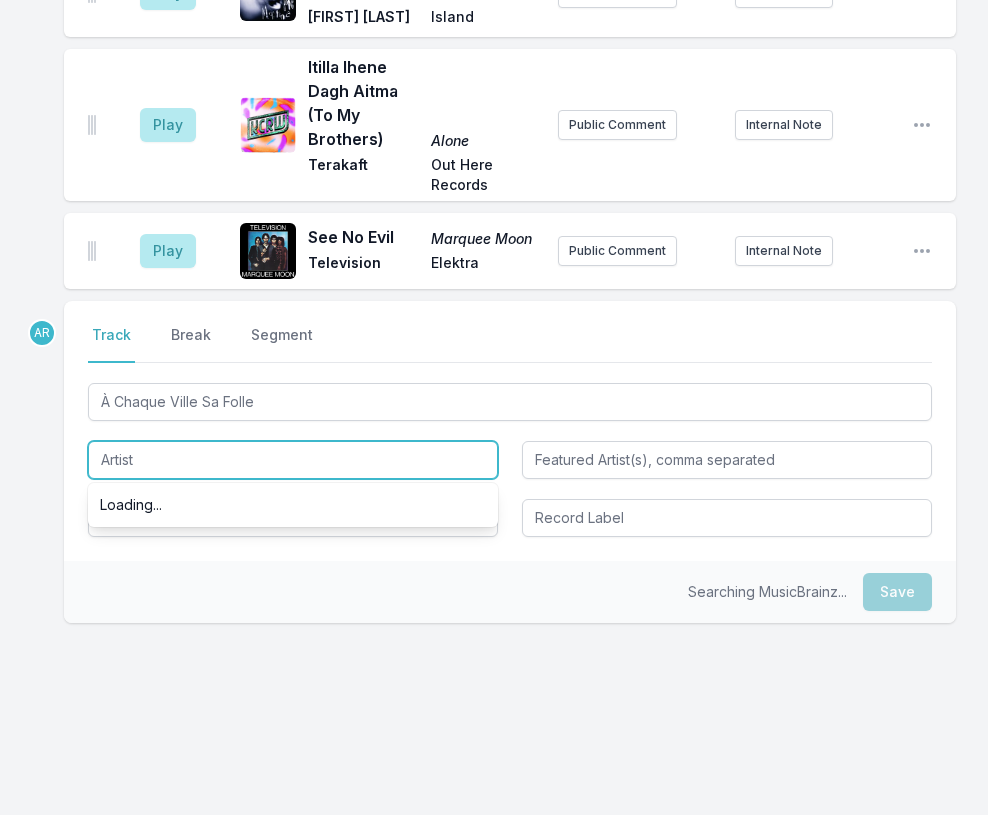 click at bounding box center (293, 460) 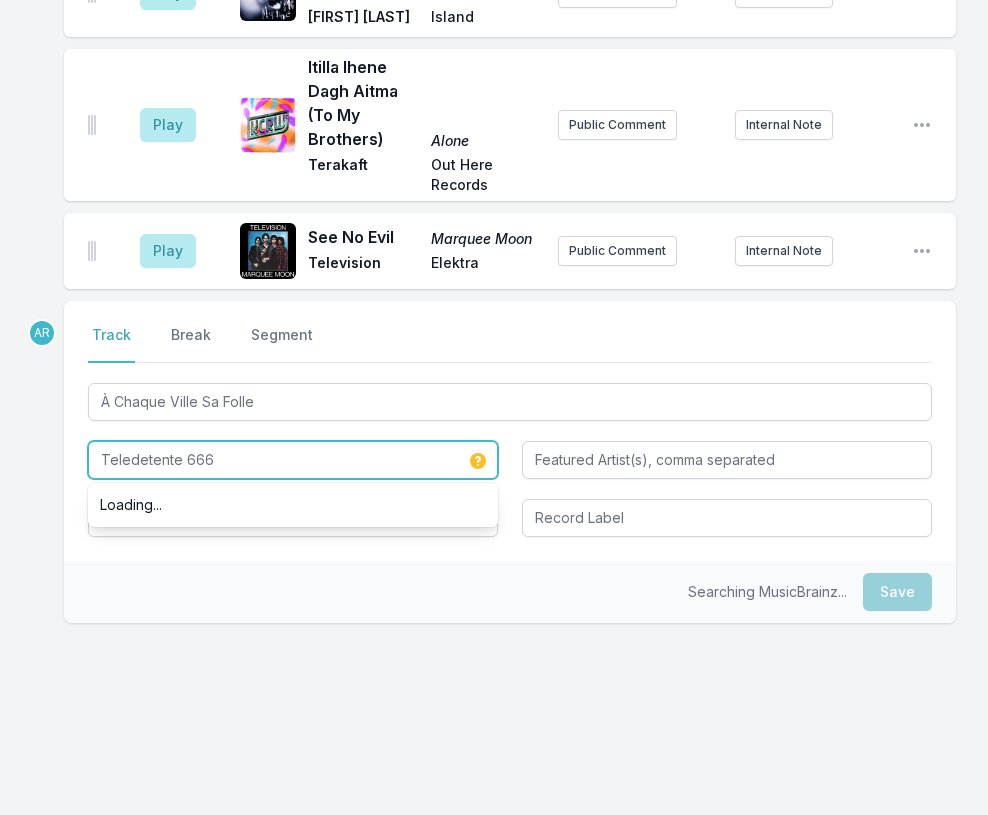 type on "Teledetente 666" 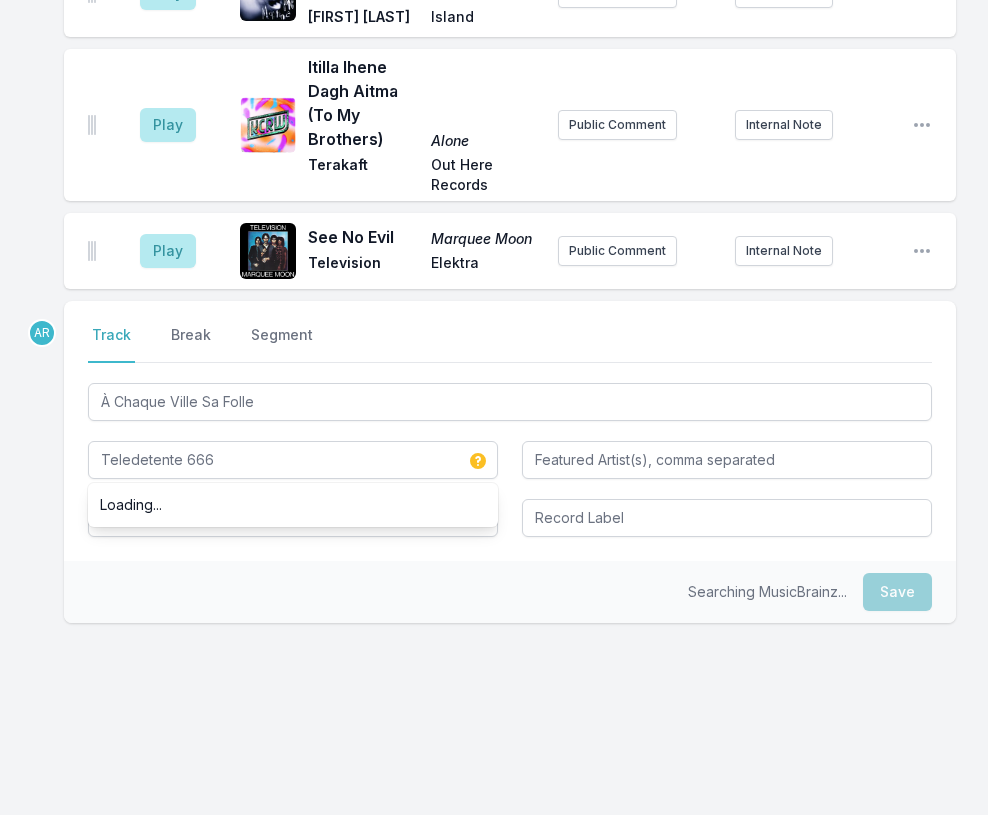 click on "Searching MusicBrainz... Save" at bounding box center [510, 592] 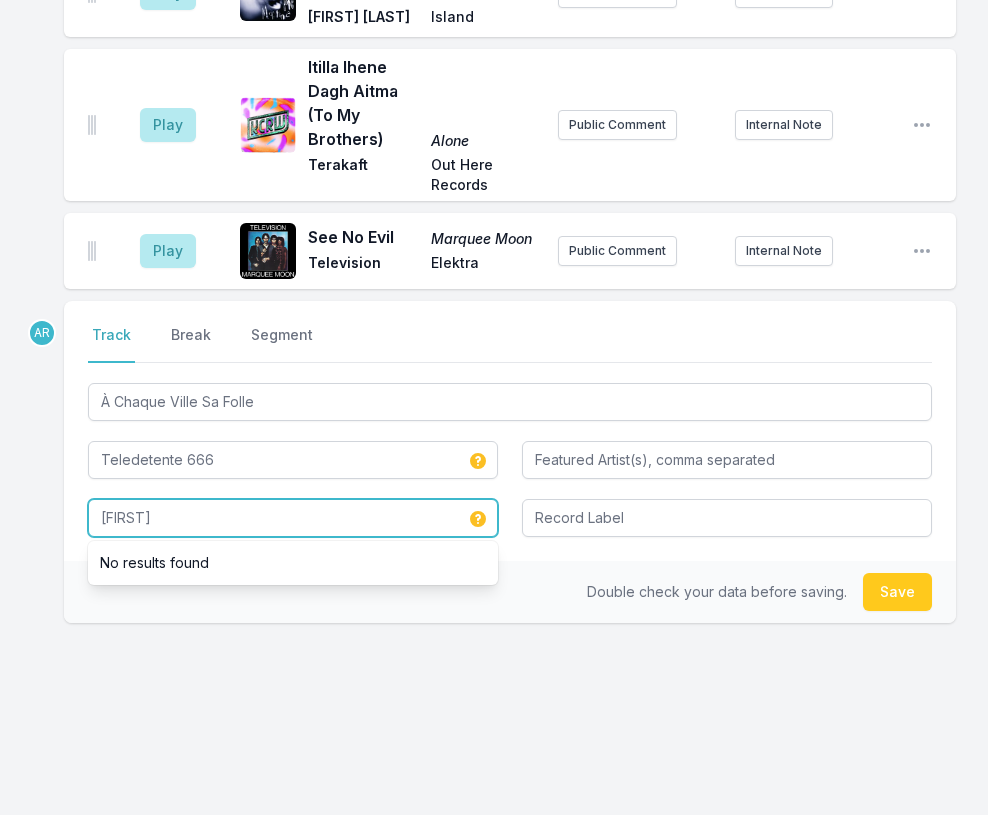 type on "[FIRST]" 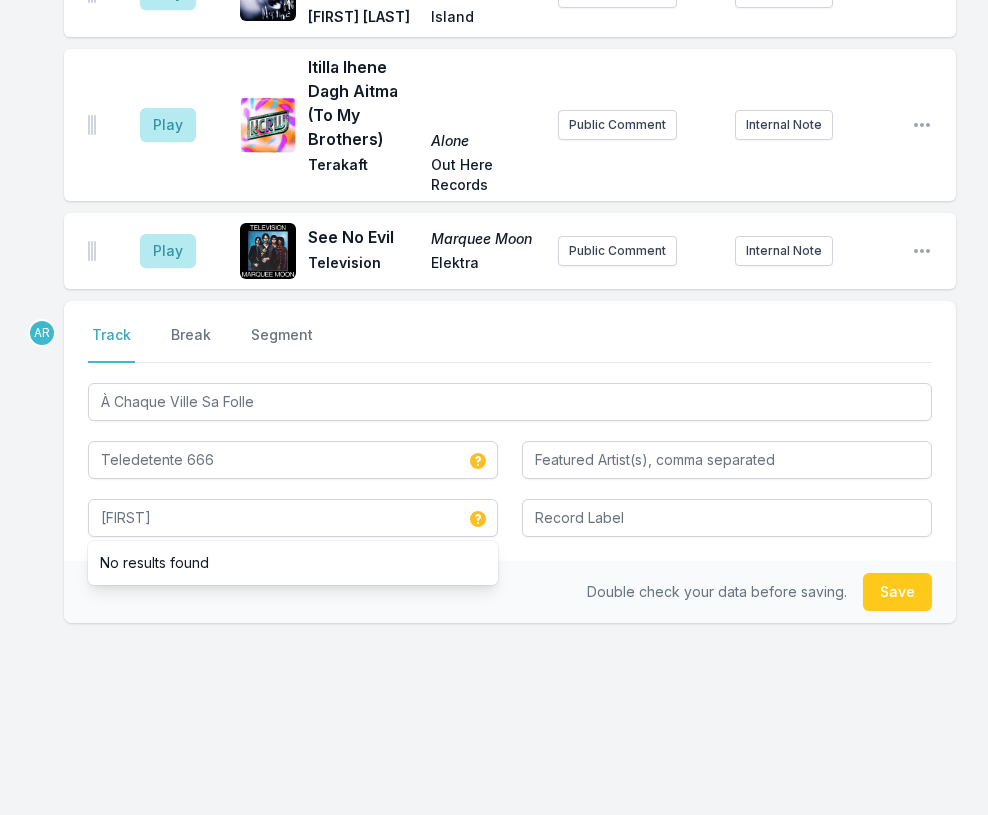 click on "Double check your data before saving. Save" at bounding box center (510, 592) 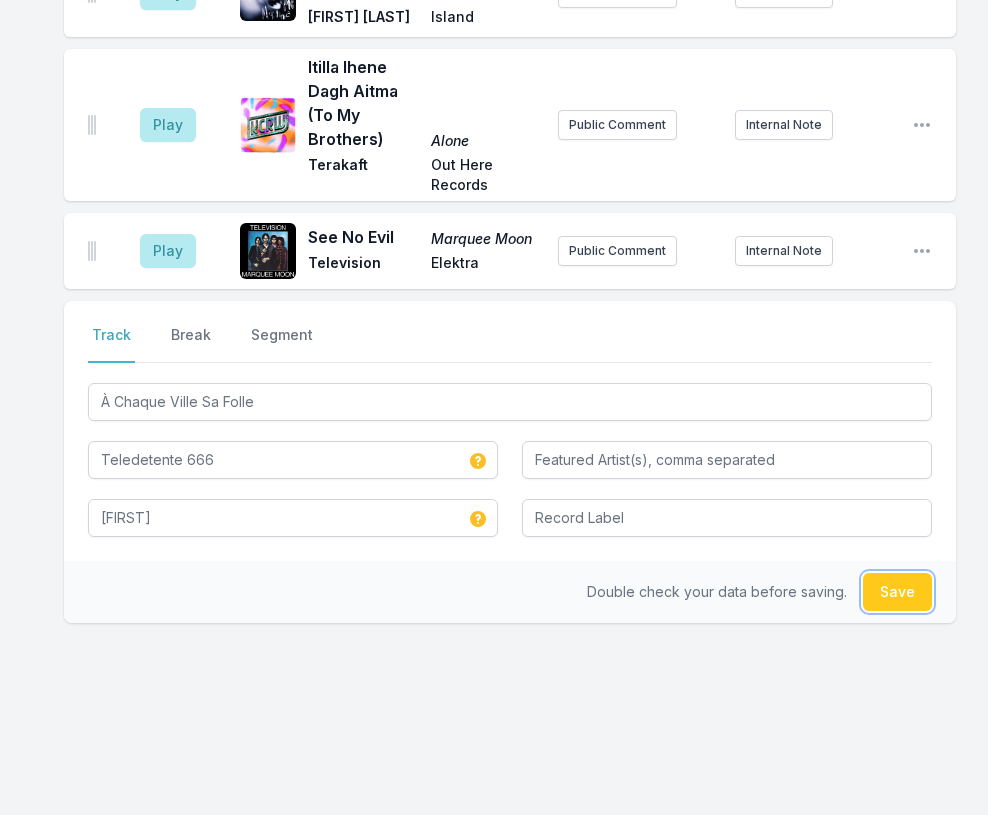 click on "Save" at bounding box center (897, 592) 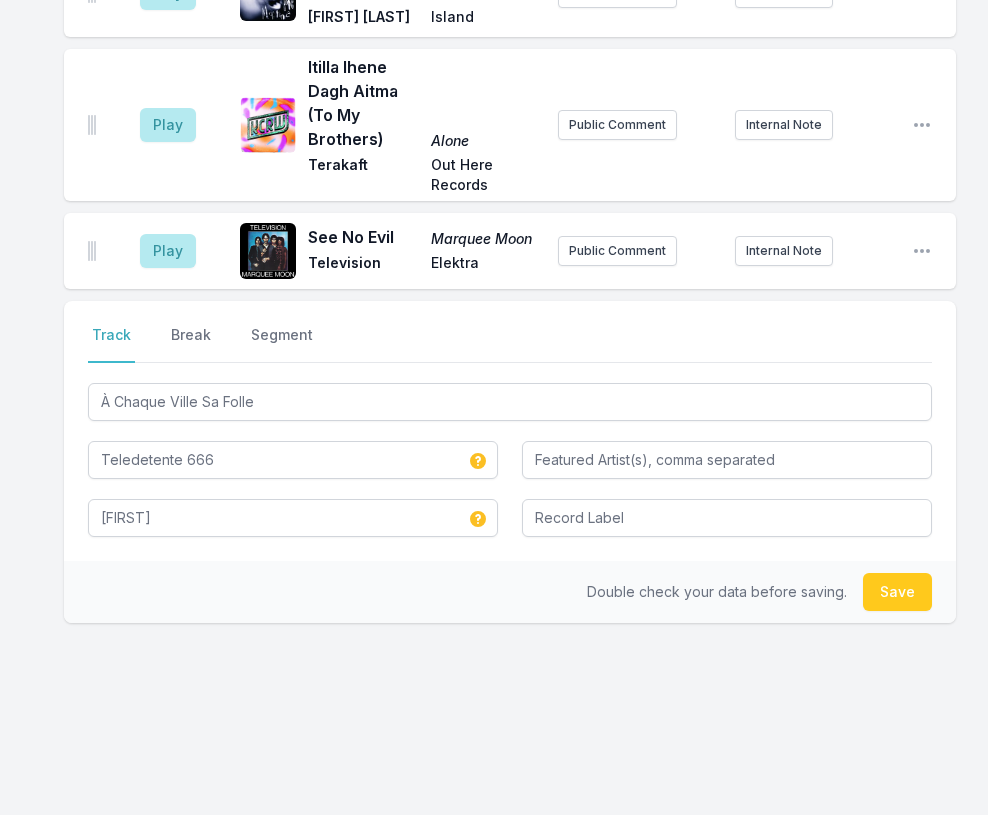 type 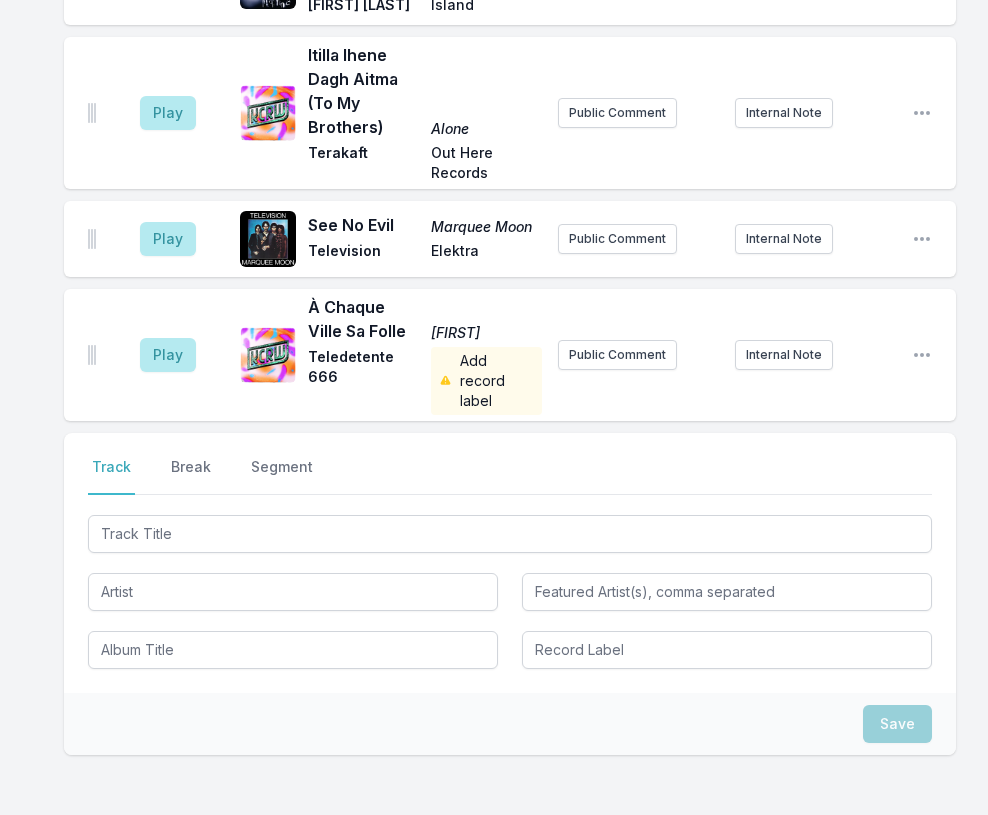 scroll, scrollTop: 4491, scrollLeft: 0, axis: vertical 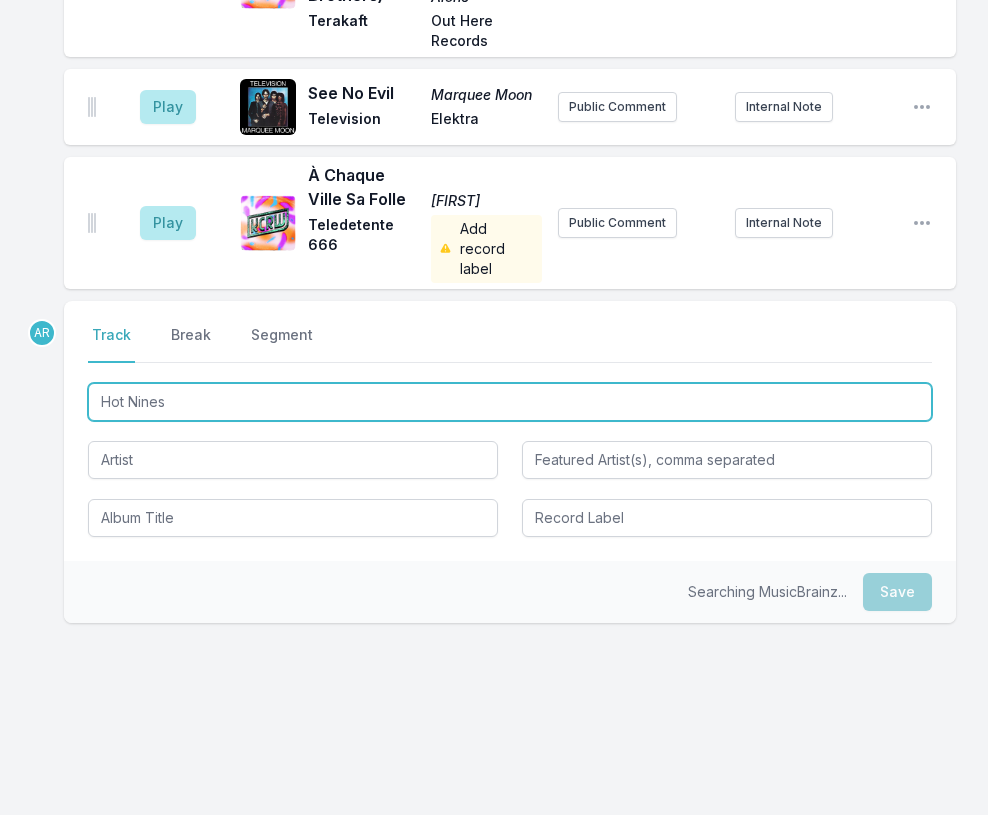 type on "Hot Nines" 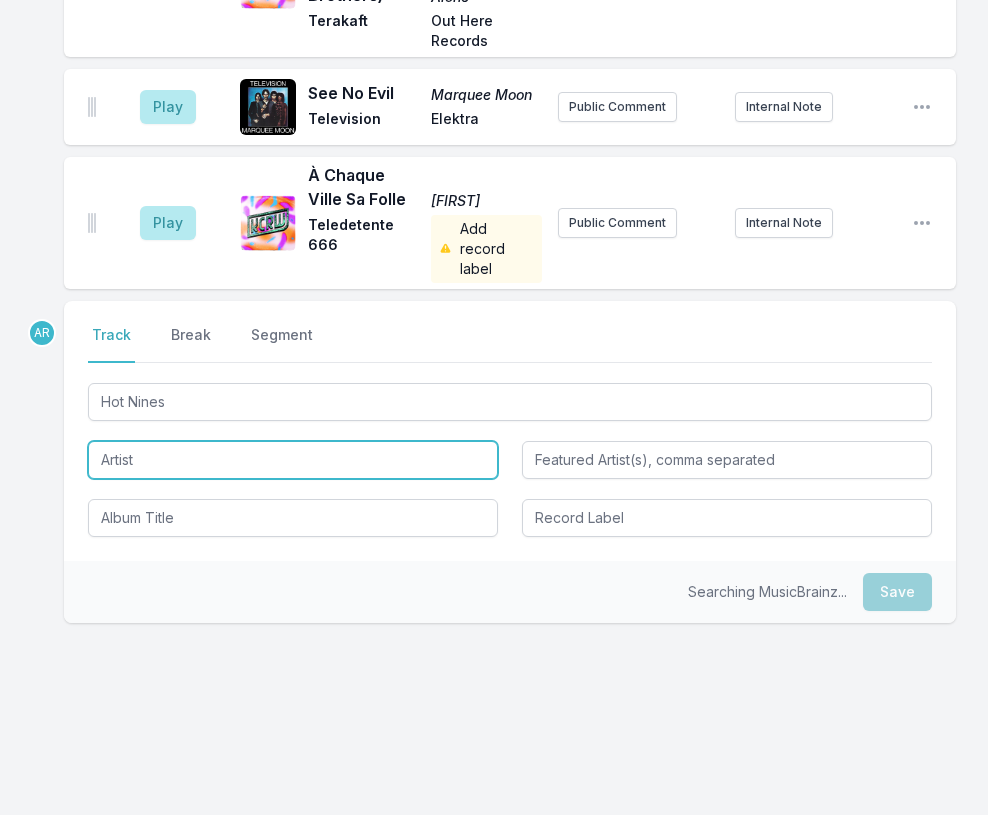 click at bounding box center (293, 460) 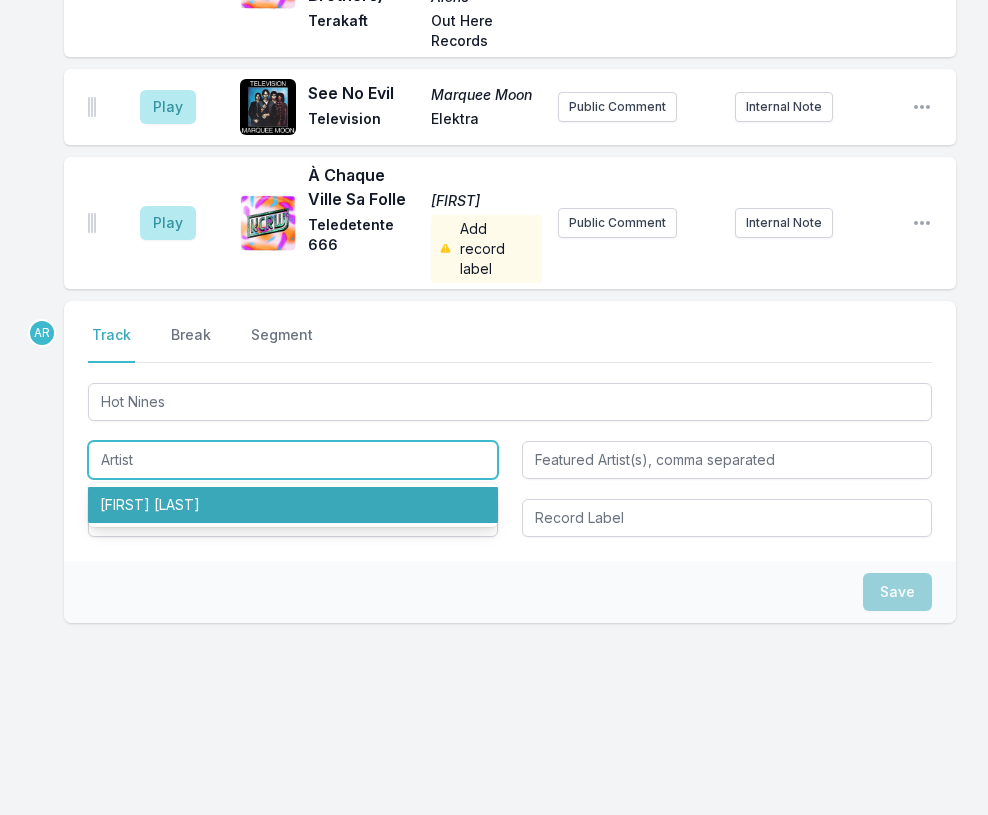 click on "[FIRST] [LAST]" at bounding box center (293, 505) 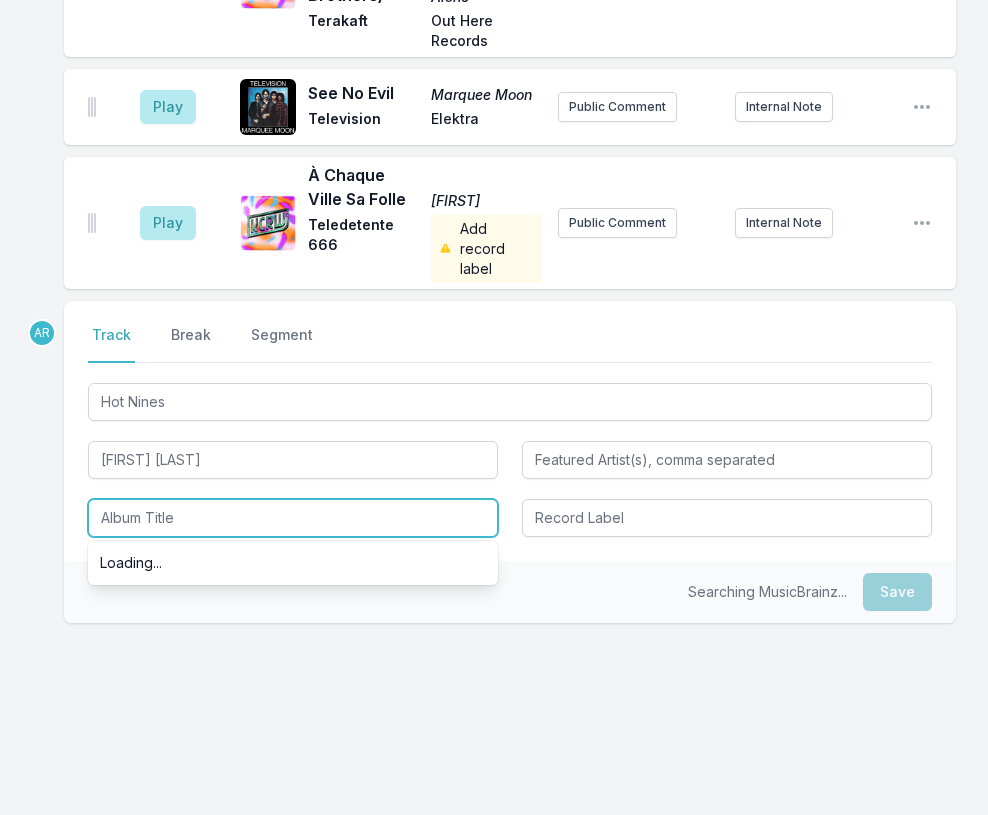 click at bounding box center (293, 518) 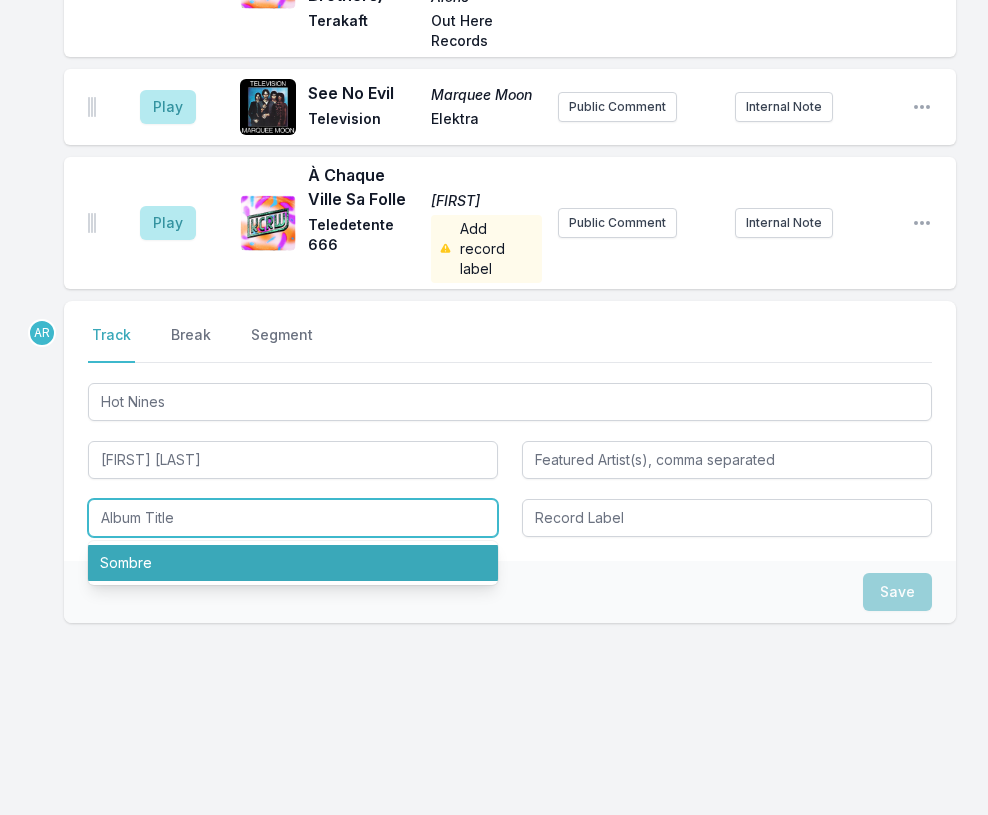 click on "Sombre" at bounding box center [293, 563] 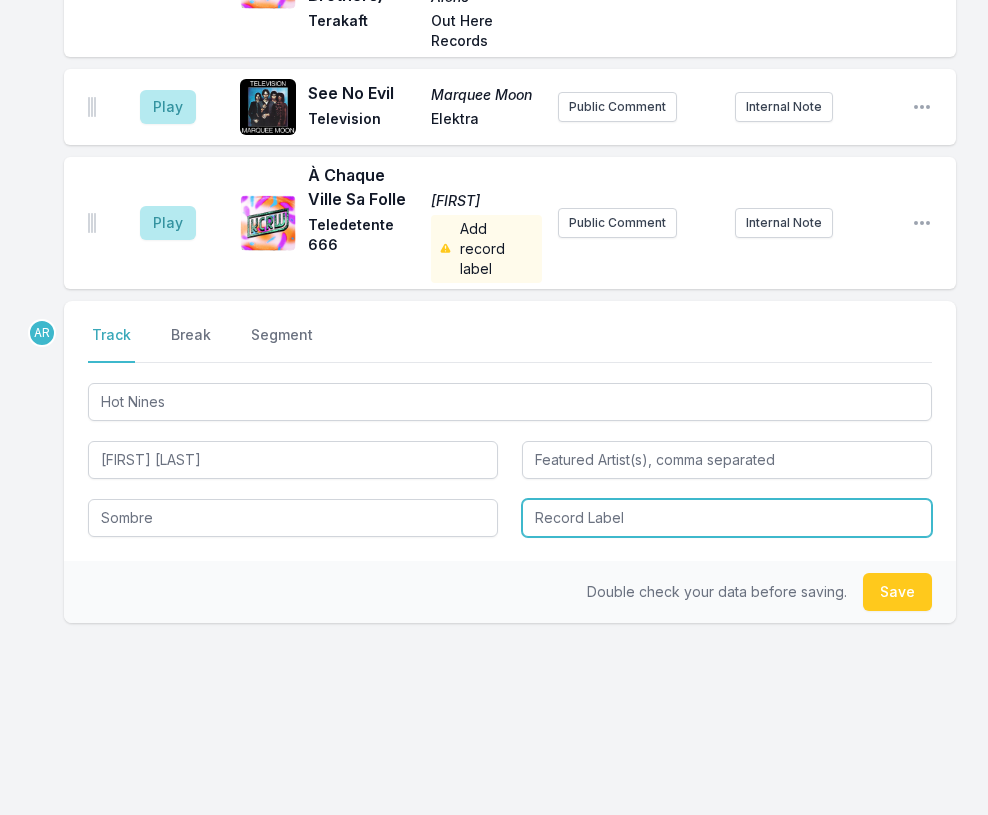 click at bounding box center (727, 518) 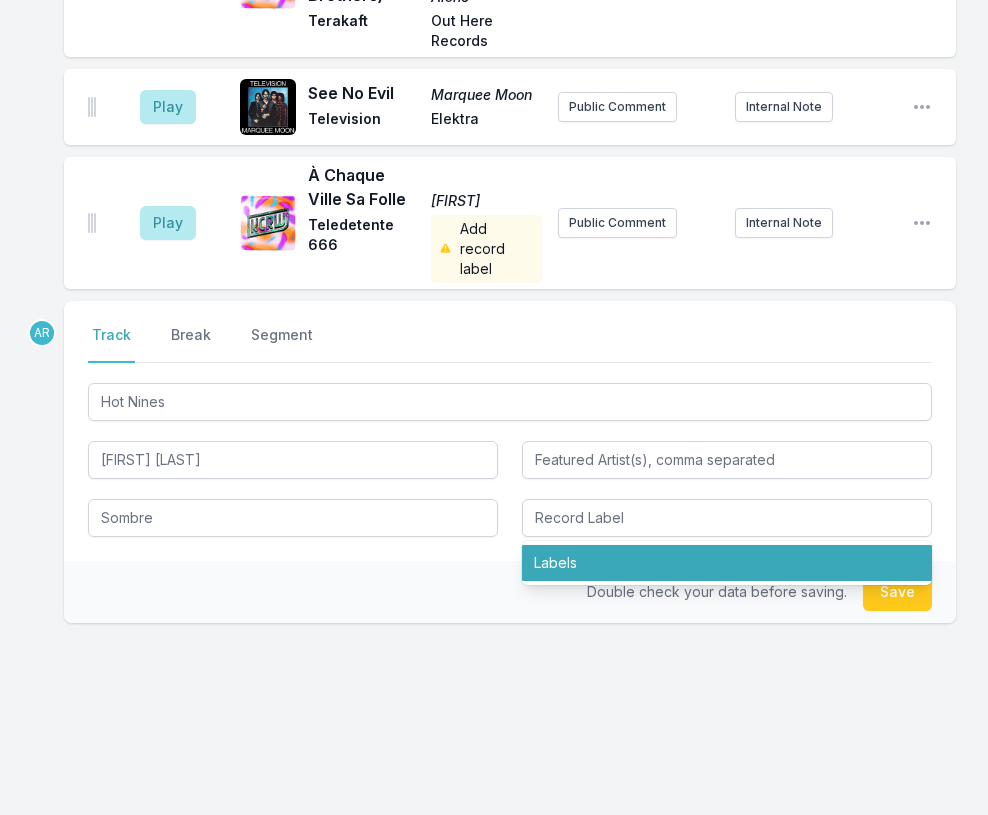 click on "AR Select a tab Track Break Segment Track Break Segment Hot Nines Alan Vega Sombre Labels Double check your data before saving. Save" at bounding box center (510, 526) 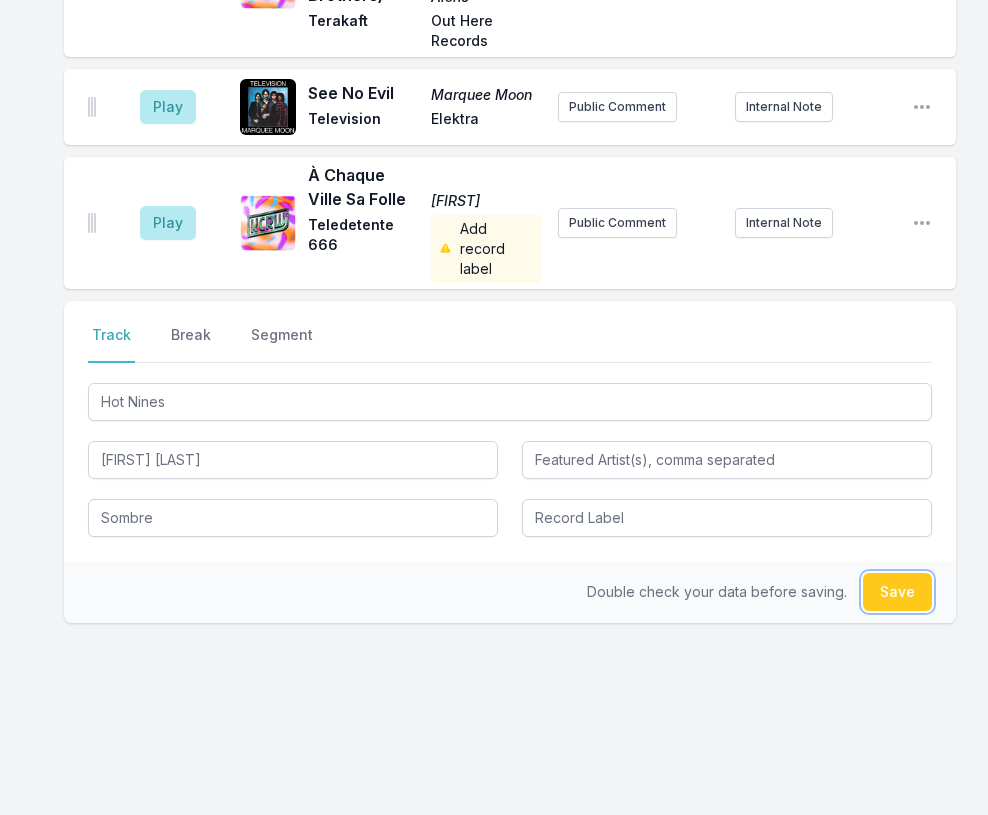 click on "Save" at bounding box center [897, 592] 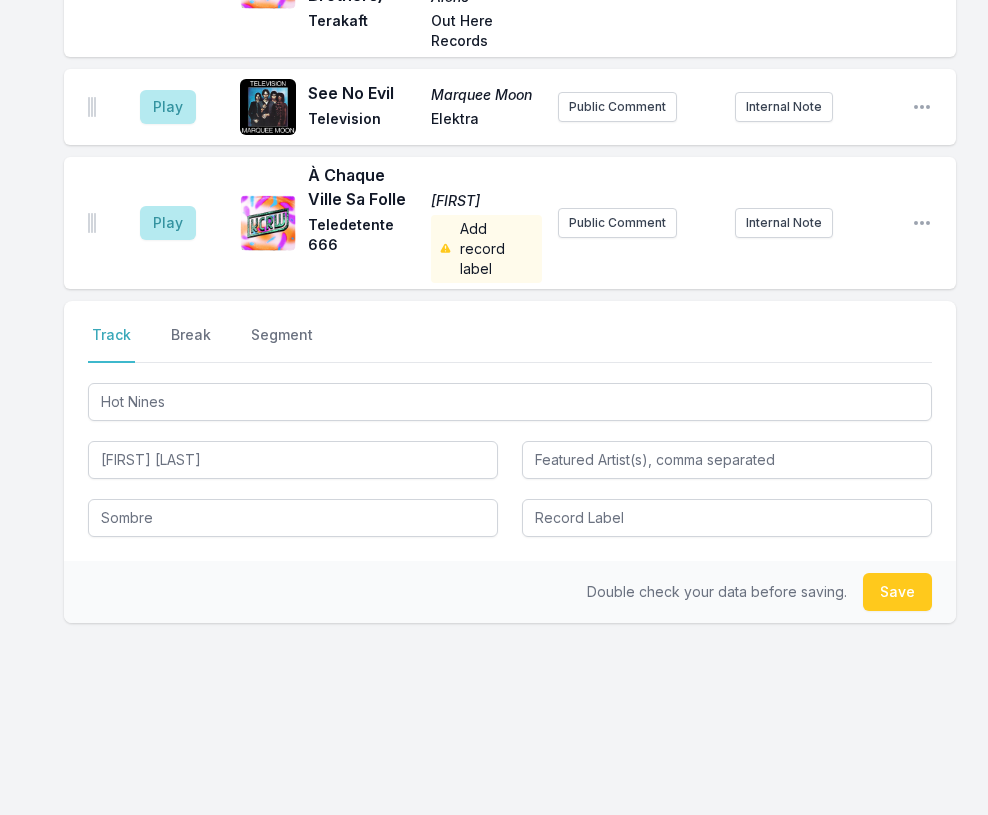 type 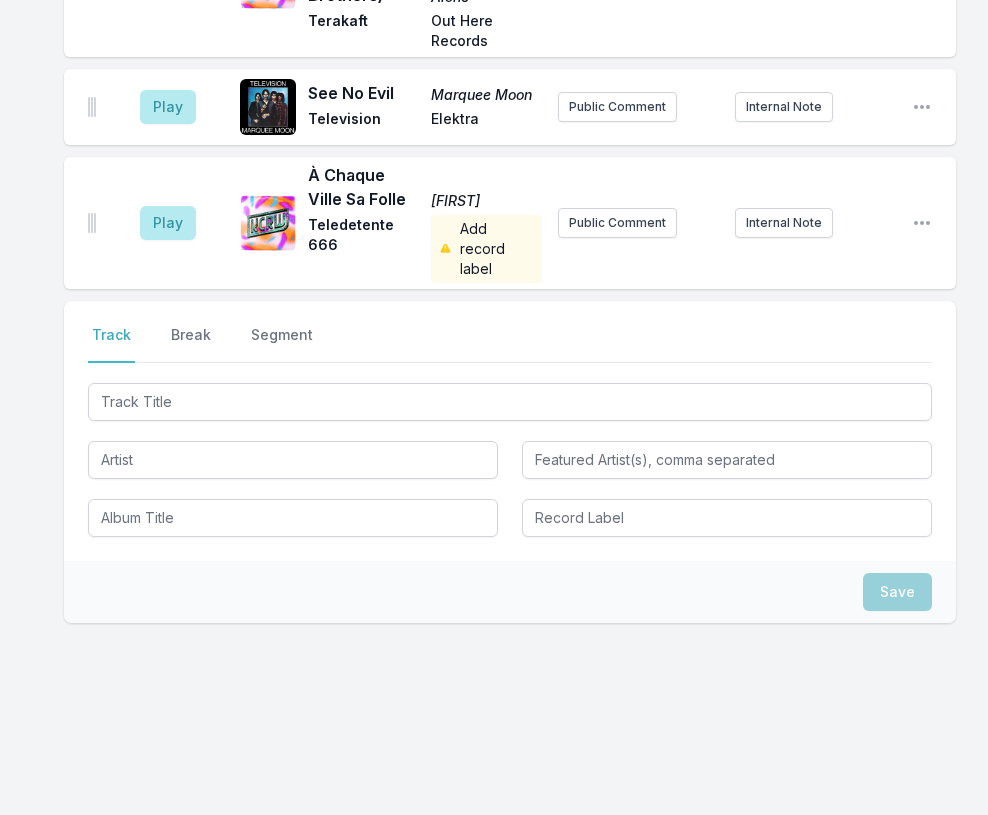 scroll, scrollTop: 4611, scrollLeft: 0, axis: vertical 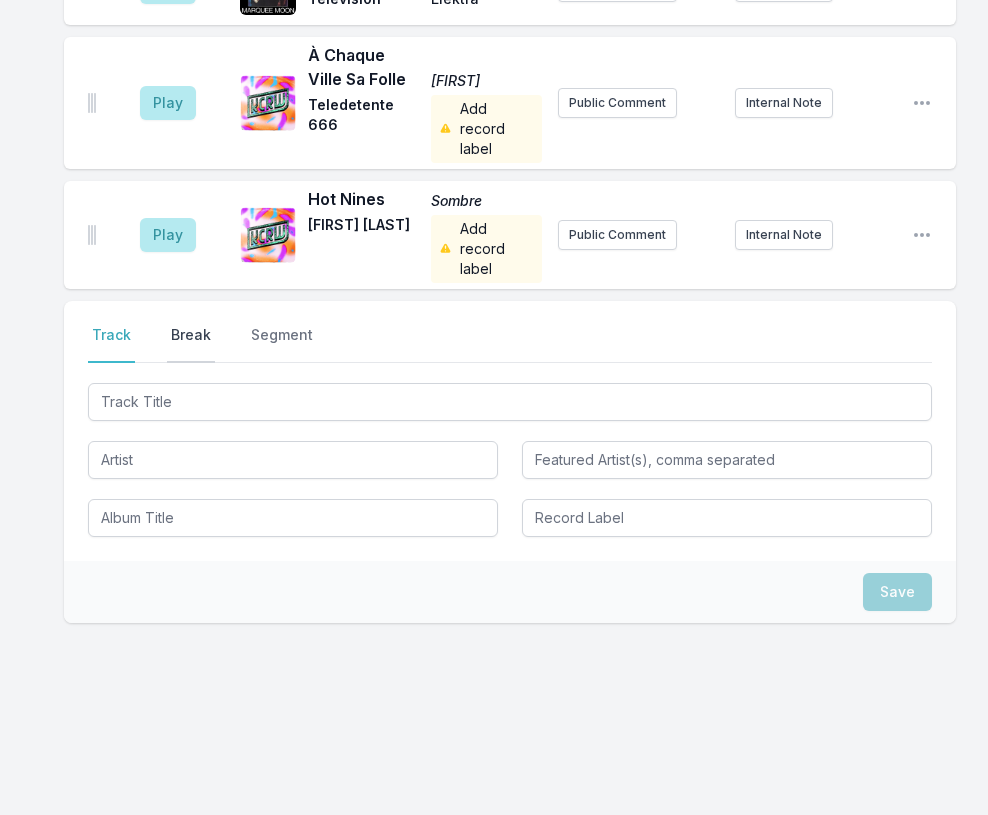 click on "Break" at bounding box center (191, 344) 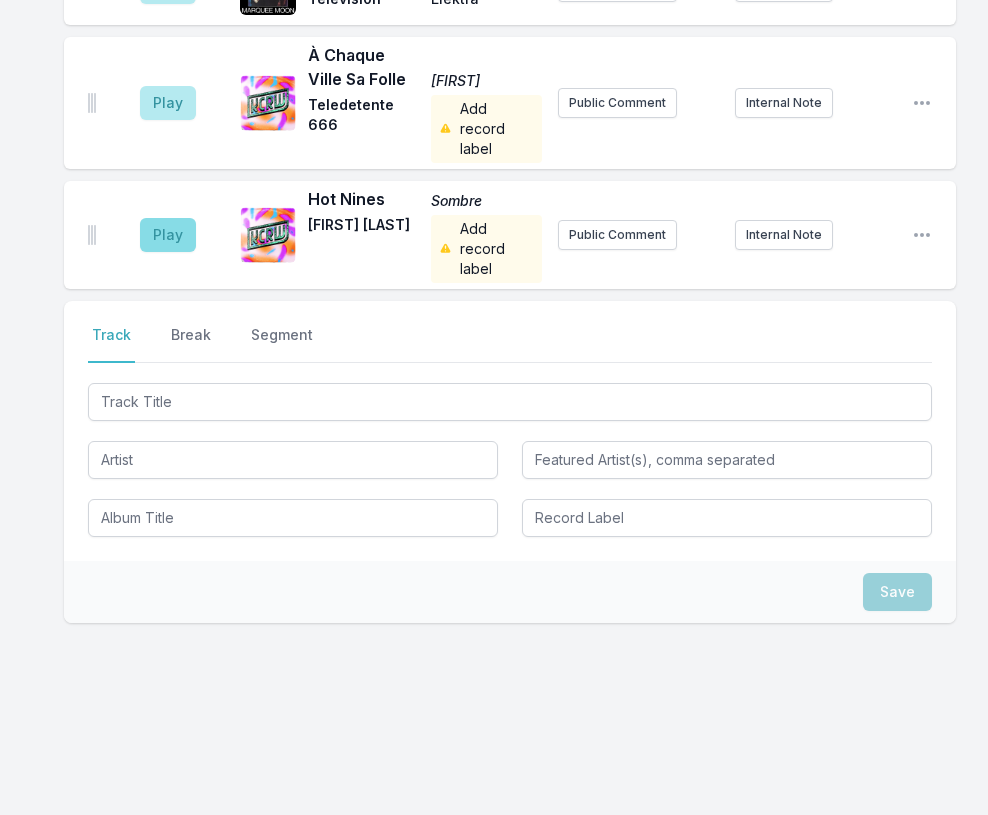 scroll, scrollTop: 4477, scrollLeft: 0, axis: vertical 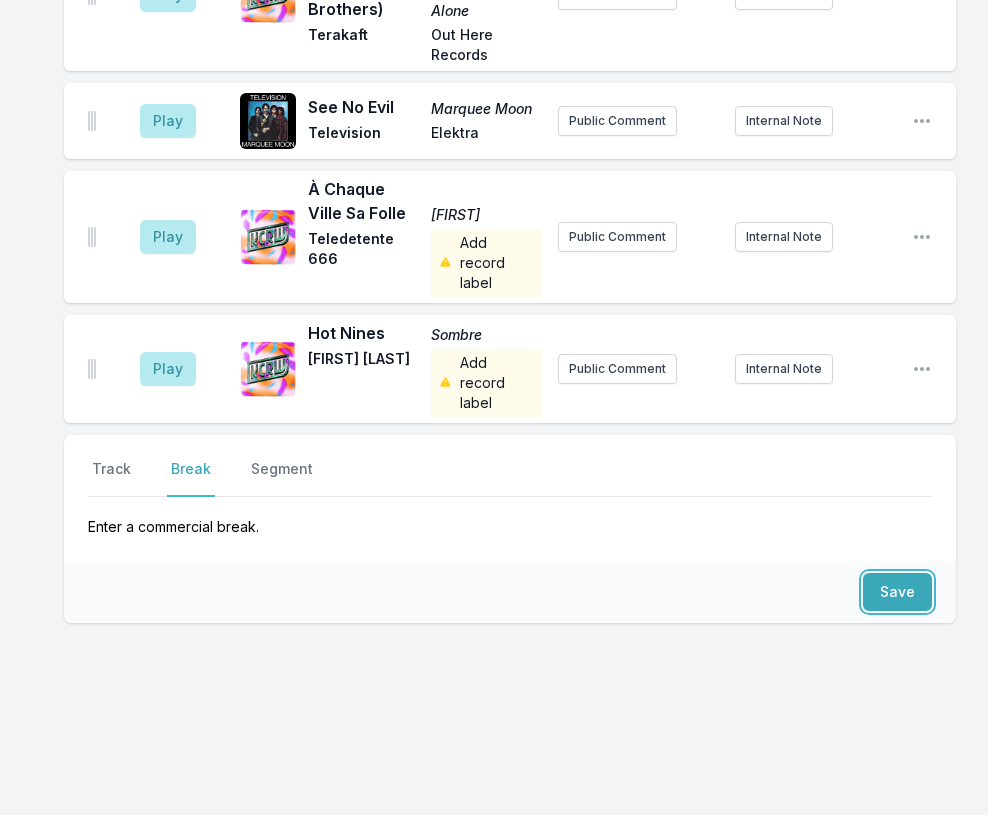 drag, startPoint x: 915, startPoint y: 592, endPoint x: 825, endPoint y: 544, distance: 102 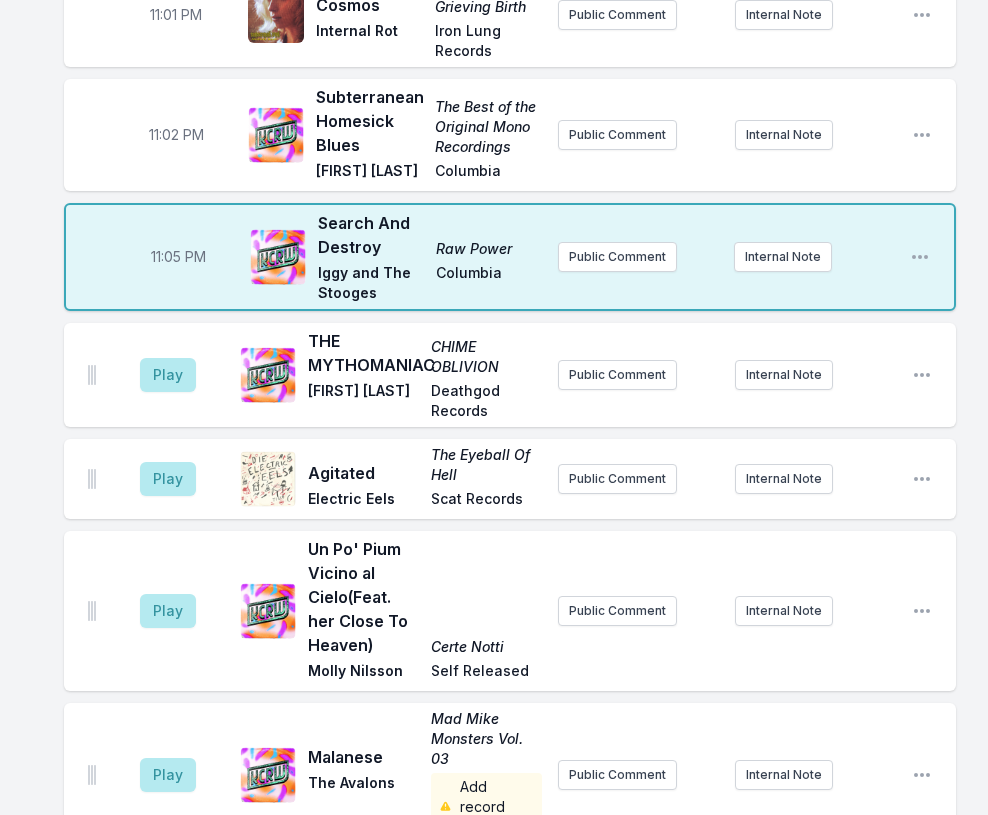 scroll, scrollTop: 2853, scrollLeft: 0, axis: vertical 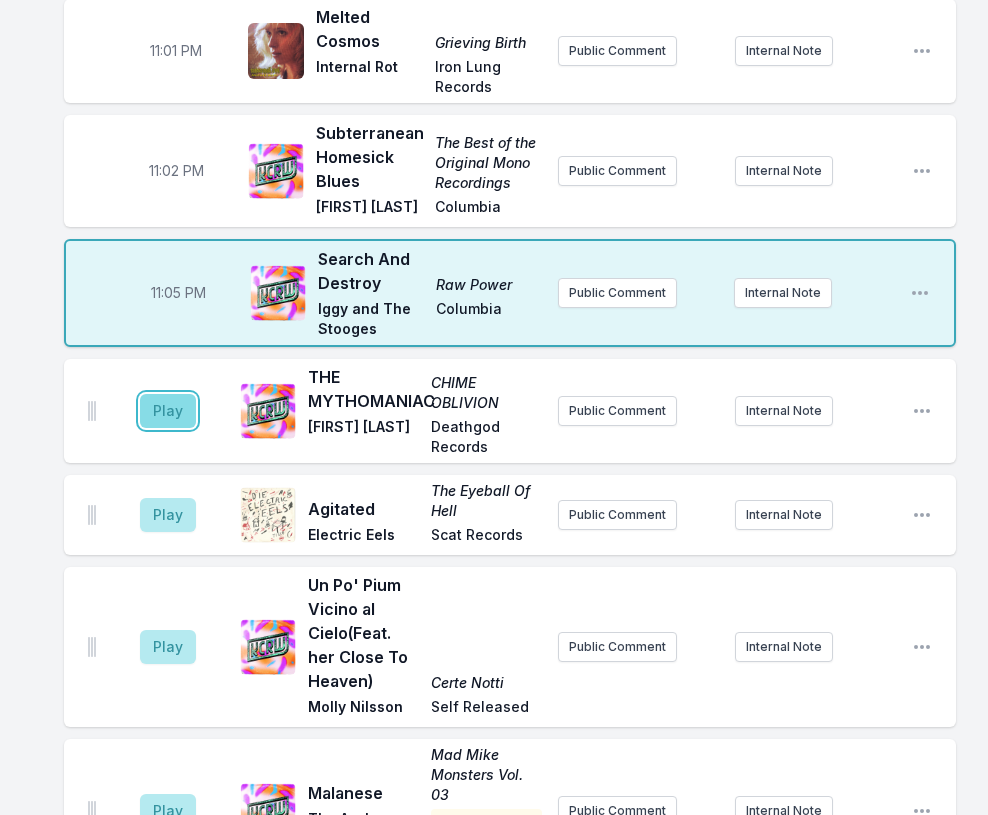 click on "Play" at bounding box center (168, 411) 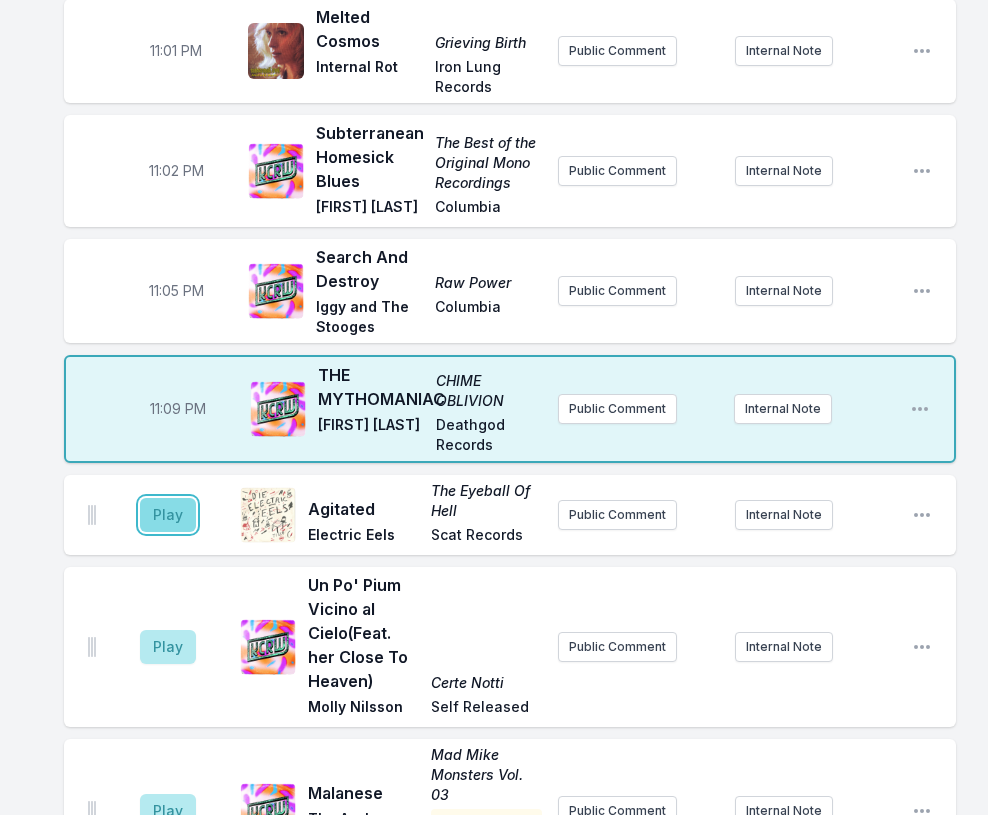 click on "Play" at bounding box center [168, 515] 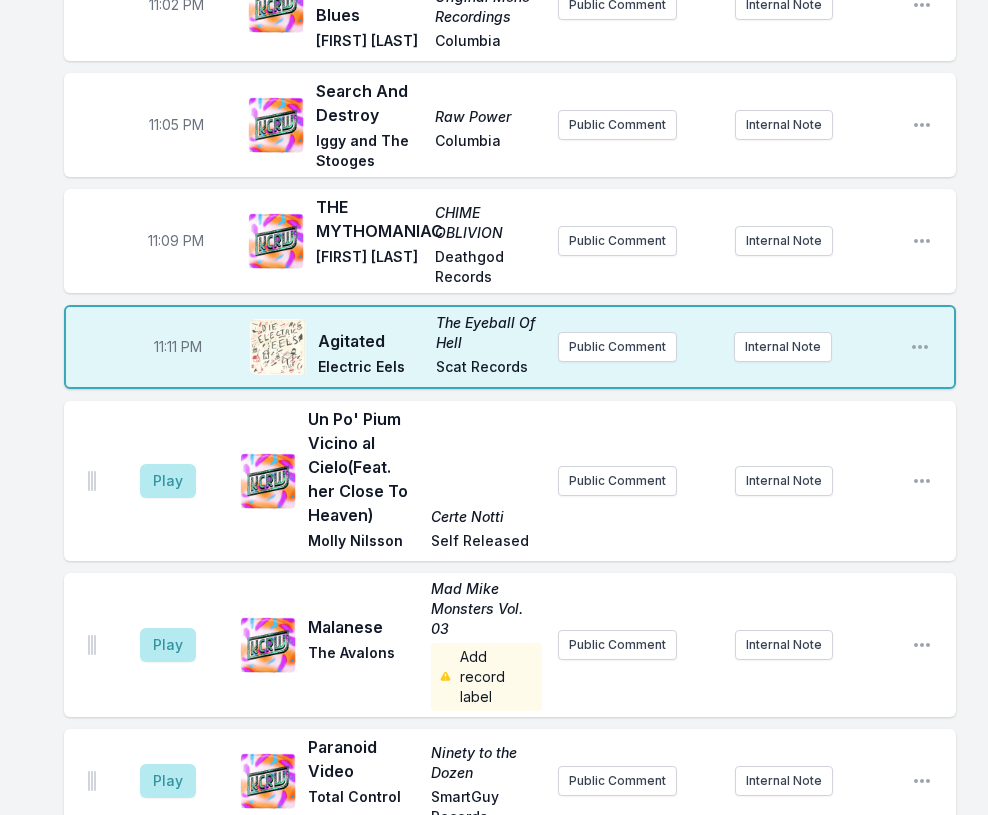 scroll, scrollTop: 3053, scrollLeft: 0, axis: vertical 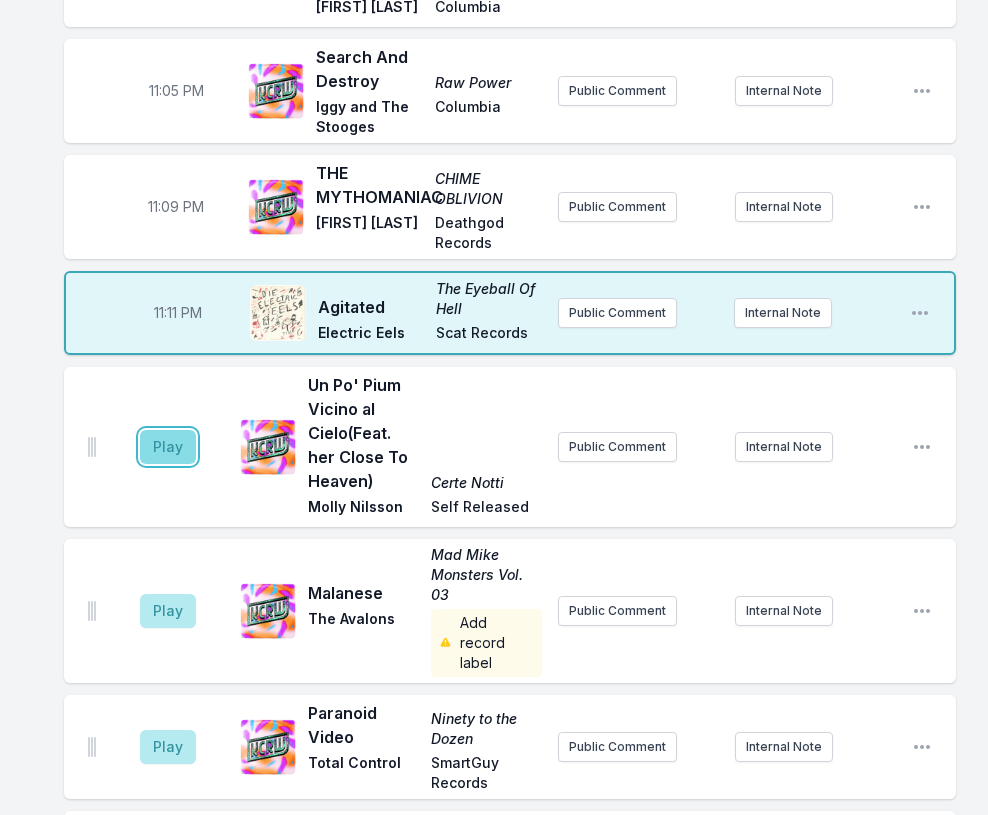 click on "Play" at bounding box center [168, 447] 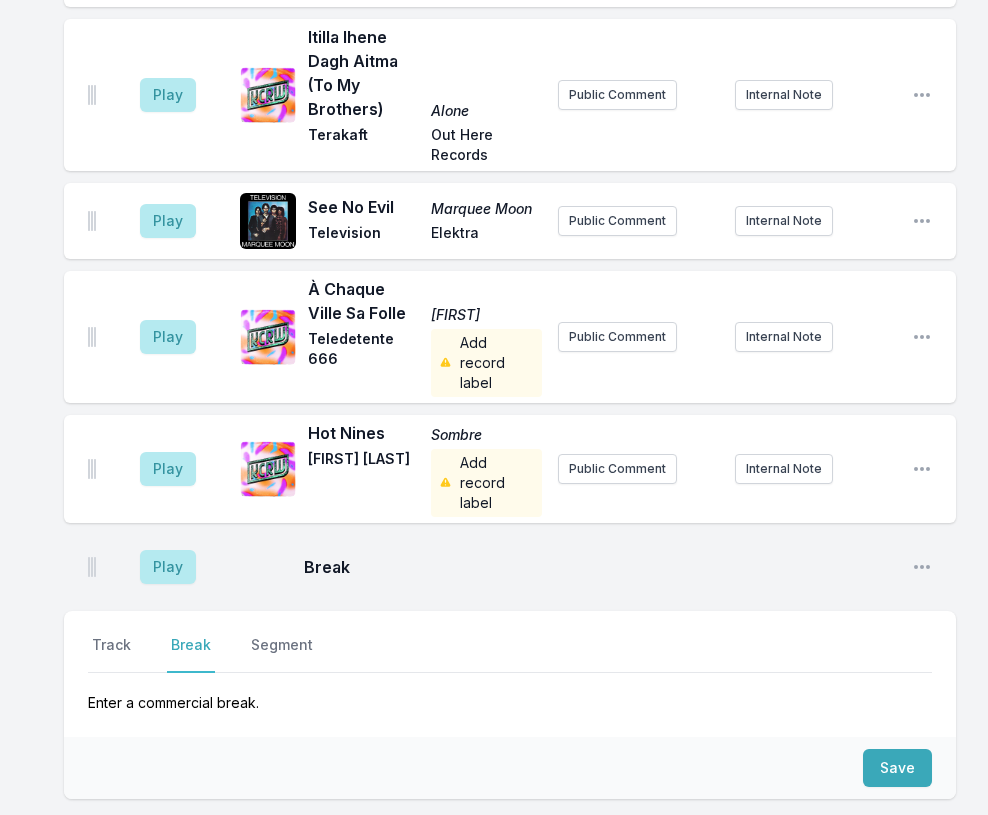 scroll, scrollTop: 4553, scrollLeft: 0, axis: vertical 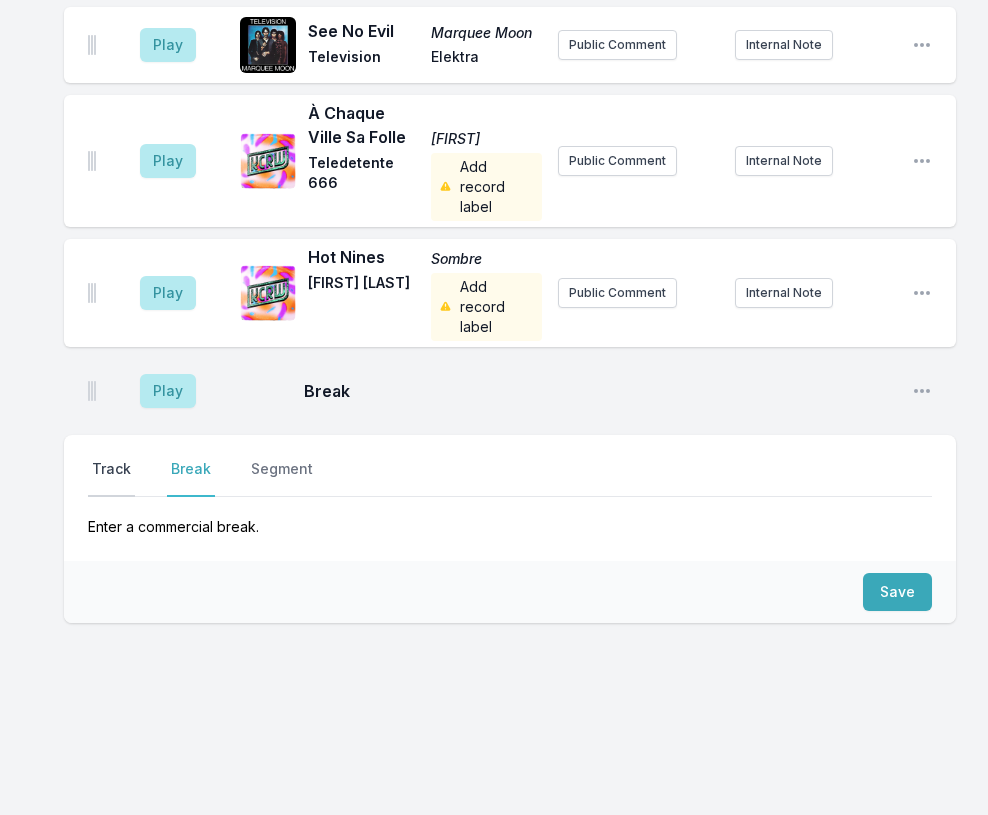 click on "Track" at bounding box center [111, 478] 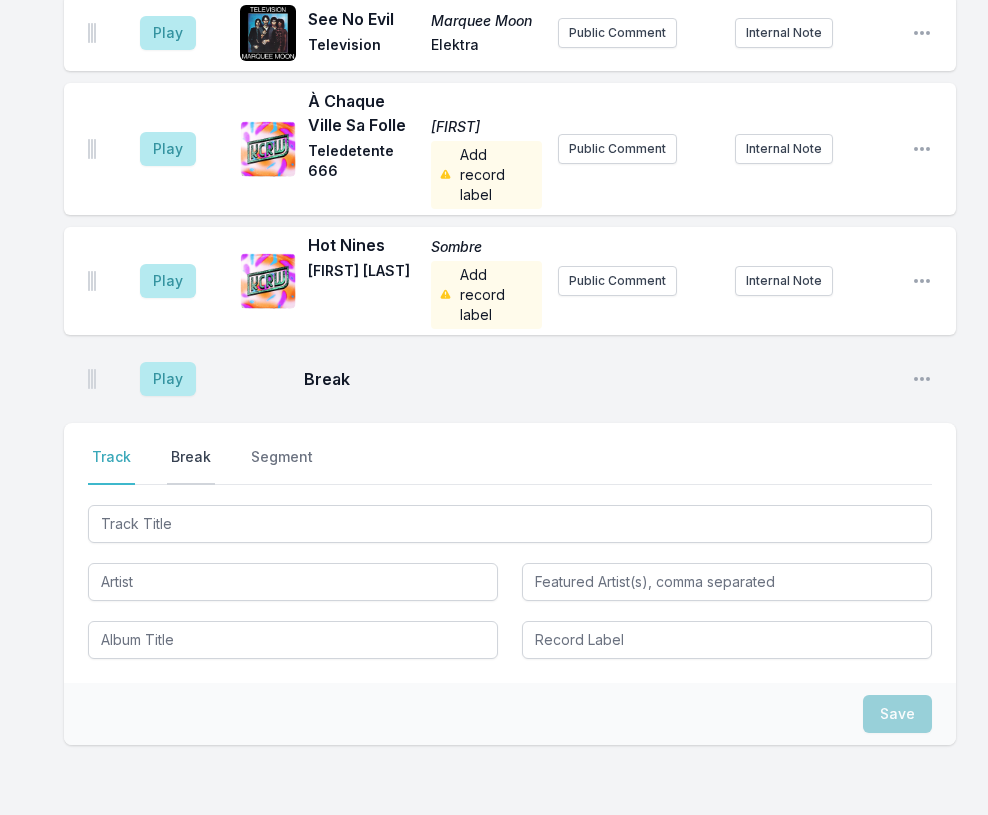 click on "Break" at bounding box center [191, 466] 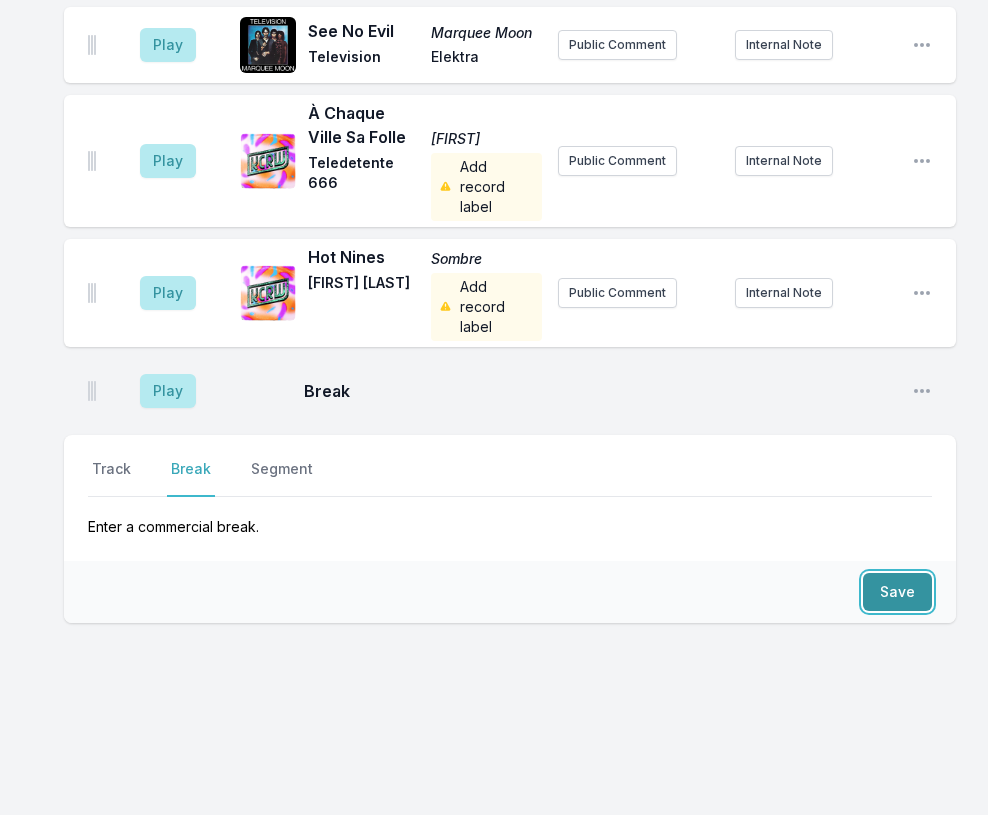 click on "Save" at bounding box center (897, 592) 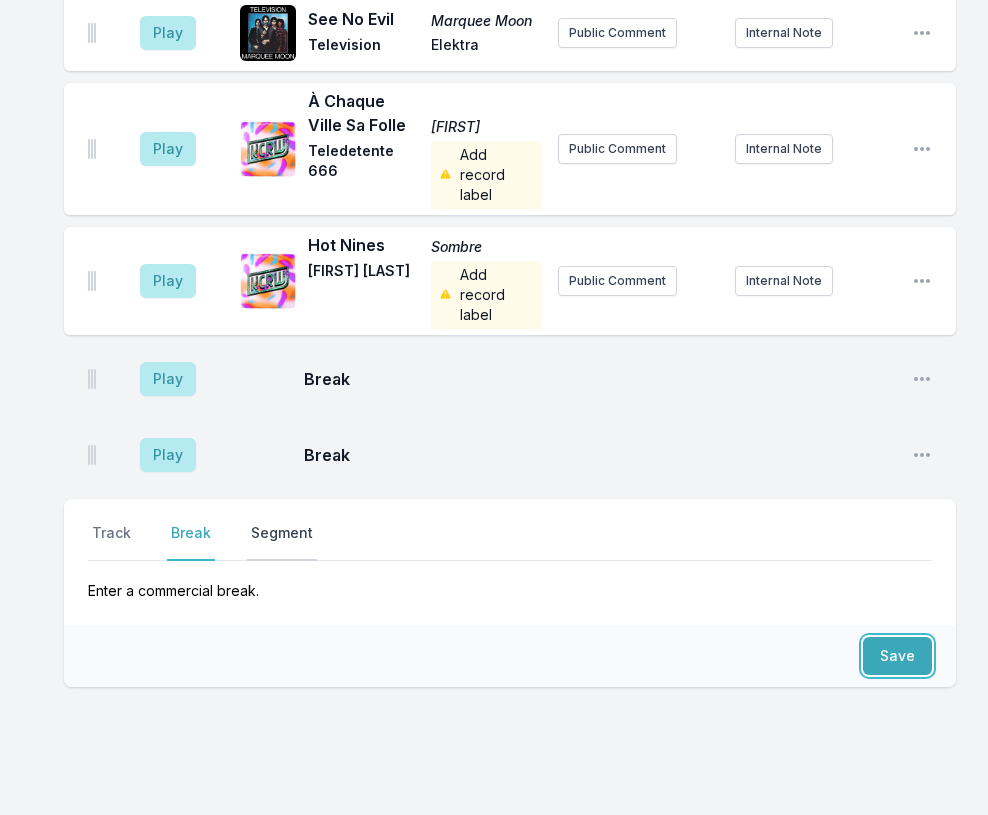 scroll, scrollTop: 4629, scrollLeft: 0, axis: vertical 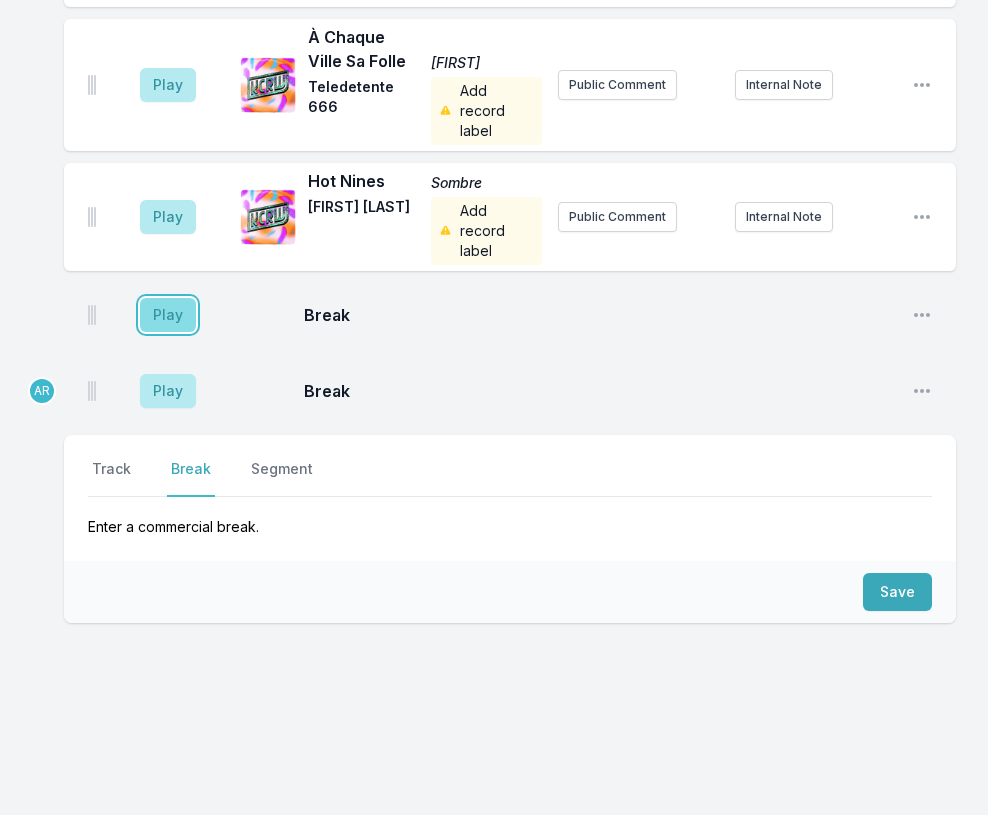 click on "Play" at bounding box center [168, 315] 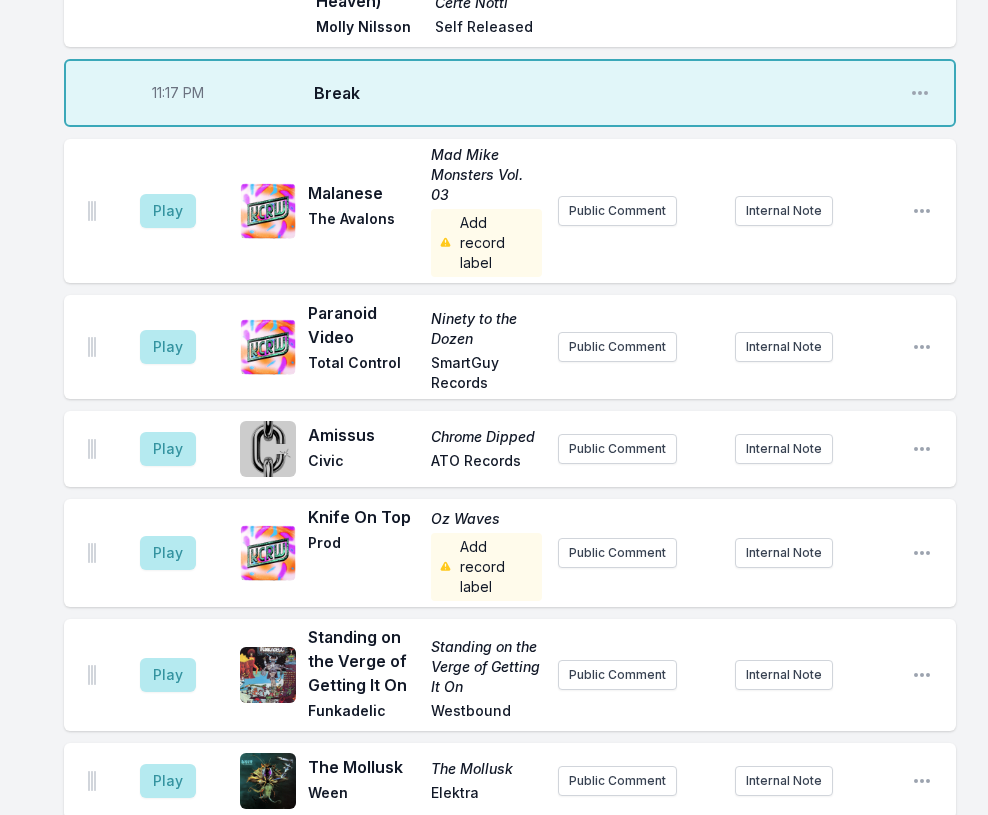 scroll, scrollTop: 3429, scrollLeft: 0, axis: vertical 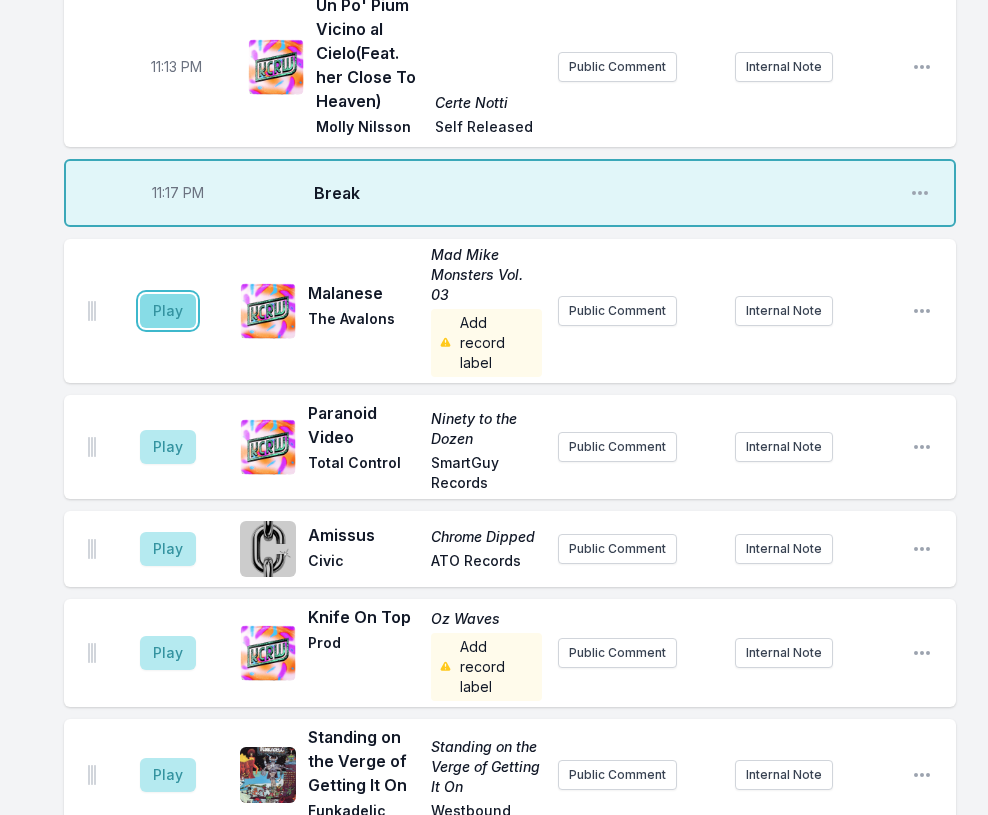 click on "Play" at bounding box center [168, 311] 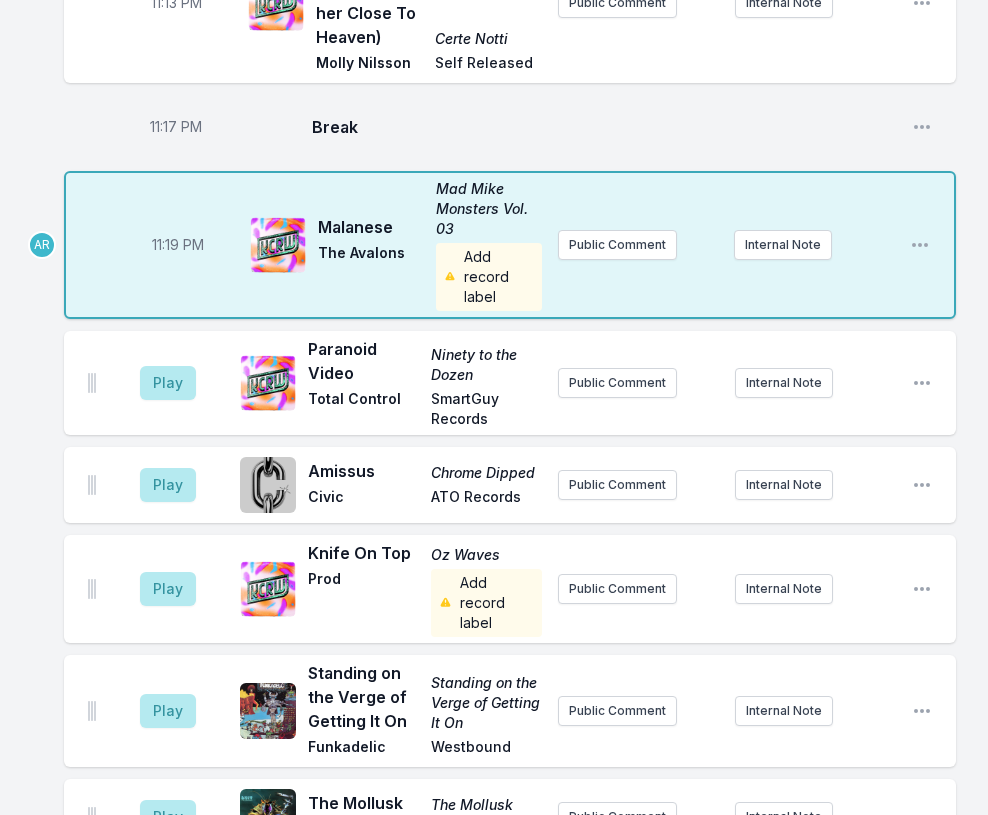 scroll, scrollTop: 3529, scrollLeft: 0, axis: vertical 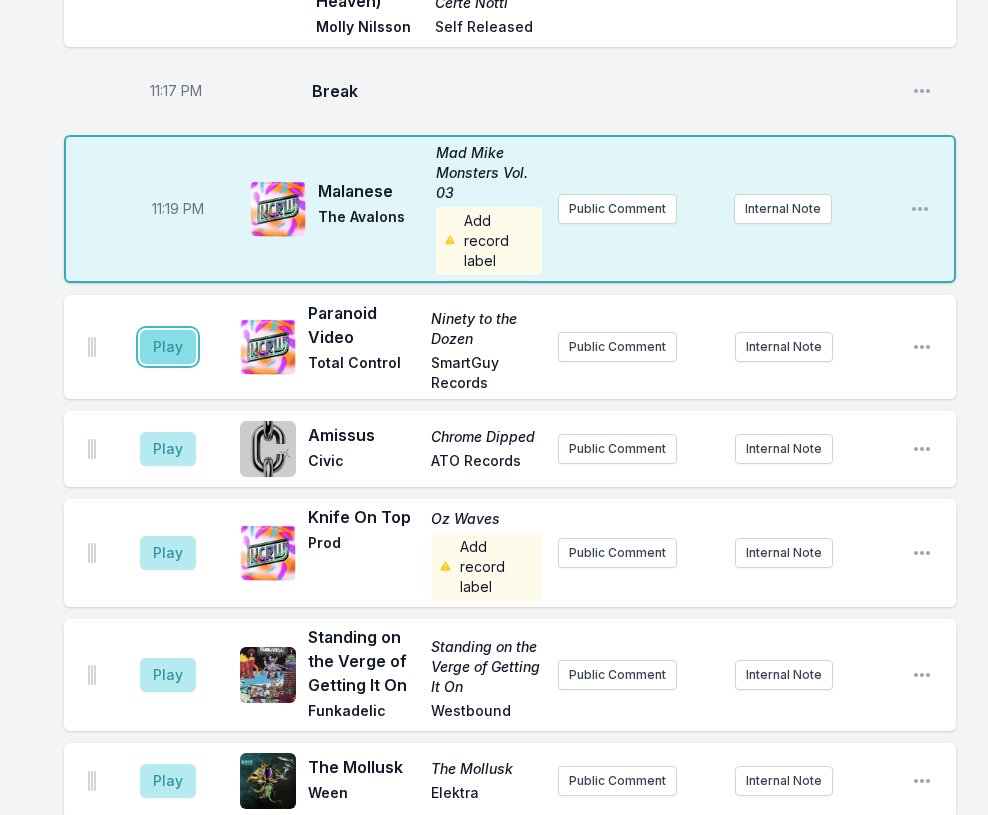 click on "Play" at bounding box center (168, 347) 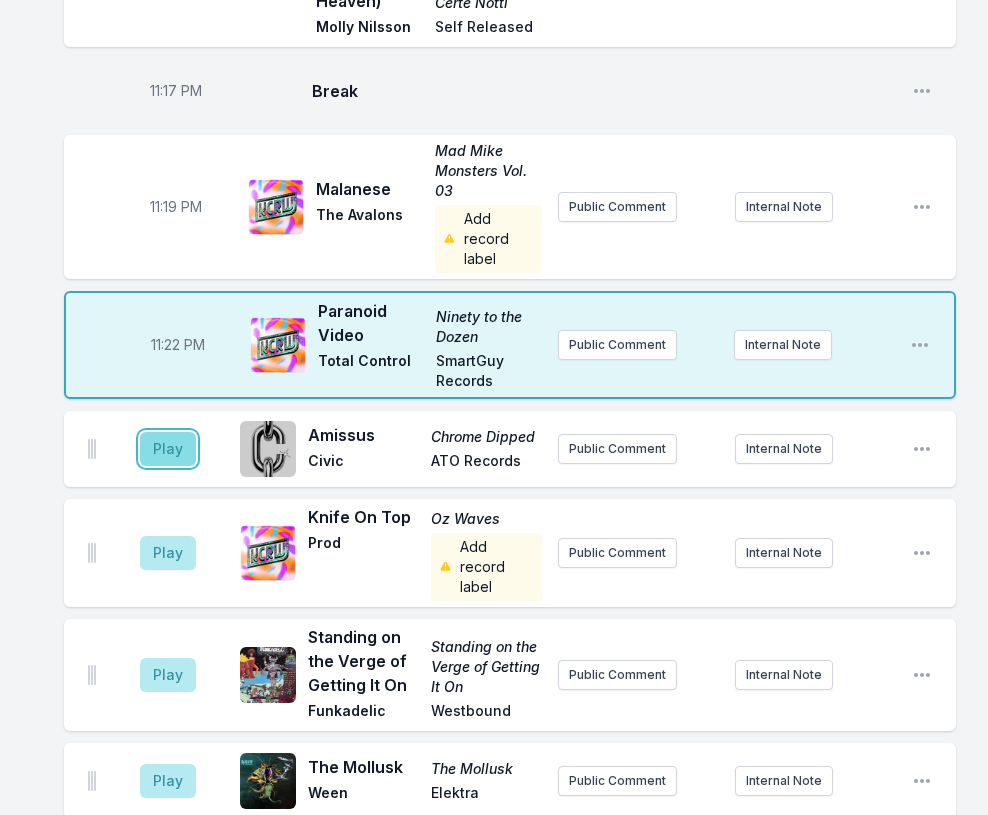 click on "Play" at bounding box center [168, 449] 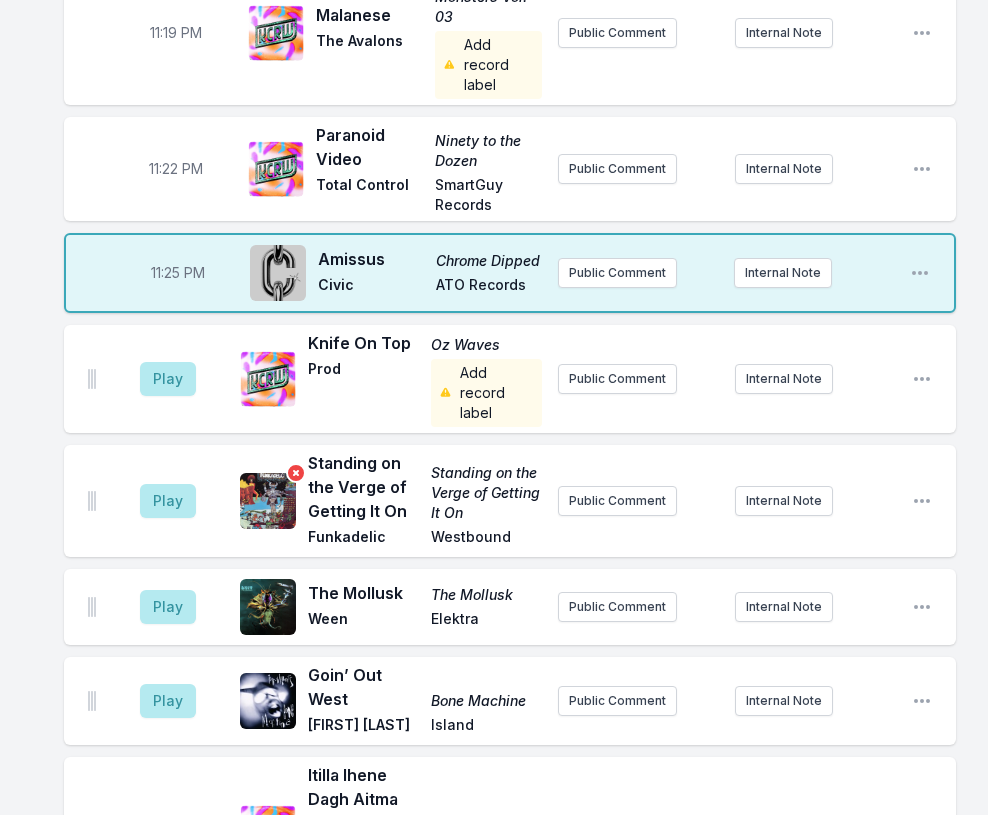 scroll, scrollTop: 3729, scrollLeft: 0, axis: vertical 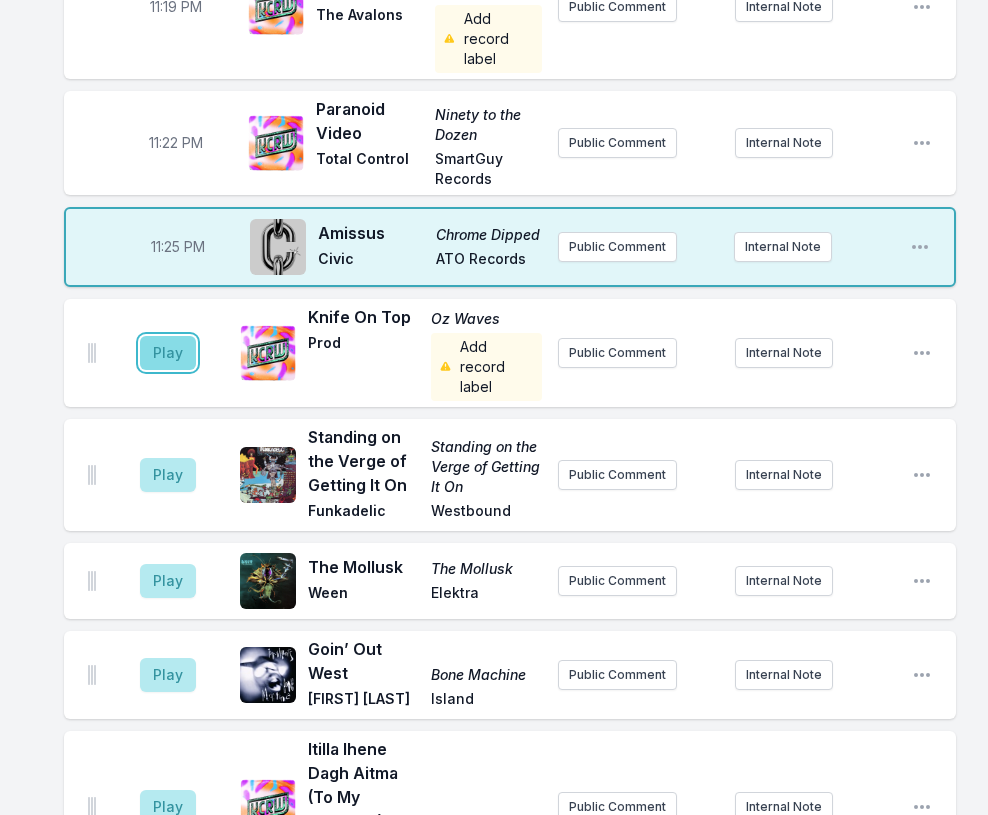 click on "Play" at bounding box center [168, 353] 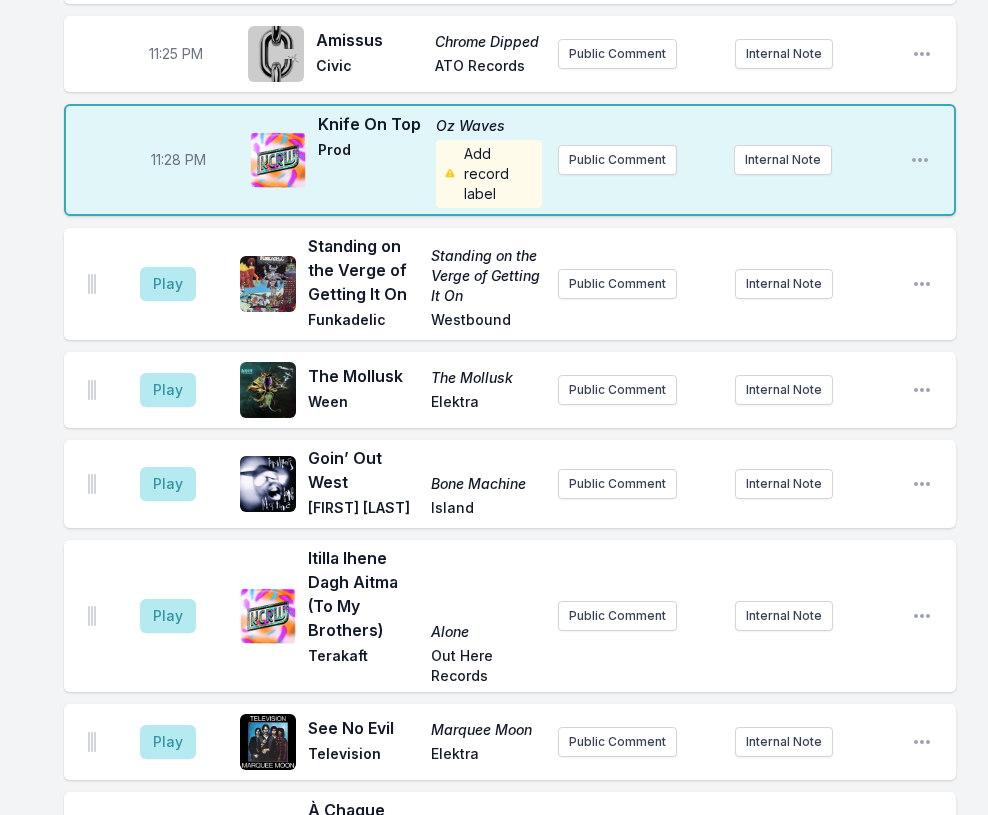 scroll, scrollTop: 3929, scrollLeft: 0, axis: vertical 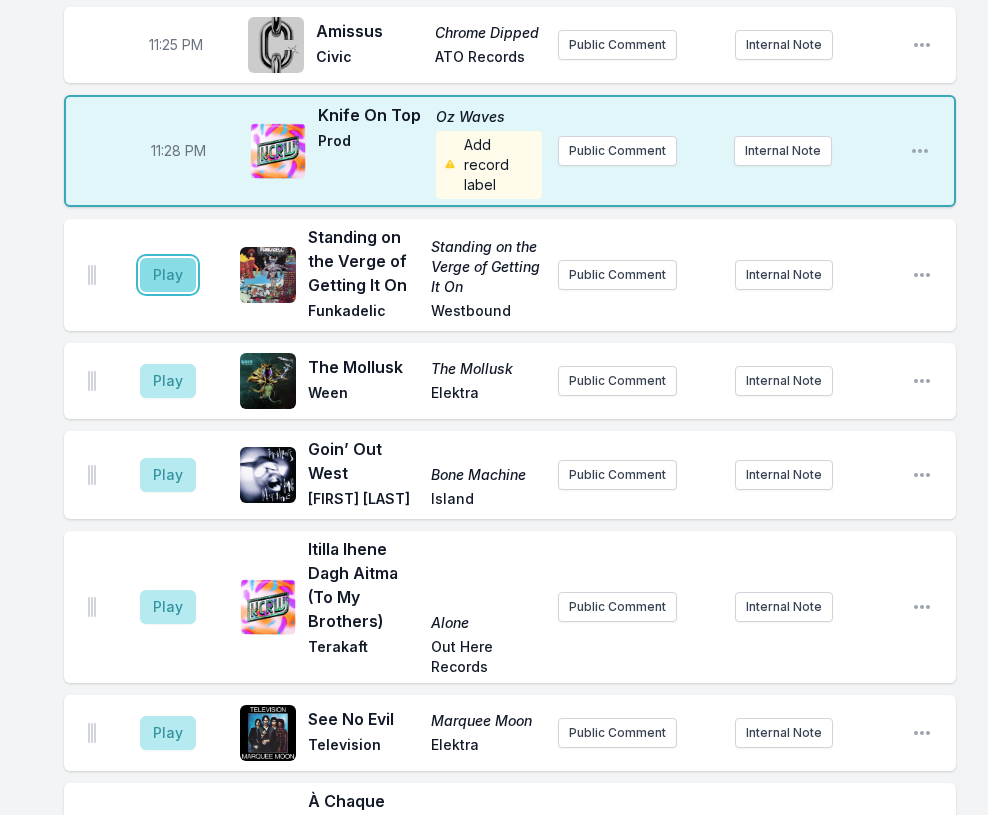 click on "Play" at bounding box center (168, 275) 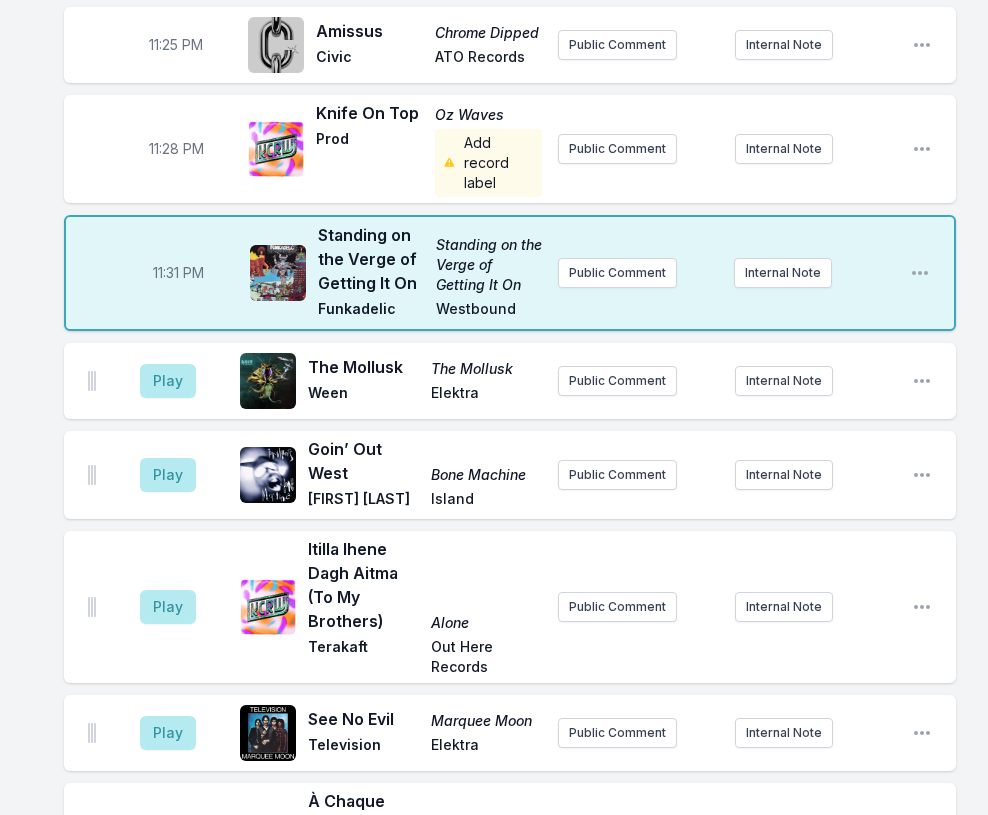 scroll, scrollTop: 4629, scrollLeft: 0, axis: vertical 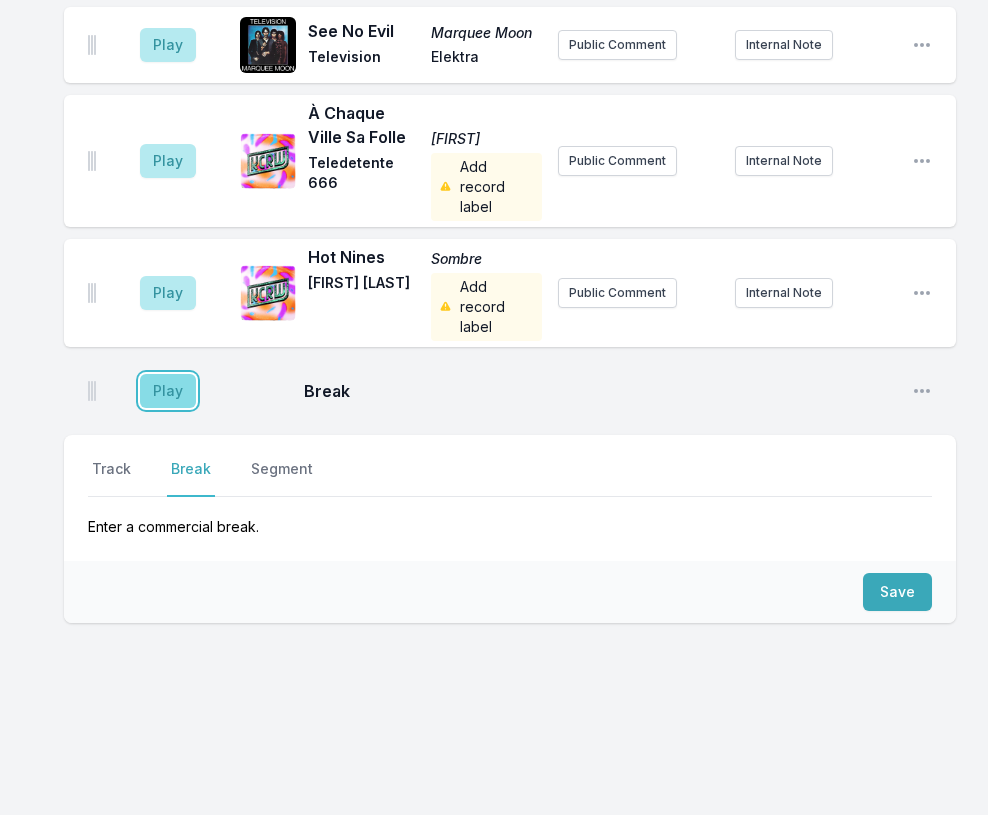 click on "Play" at bounding box center [168, 391] 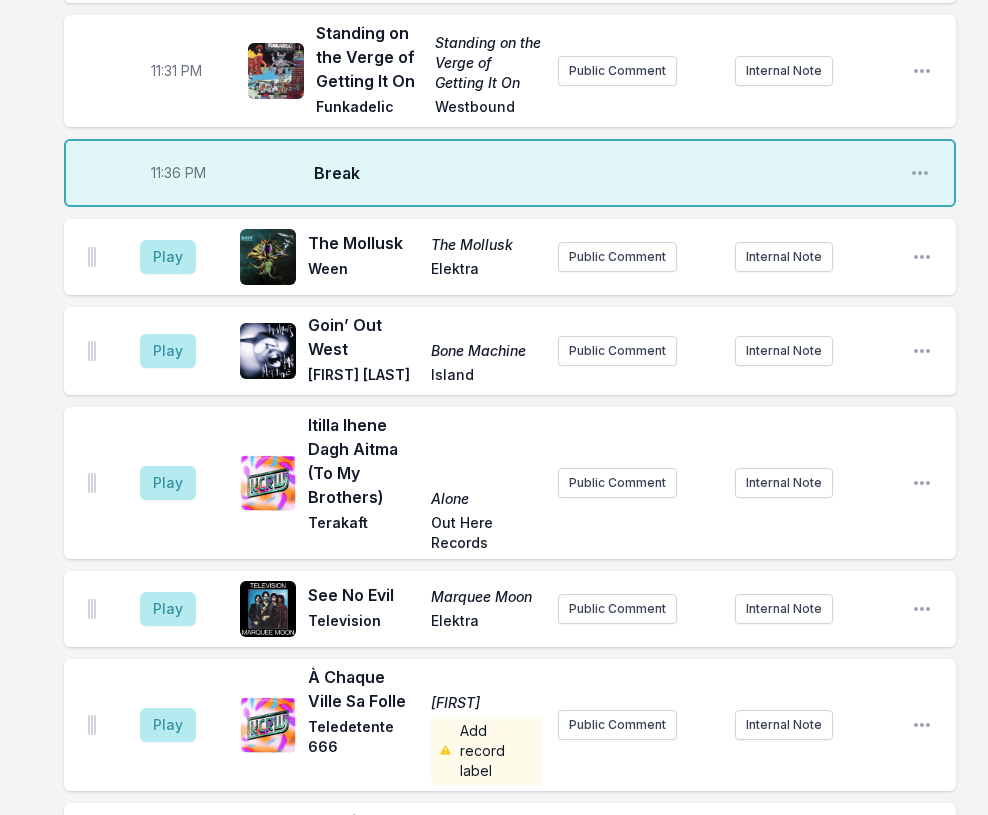 scroll, scrollTop: 4229, scrollLeft: 0, axis: vertical 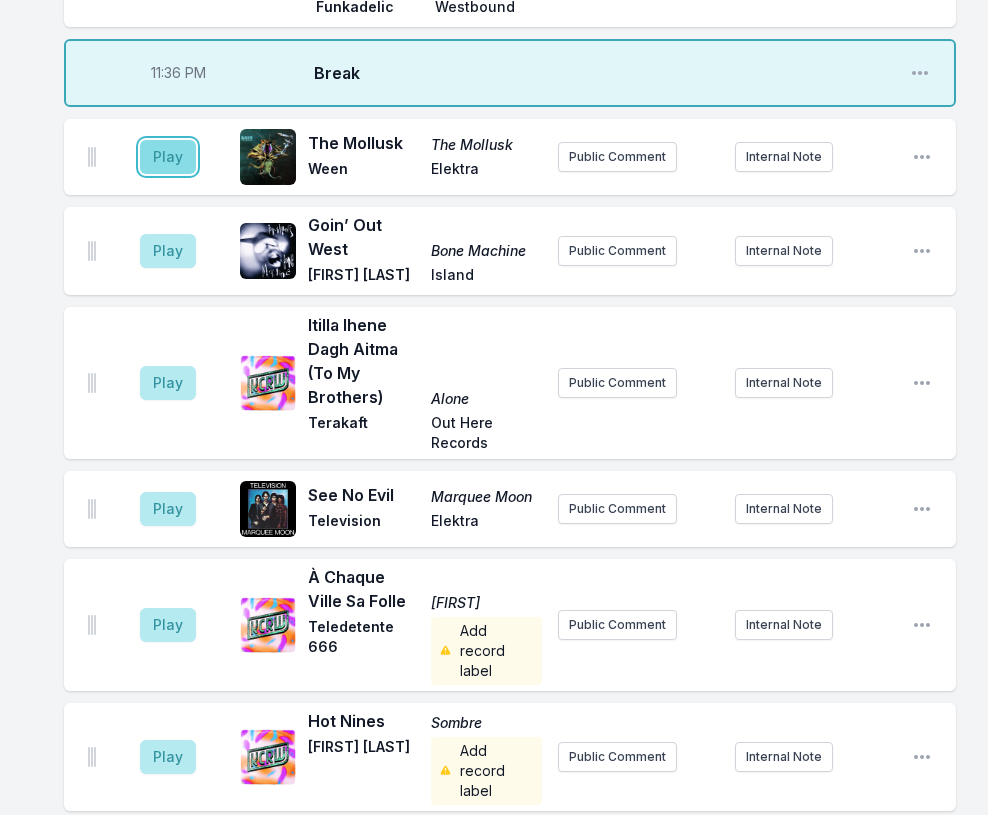 click on "Play" at bounding box center (168, 157) 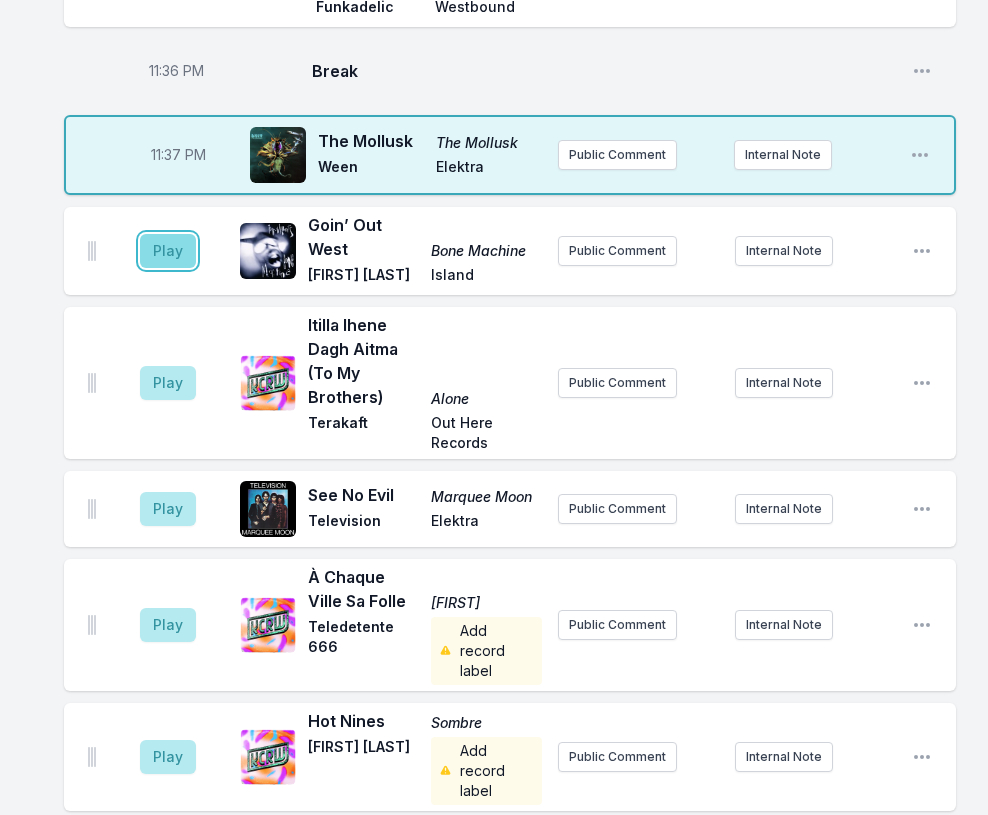 click on "Play" at bounding box center (168, 251) 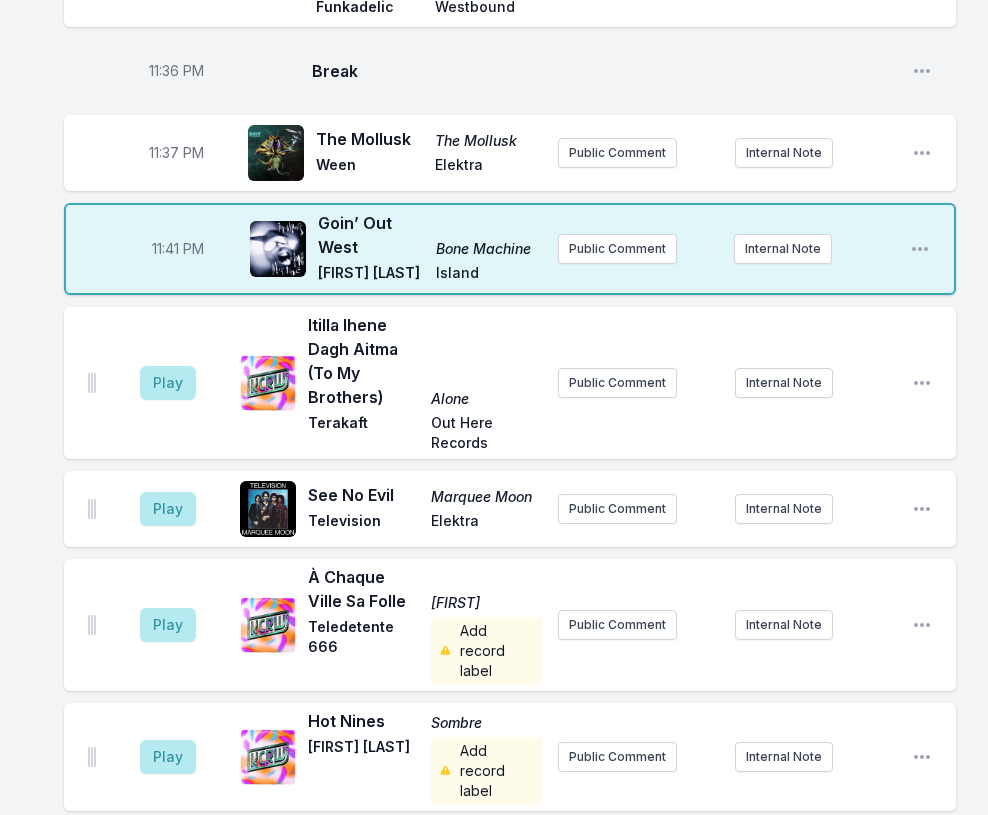 click on "Itilla Ihene Dagh Aitma (To My Brothers) Alone Terakaft Out Here Records" at bounding box center [425, 383] 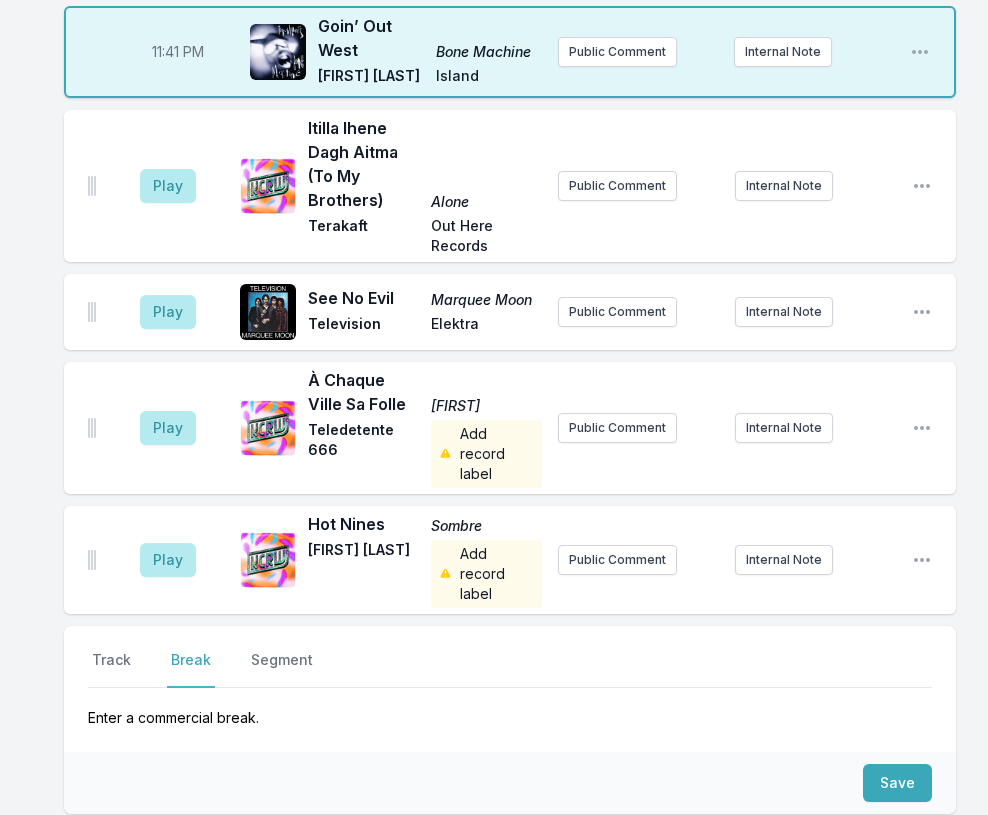 scroll, scrollTop: 4429, scrollLeft: 0, axis: vertical 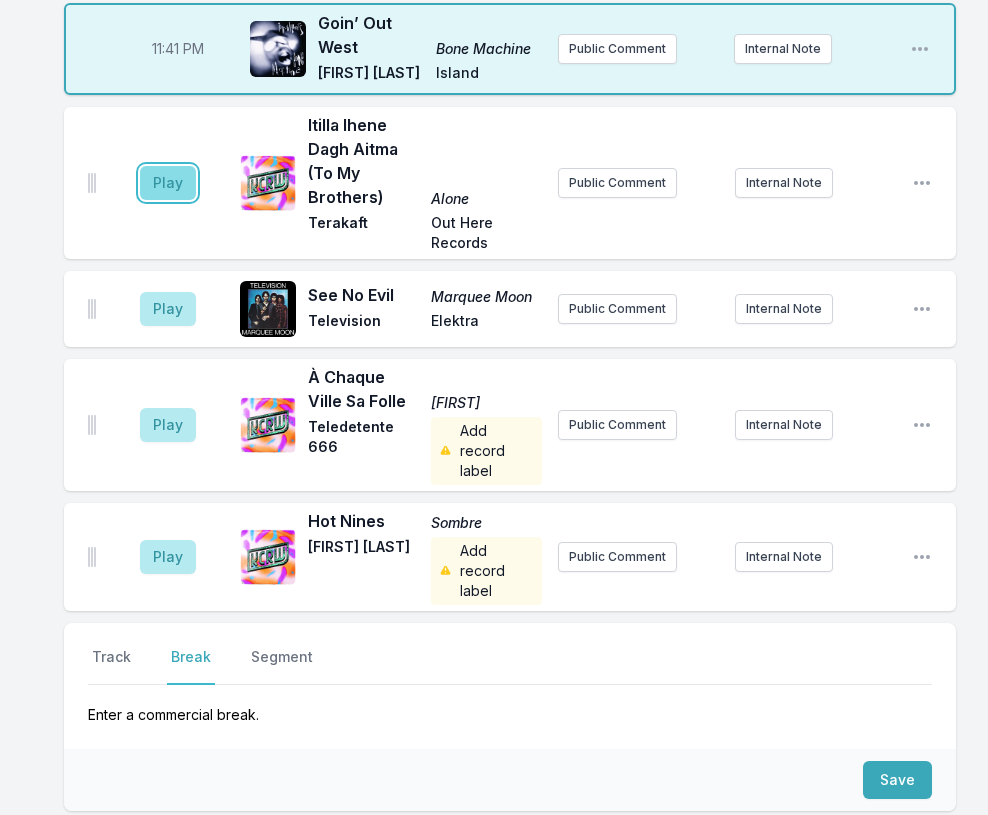 click on "Play" at bounding box center [168, 183] 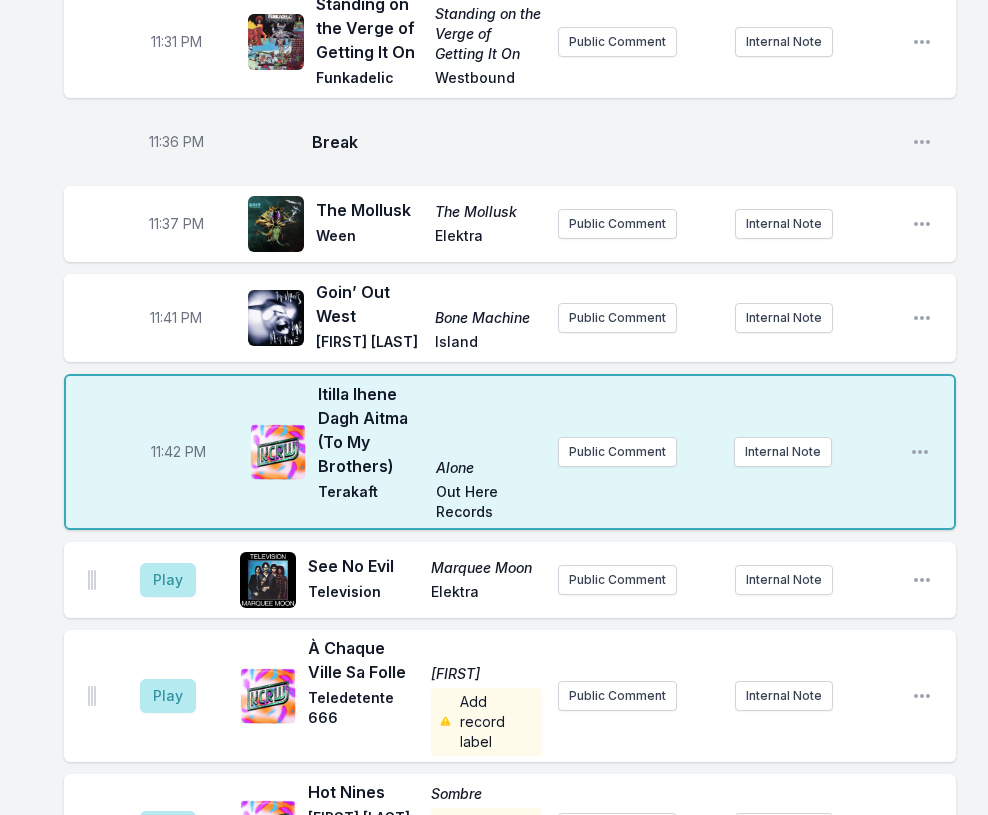 scroll, scrollTop: 4129, scrollLeft: 0, axis: vertical 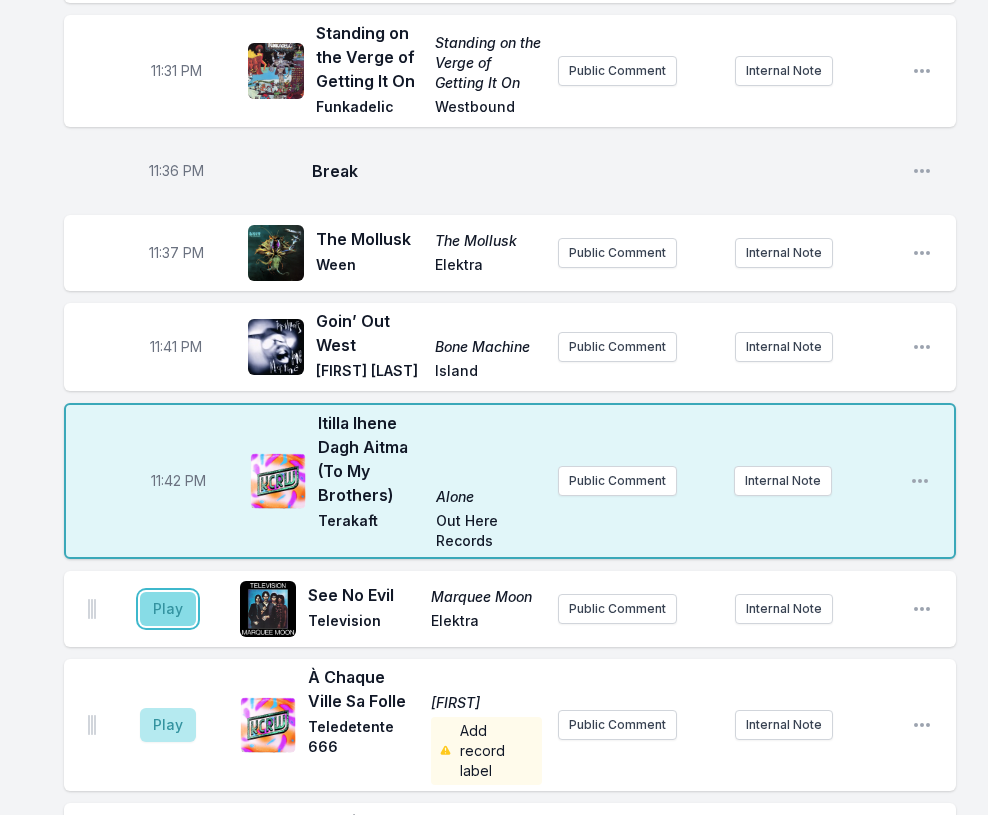 click on "Play" at bounding box center [168, 609] 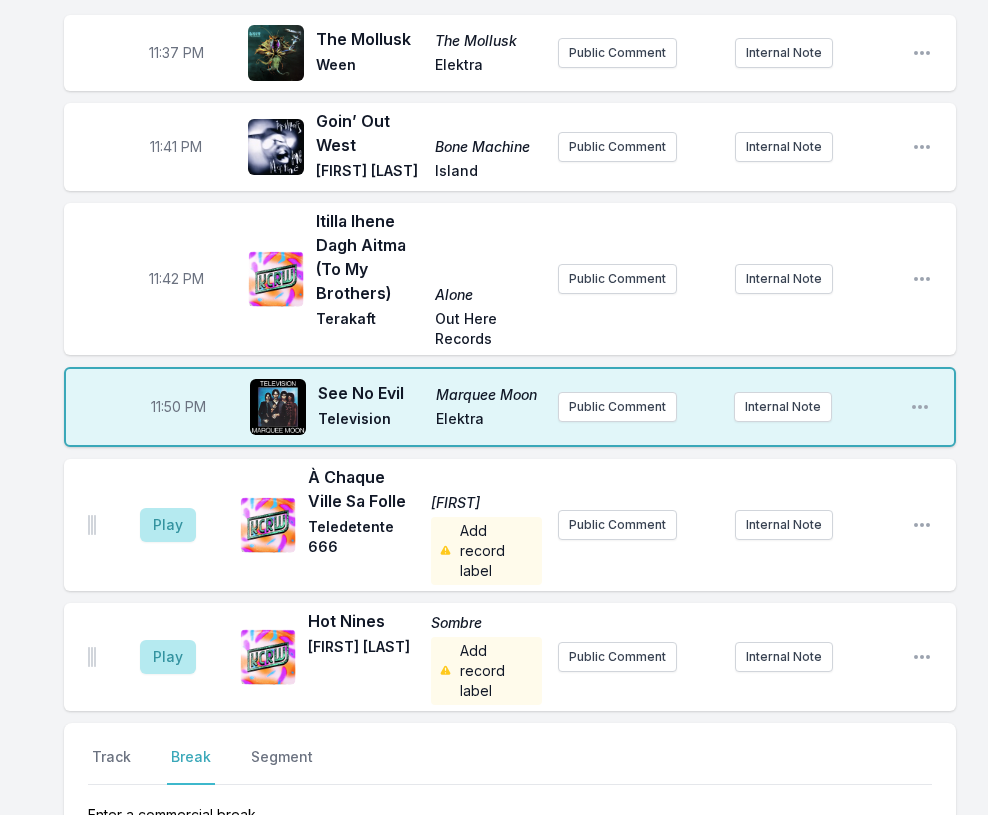 scroll, scrollTop: 4429, scrollLeft: 0, axis: vertical 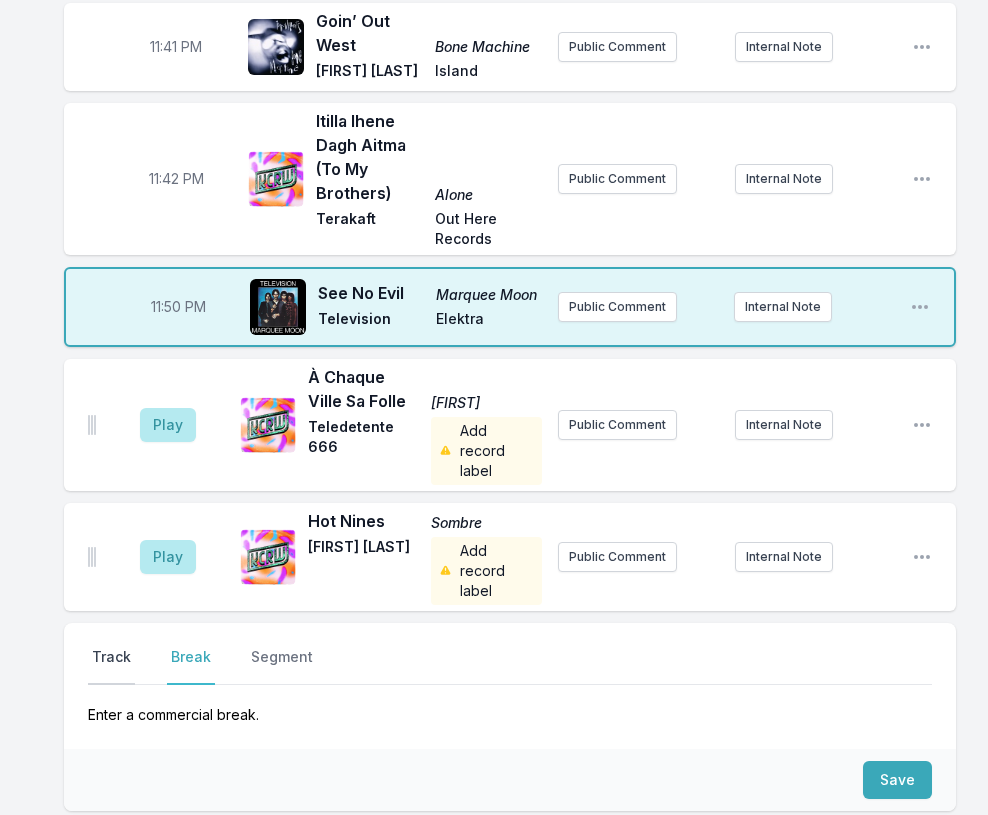 click on "Track" at bounding box center [111, 666] 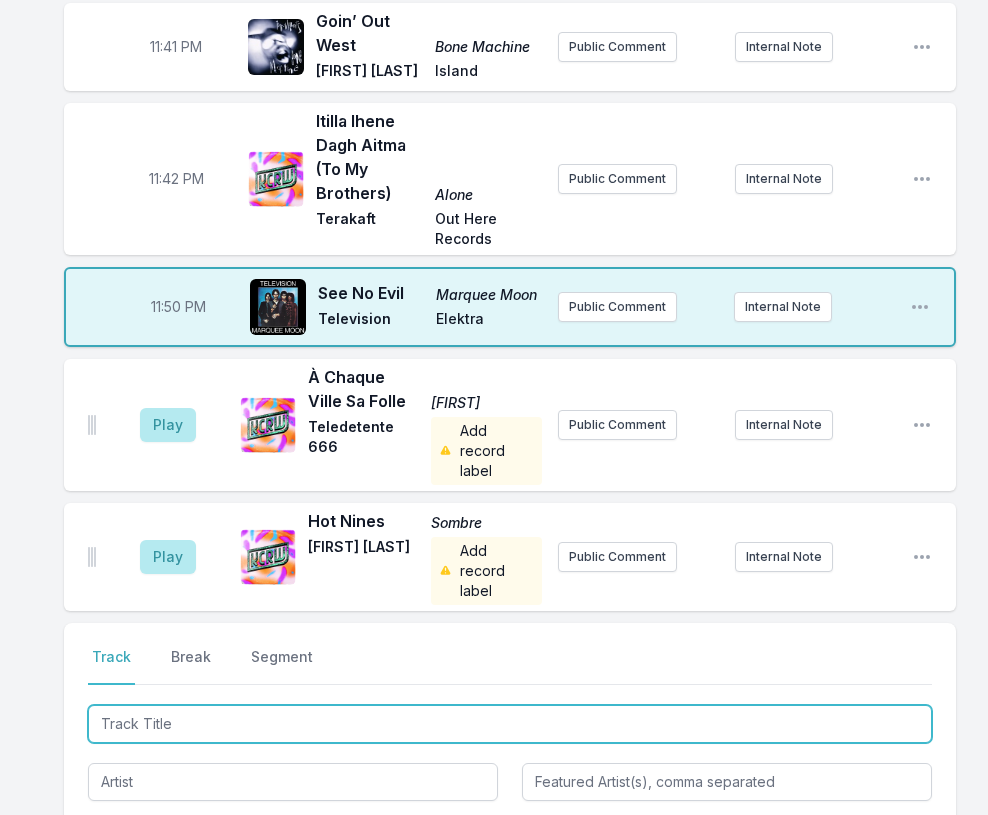 click at bounding box center [510, 724] 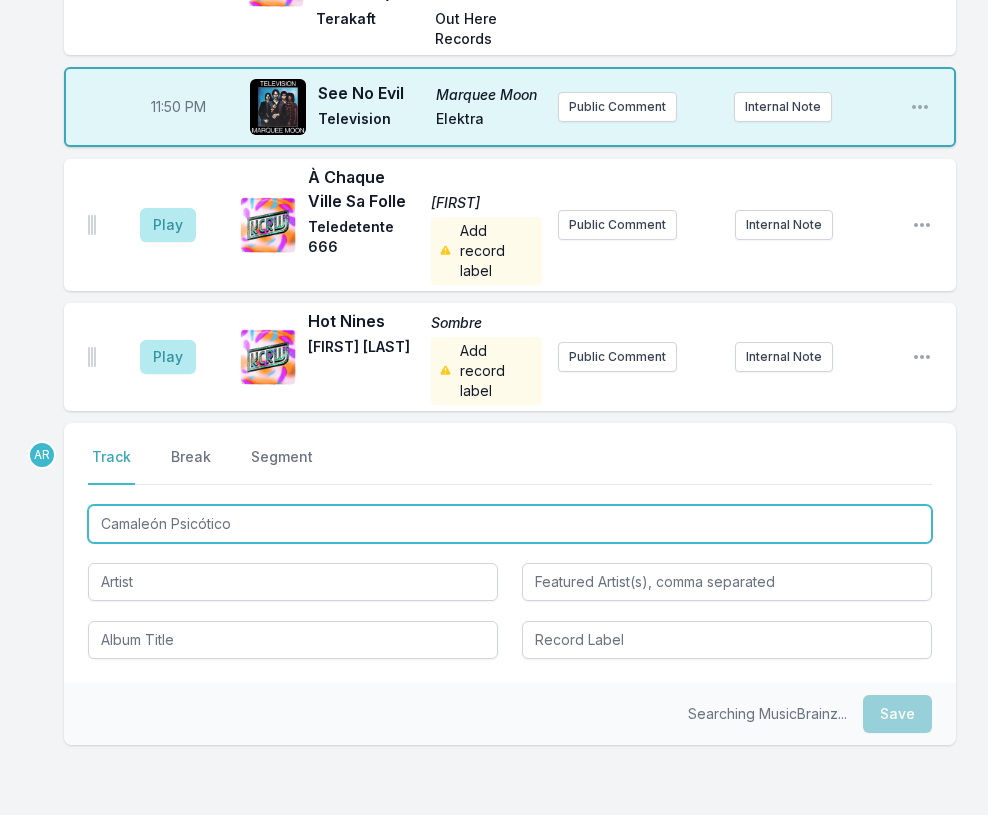 type on "Camaleón Psicótico" 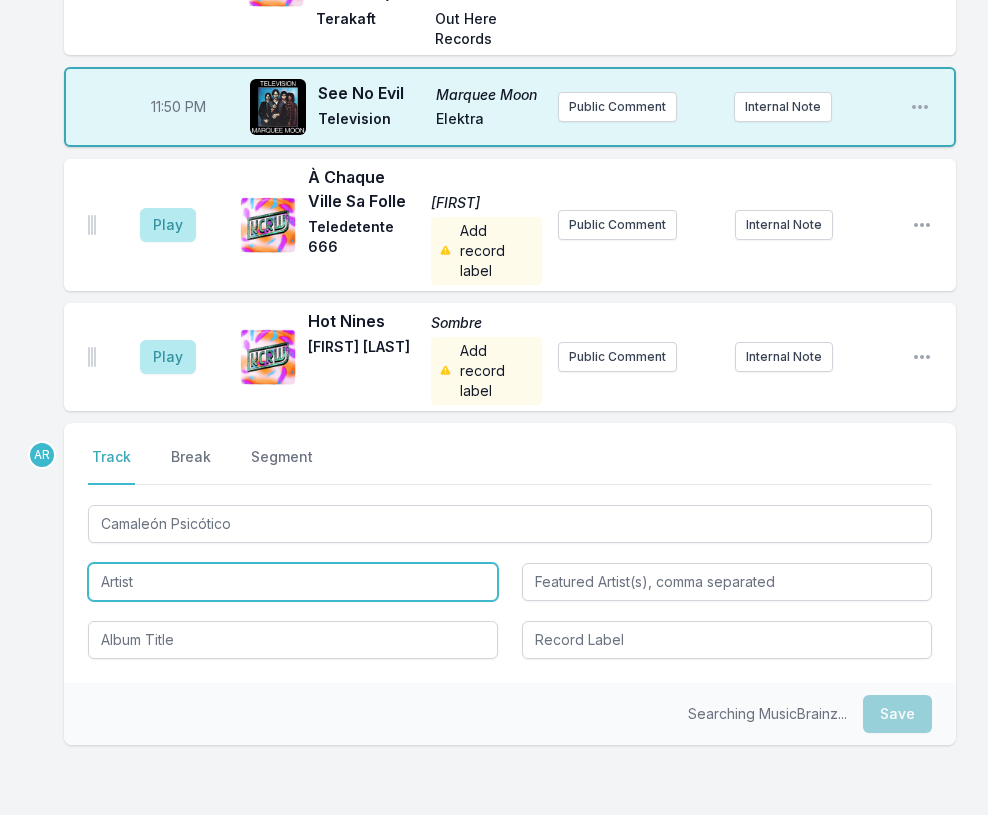 click at bounding box center [293, 582] 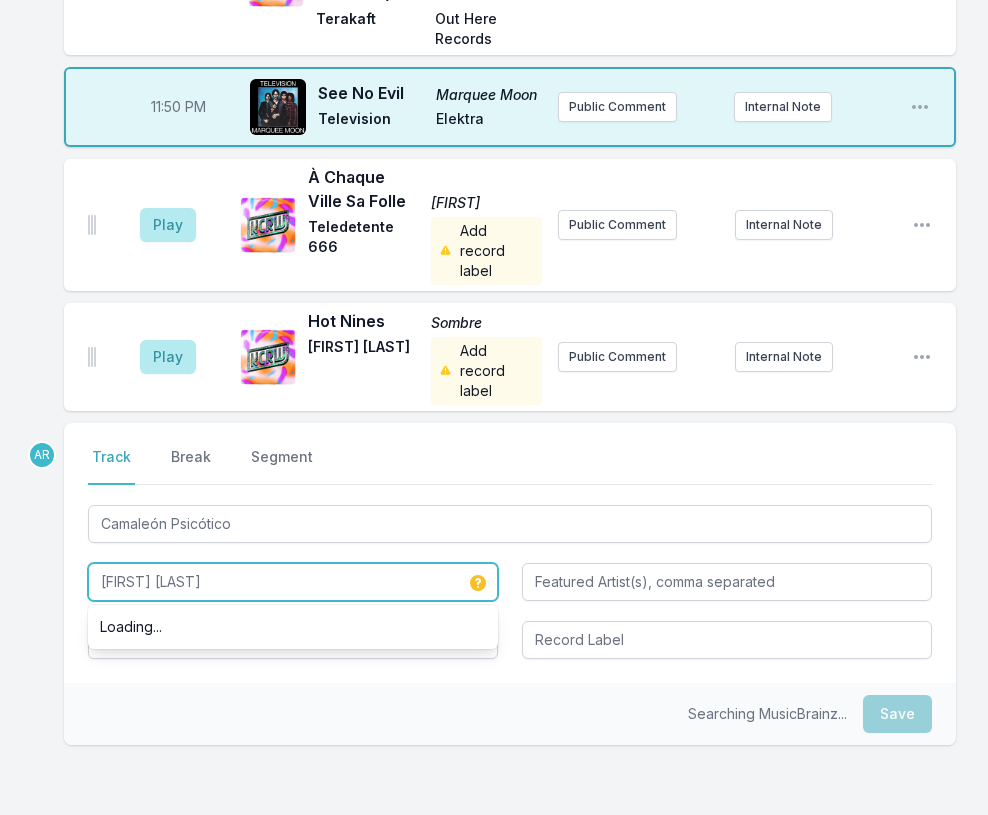 type on "[FIRST] [LAST]" 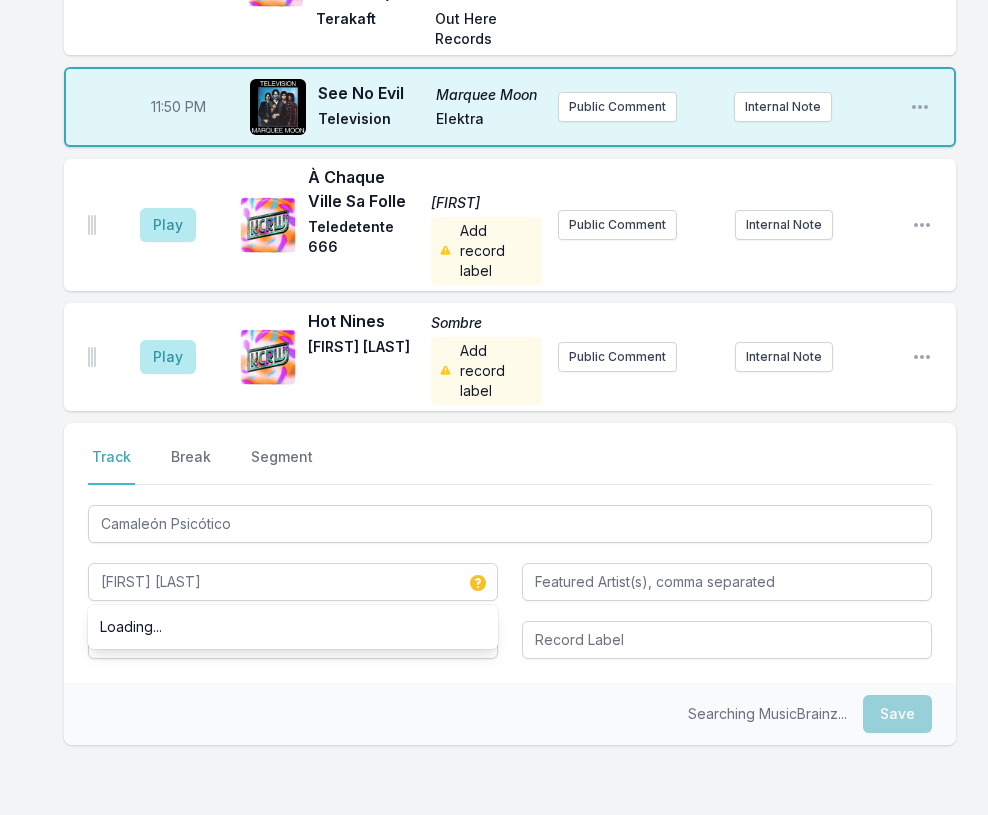 click on "Searching MusicBrainz... Save" at bounding box center (510, 714) 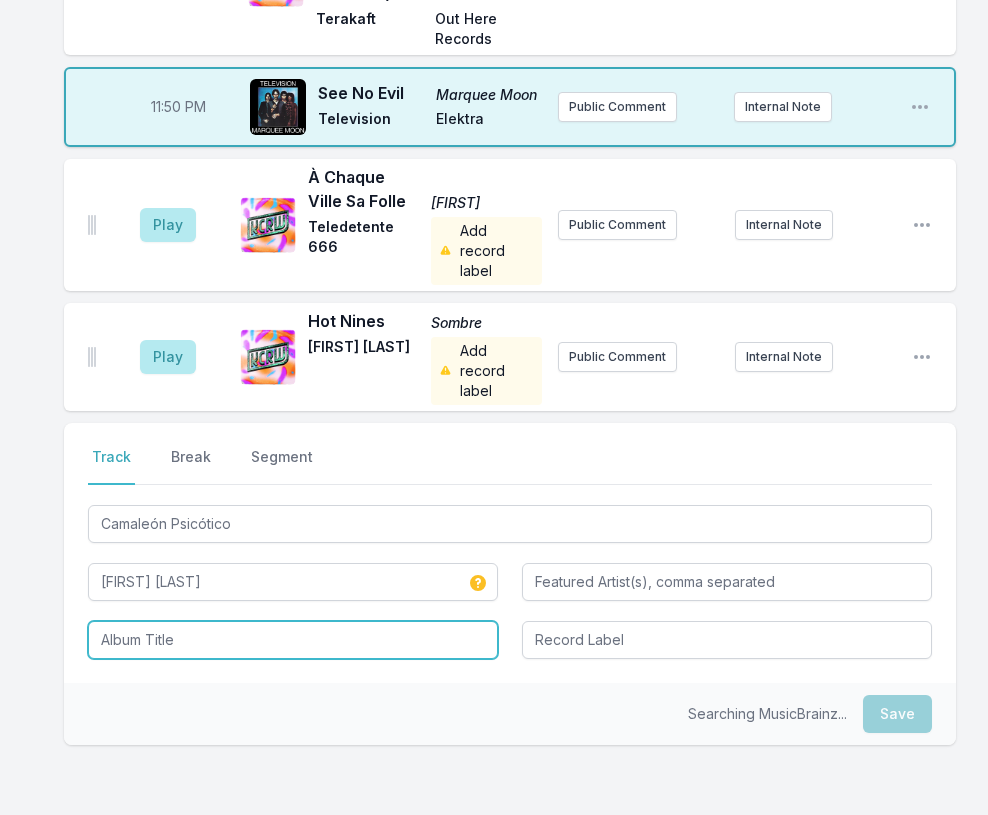 click at bounding box center (293, 640) 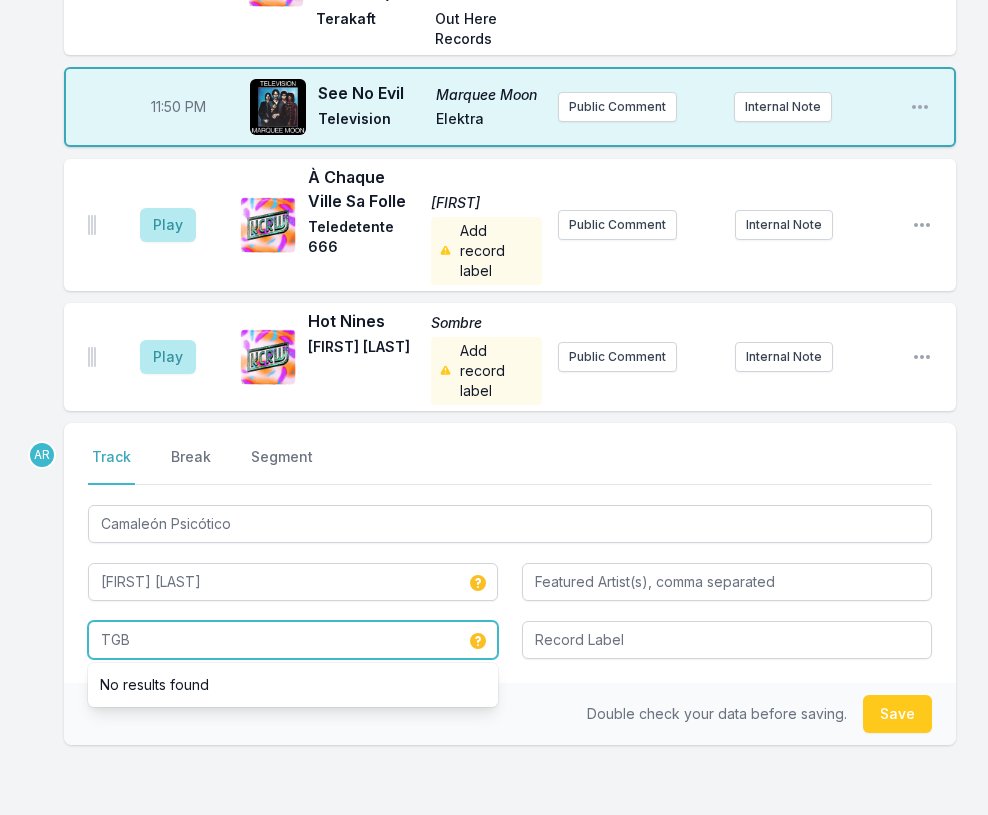 type on "TGB" 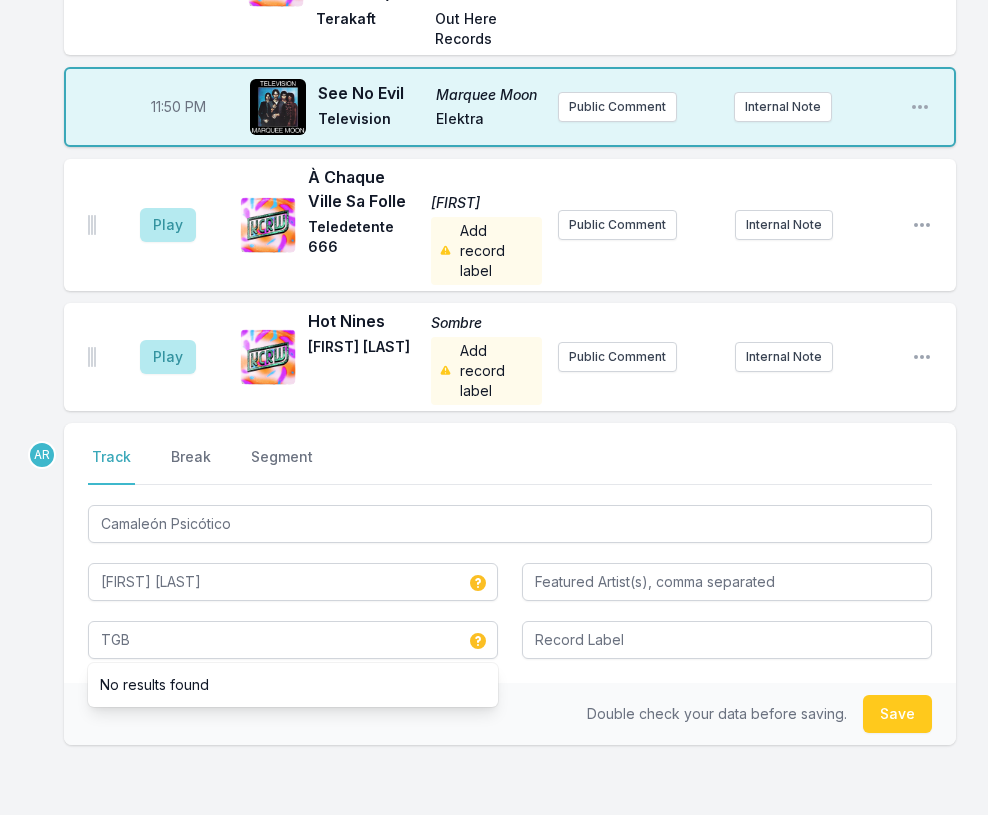 click on "Double check your data before saving. Save" at bounding box center (510, 714) 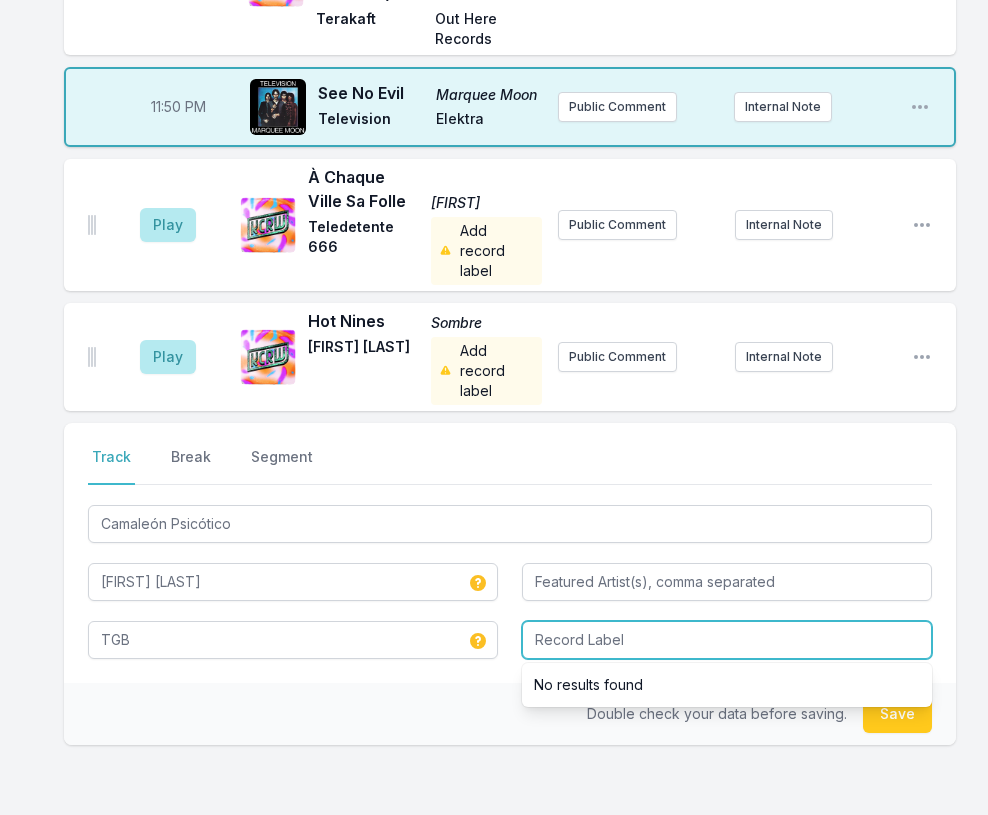 click at bounding box center [727, 640] 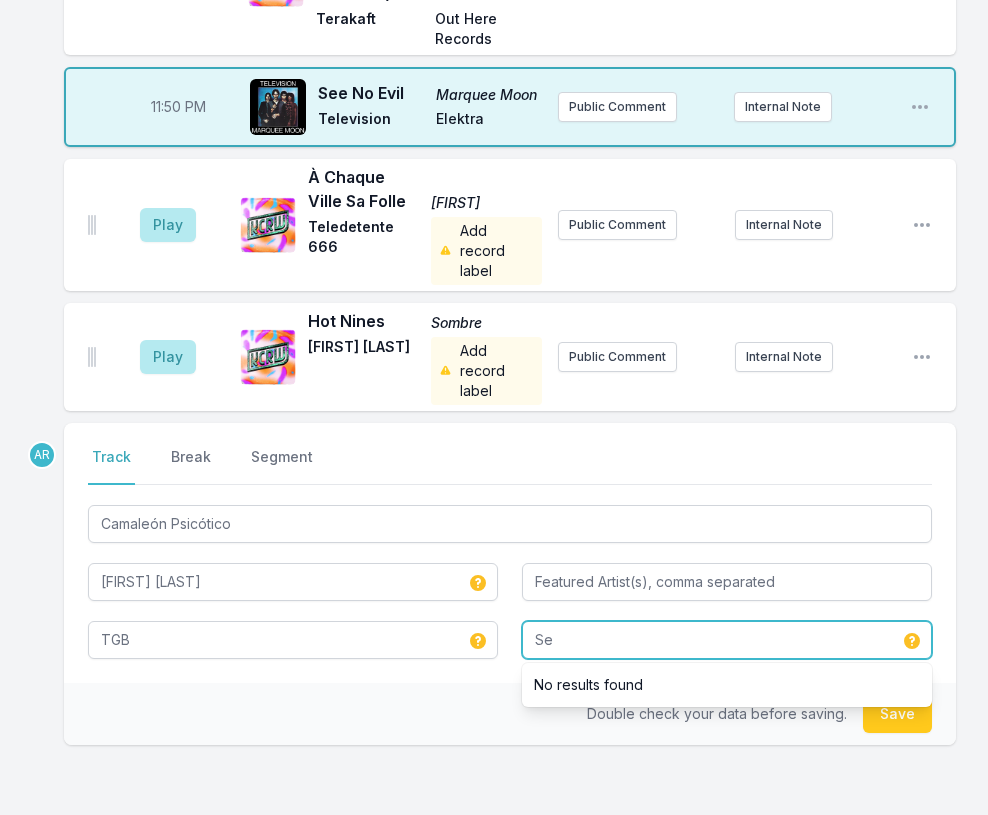 type on "S" 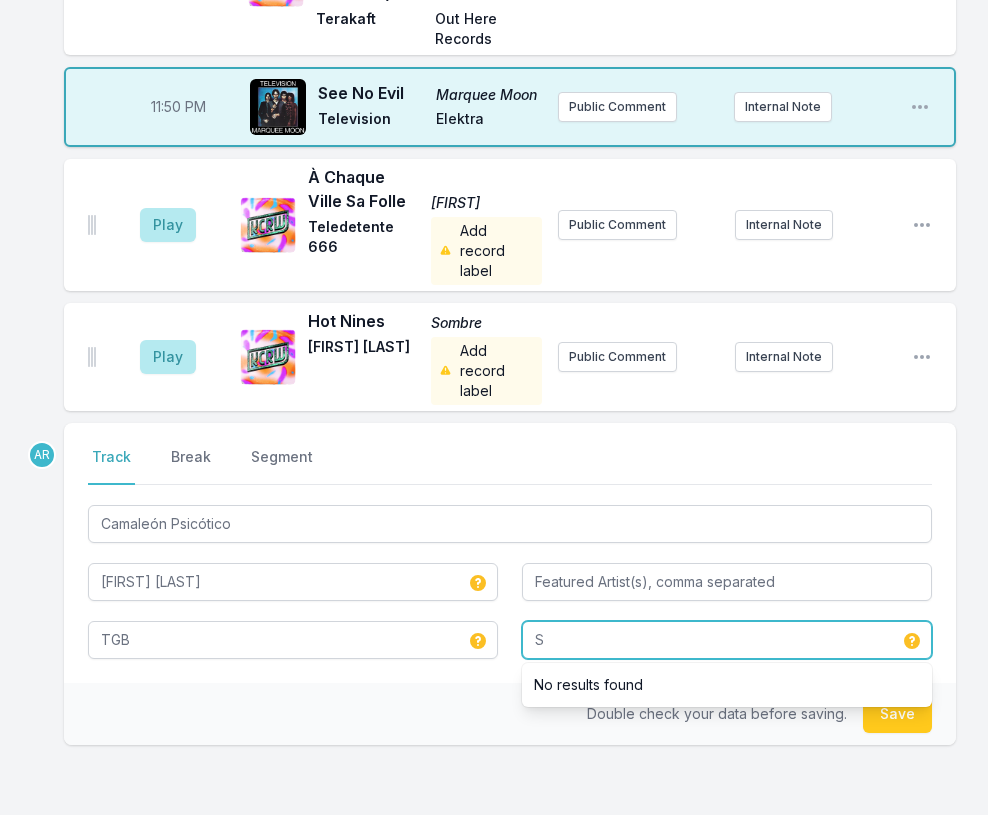 type 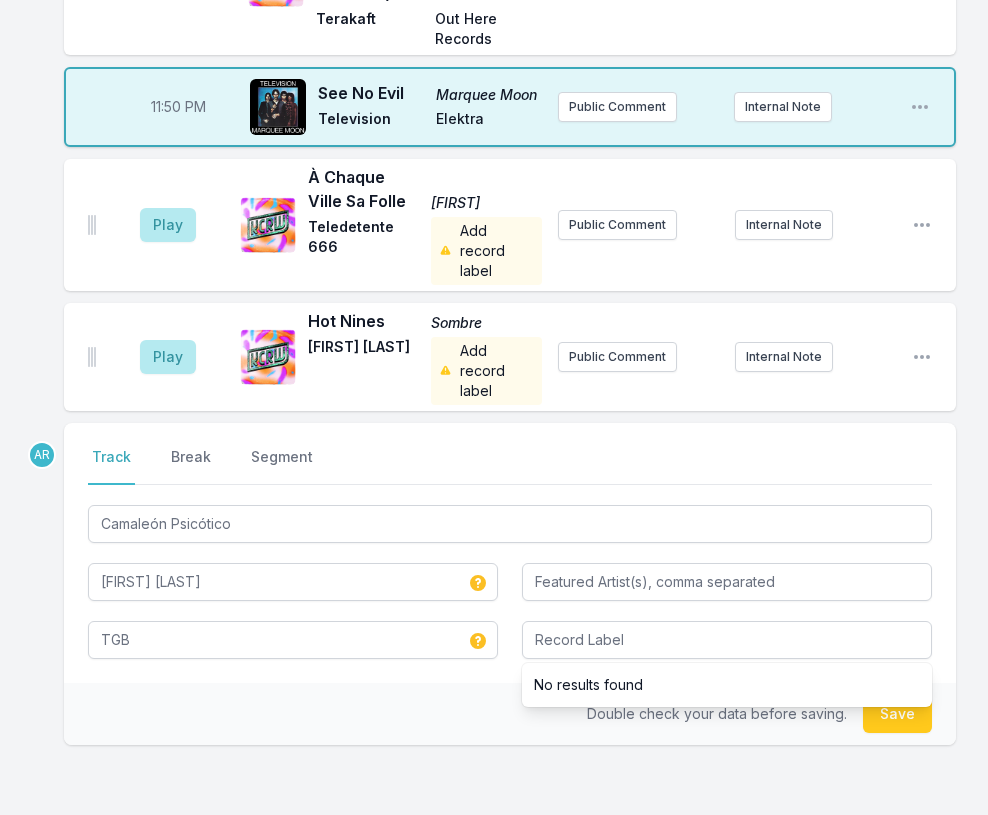 click on "Double check your data before saving. Save" at bounding box center [510, 714] 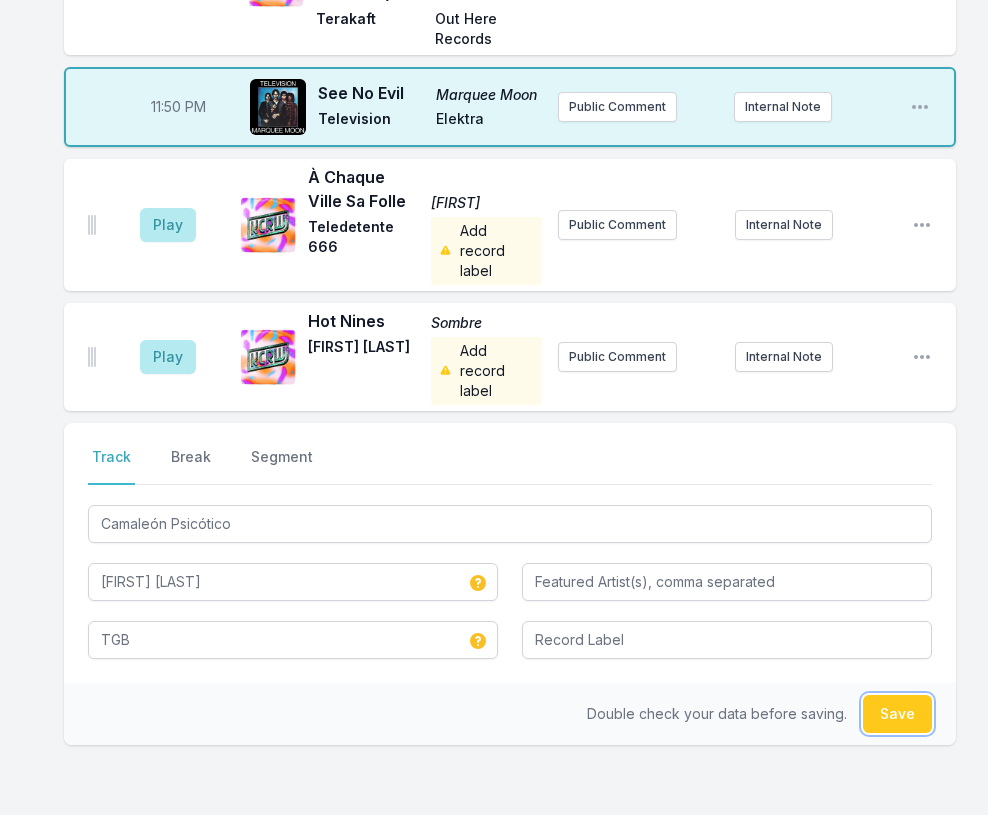 click on "Save" at bounding box center [897, 714] 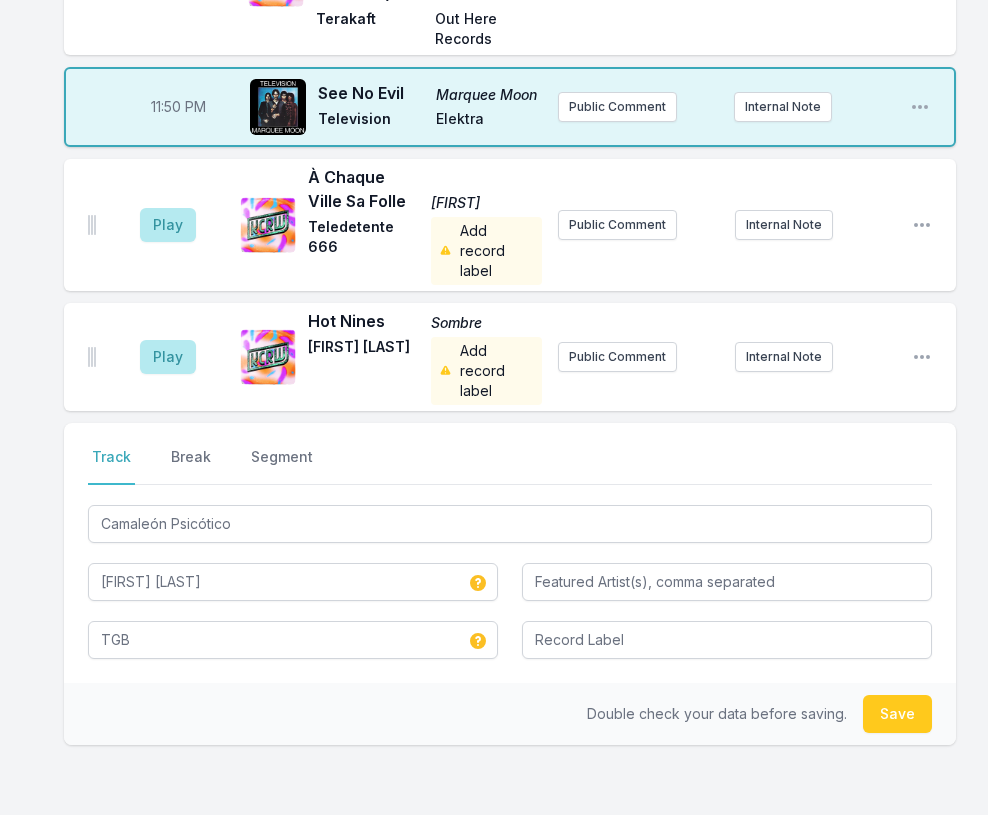type 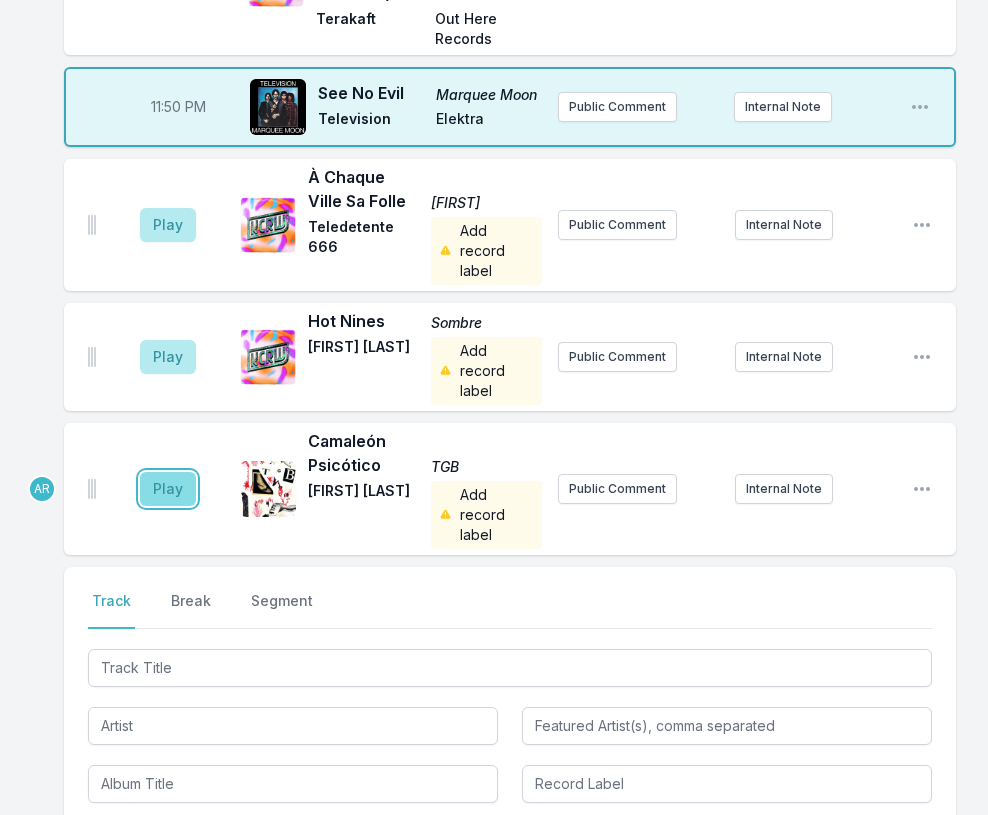 click on "Play" at bounding box center (168, 489) 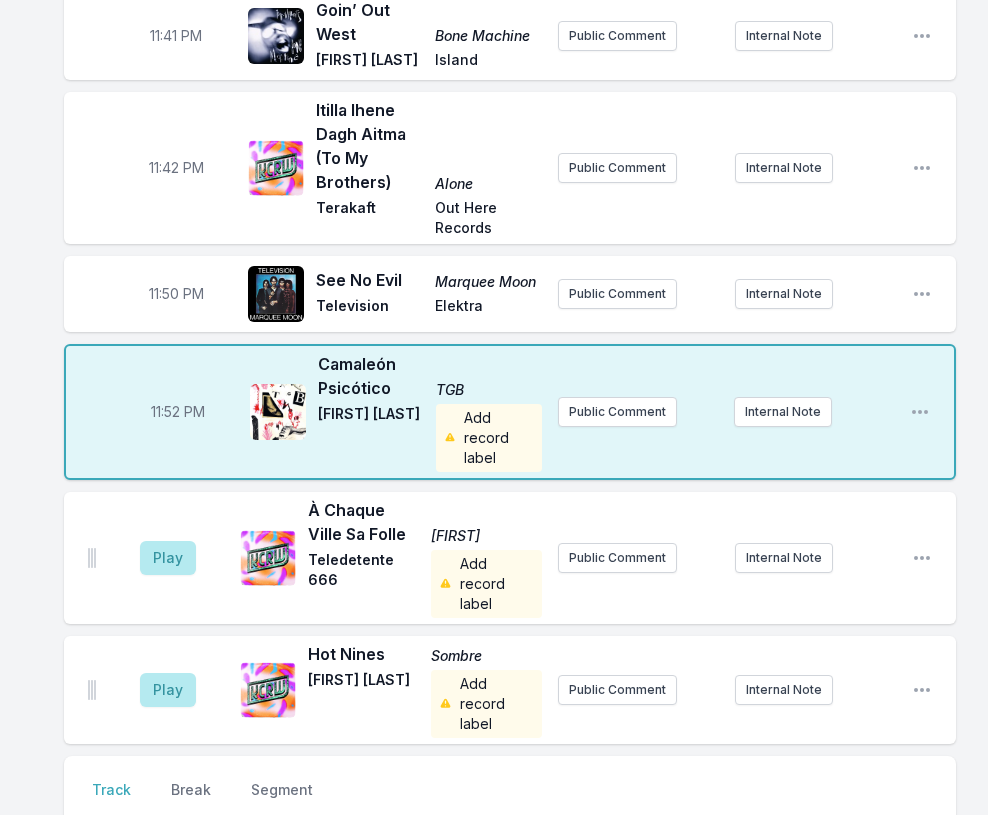 scroll, scrollTop: 4429, scrollLeft: 0, axis: vertical 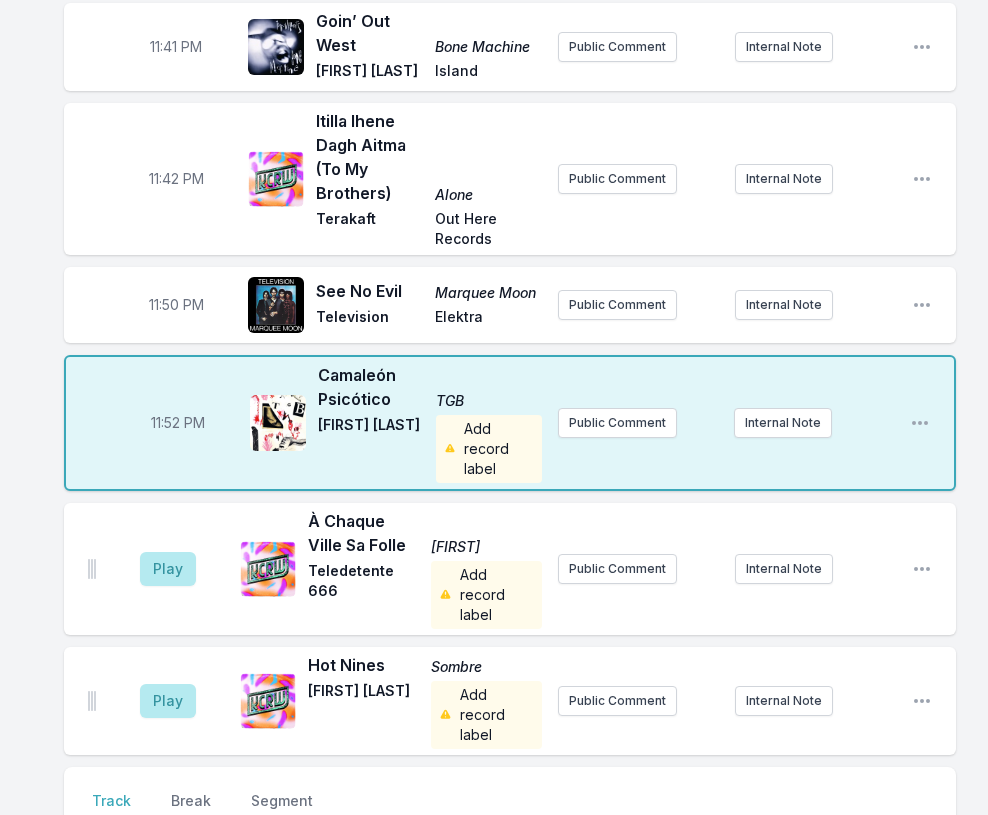 click on "11:52 PM" at bounding box center (178, 423) 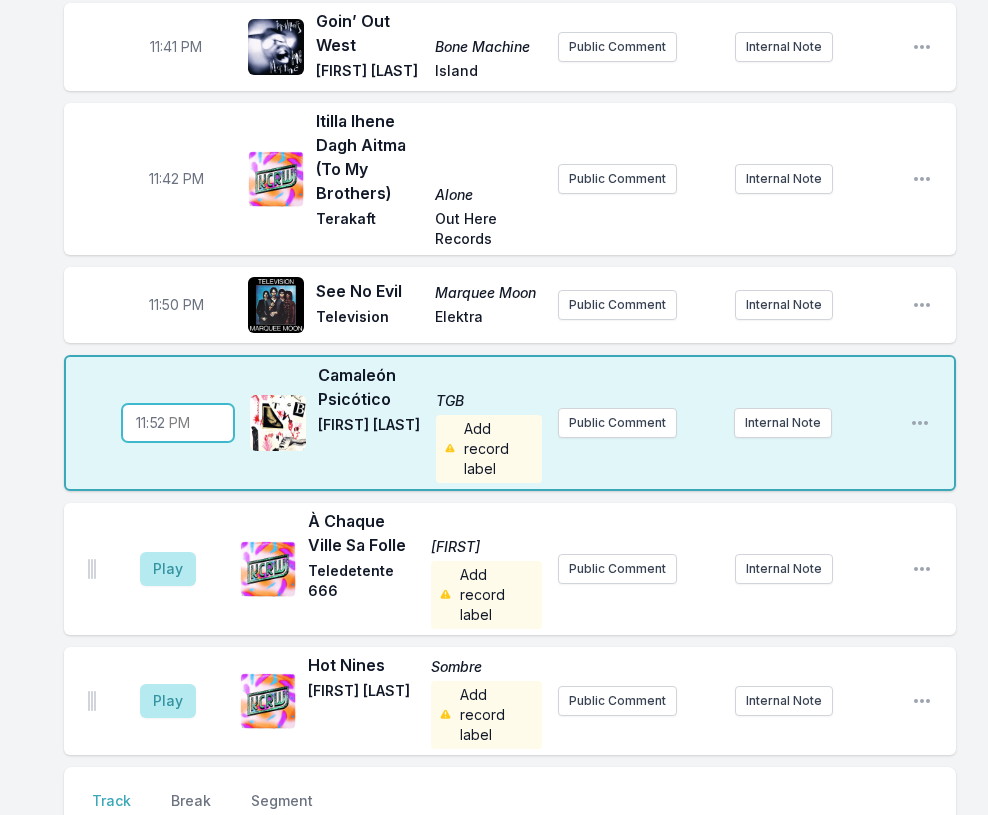 click on "23:52" at bounding box center [178, 423] 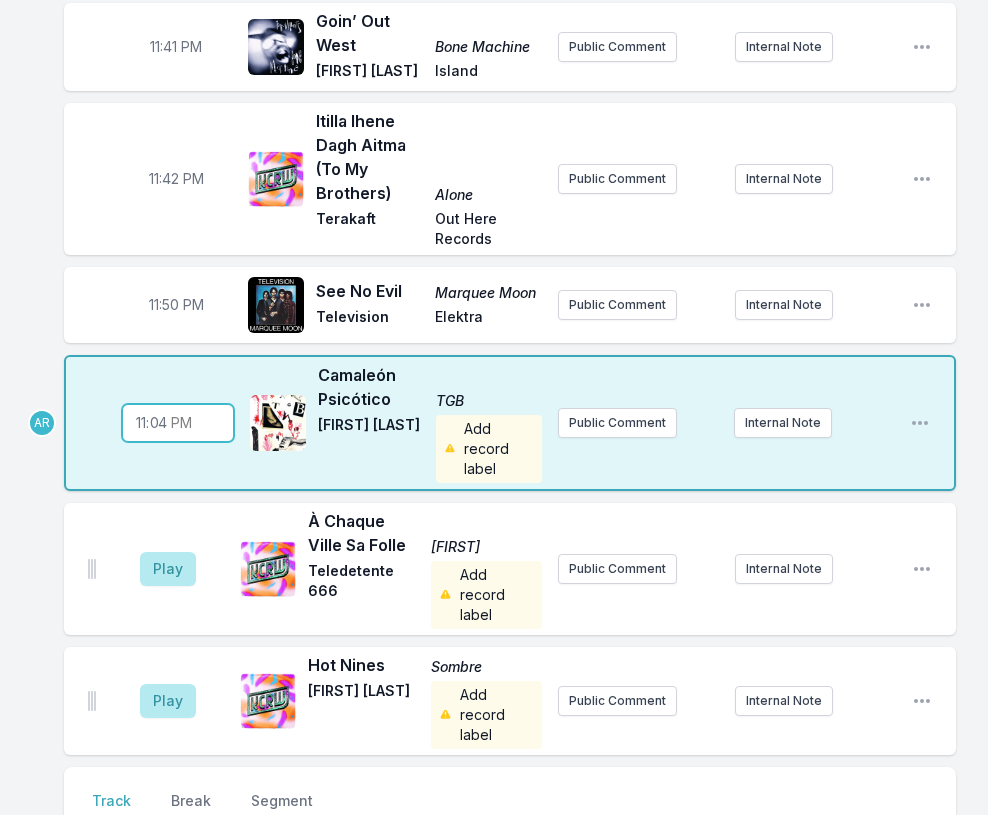 type on "23:42" 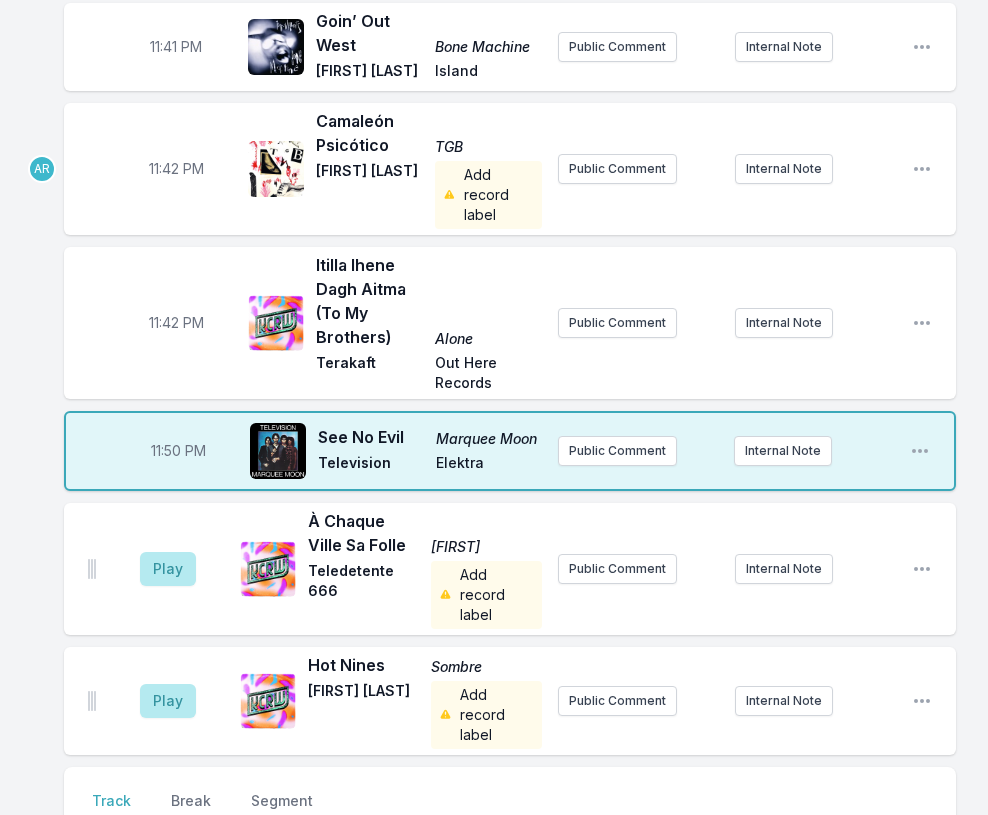 click on "11:42 PM" at bounding box center [176, 323] 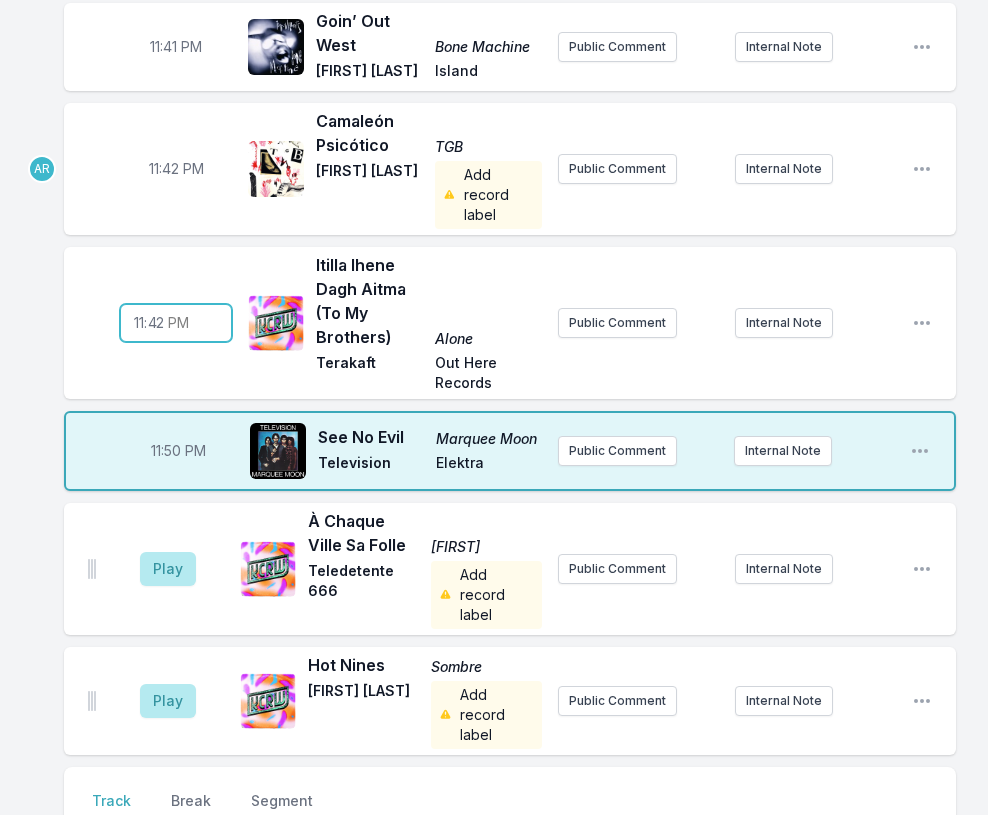 click on "23:42" at bounding box center [176, 323] 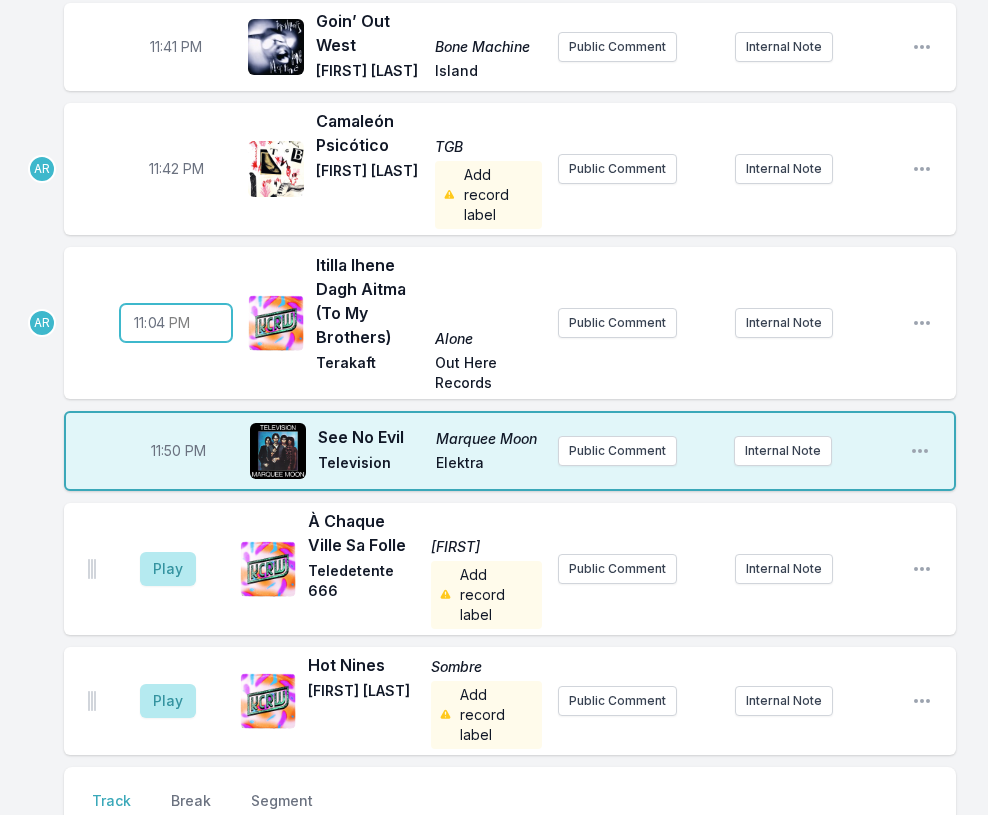 type on "23:46" 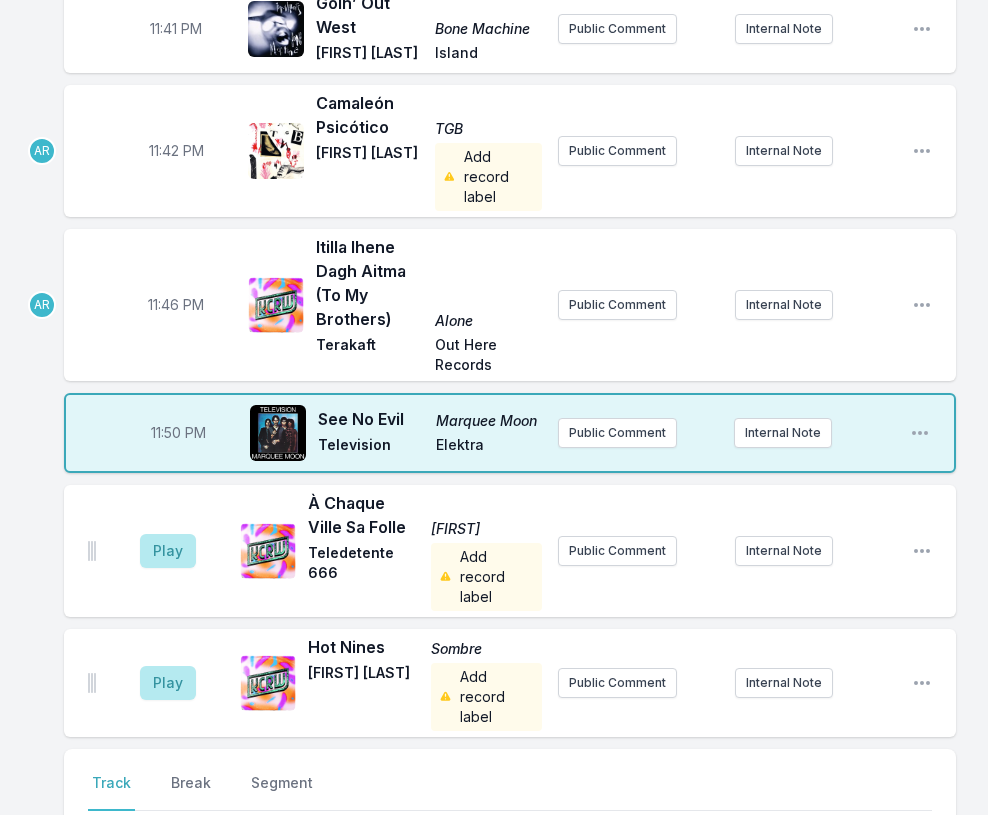 scroll, scrollTop: 4429, scrollLeft: 0, axis: vertical 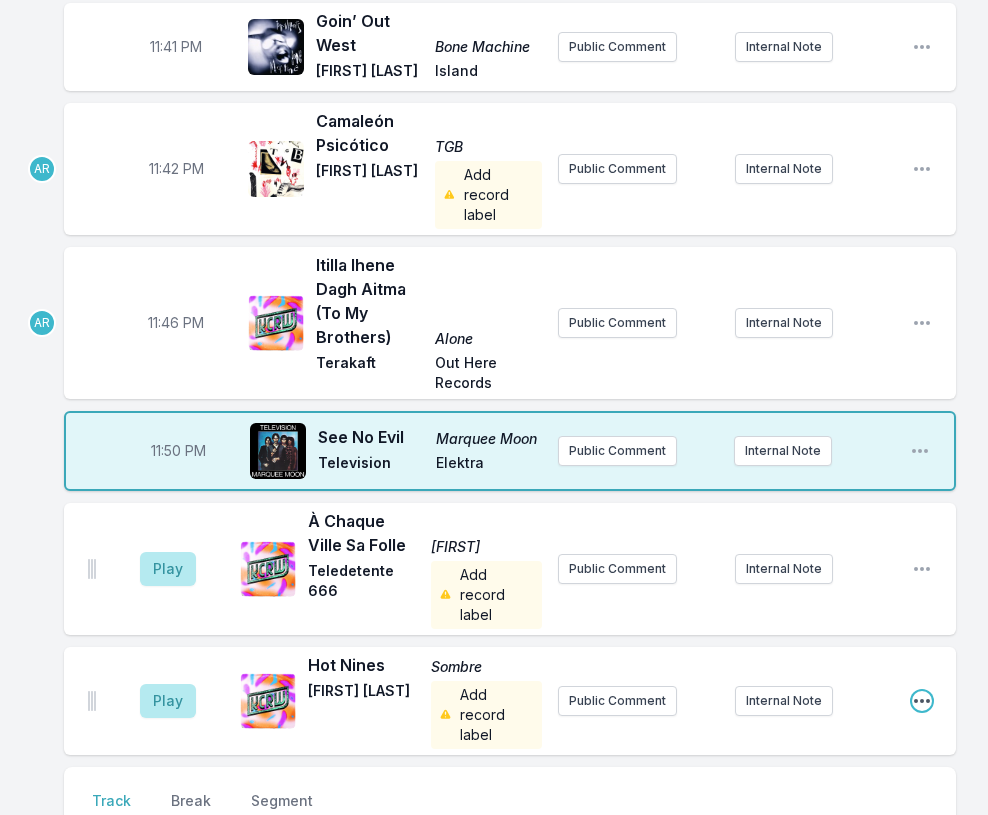 click 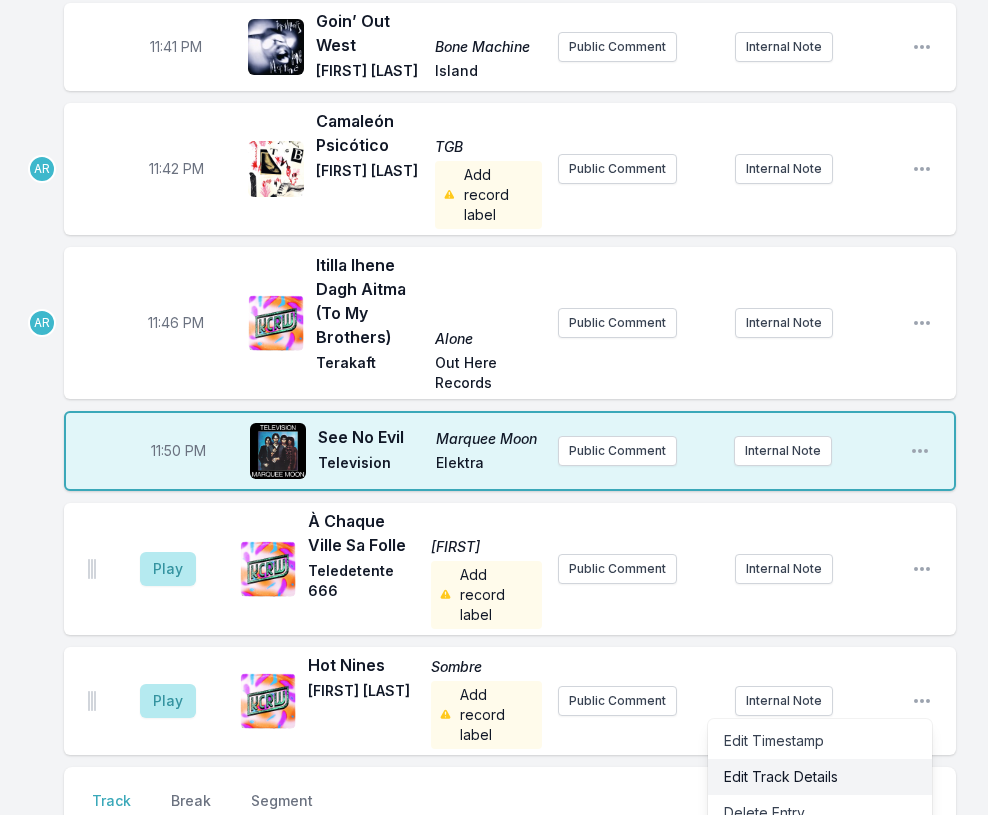 scroll, scrollTop: 4529, scrollLeft: 0, axis: vertical 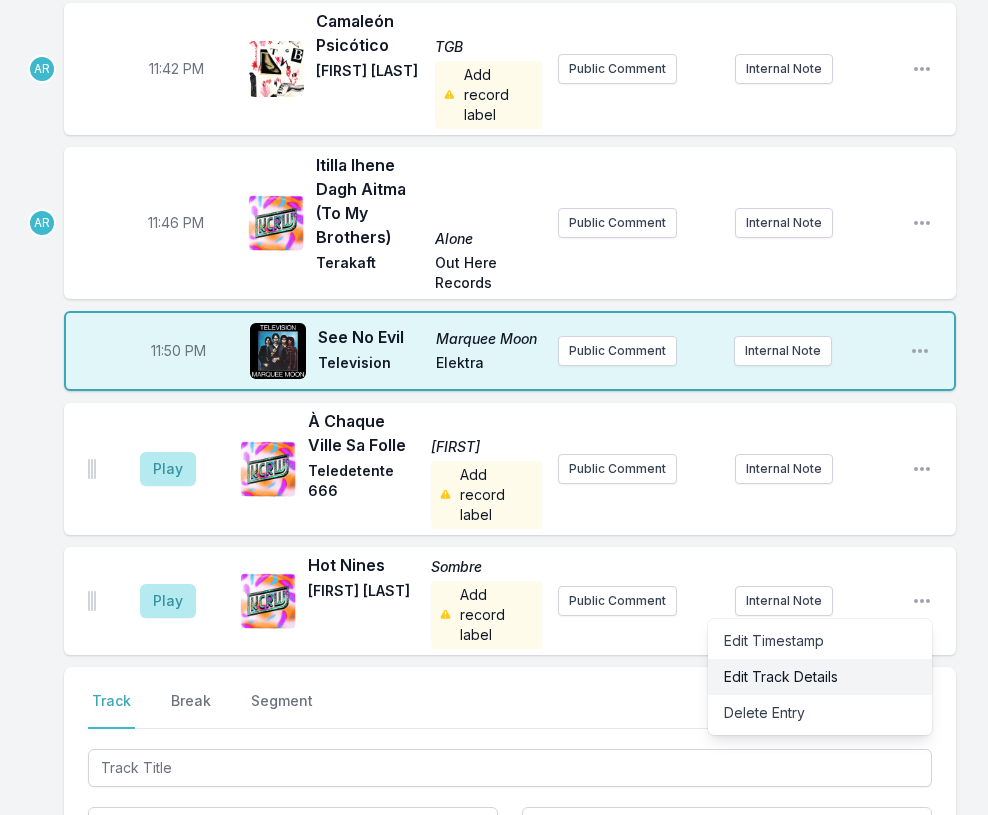 click on "Edit Track Details" at bounding box center (820, 677) 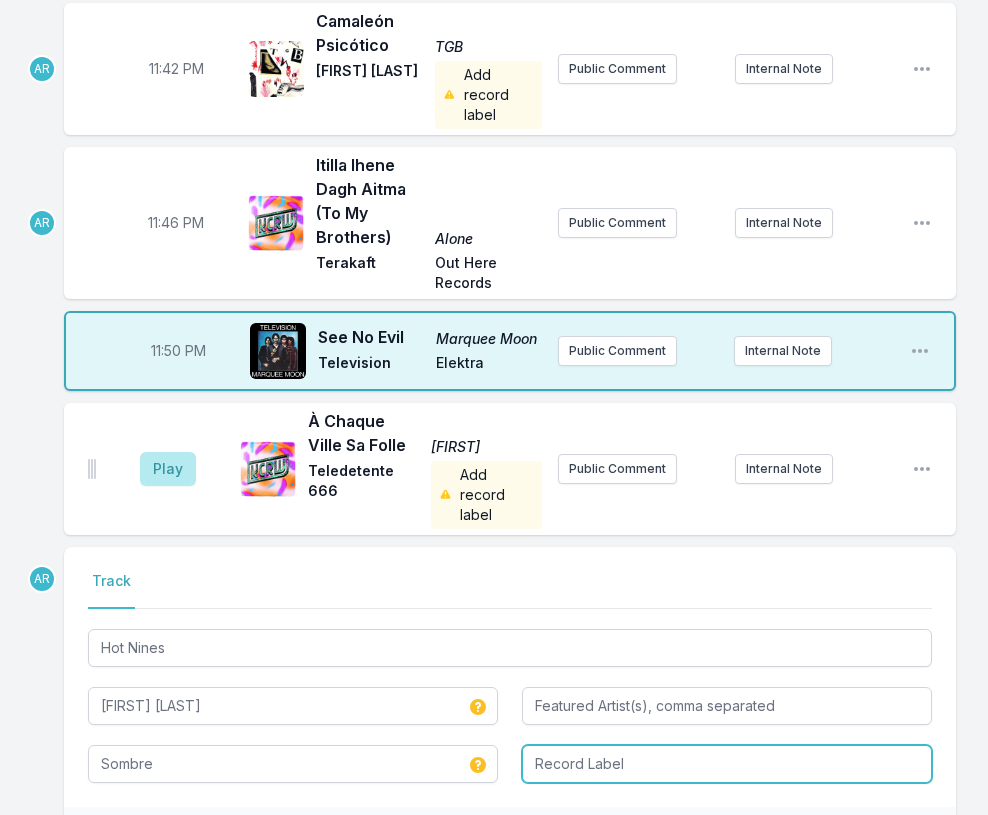 click at bounding box center [727, 764] 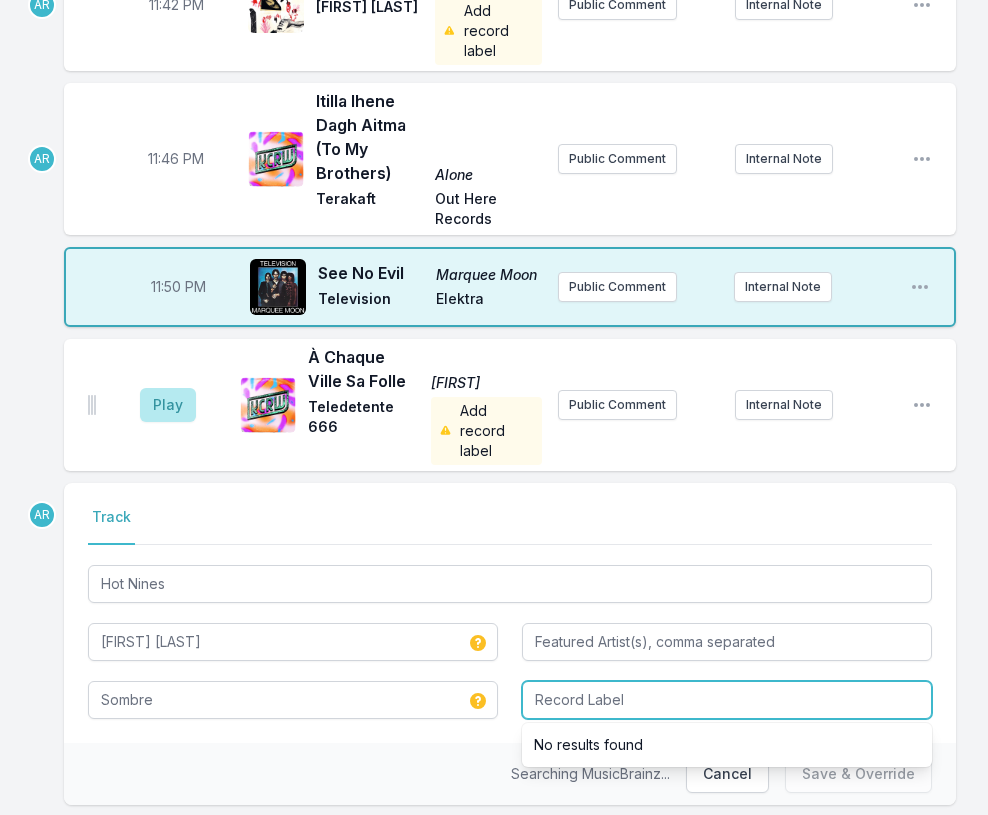 scroll, scrollTop: 4629, scrollLeft: 0, axis: vertical 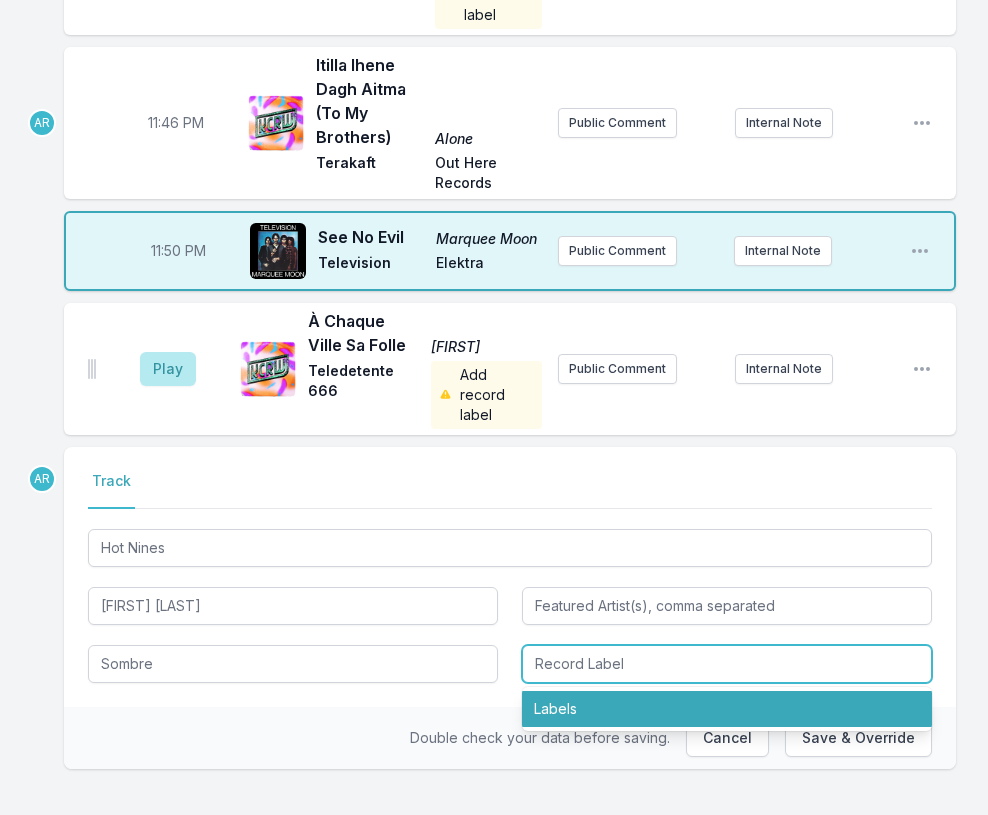 click on "Labels" at bounding box center [727, 709] 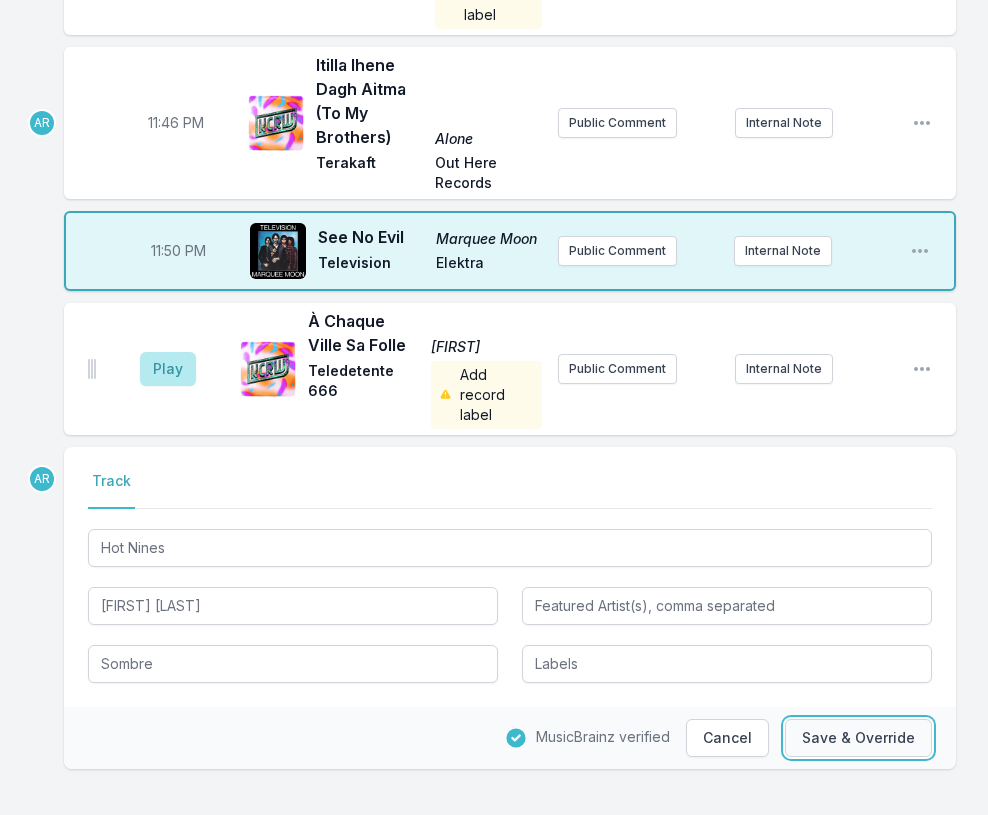 click on "Save & Override" at bounding box center (858, 738) 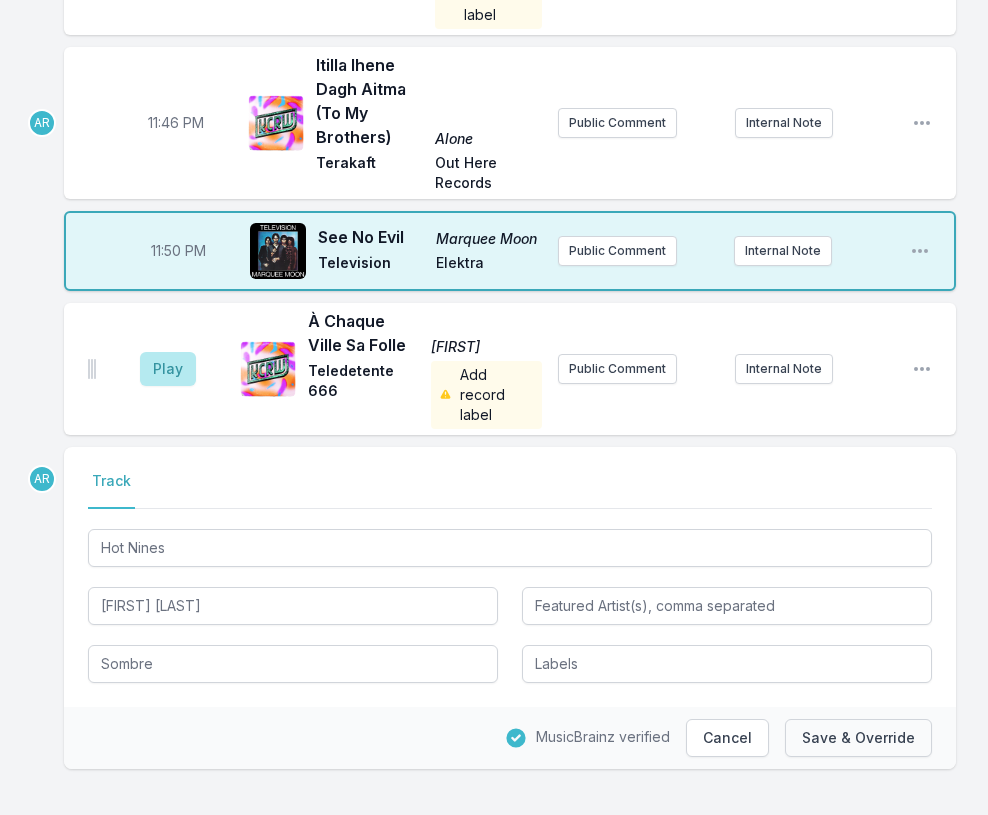 type 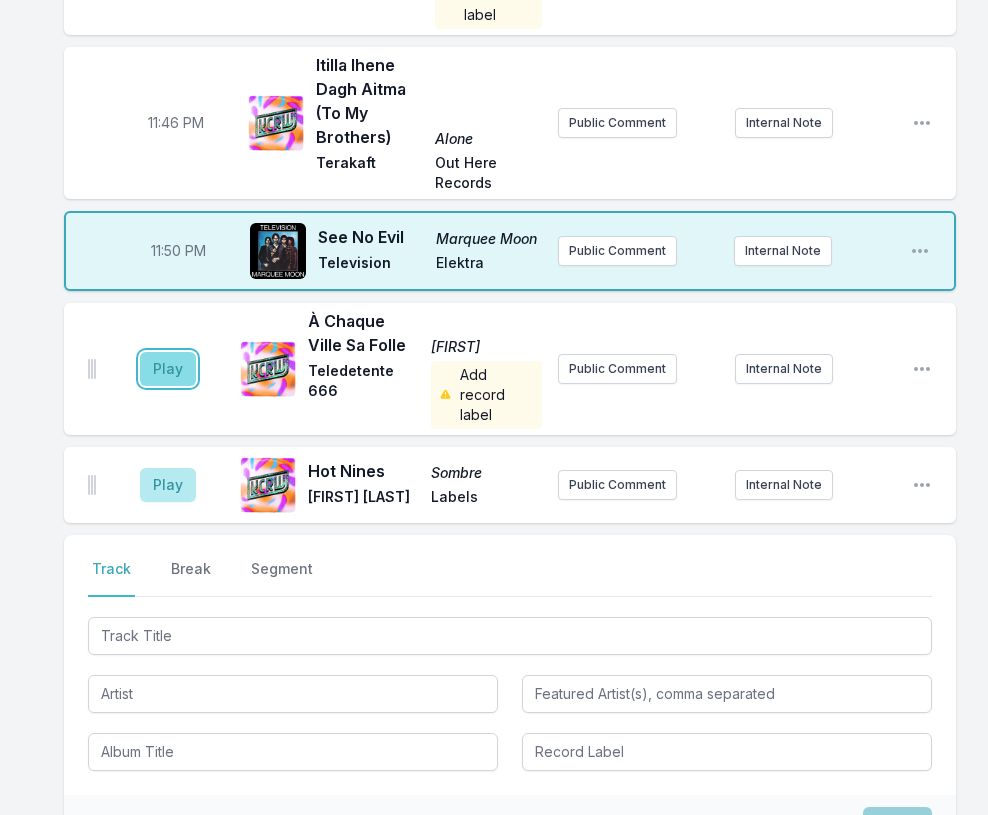 click on "Play" at bounding box center [168, 369] 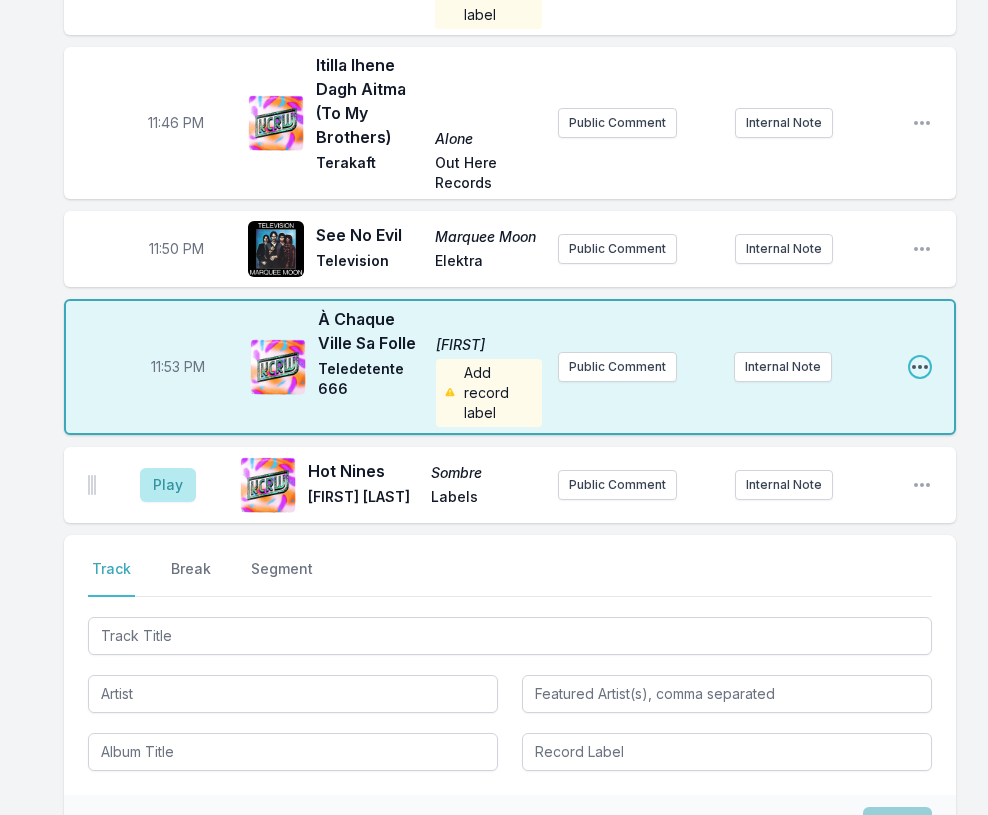 click 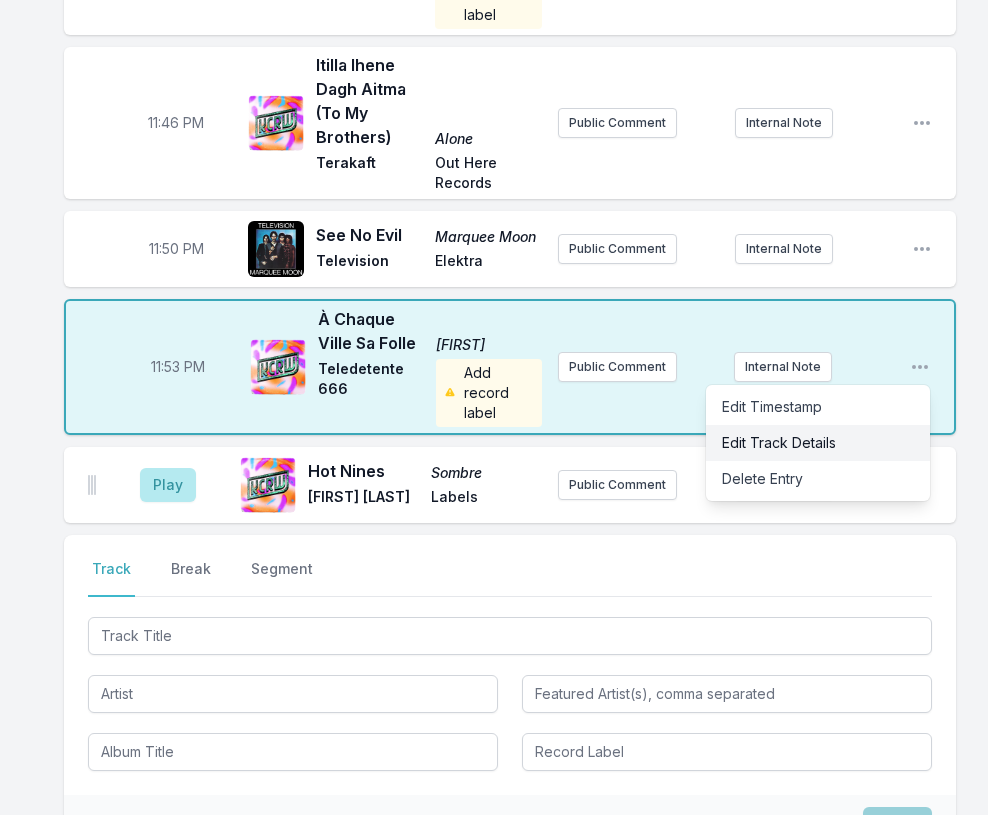 click on "Edit Track Details" at bounding box center [818, 443] 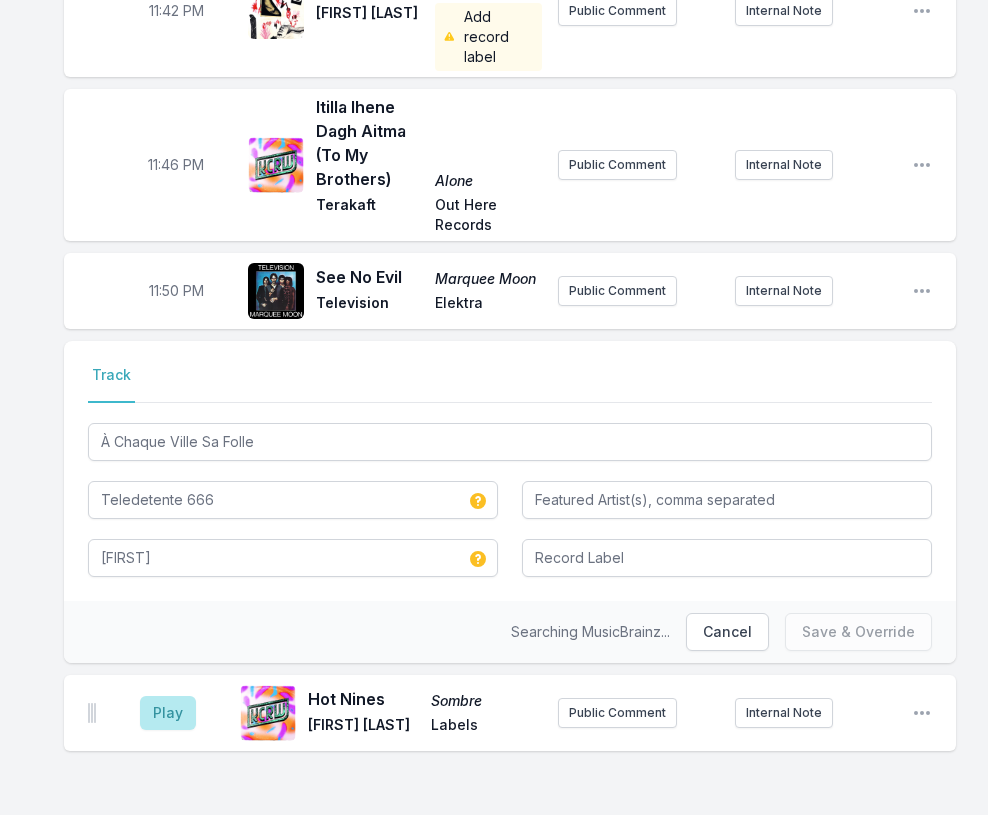 scroll, scrollTop: 4599, scrollLeft: 0, axis: vertical 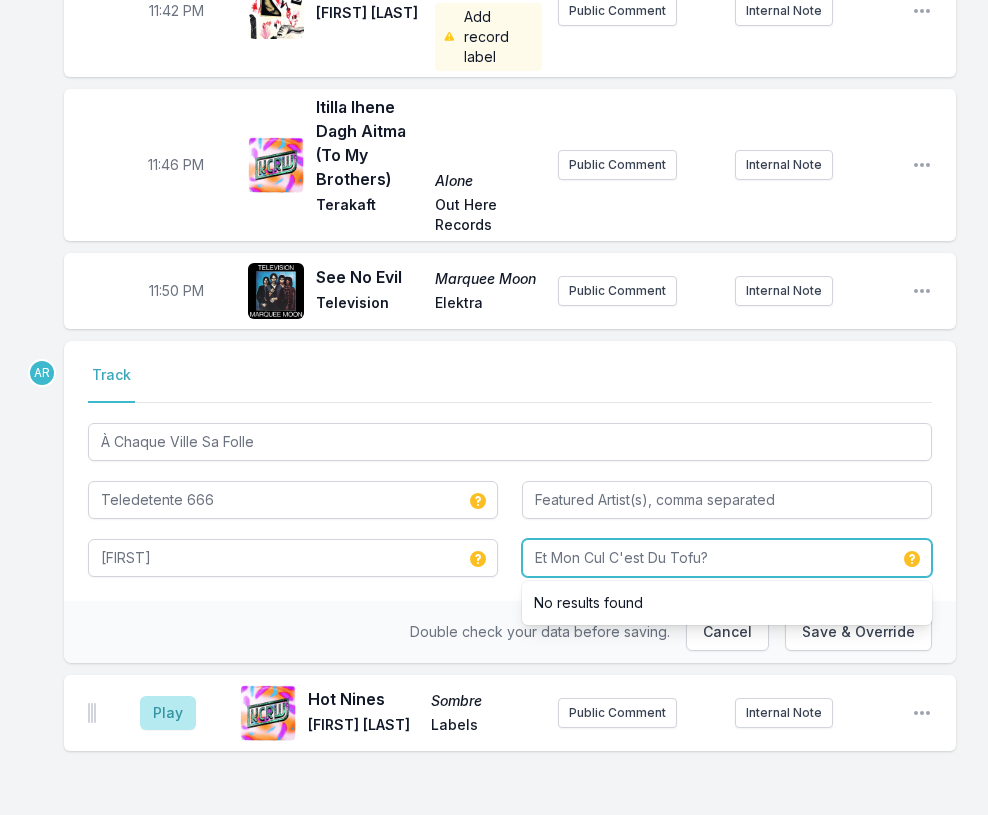type on "Et Mon Cul C'est Du Tofu?" 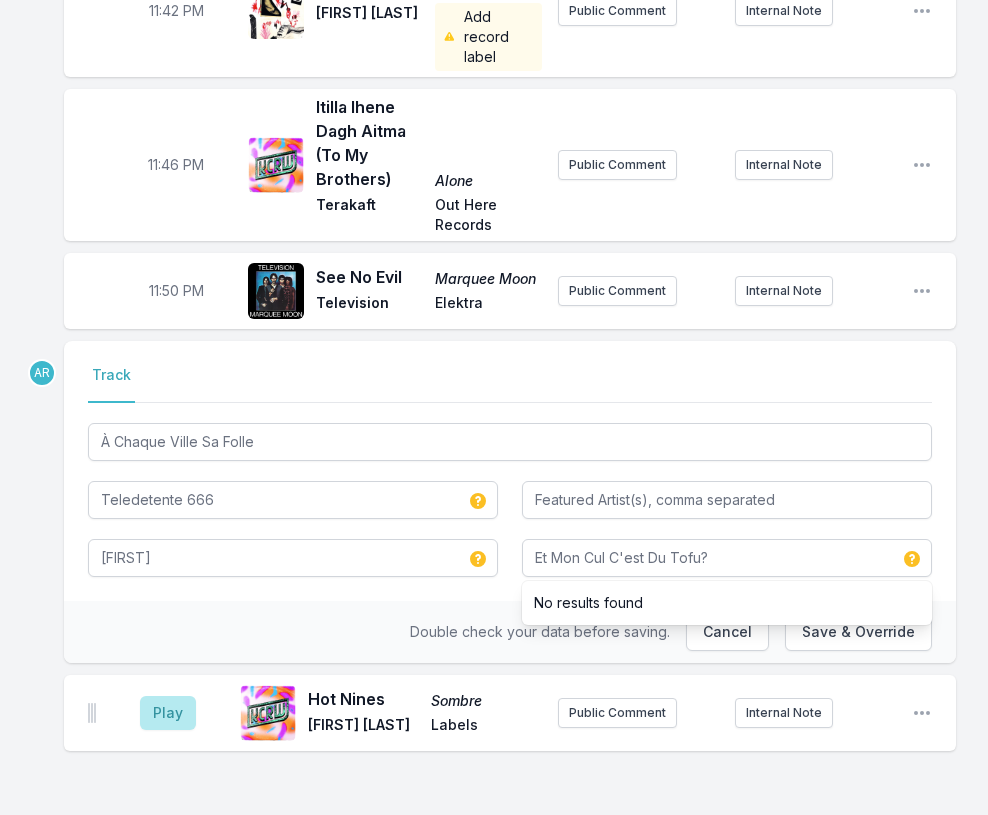 click on "Double check your data before saving. Cancel Save & Override" at bounding box center [510, 632] 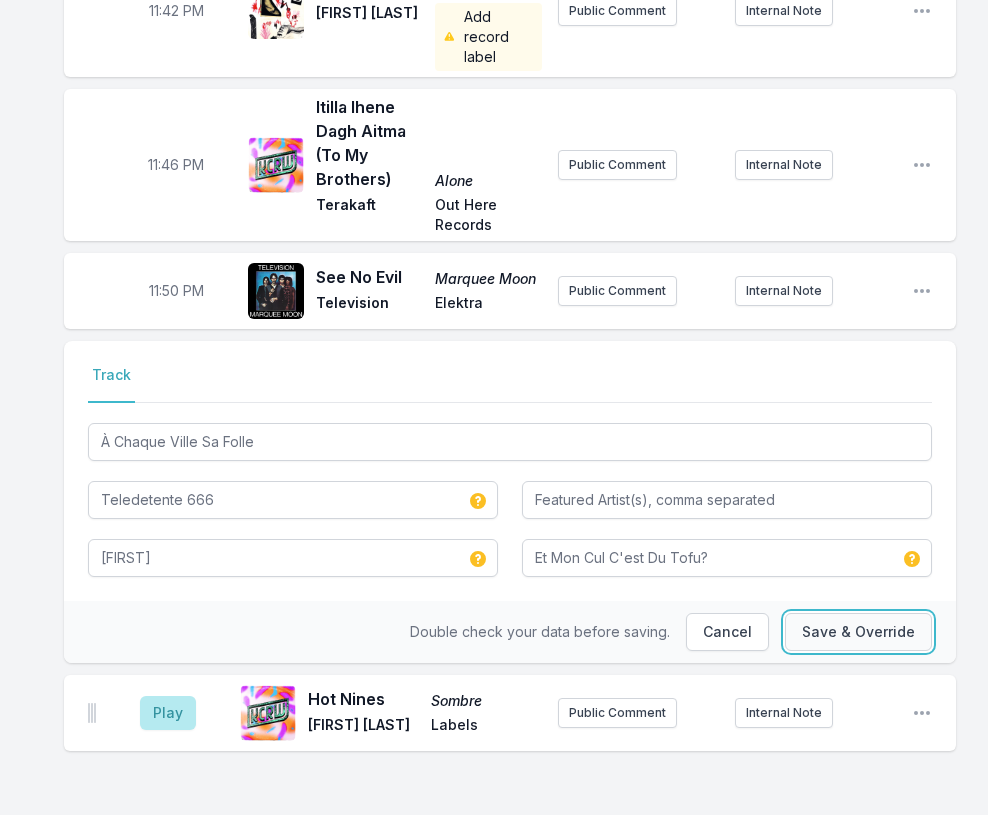 click on "Save & Override" at bounding box center (858, 632) 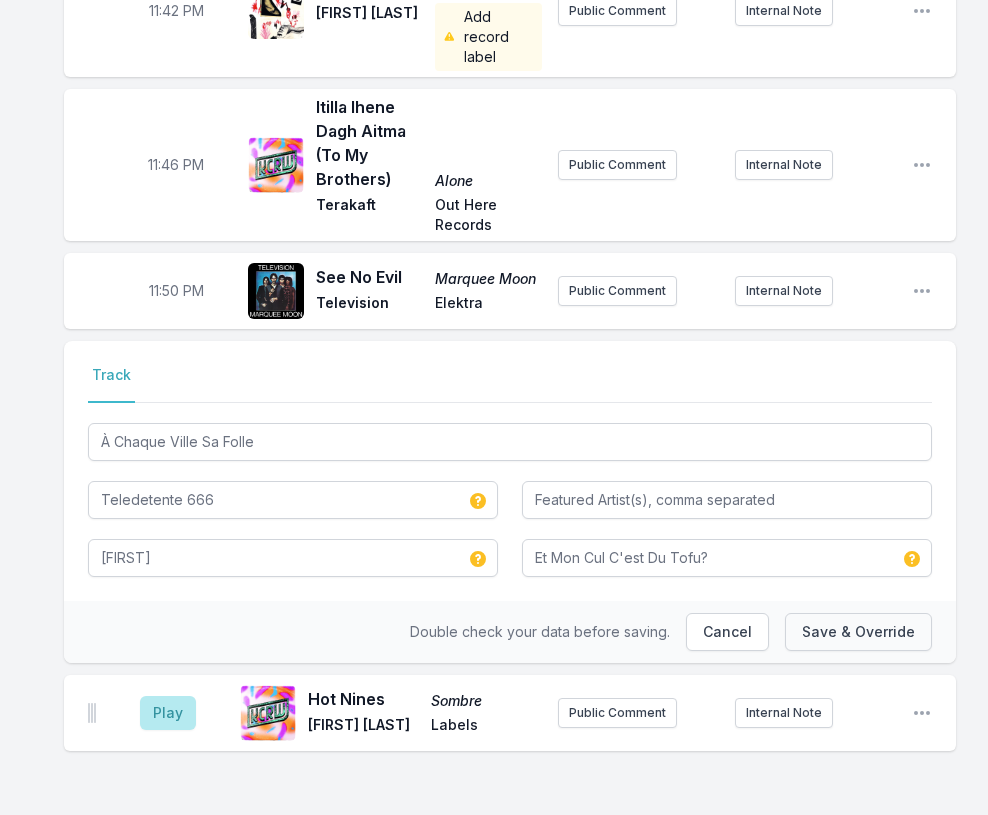type 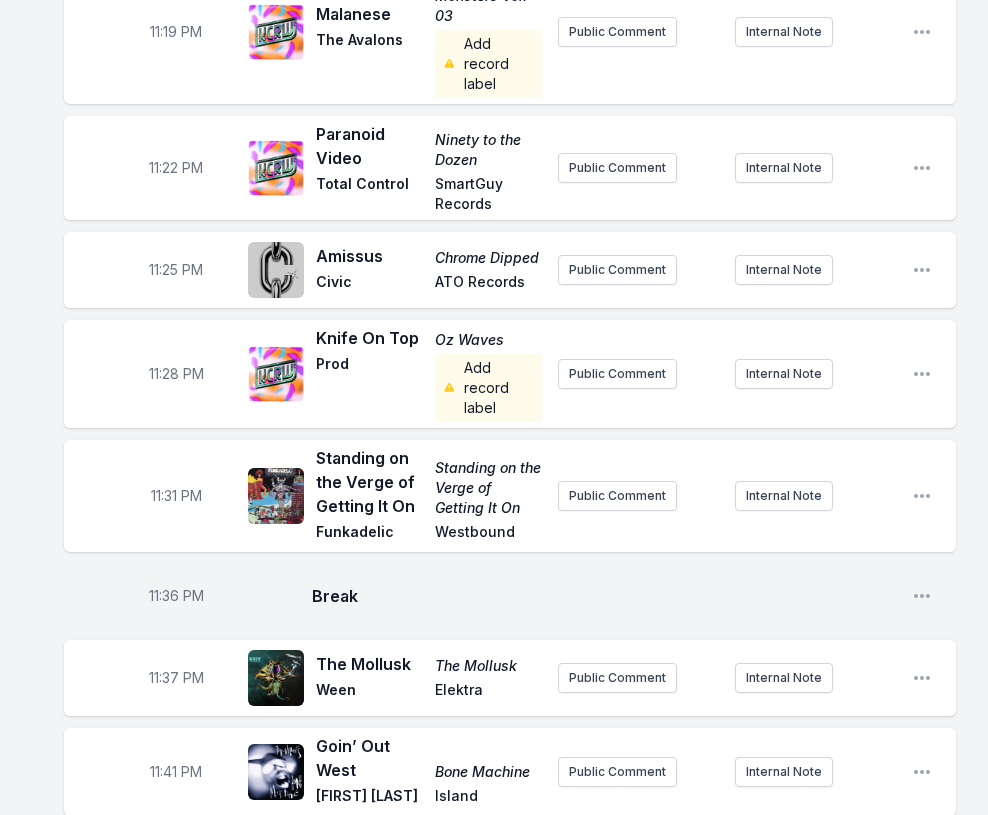 scroll, scrollTop: 3599, scrollLeft: 0, axis: vertical 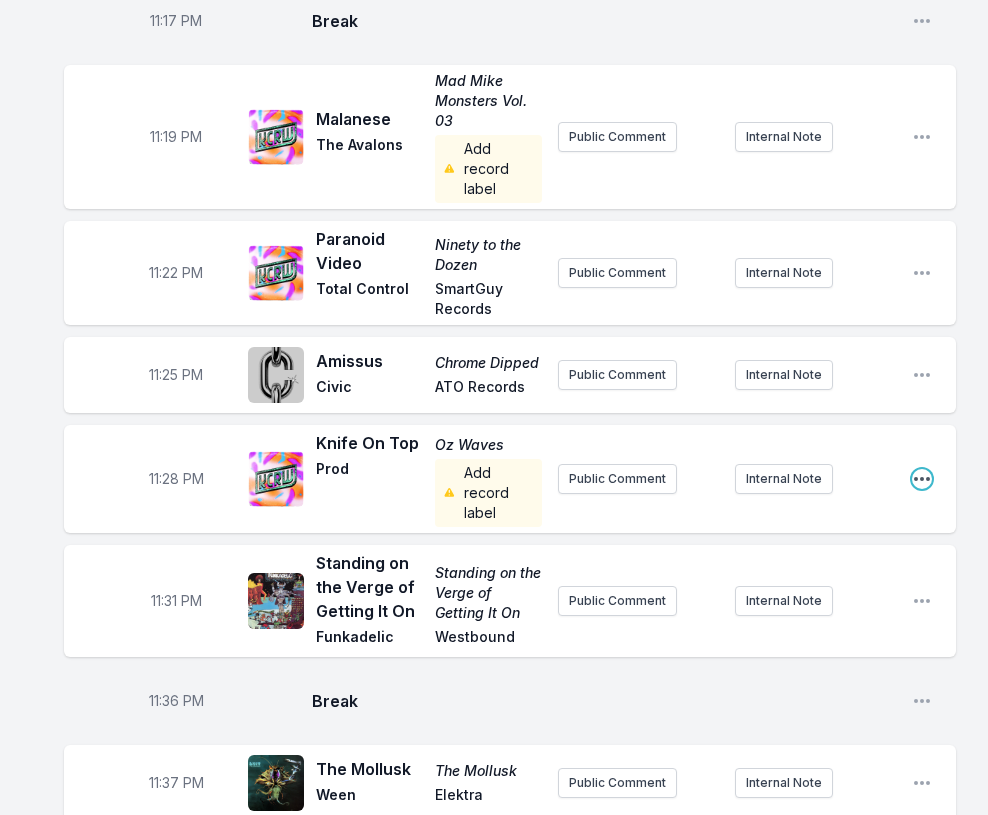 click 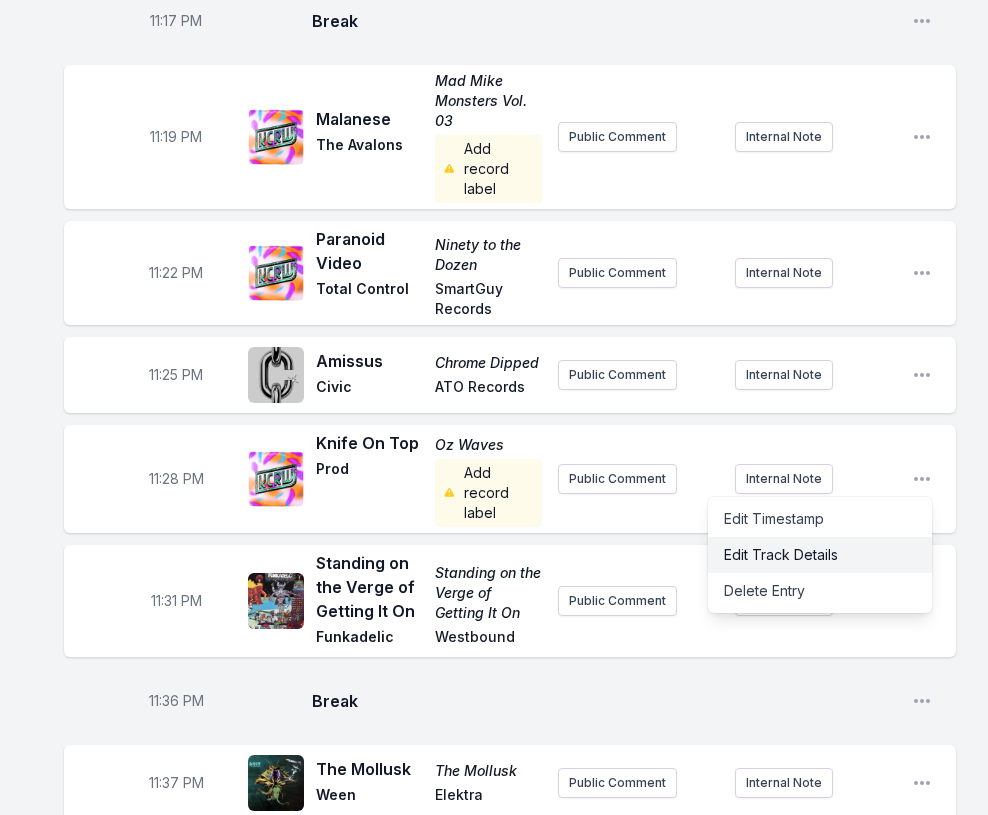 click on "Edit Track Details" at bounding box center [820, 555] 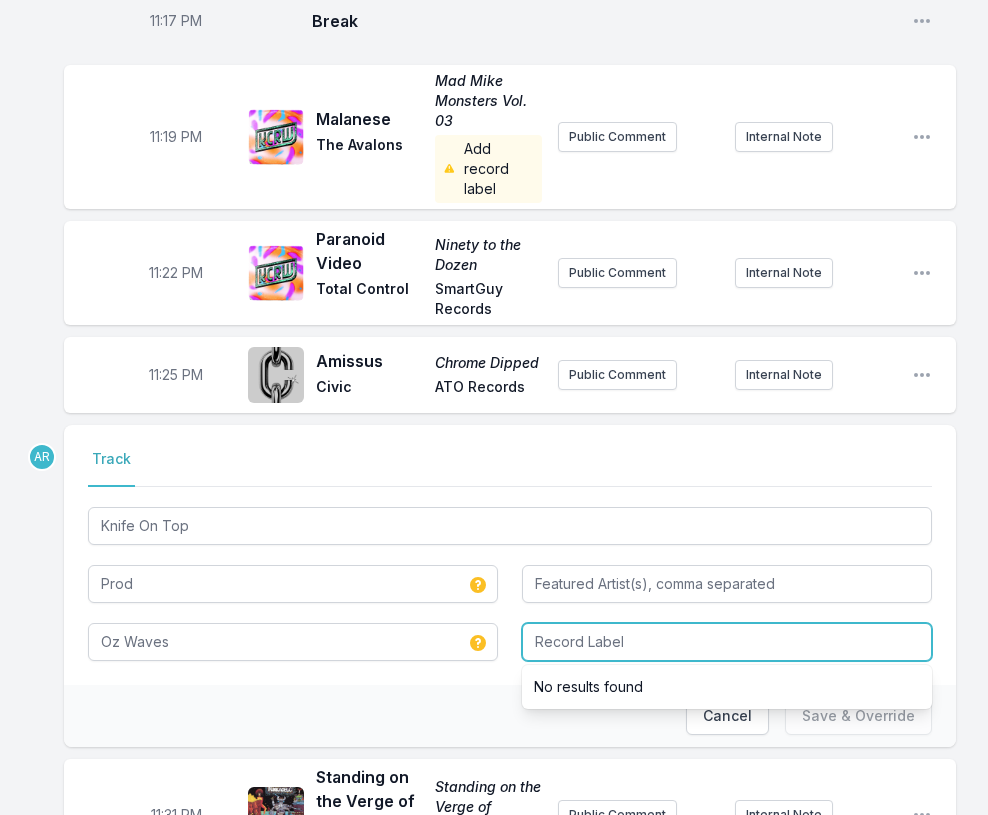 click at bounding box center (727, 642) 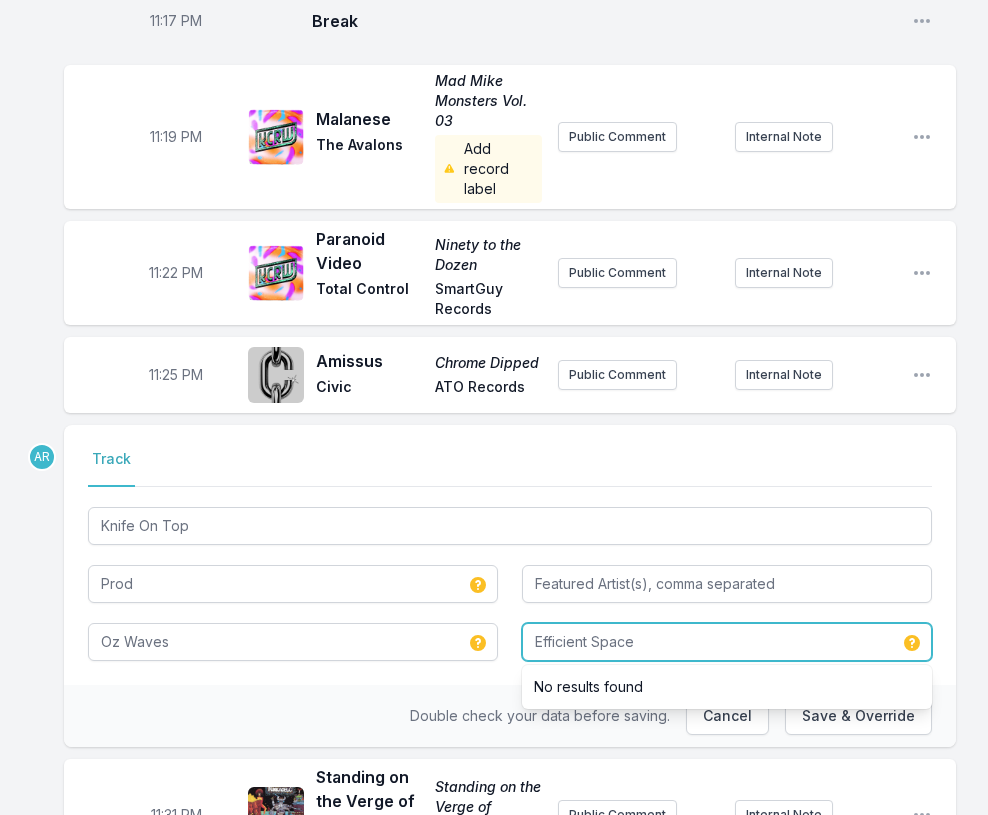type on "Efficient Space" 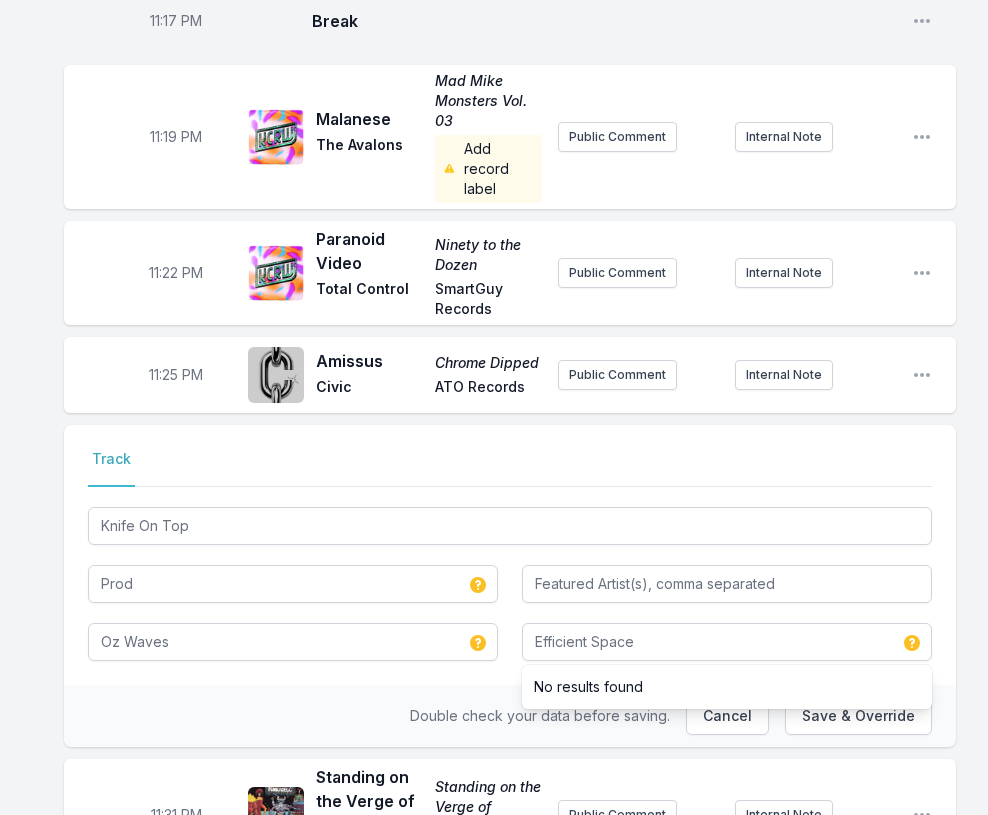 click on "Double check your data before saving. Cancel Save & Override" at bounding box center [510, 716] 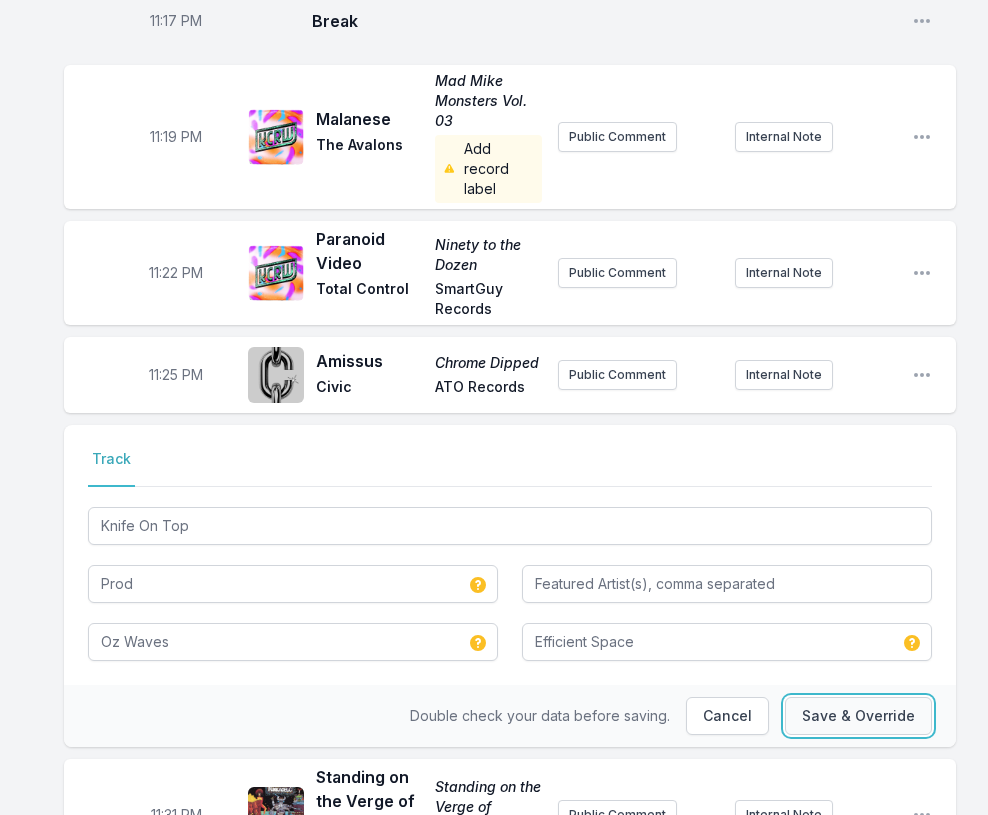click on "Save & Override" at bounding box center [858, 716] 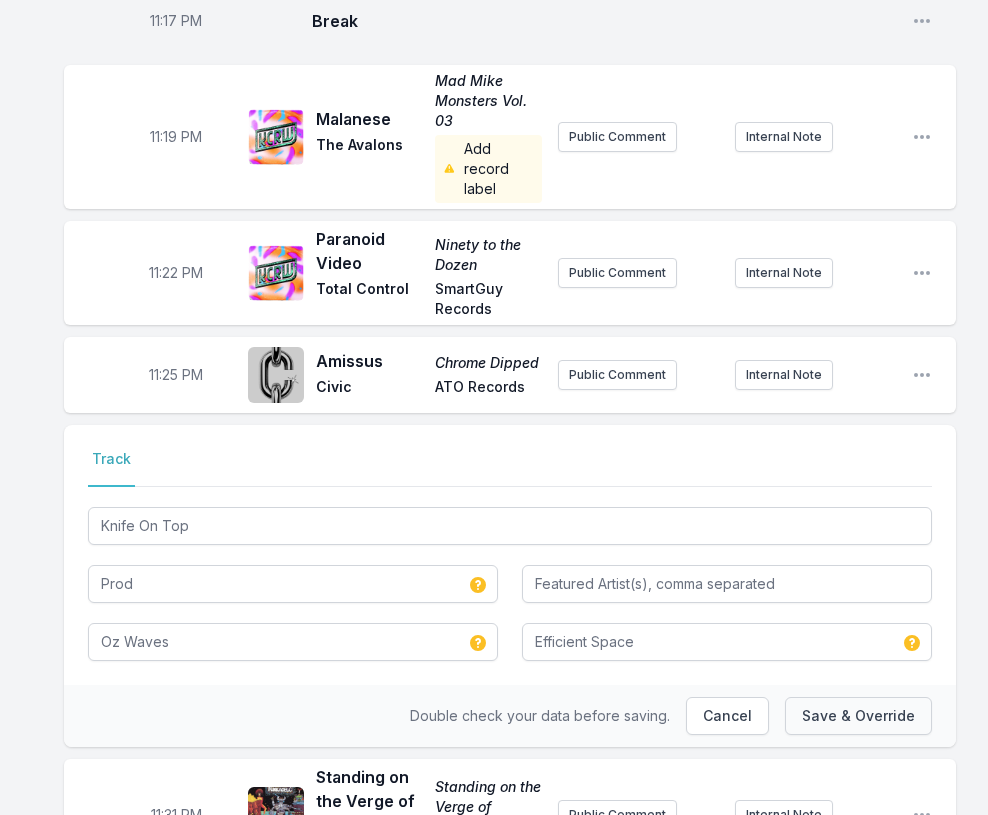 type 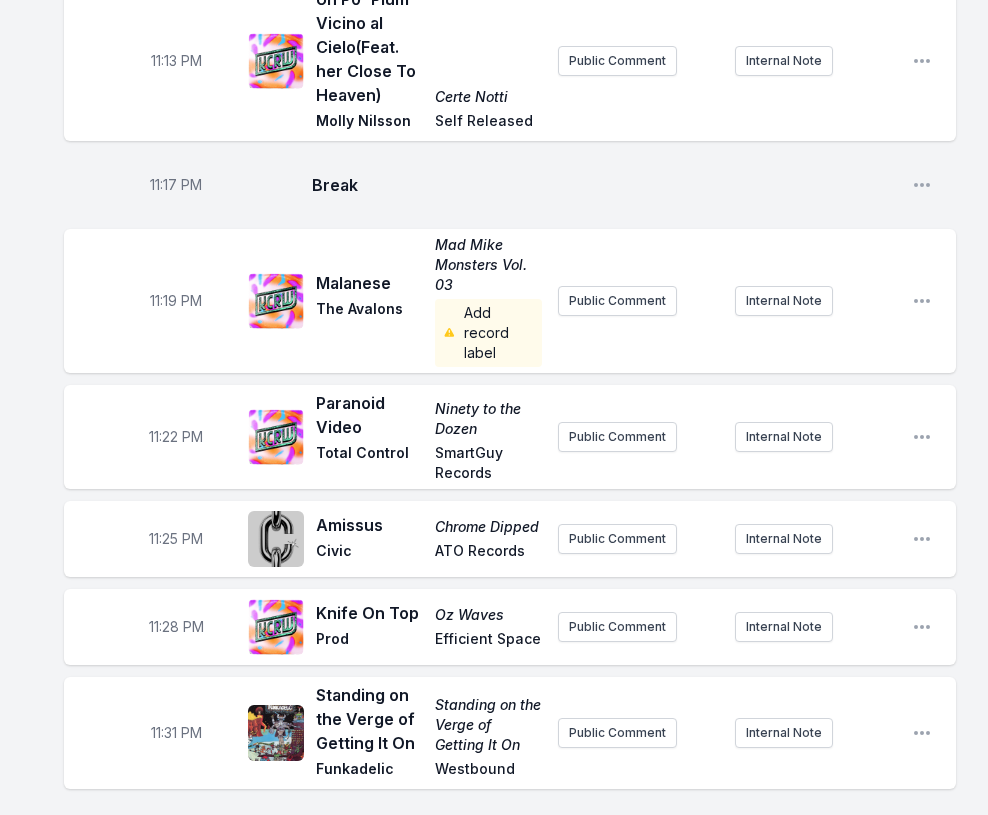 scroll, scrollTop: 3399, scrollLeft: 0, axis: vertical 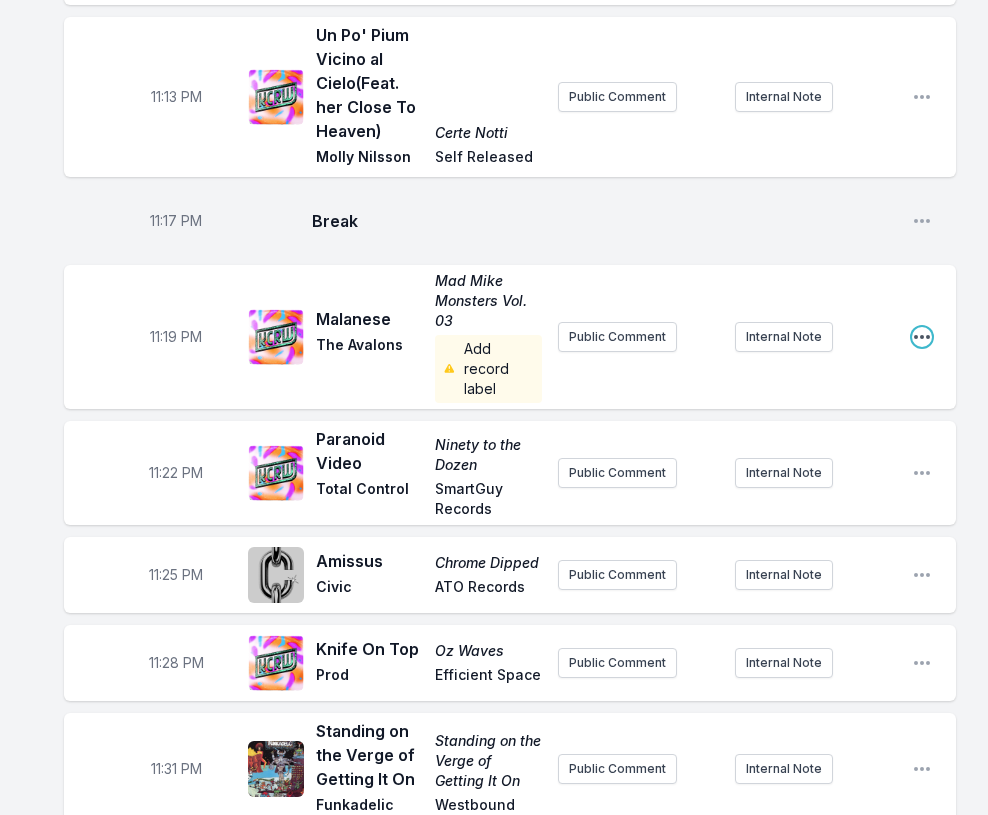click 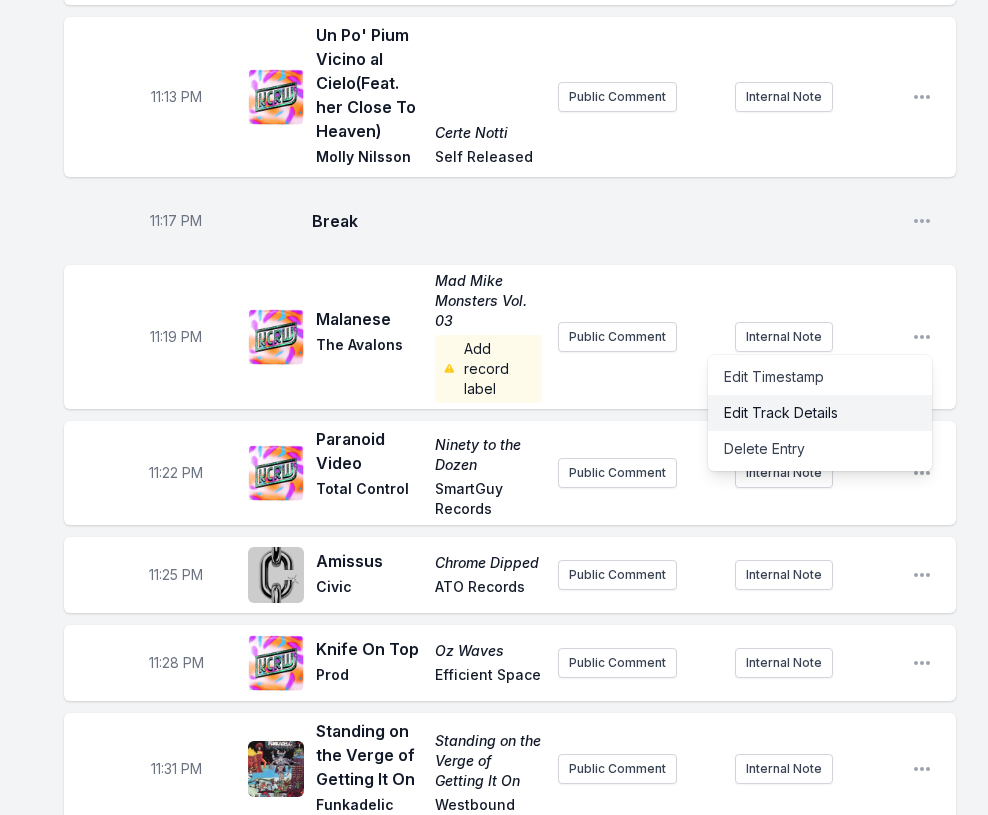 click on "Edit Track Details" at bounding box center (820, 413) 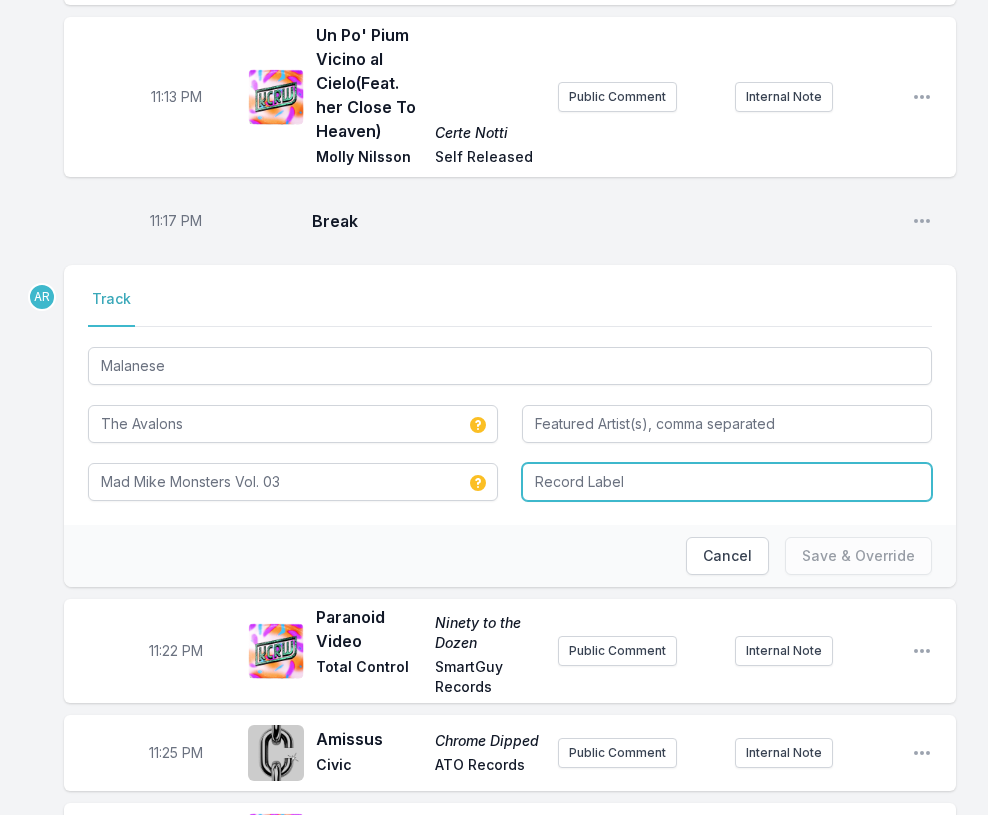 click at bounding box center (727, 482) 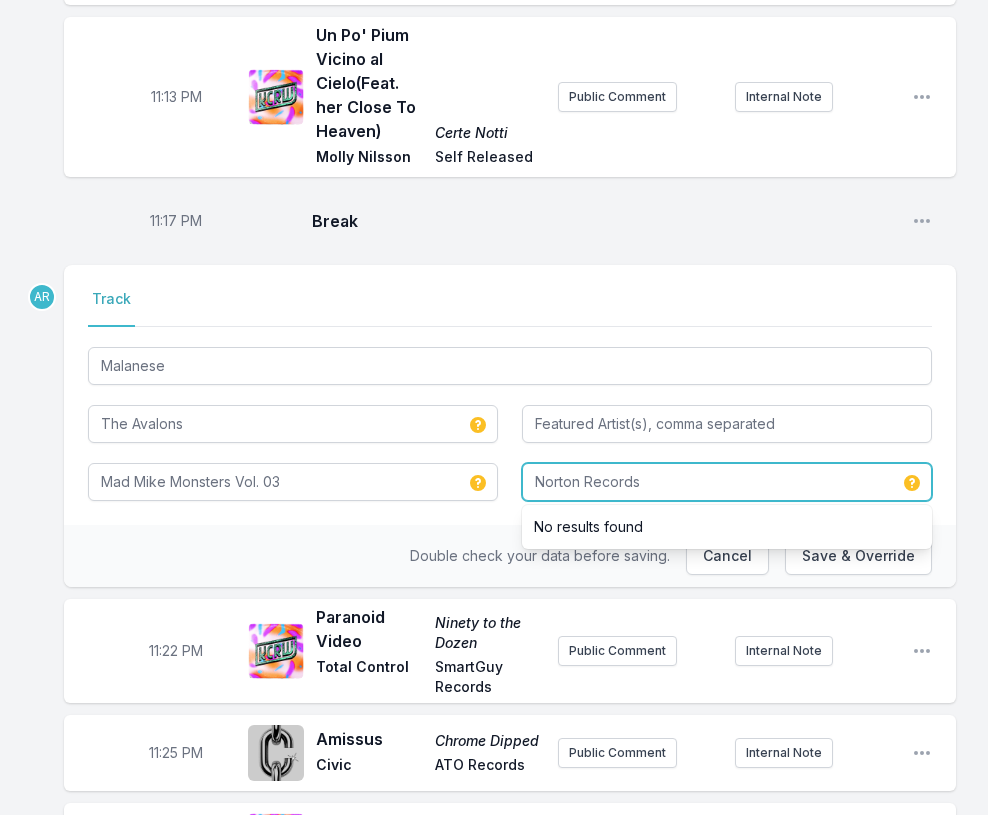 type on "Norton Records" 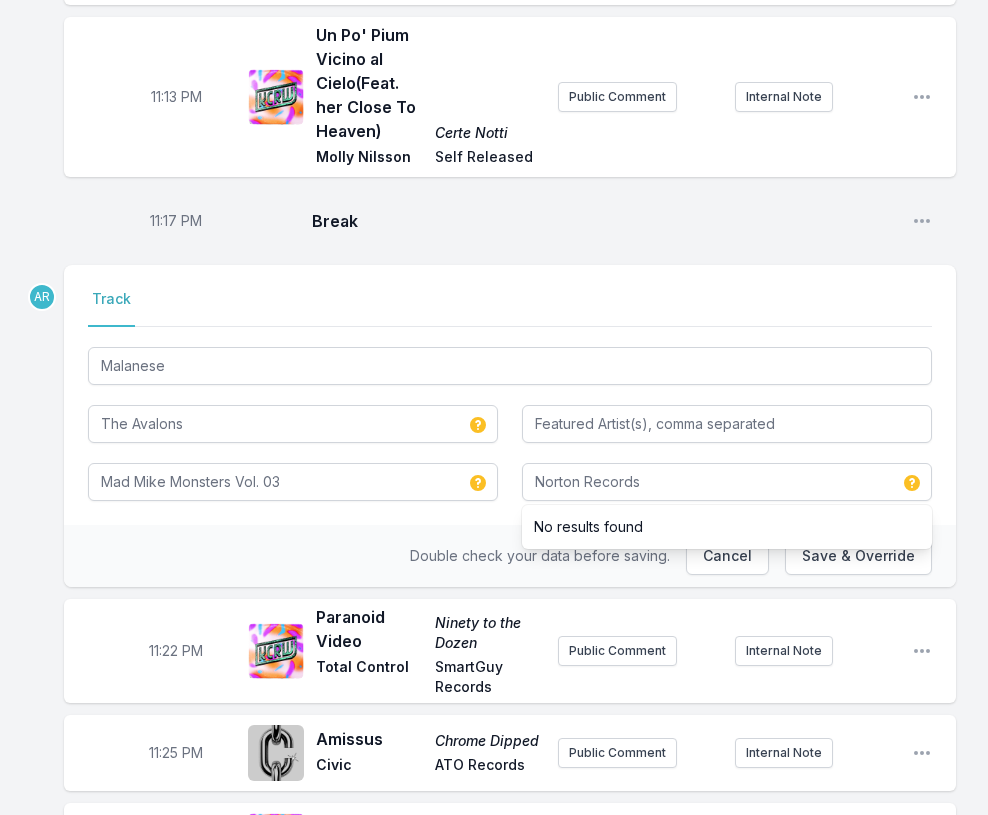 drag, startPoint x: 442, startPoint y: 558, endPoint x: 559, endPoint y: 524, distance: 121.84006 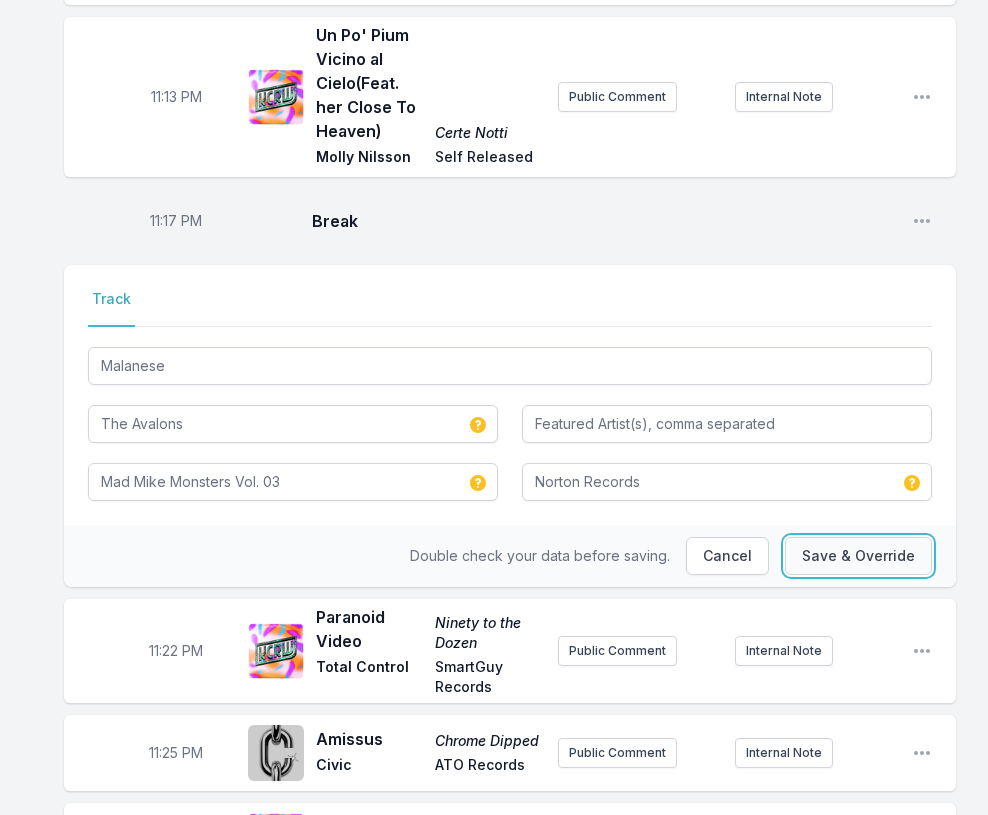 click on "Save & Override" at bounding box center (858, 556) 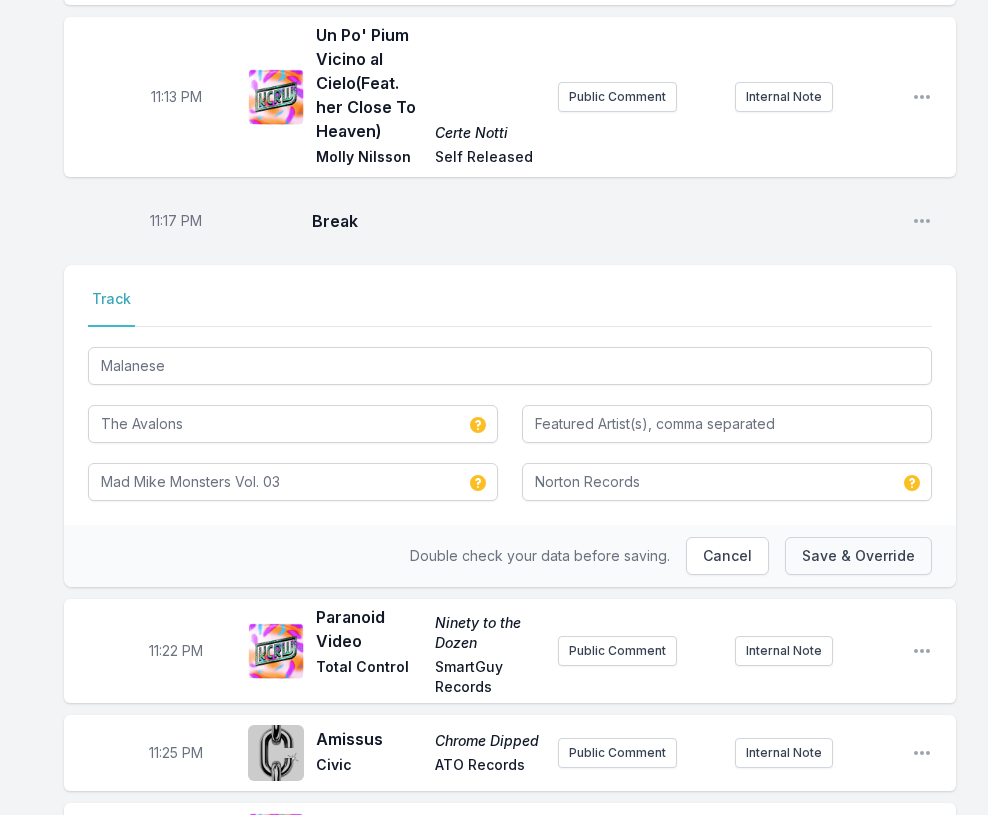 type 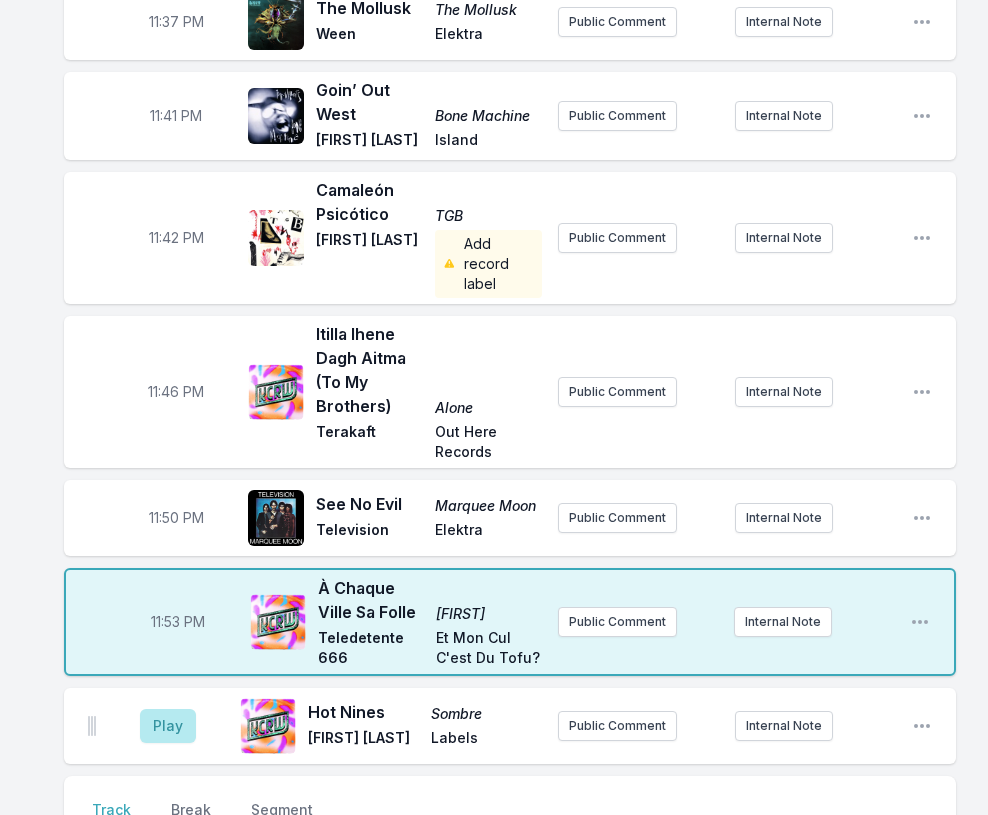 scroll, scrollTop: 4400, scrollLeft: 0, axis: vertical 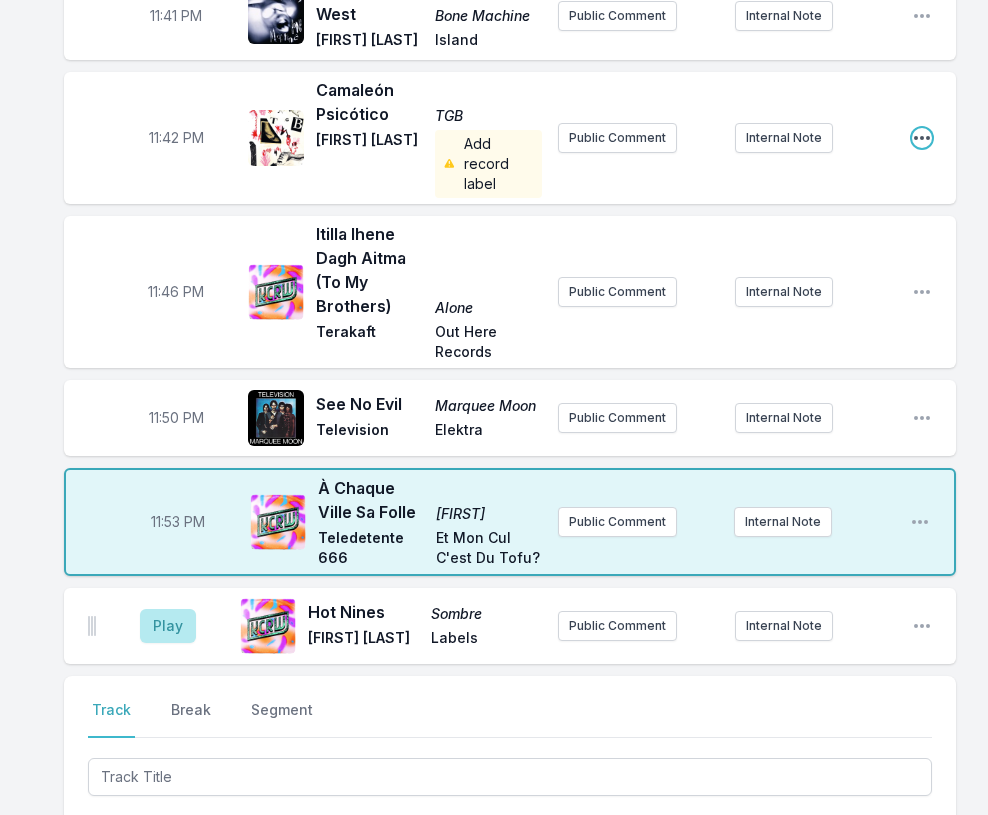 click 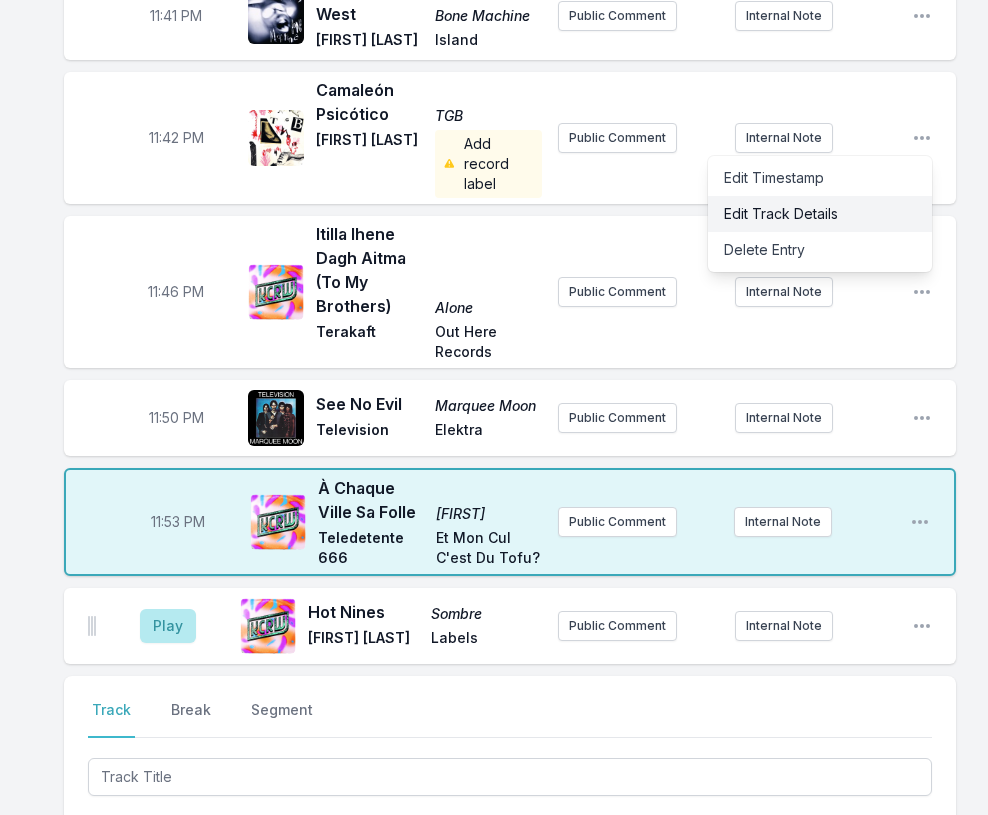 click on "Edit Track Details" at bounding box center (820, 214) 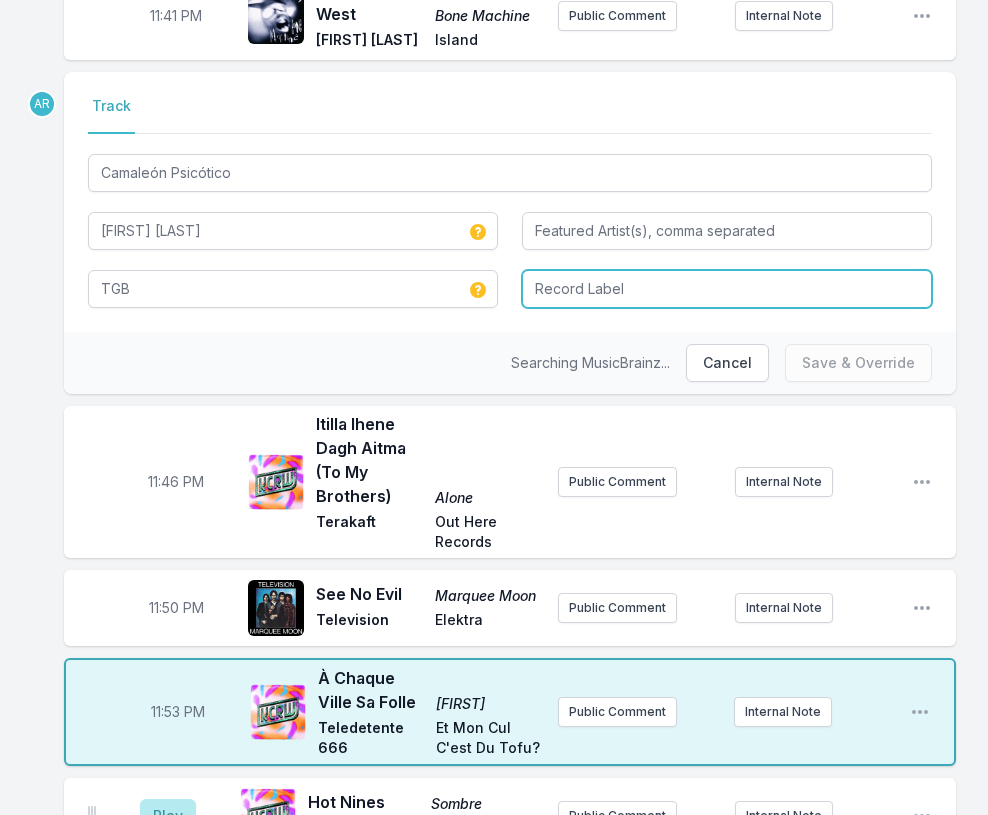 click at bounding box center [727, 289] 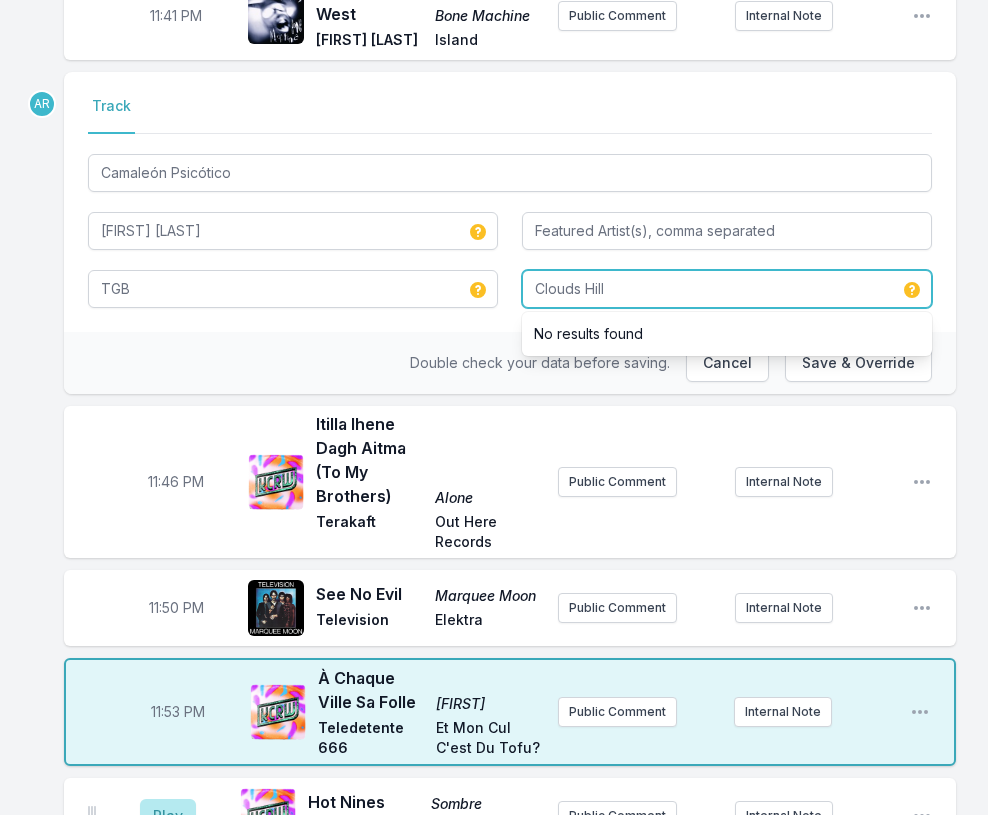 type on "Clouds Hill" 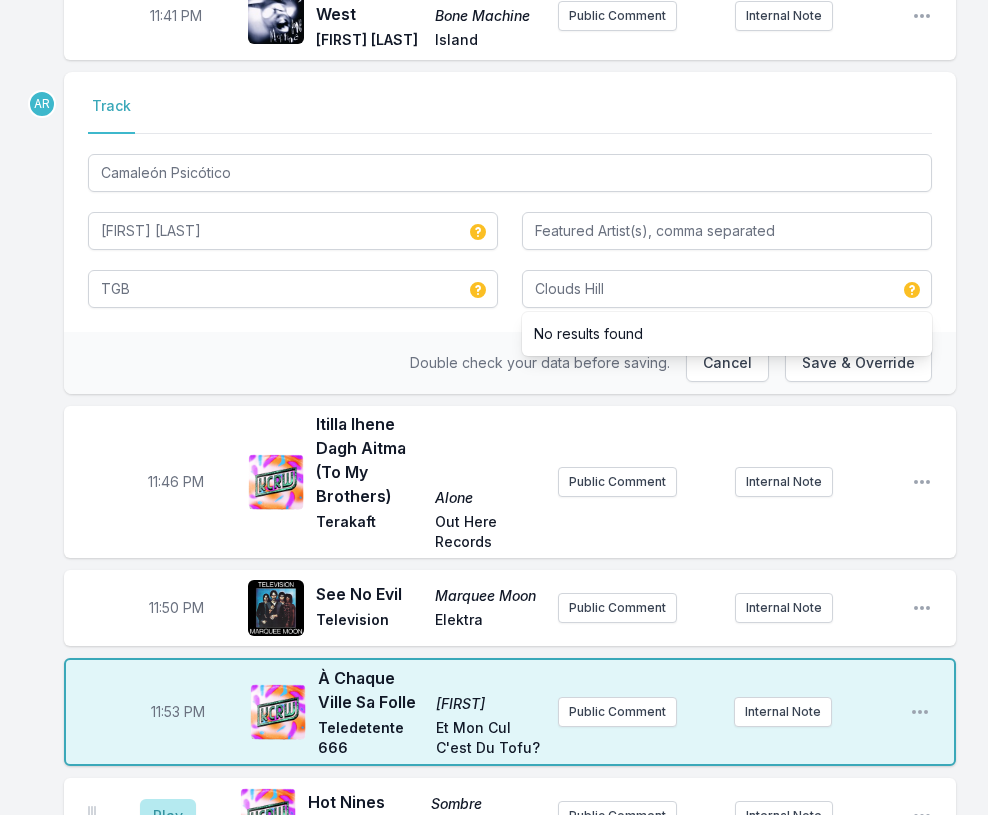 click on "Double check your data before saving. Cancel Save & Override" at bounding box center (510, 363) 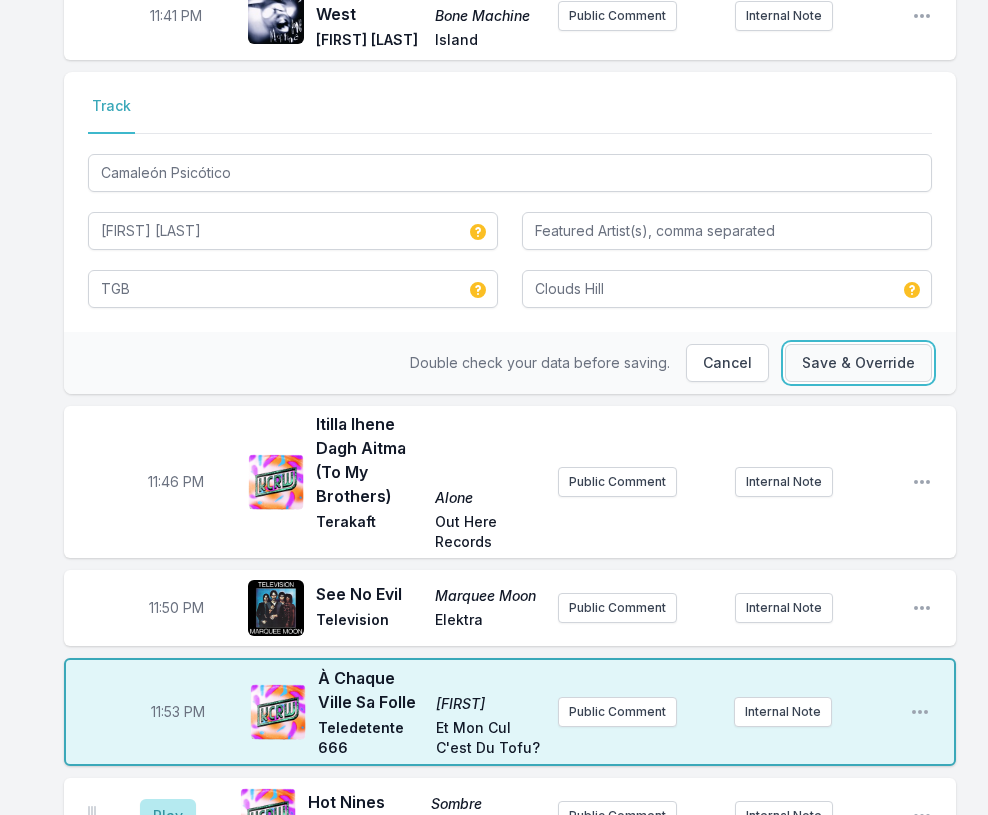 click on "Save & Override" at bounding box center [858, 363] 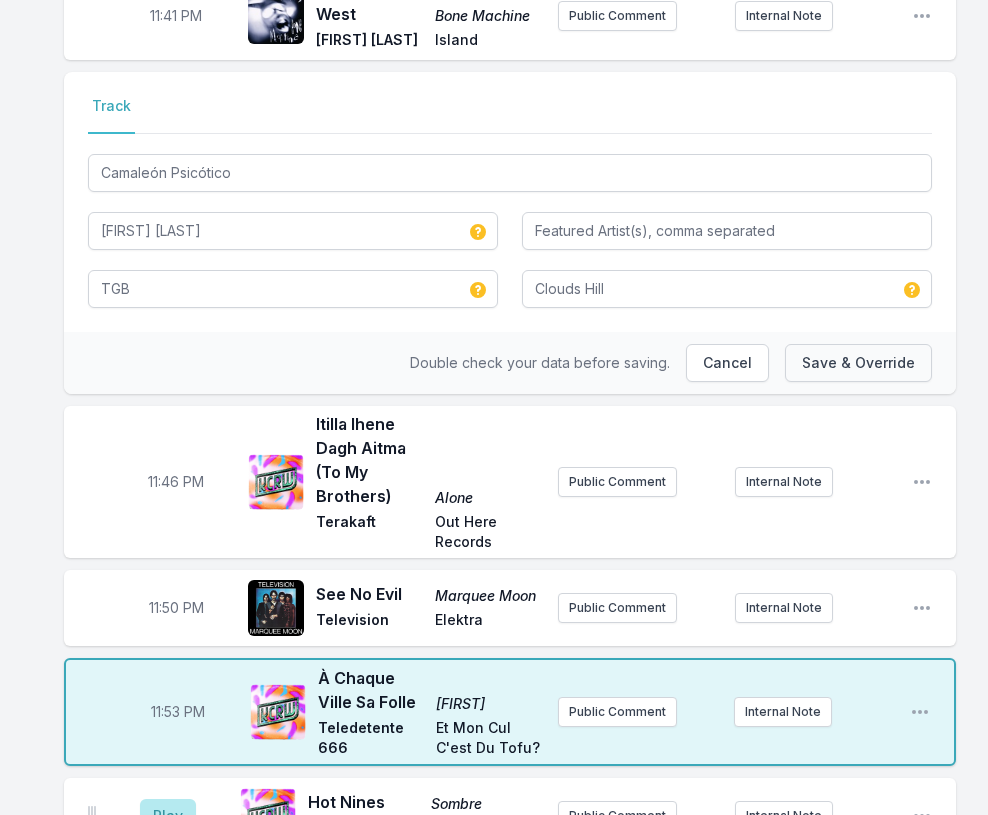 type 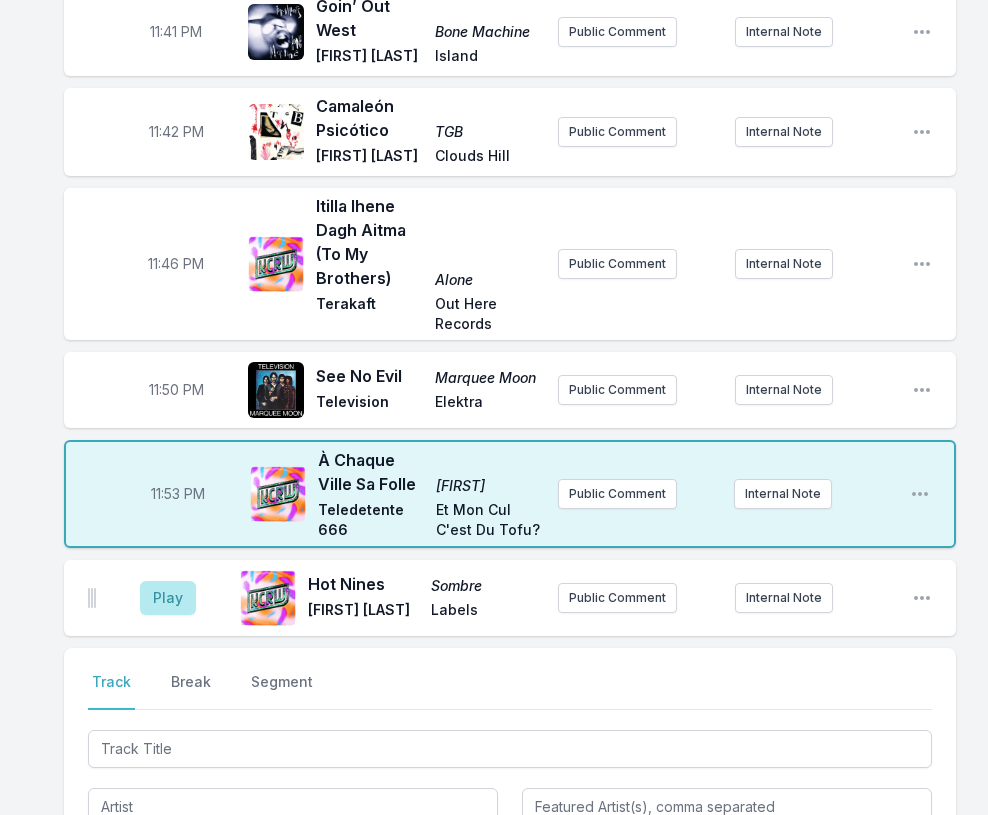 scroll, scrollTop: 4200, scrollLeft: 0, axis: vertical 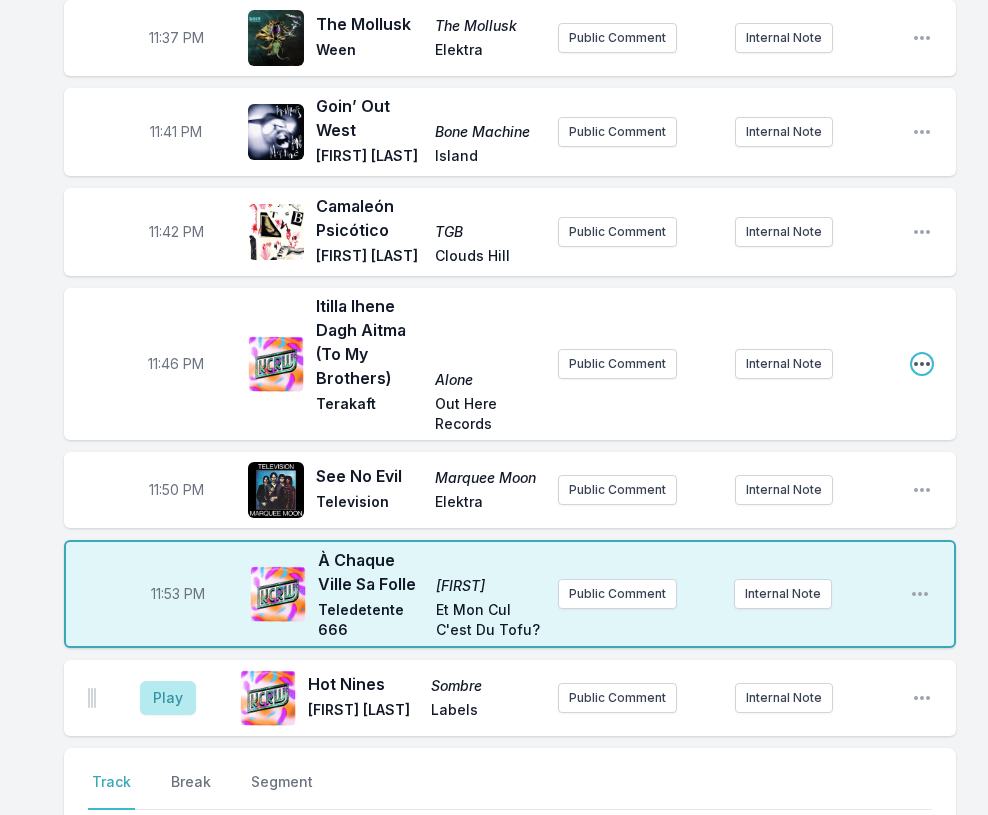 click 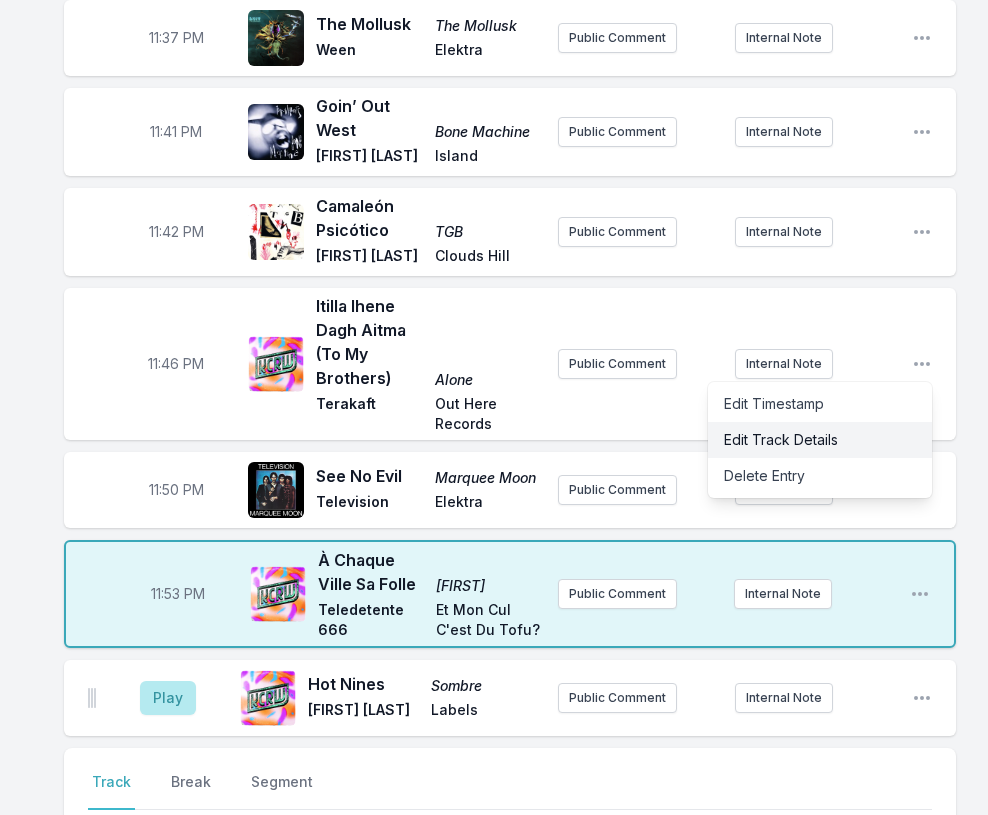 click on "Edit Track Details" at bounding box center [820, 440] 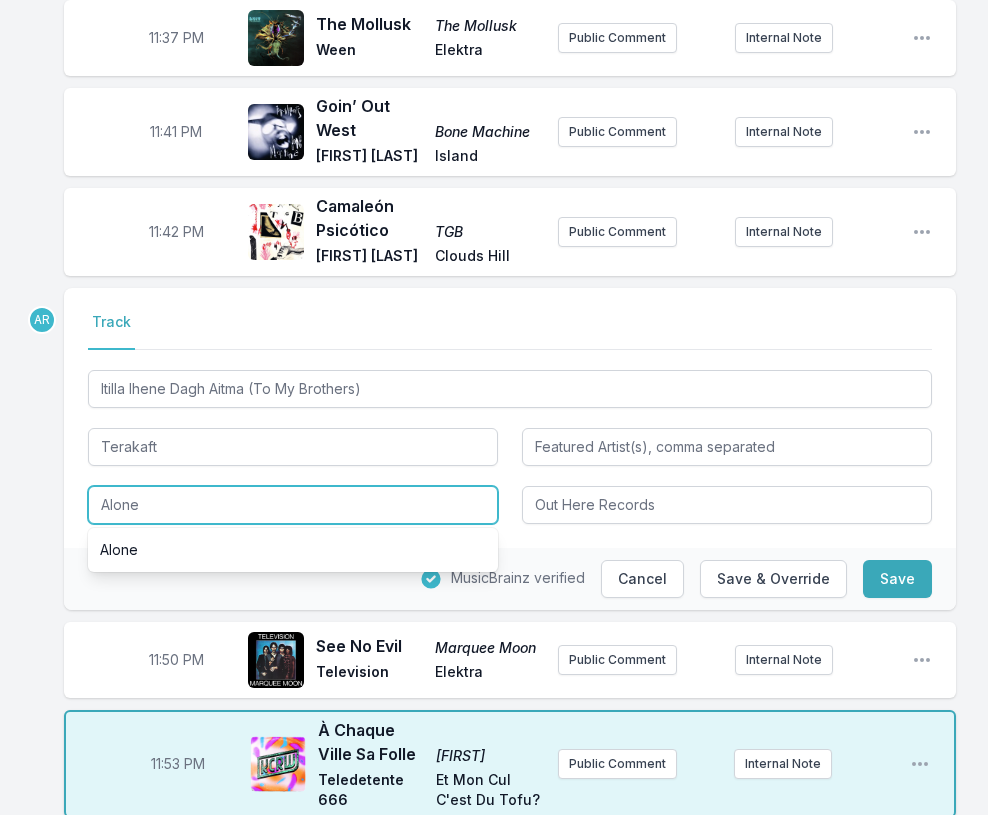 drag, startPoint x: 168, startPoint y: 541, endPoint x: 73, endPoint y: 537, distance: 95.084175 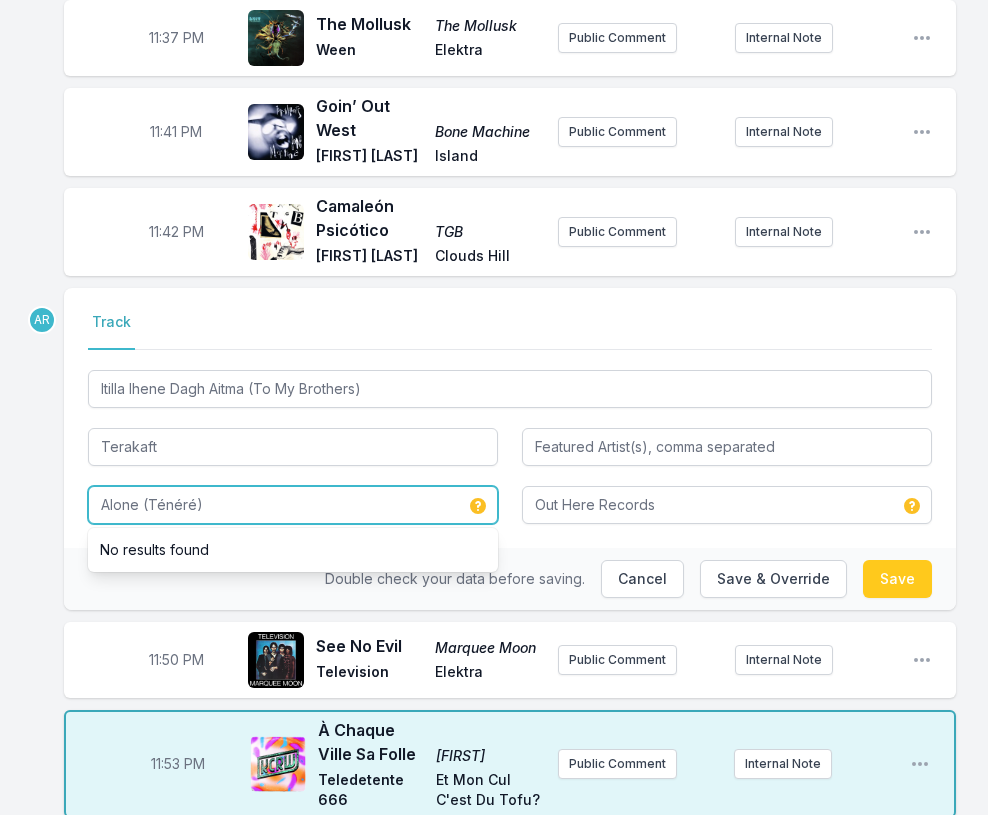 click on "Alone (Ténéré)" at bounding box center (293, 505) 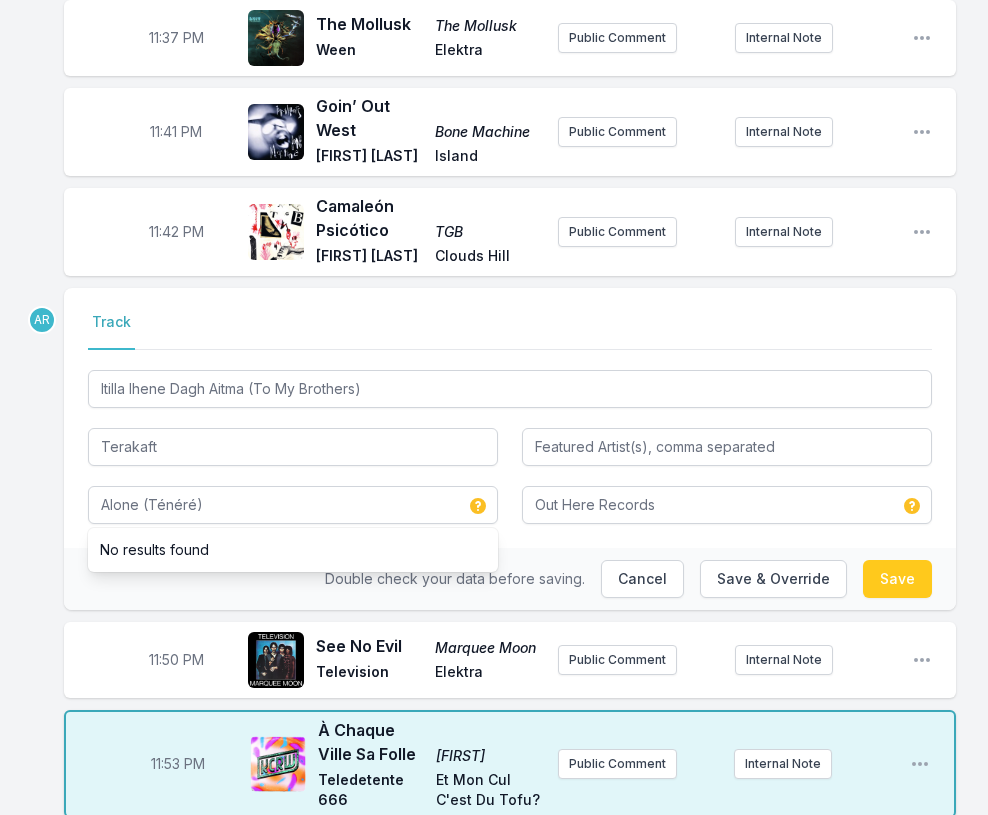 click on "Select a tab Track Track Itilla Ihene Dagh Aitma (To My Brothers) Terakaft Alone (Ténéré) No results found Out Here Records" at bounding box center [510, 418] 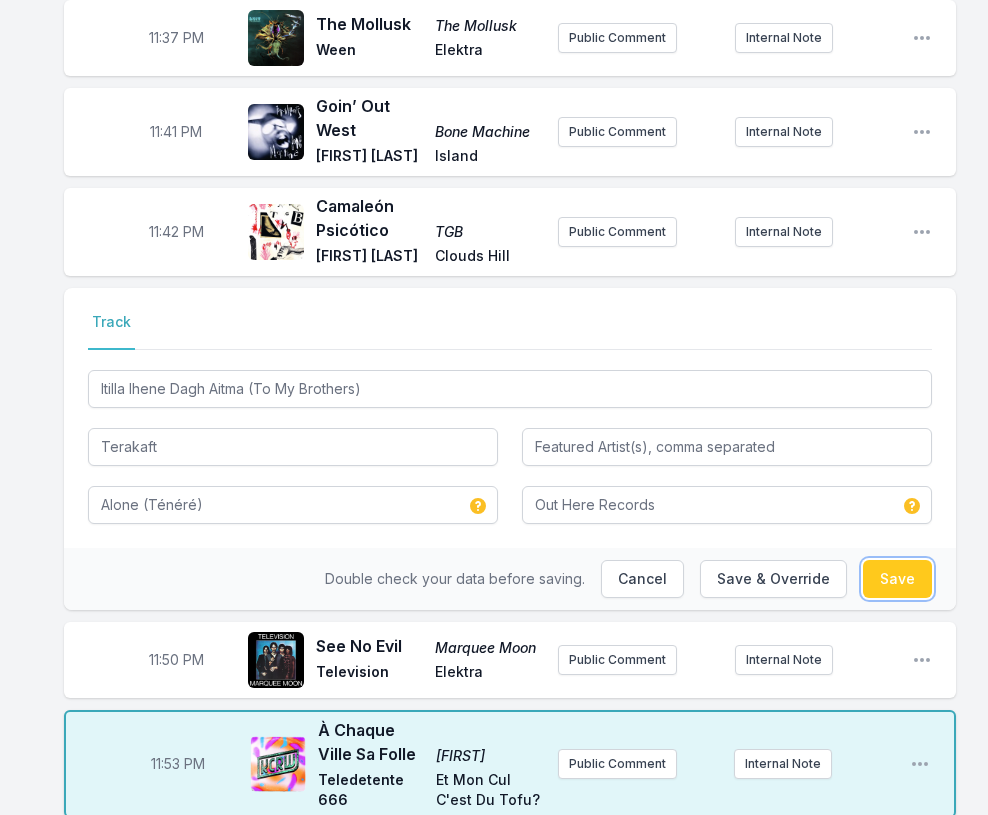 click on "Save" at bounding box center (897, 579) 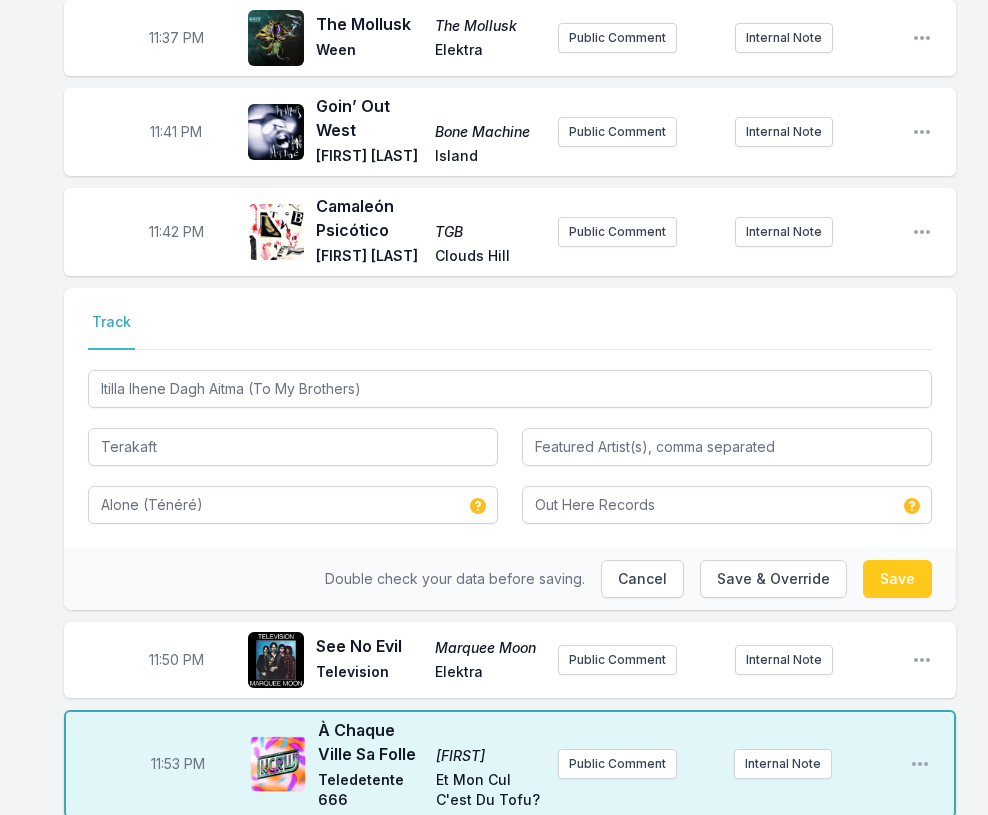 type on "Alone" 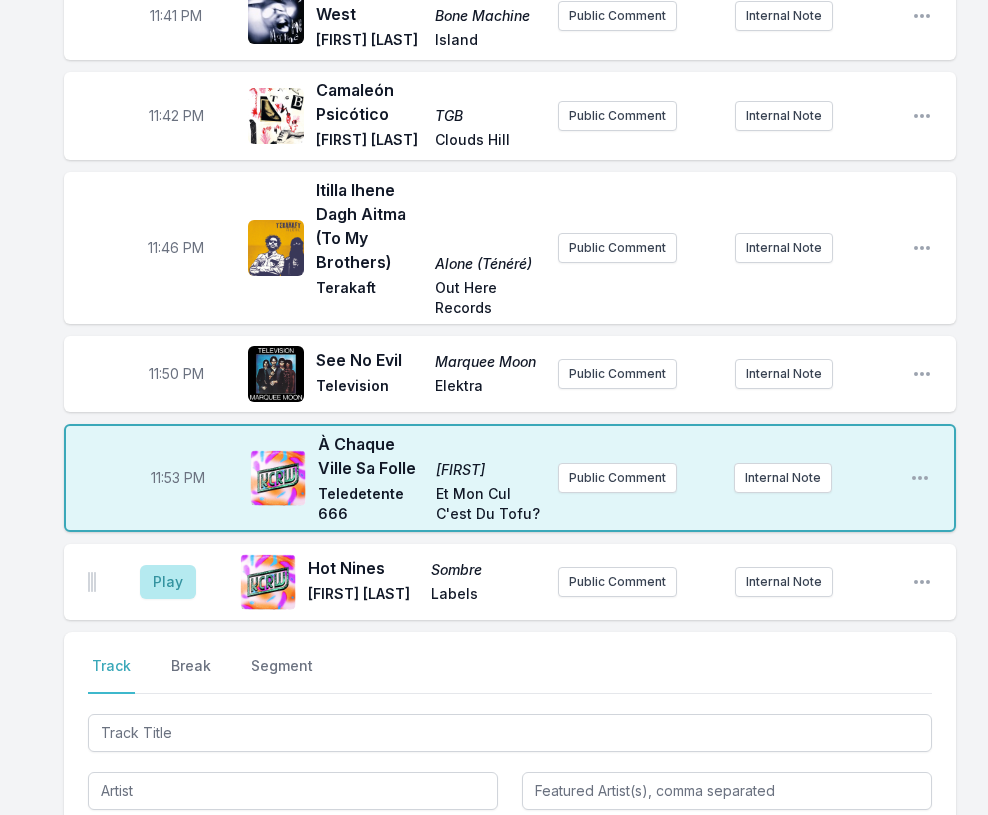 scroll, scrollTop: 4500, scrollLeft: 0, axis: vertical 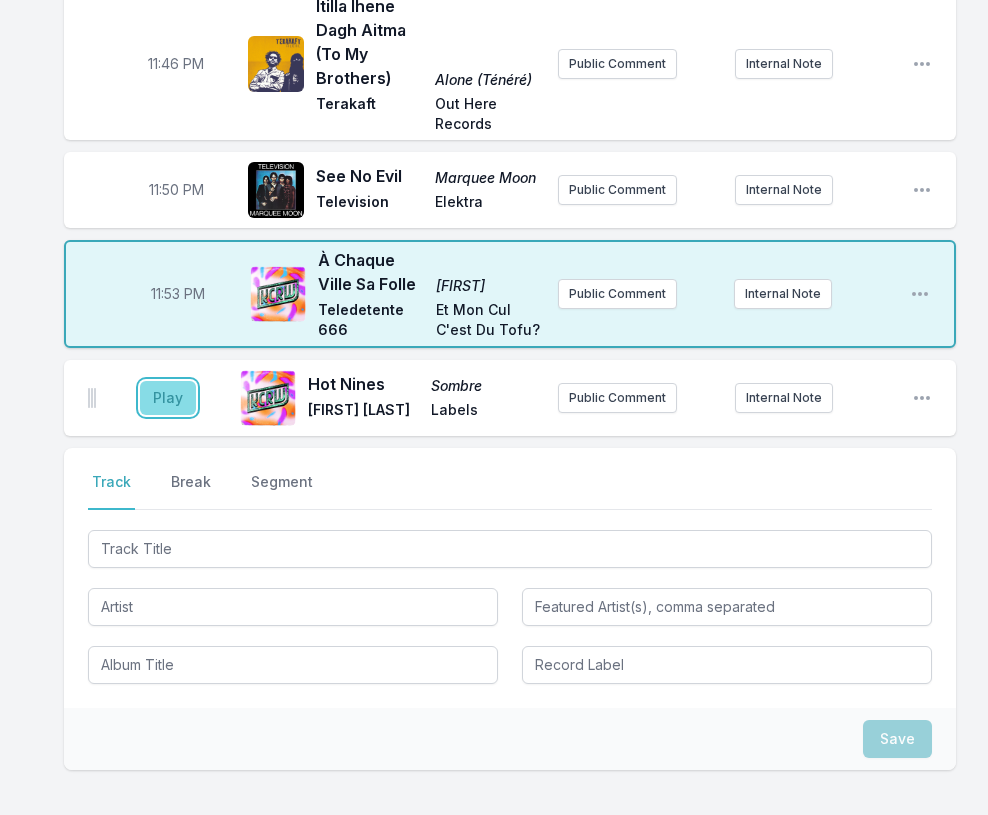 click on "Play" at bounding box center (168, 398) 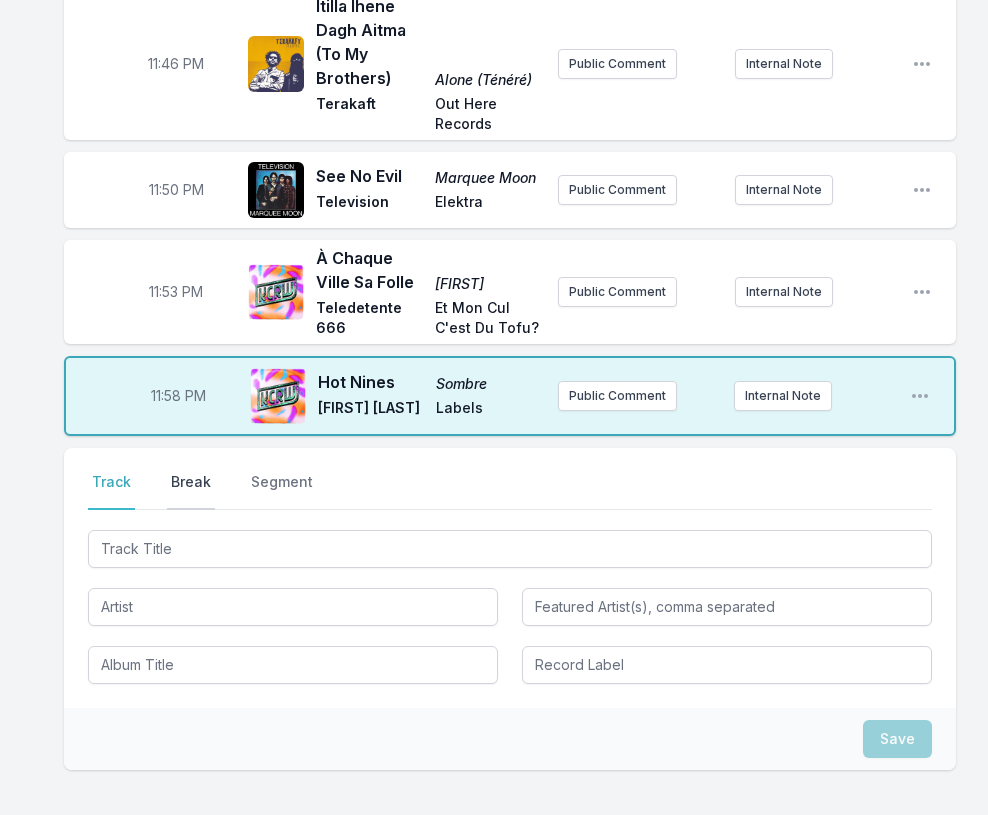 click on "Break" at bounding box center (191, 491) 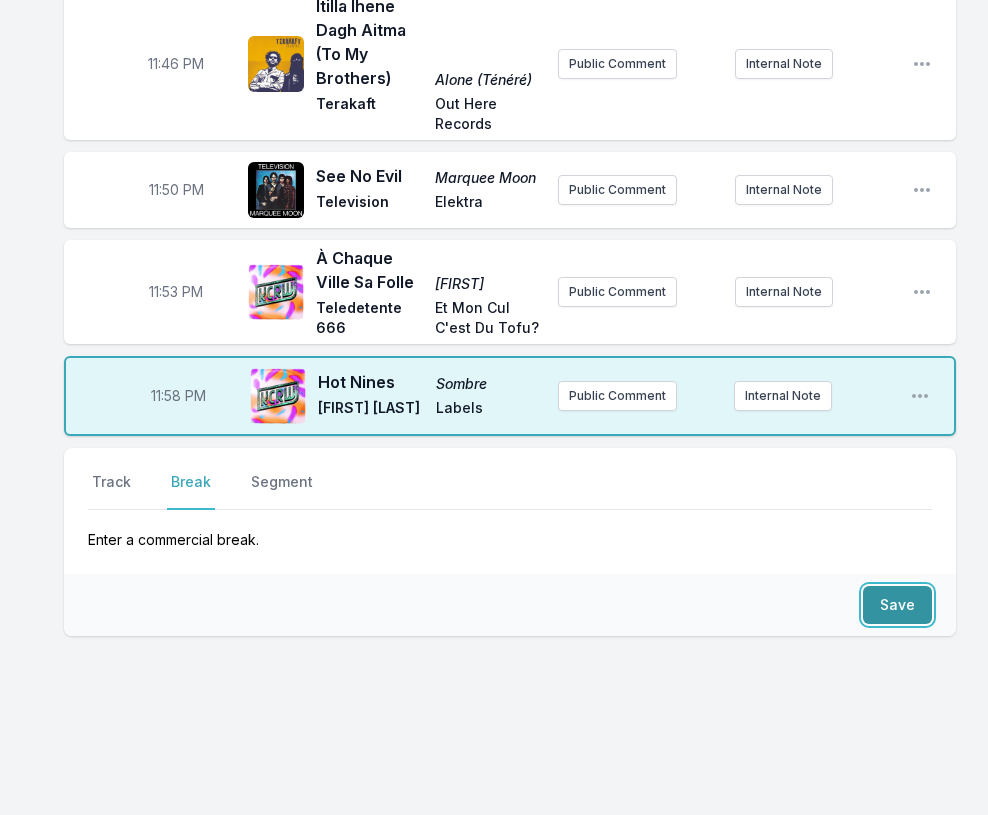 click on "Save" at bounding box center [897, 605] 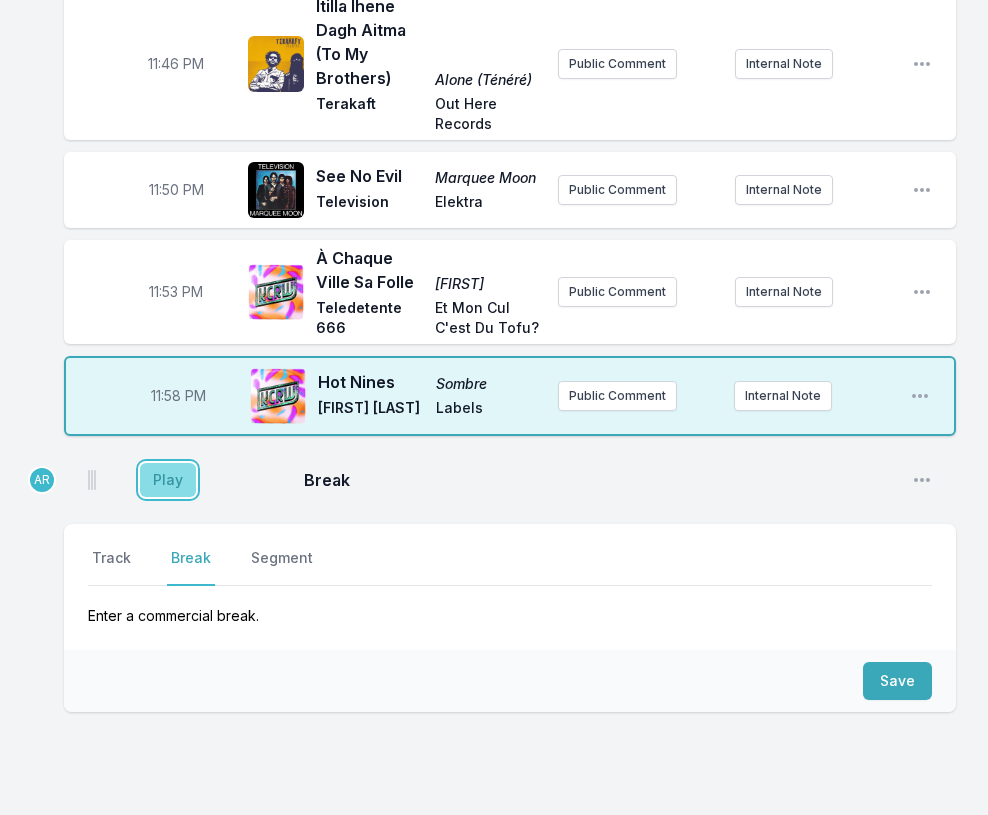 click on "Play" at bounding box center (168, 480) 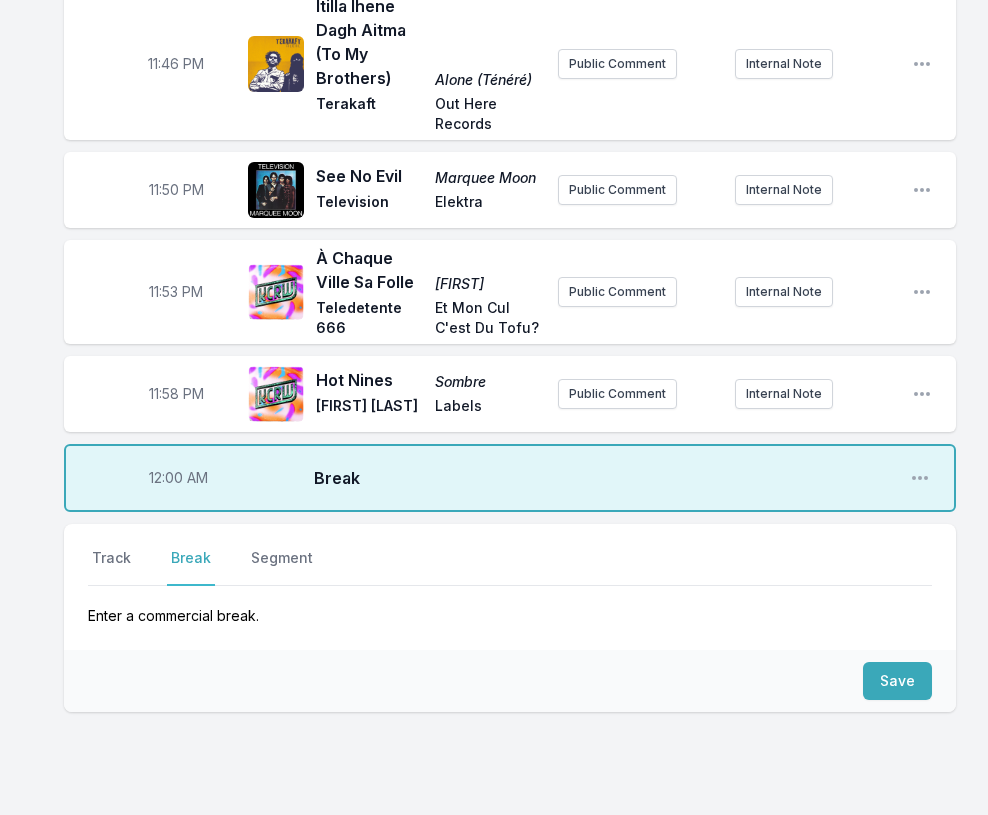 click on "12:00 AM" at bounding box center (178, 478) 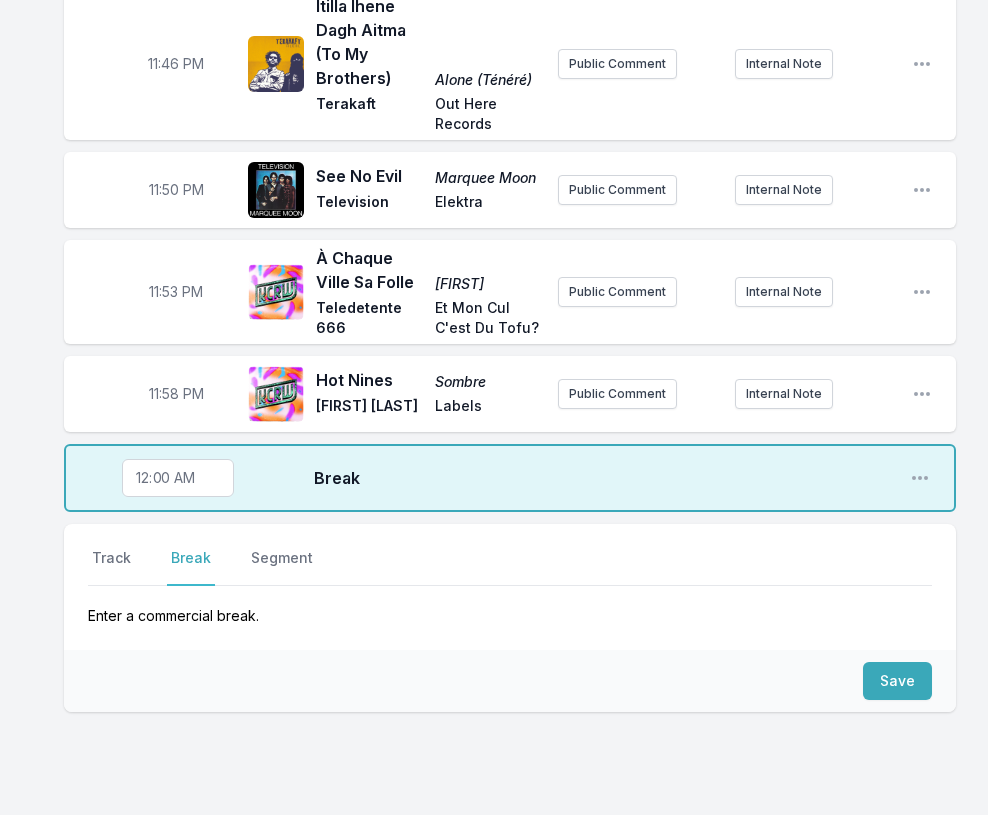 click on "00:00" at bounding box center [178, 478] 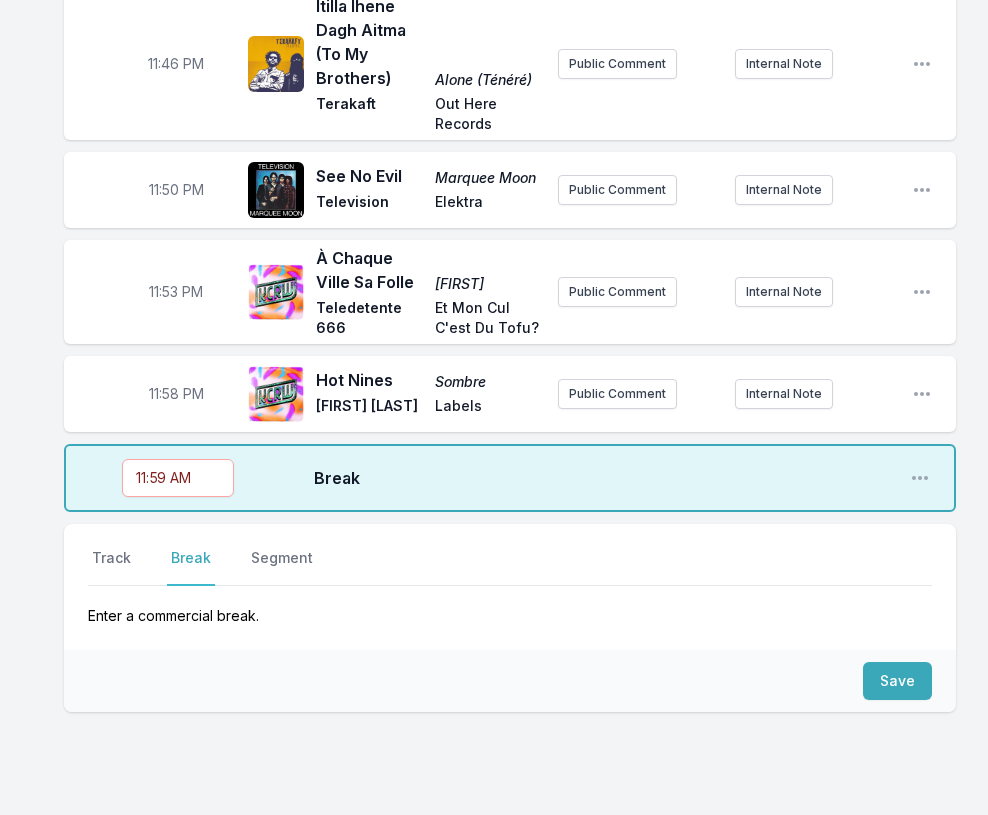 click on "Select a tab Track Break Segment Track Break Segment Enter a commercial break." at bounding box center [510, 587] 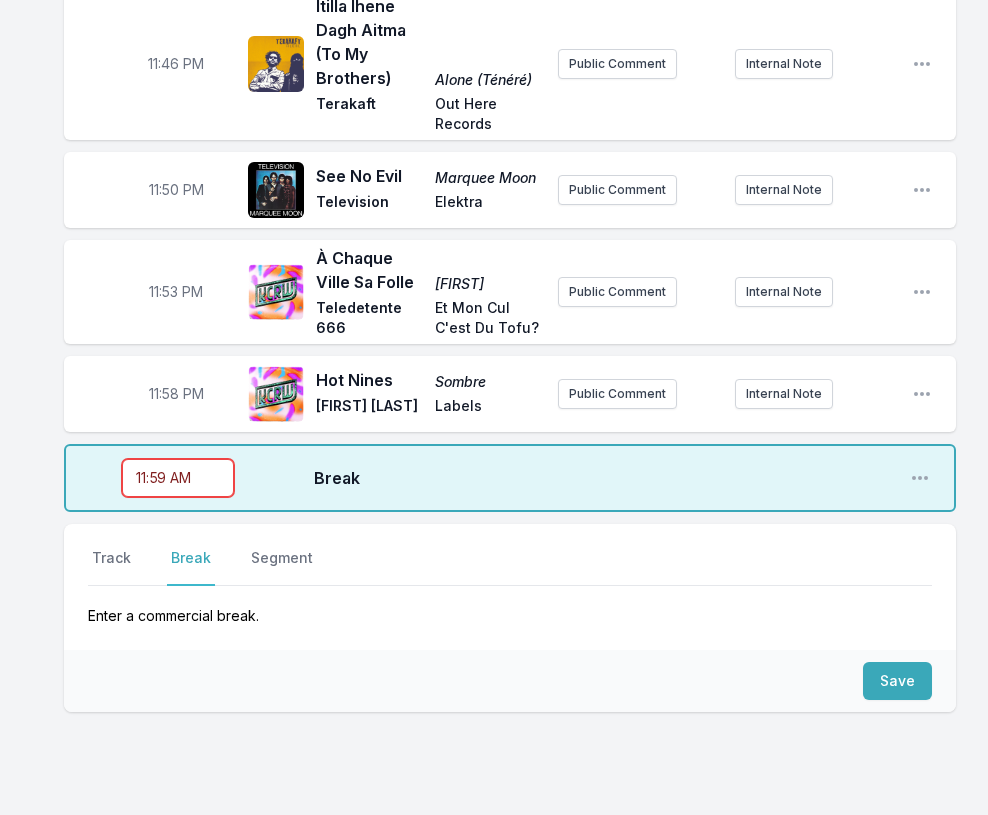 click on "11:59" at bounding box center [178, 478] 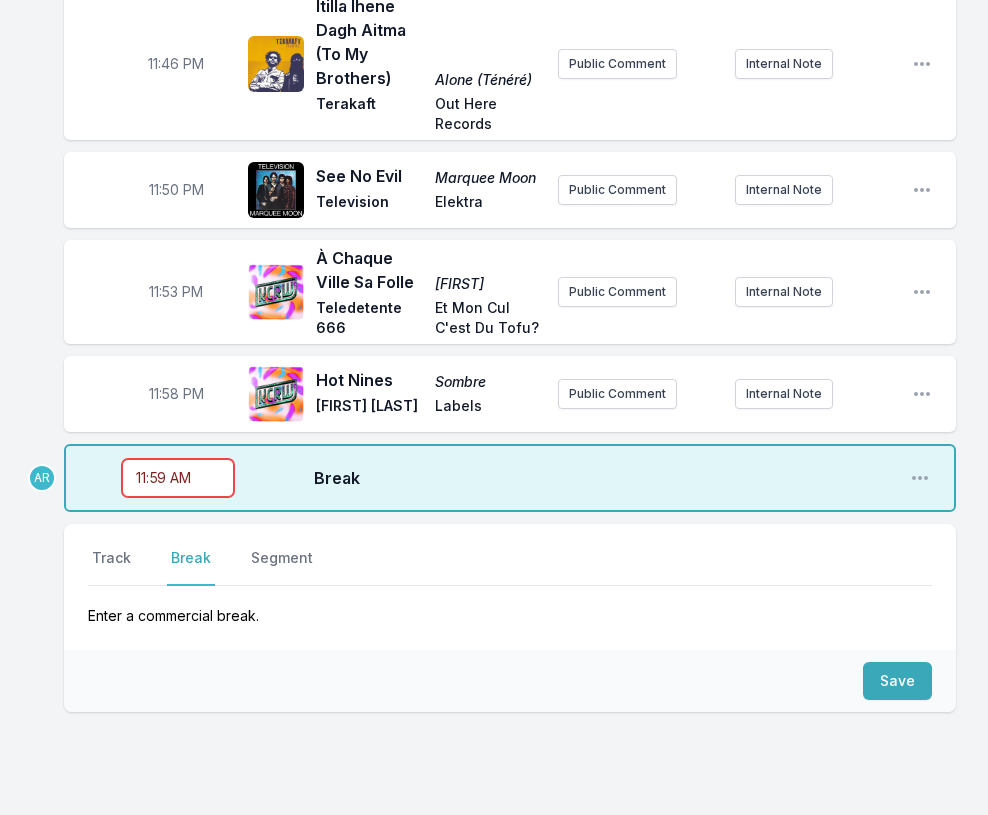 type on "23:59" 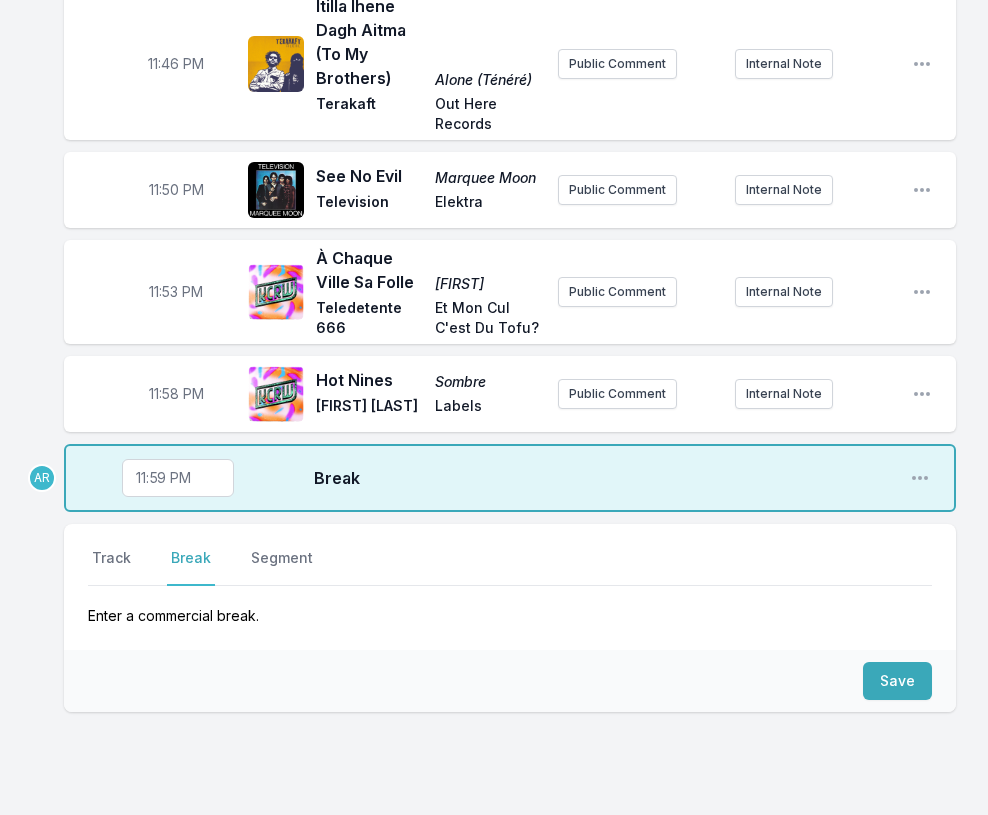 click on "Select a tab Track Break Segment Track Break Segment Enter a commercial break." at bounding box center [510, 587] 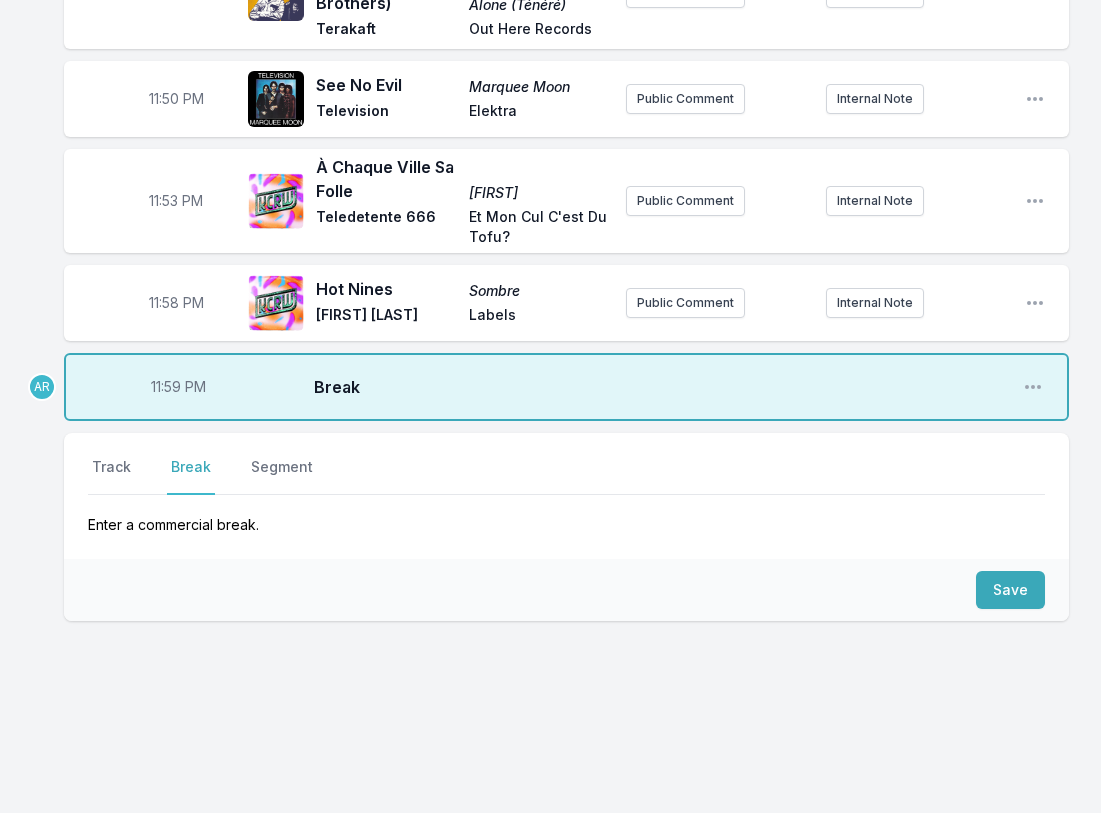 scroll, scrollTop: 4183, scrollLeft: 0, axis: vertical 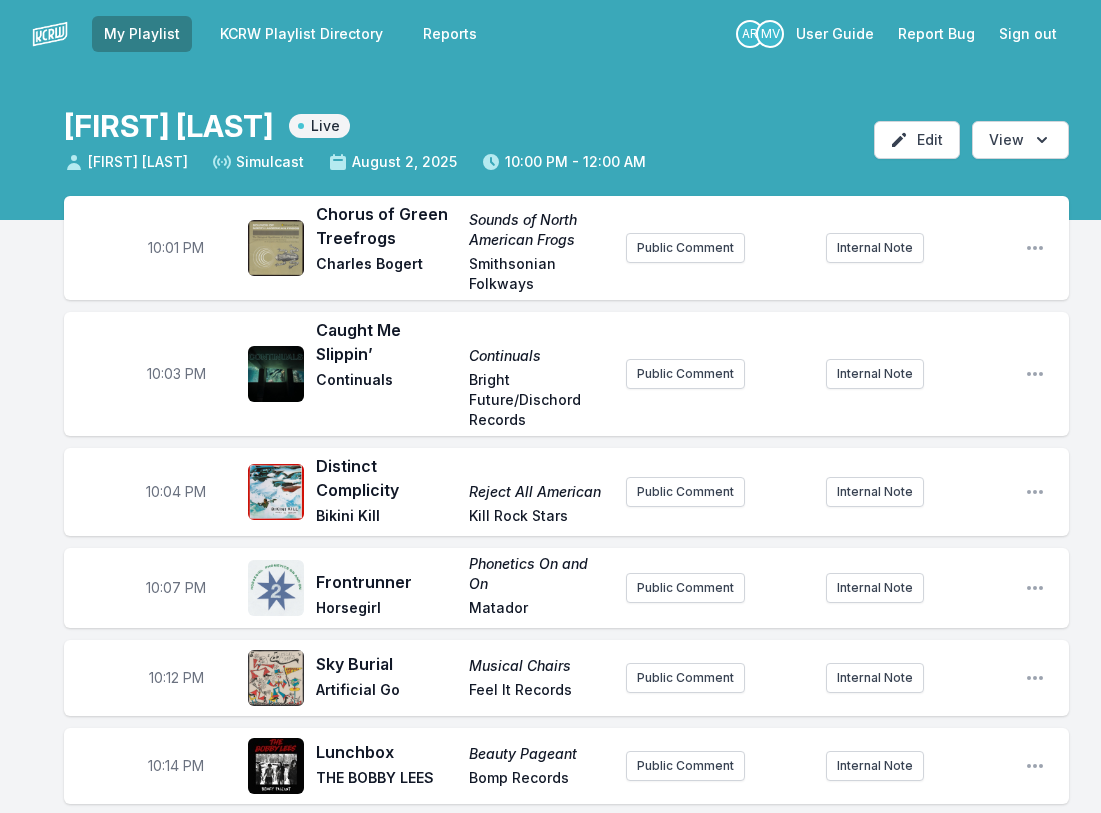 click on "Sign out" at bounding box center [1028, 34] 